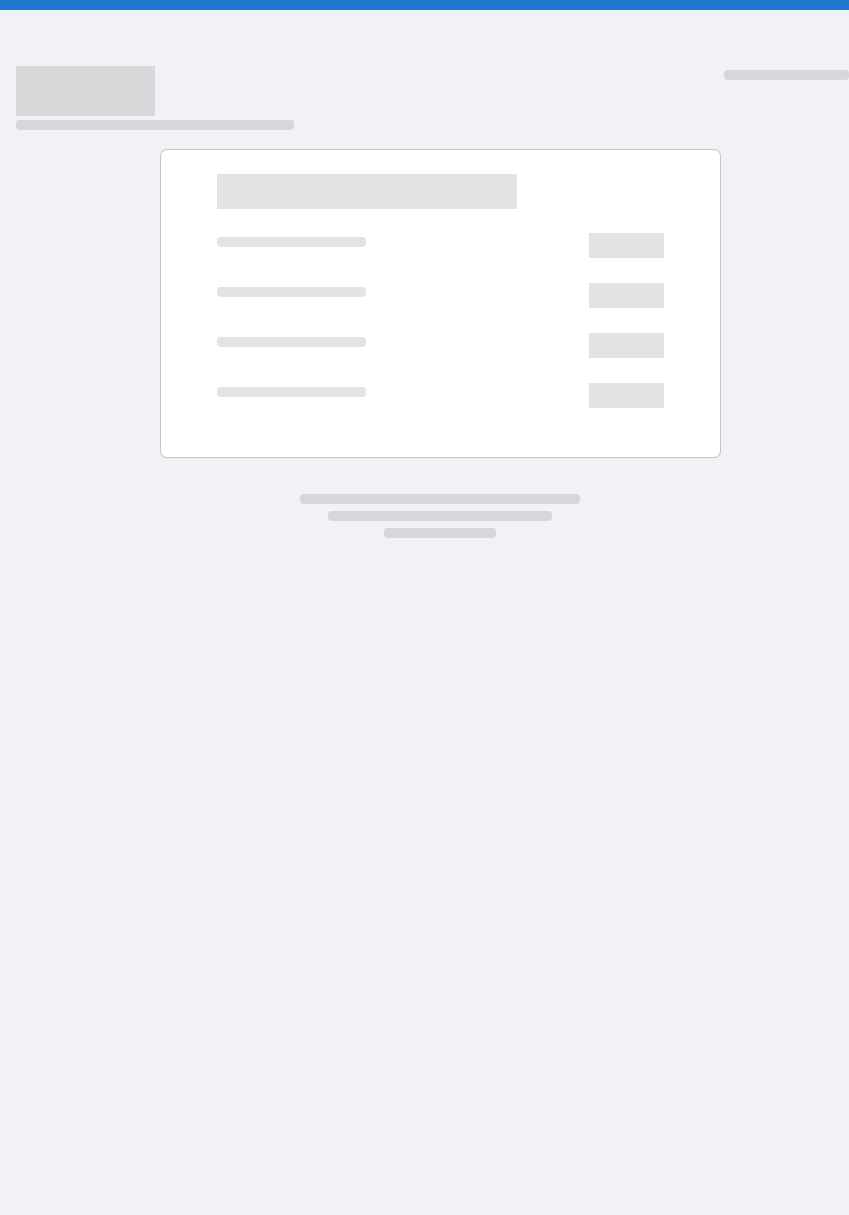 scroll, scrollTop: 0, scrollLeft: 0, axis: both 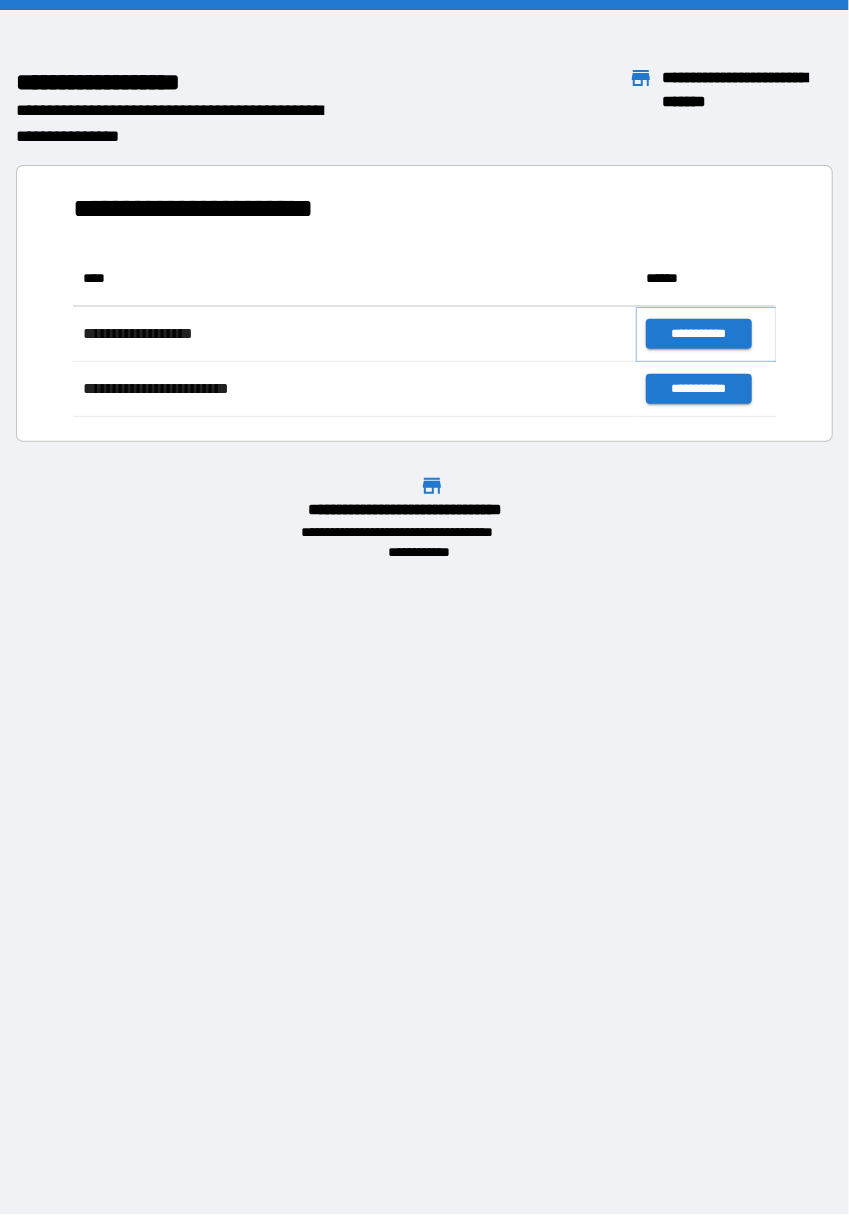 click on "**********" at bounding box center (699, 334) 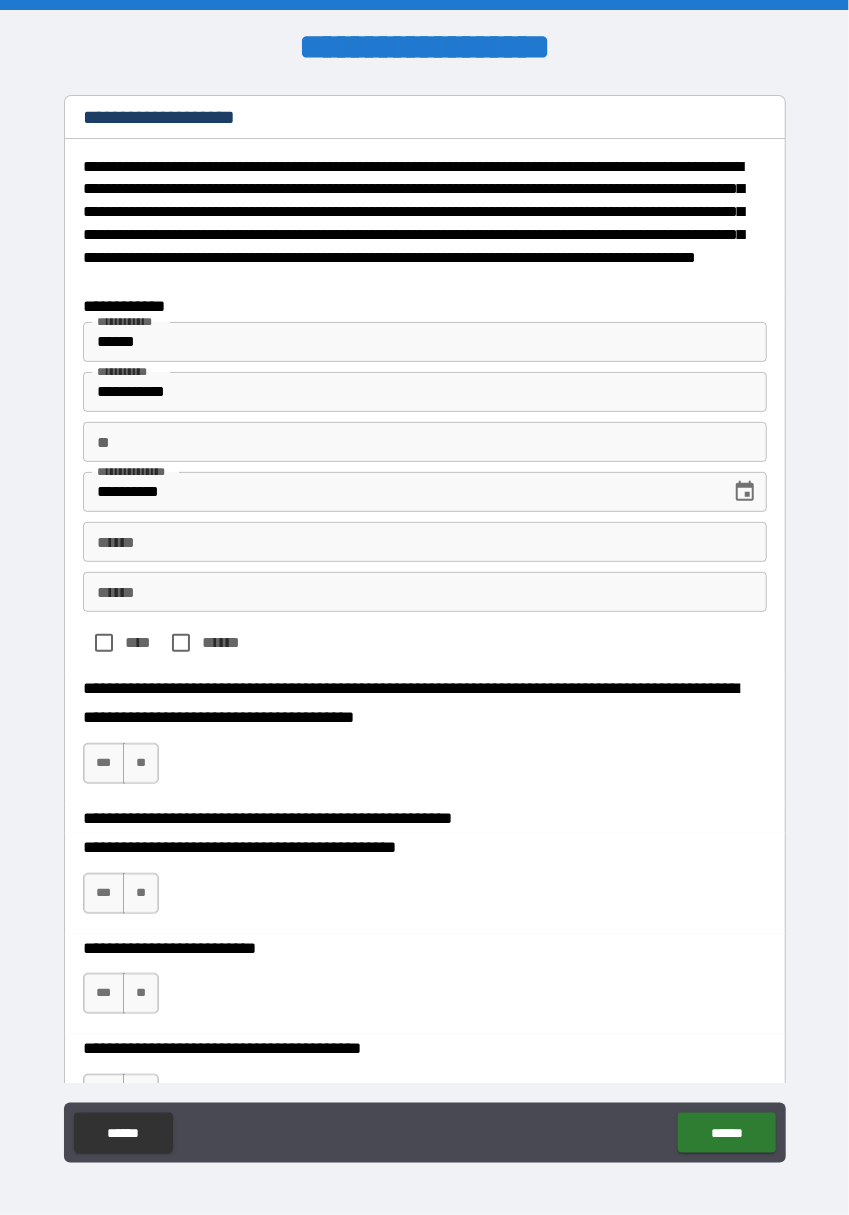 type on "*" 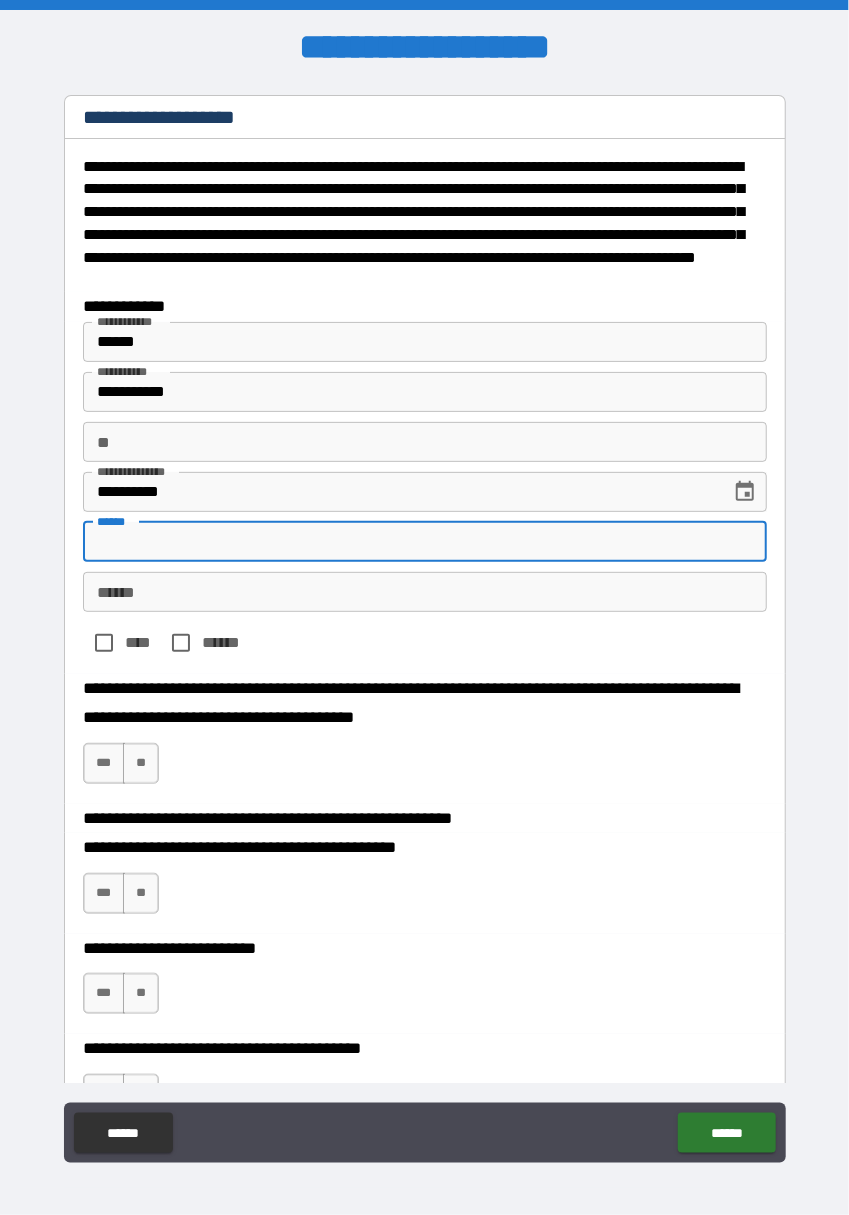 type on "*" 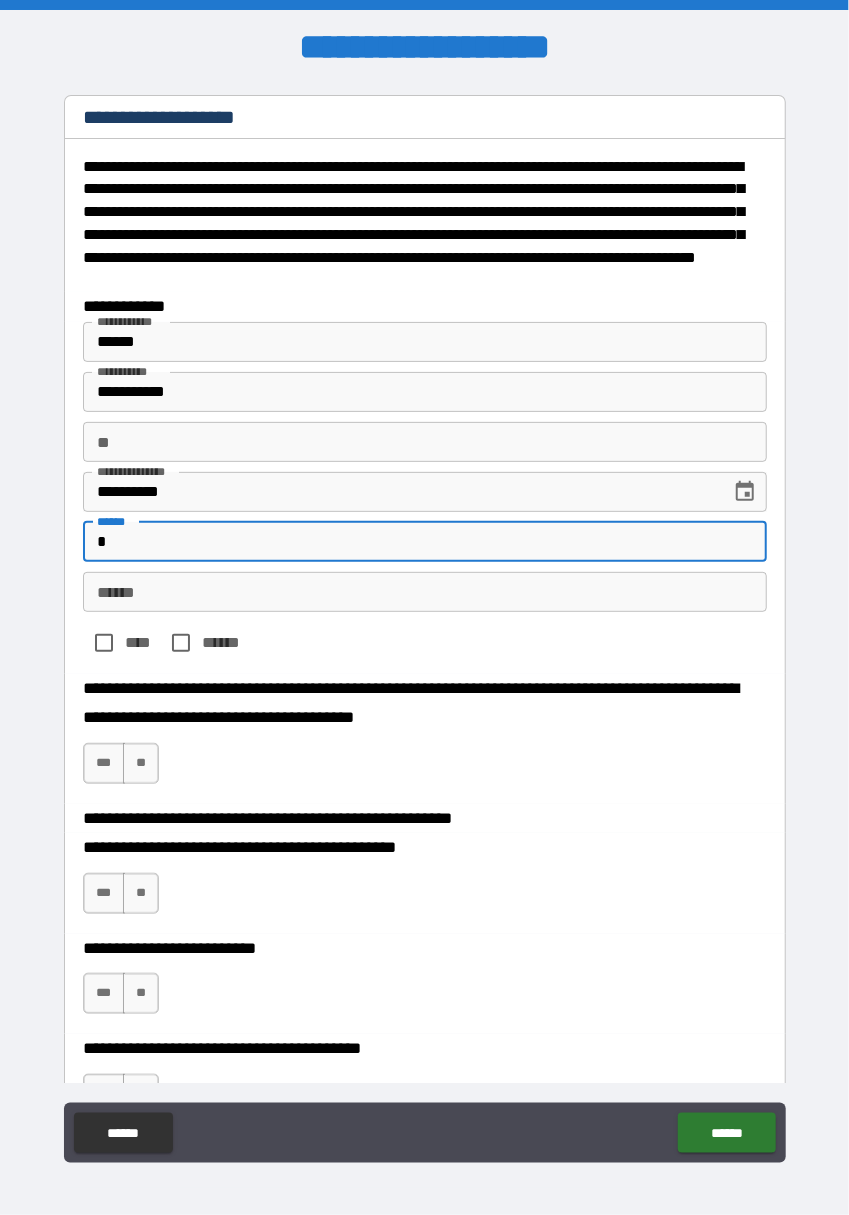 type on "*" 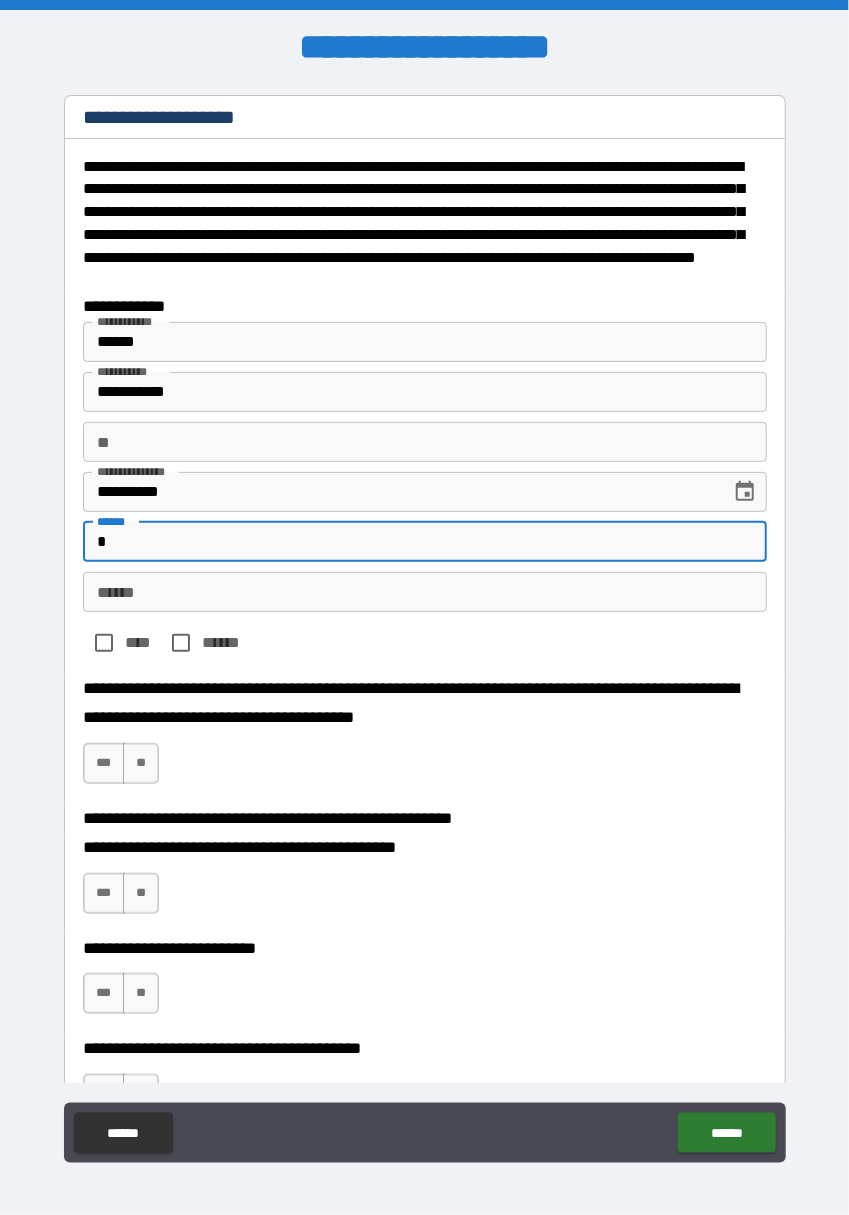 type 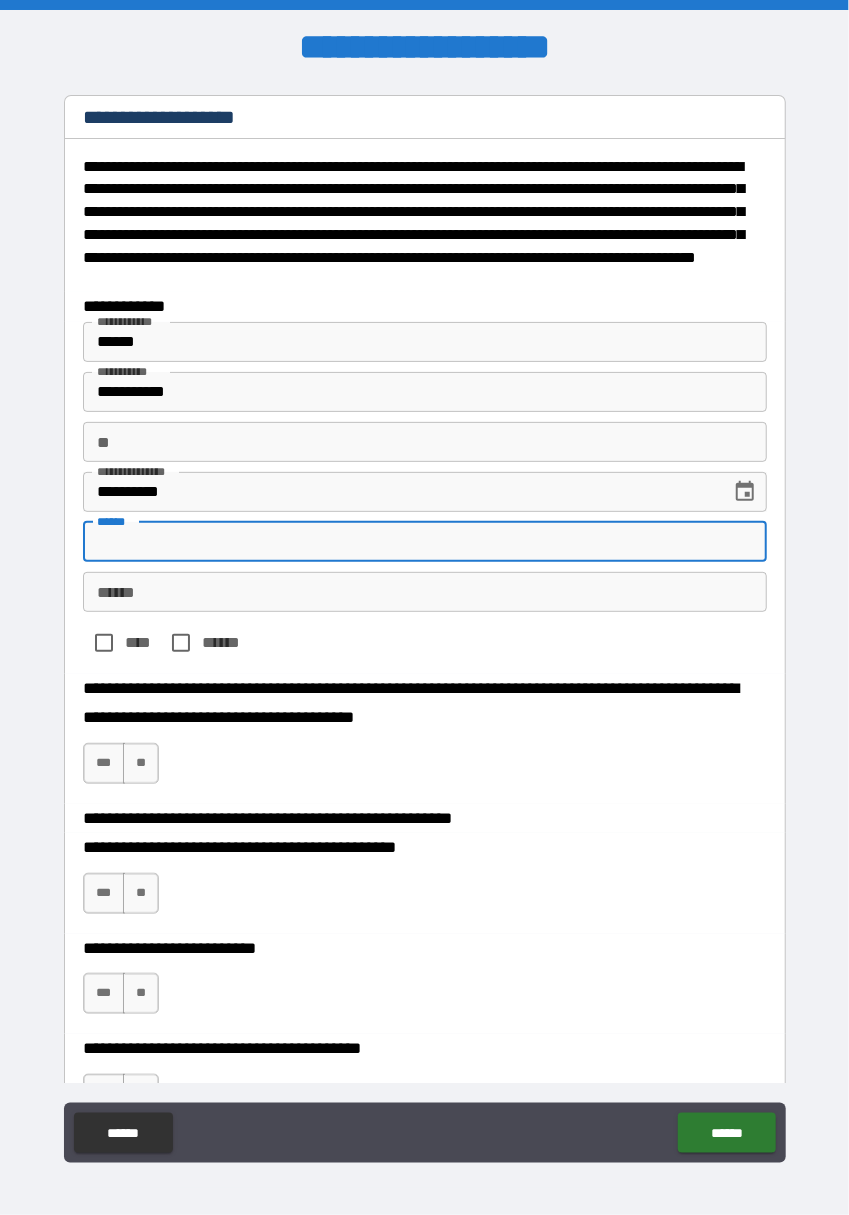 type on "*" 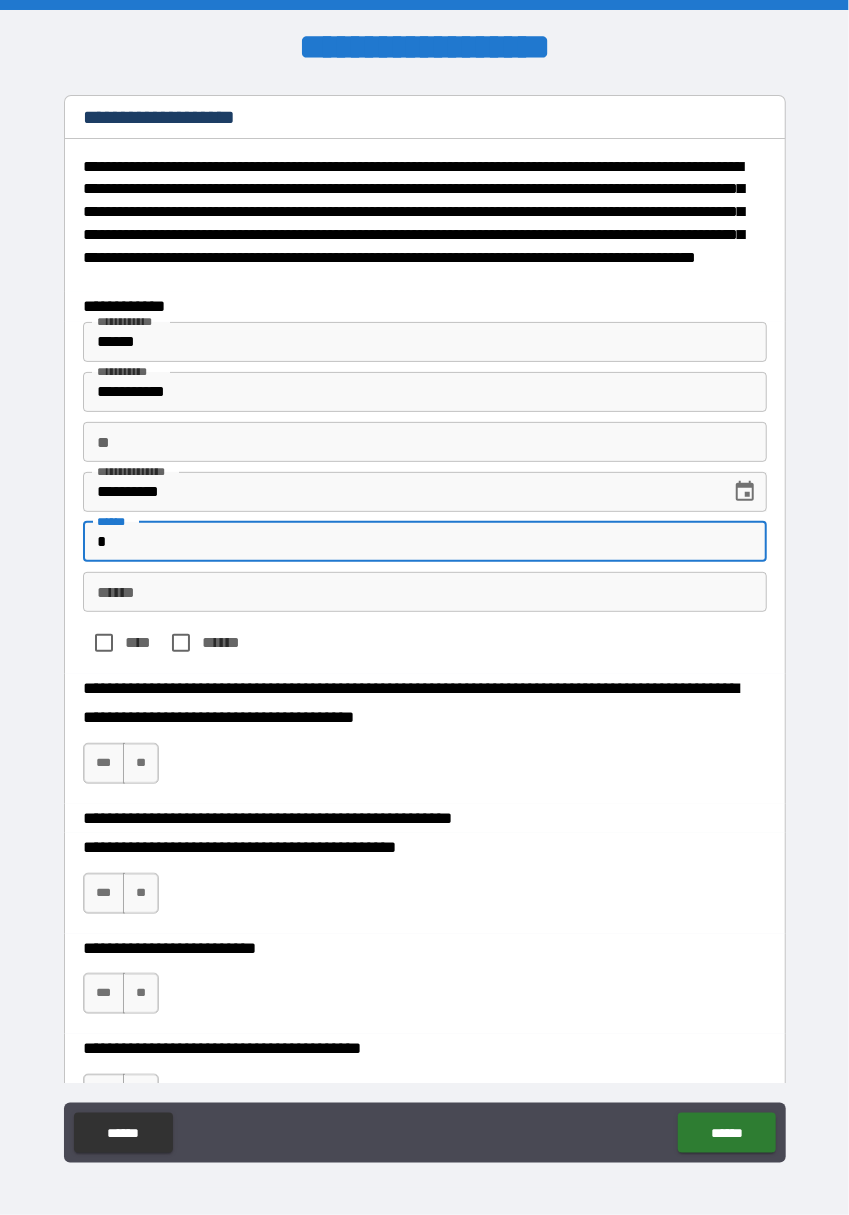 type on "*" 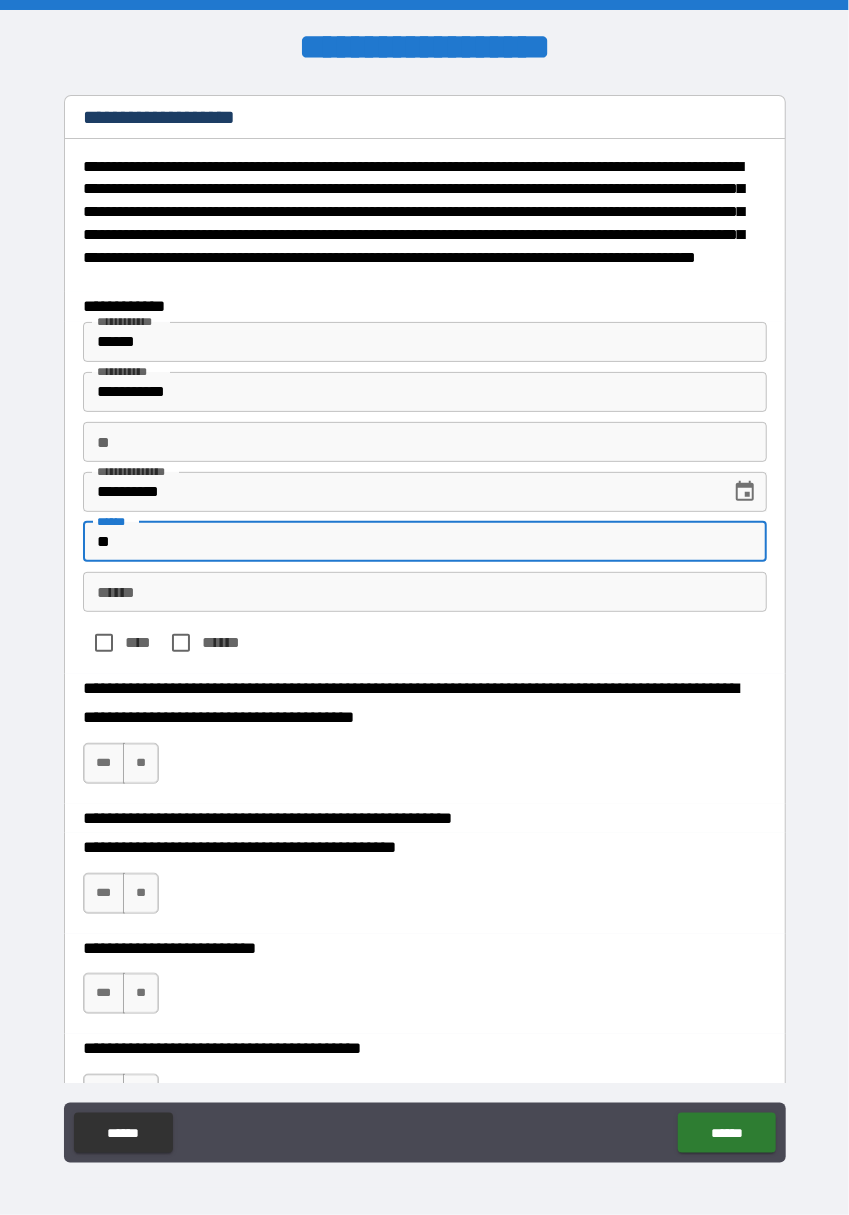 type on "*" 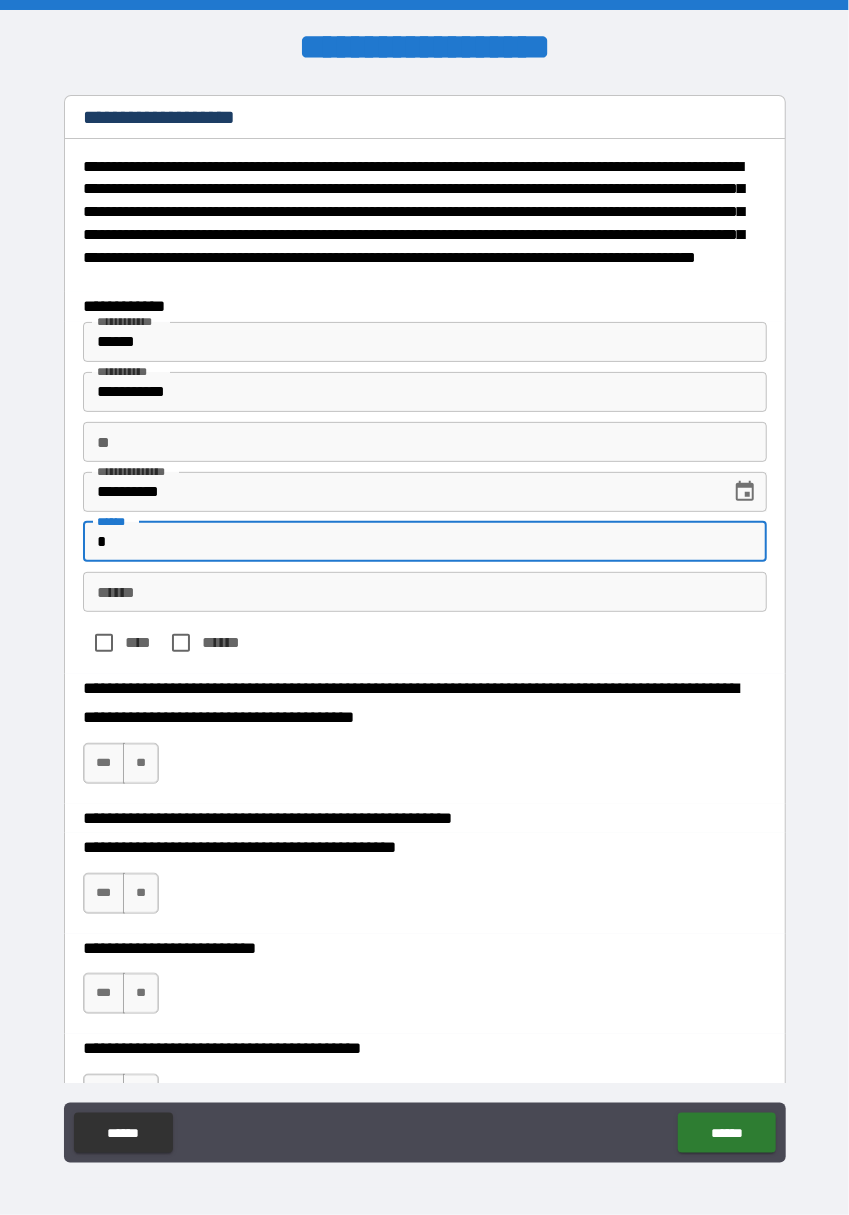 type on "*" 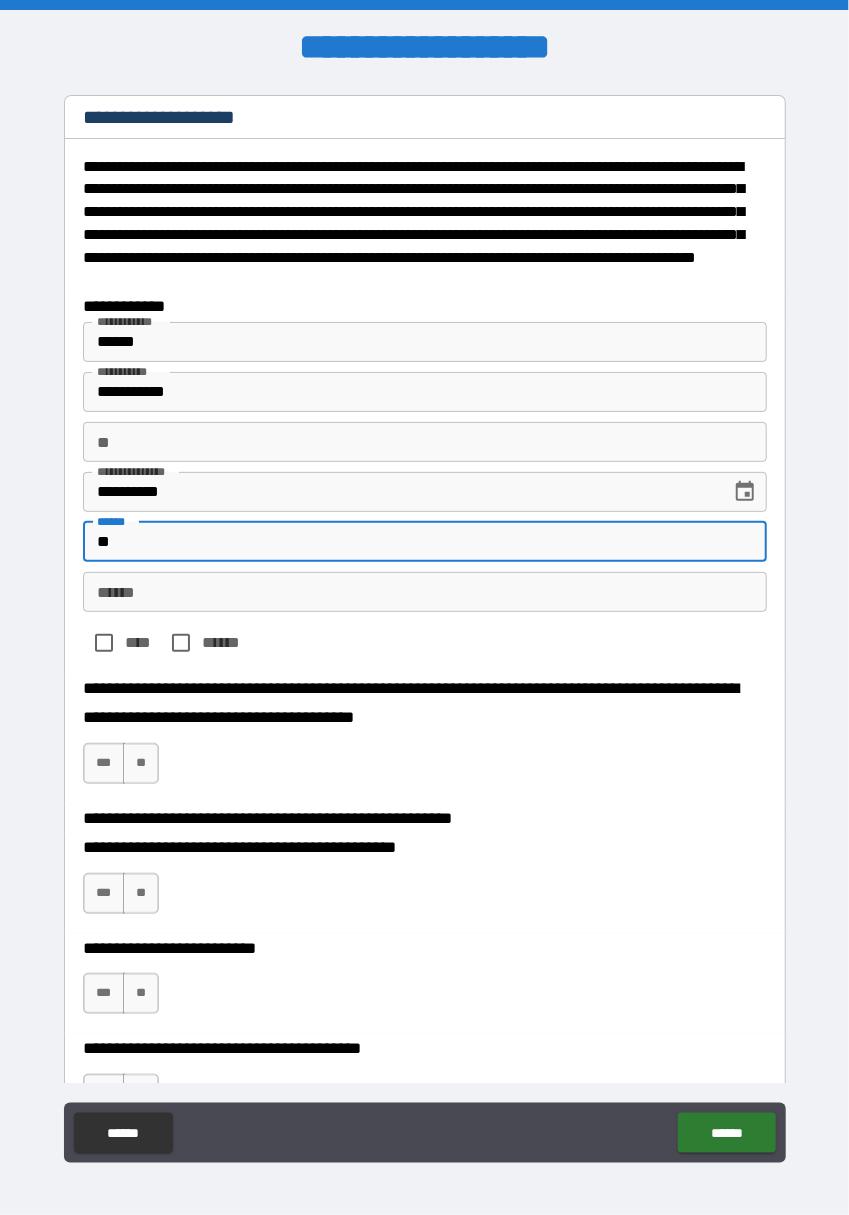 type on "*" 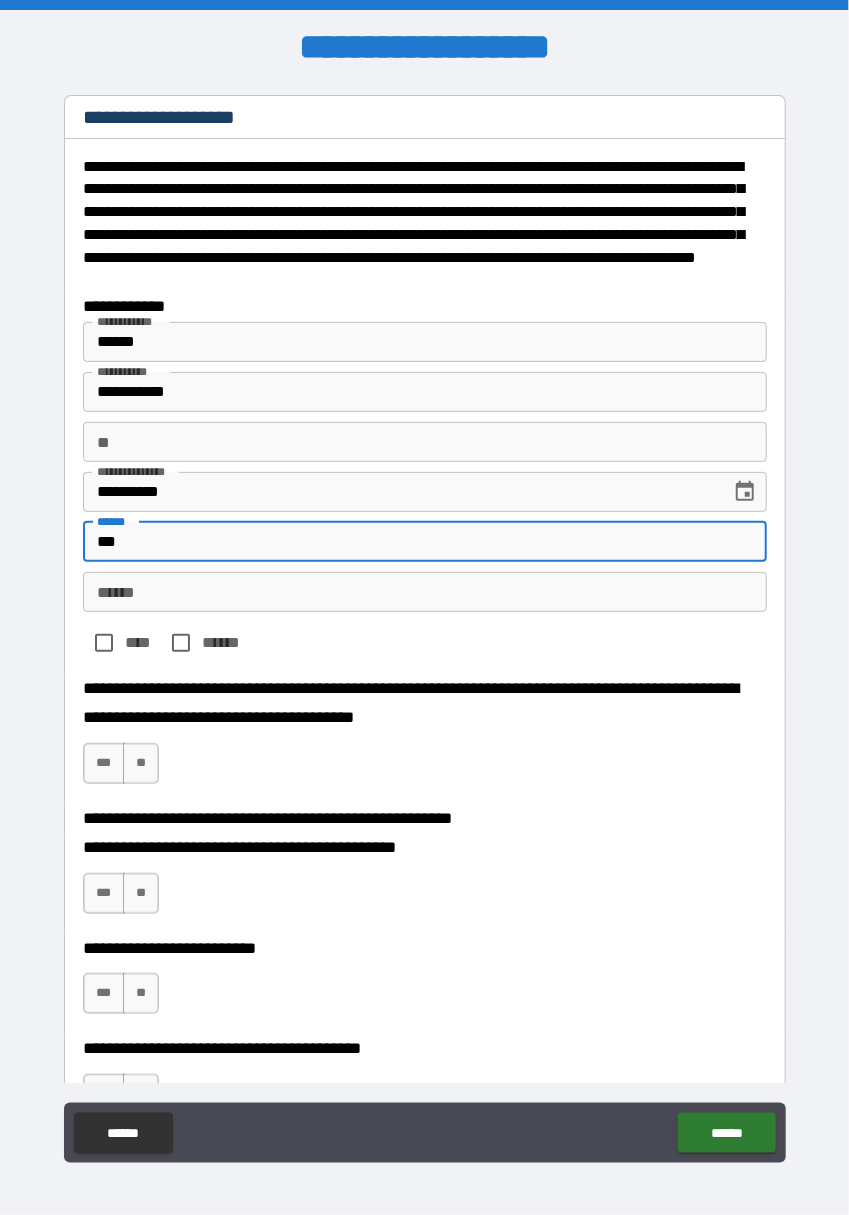 type on "*" 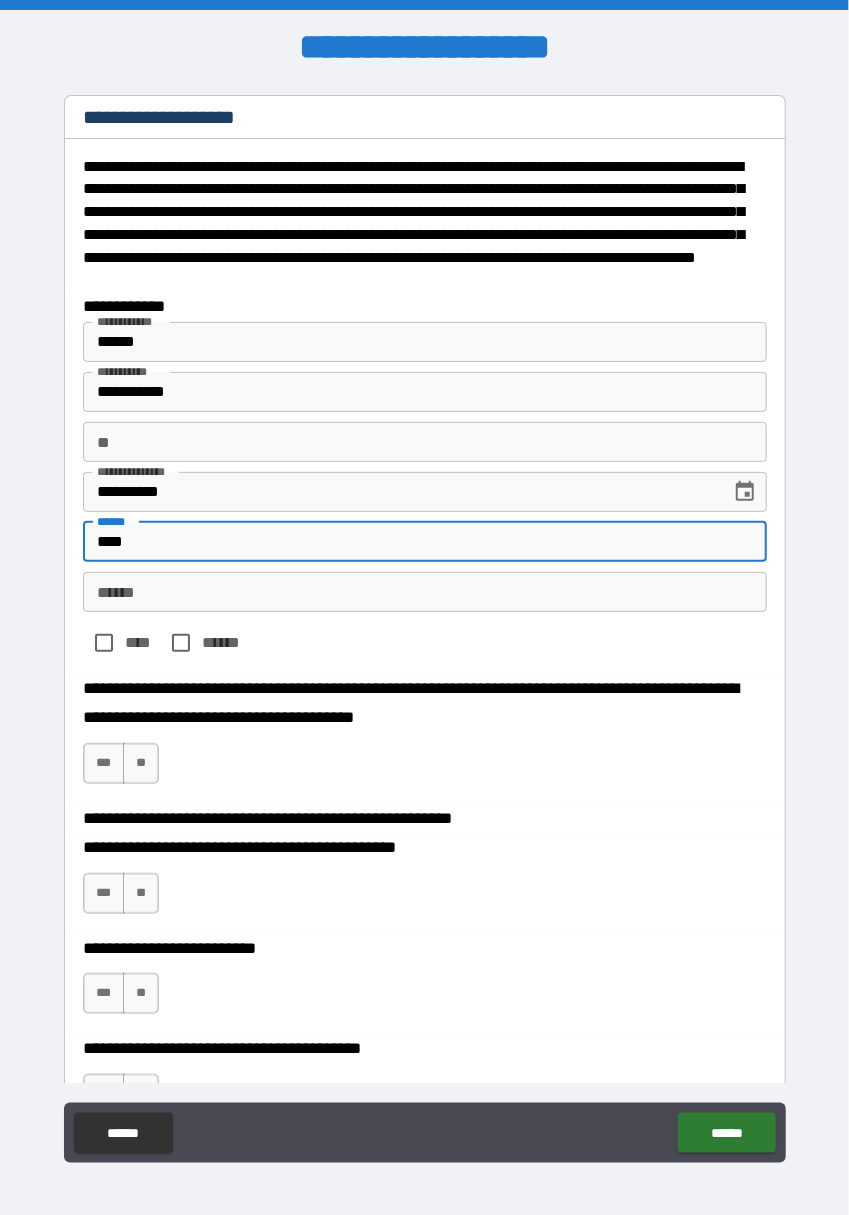 type on "*" 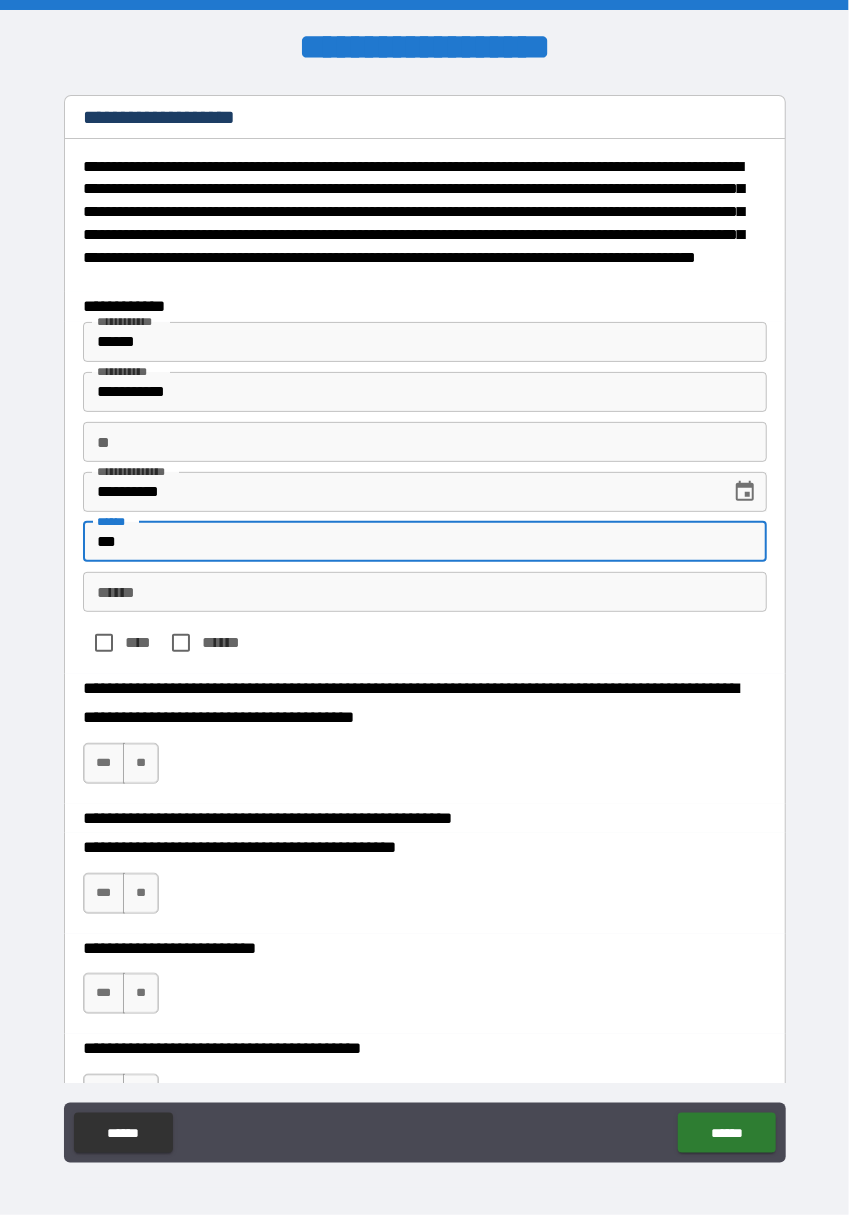 type on "*" 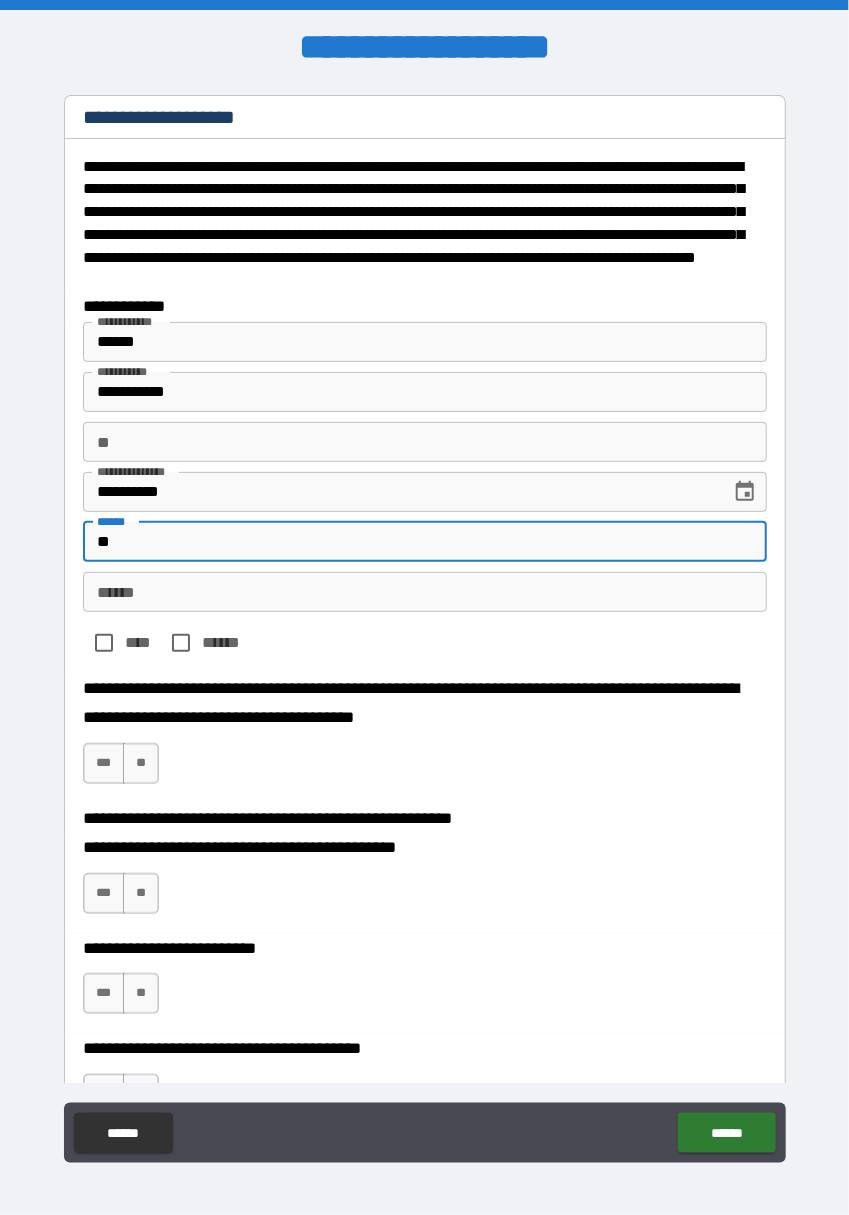 type on "*" 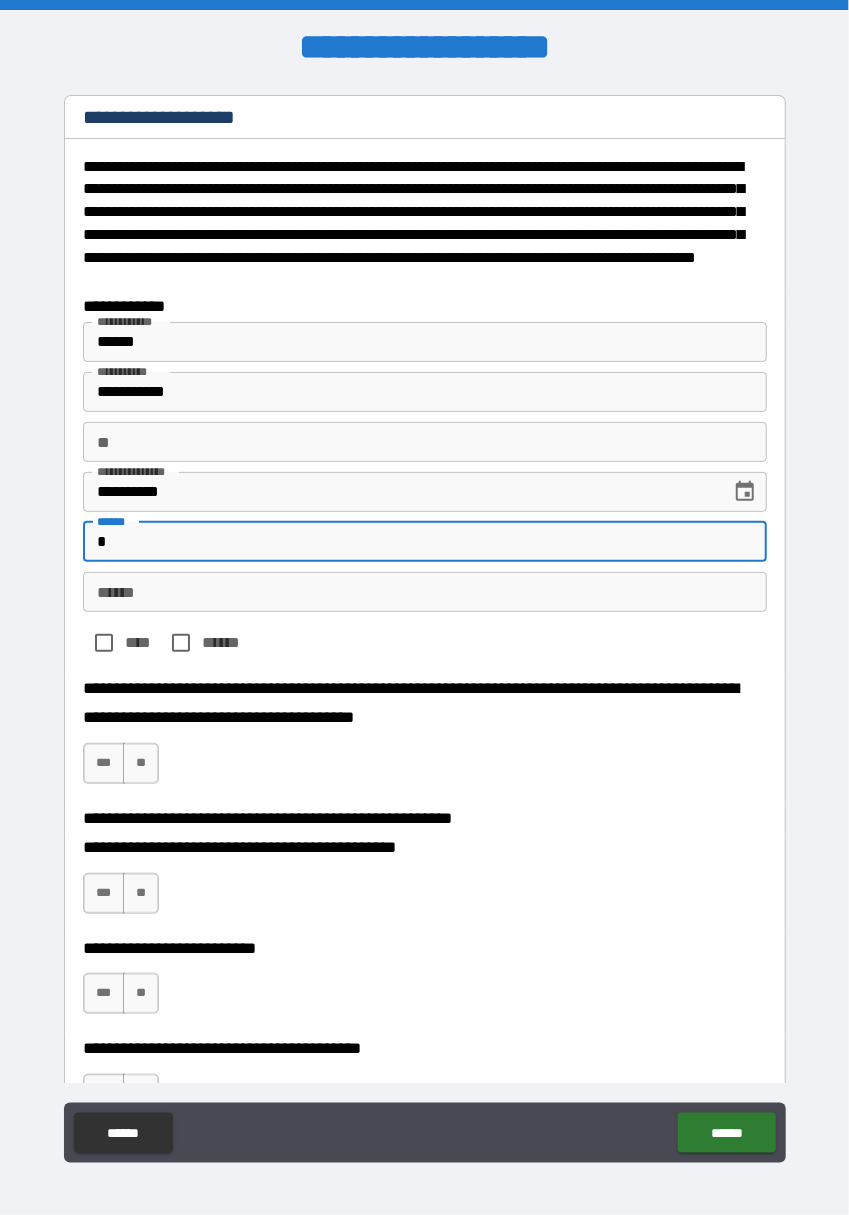 type on "*" 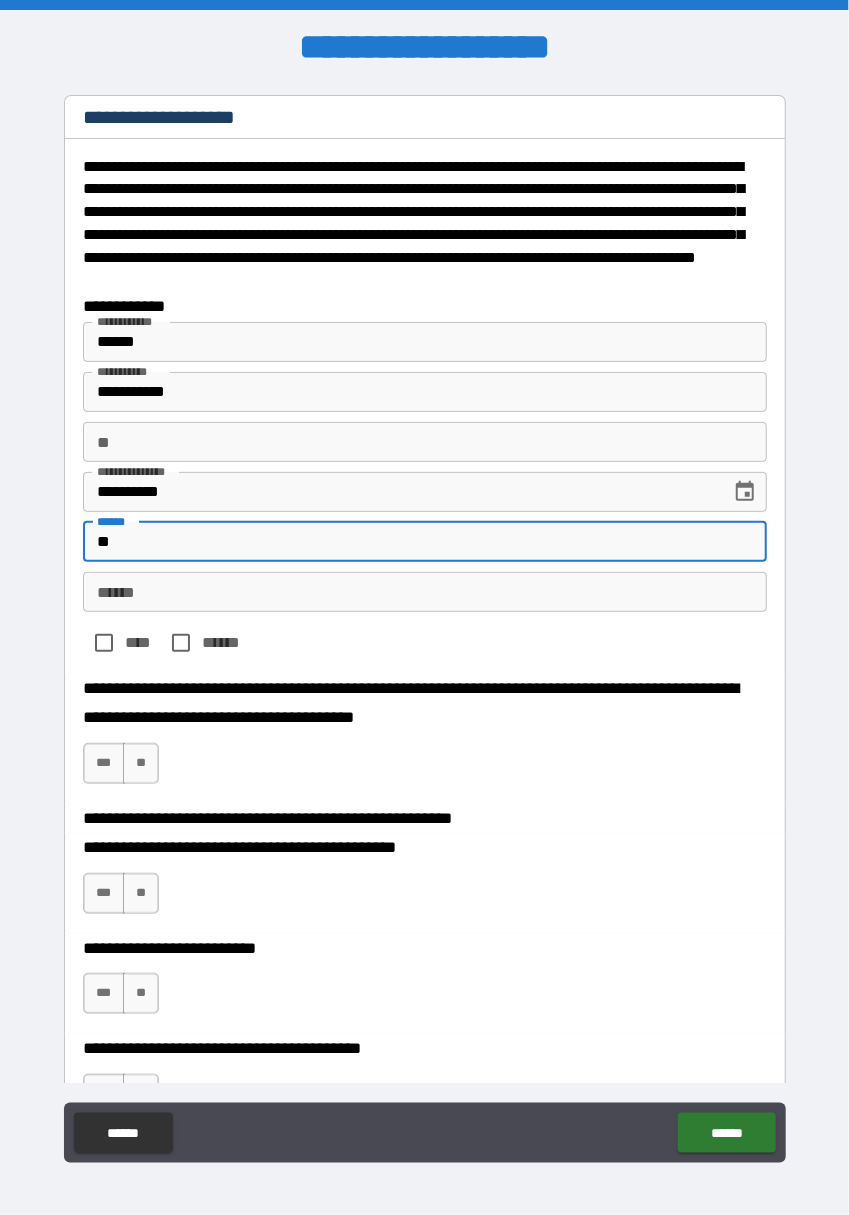 type on "*" 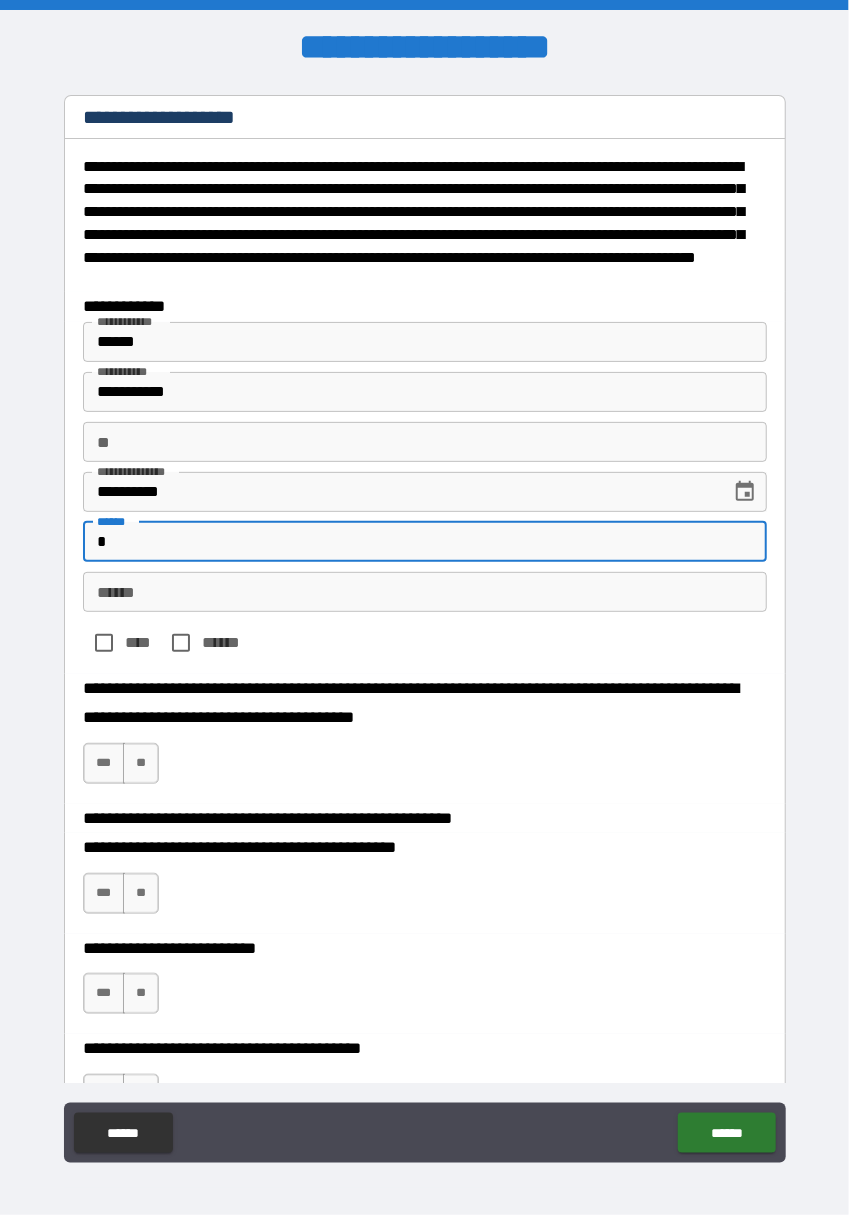 type on "*" 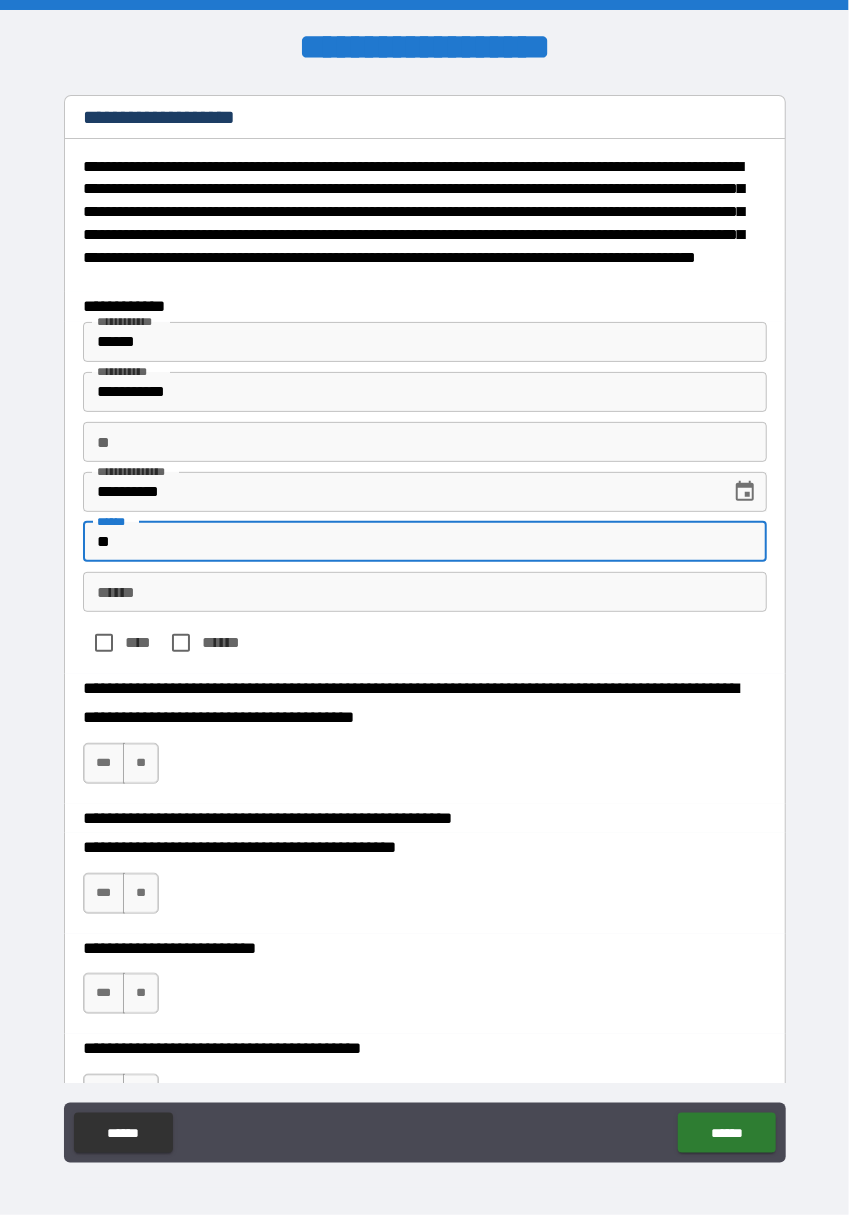 type on "*" 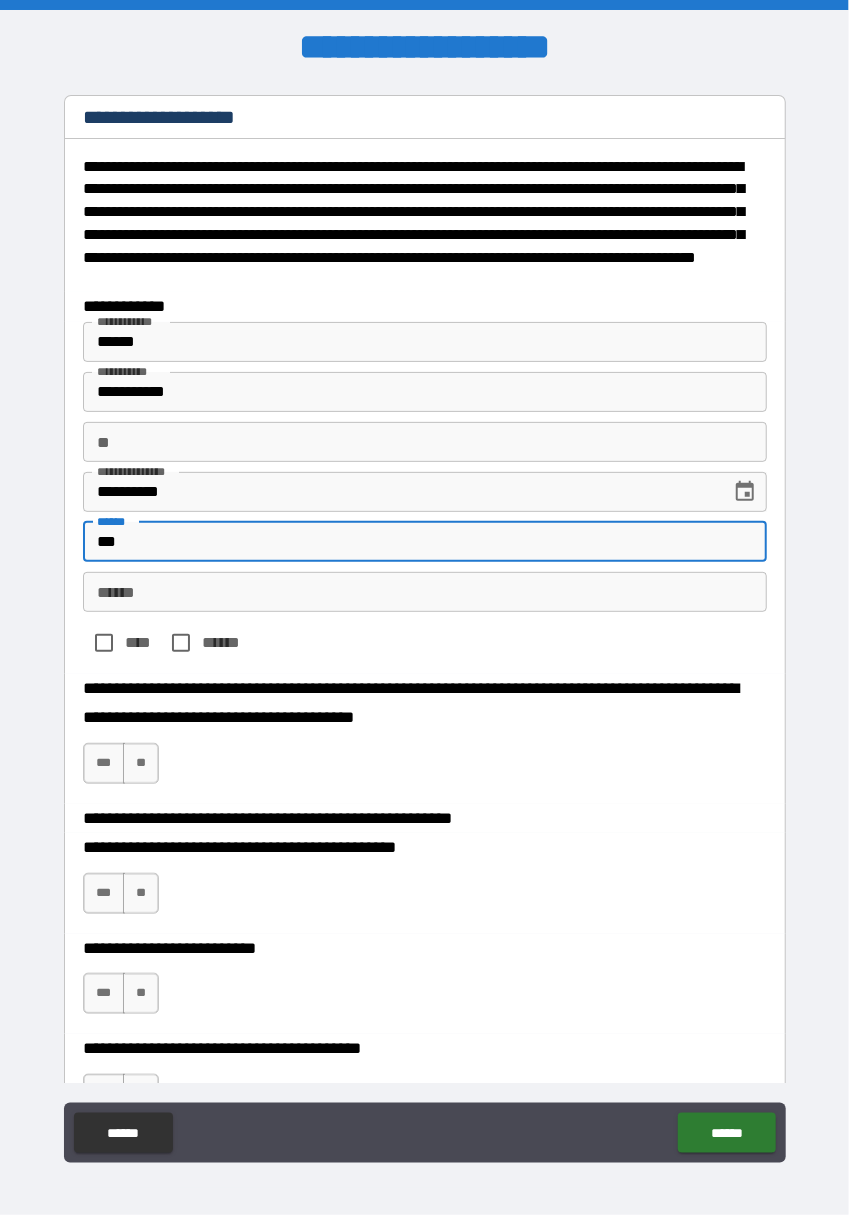 type on "*" 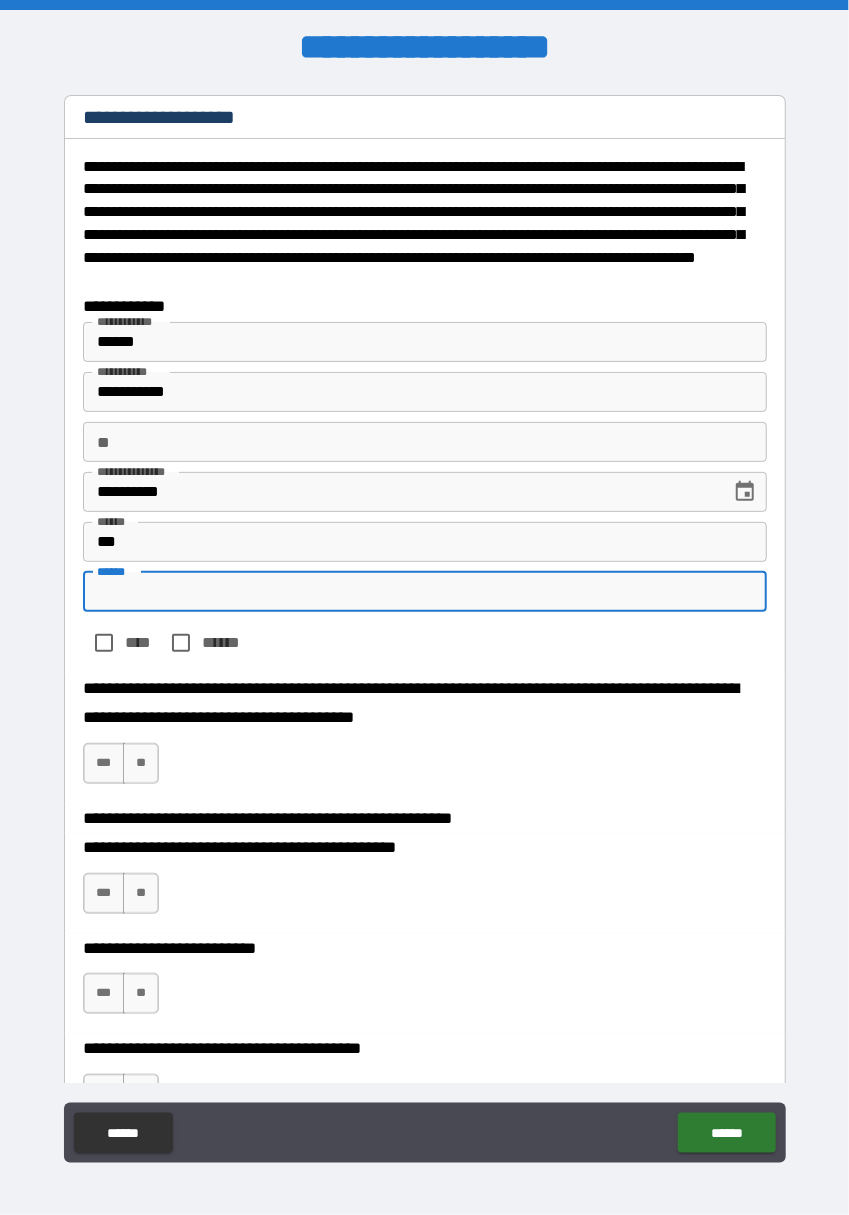 type on "*" 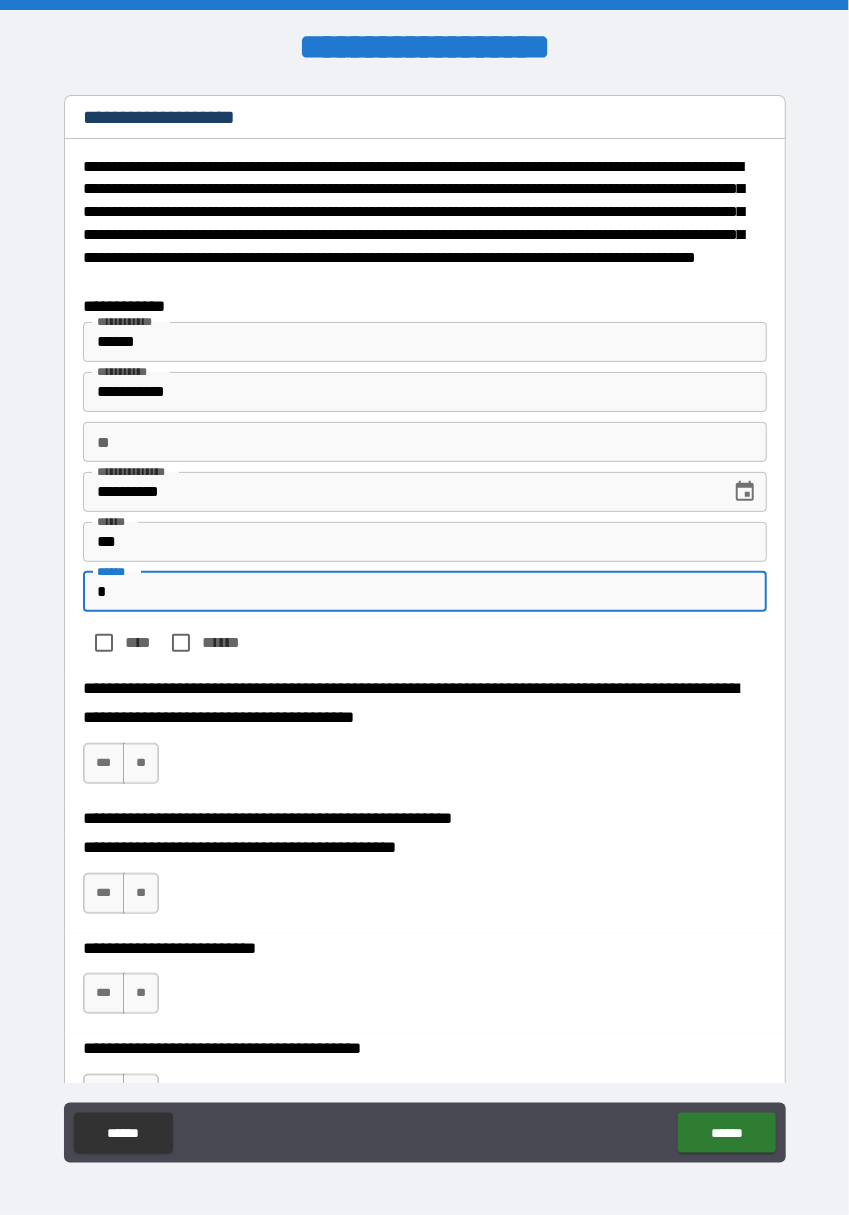 type on "*" 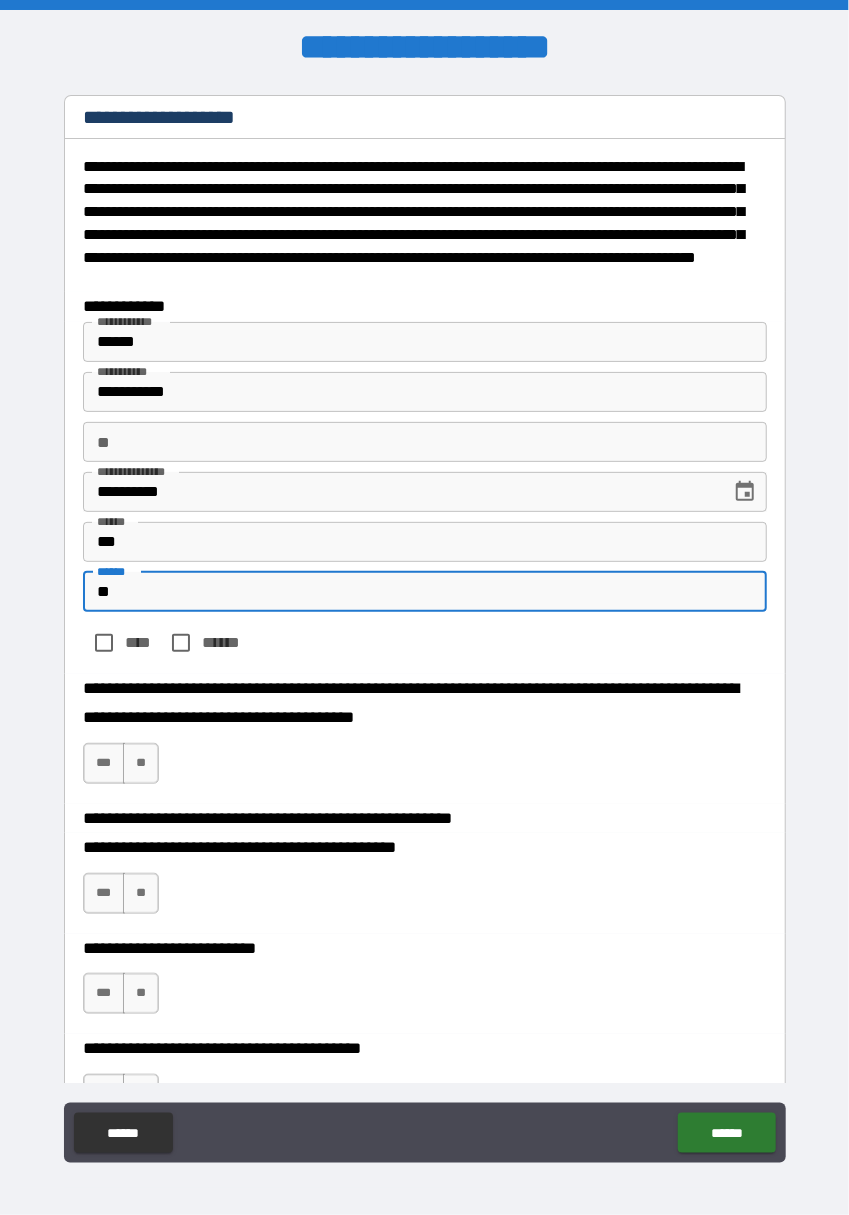 type on "*" 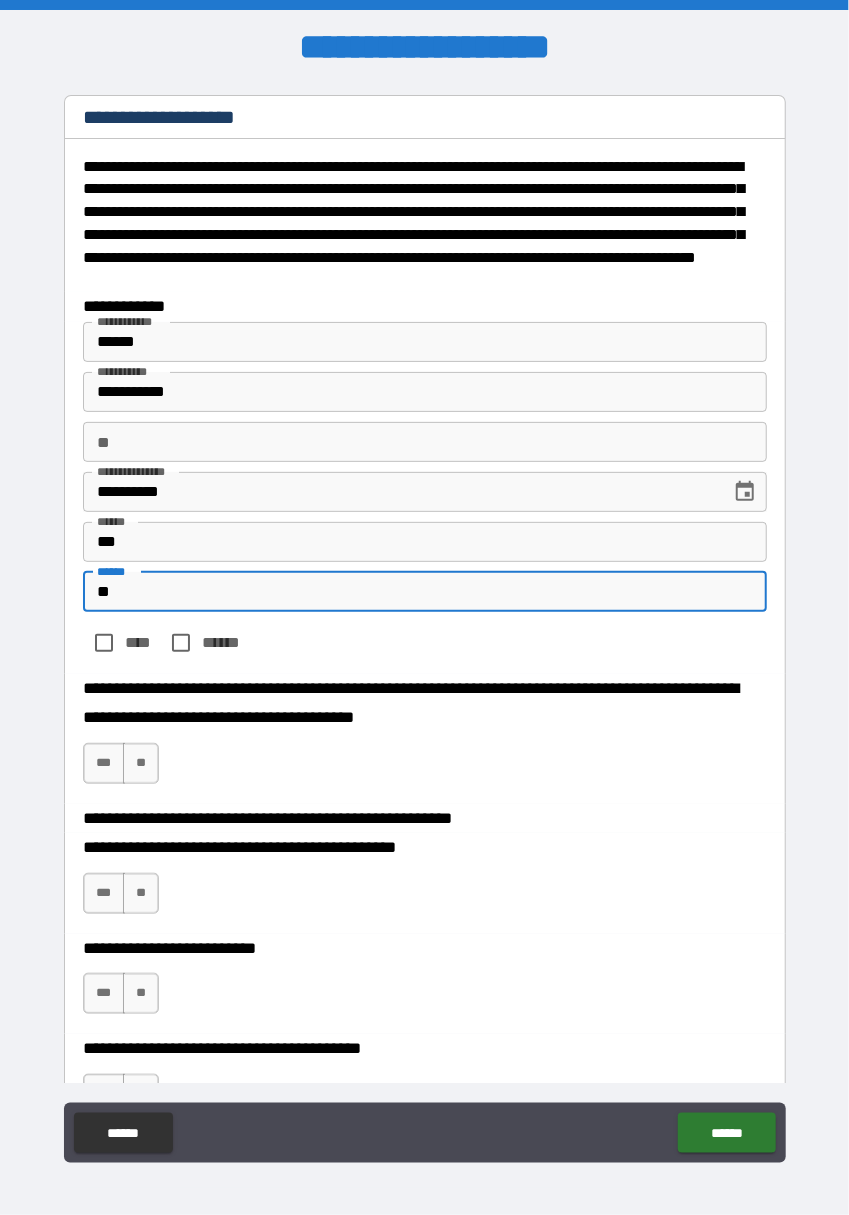 type on "***" 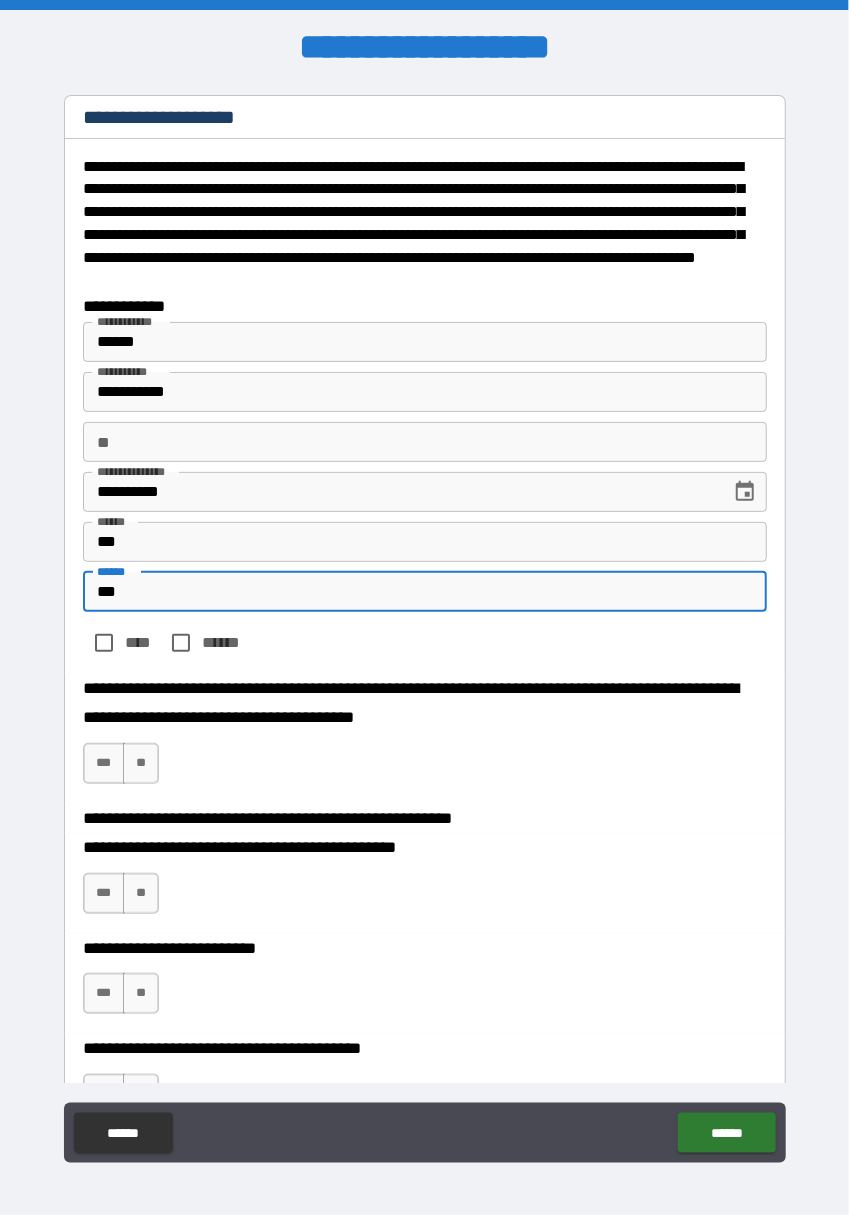 type on "*" 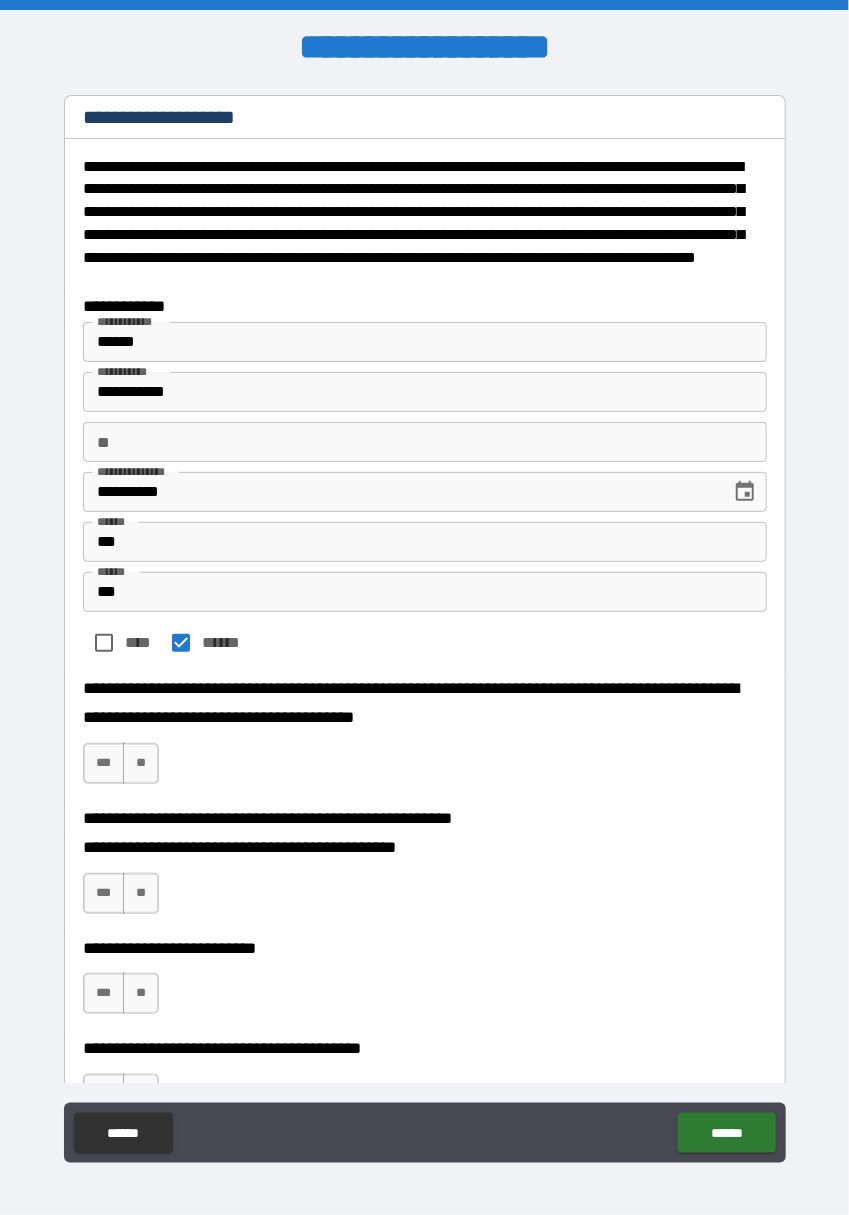 click on "**" at bounding box center (141, 893) 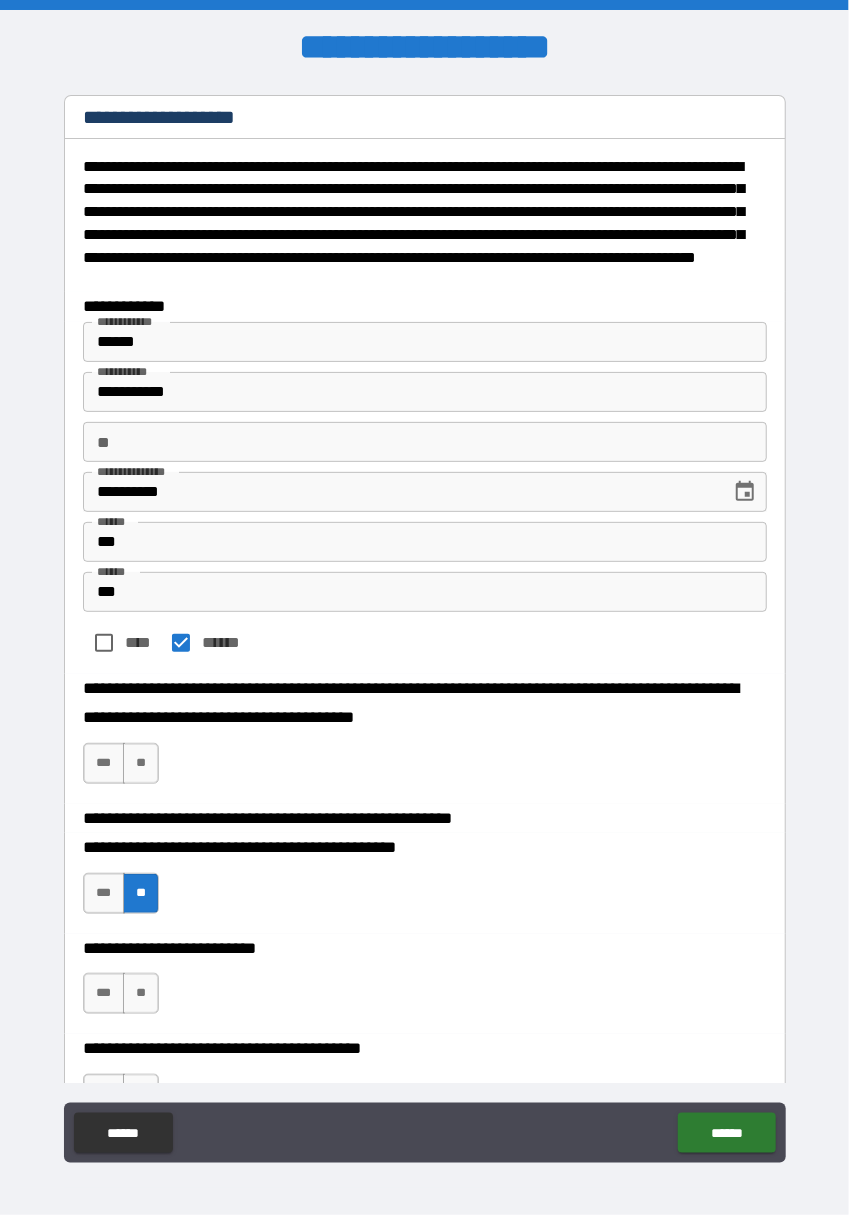 click on "**" at bounding box center [141, 763] 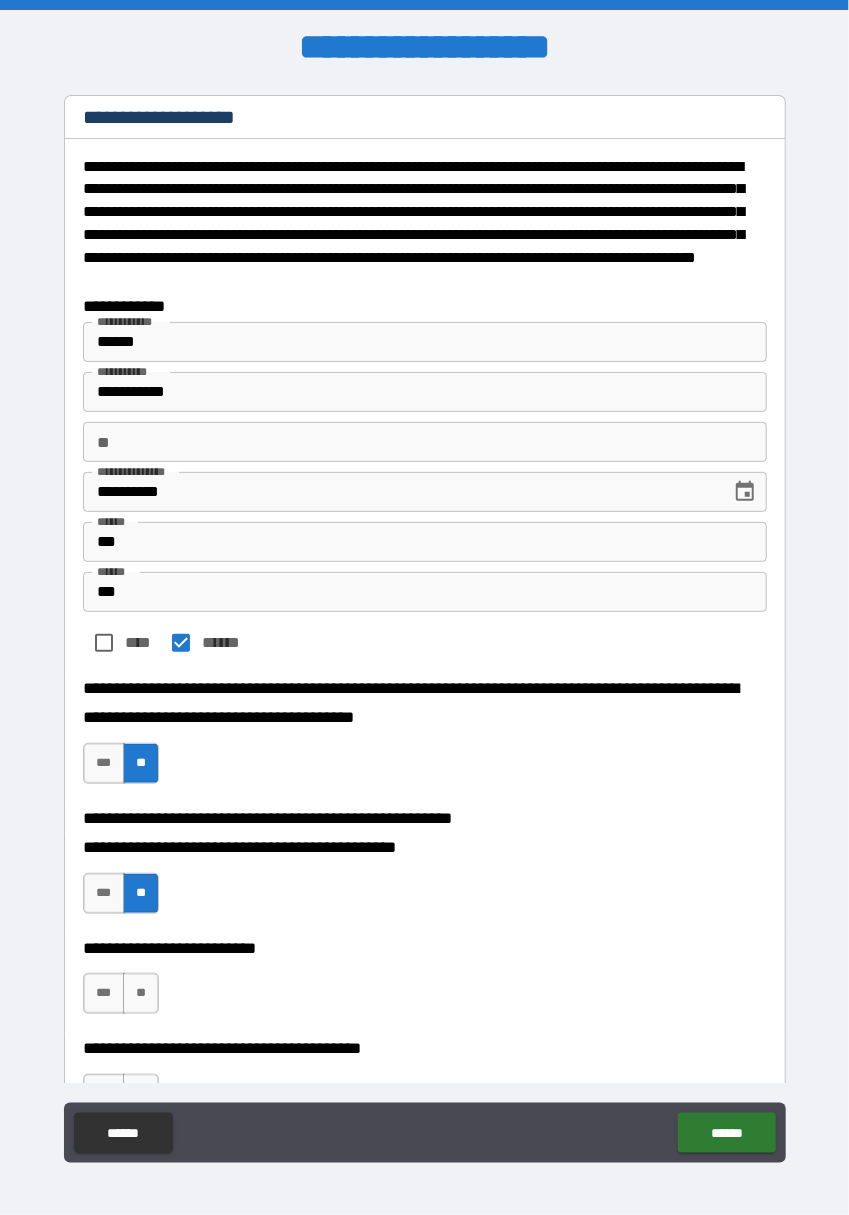 click on "**" at bounding box center (141, 993) 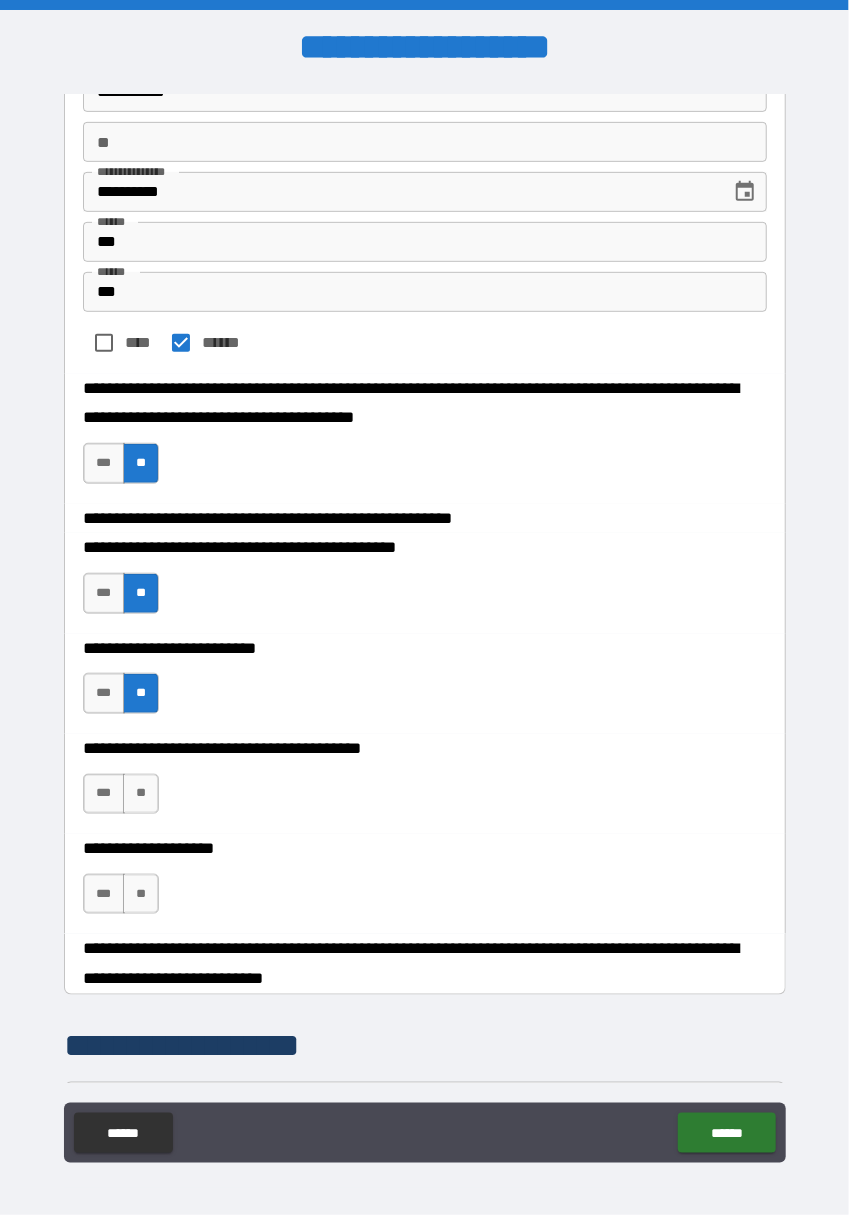 scroll, scrollTop: 329, scrollLeft: 0, axis: vertical 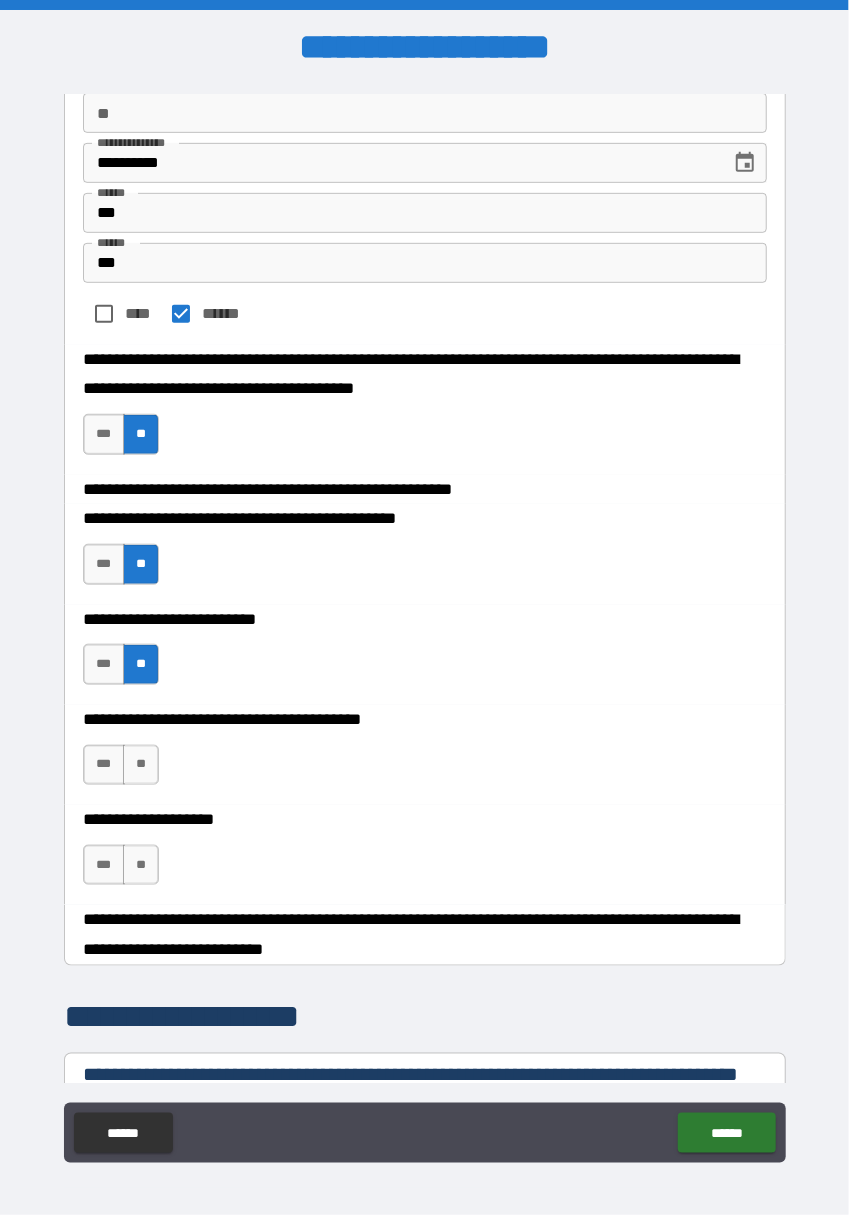 click on "**" at bounding box center [141, 765] 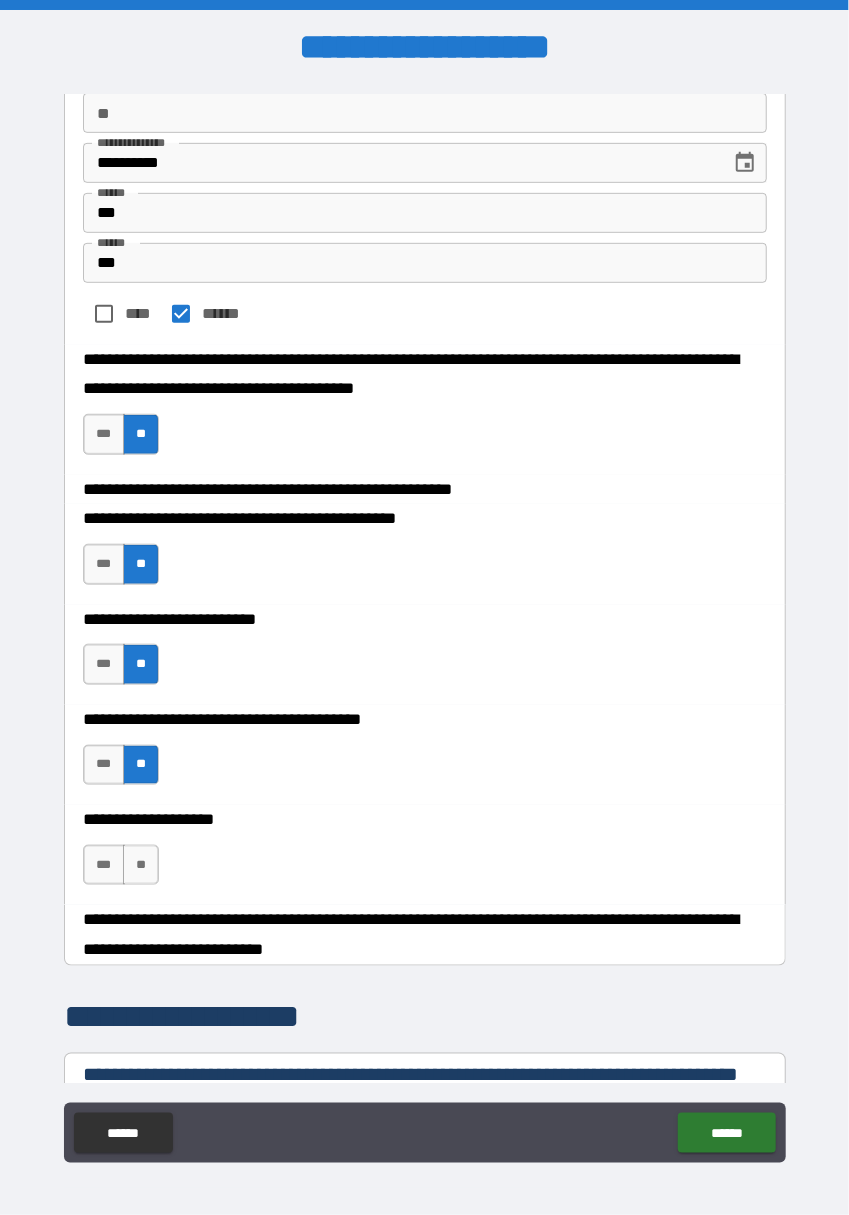 click on "**" at bounding box center [141, 865] 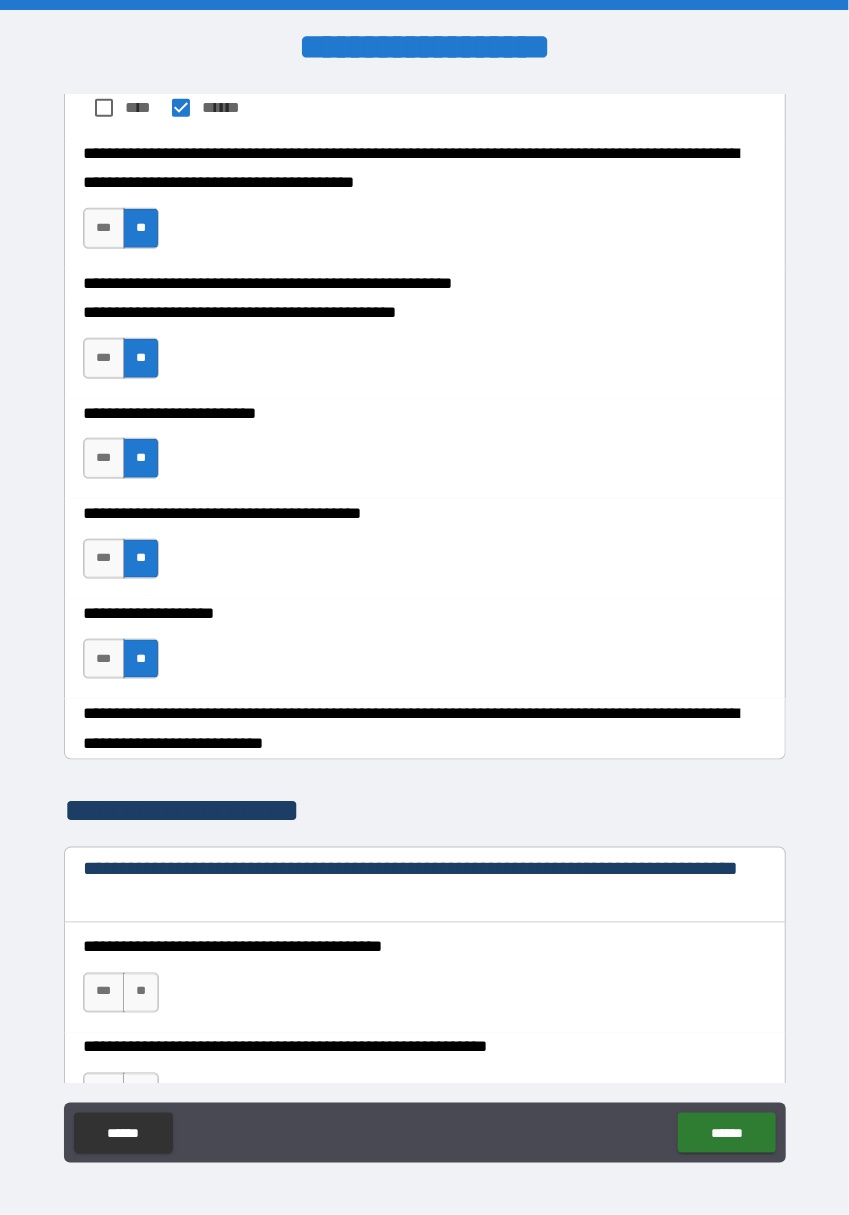 scroll, scrollTop: 563, scrollLeft: 0, axis: vertical 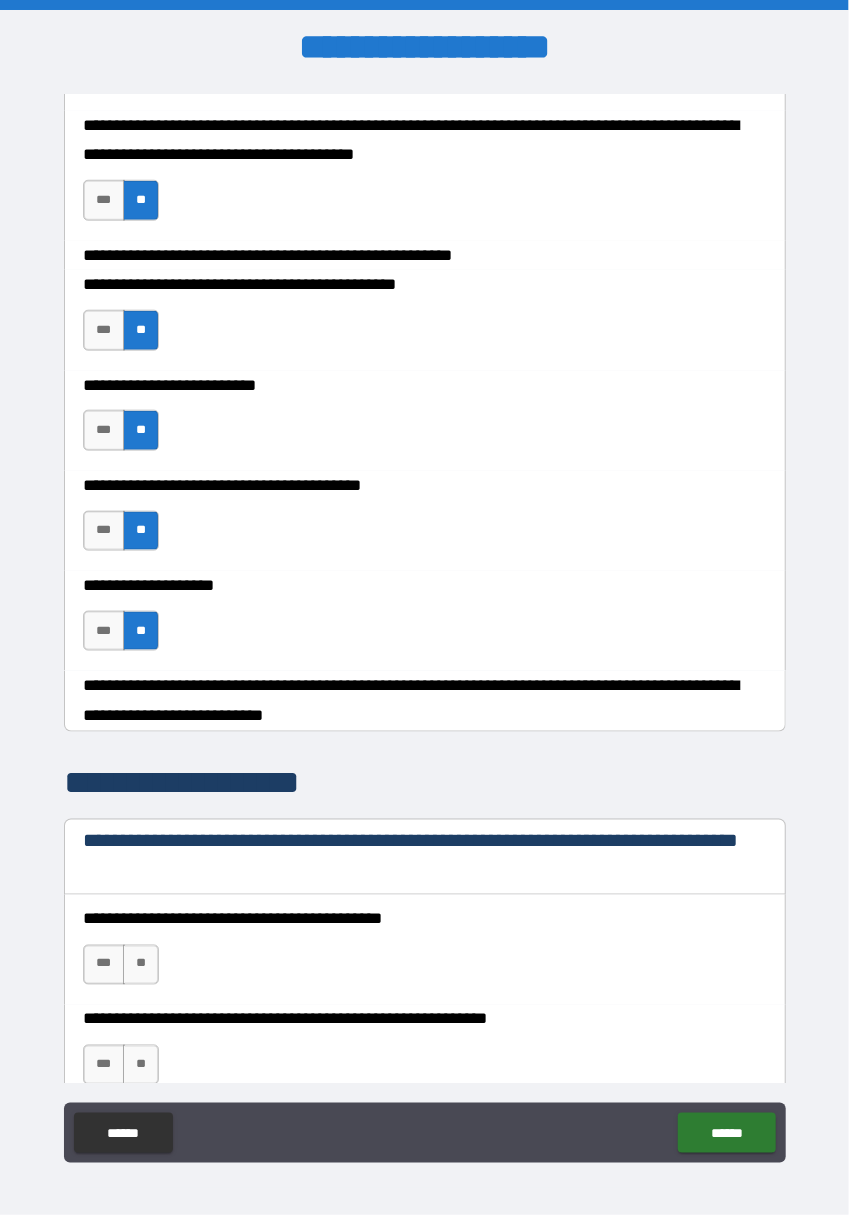click on "**" at bounding box center (141, 965) 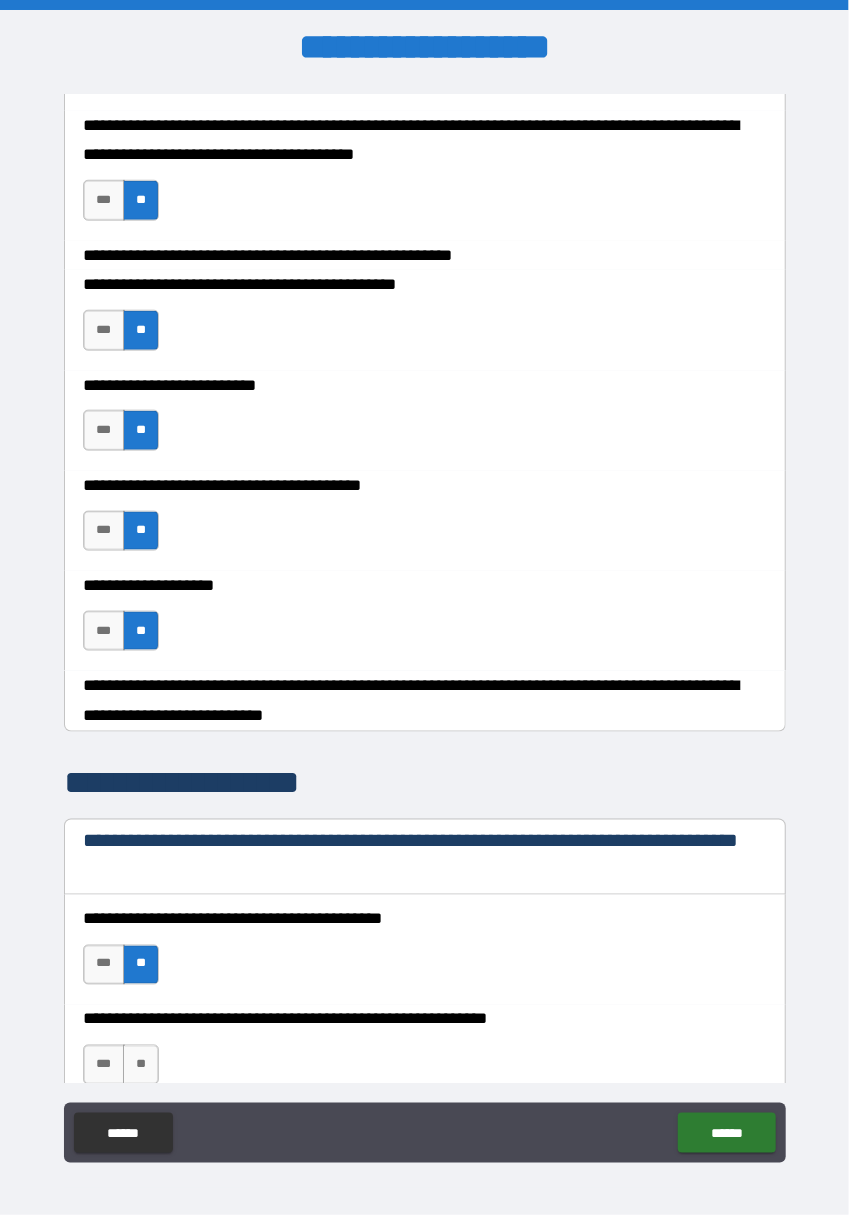 click on "***" at bounding box center (104, 1065) 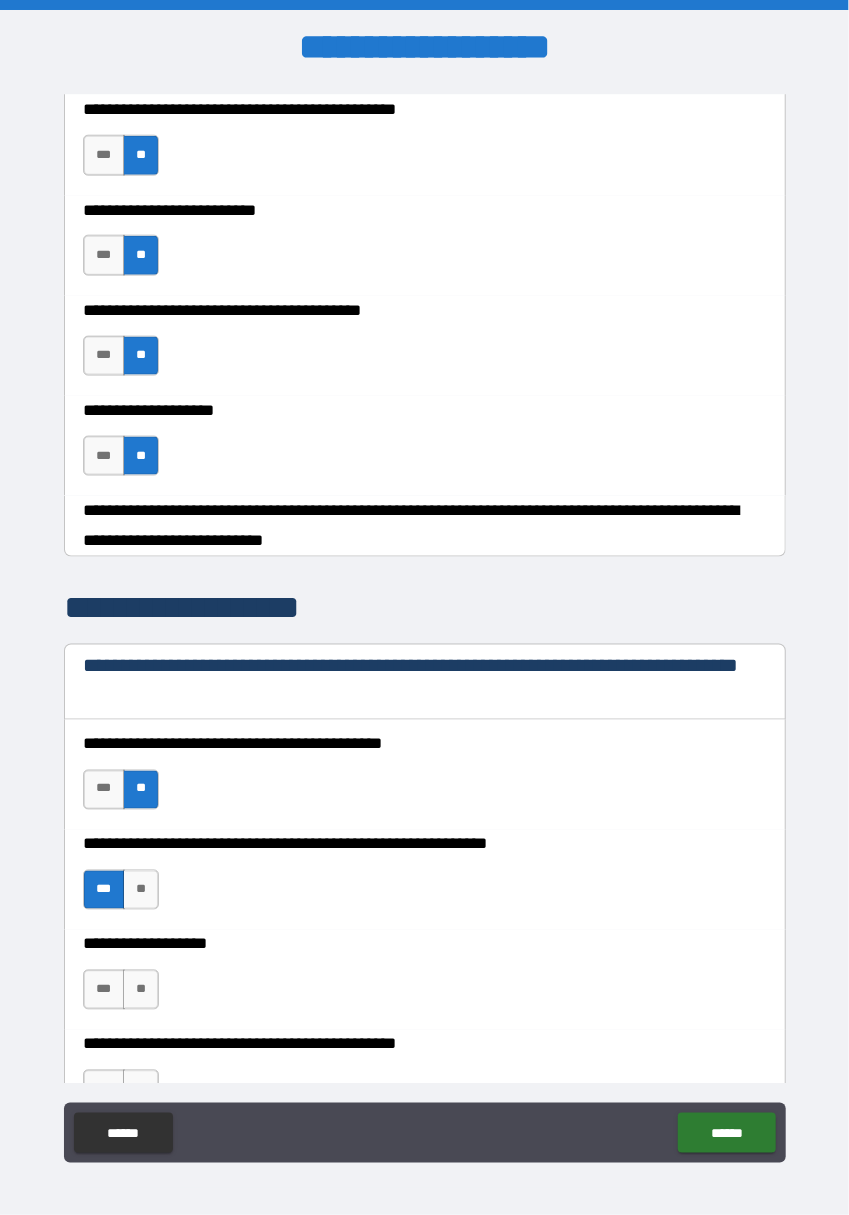 scroll, scrollTop: 753, scrollLeft: 0, axis: vertical 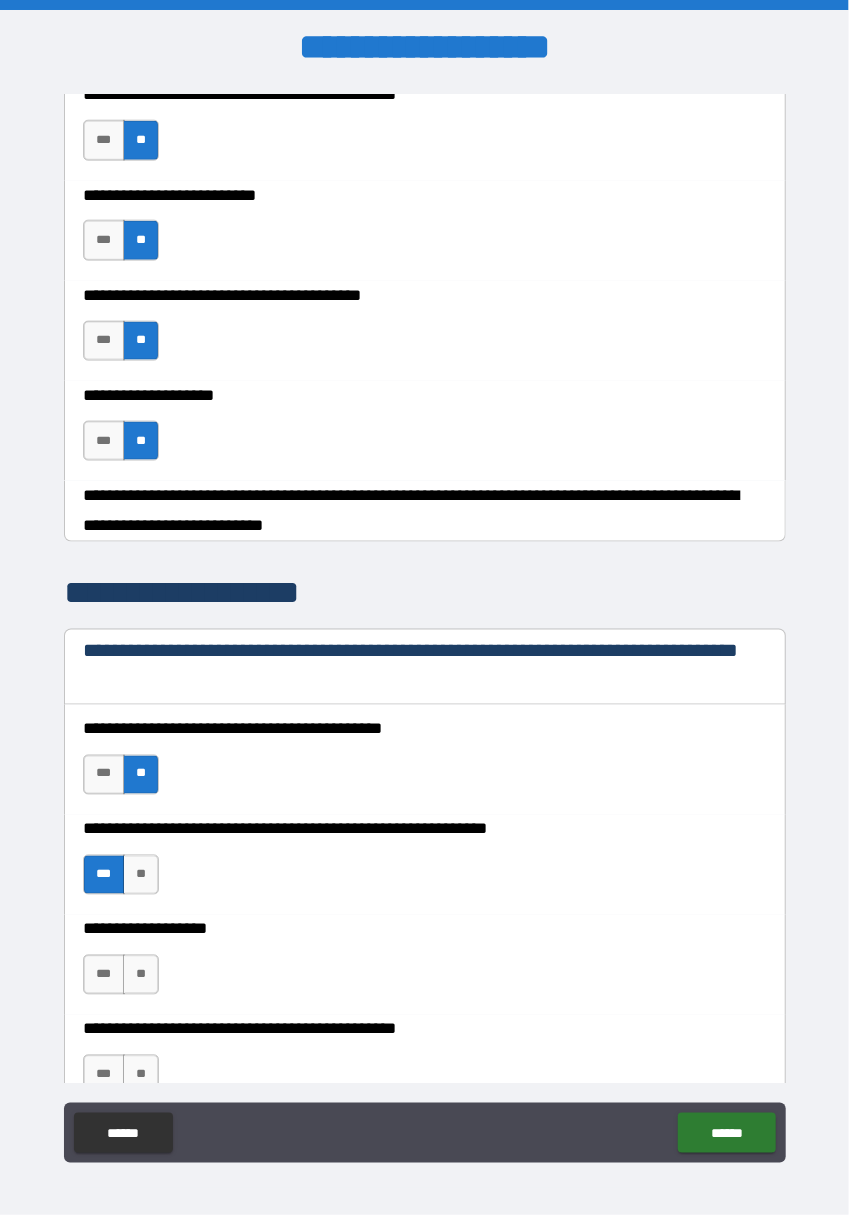click on "**" at bounding box center (141, 975) 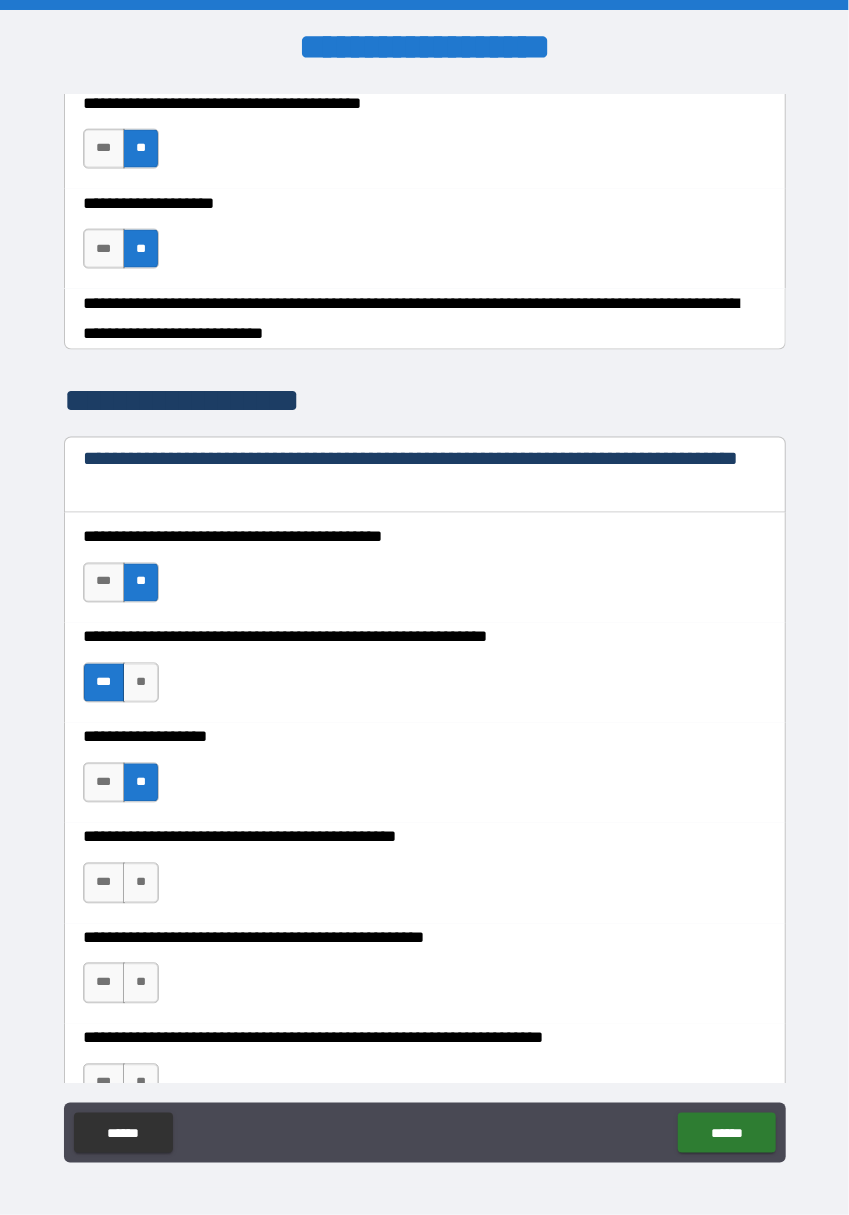 scroll, scrollTop: 951, scrollLeft: 0, axis: vertical 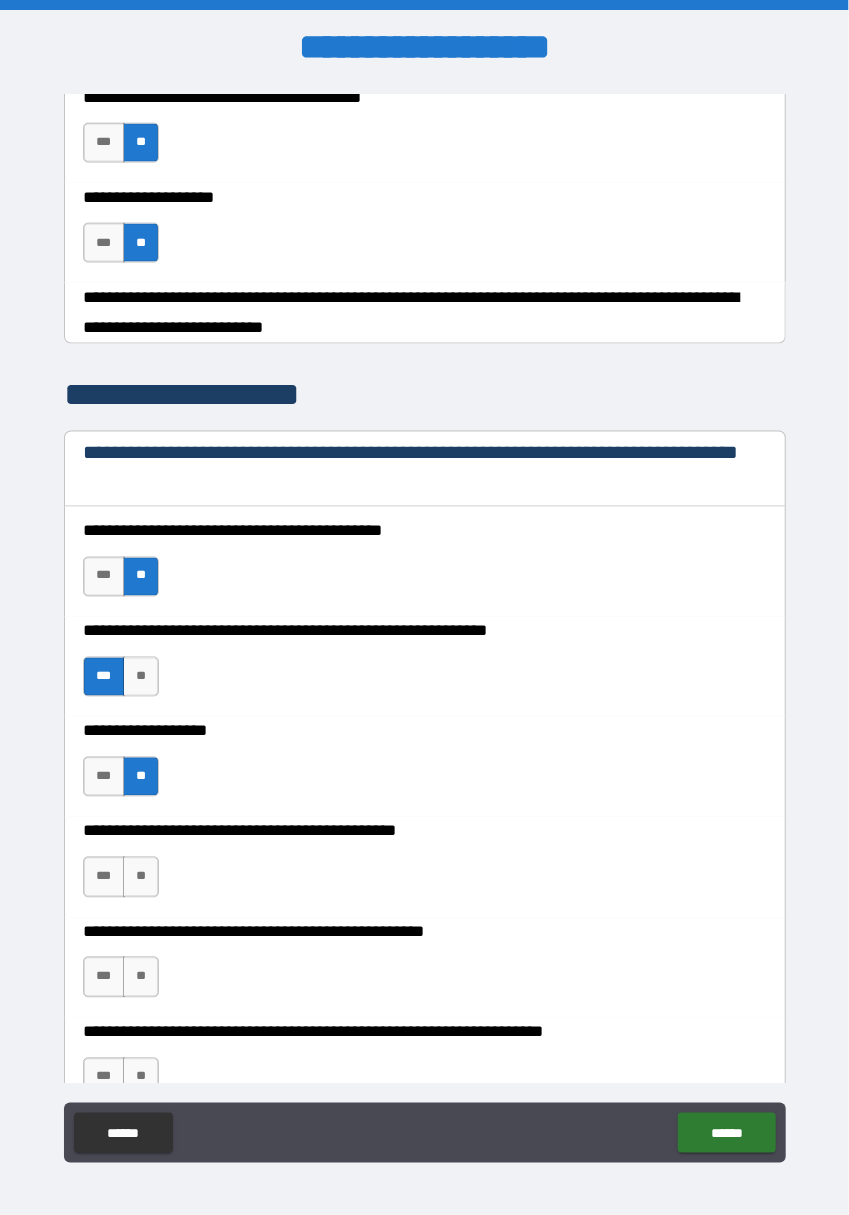 click on "**" at bounding box center (141, 877) 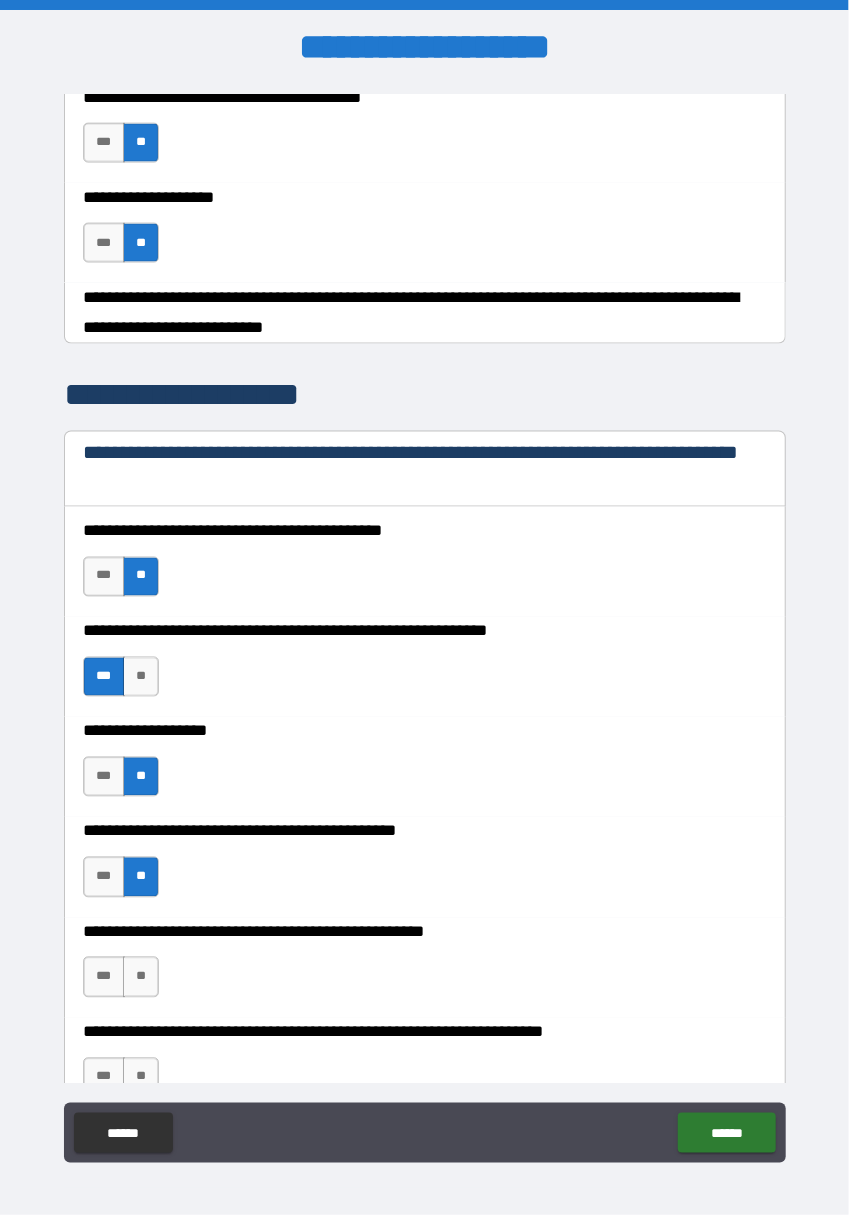 click on "**" at bounding box center (141, 977) 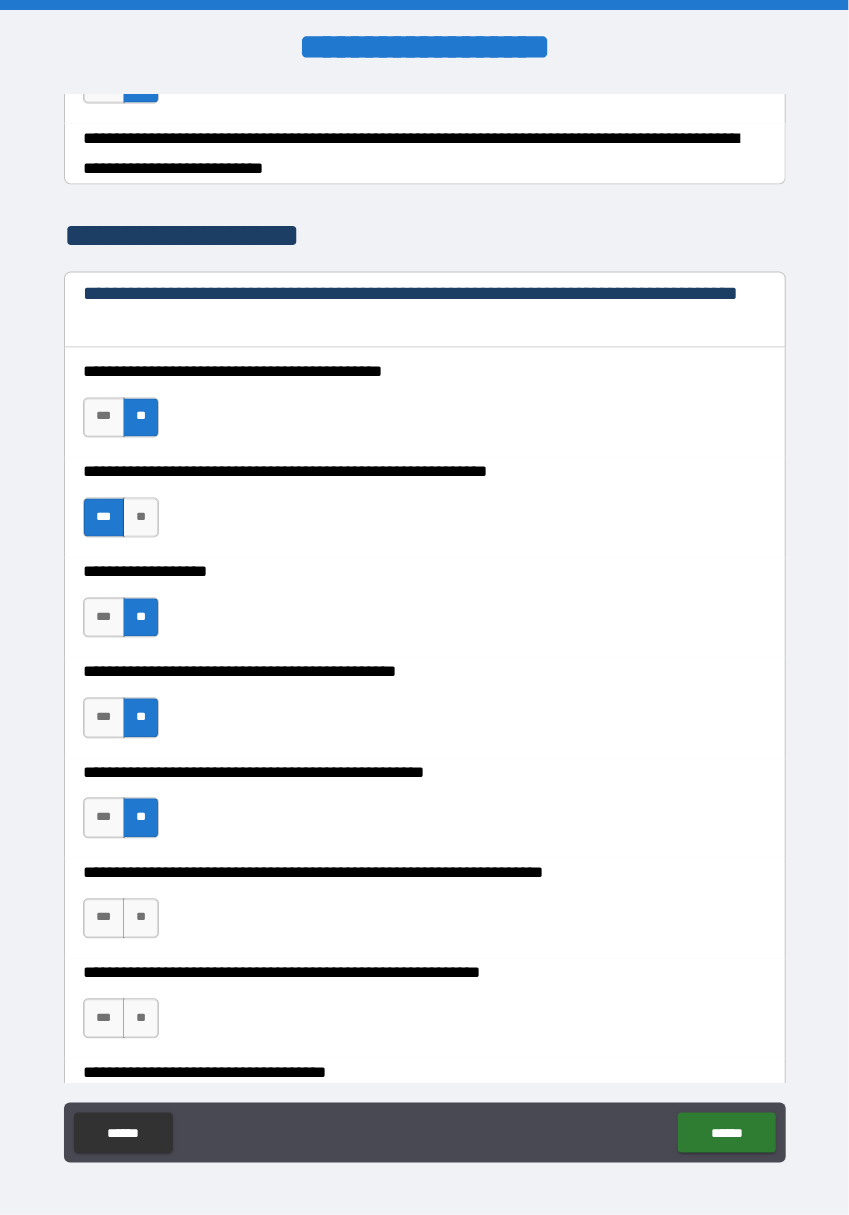 scroll, scrollTop: 1121, scrollLeft: 0, axis: vertical 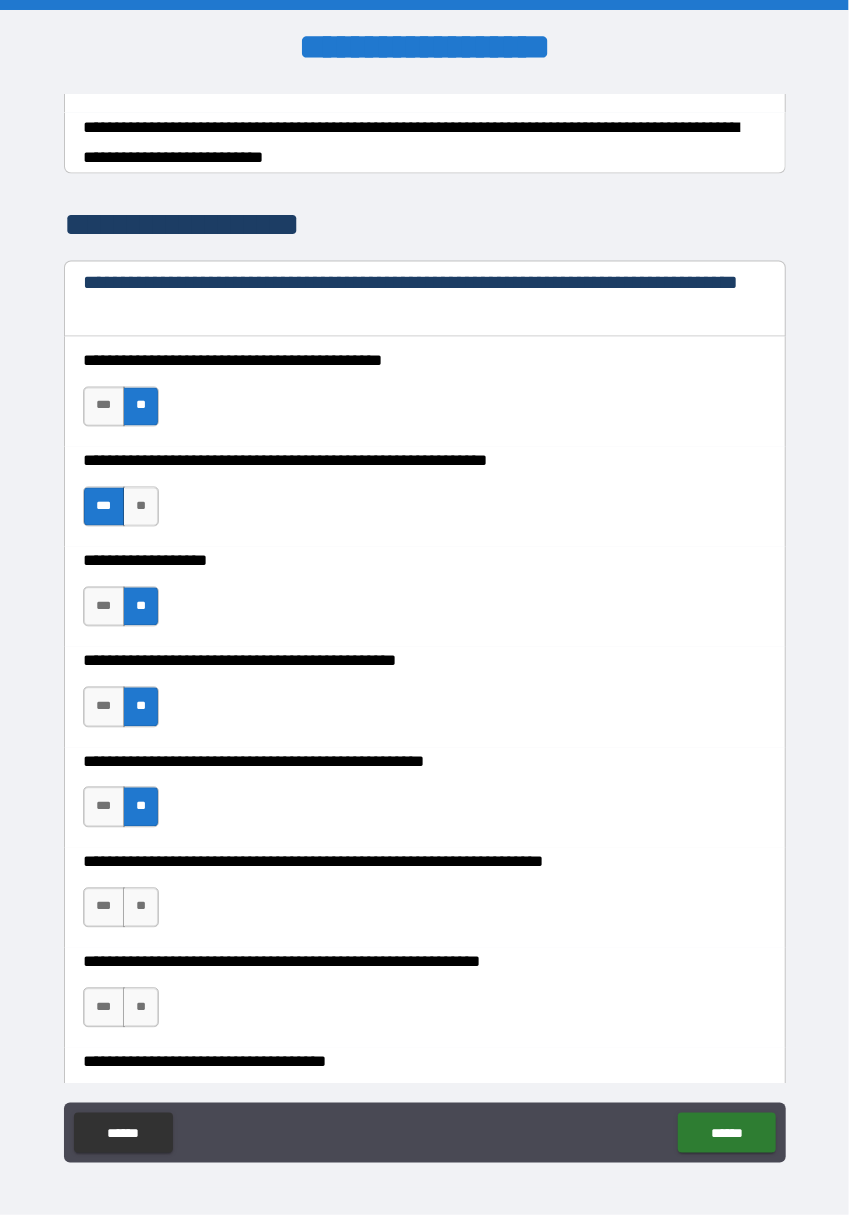 click on "**" at bounding box center (141, 1008) 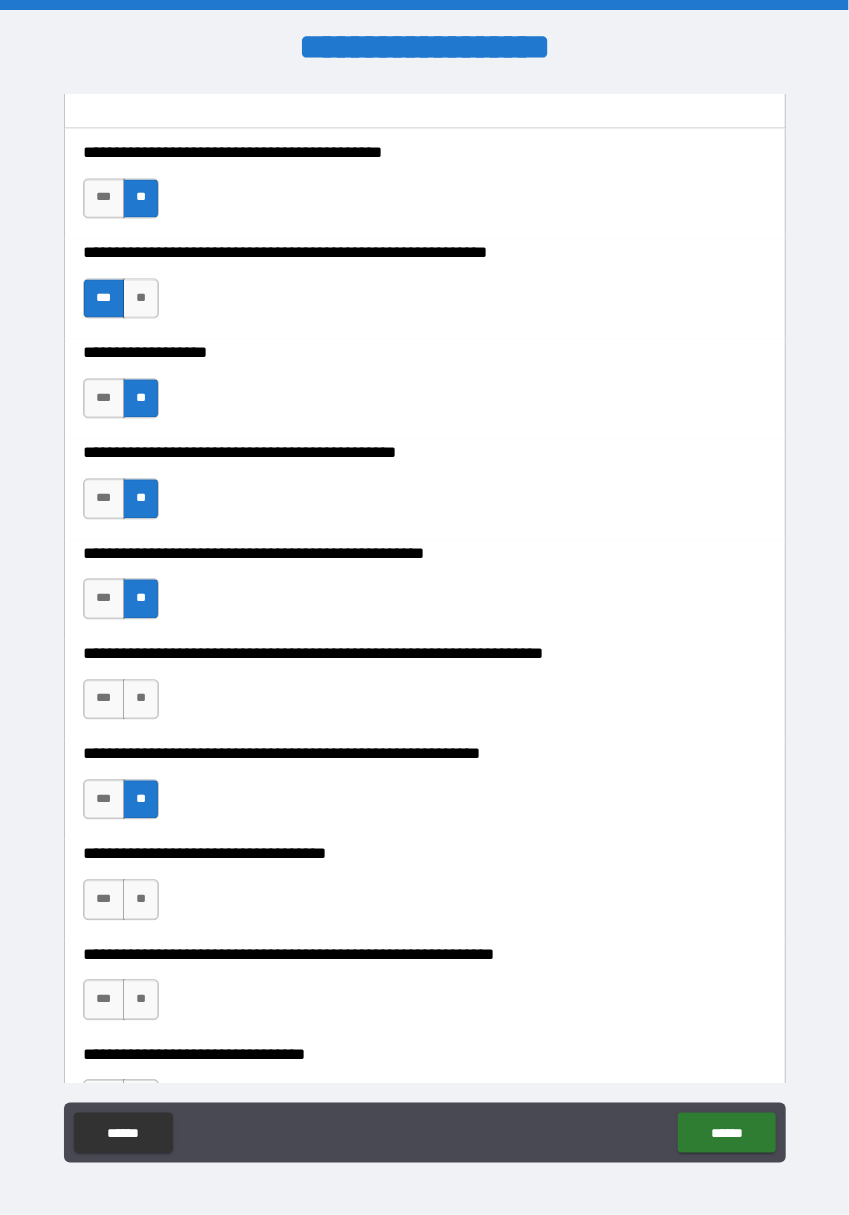 scroll, scrollTop: 1356, scrollLeft: 0, axis: vertical 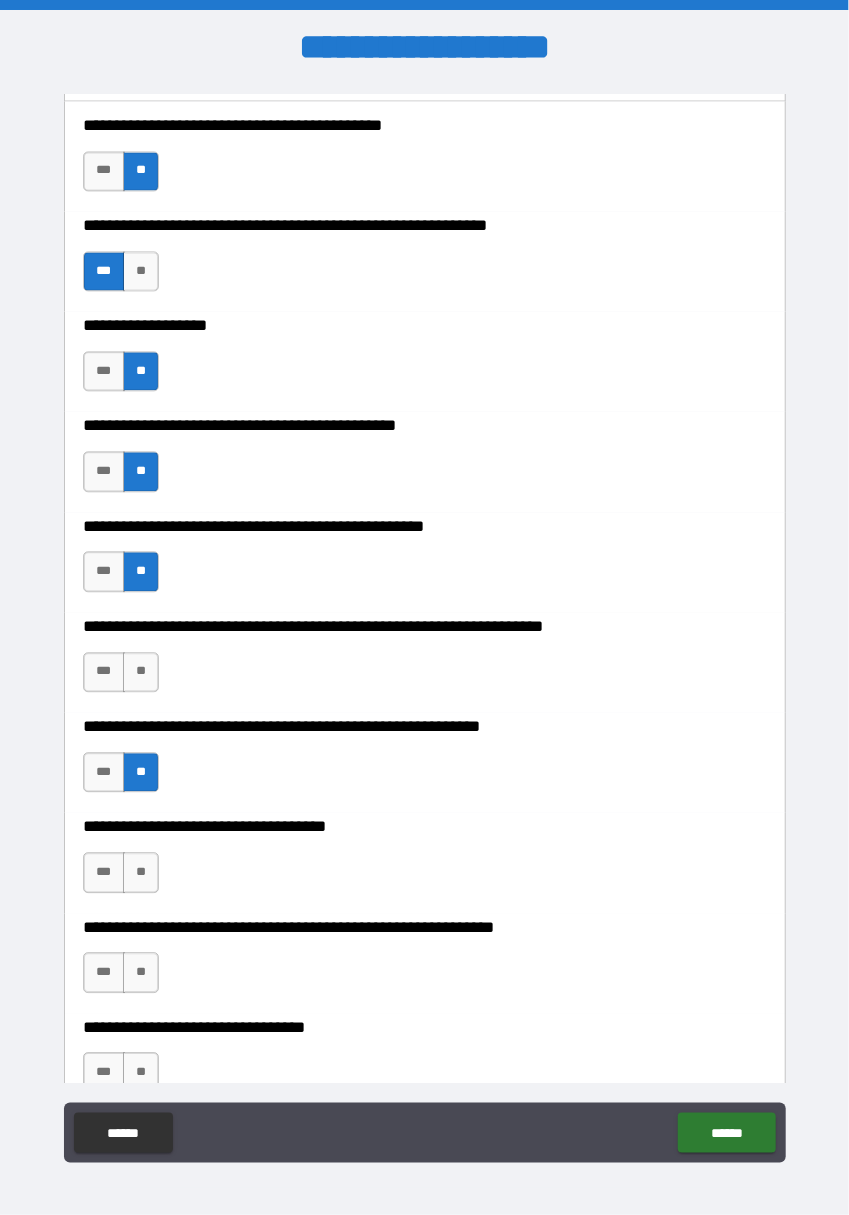 click on "**" at bounding box center [141, 873] 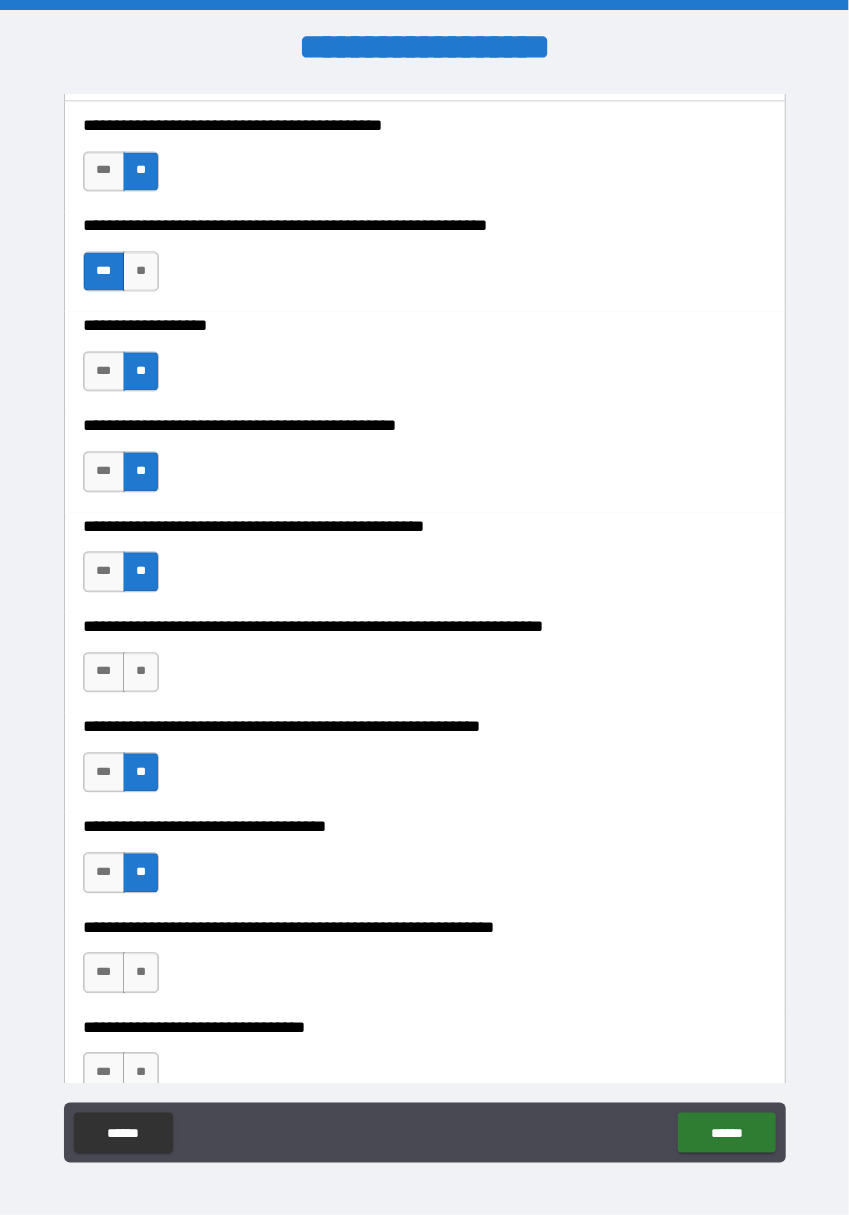 click on "**********" at bounding box center (425, 964) 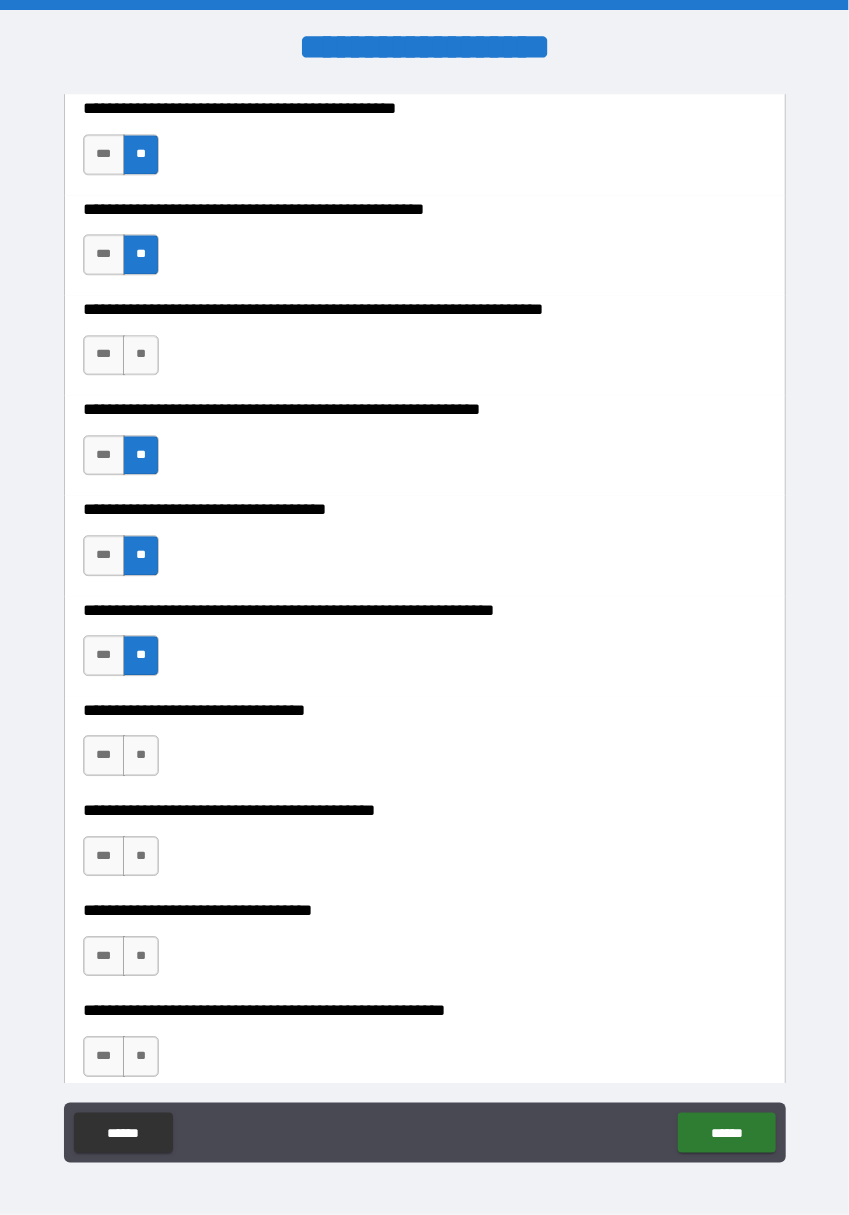 scroll, scrollTop: 1680, scrollLeft: 0, axis: vertical 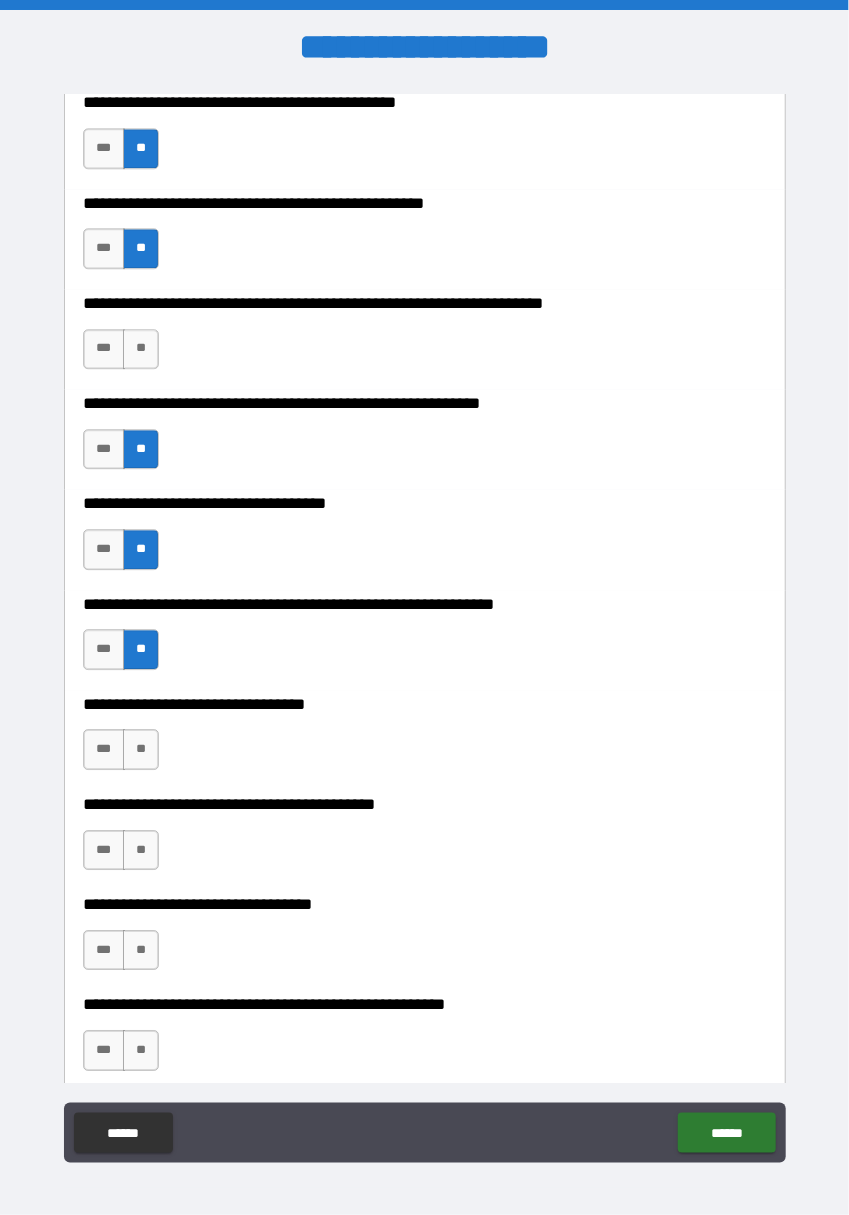 click on "**" at bounding box center (141, 749) 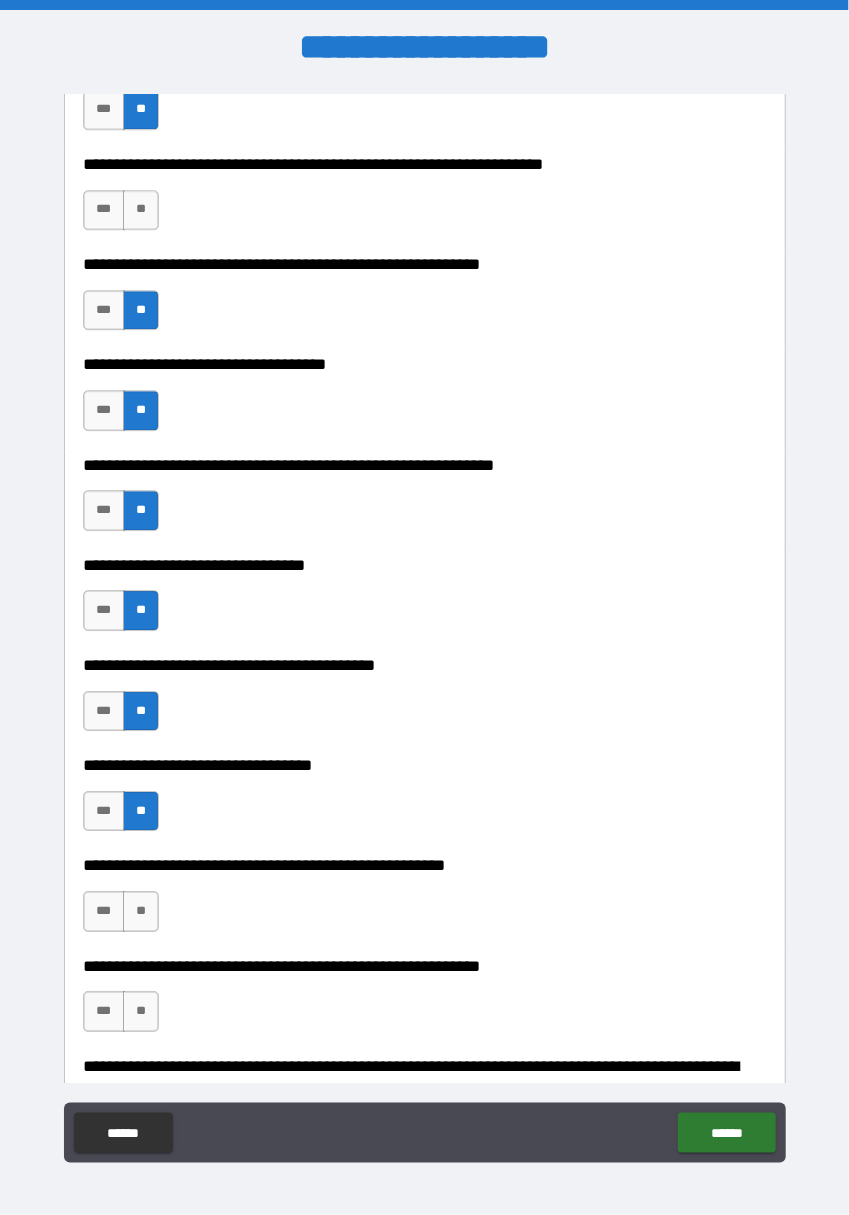 scroll, scrollTop: 1840, scrollLeft: 0, axis: vertical 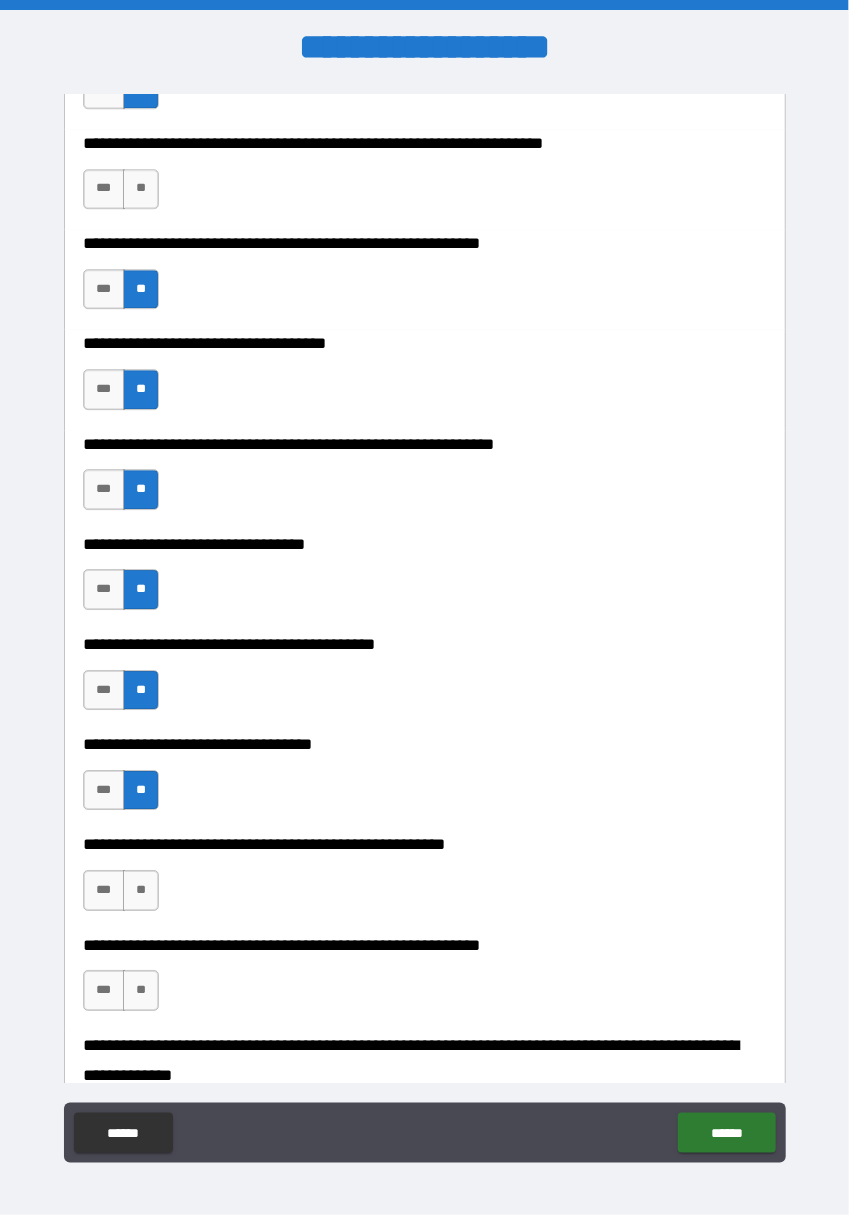 click on "***" at bounding box center [104, 690] 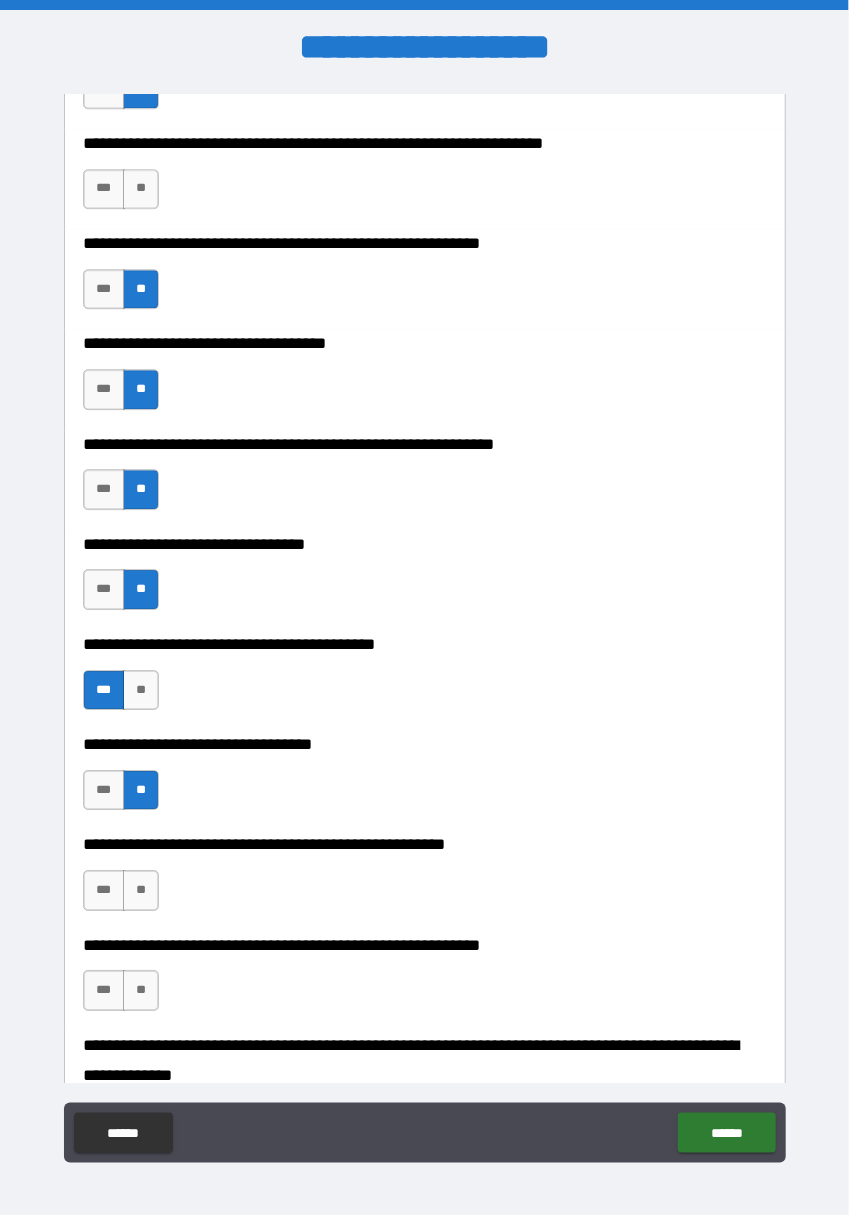 click on "**" at bounding box center [141, 990] 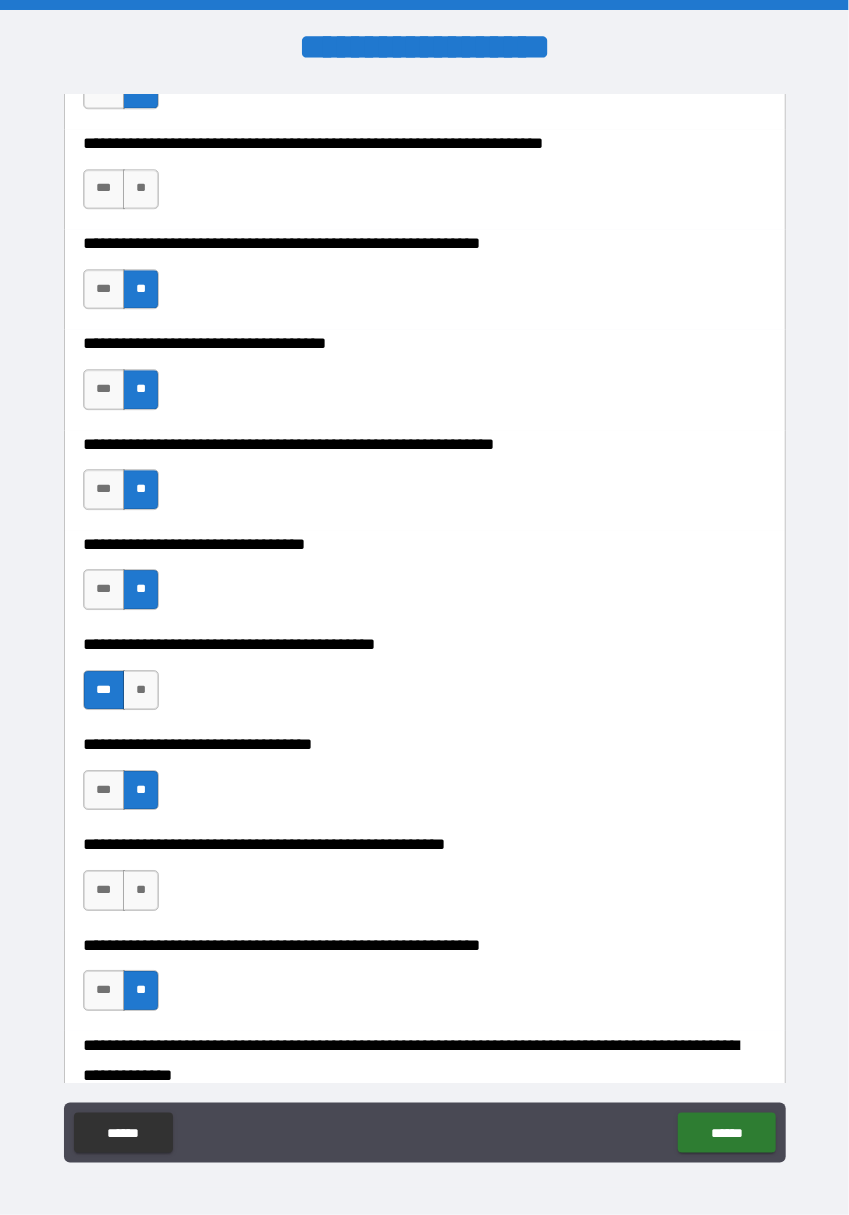 click on "**********" at bounding box center [425, 880] 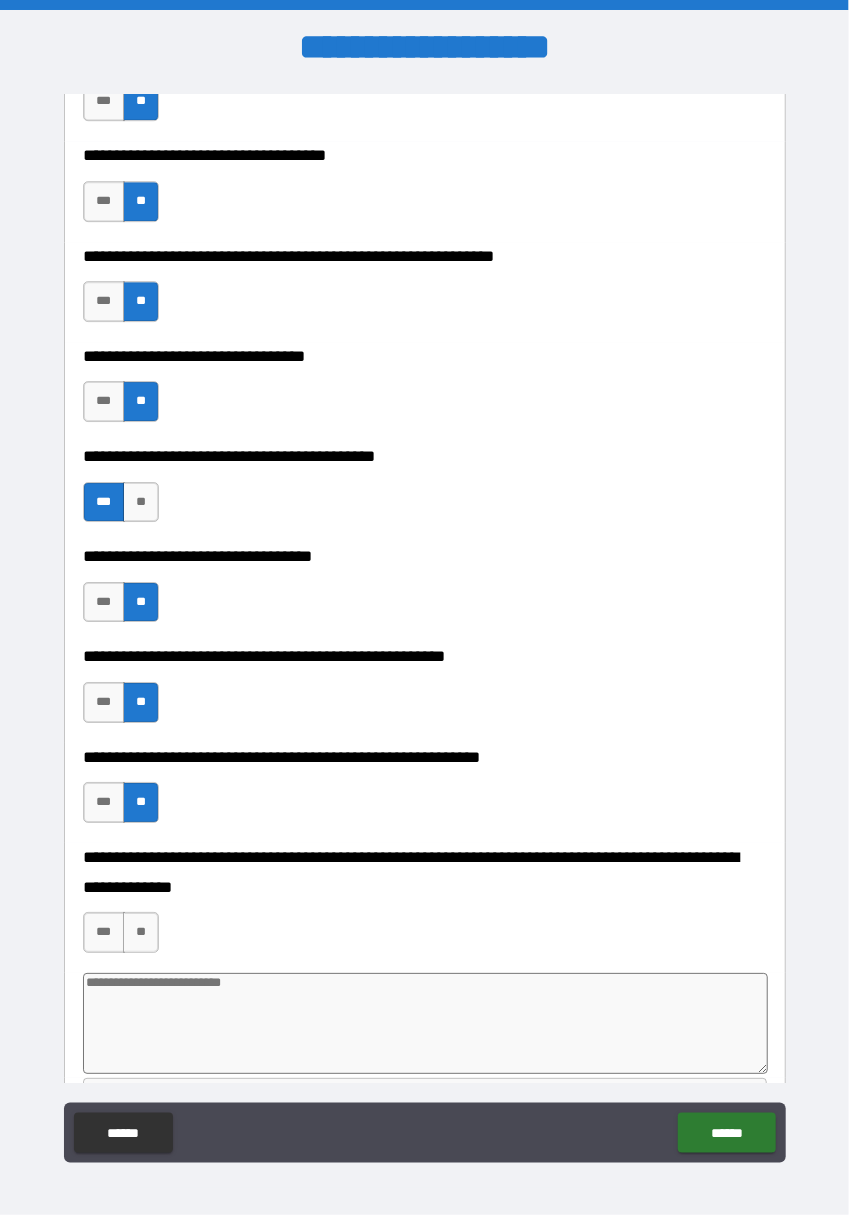 scroll, scrollTop: 2031, scrollLeft: 0, axis: vertical 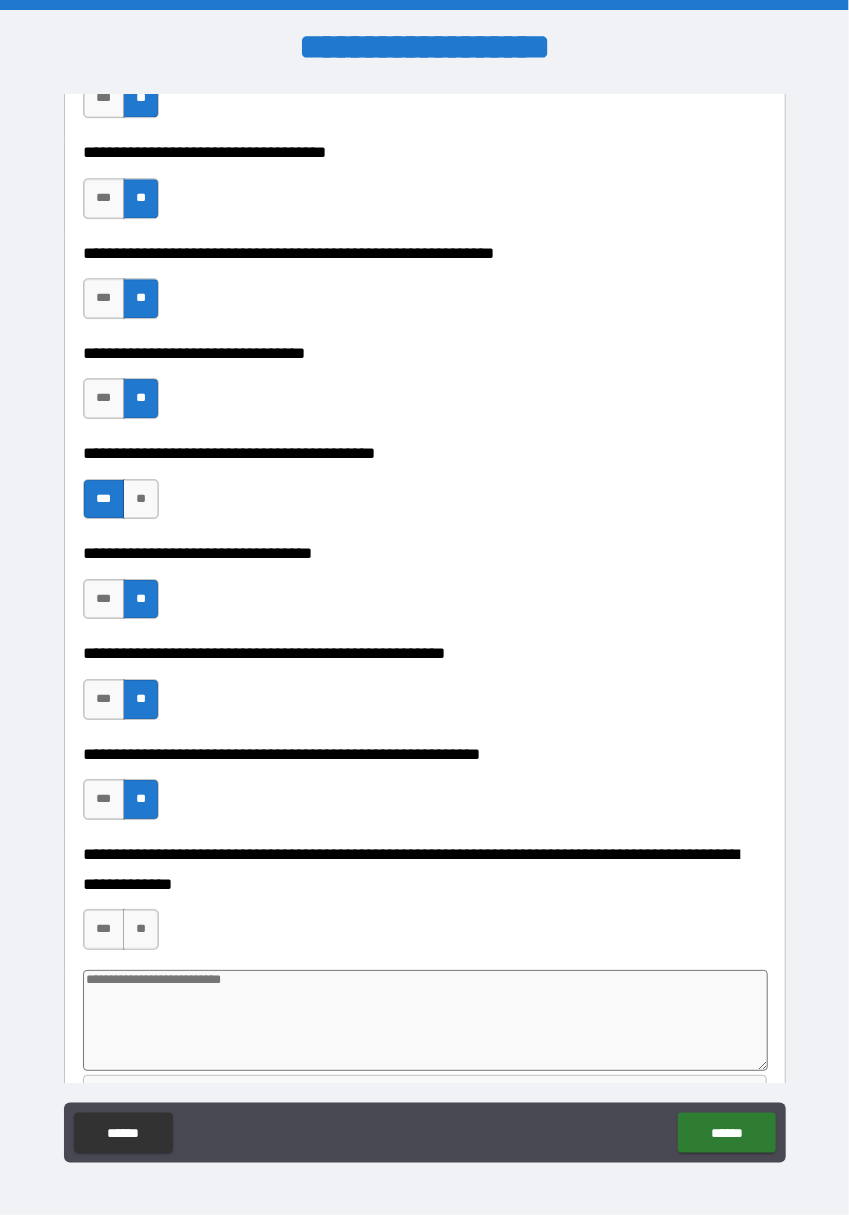 click on "***" at bounding box center (104, 929) 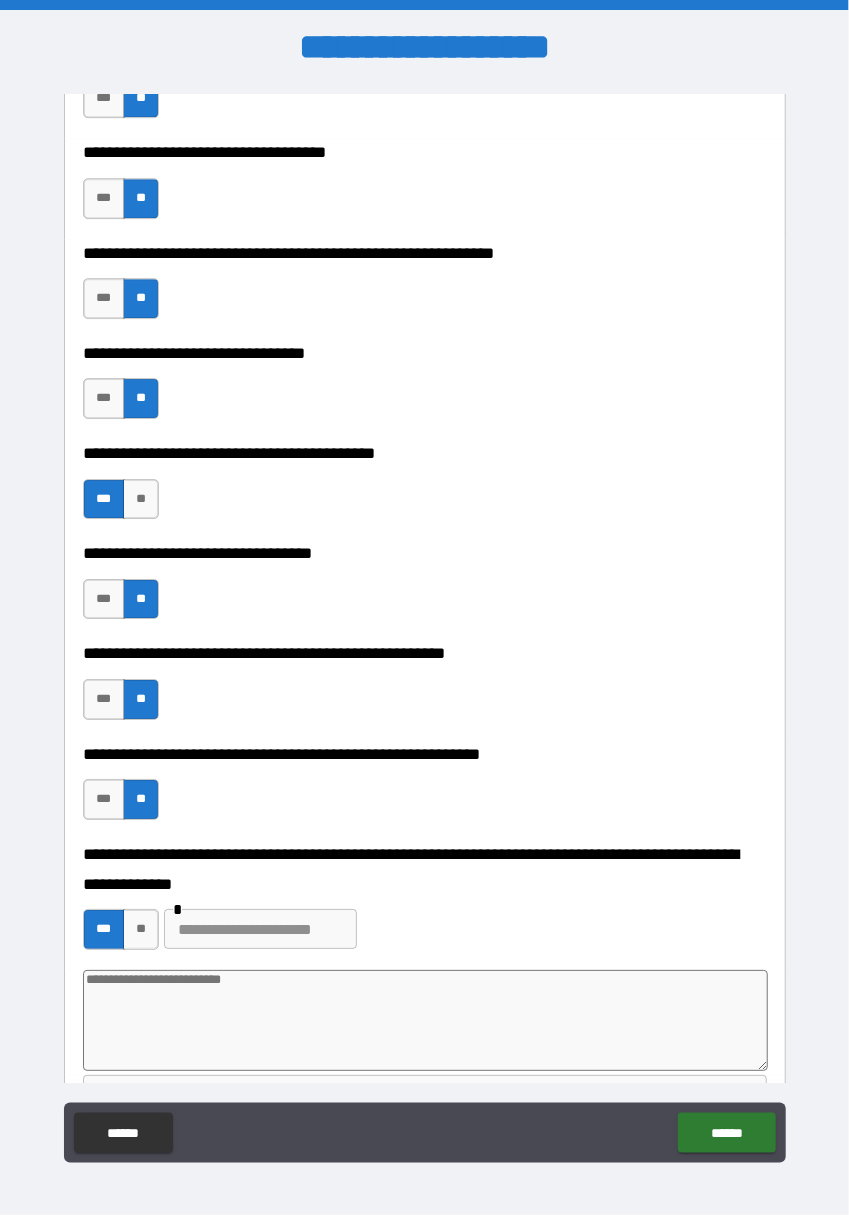 type on "*" 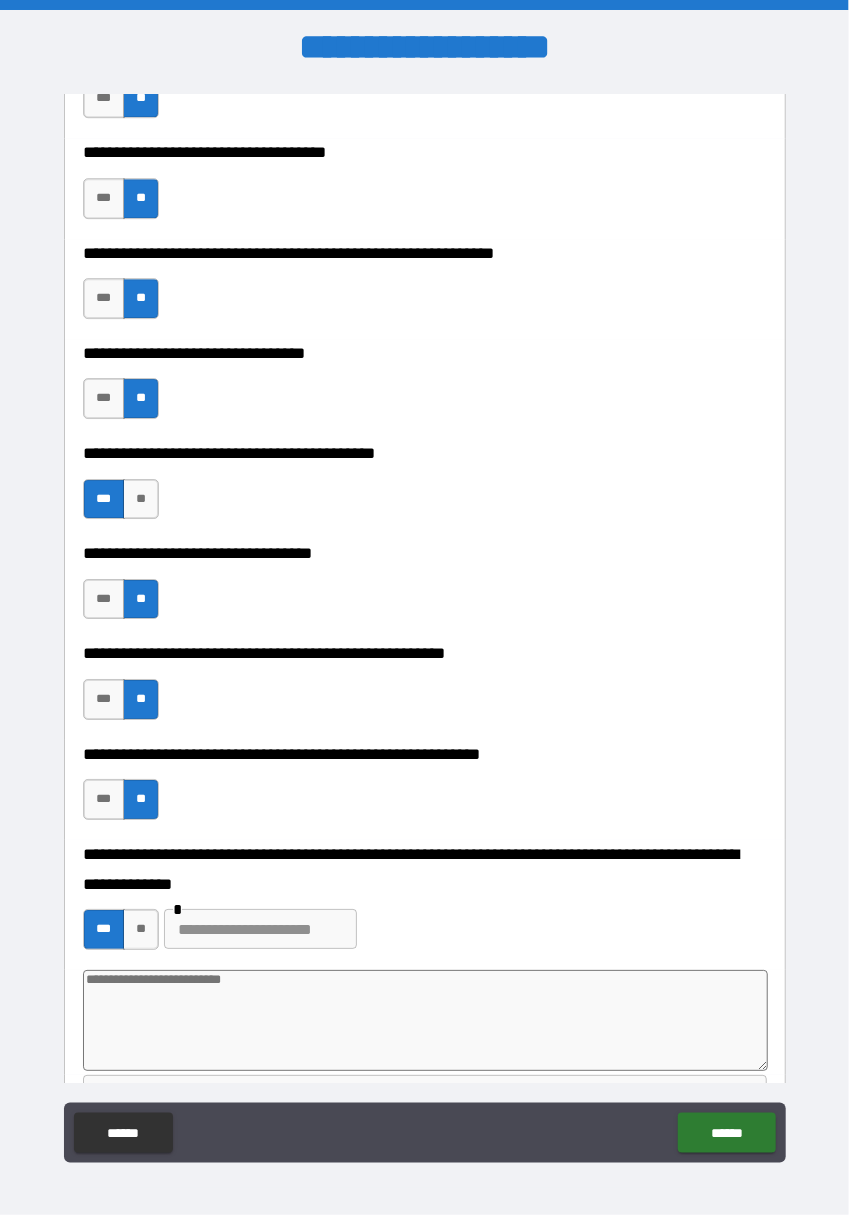 click at bounding box center (260, 929) 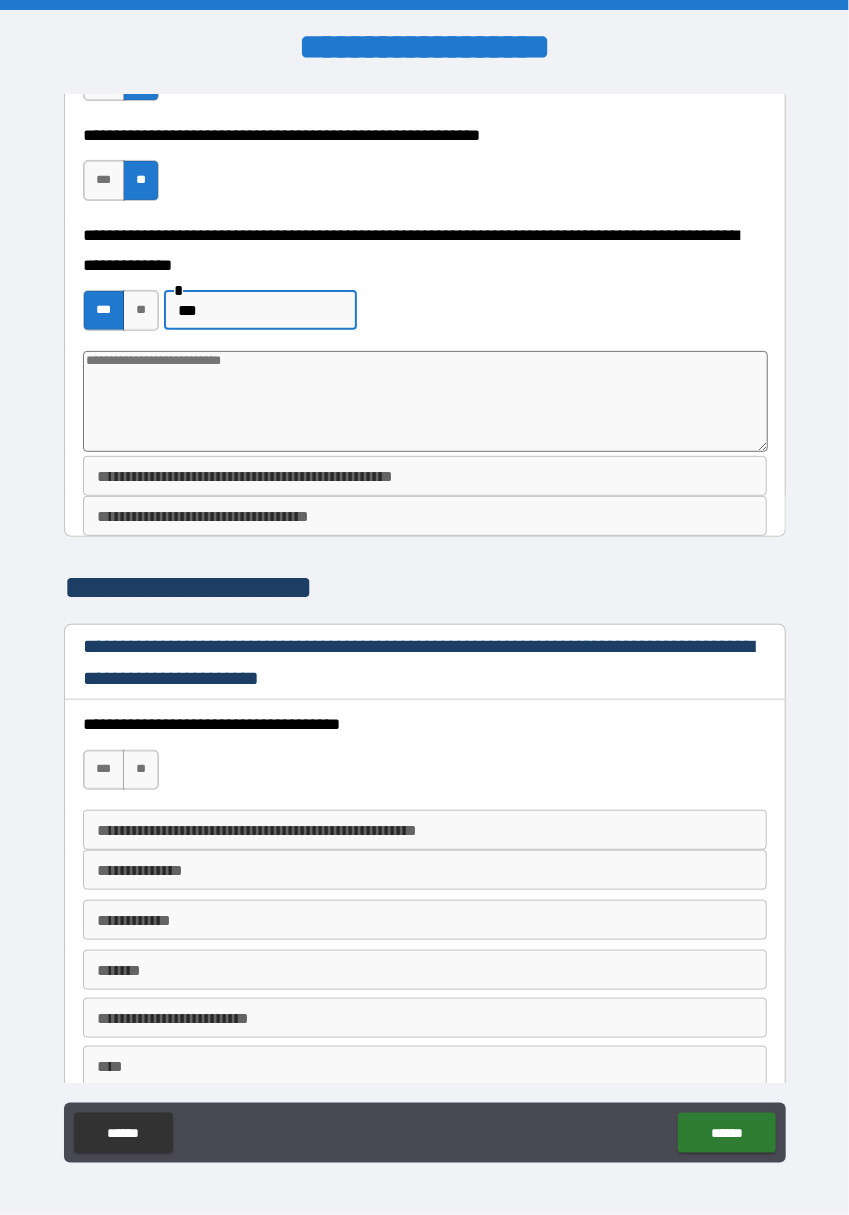 scroll, scrollTop: 2651, scrollLeft: 0, axis: vertical 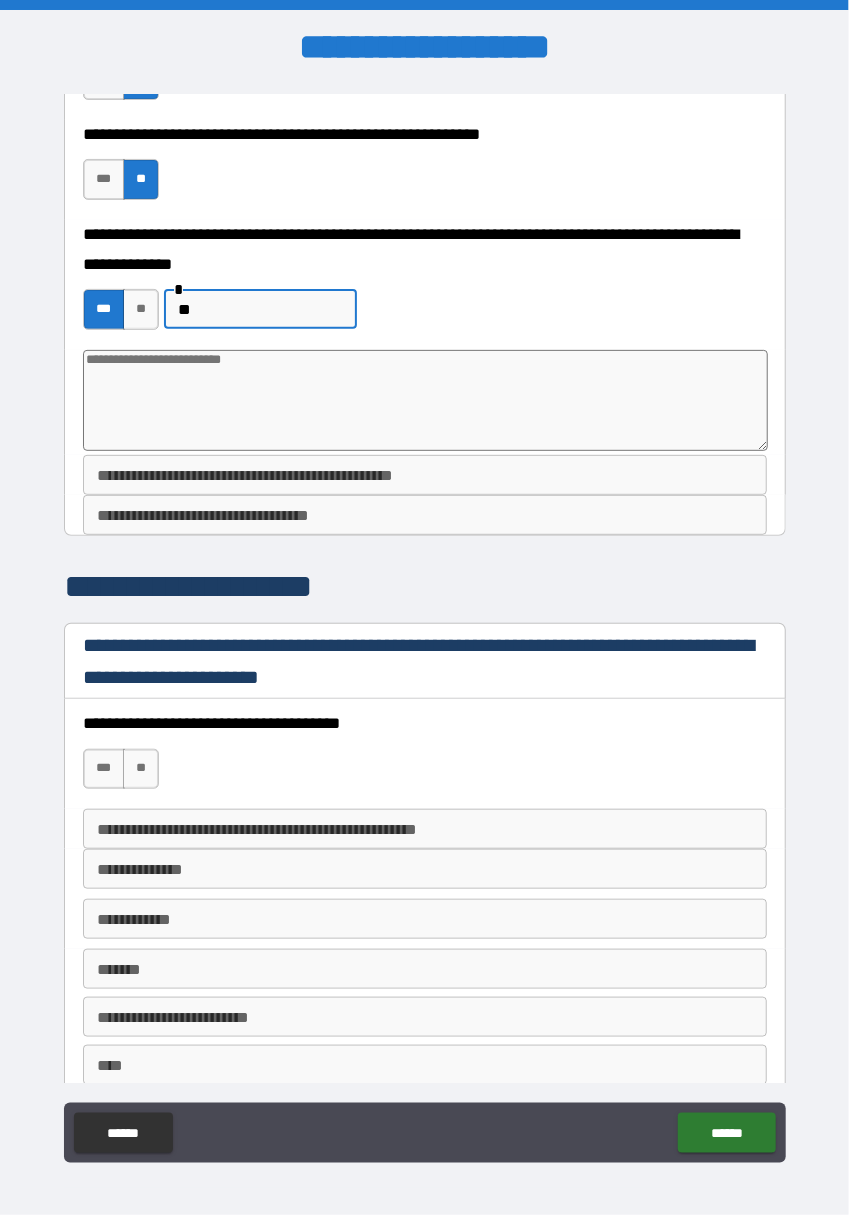 type on "*" 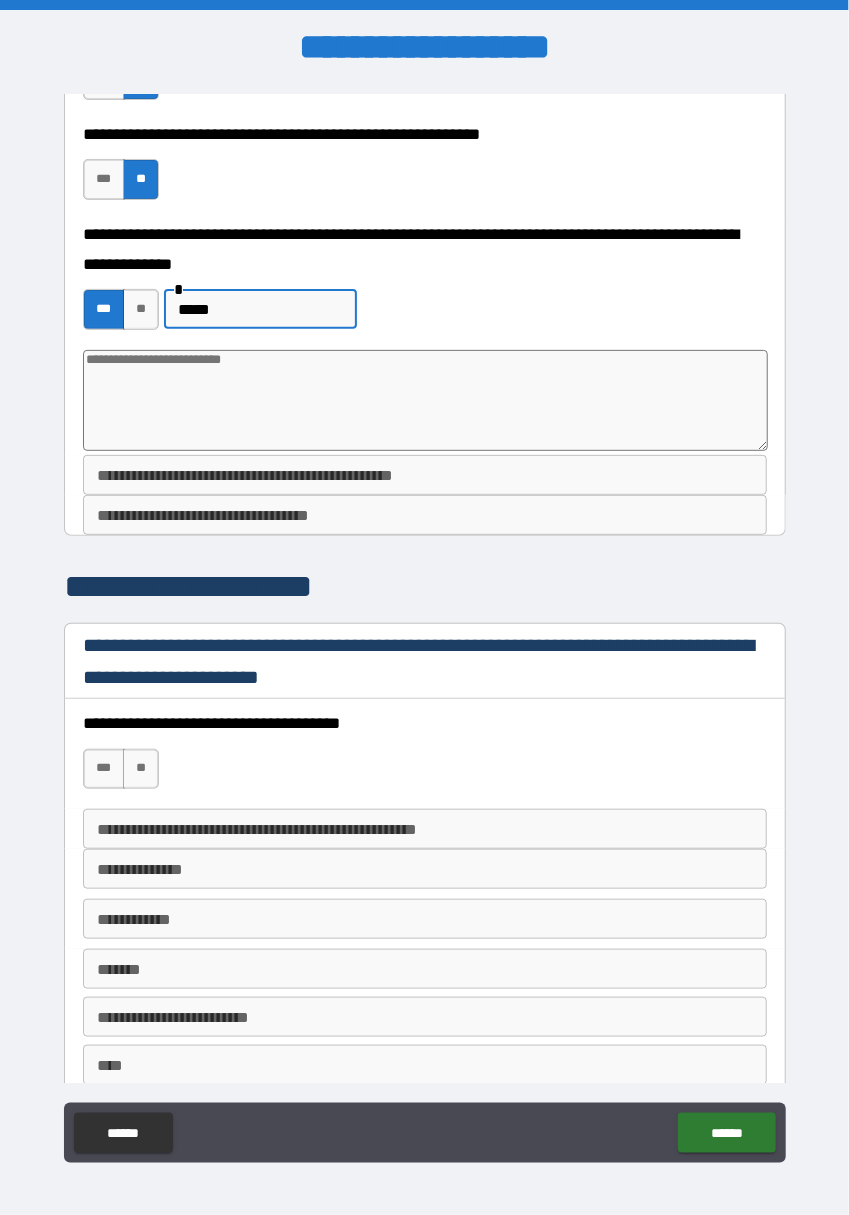 type on "******" 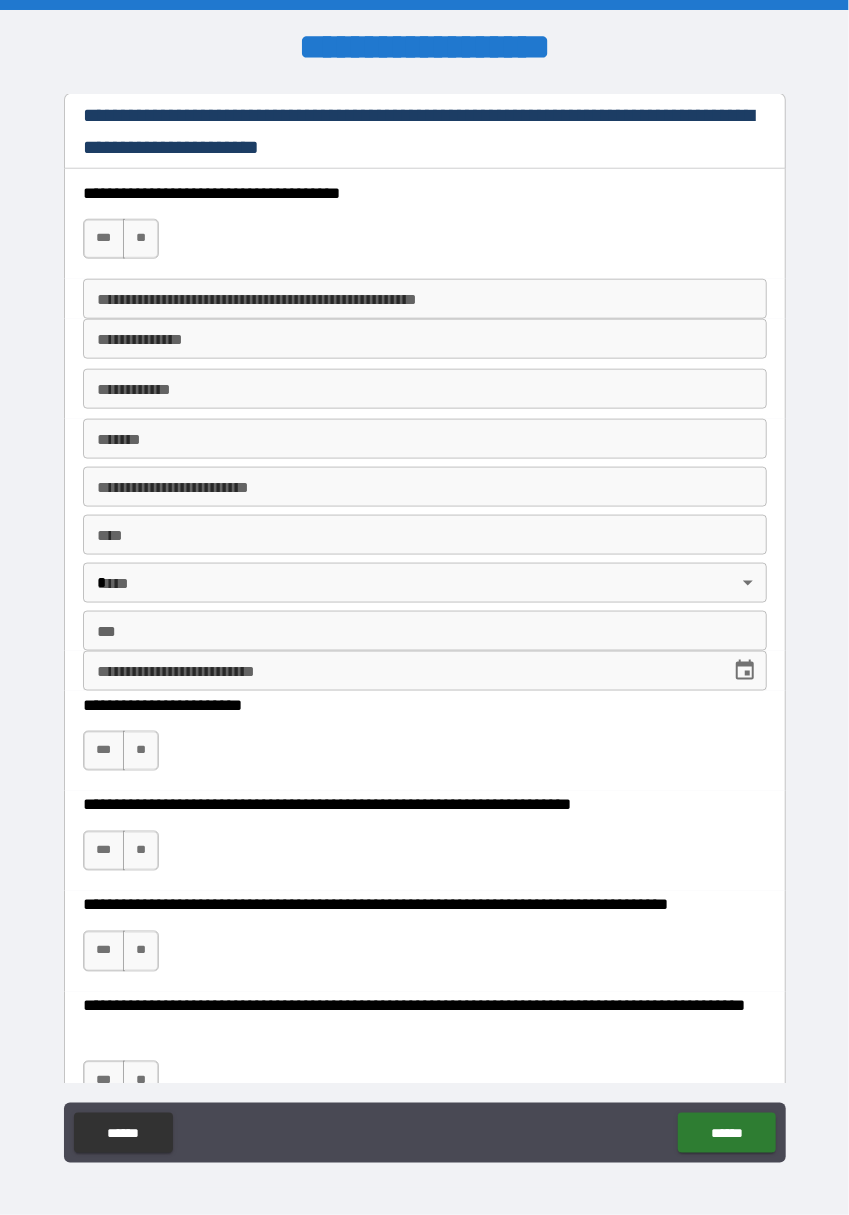 scroll, scrollTop: 3384, scrollLeft: 0, axis: vertical 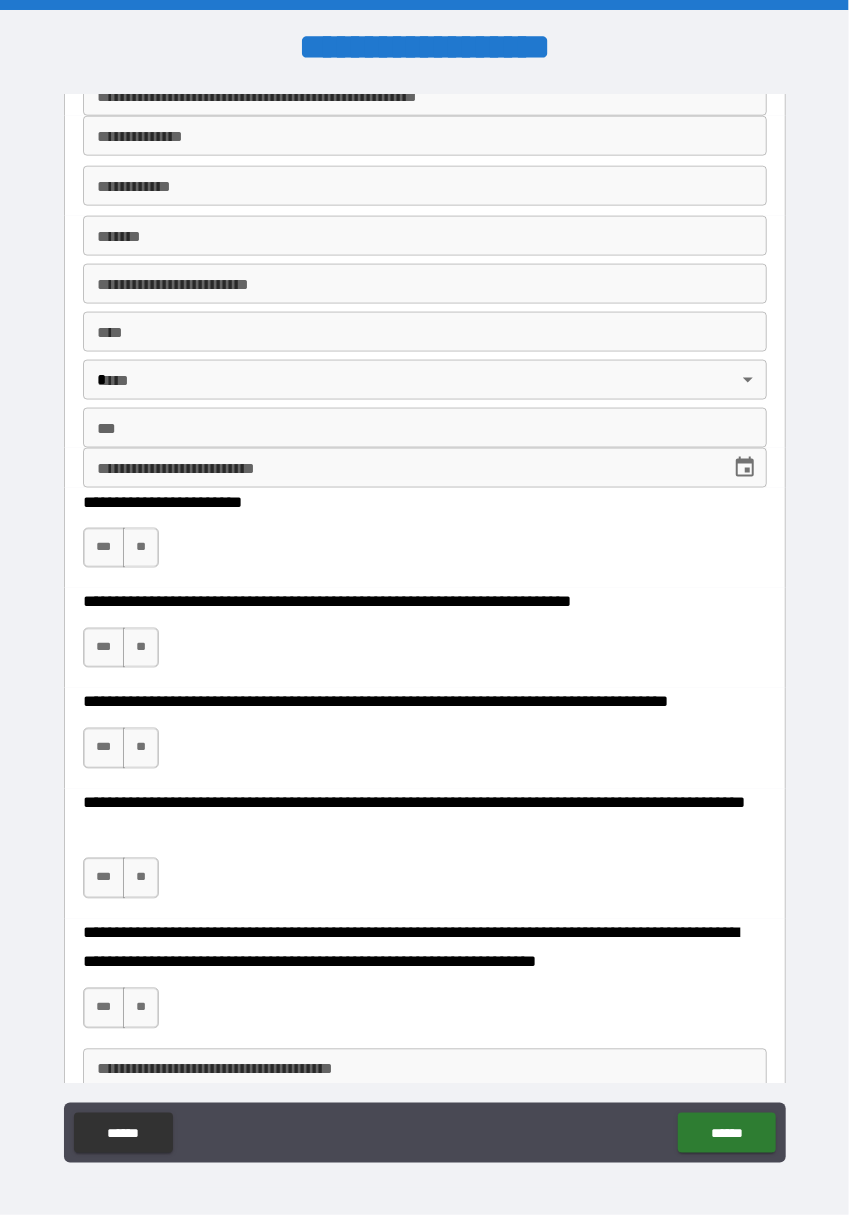 type on "*" 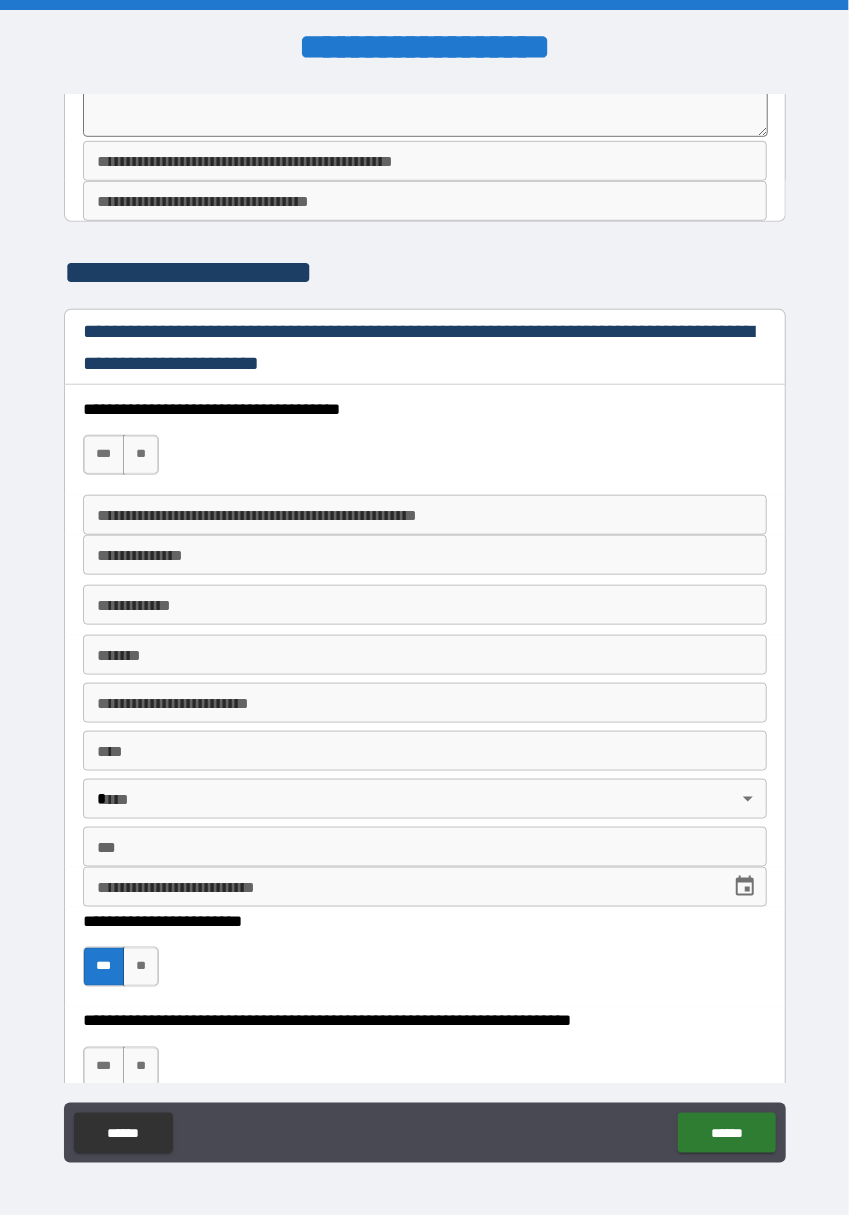scroll, scrollTop: 2959, scrollLeft: 0, axis: vertical 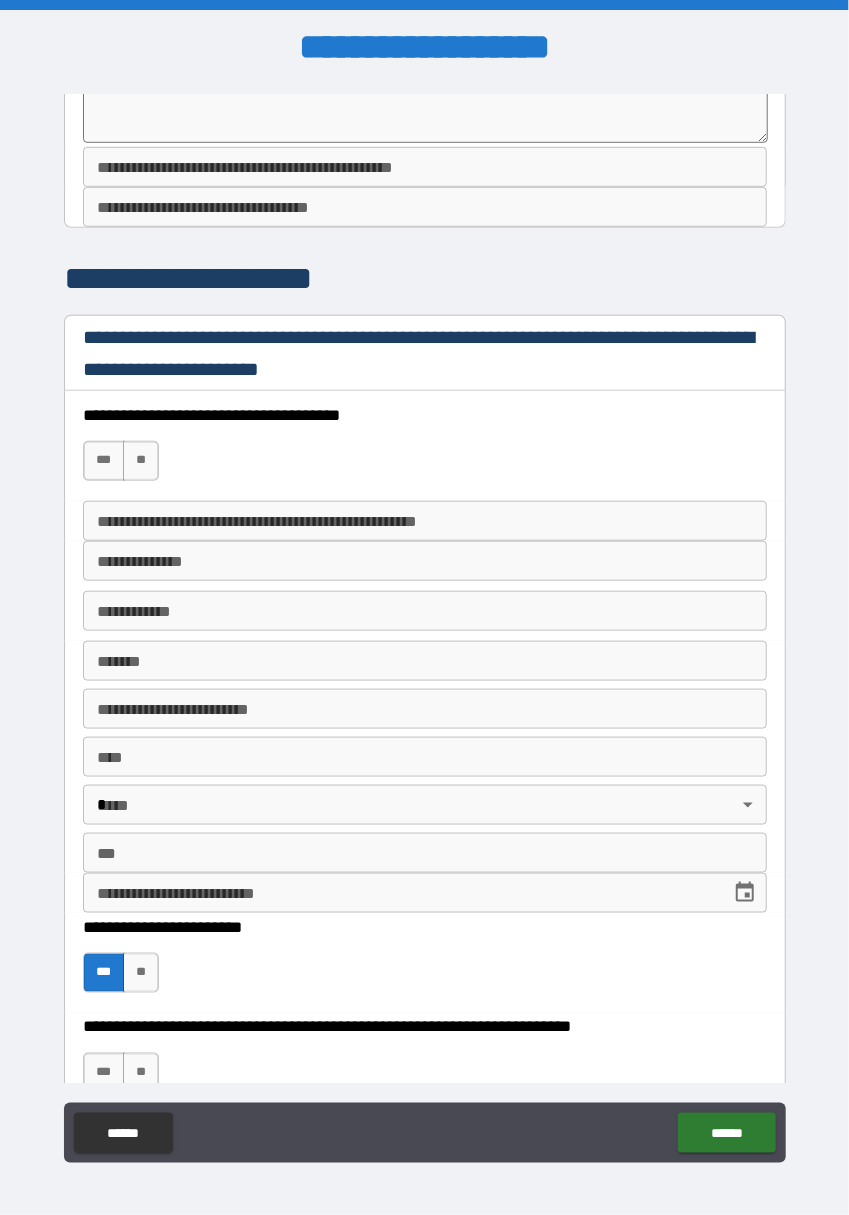 click on "**" at bounding box center [141, 461] 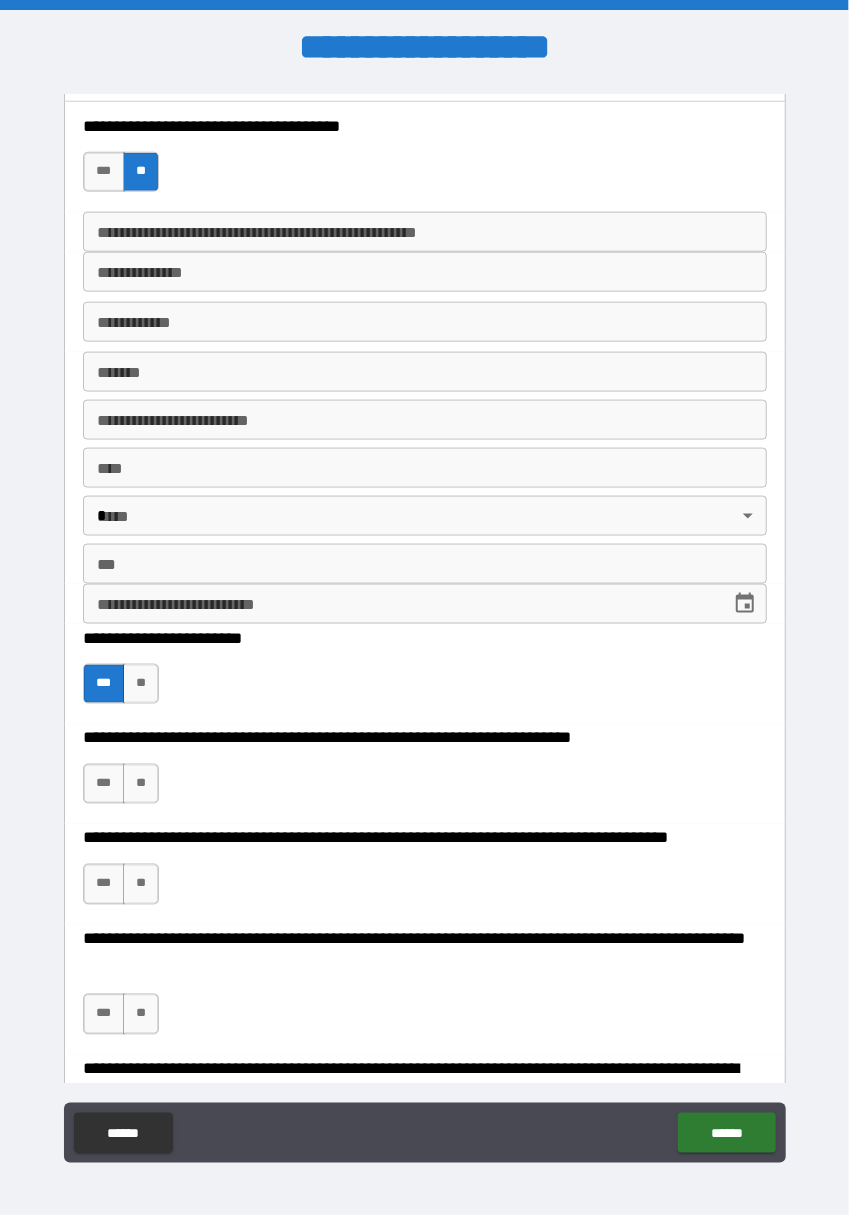 scroll, scrollTop: 3249, scrollLeft: 0, axis: vertical 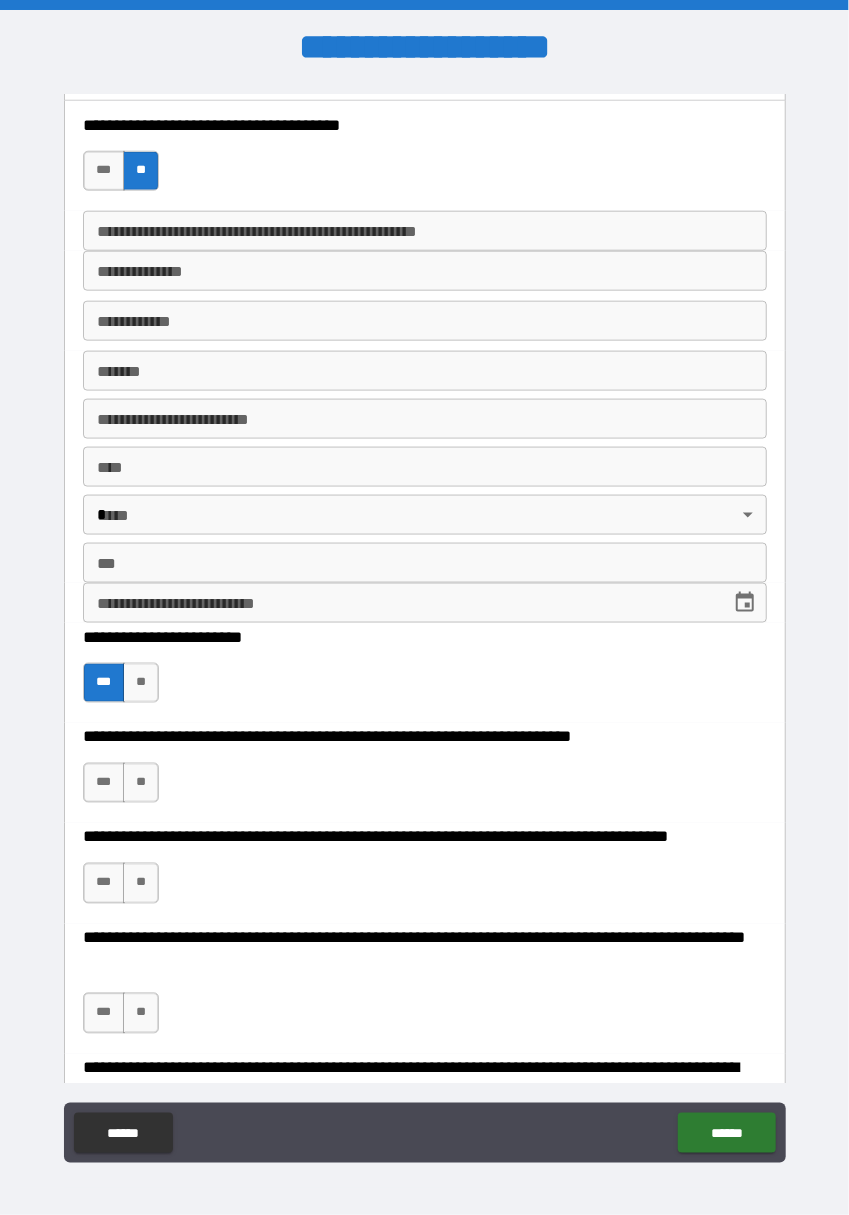click on "**" at bounding box center (141, 783) 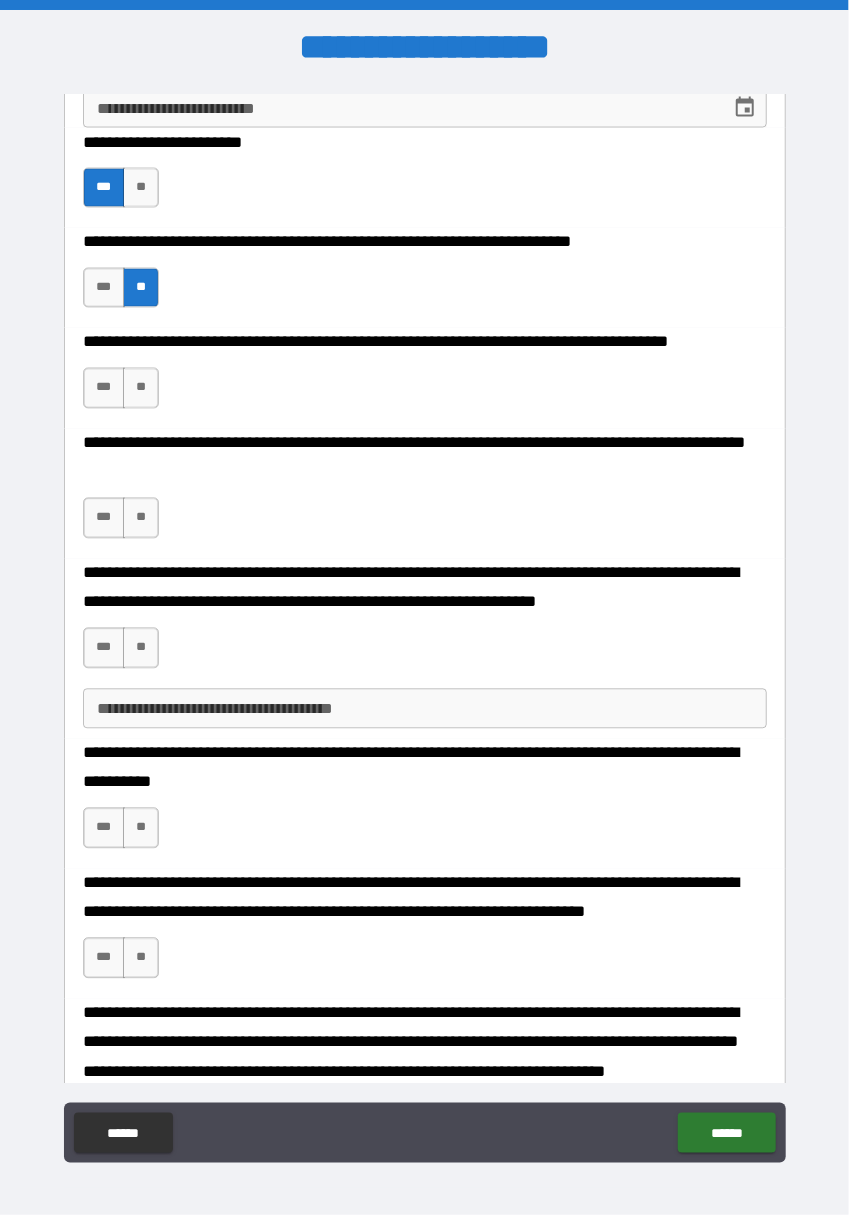 scroll, scrollTop: 3745, scrollLeft: 0, axis: vertical 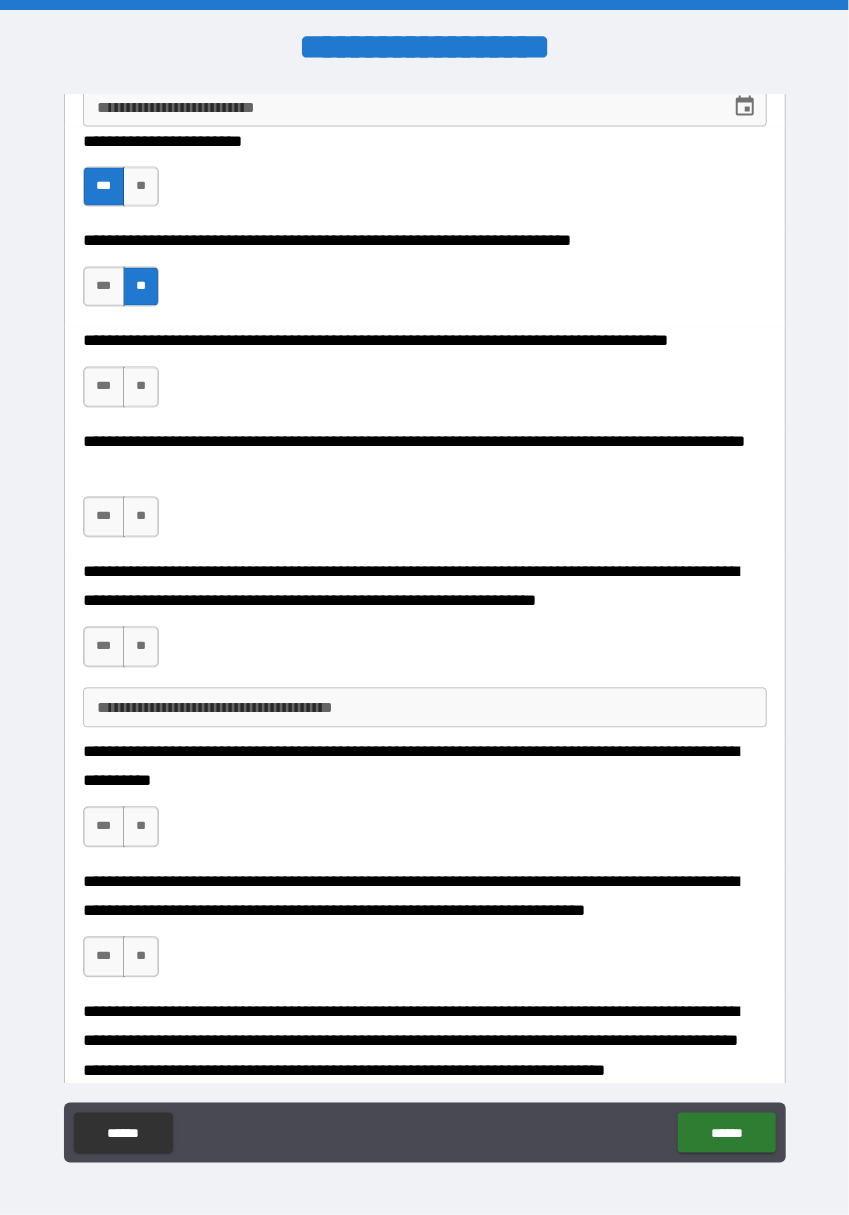 click on "**" at bounding box center (141, 647) 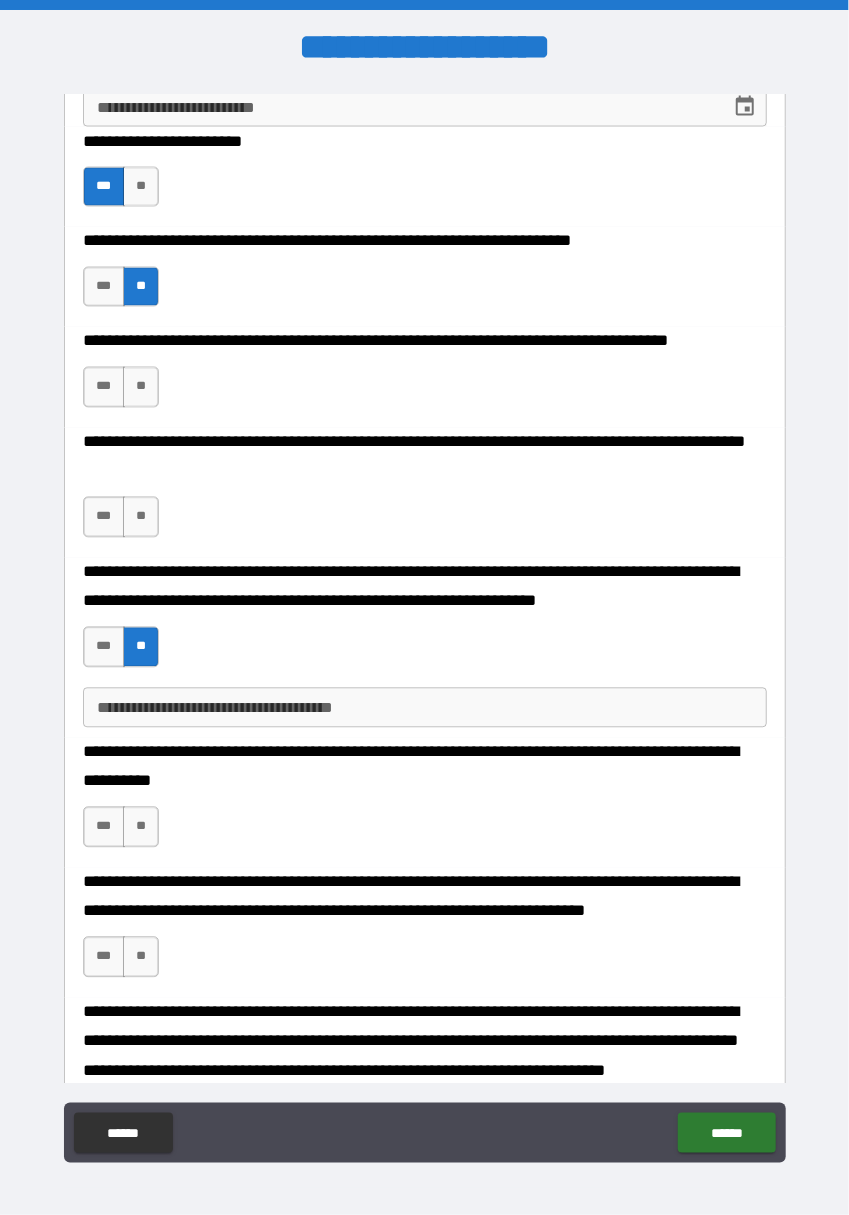 click on "**" at bounding box center (141, 647) 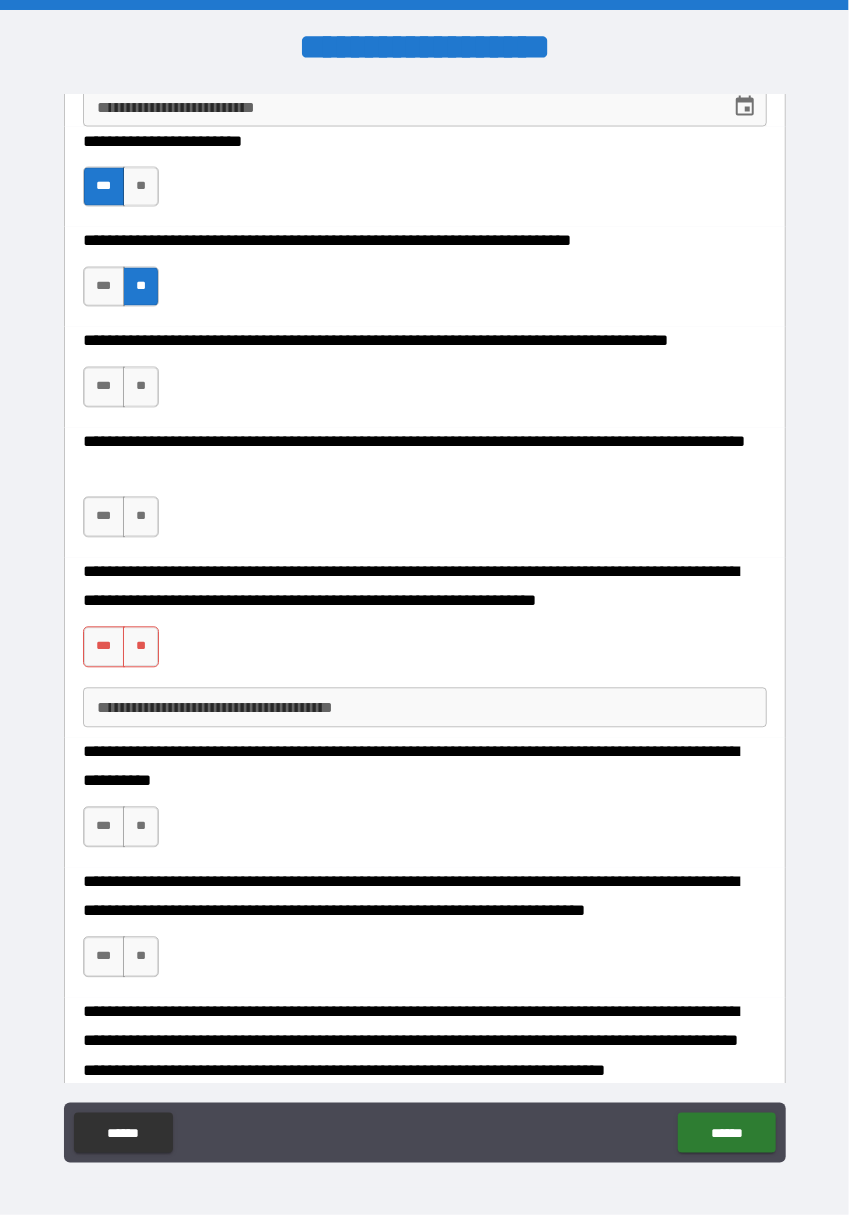type on "*" 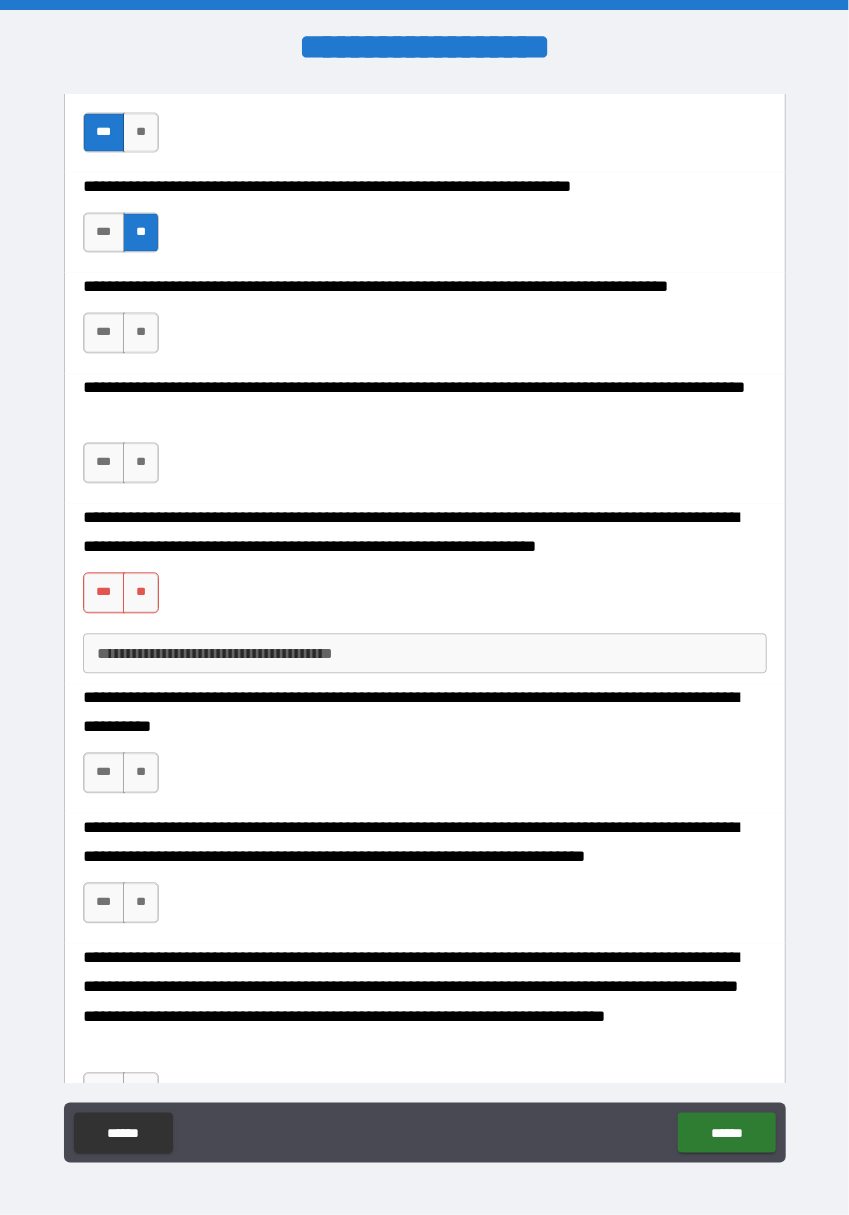 scroll, scrollTop: 3807, scrollLeft: 0, axis: vertical 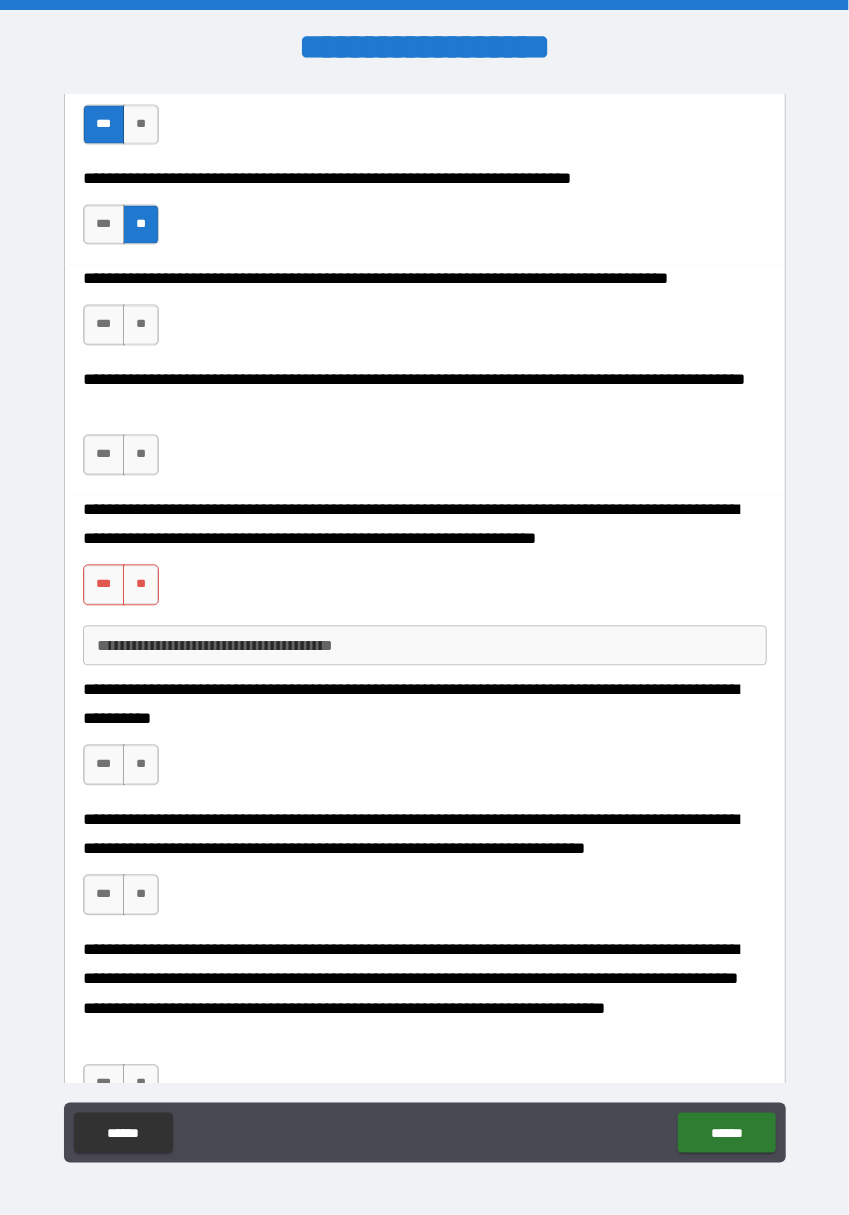 click on "**********" at bounding box center [425, 836] 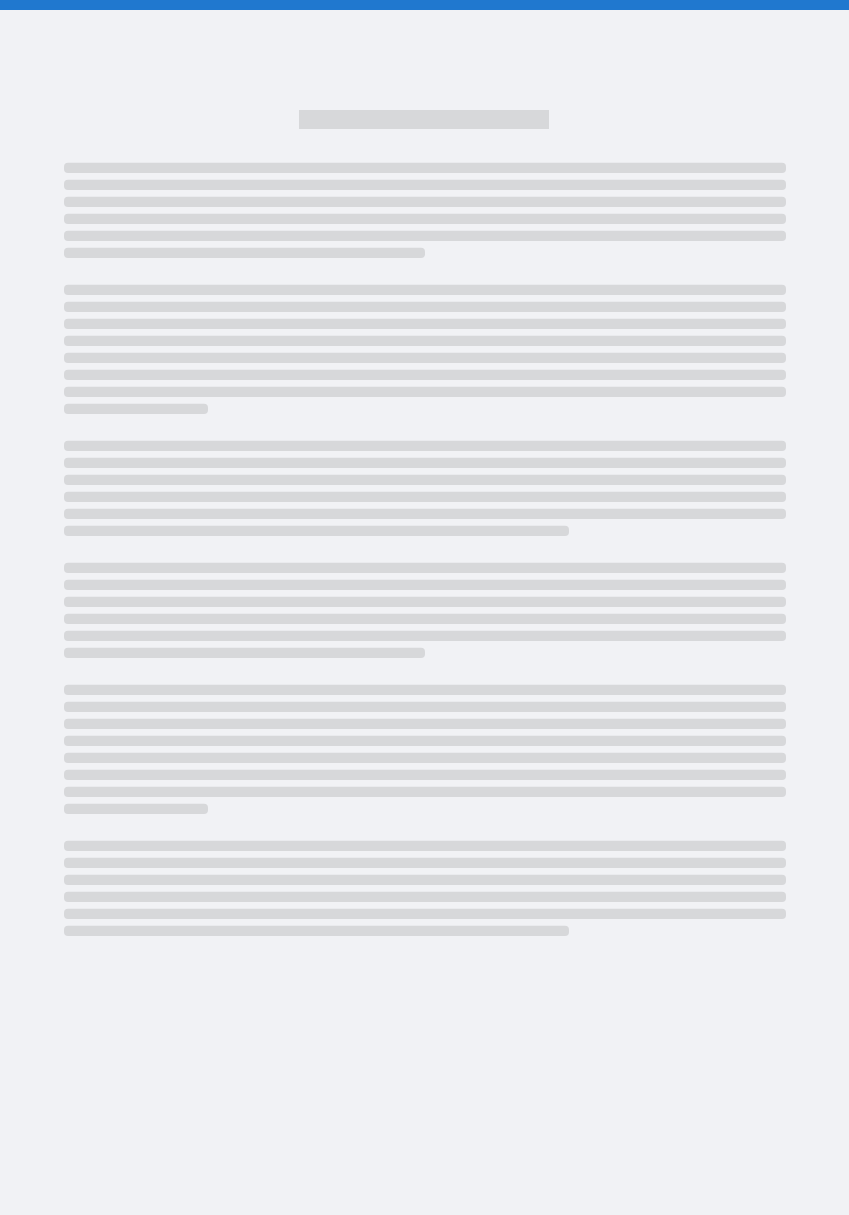 scroll, scrollTop: 0, scrollLeft: 0, axis: both 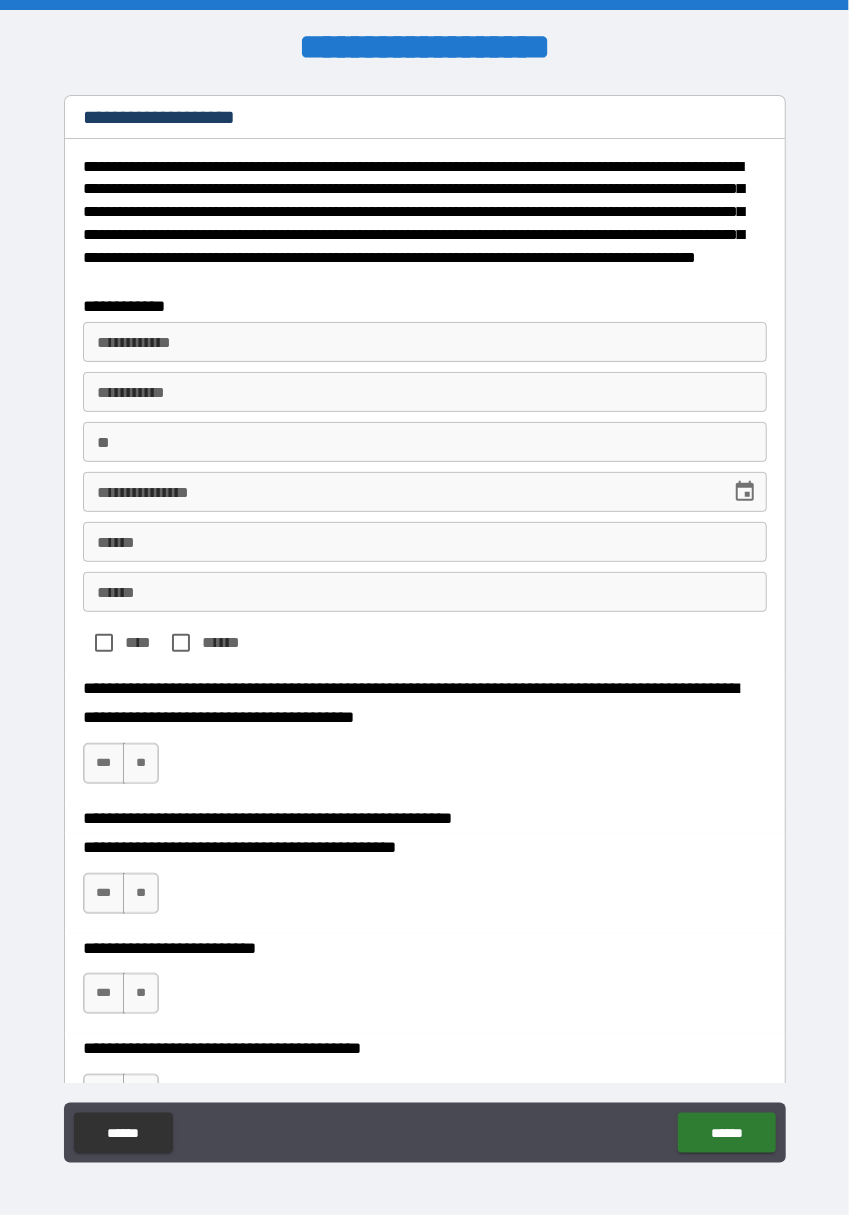 type on "*" 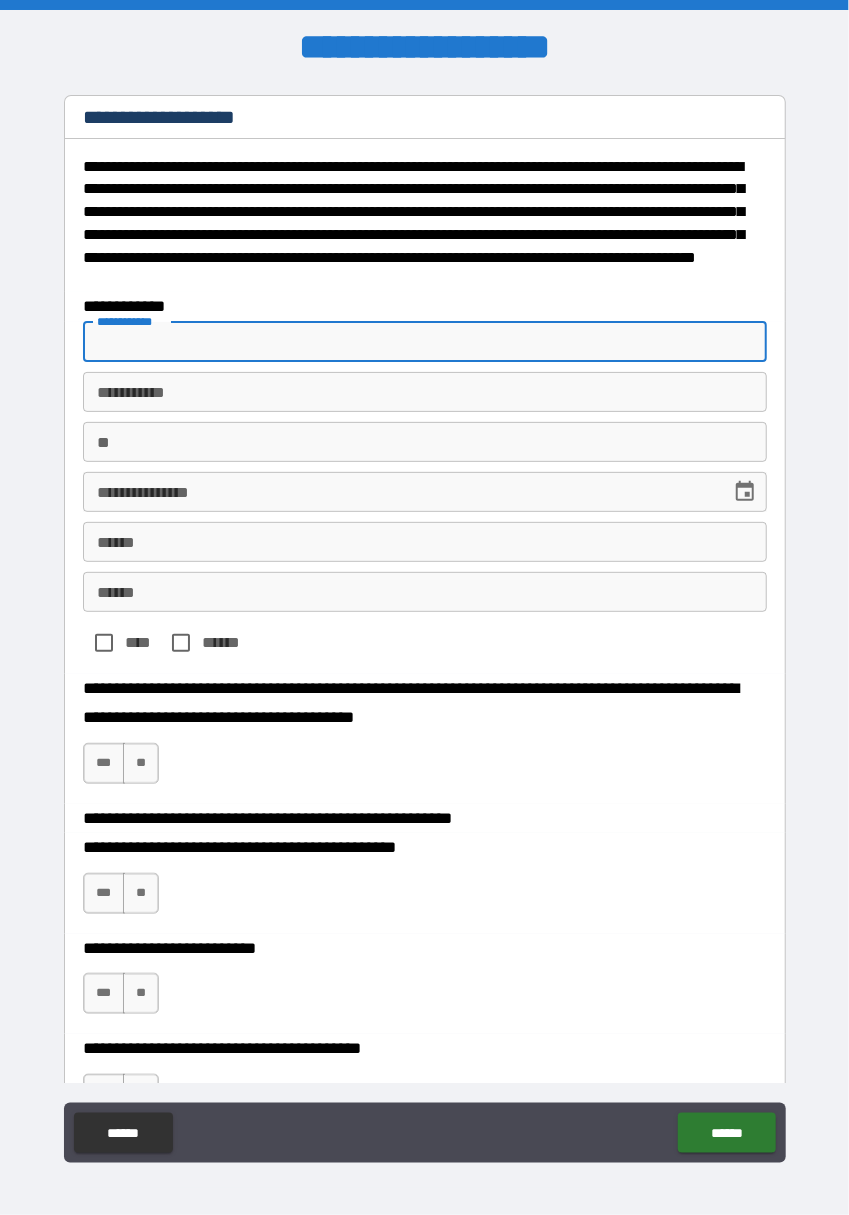 click on "**********" at bounding box center [424, 634] 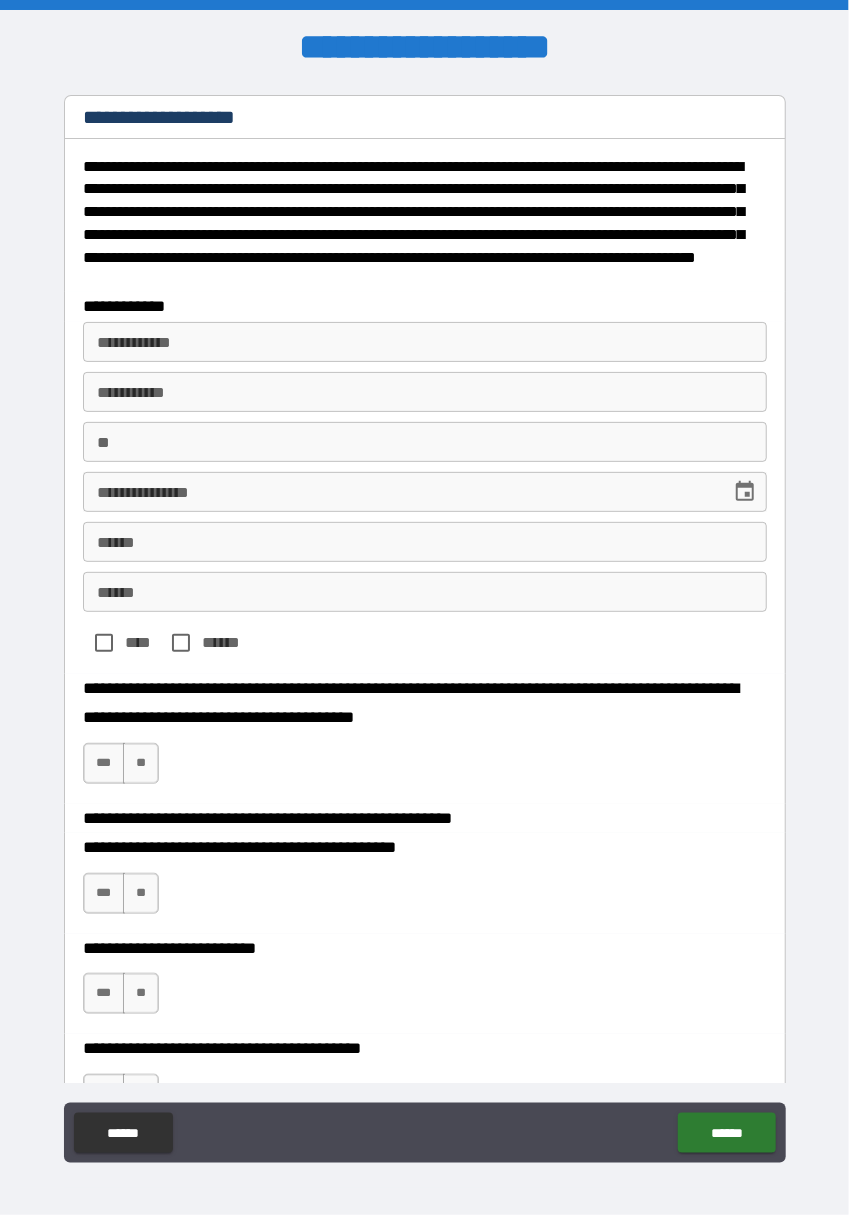 click on "**********" at bounding box center [425, 342] 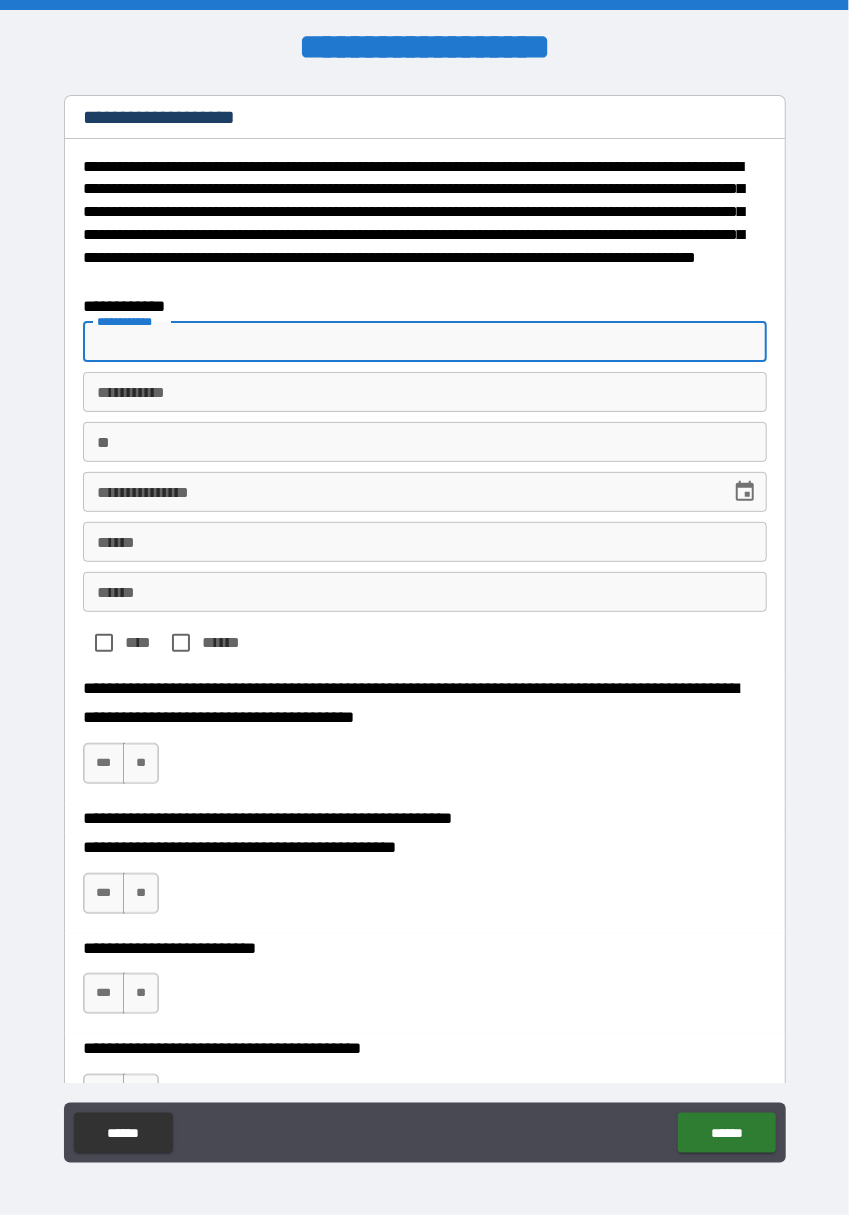 type on "*" 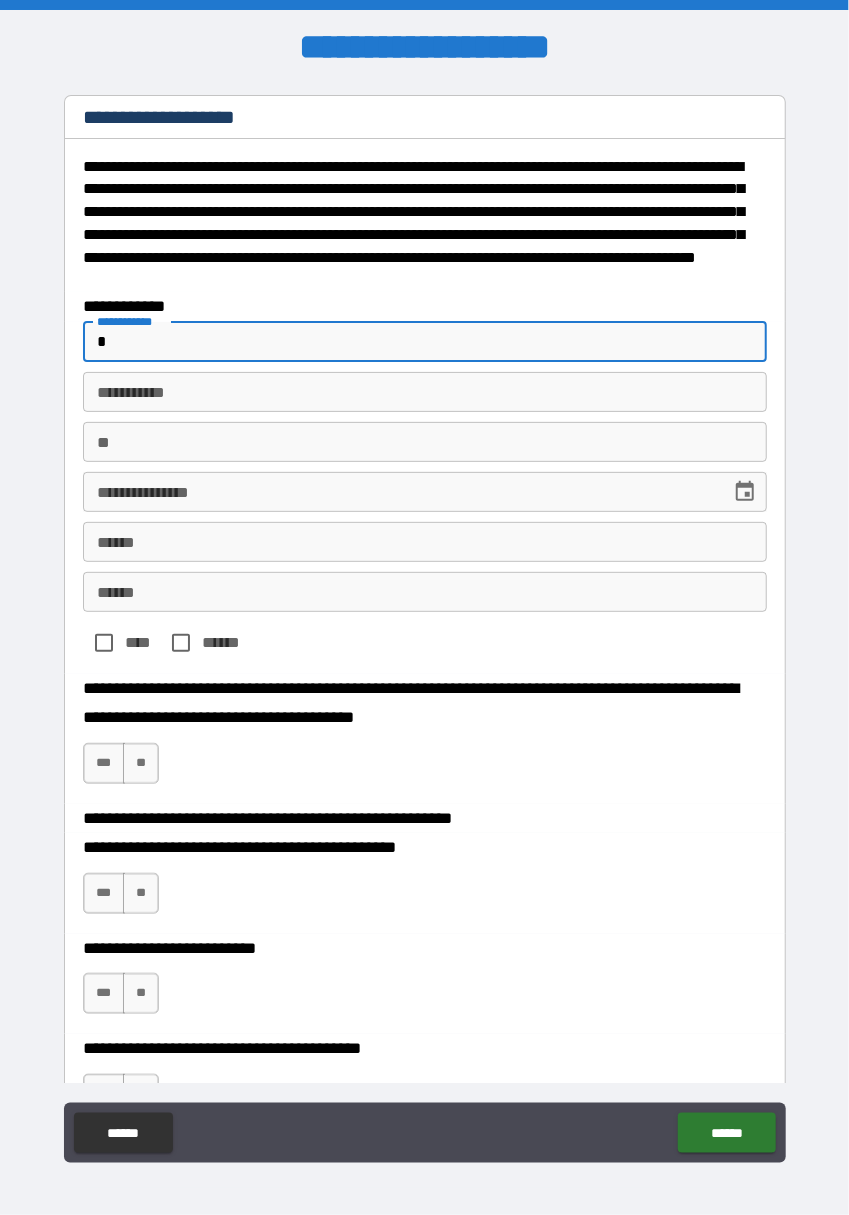type on "*" 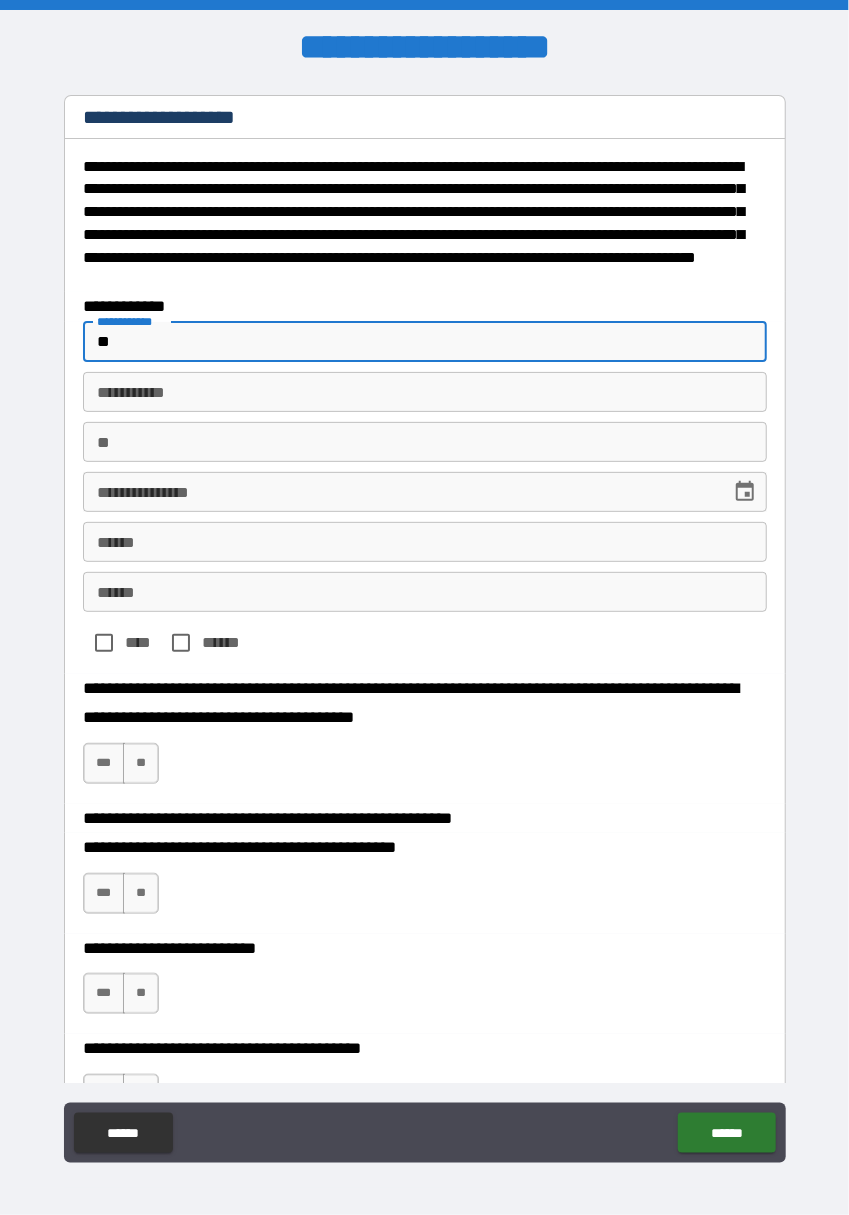 type on "*" 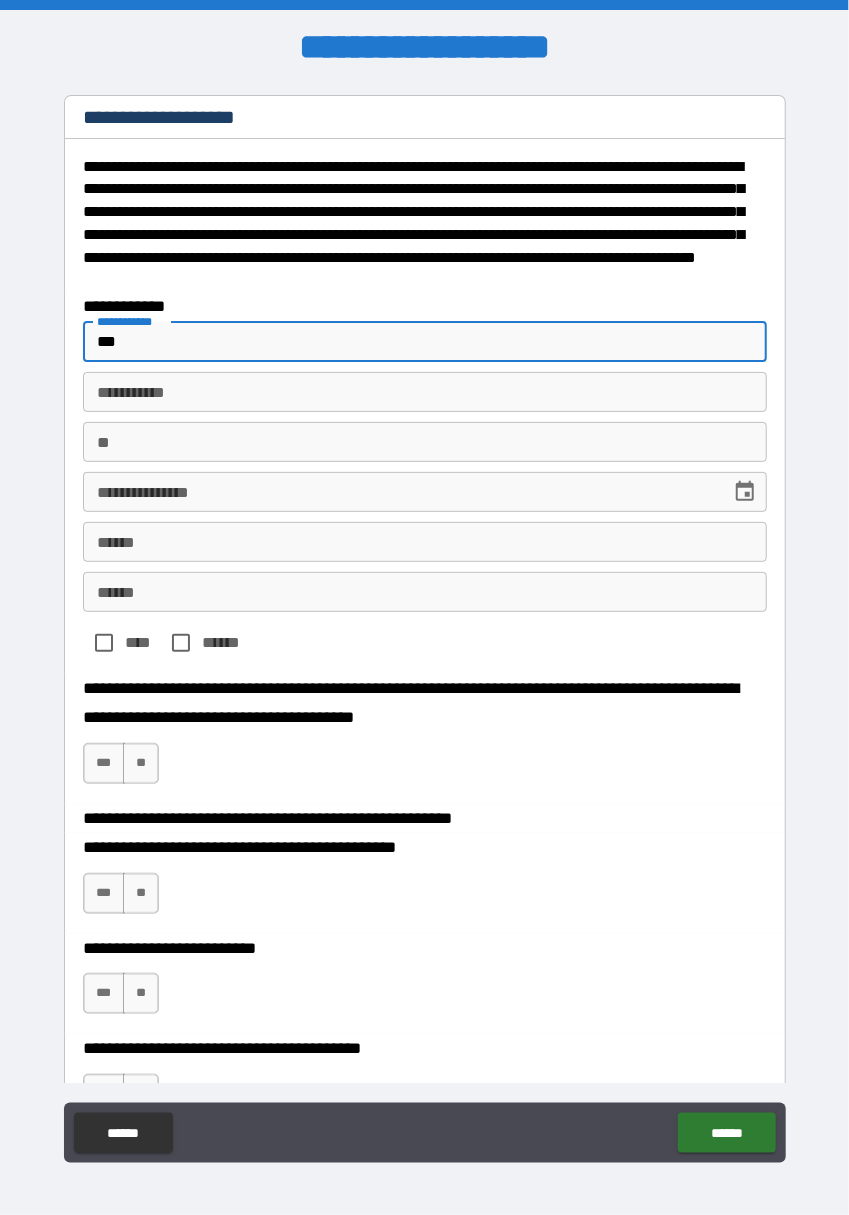 type on "*" 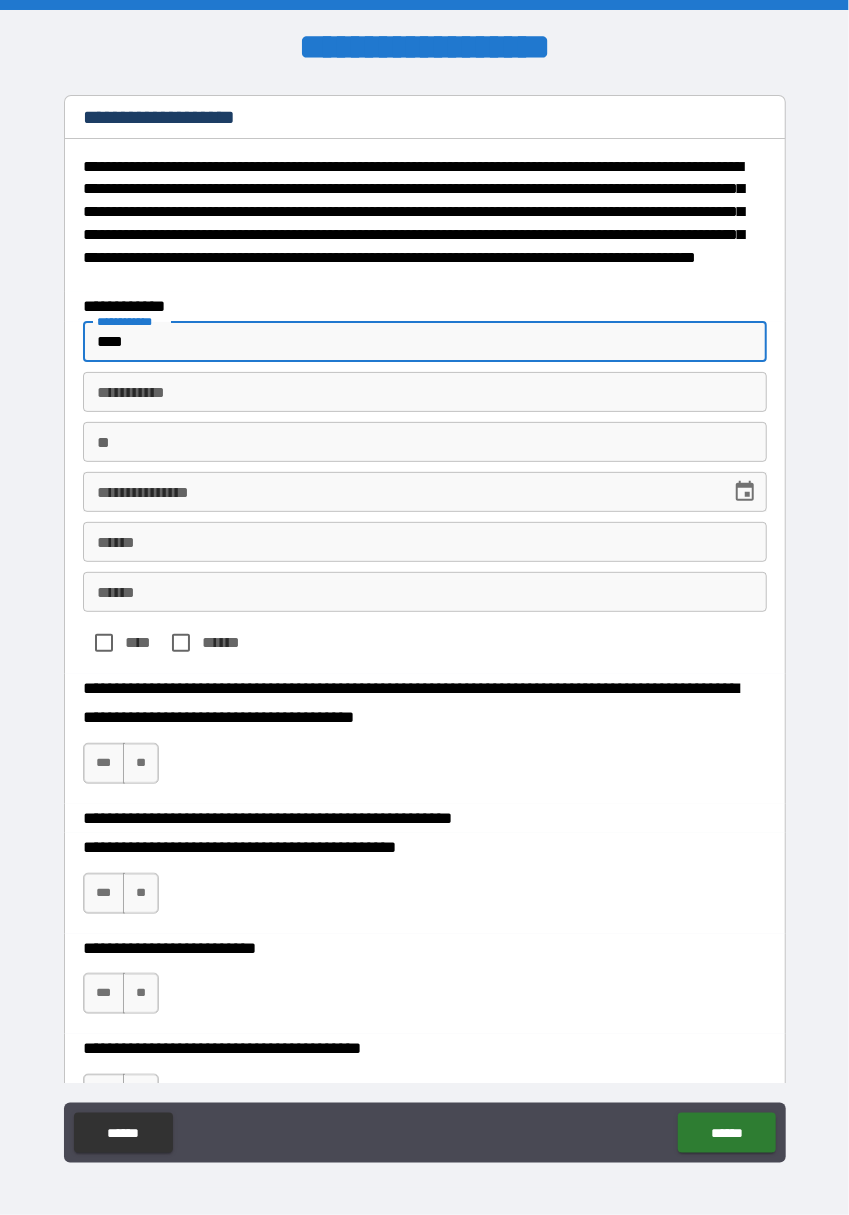 type on "*" 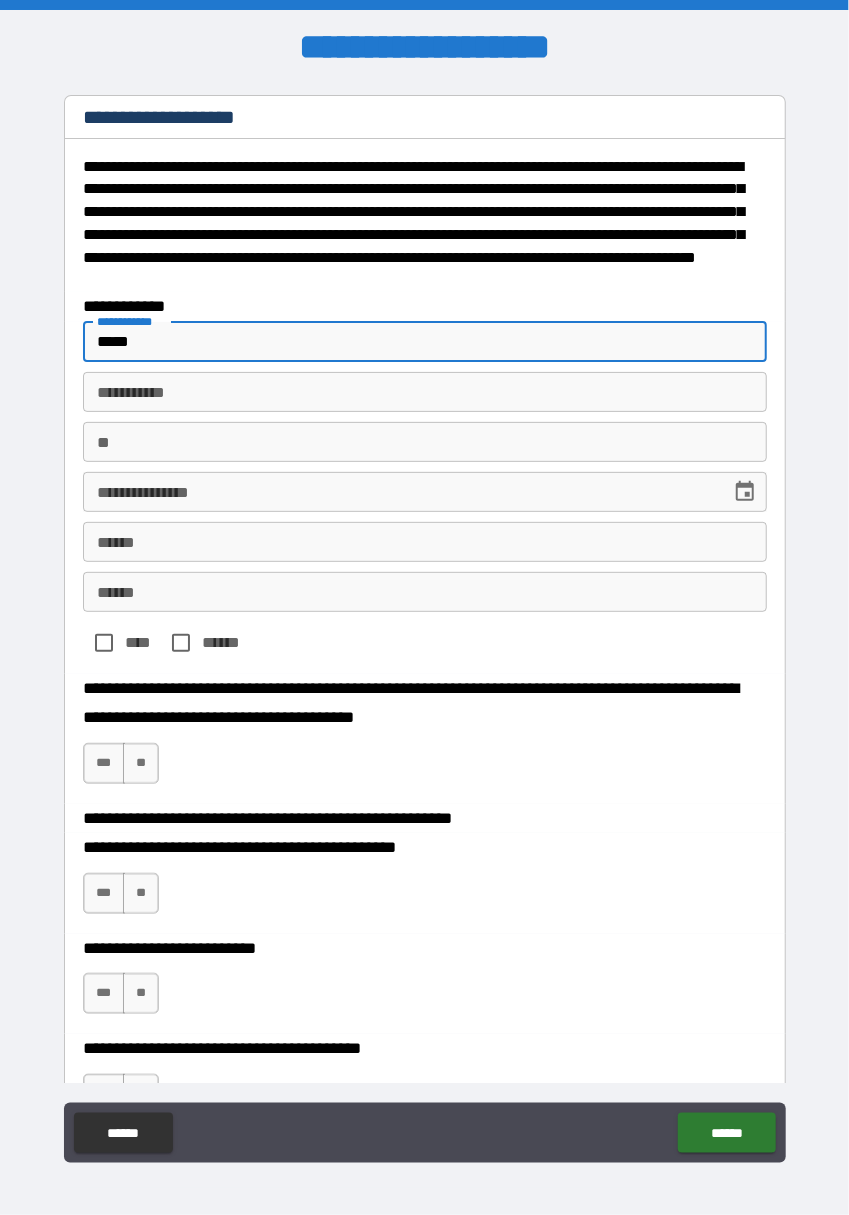 type on "*" 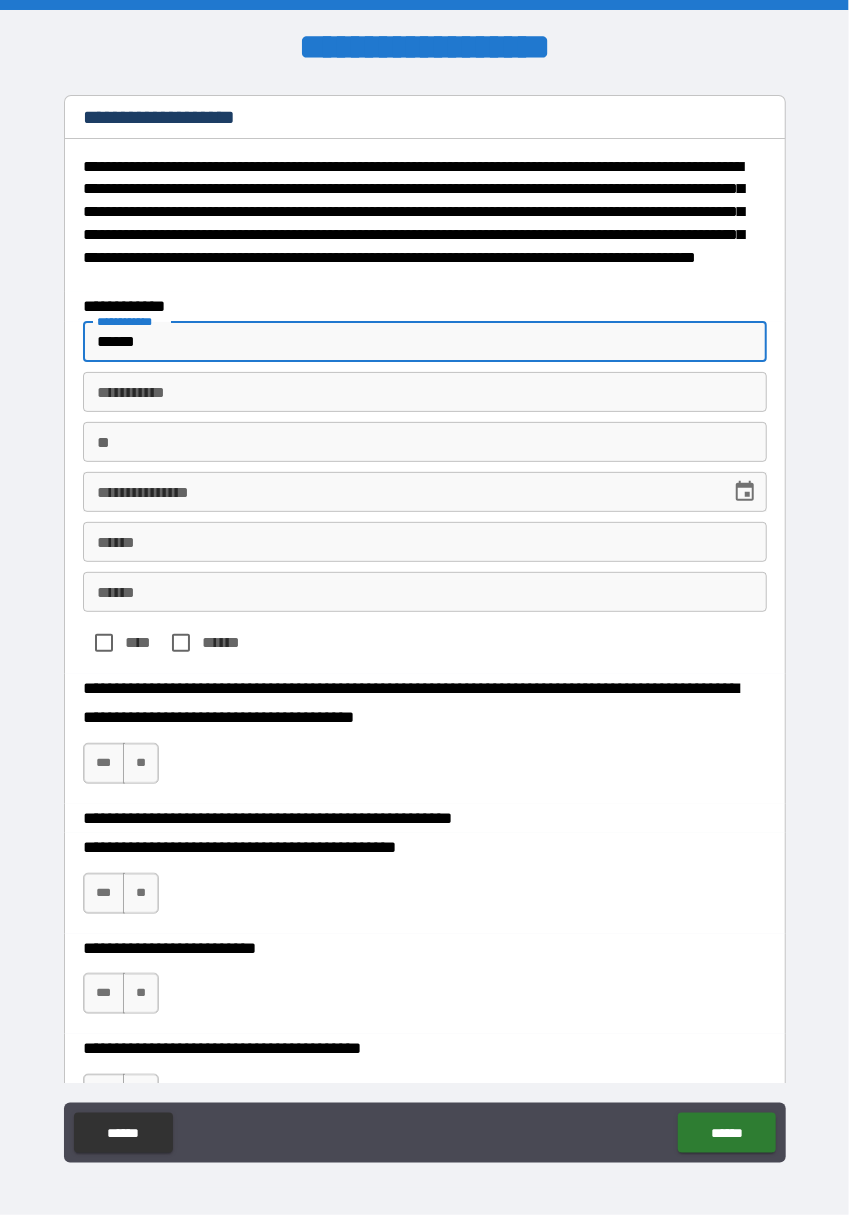type on "*" 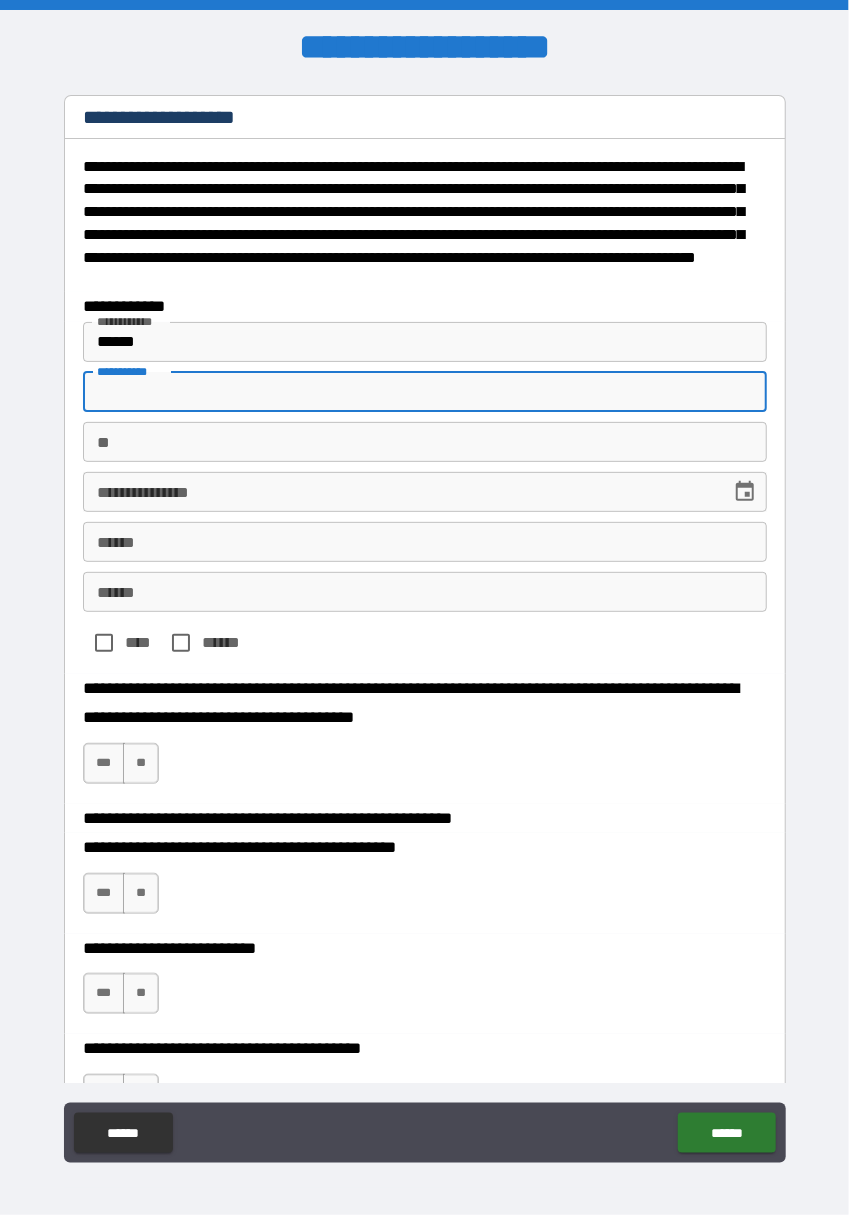 type on "*" 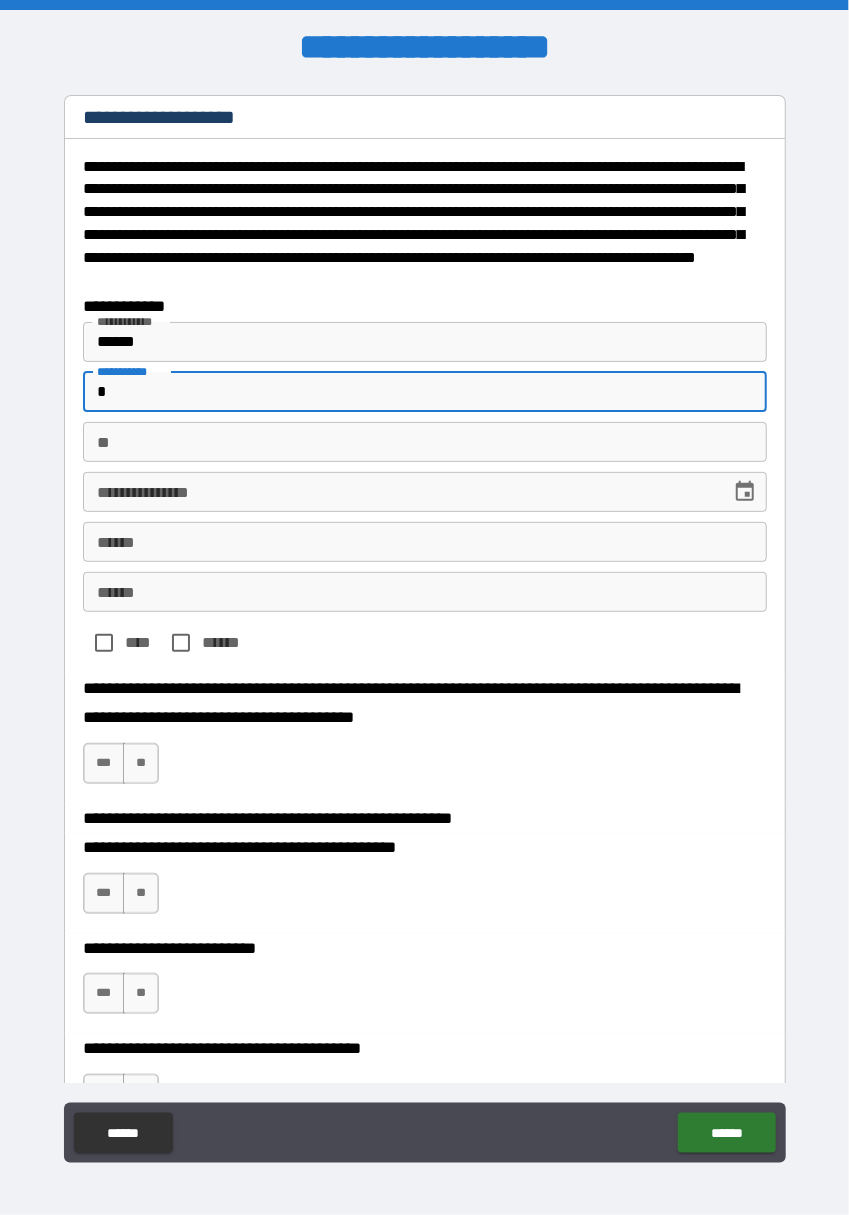 type on "*" 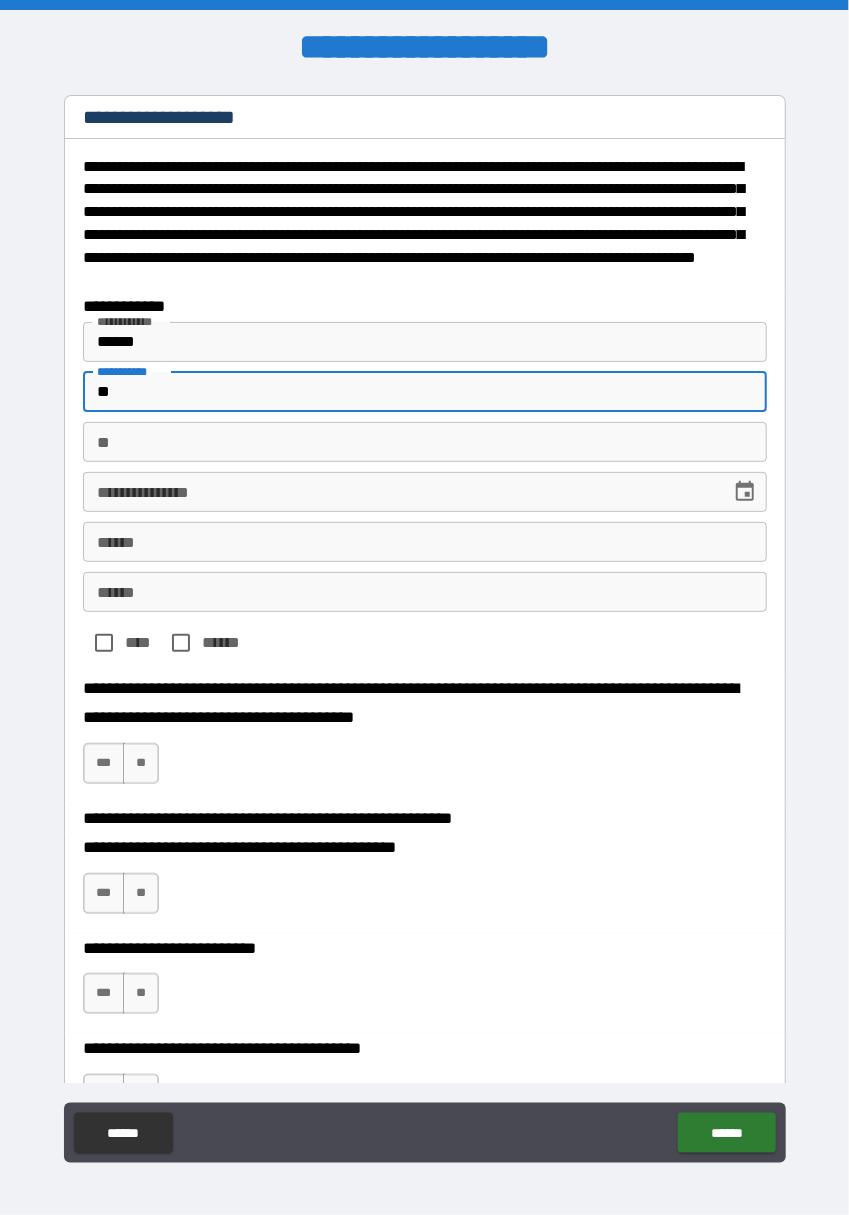 type on "*" 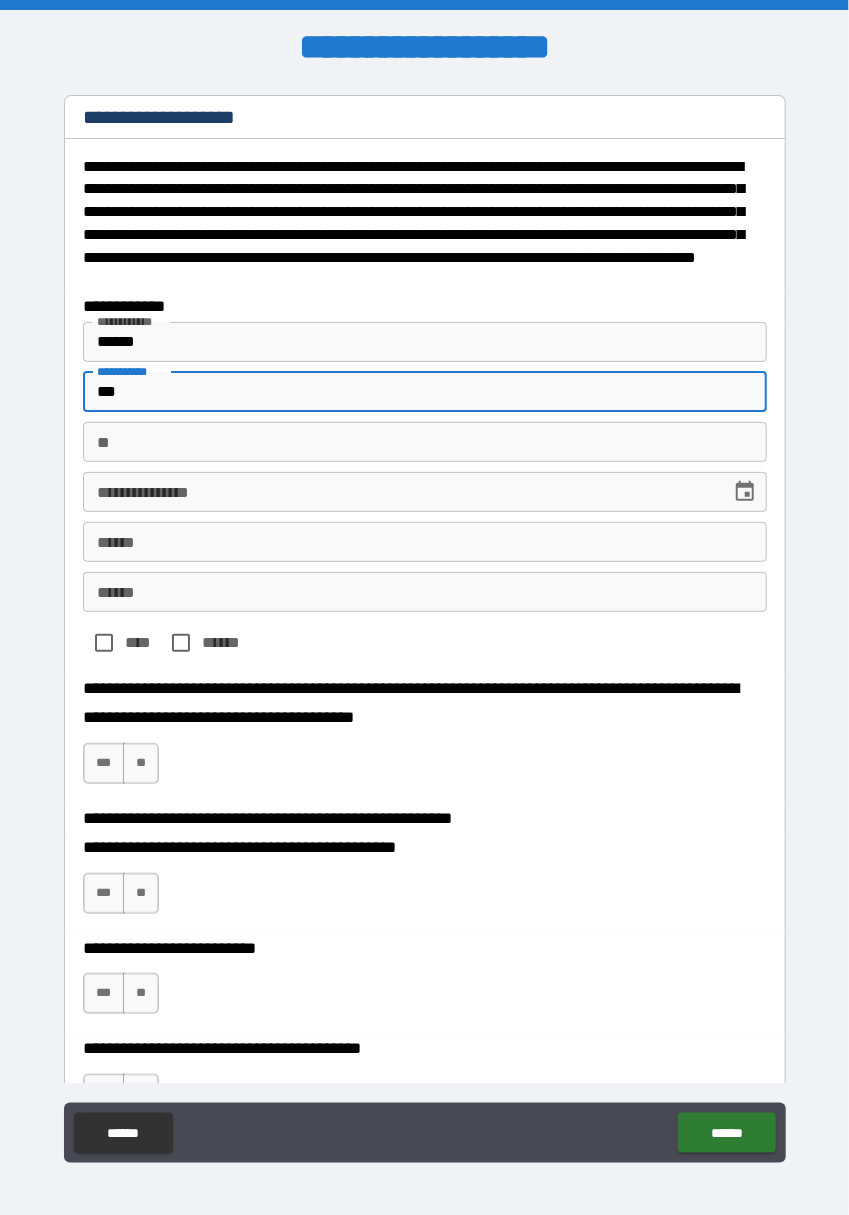 type on "*" 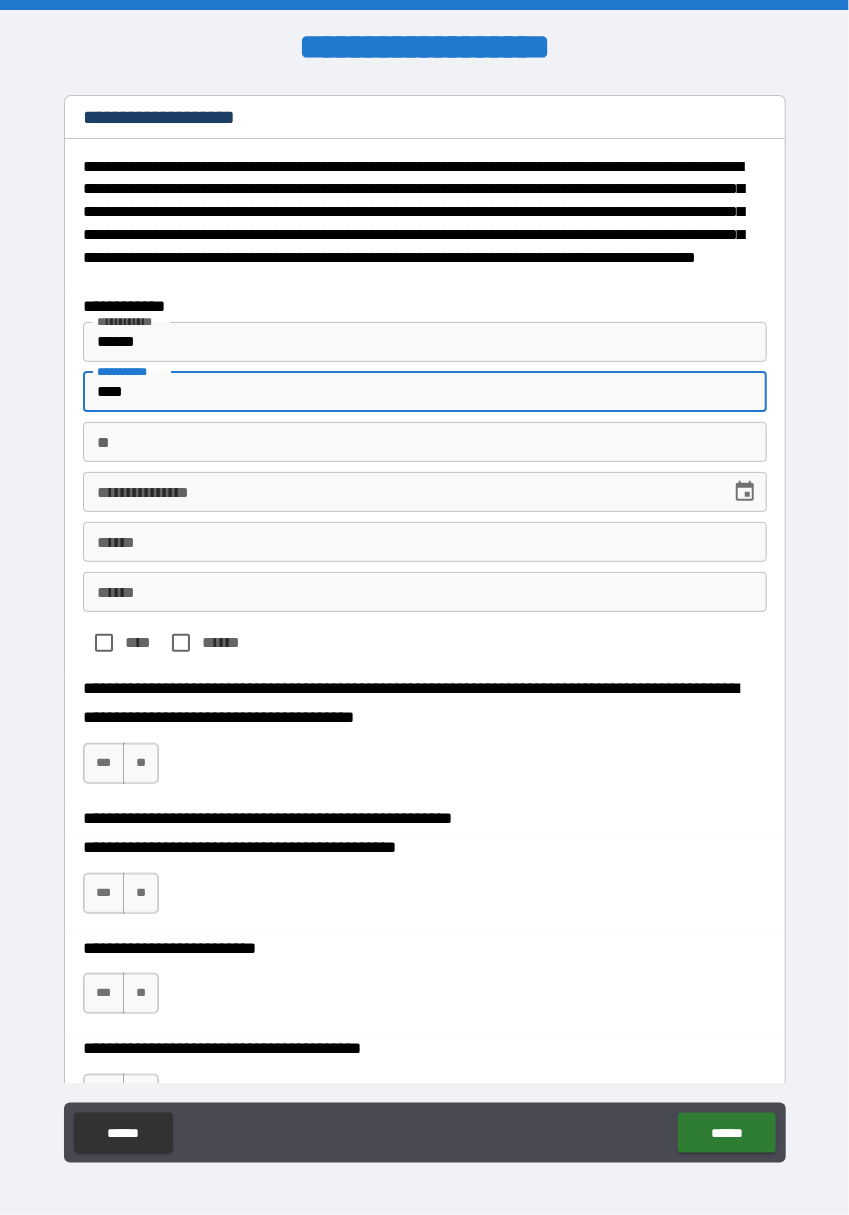 type on "*" 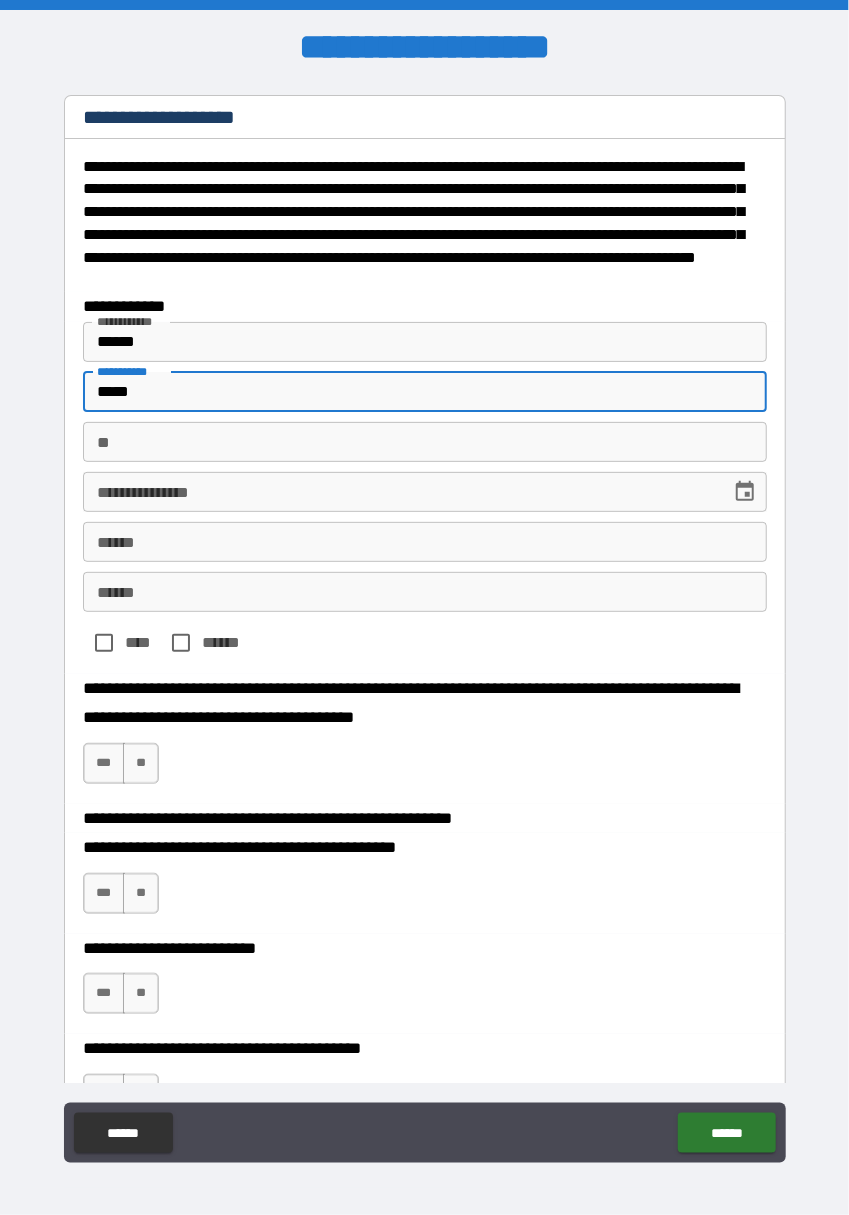type on "*" 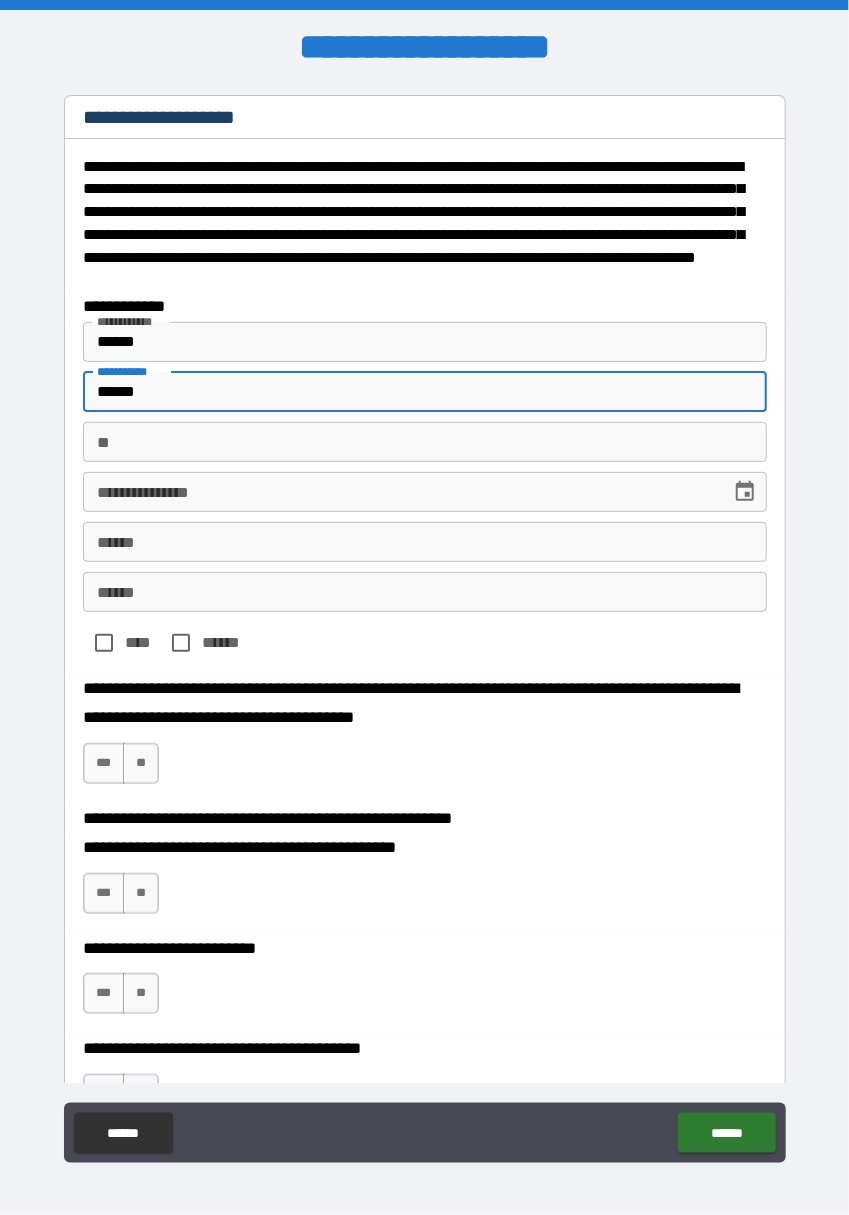 type on "*" 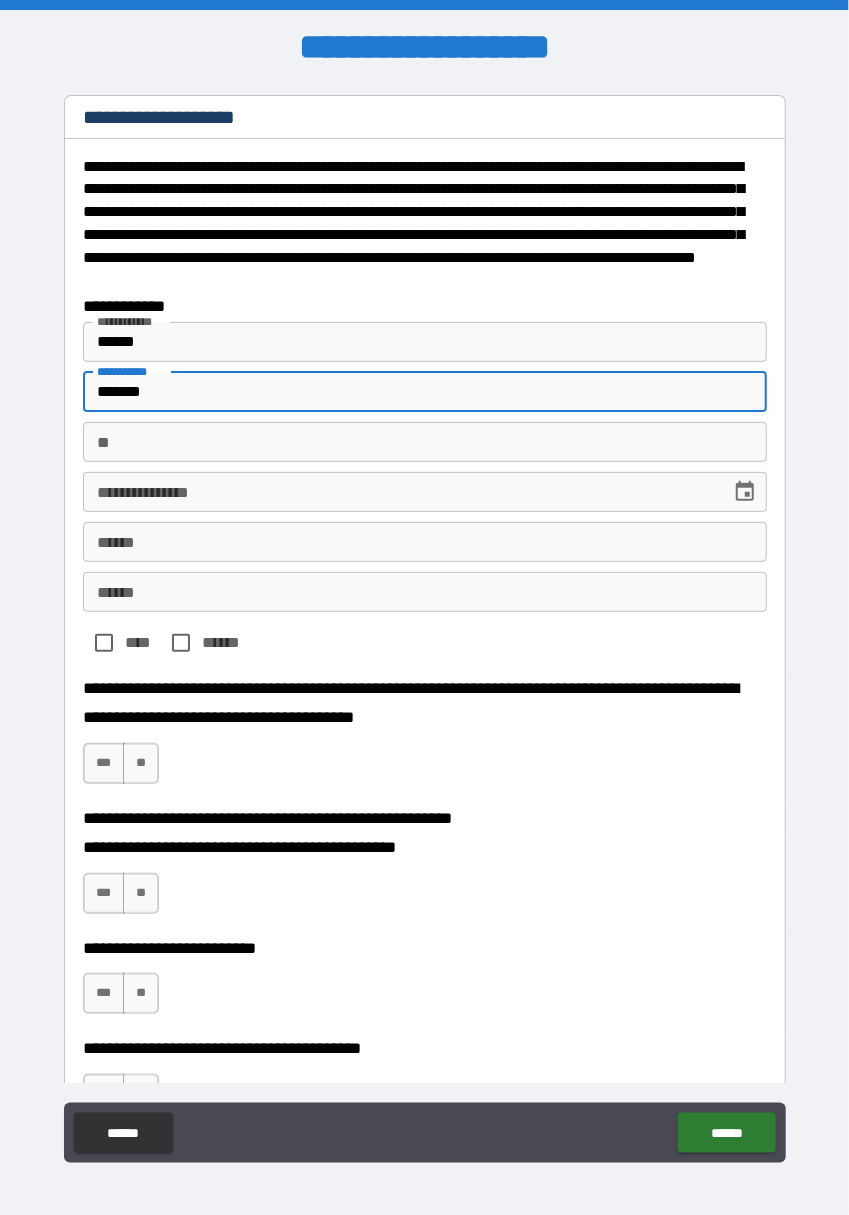 type on "*" 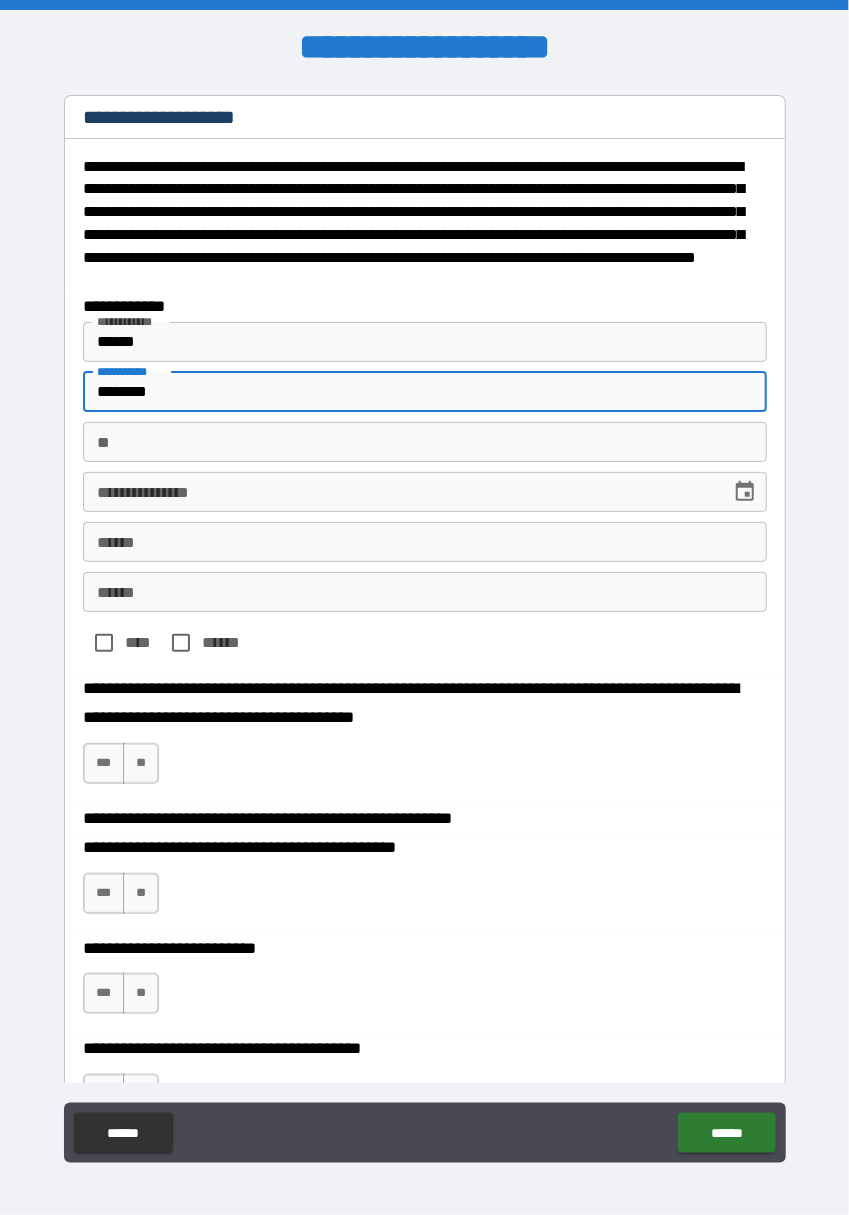 type on "*" 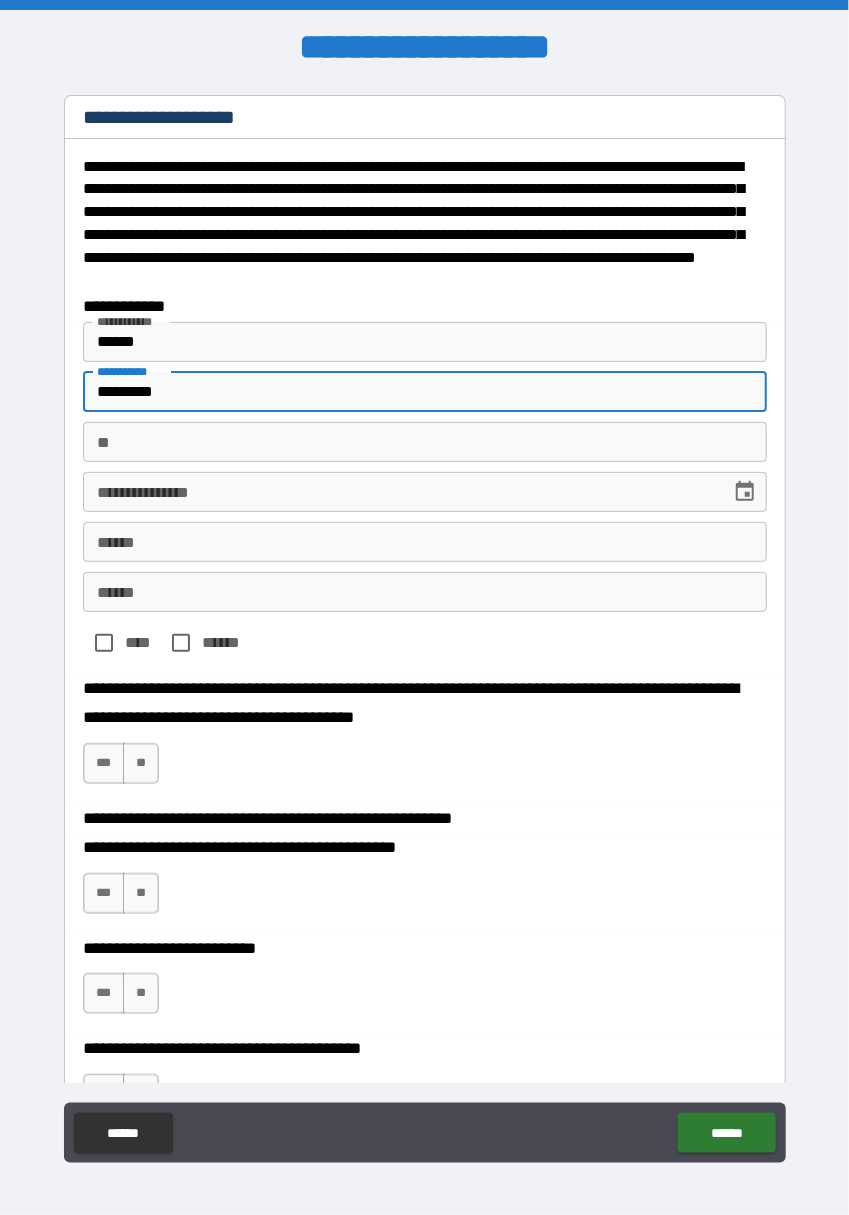 type on "*" 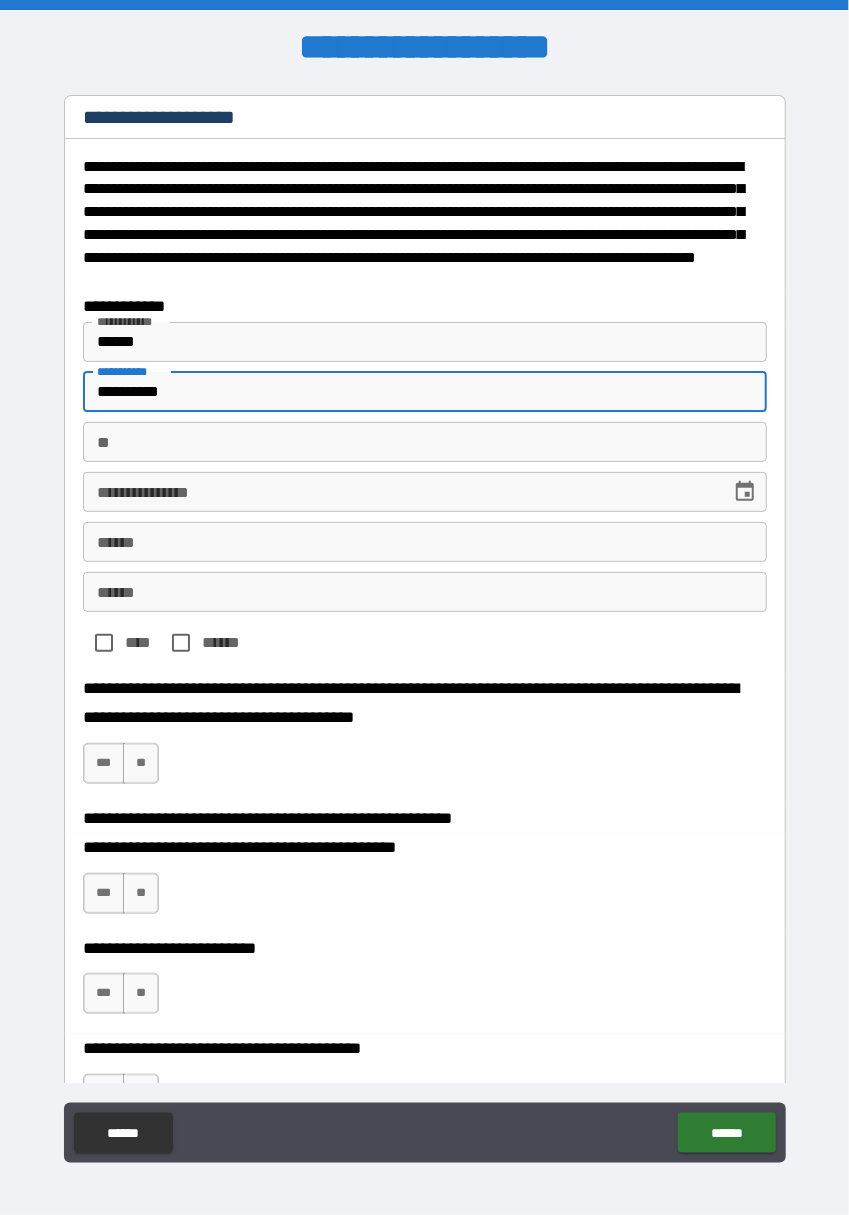 type on "*" 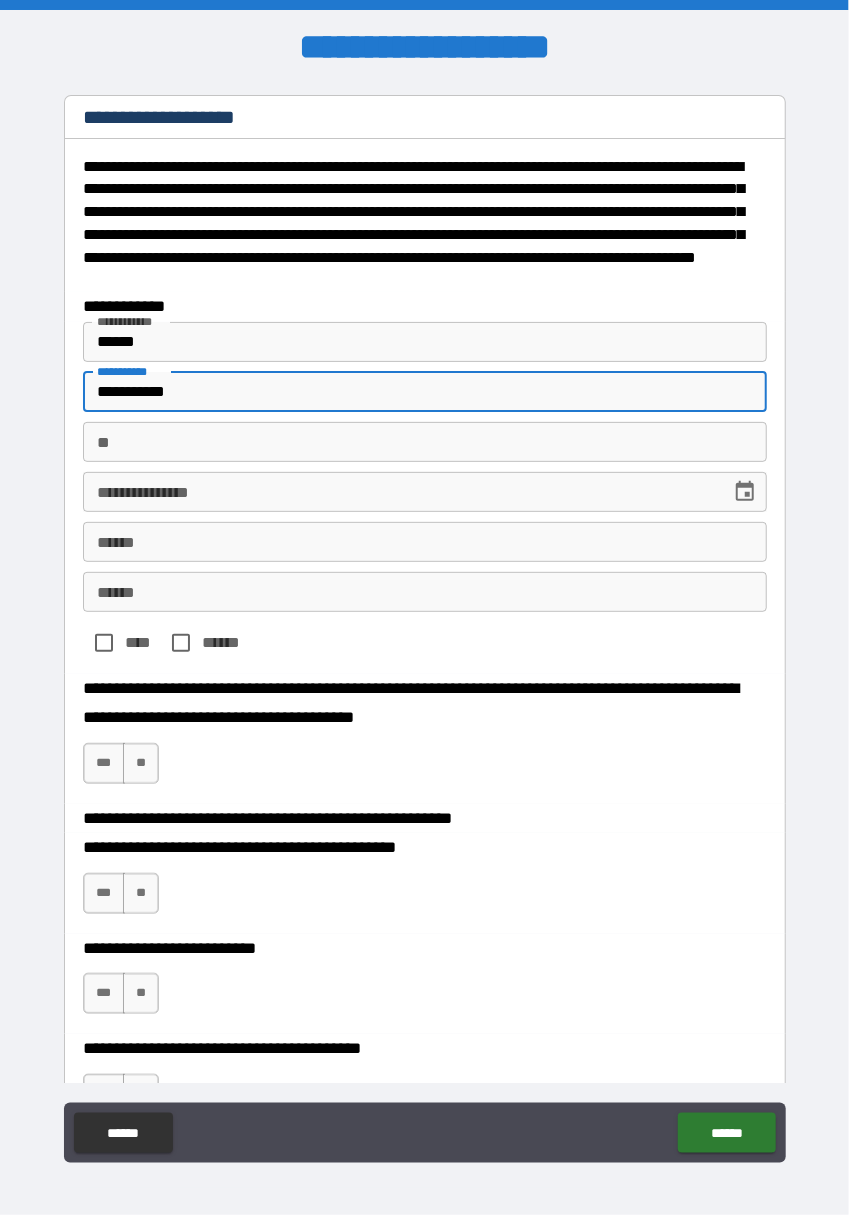 type on "*" 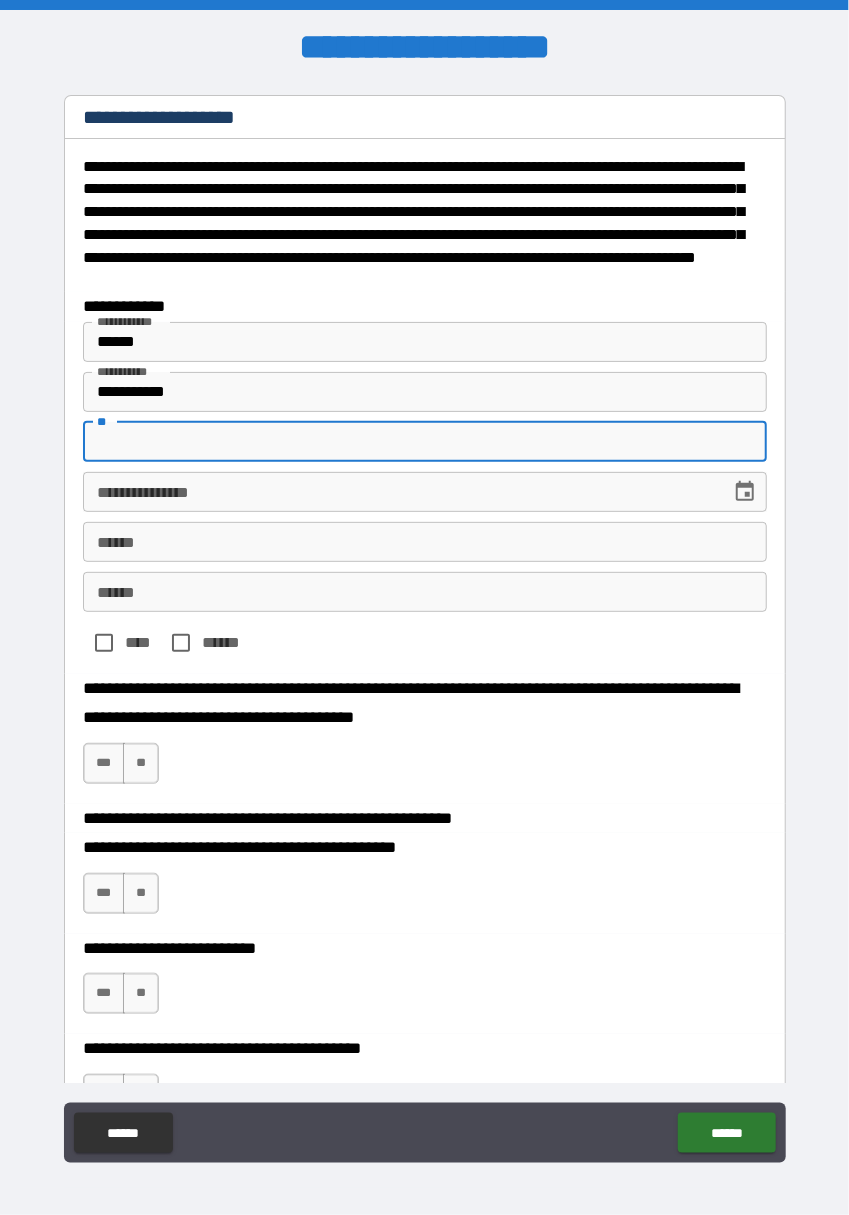 click on "******" at bounding box center [425, 542] 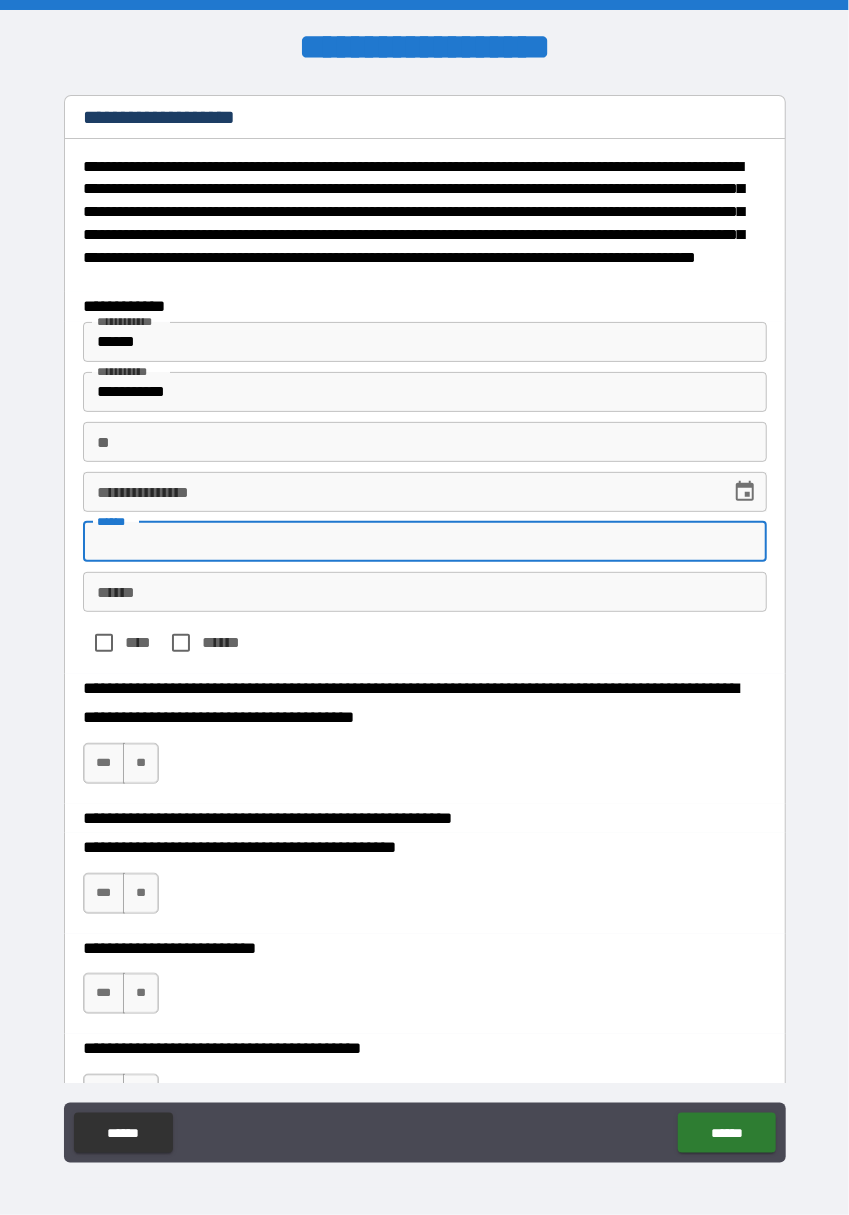 type on "*" 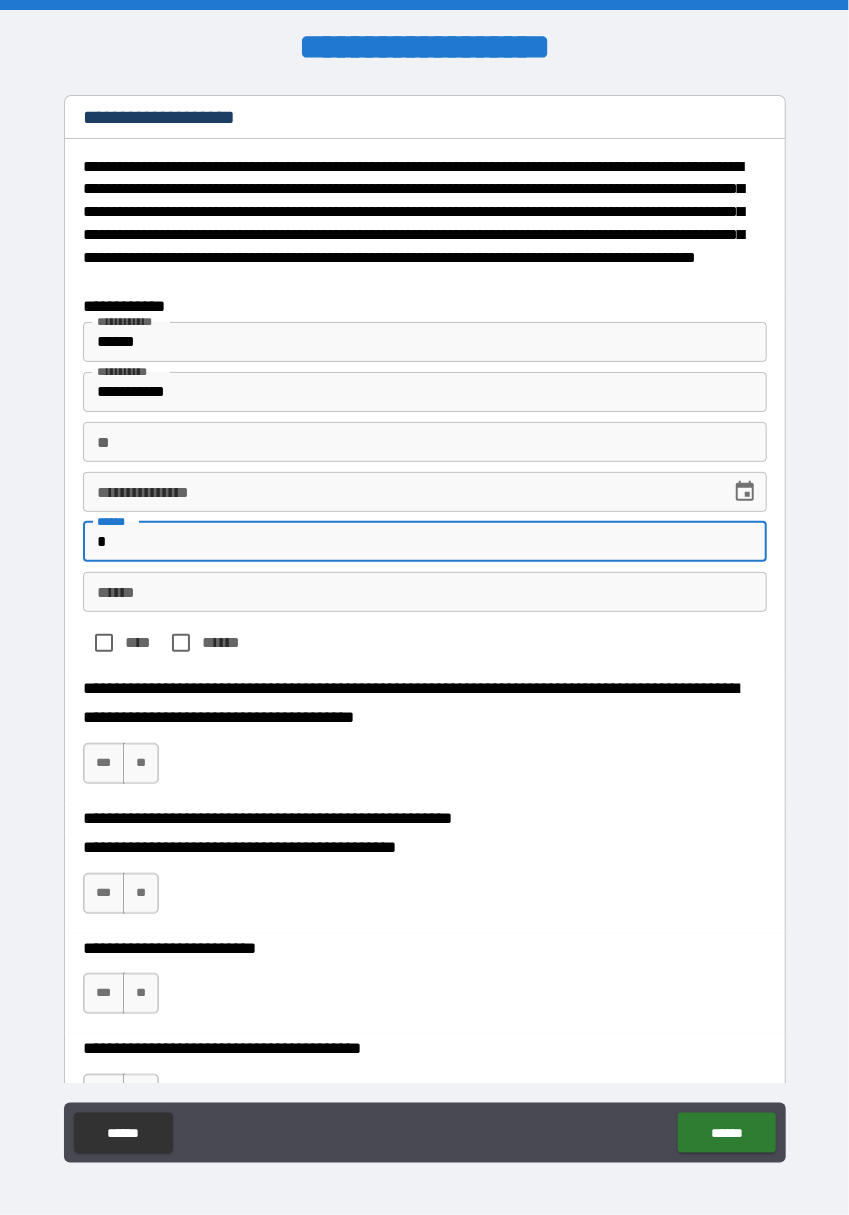 type on "*" 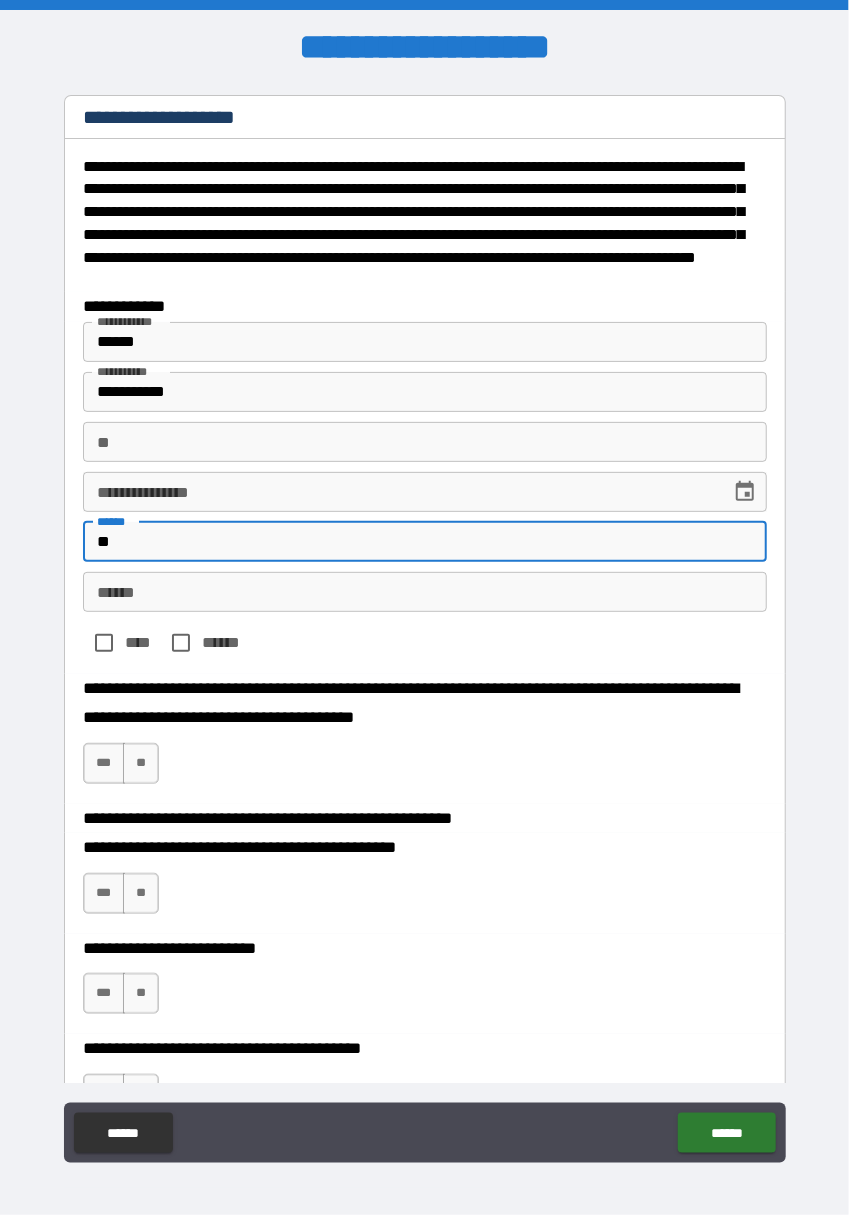 type on "*" 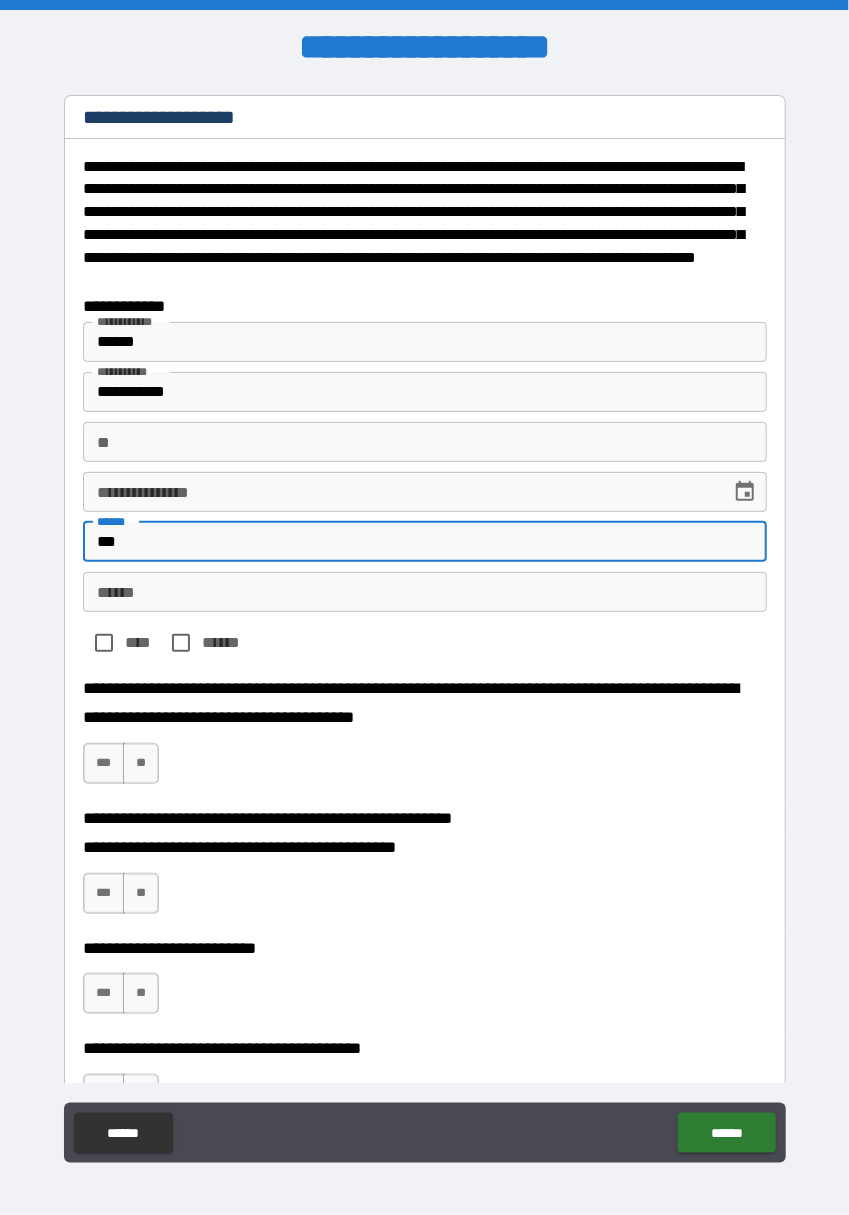 type on "*" 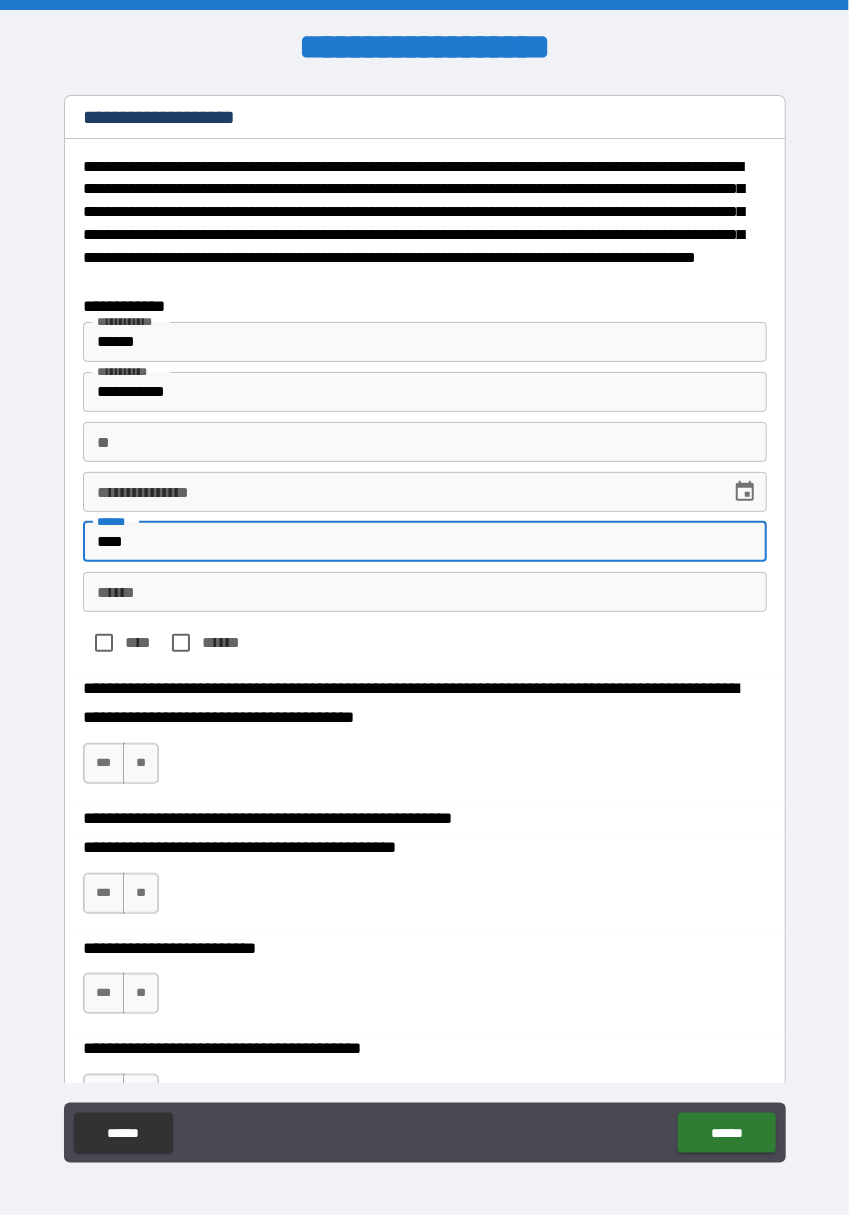 type on "*" 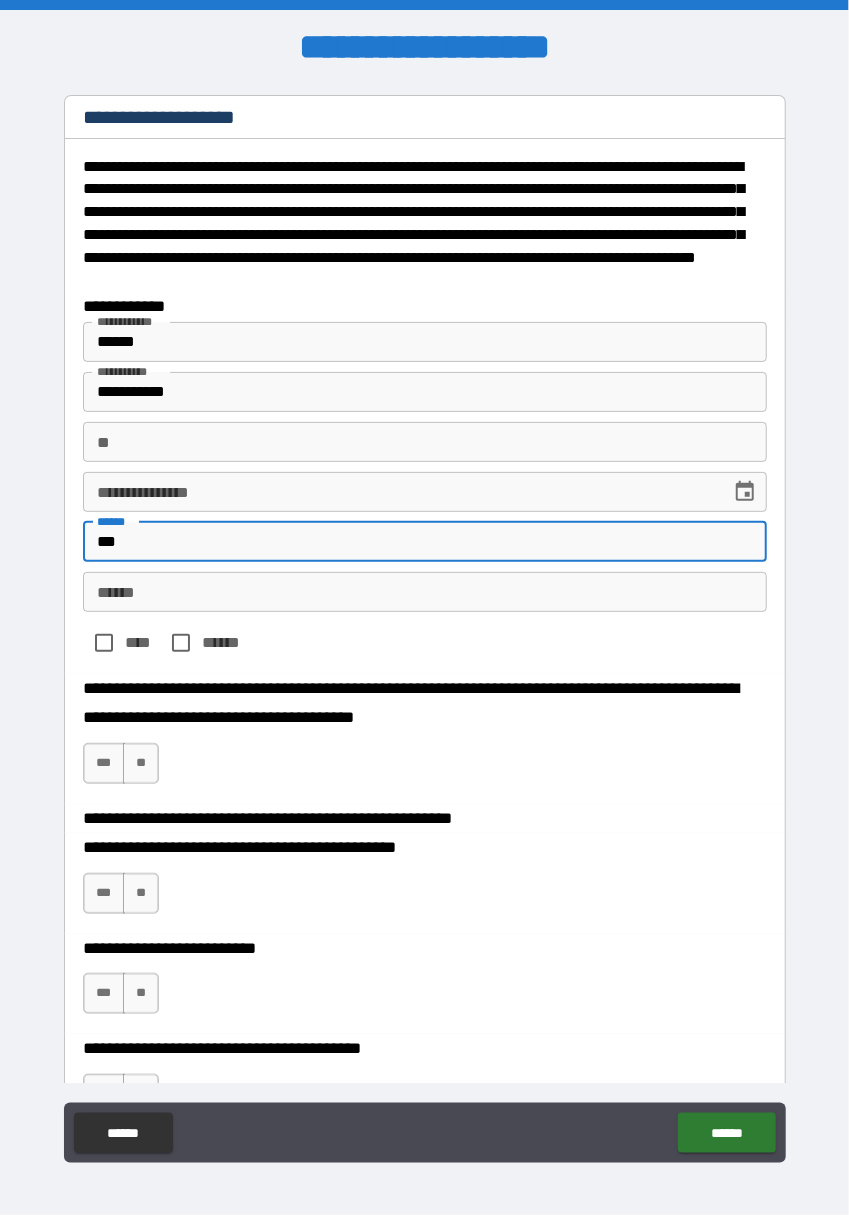 type on "**" 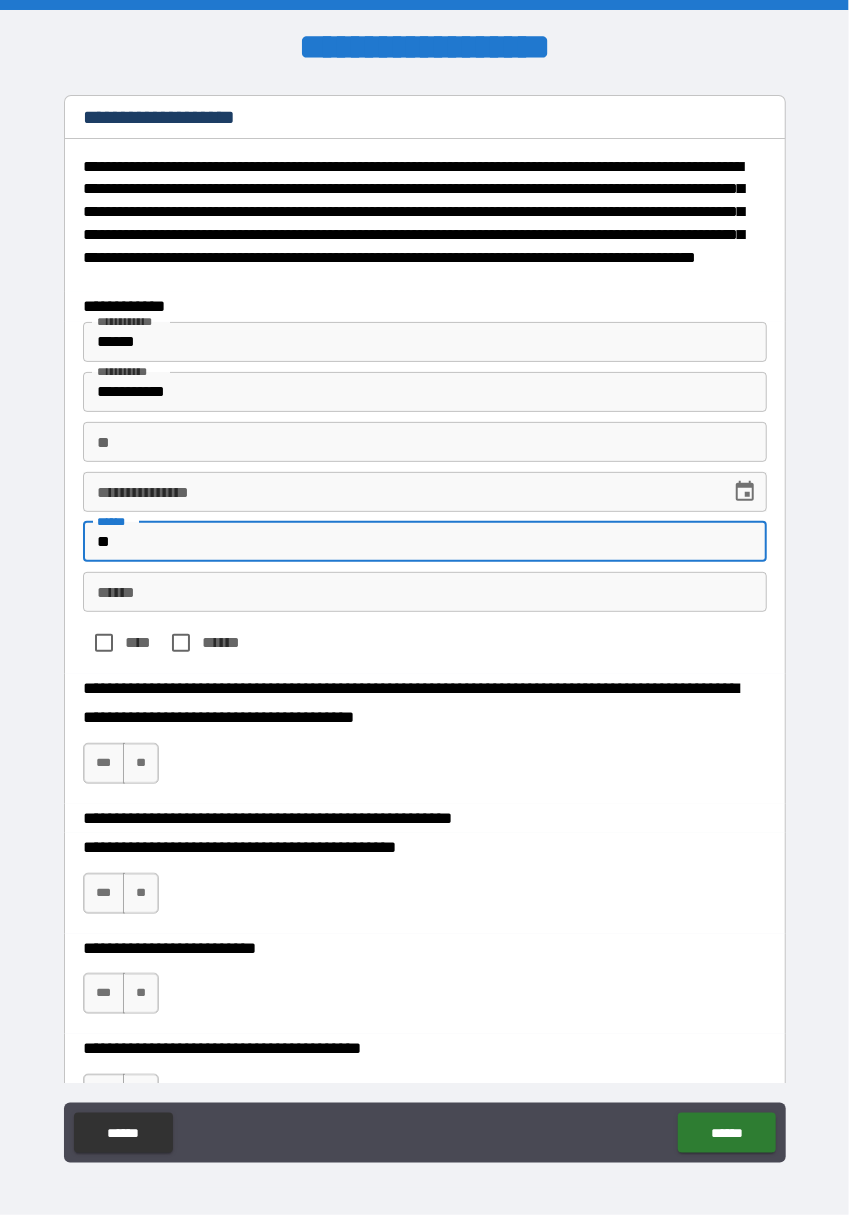 type on "*" 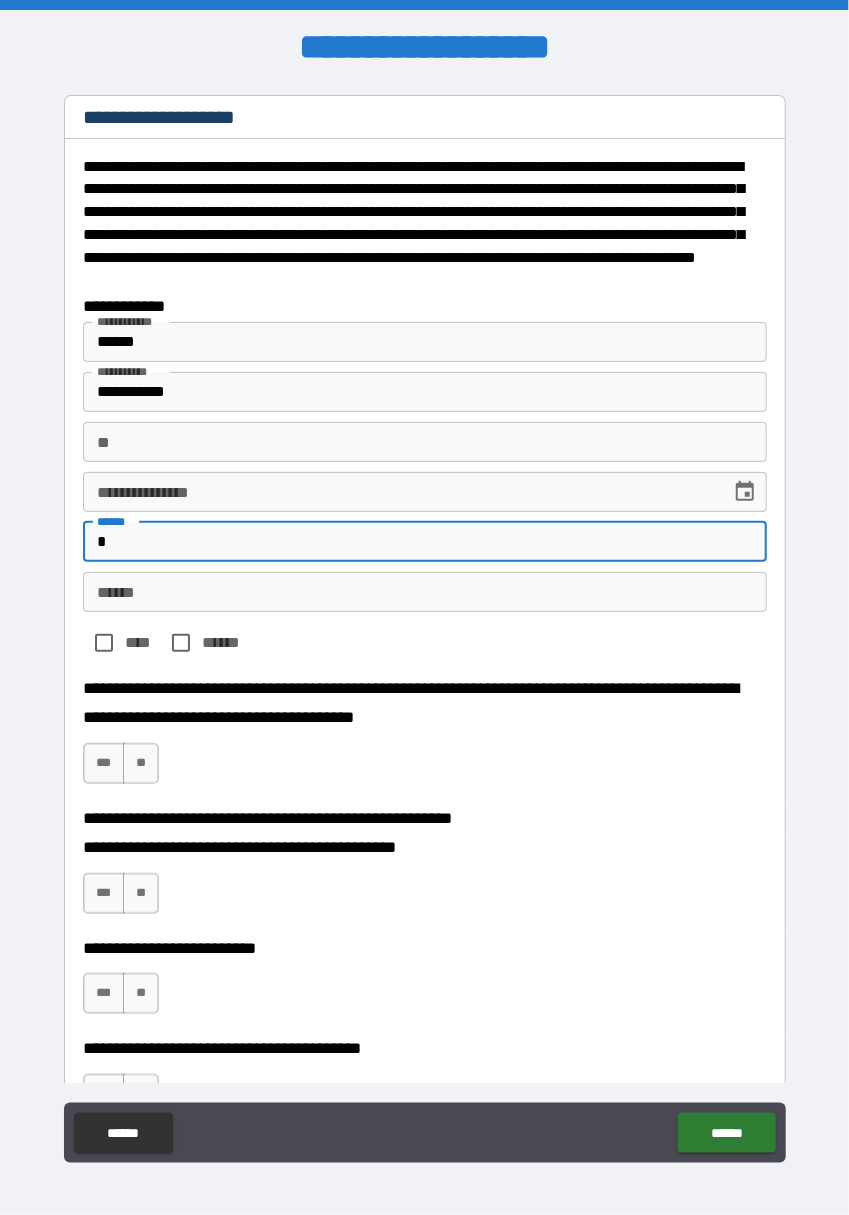 type on "*" 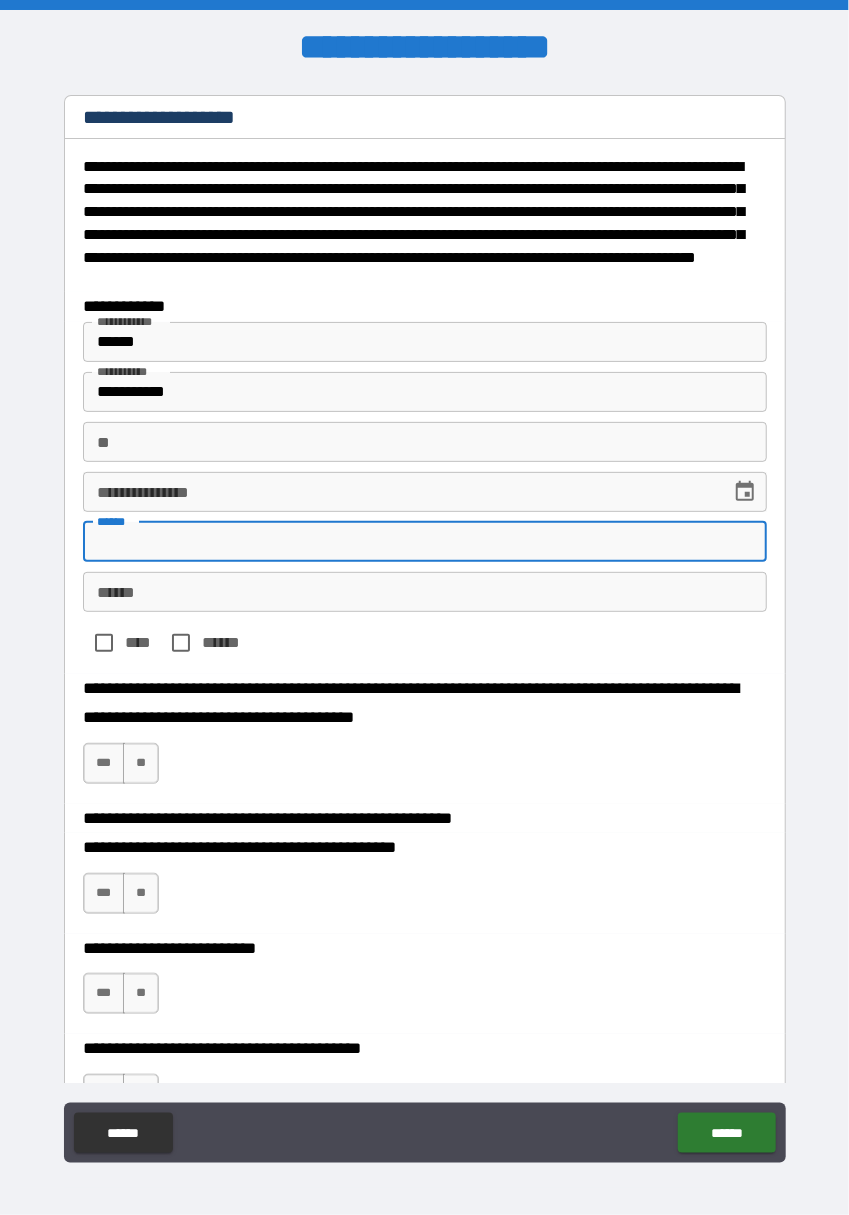 click on "**********" at bounding box center [400, 492] 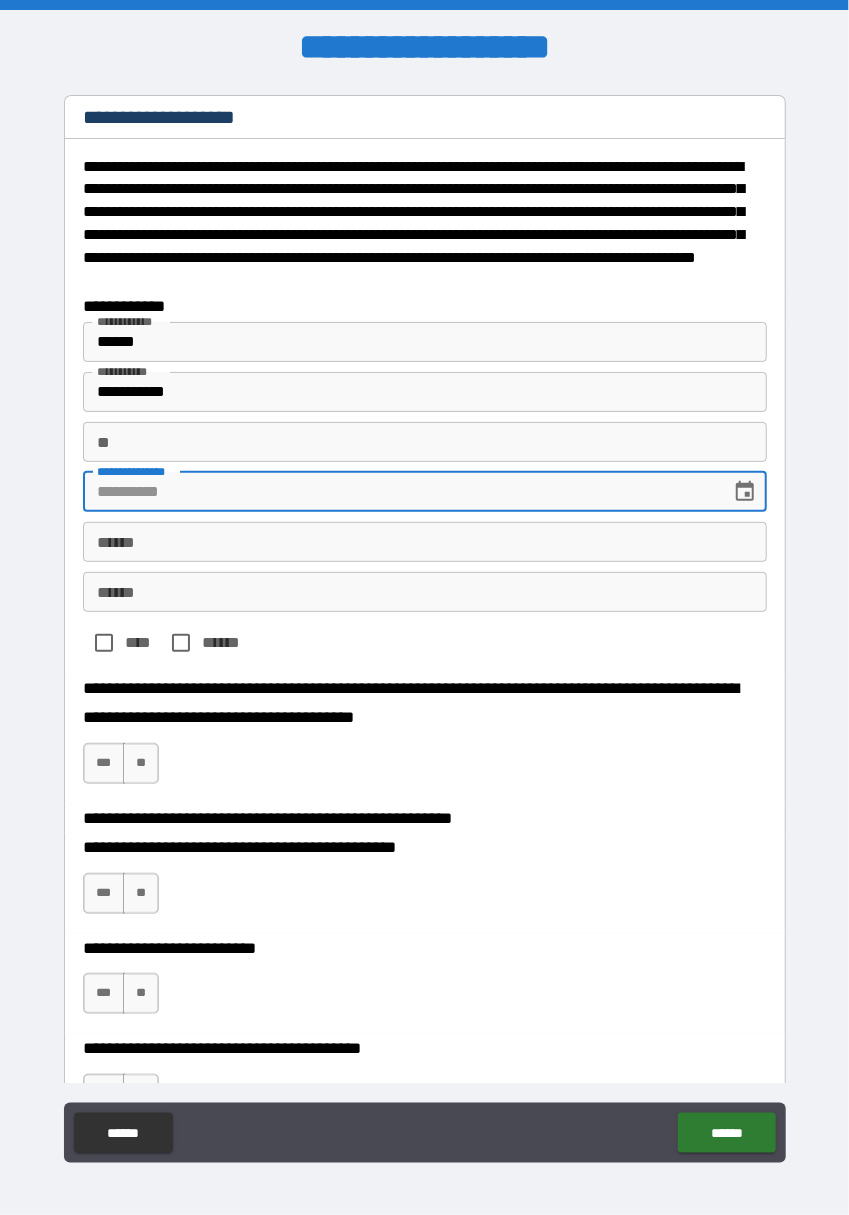 type on "*" 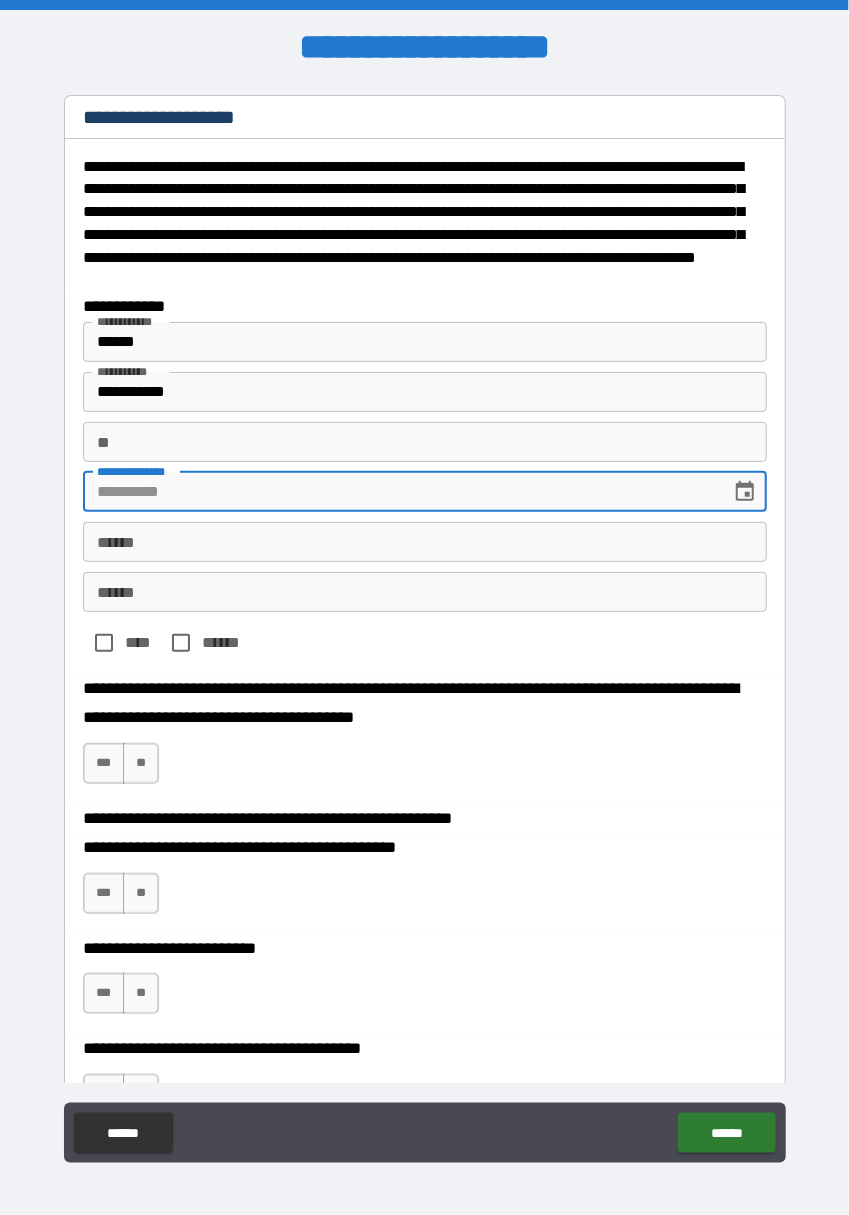 type on "*" 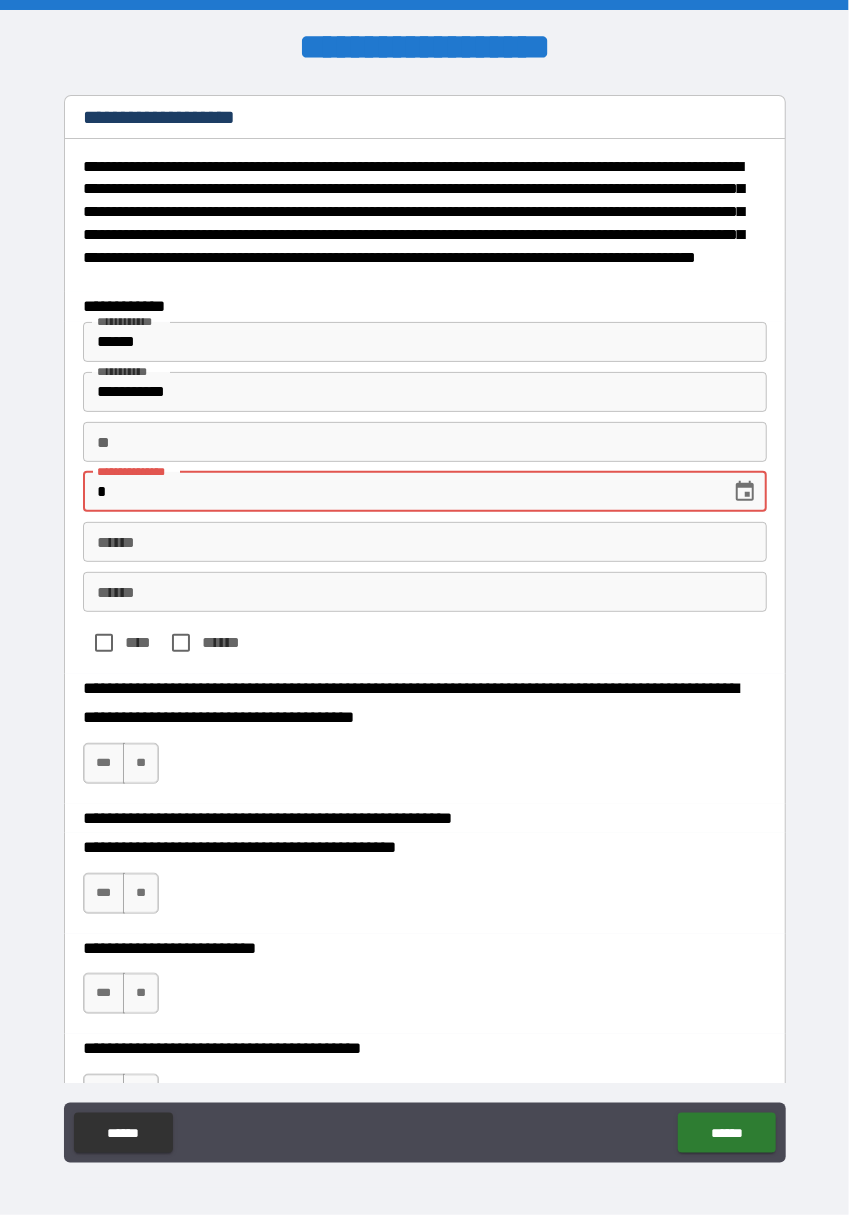 type on "***" 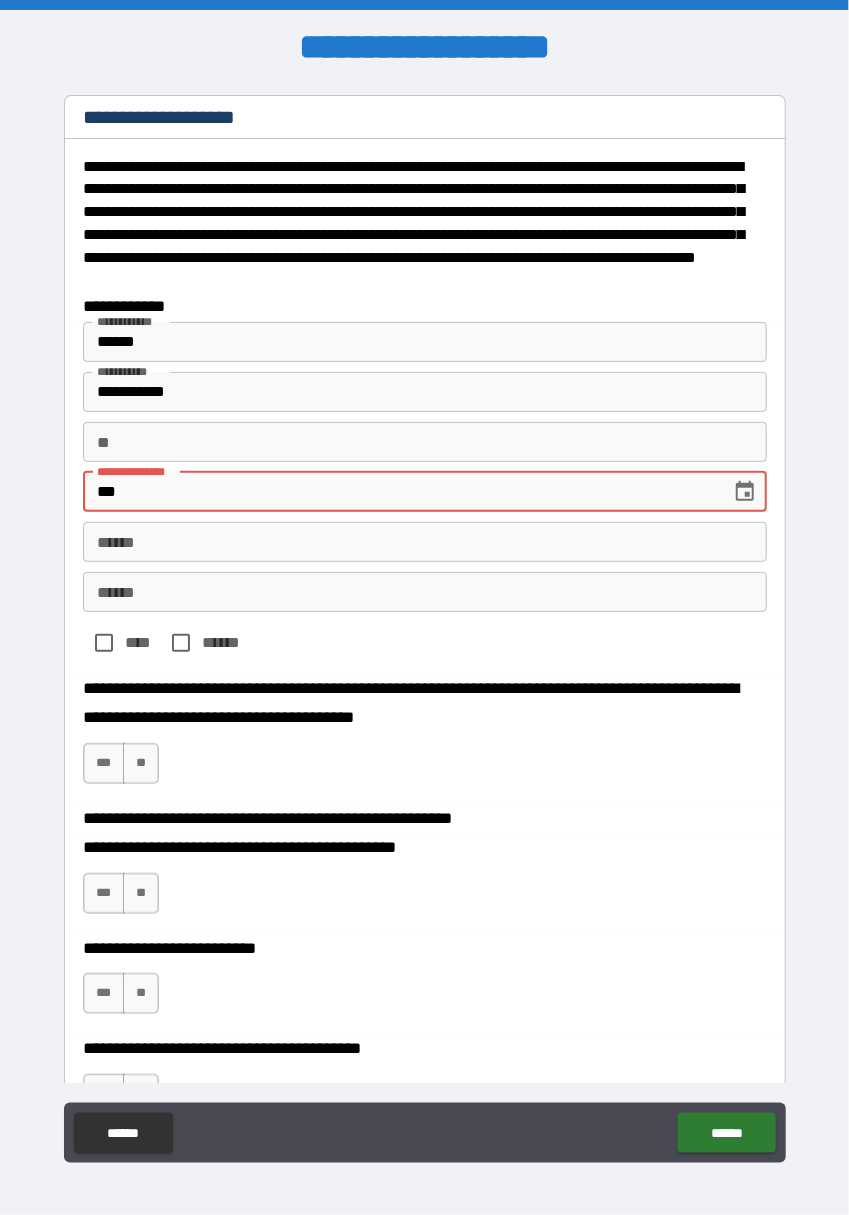 type on "*" 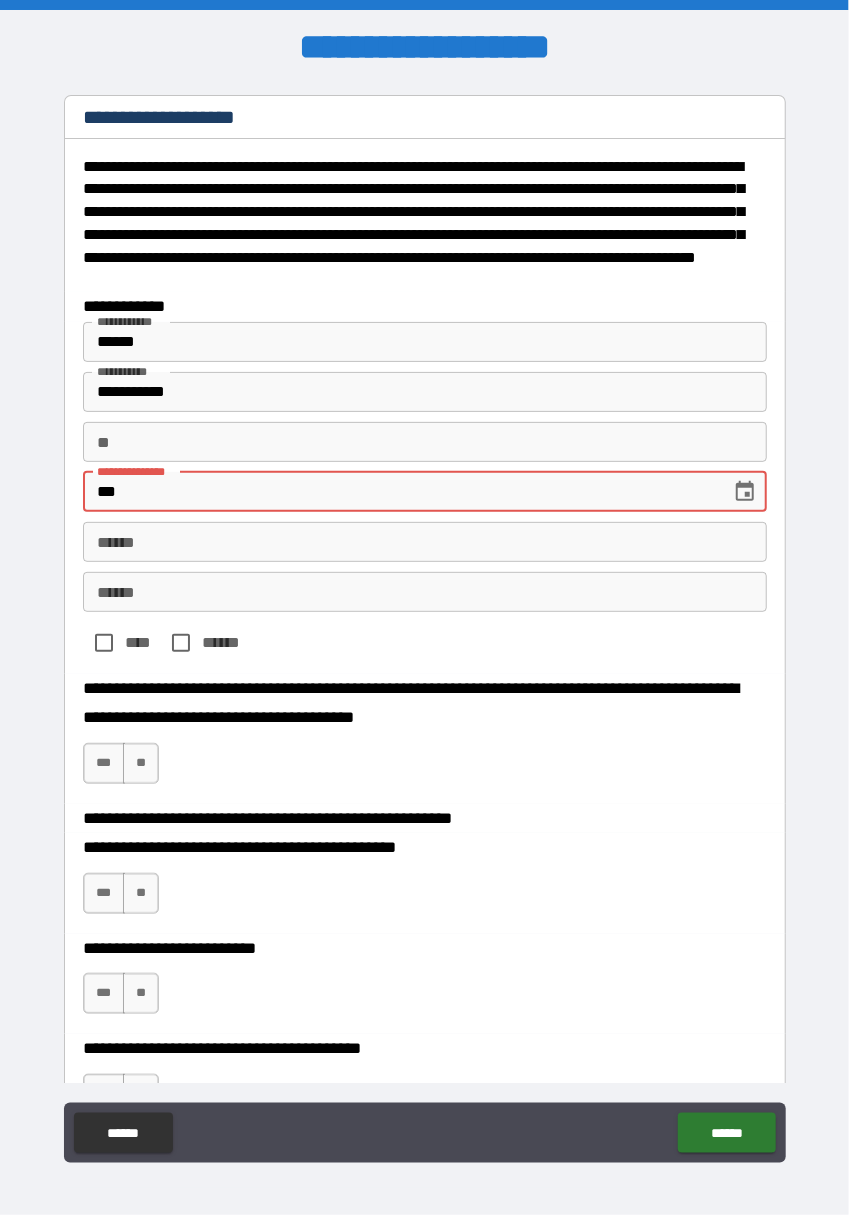 type on "****" 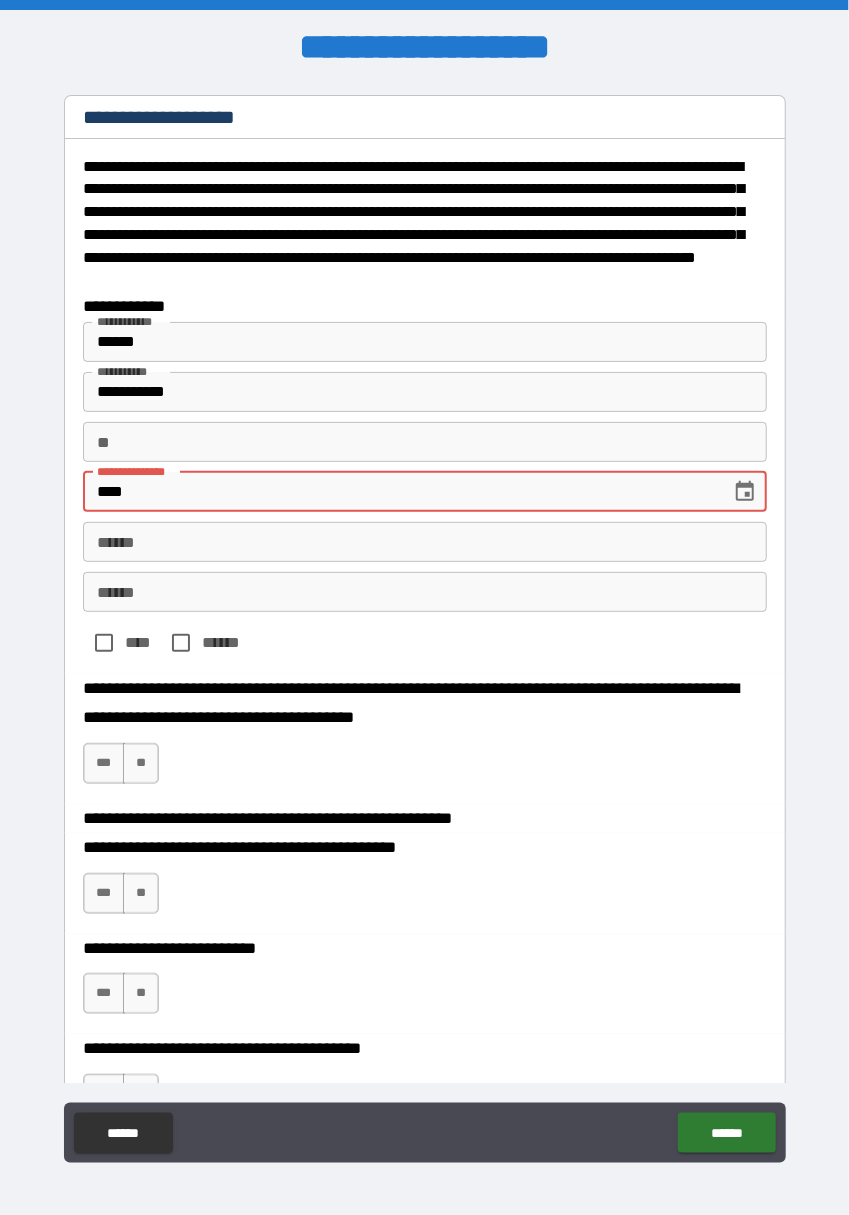 type on "*" 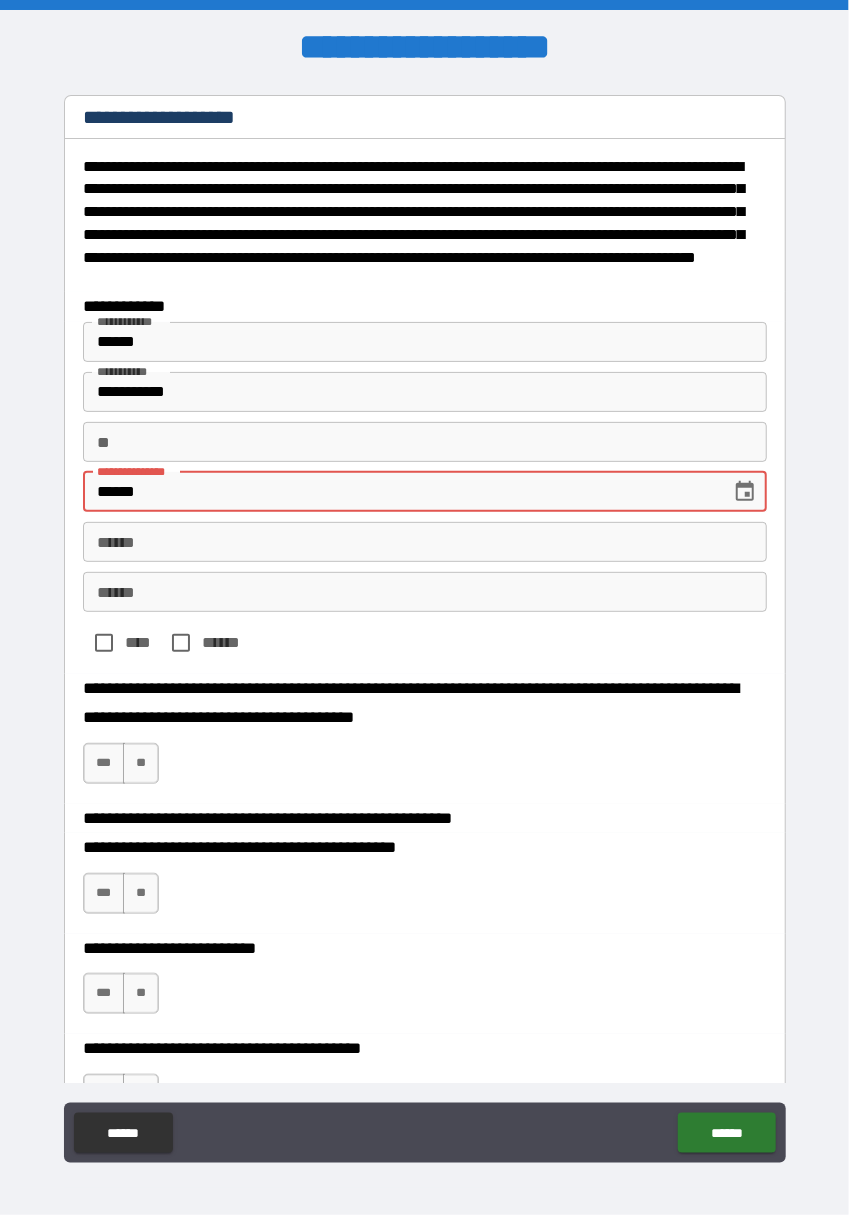 type on "*******" 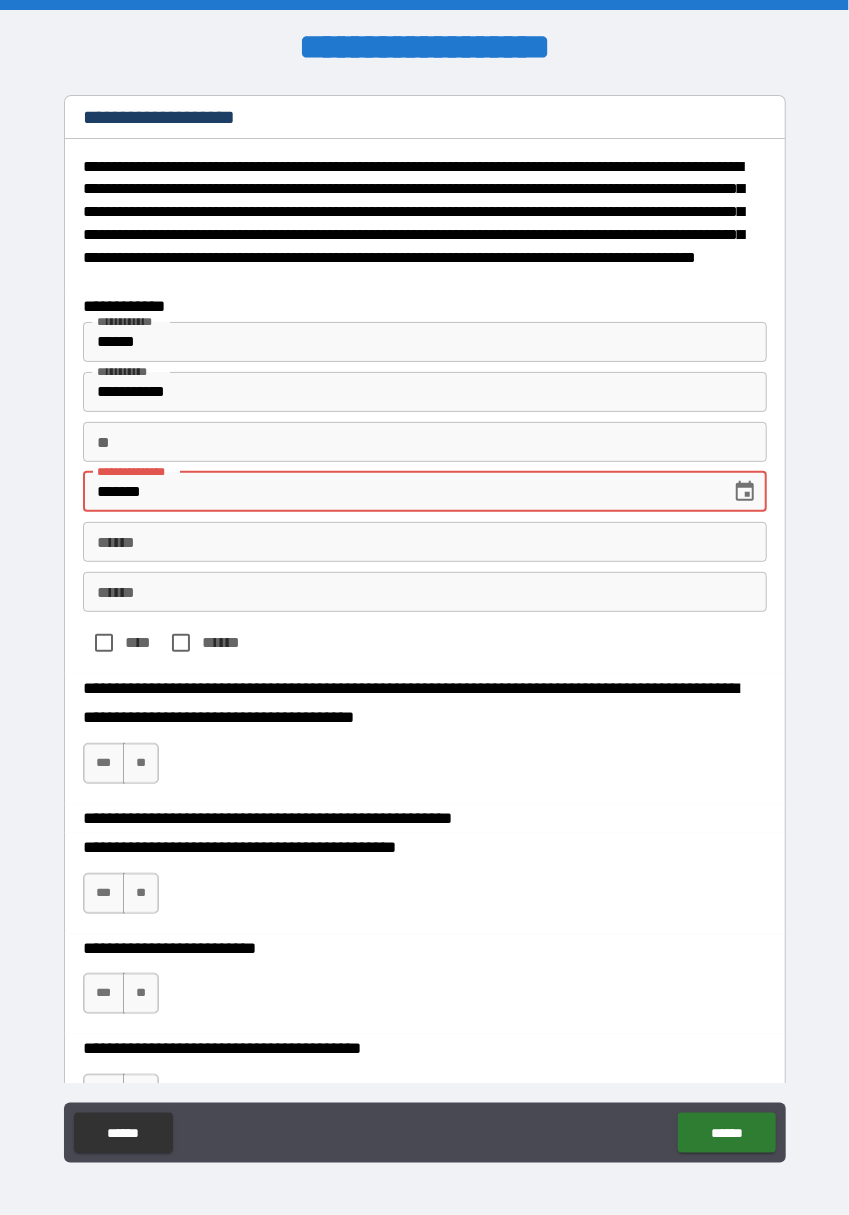type on "*" 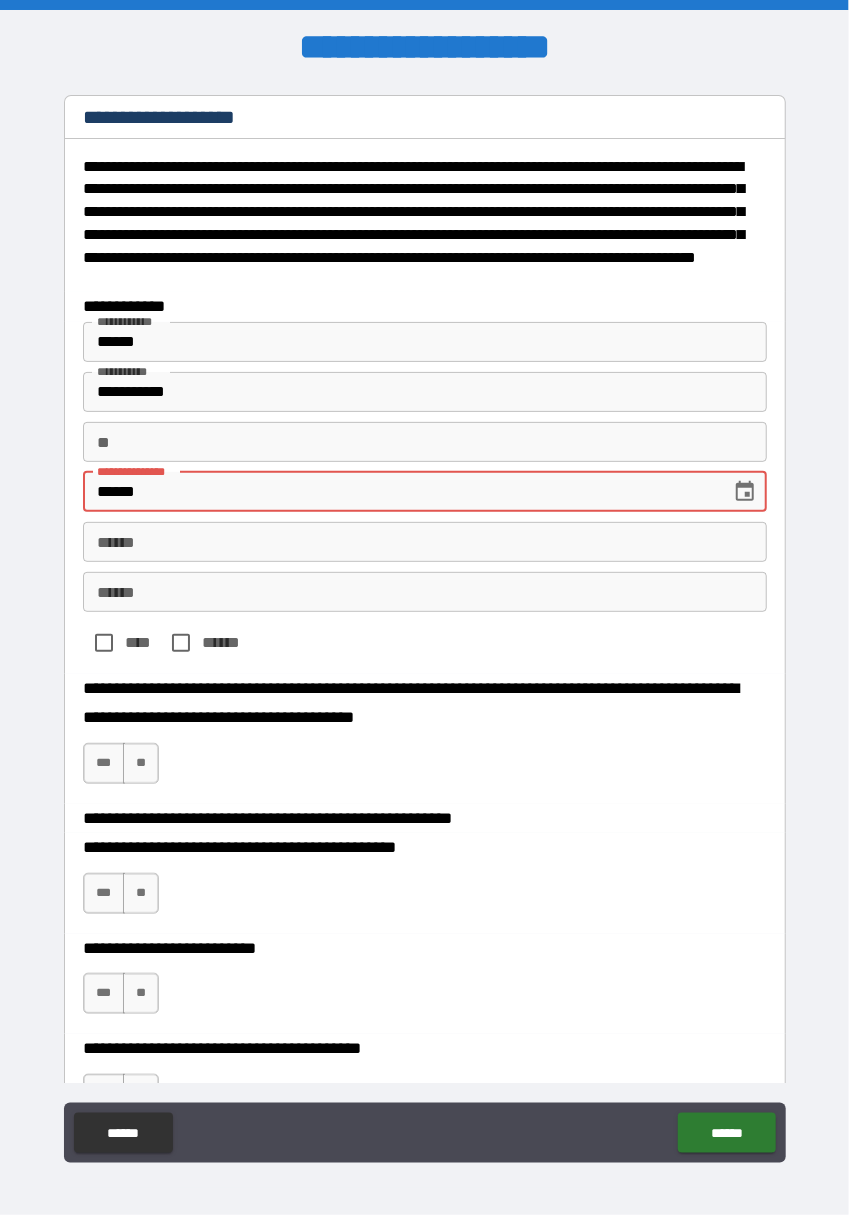 type on "****" 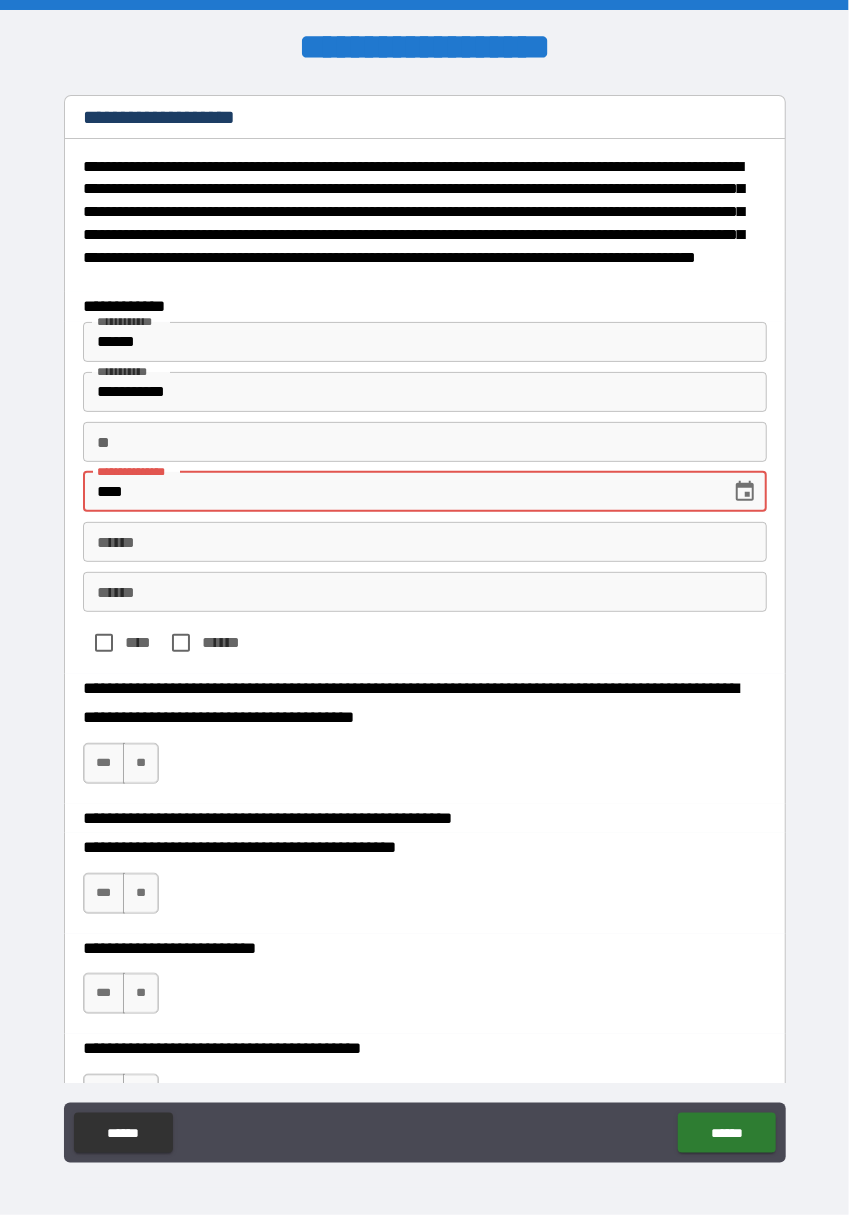 type on "*" 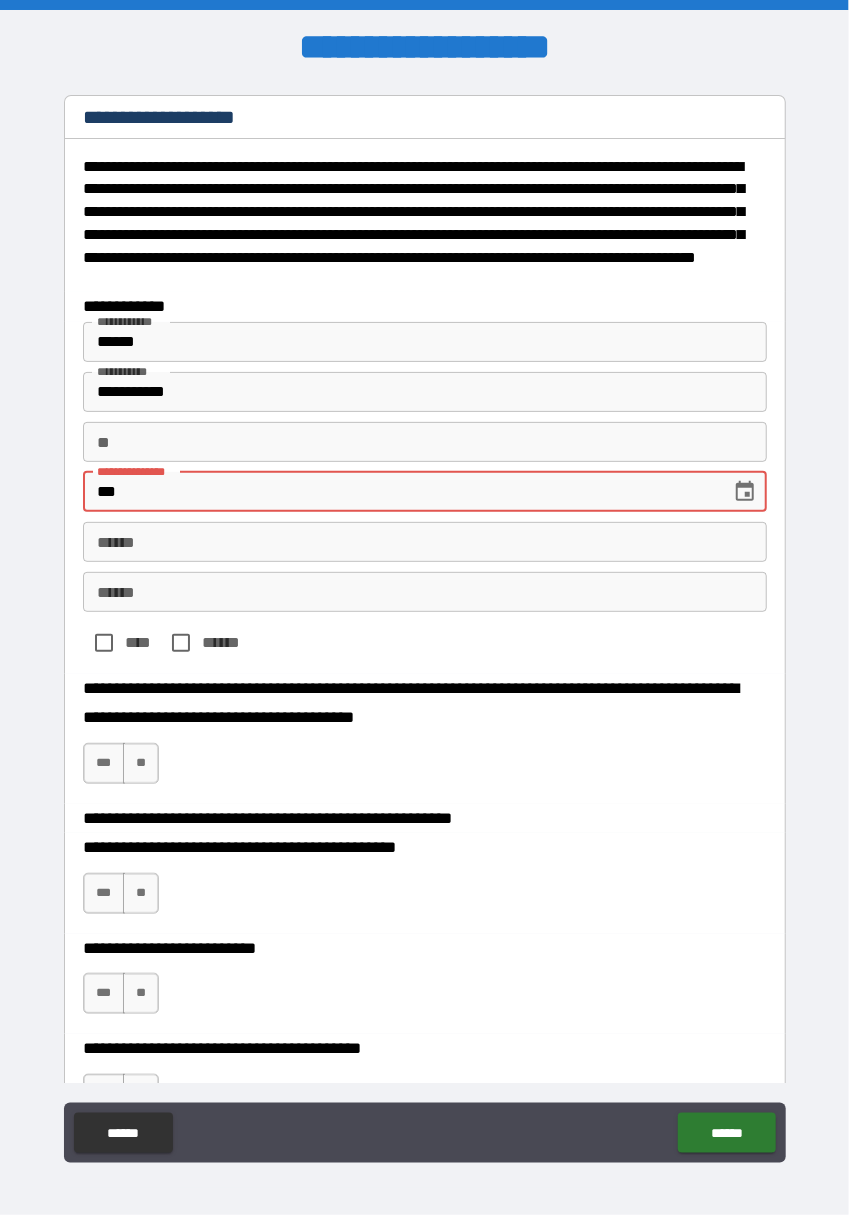 type on "*" 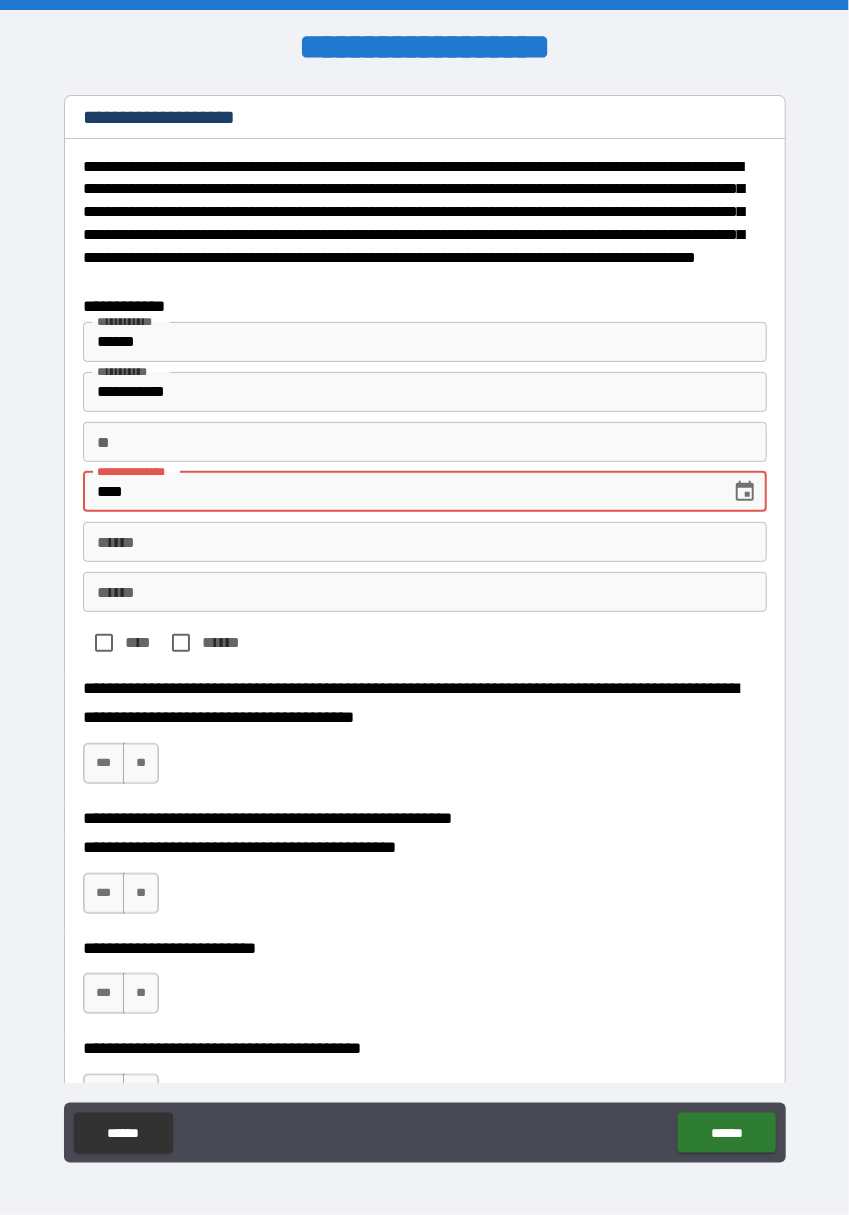 type on "******" 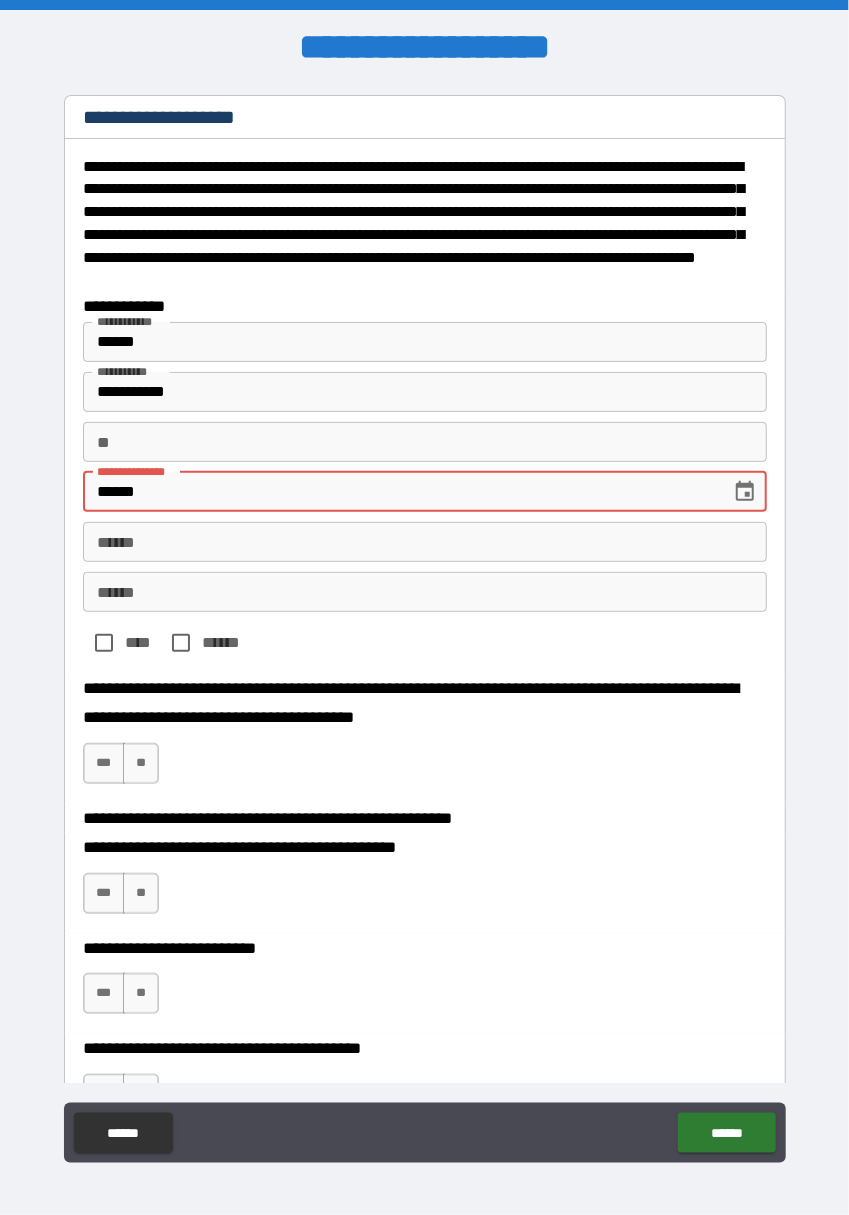 type on "*" 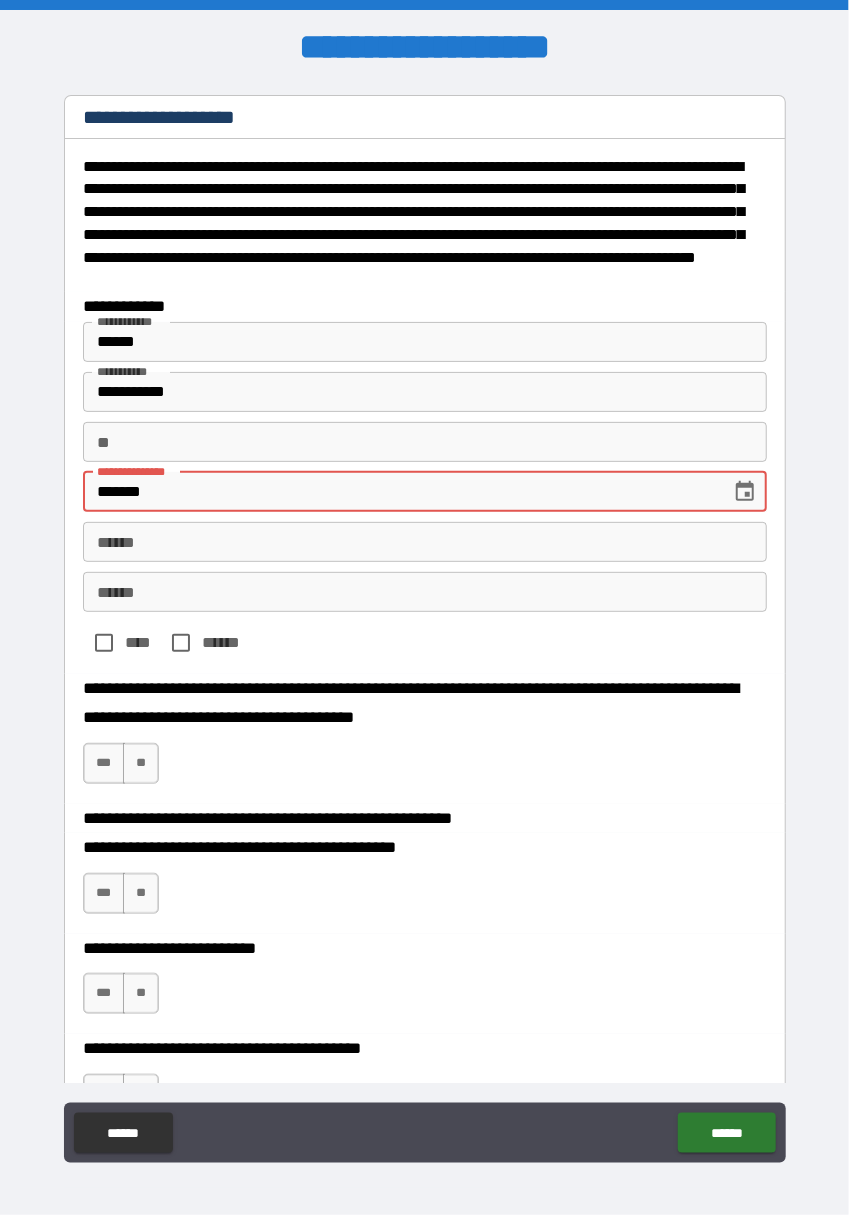 type on "********" 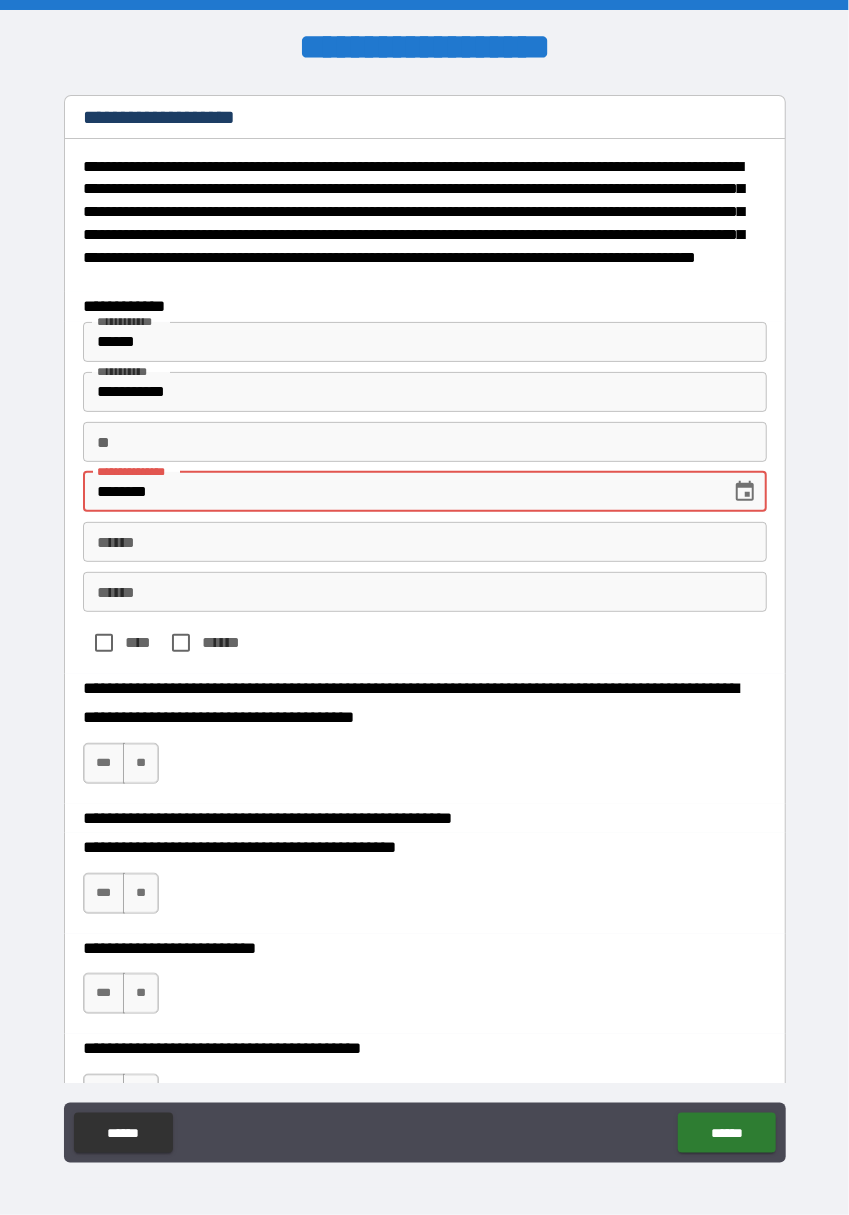 type on "*" 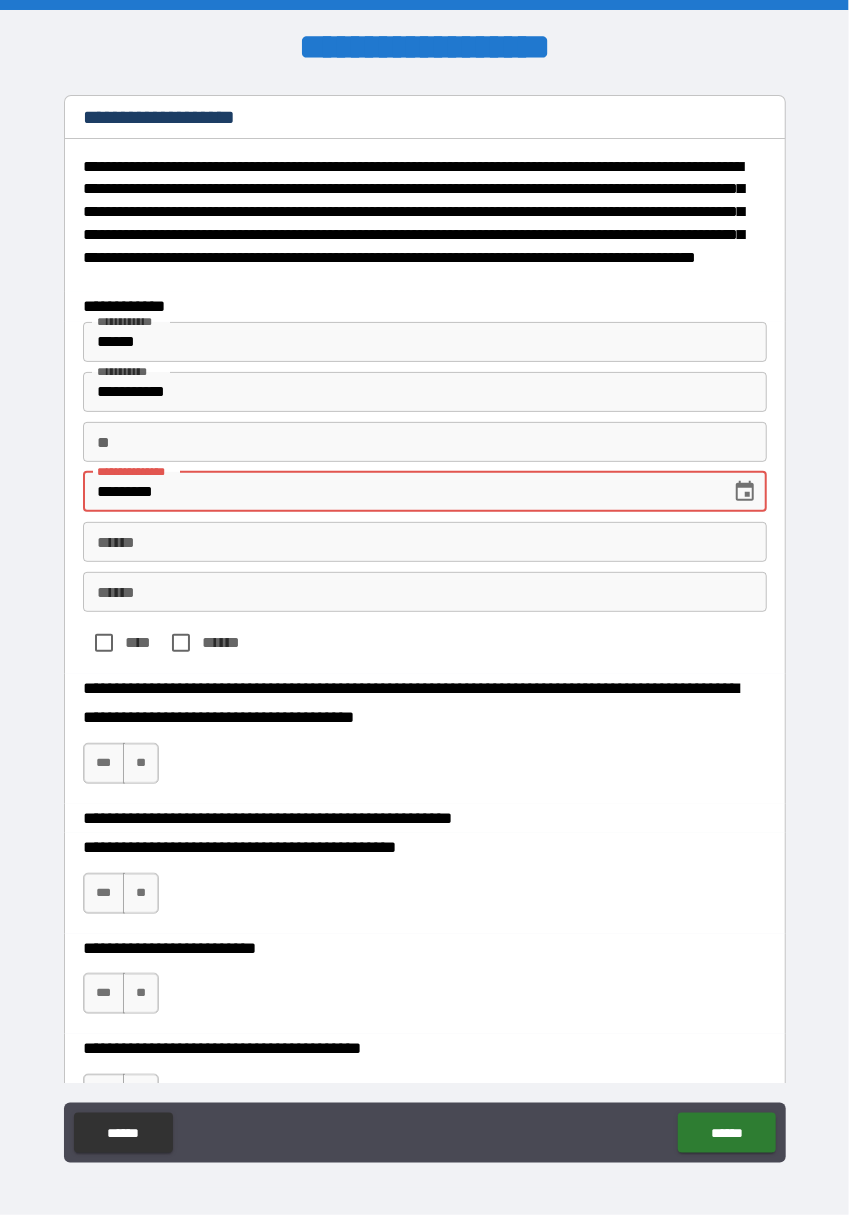 type on "**********" 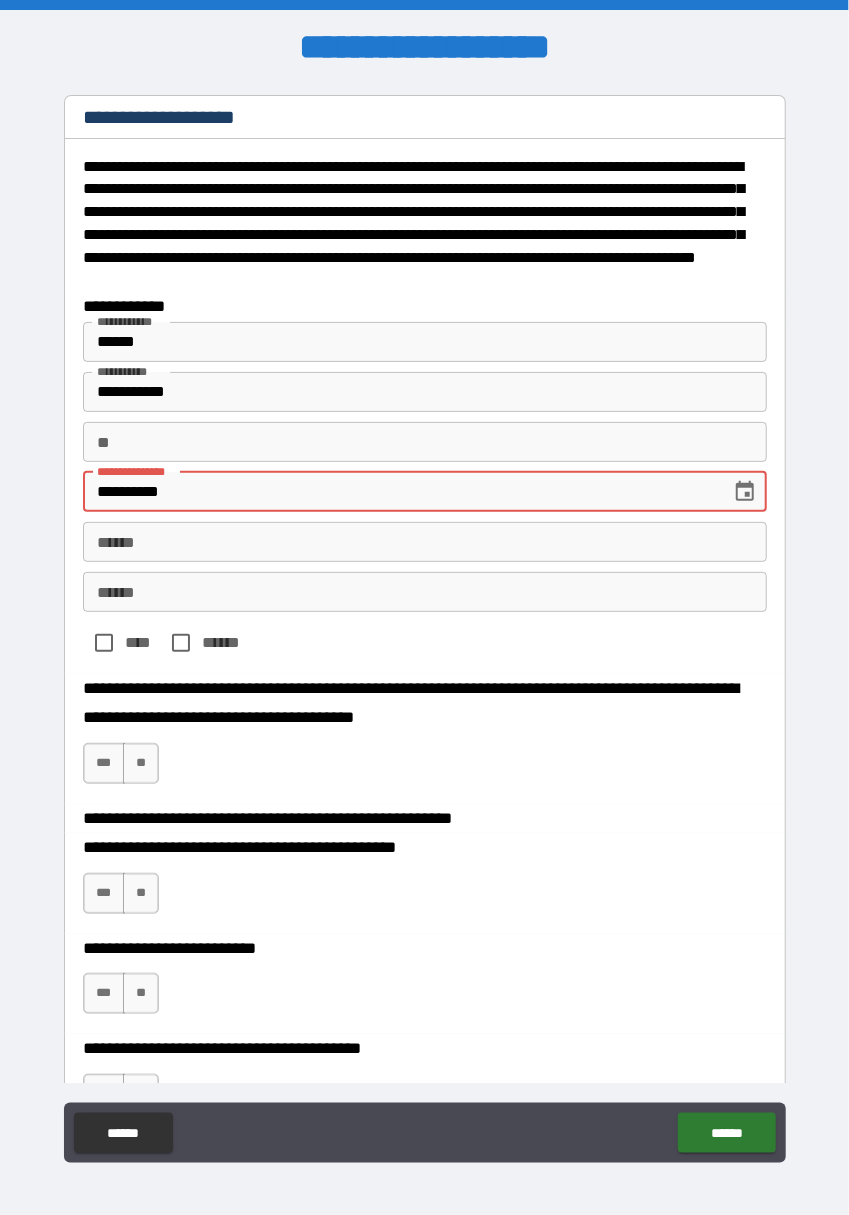 type on "*" 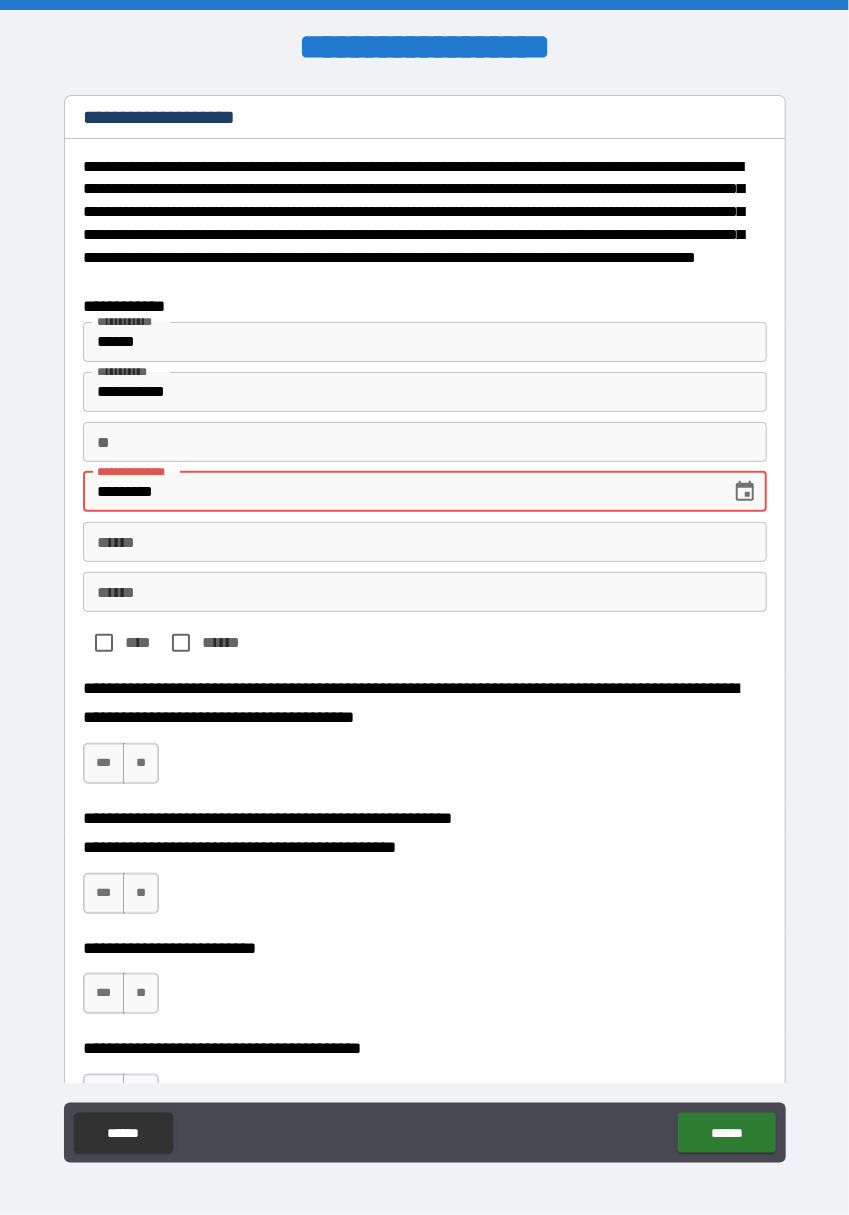 type on "*" 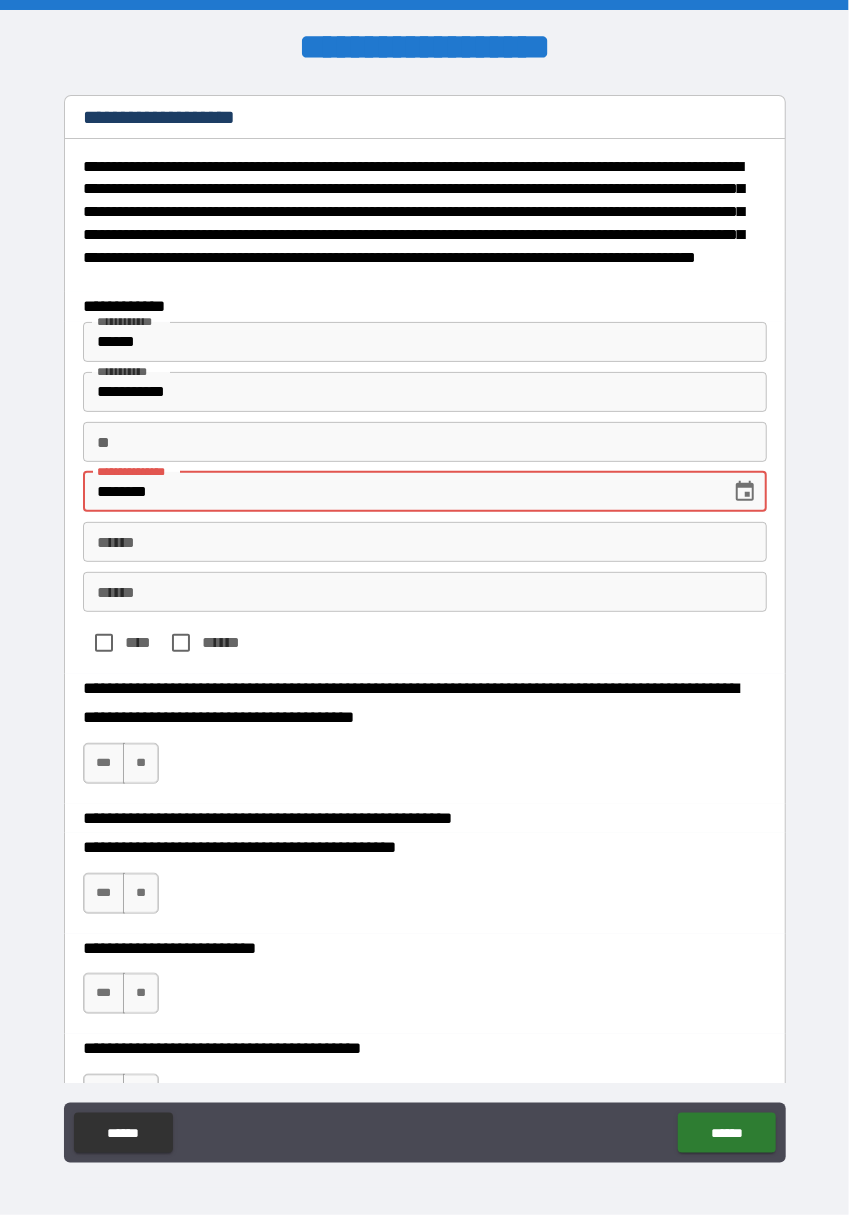 type on "*" 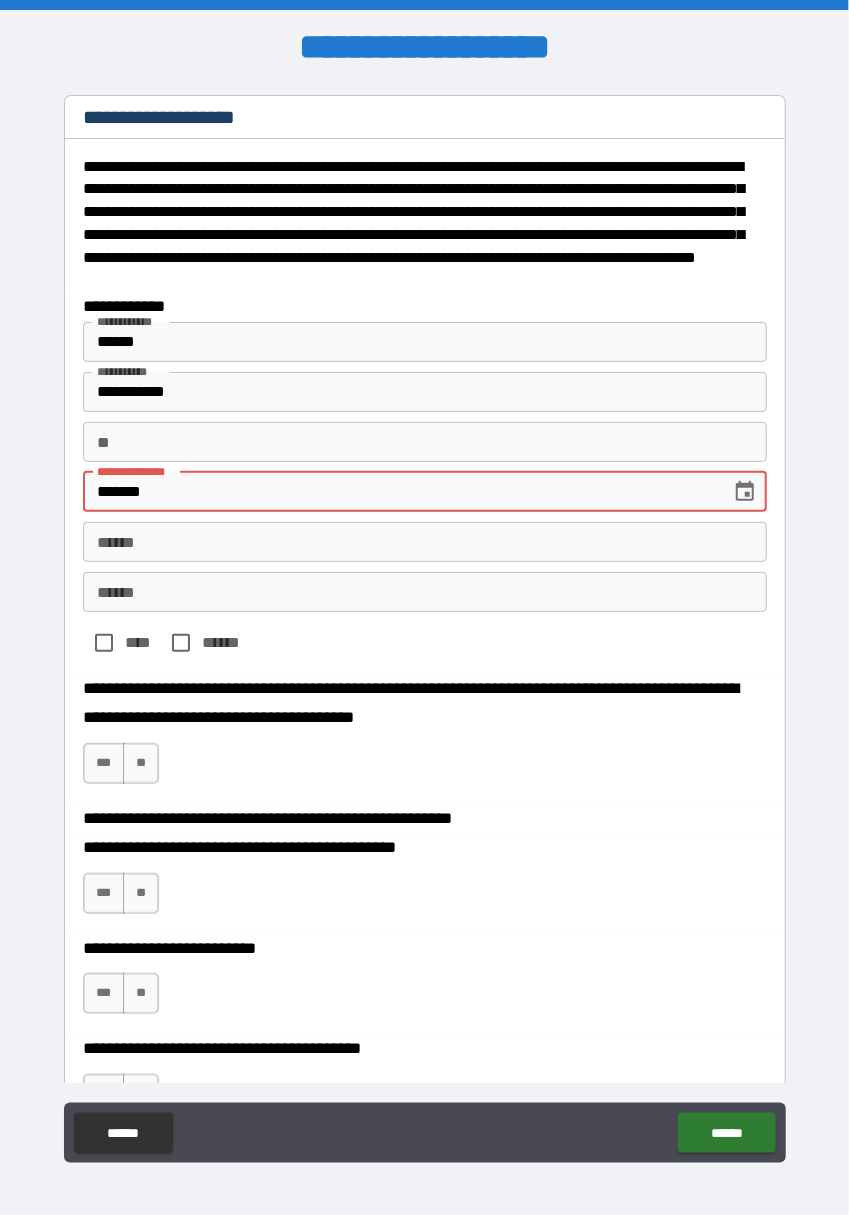 type on "******" 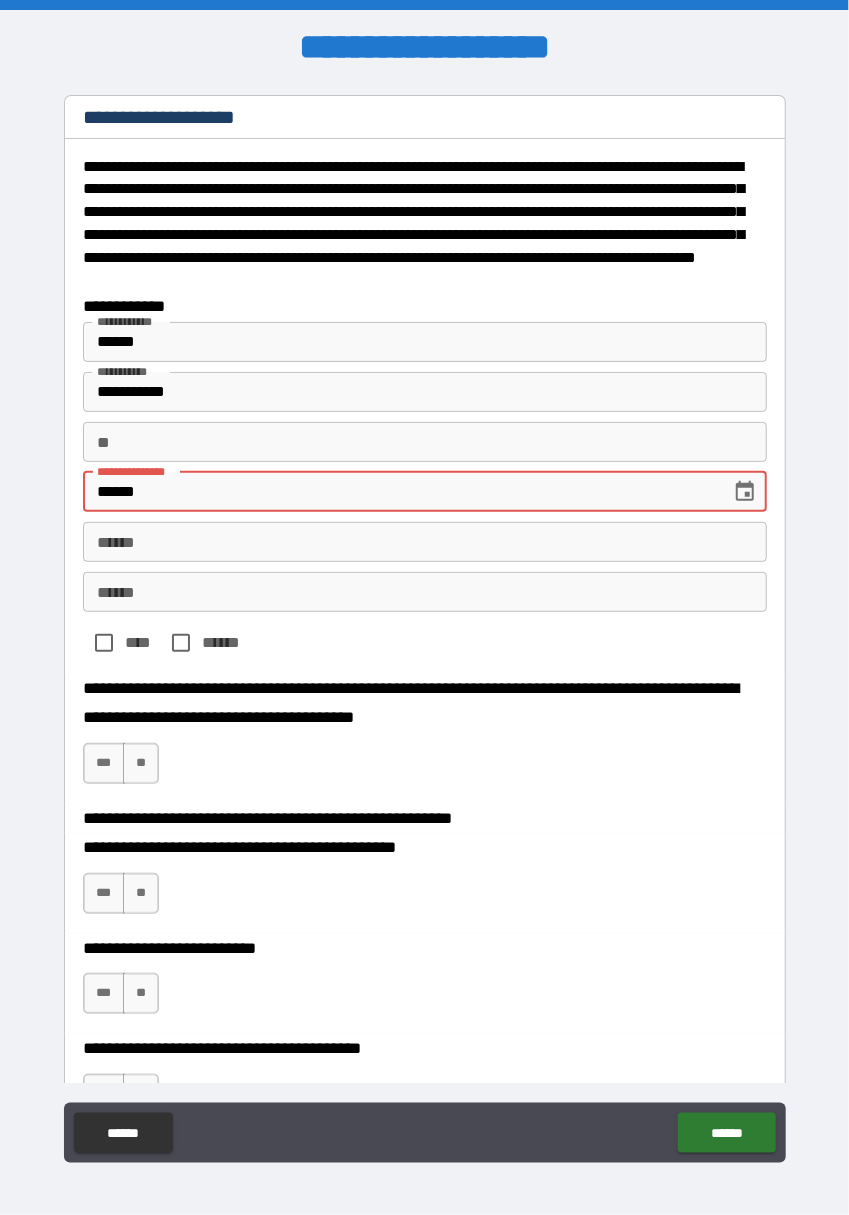 type on "*" 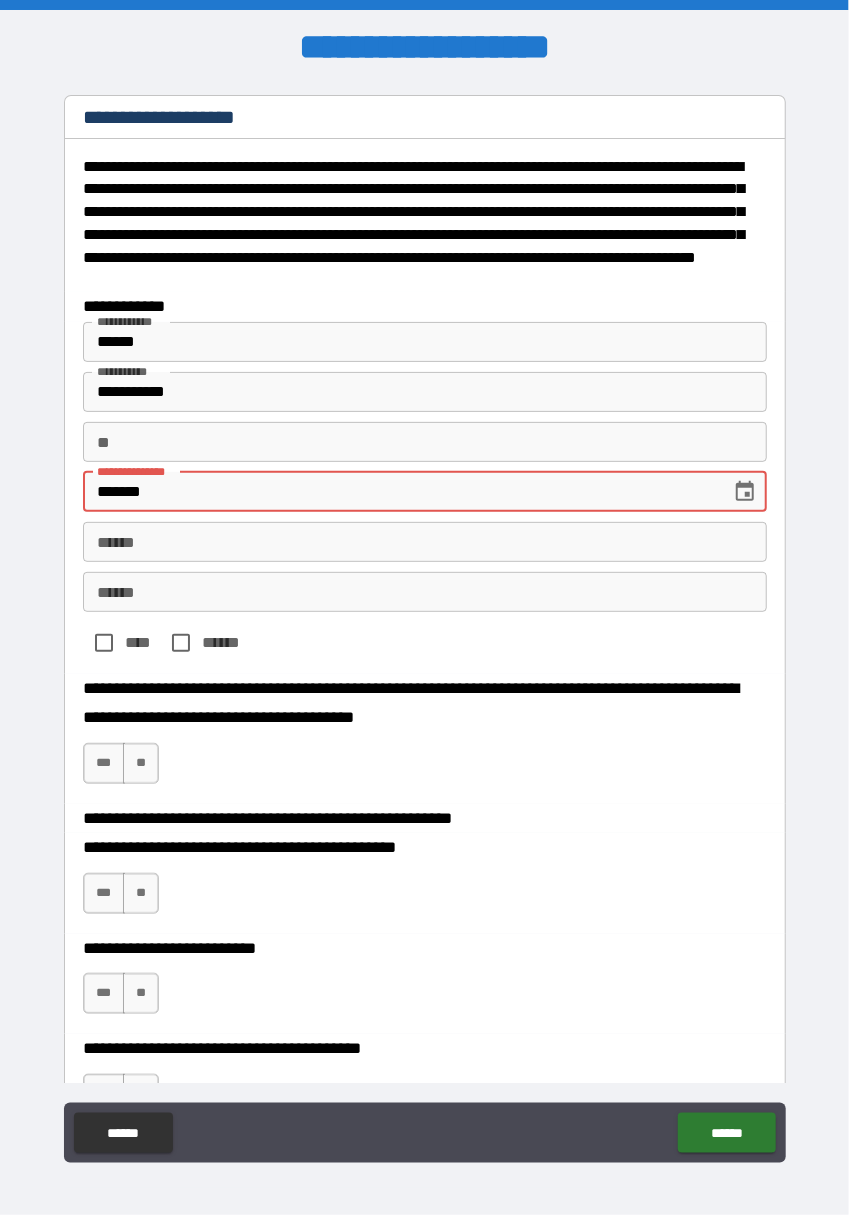 type on "*" 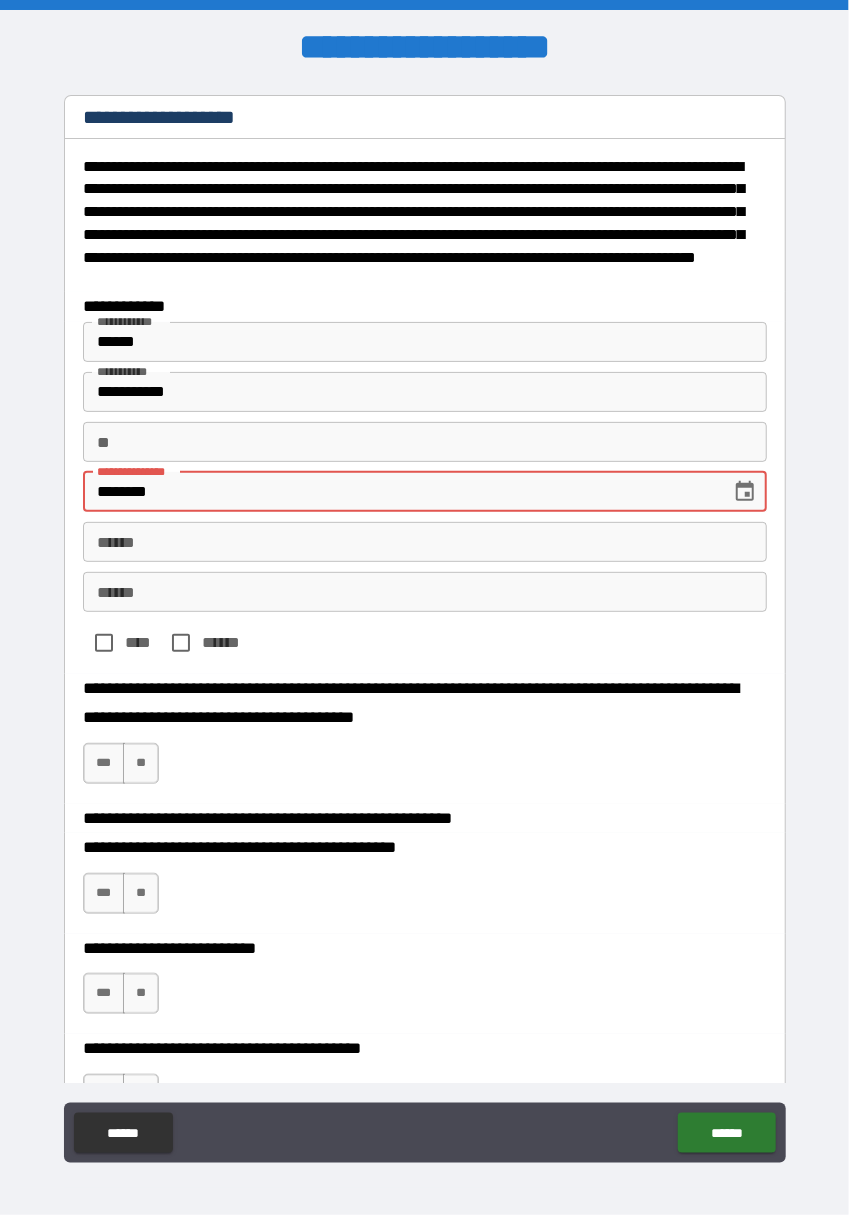 type on "*" 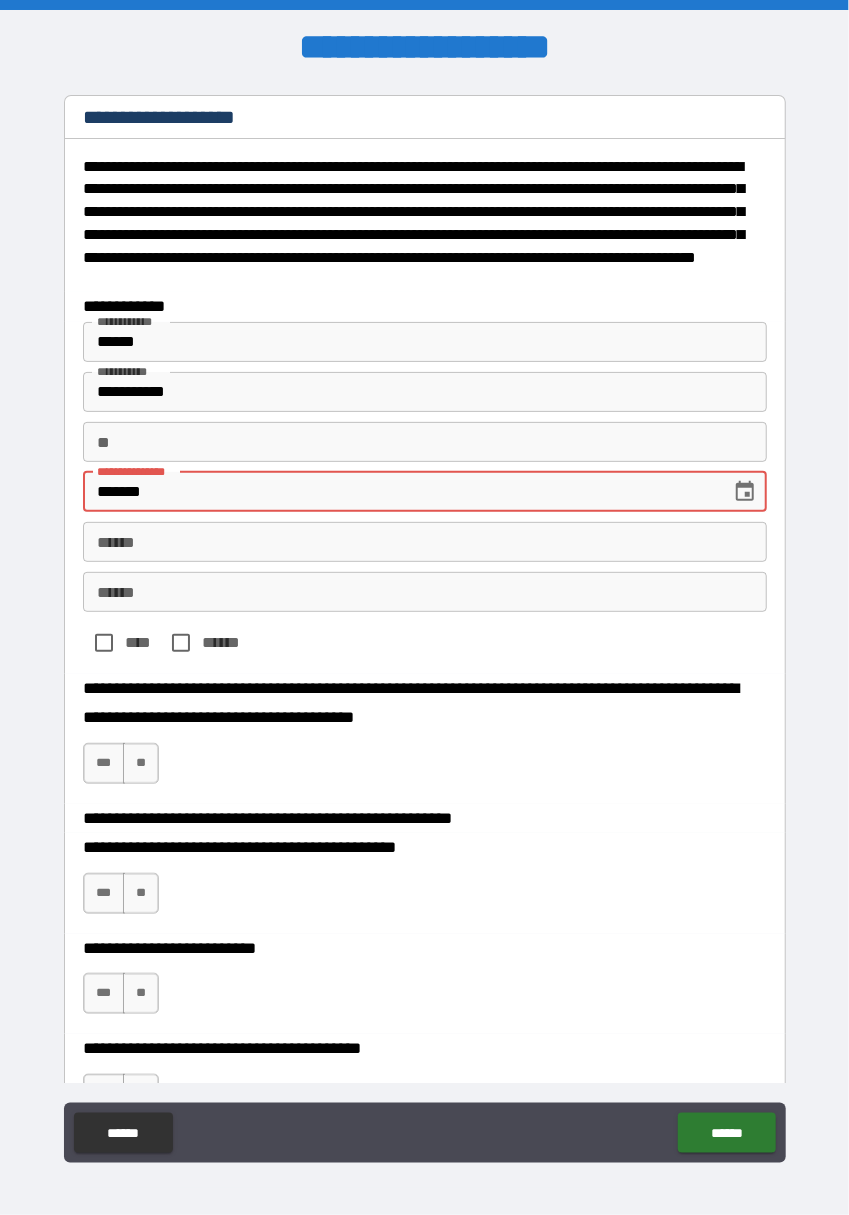 type on "*" 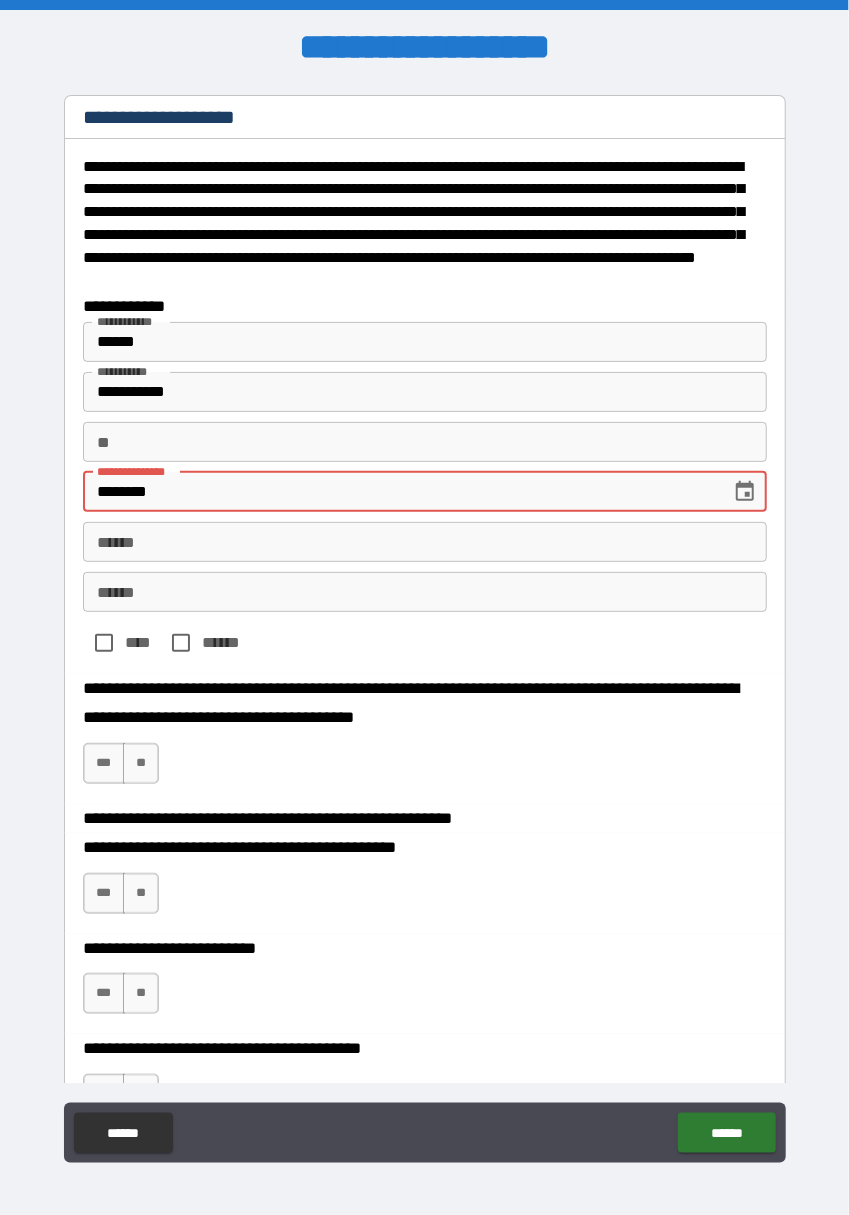 type on "*********" 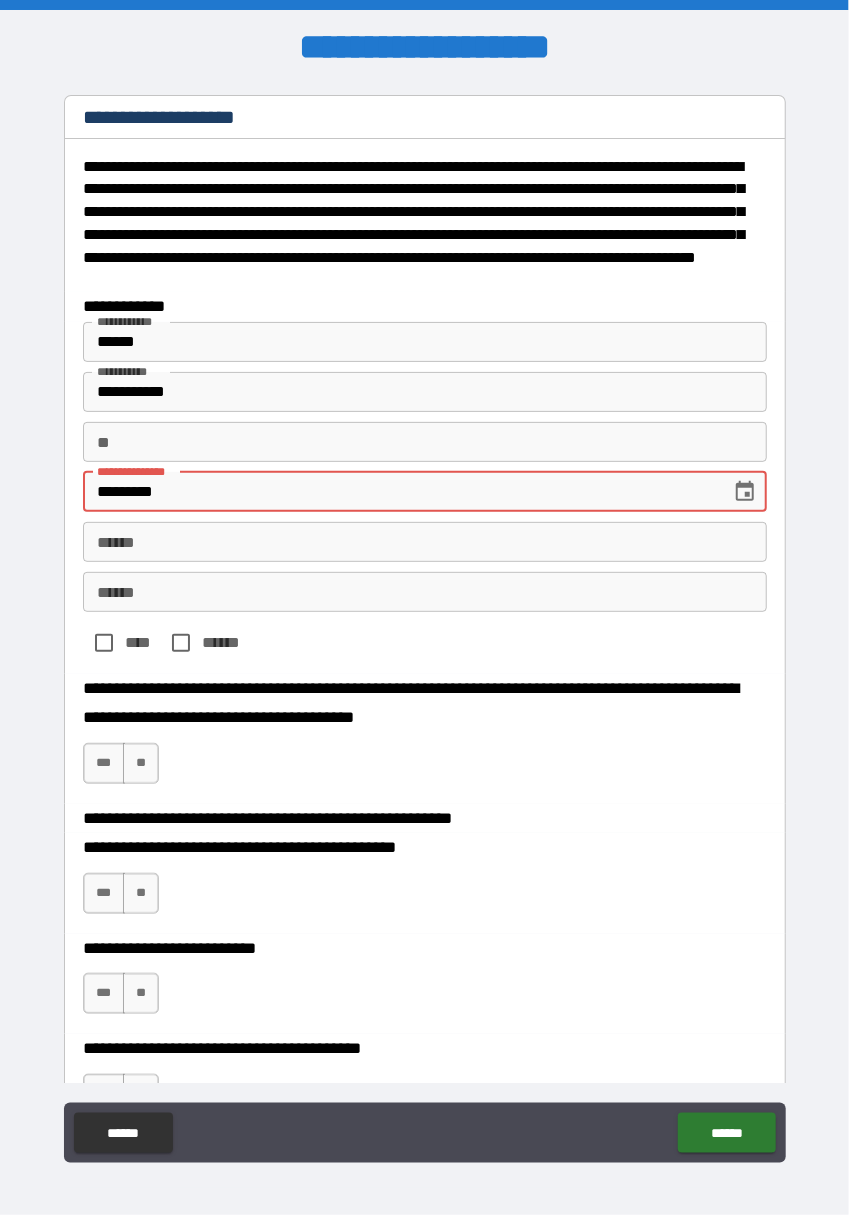 type on "*" 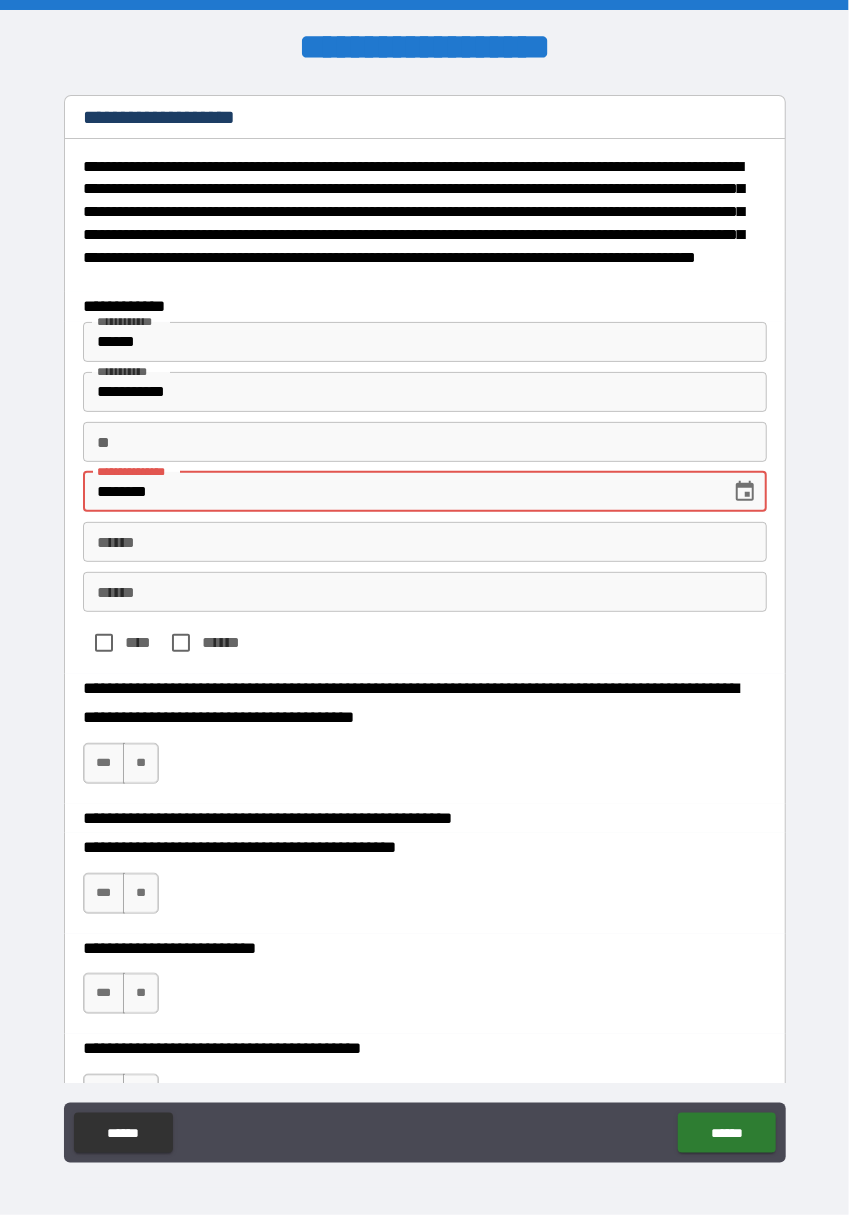 type on "*******" 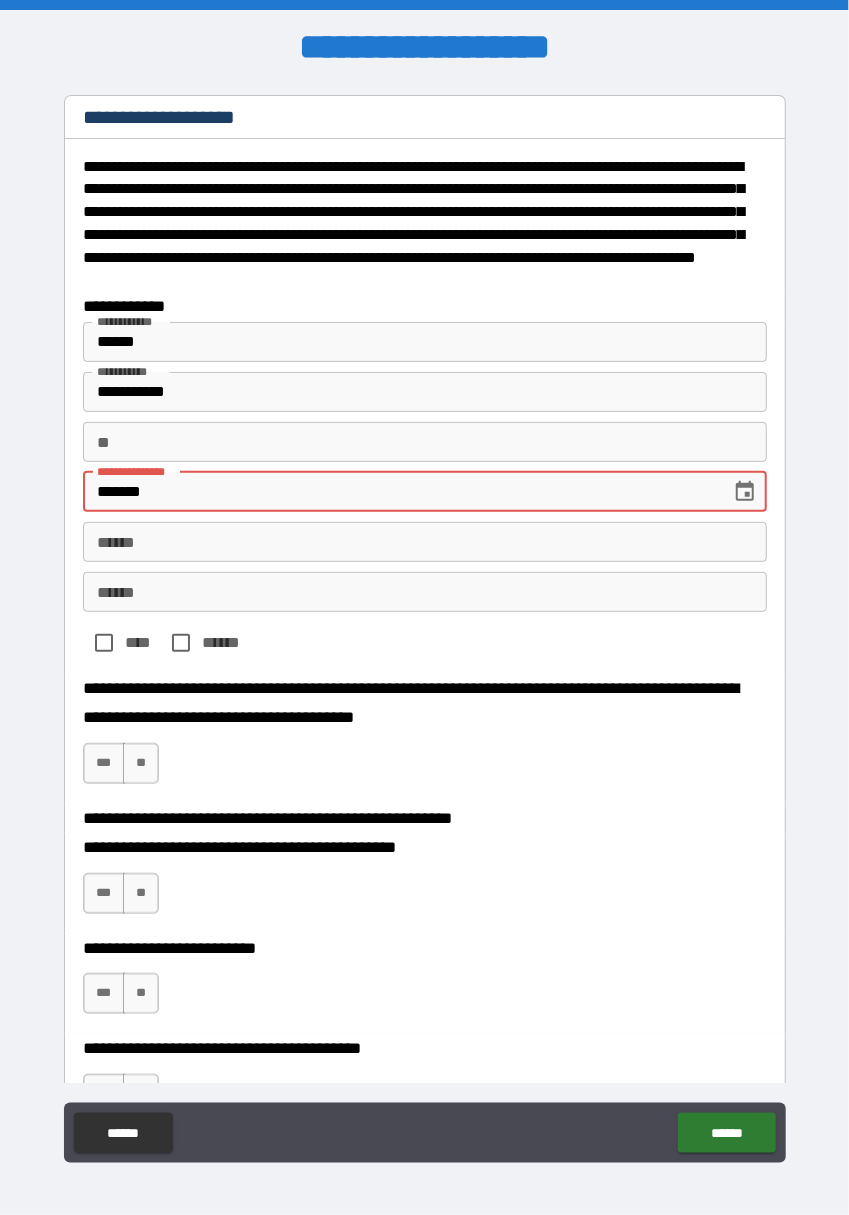 type on "*" 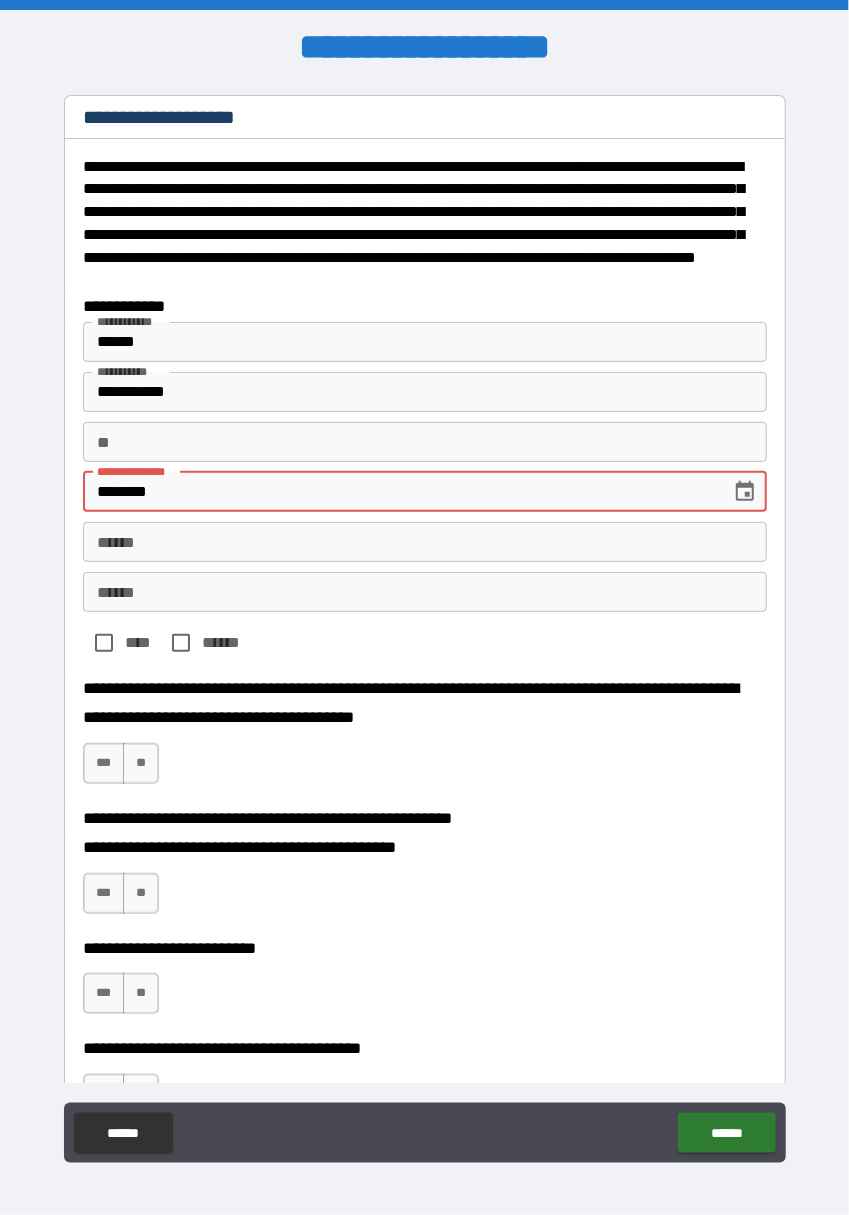 type on "*" 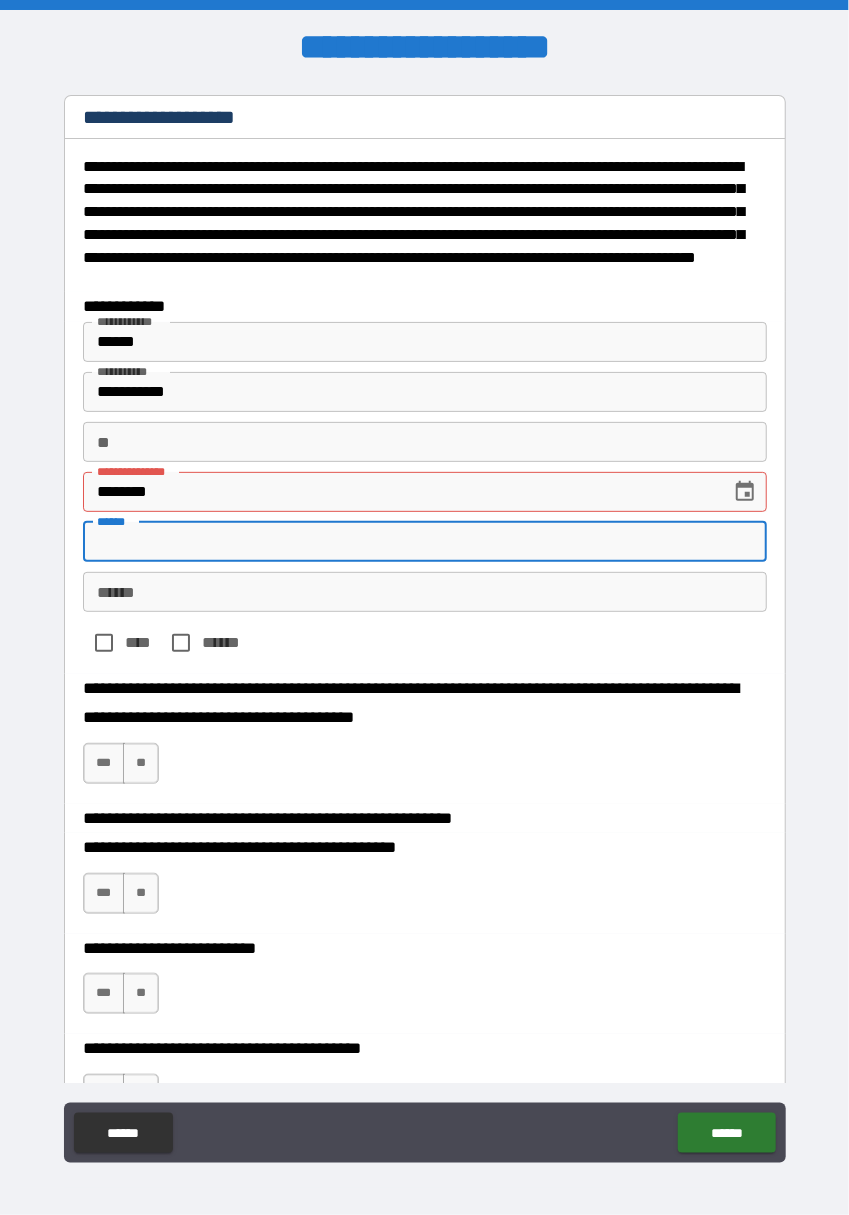 type on "*" 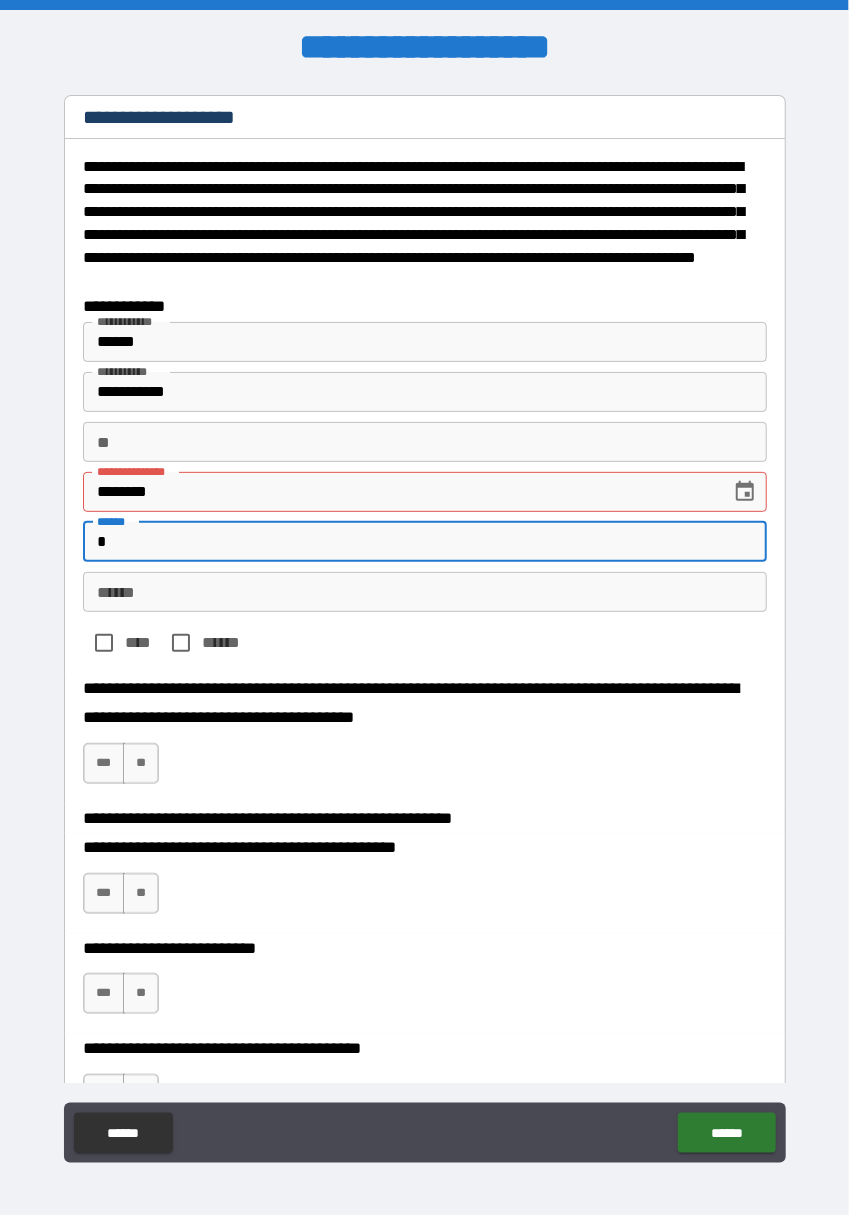 type on "*" 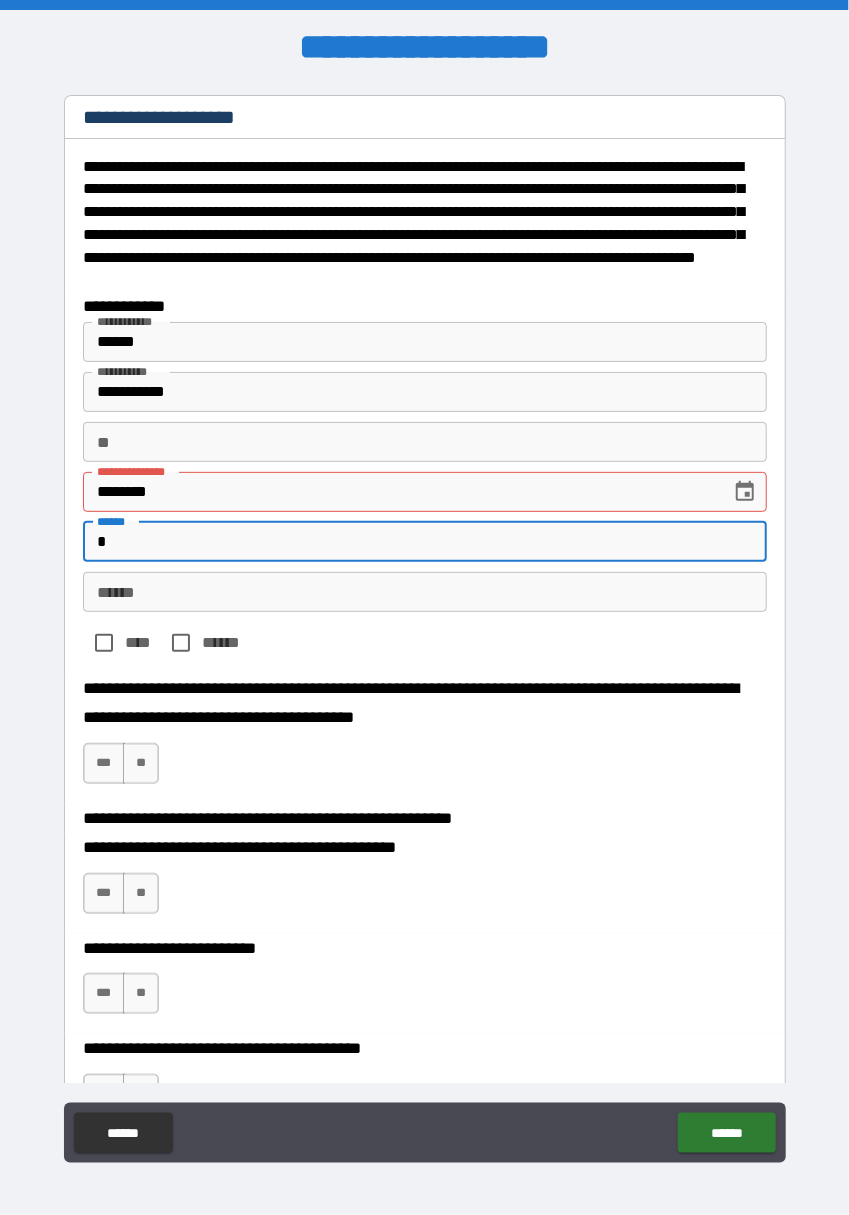 type on "**" 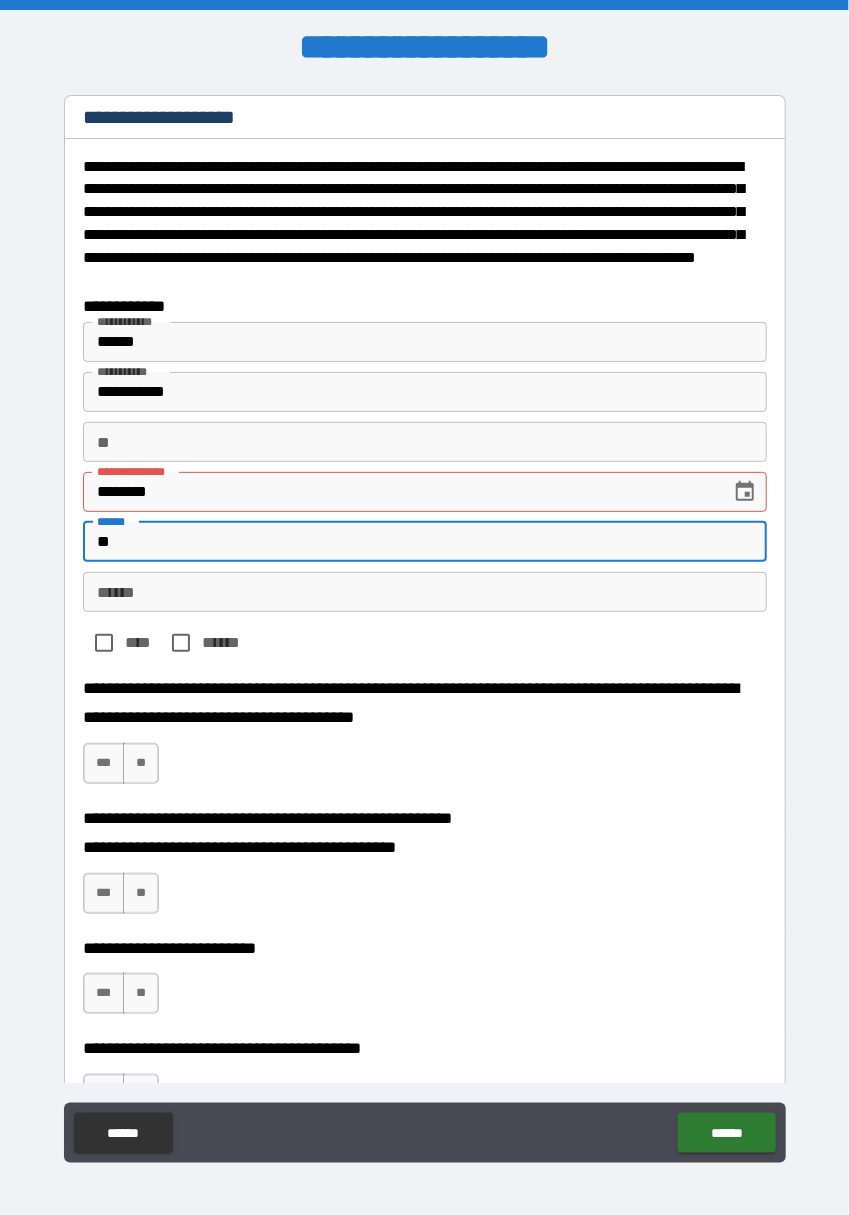 type on "*" 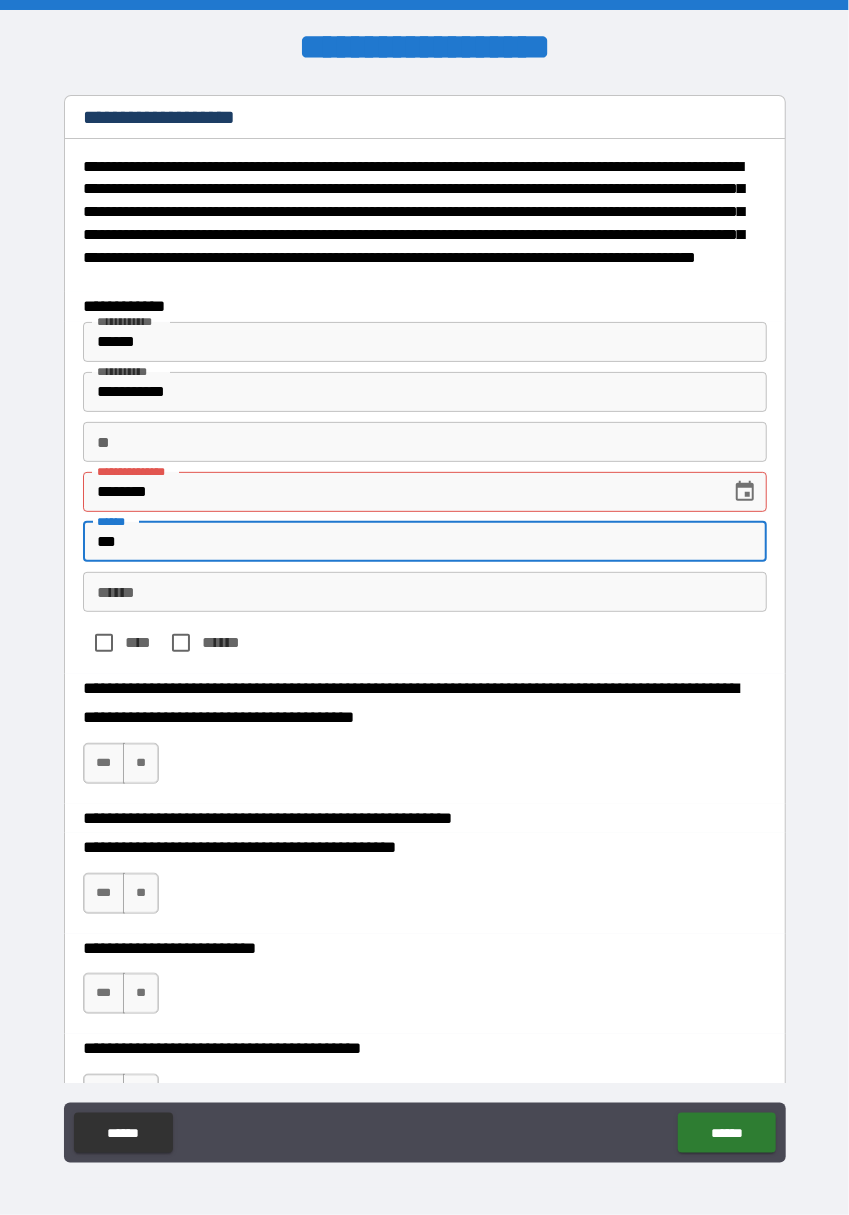 type on "*" 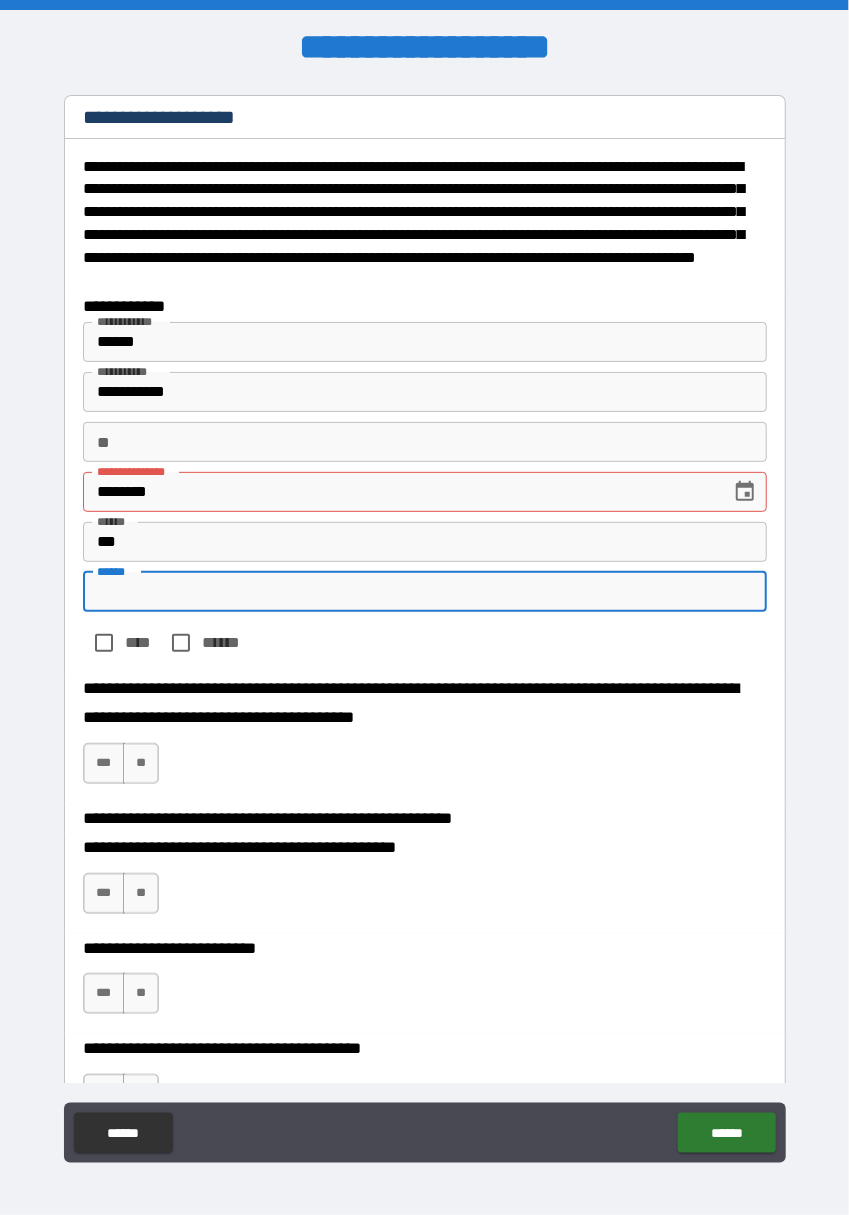 type on "*" 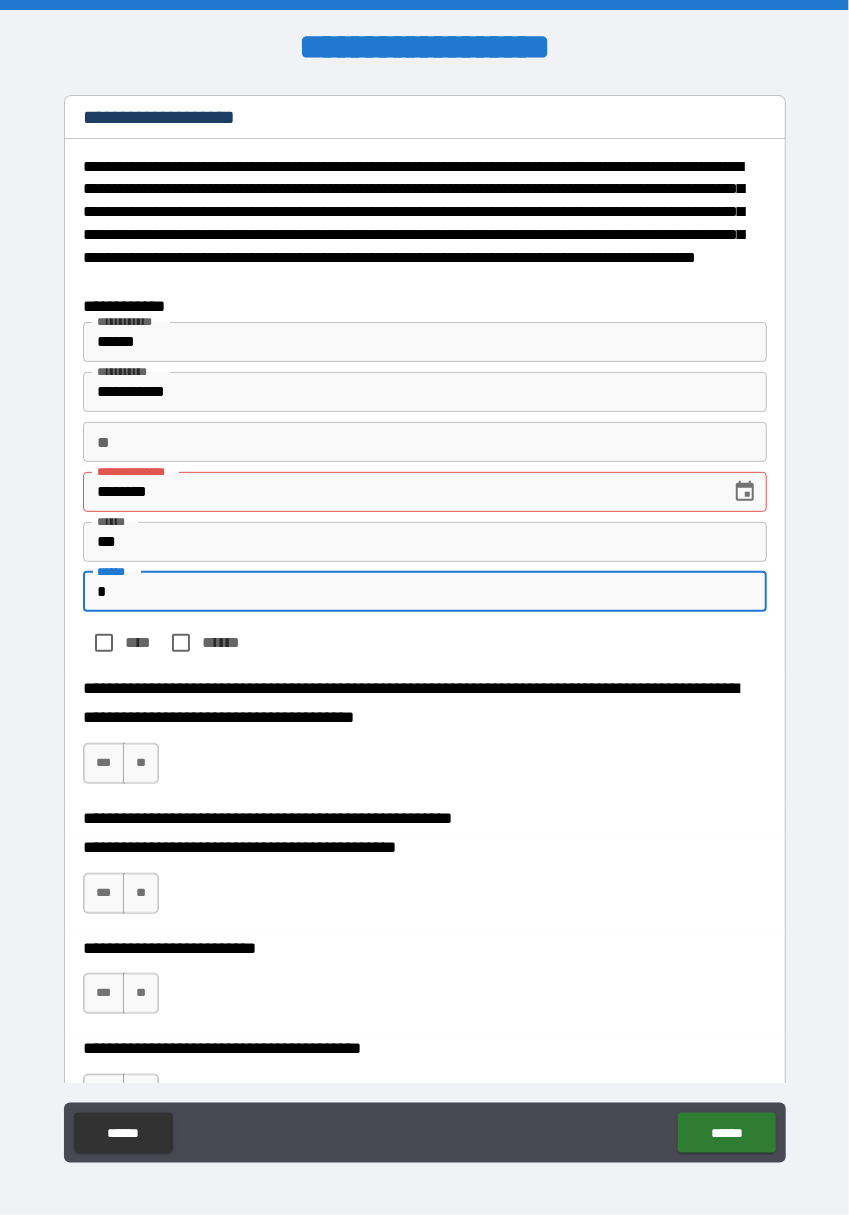 type on "*" 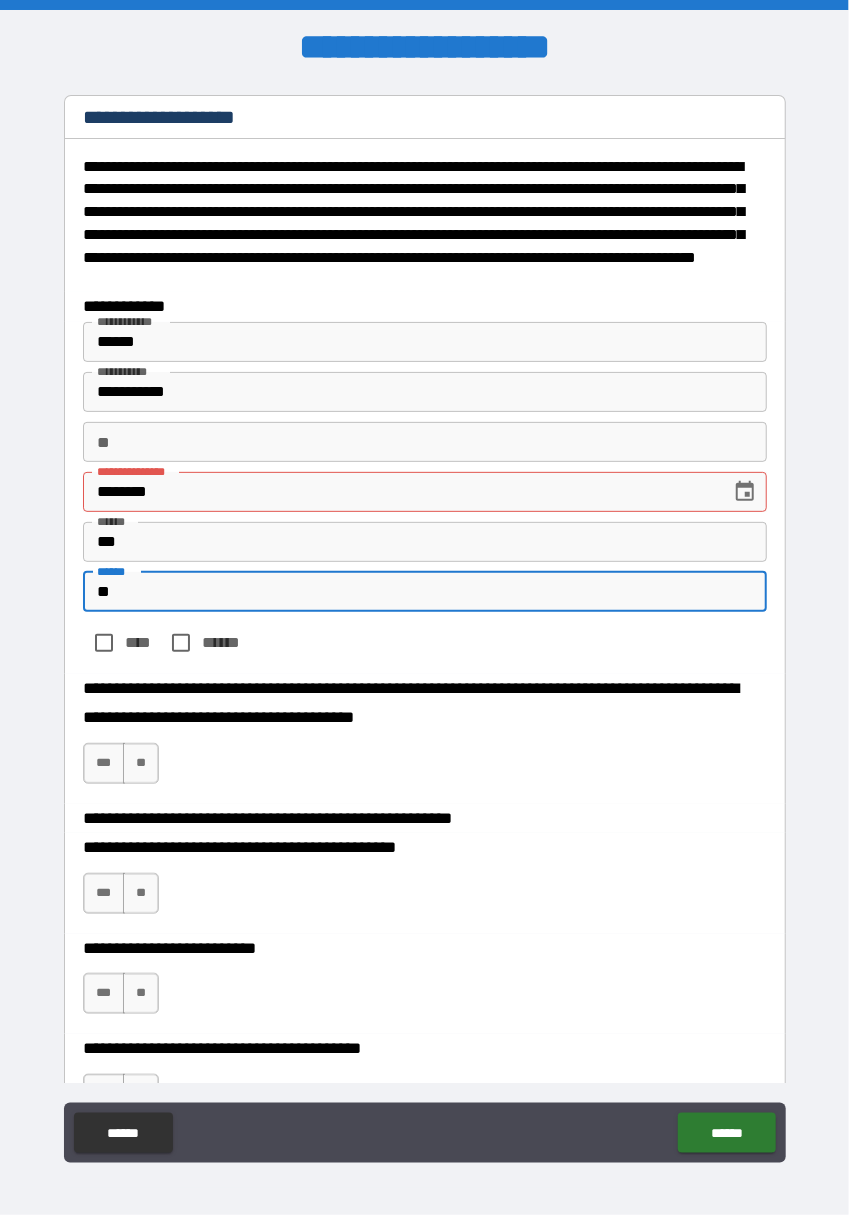 type on "*" 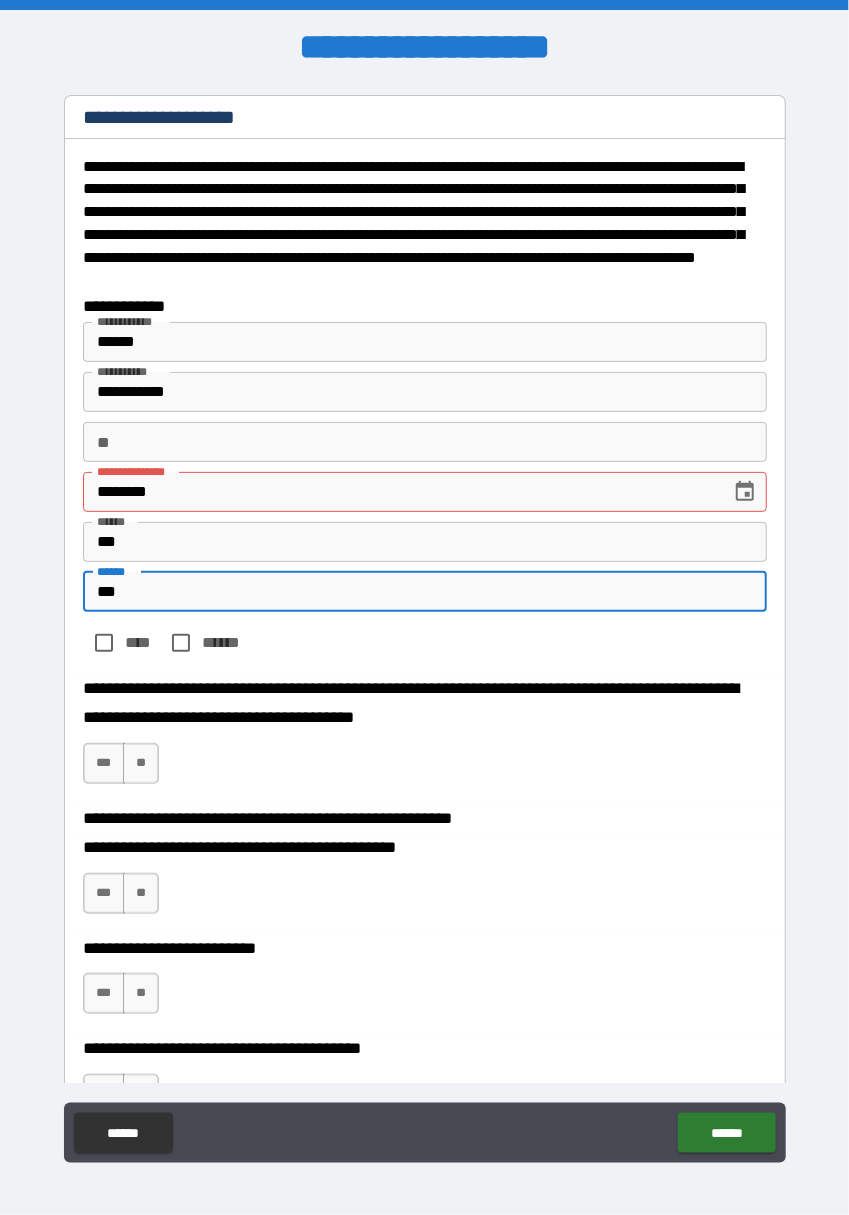 type on "*" 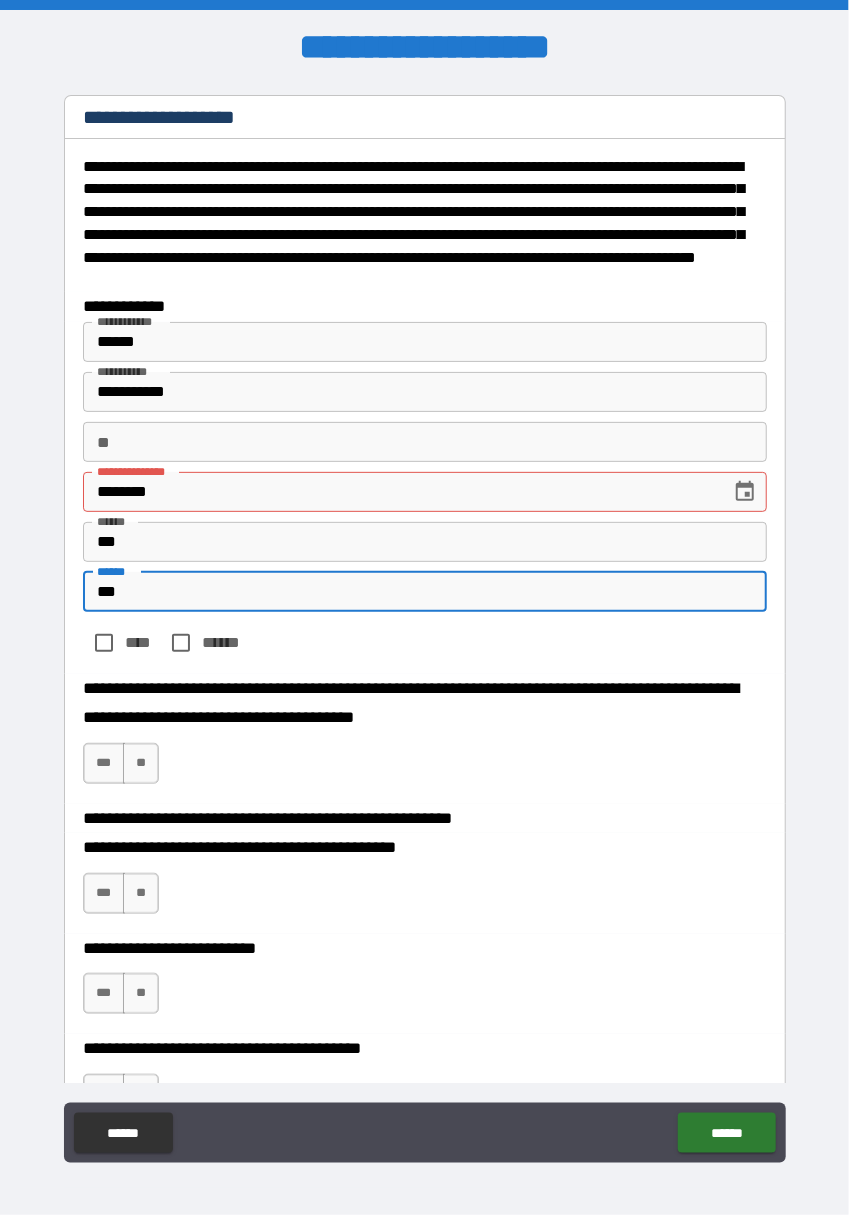 type on "***" 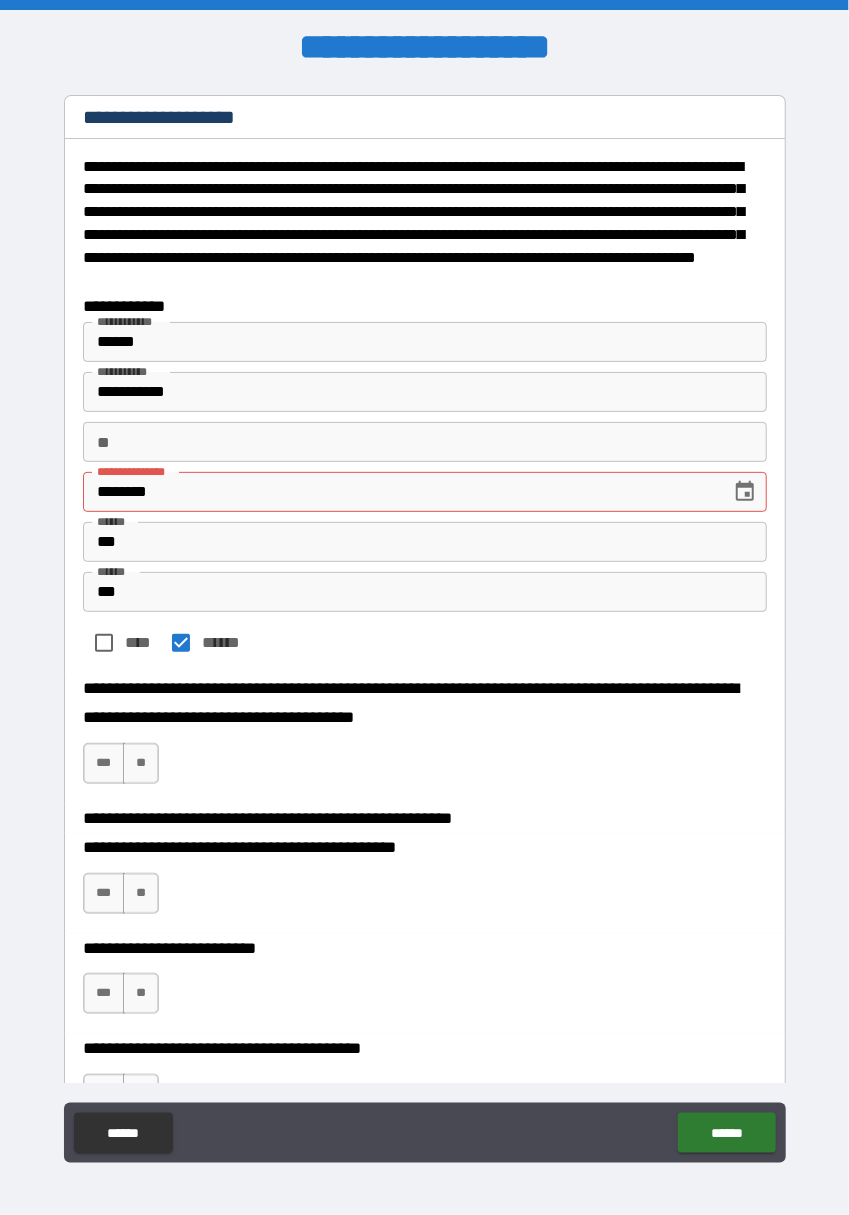 click on "**" at bounding box center (141, 763) 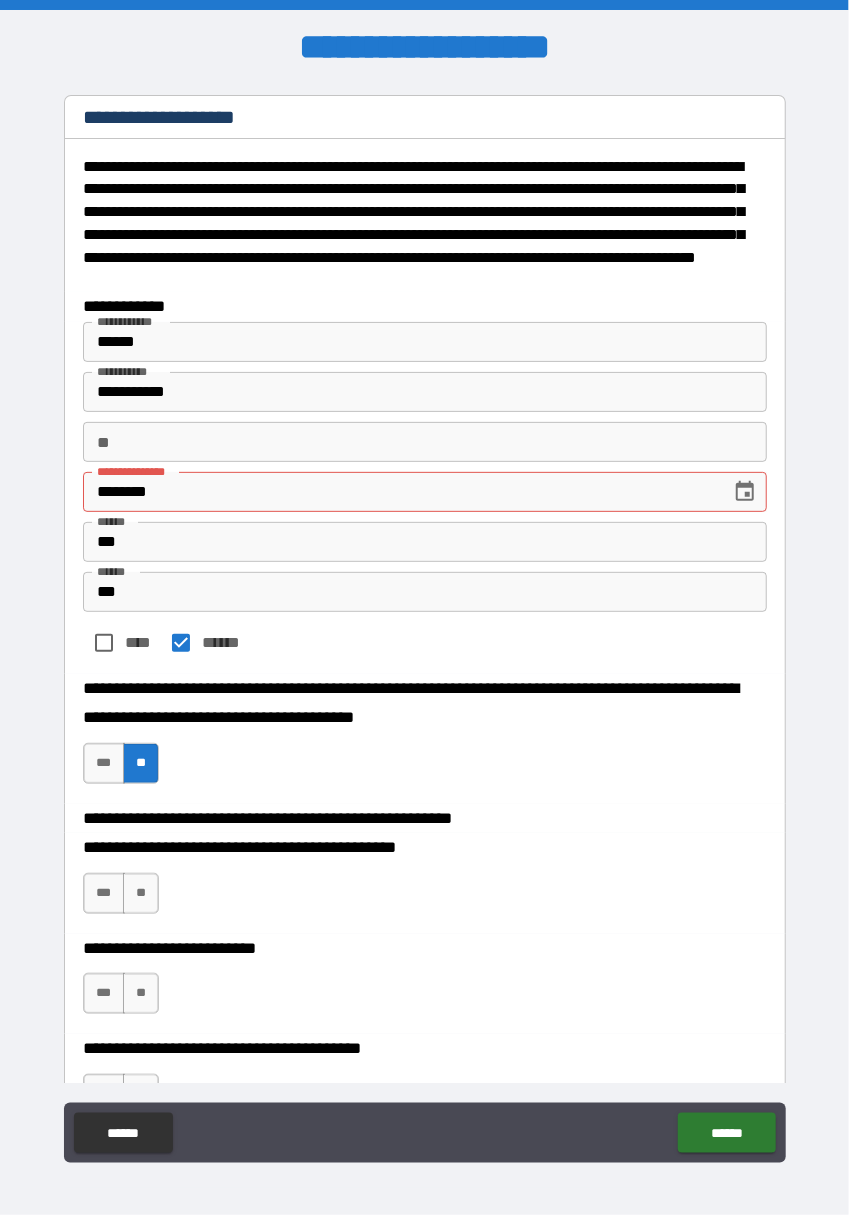 click on "**" at bounding box center [141, 893] 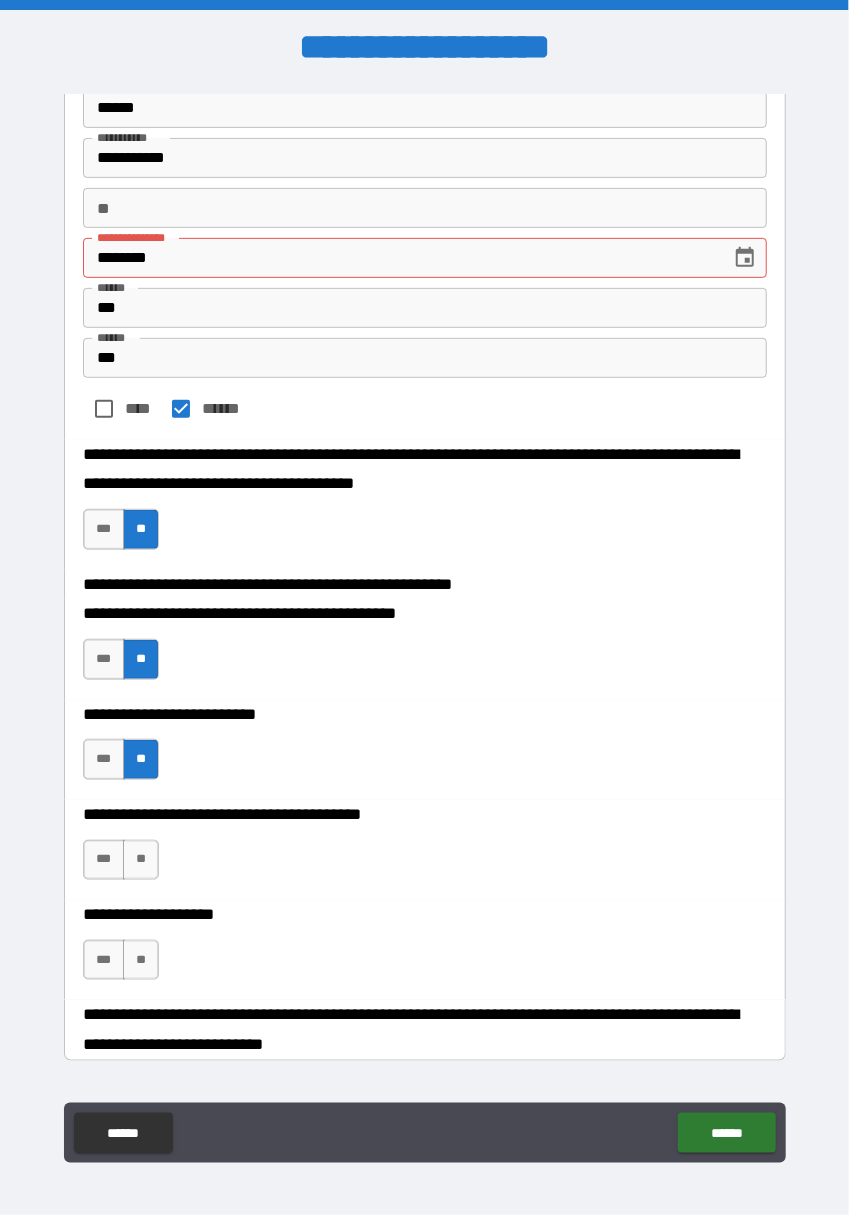 scroll, scrollTop: 242, scrollLeft: 0, axis: vertical 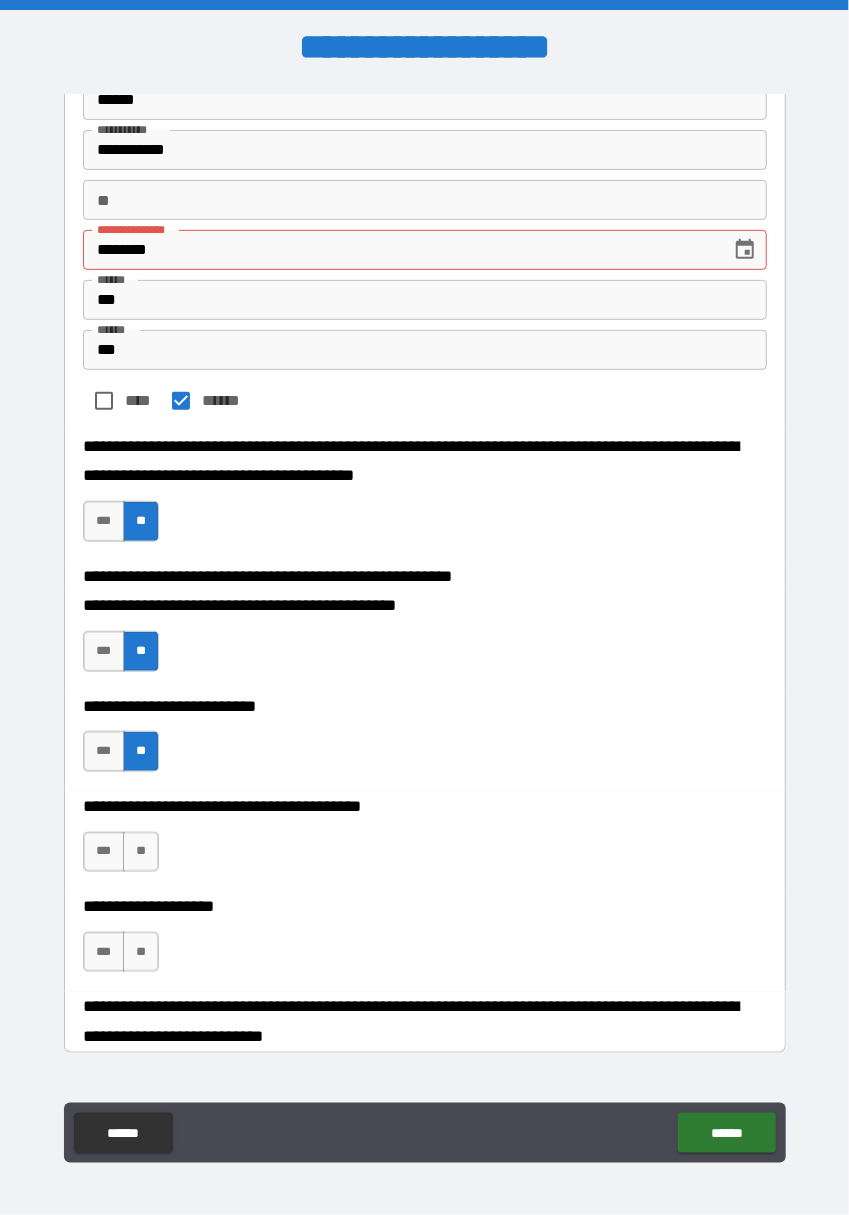 click on "**" at bounding box center [141, 852] 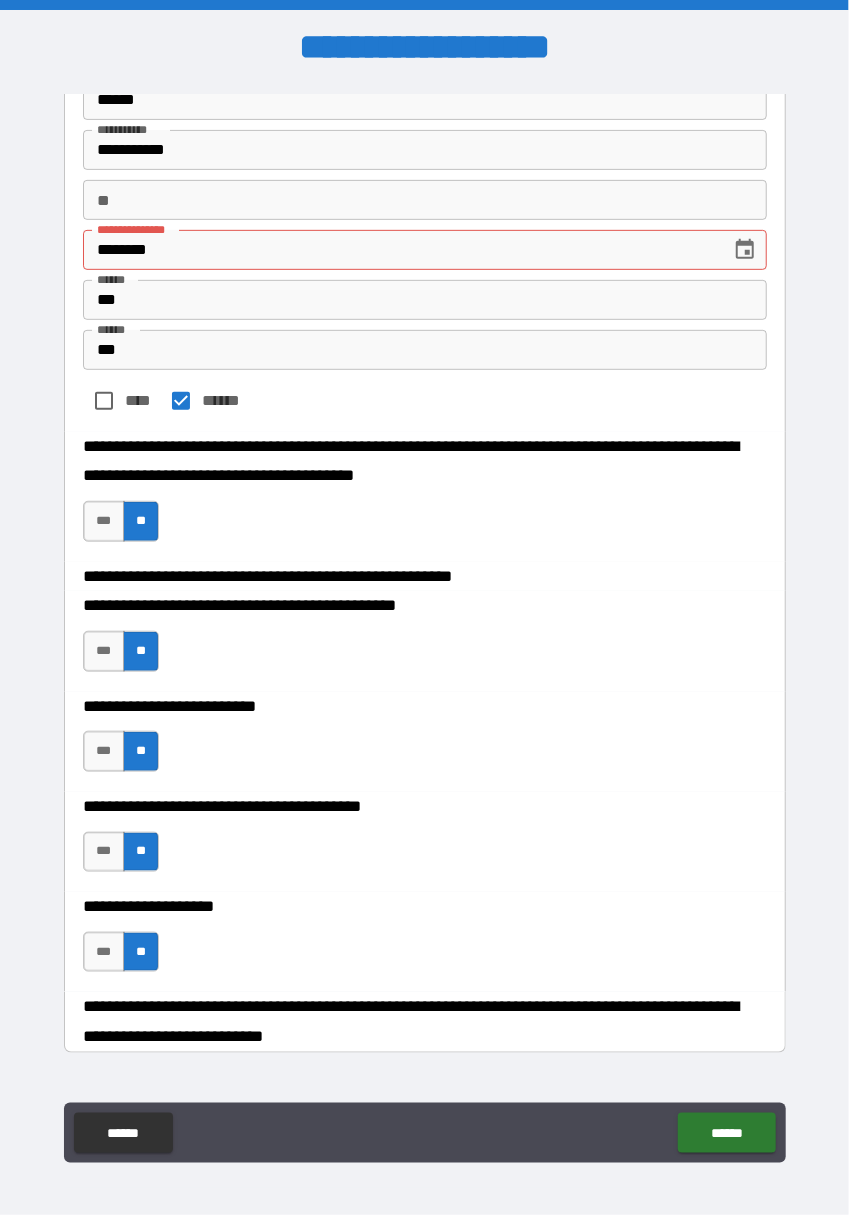 scroll, scrollTop: 412, scrollLeft: 0, axis: vertical 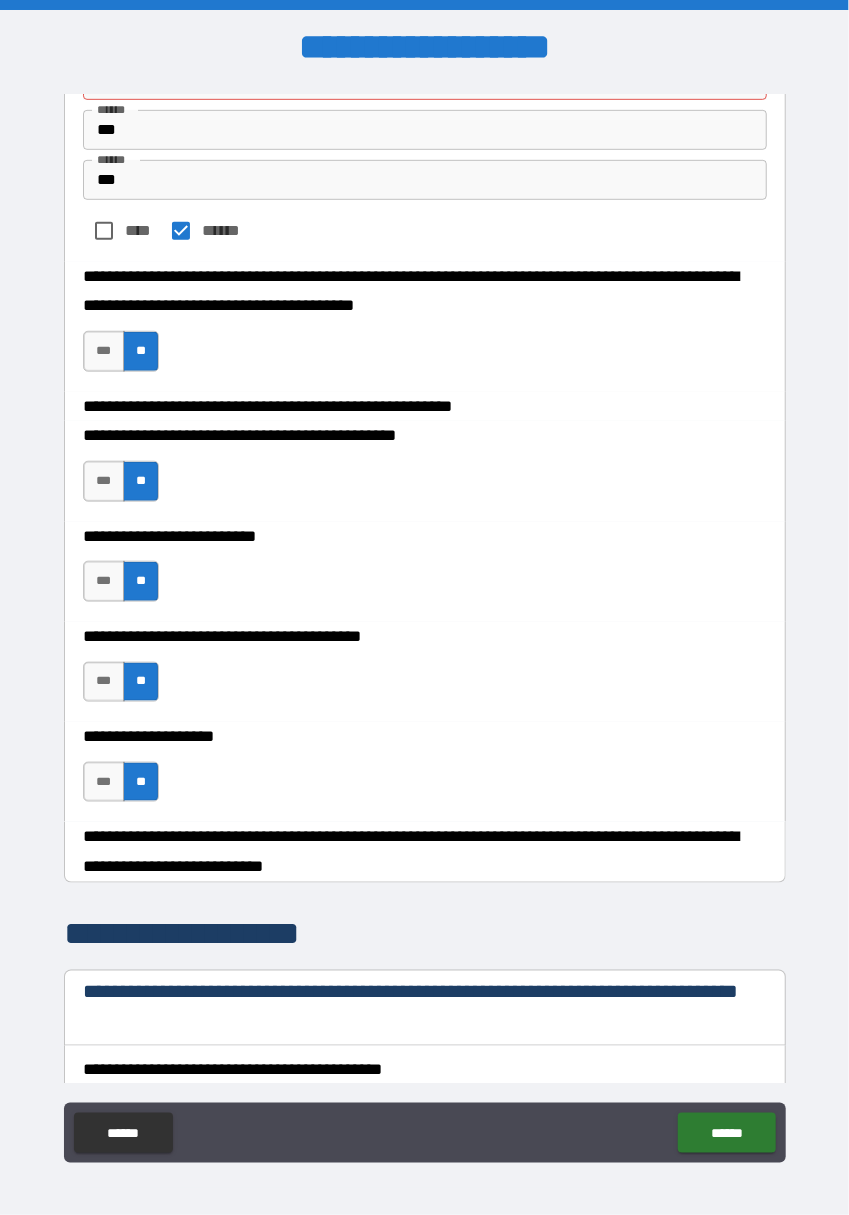 click on "**" at bounding box center [141, 782] 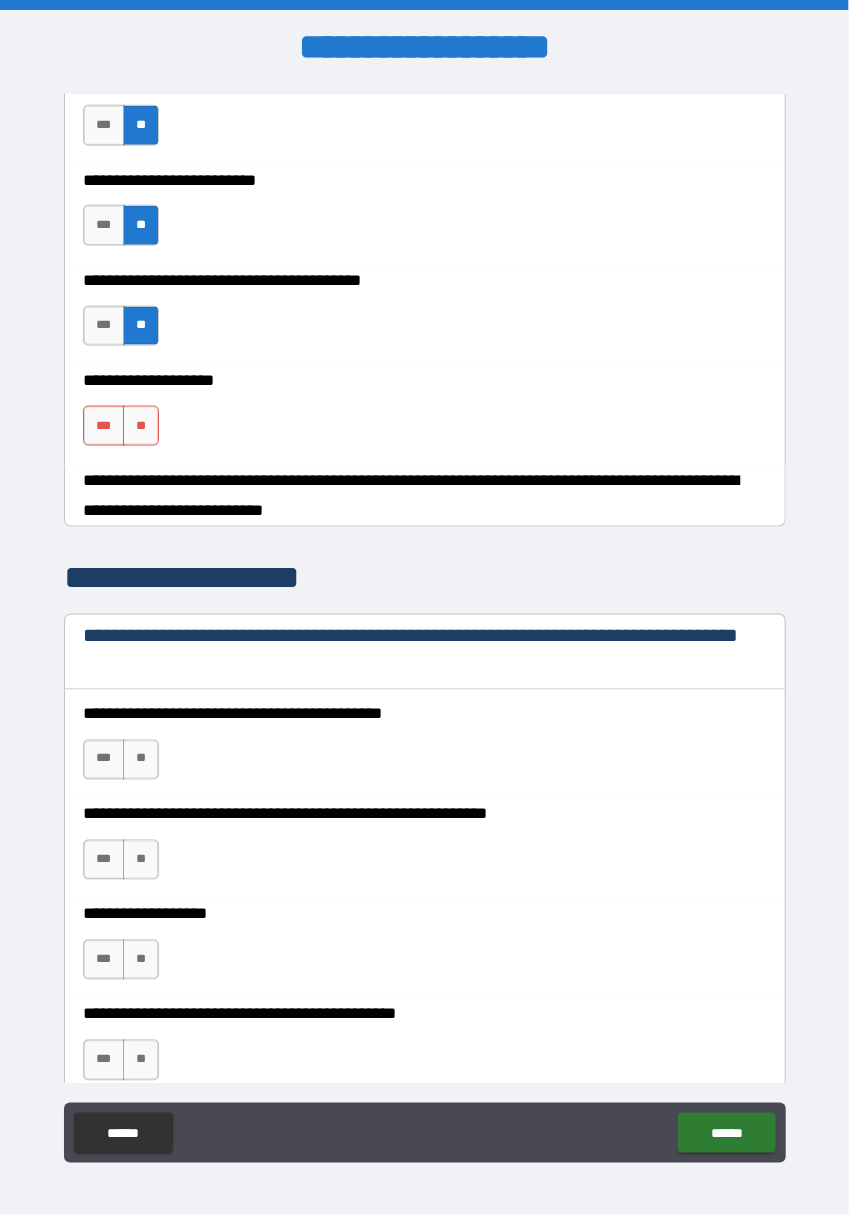 scroll, scrollTop: 772, scrollLeft: 0, axis: vertical 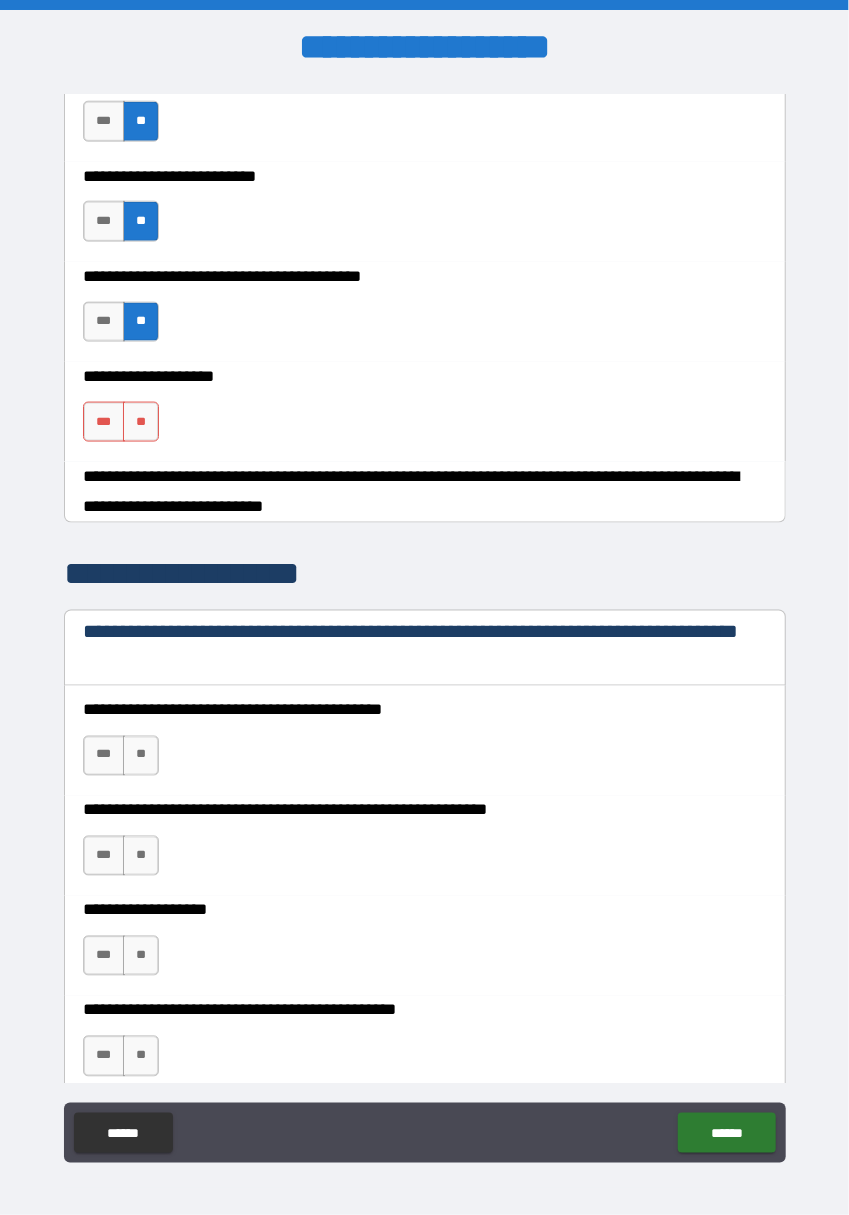 click on "**" at bounding box center (141, 756) 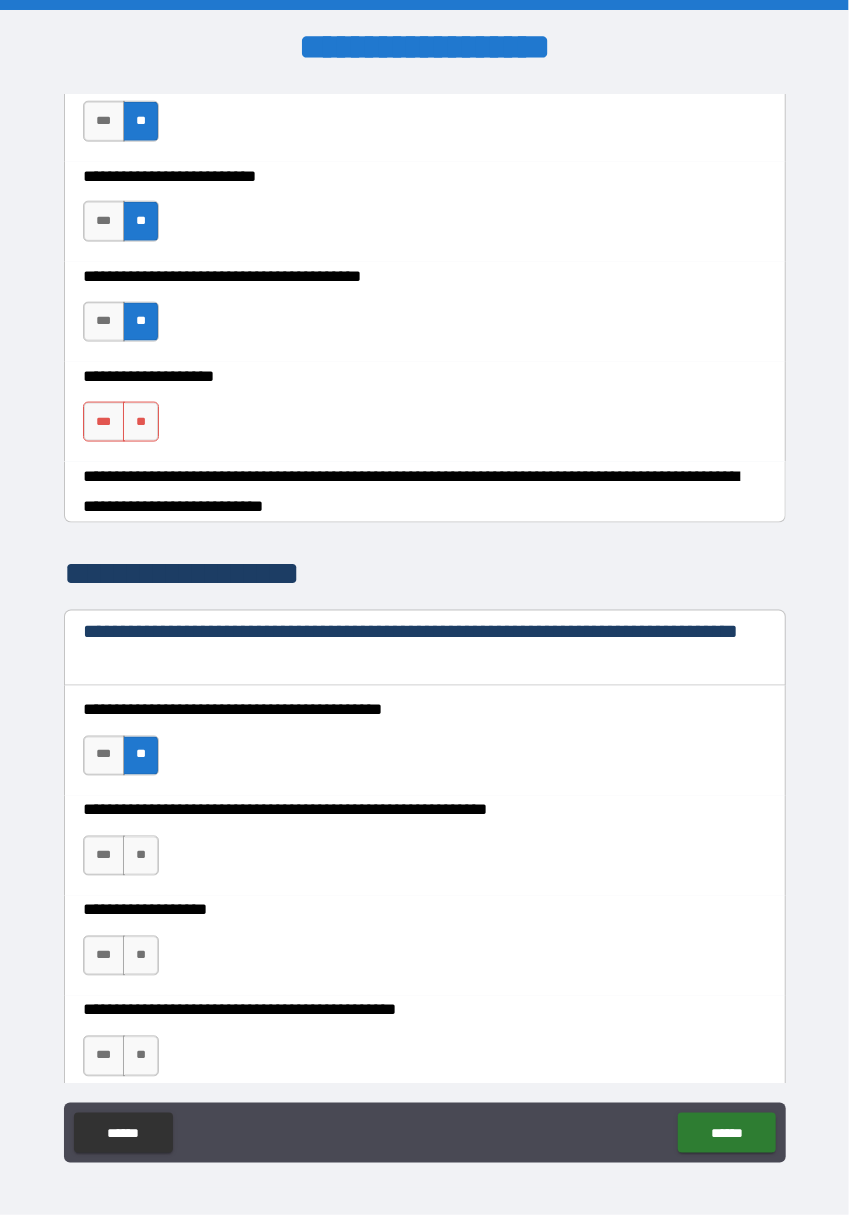click on "***" at bounding box center (104, 856) 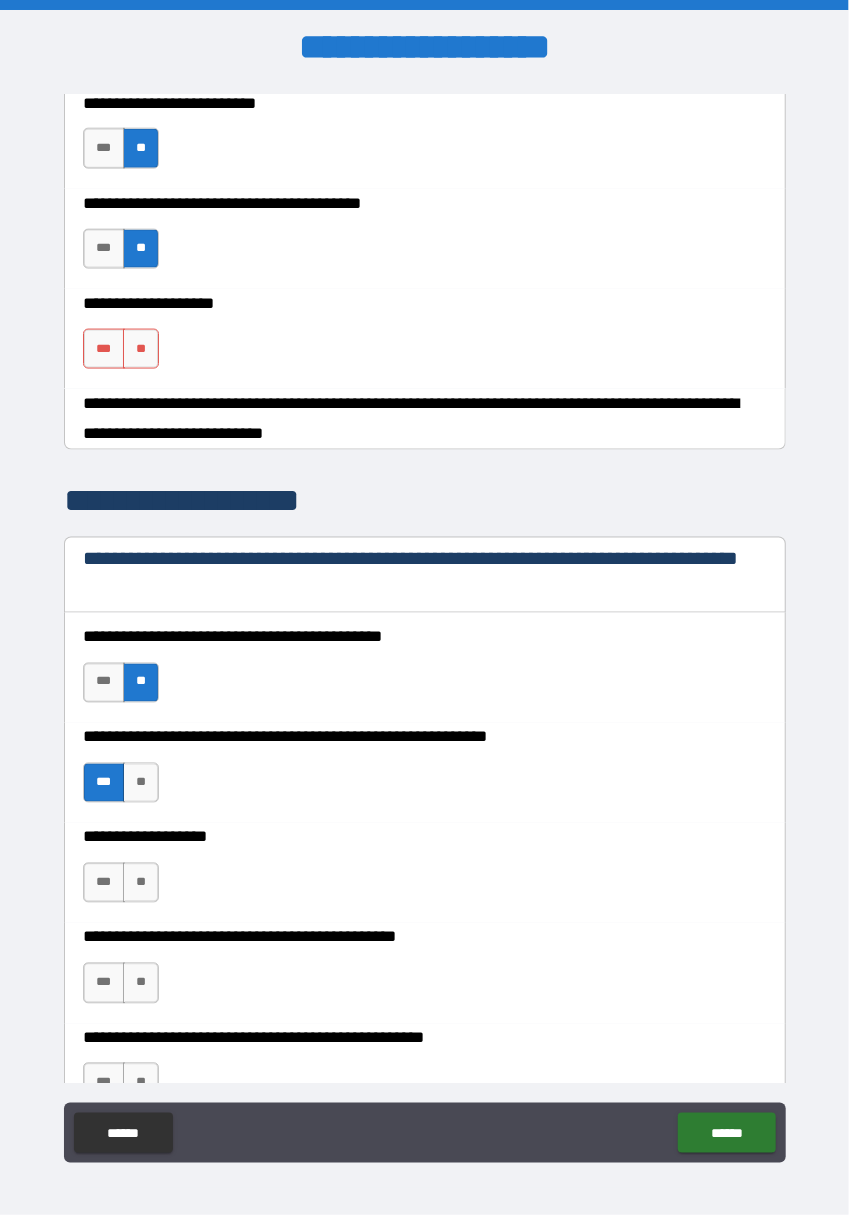 scroll, scrollTop: 859, scrollLeft: 0, axis: vertical 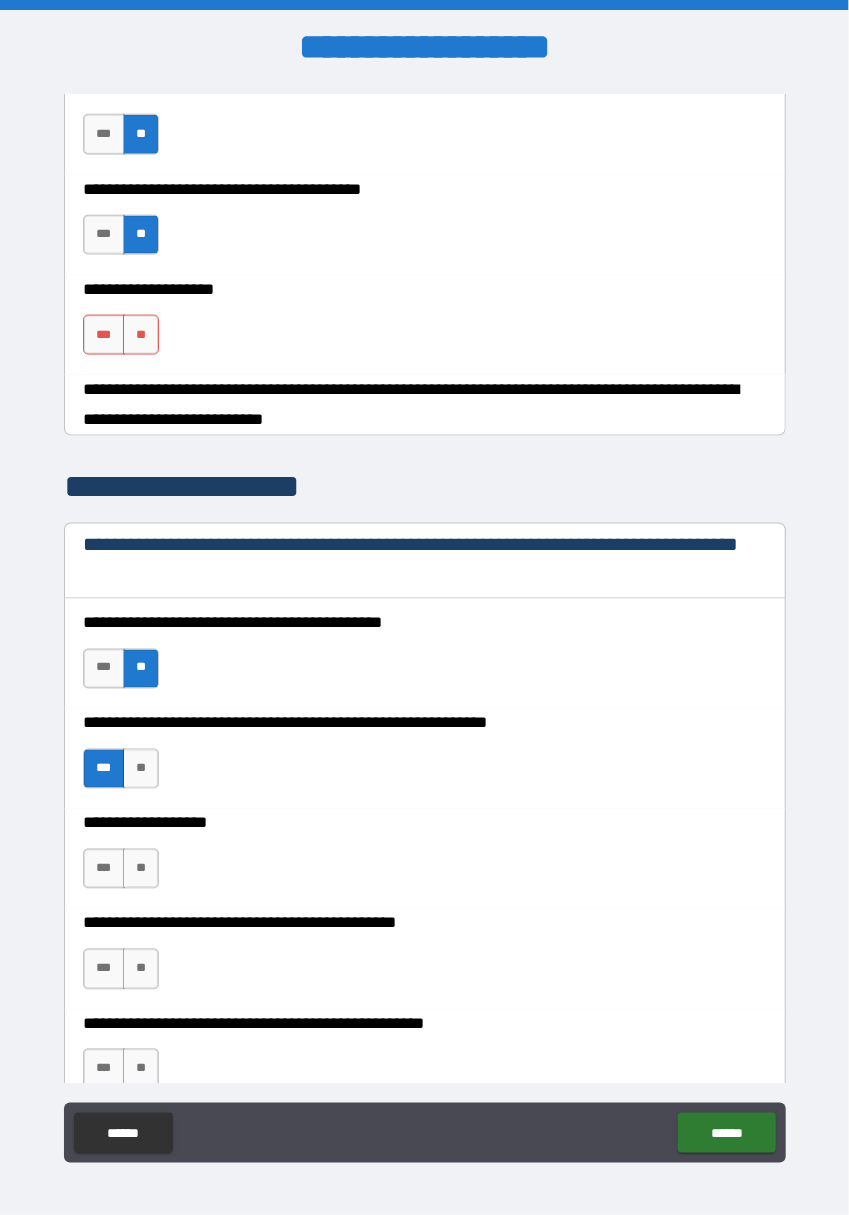 click on "**" at bounding box center [141, 869] 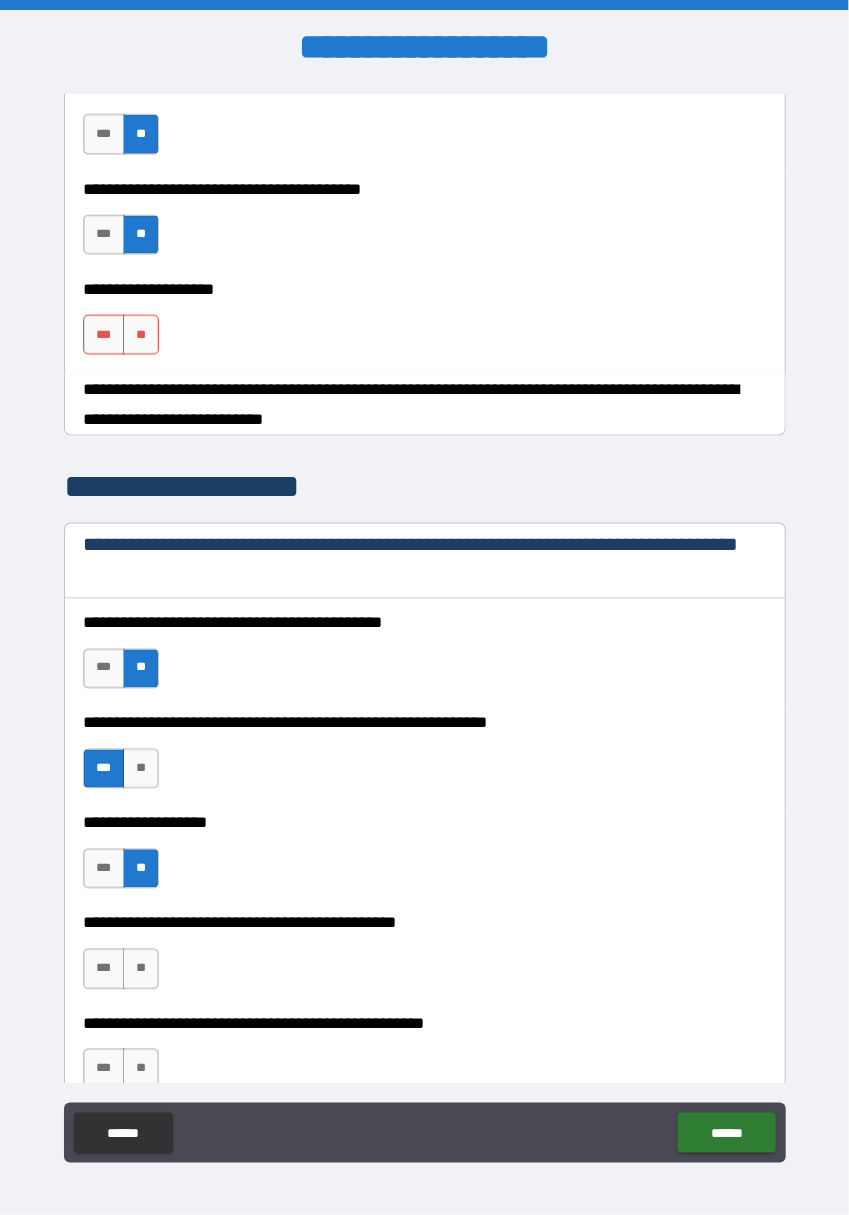 scroll, scrollTop: 938, scrollLeft: 0, axis: vertical 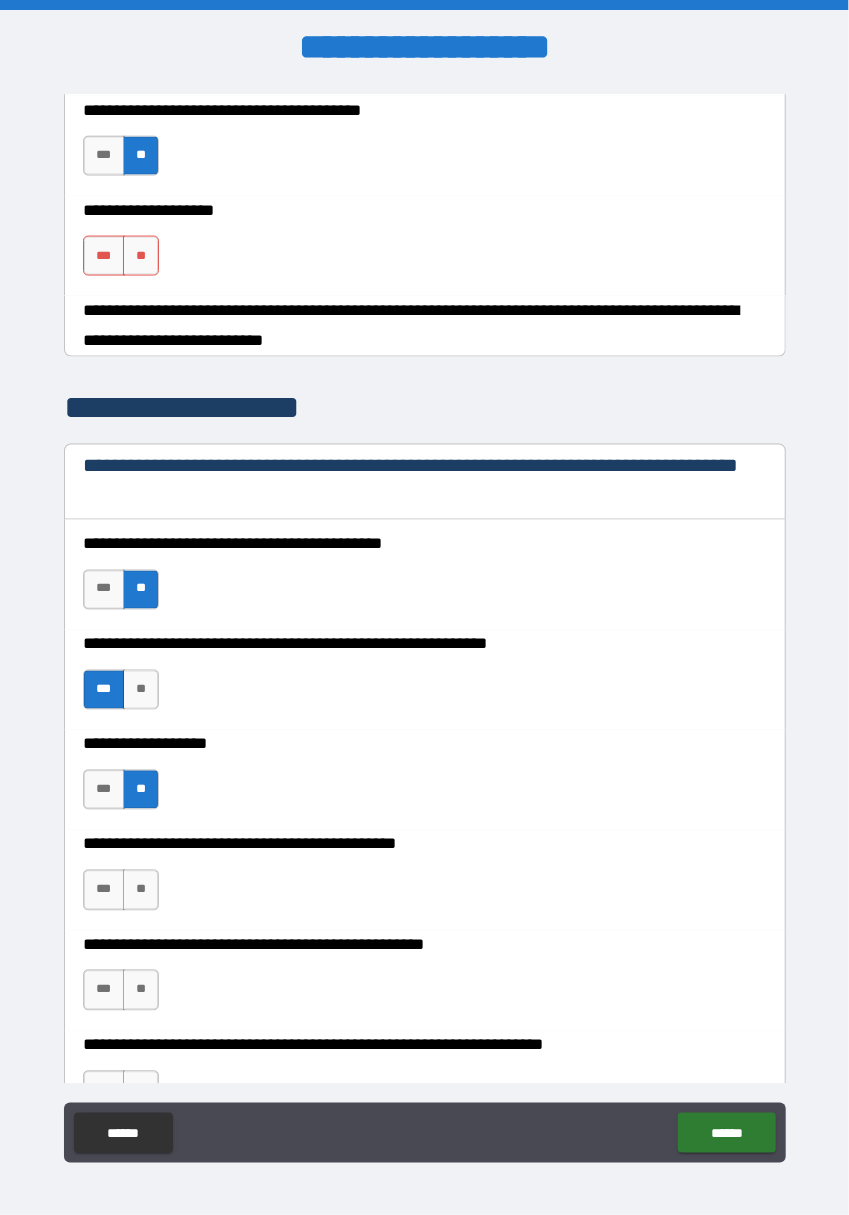 click on "**" at bounding box center [141, 890] 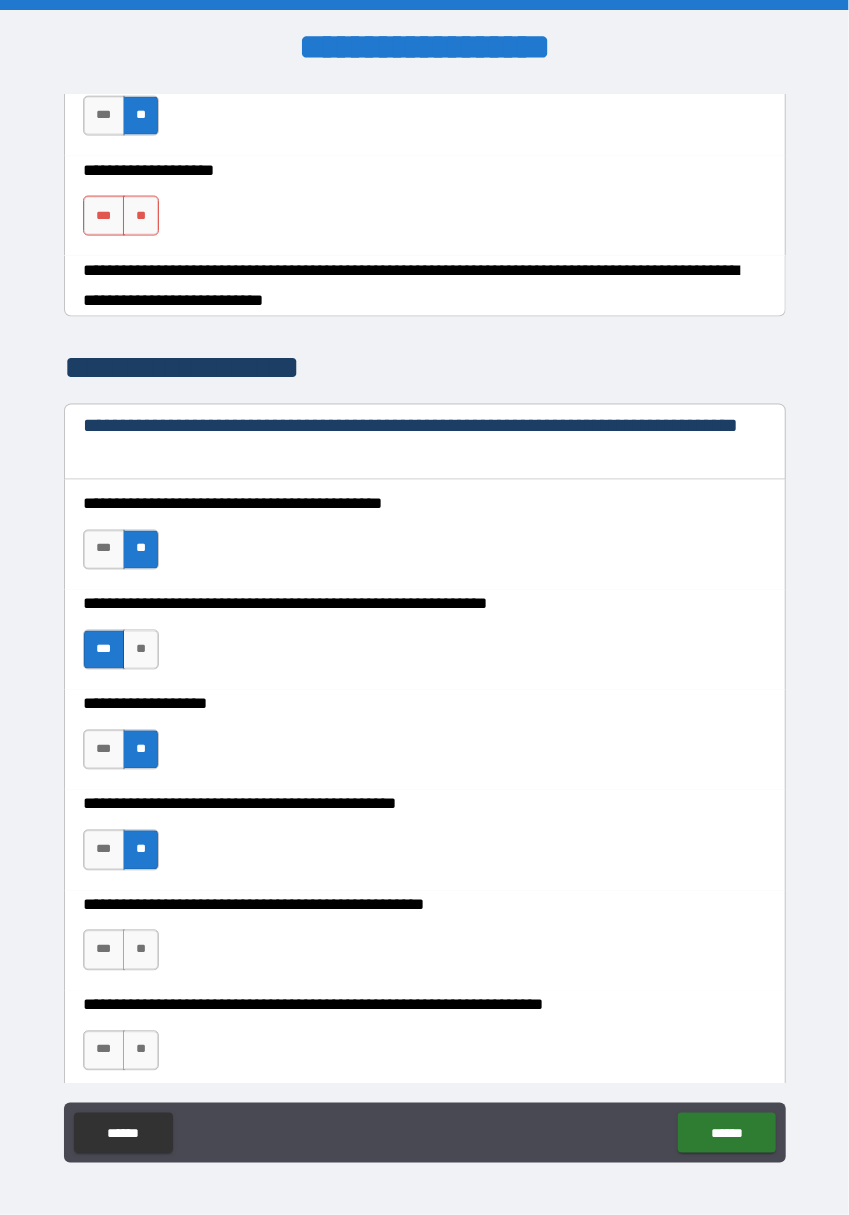 scroll, scrollTop: 1000, scrollLeft: 0, axis: vertical 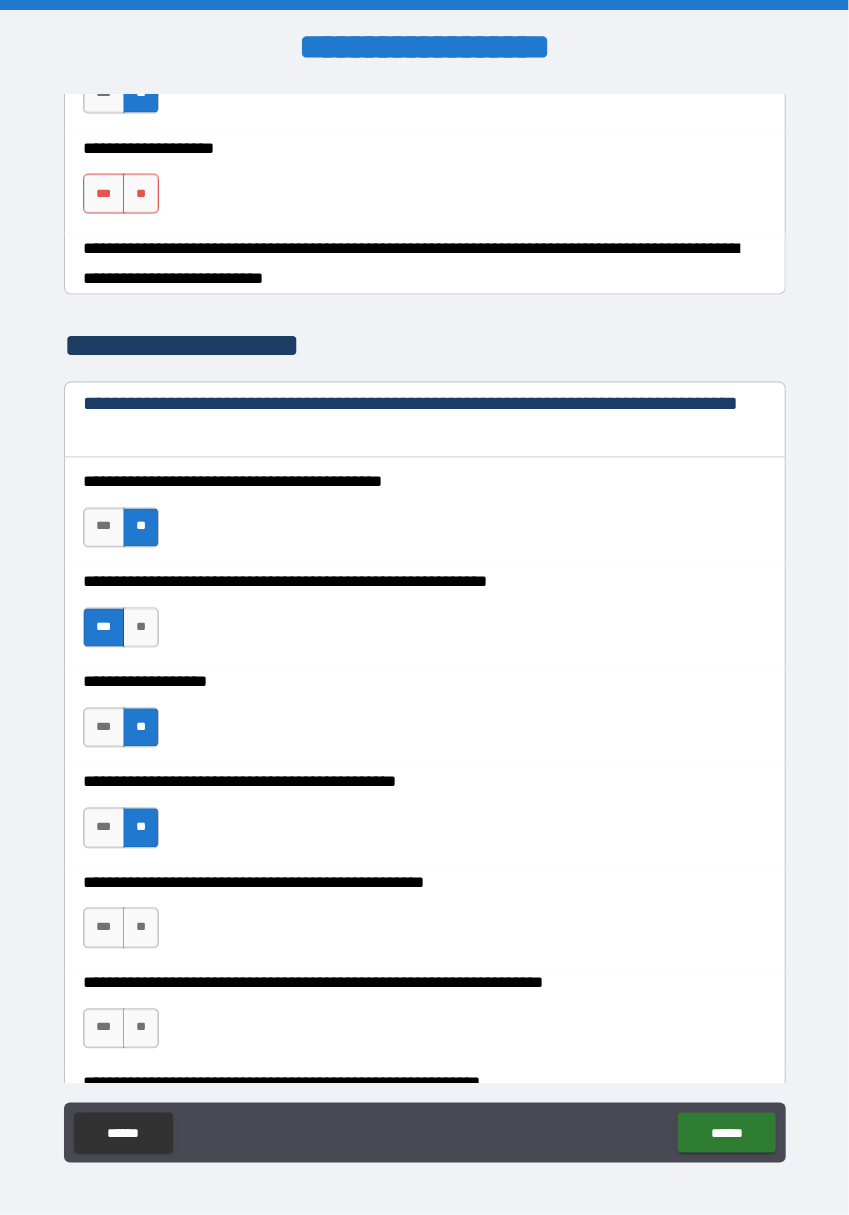 click on "**" at bounding box center [141, 928] 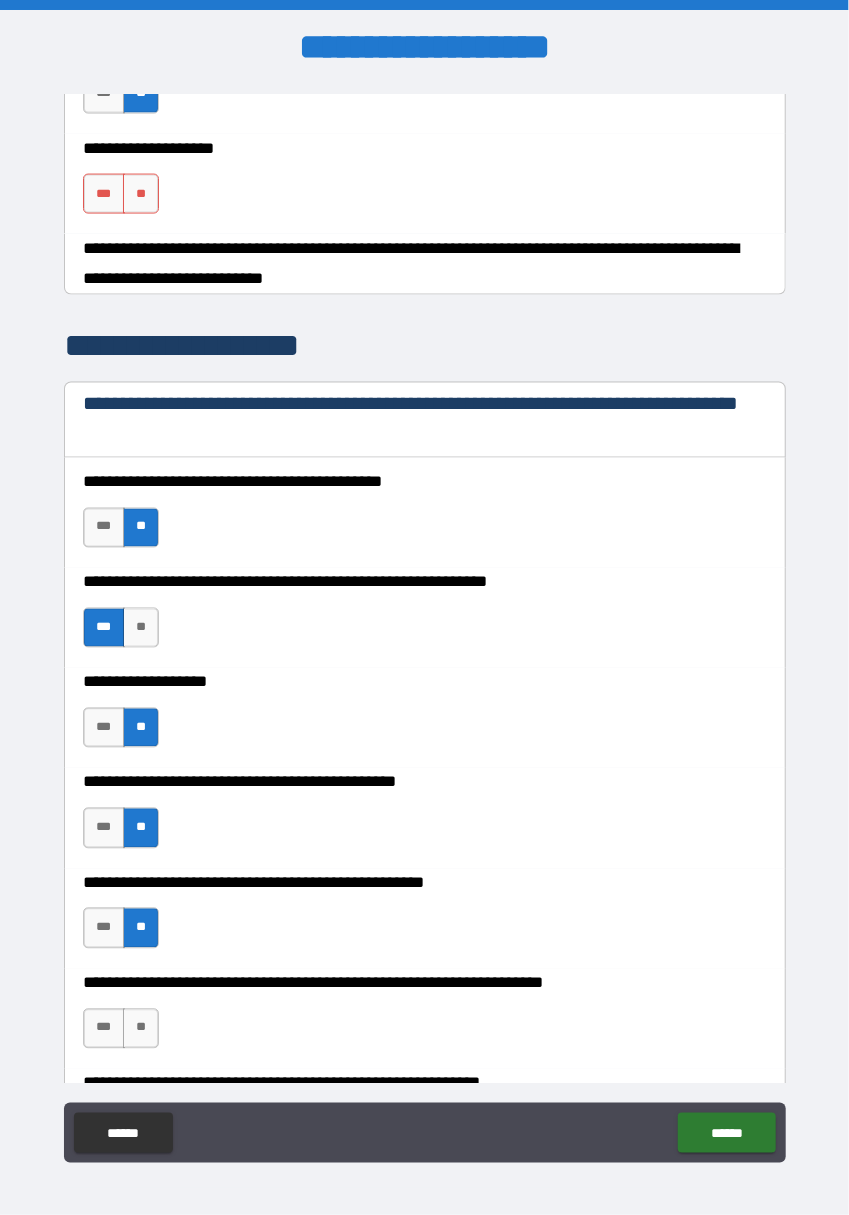 scroll, scrollTop: 1123, scrollLeft: 0, axis: vertical 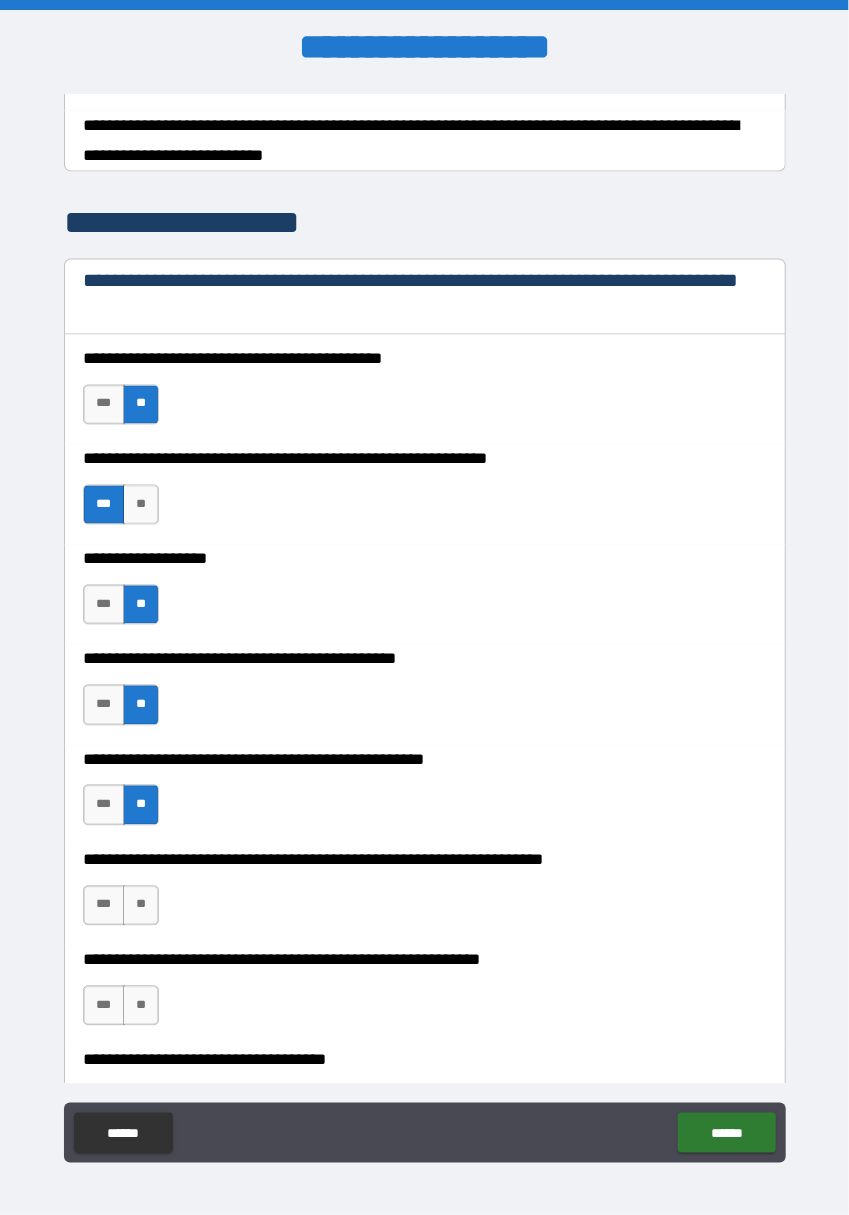 click on "**" at bounding box center (141, 906) 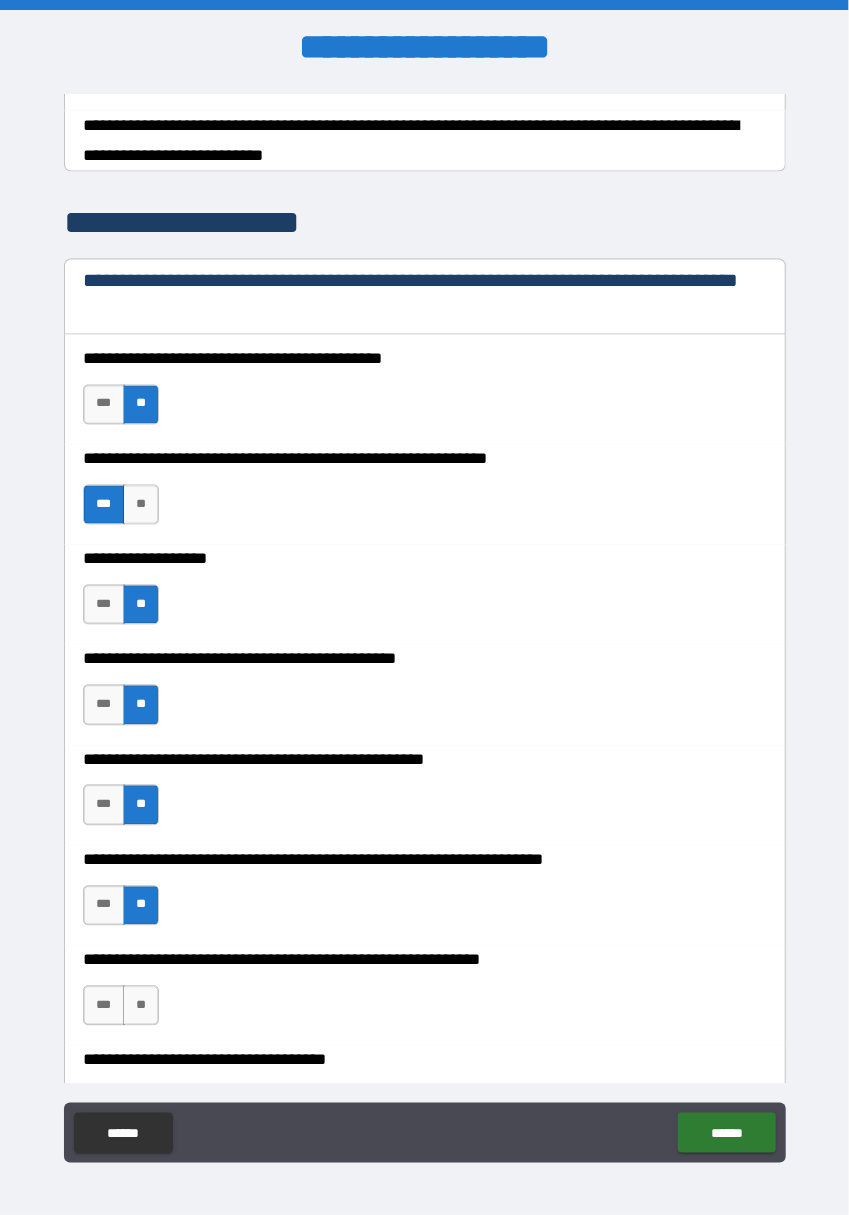 scroll, scrollTop: 1208, scrollLeft: 0, axis: vertical 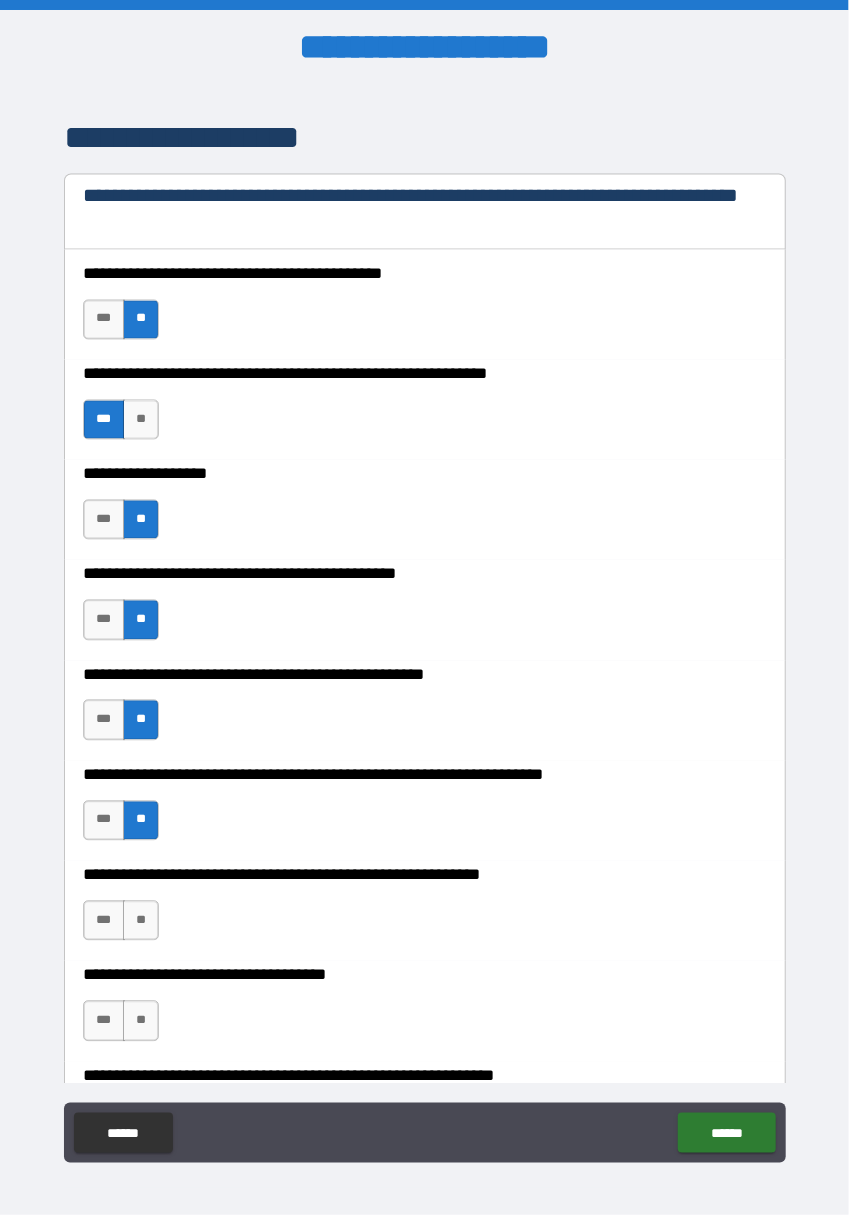 click on "**" at bounding box center [141, 921] 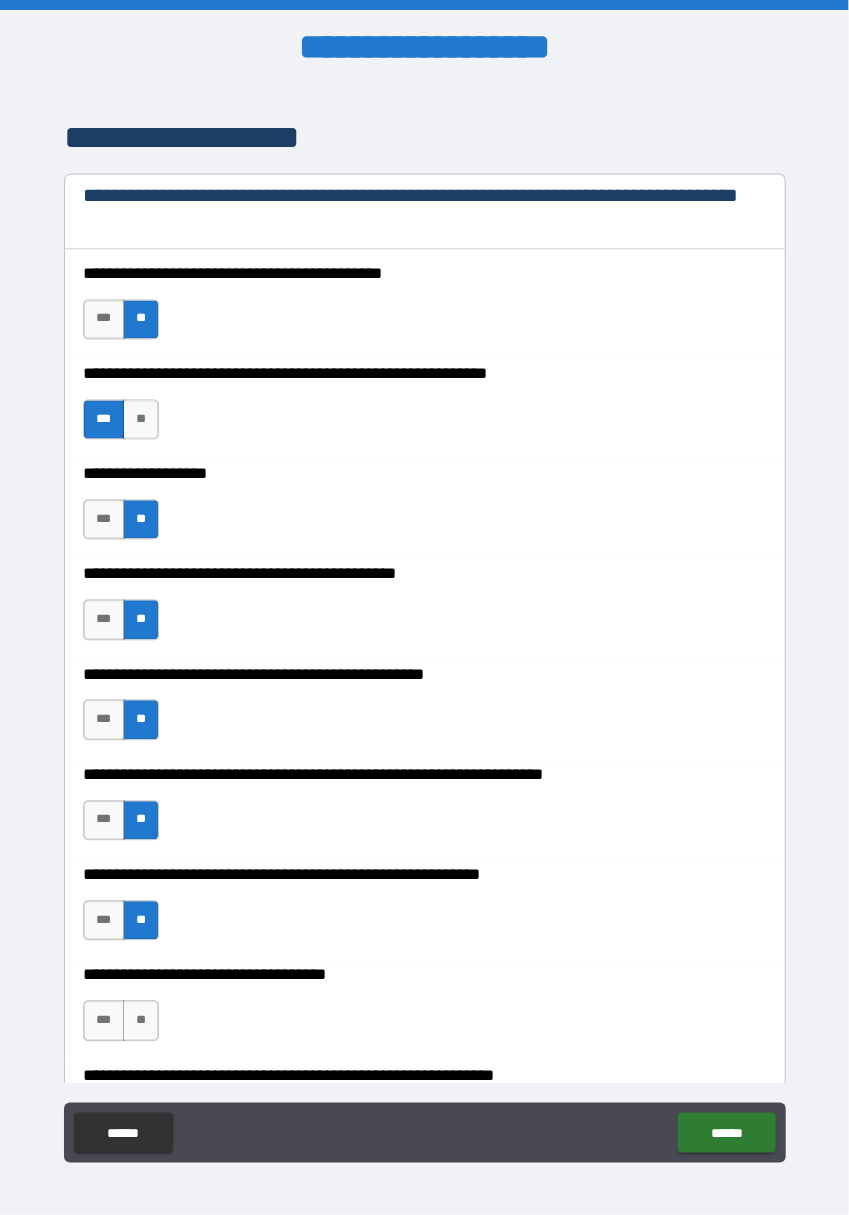 scroll, scrollTop: 1294, scrollLeft: 0, axis: vertical 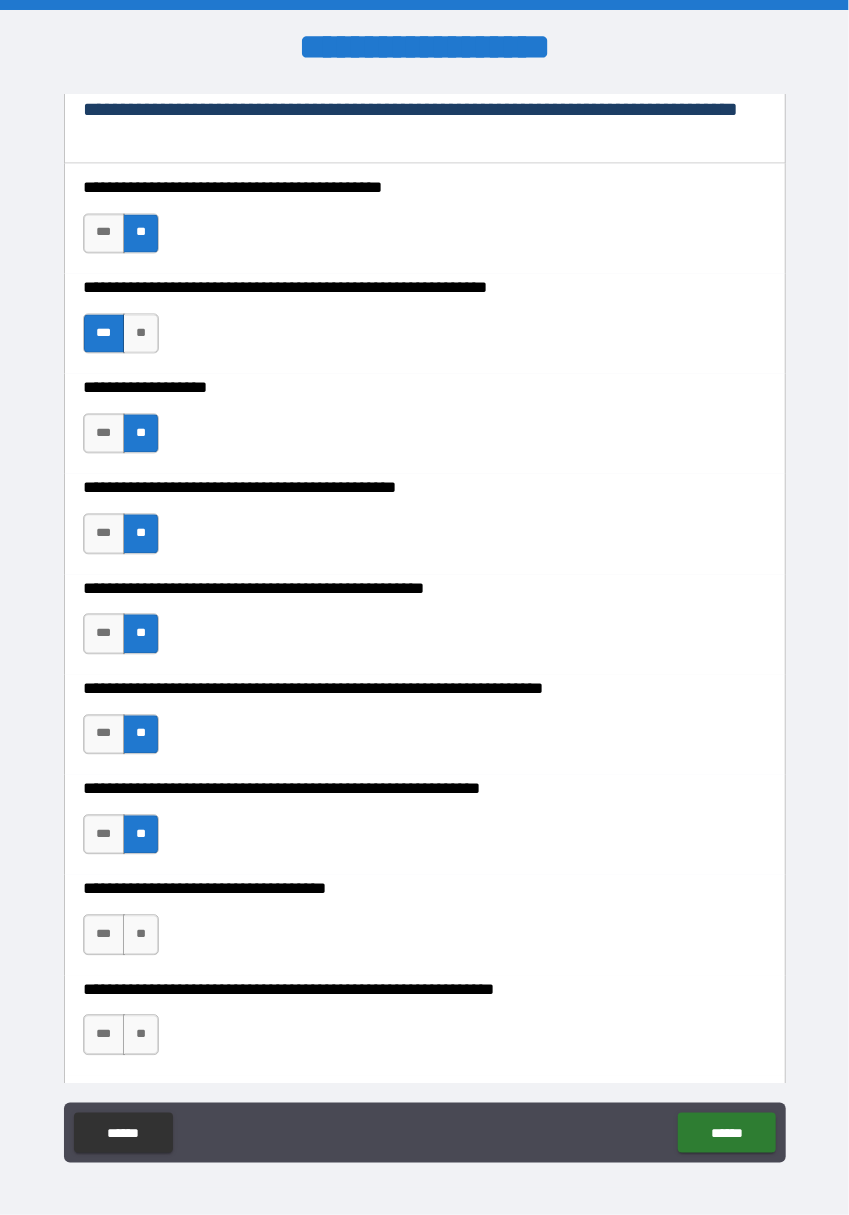 click on "**" at bounding box center (141, 935) 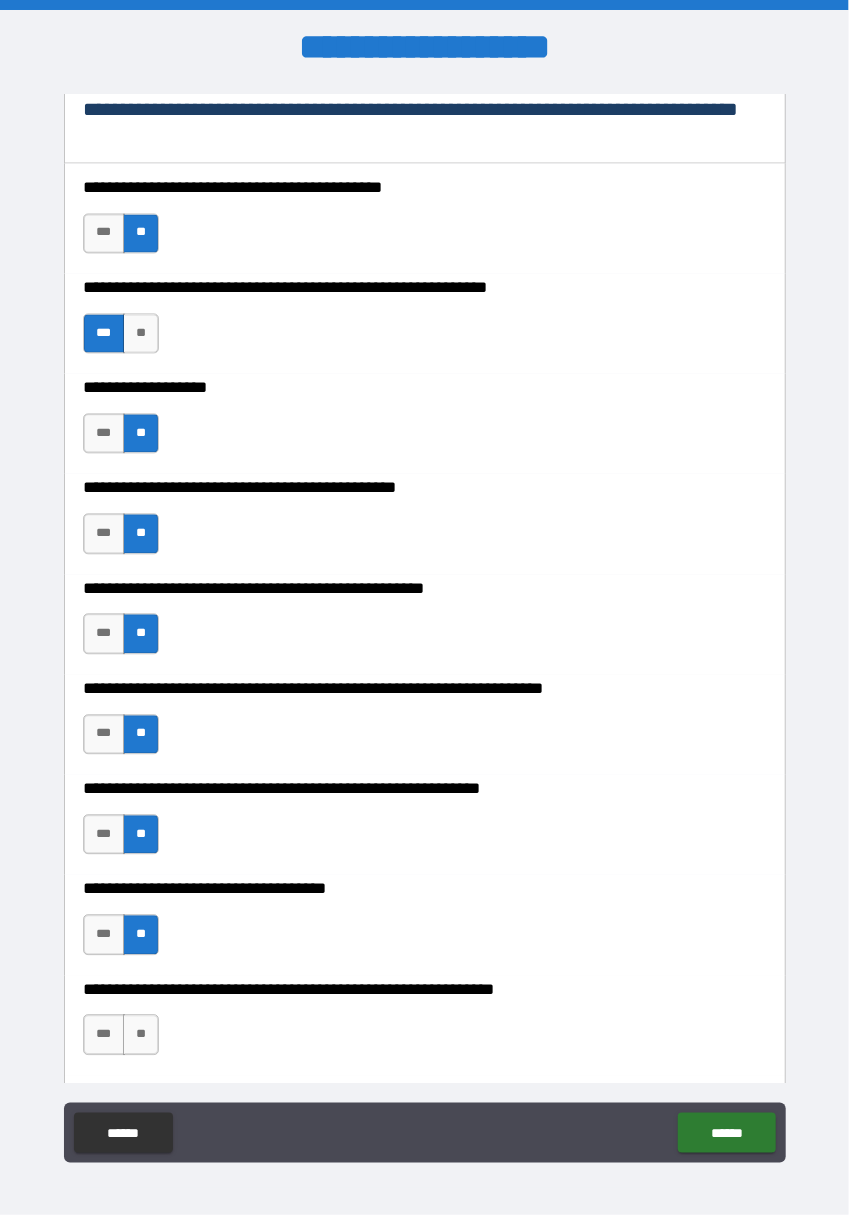 scroll, scrollTop: 1379, scrollLeft: 0, axis: vertical 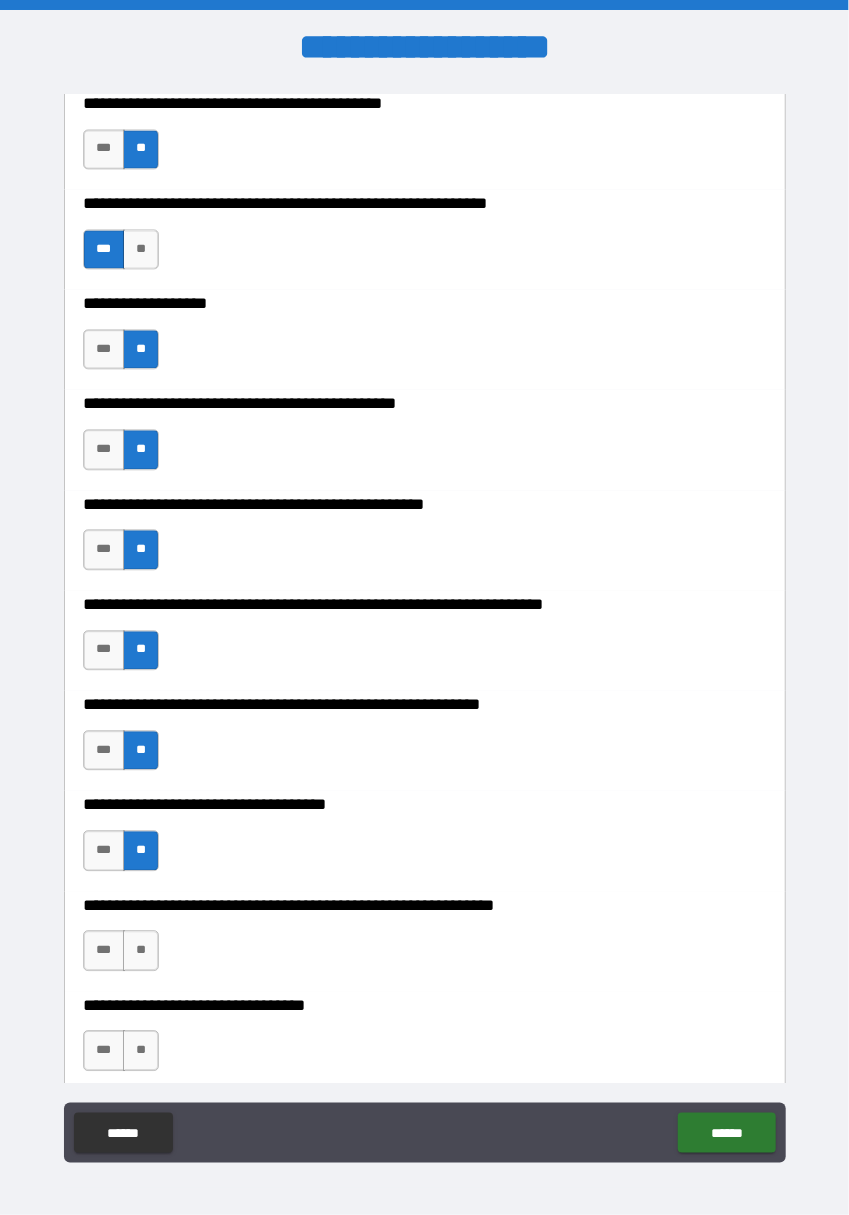 click on "**" at bounding box center (141, 950) 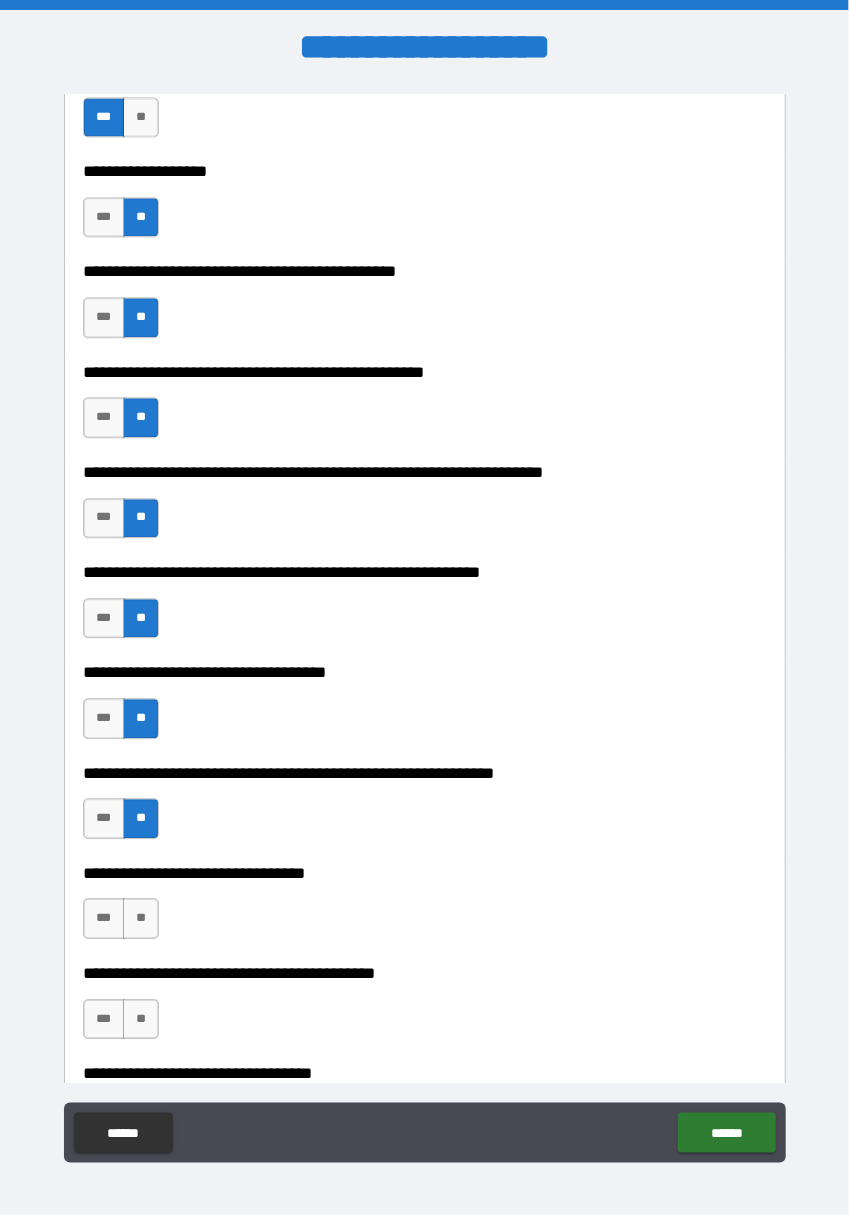 scroll, scrollTop: 1518, scrollLeft: 0, axis: vertical 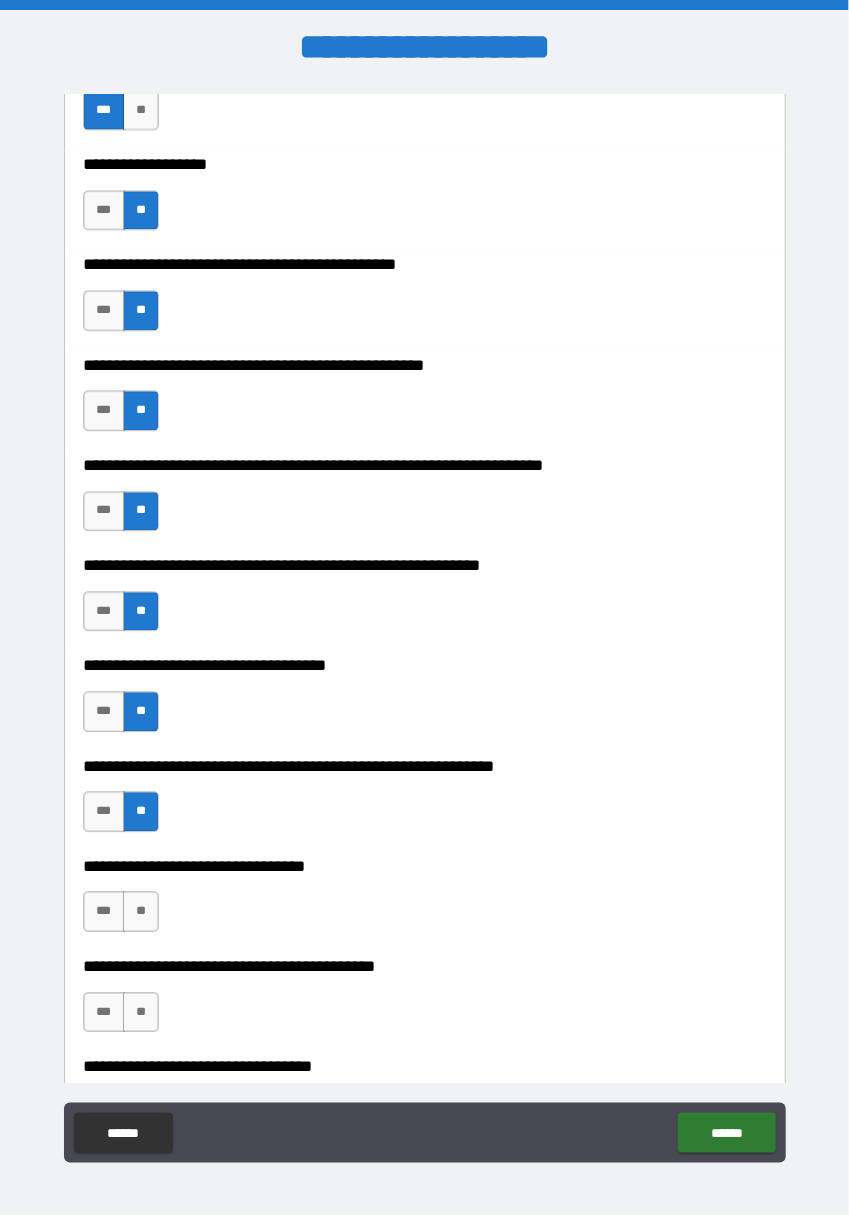 click on "**" at bounding box center [141, 911] 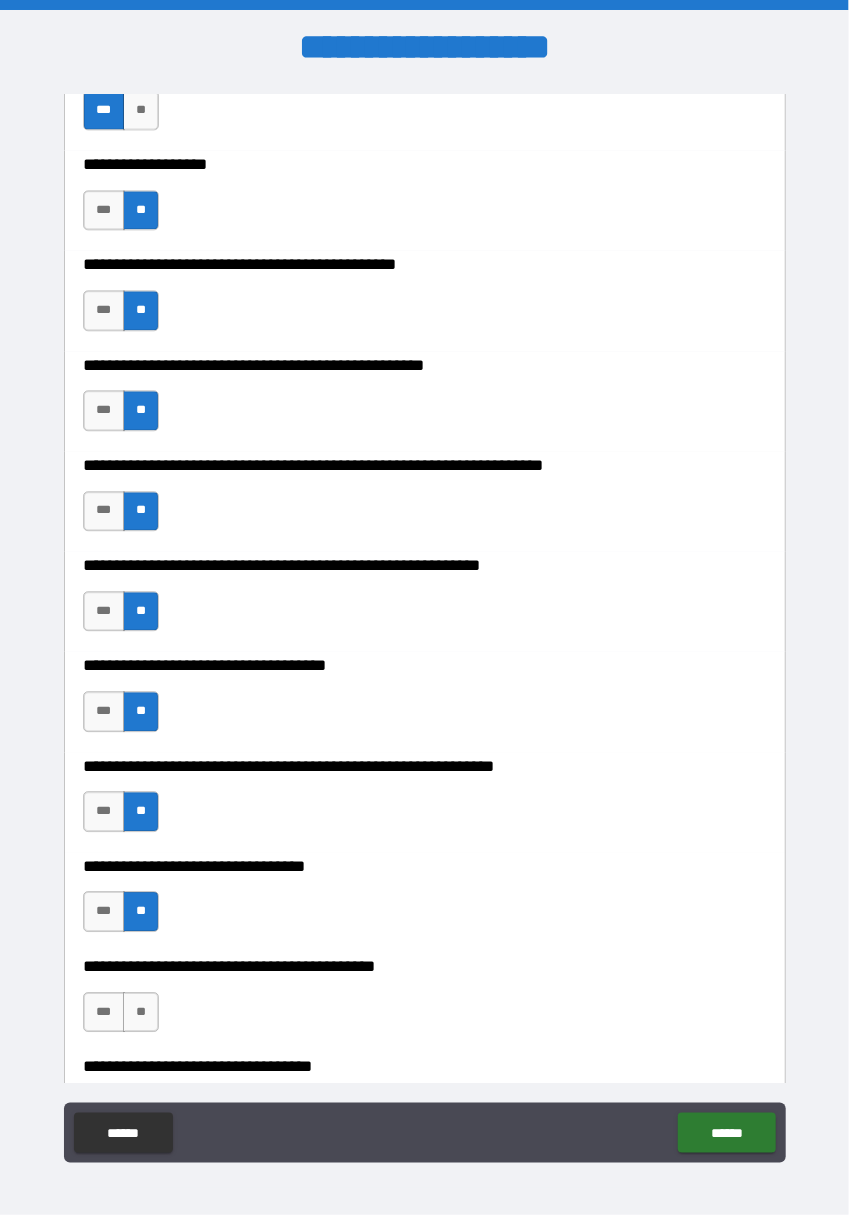 scroll, scrollTop: 1654, scrollLeft: 0, axis: vertical 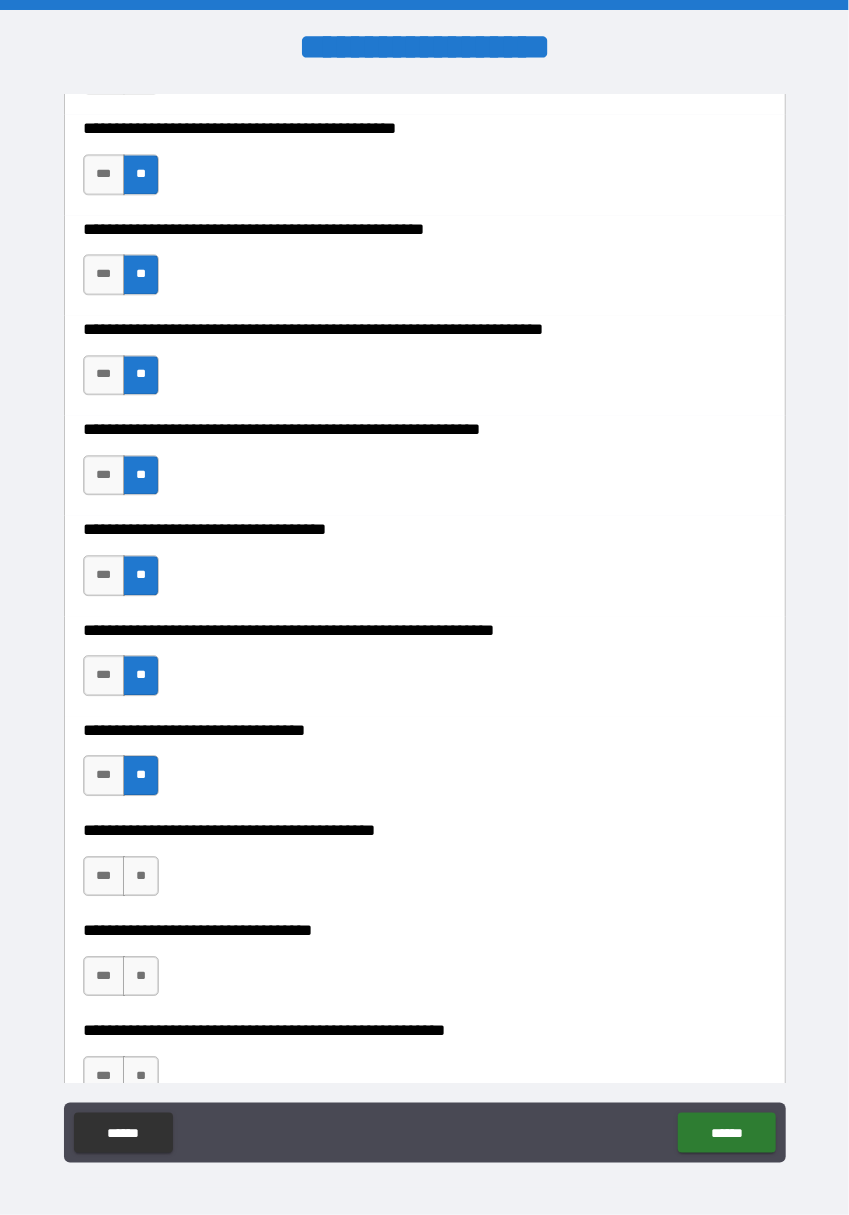click on "**" at bounding box center (141, 876) 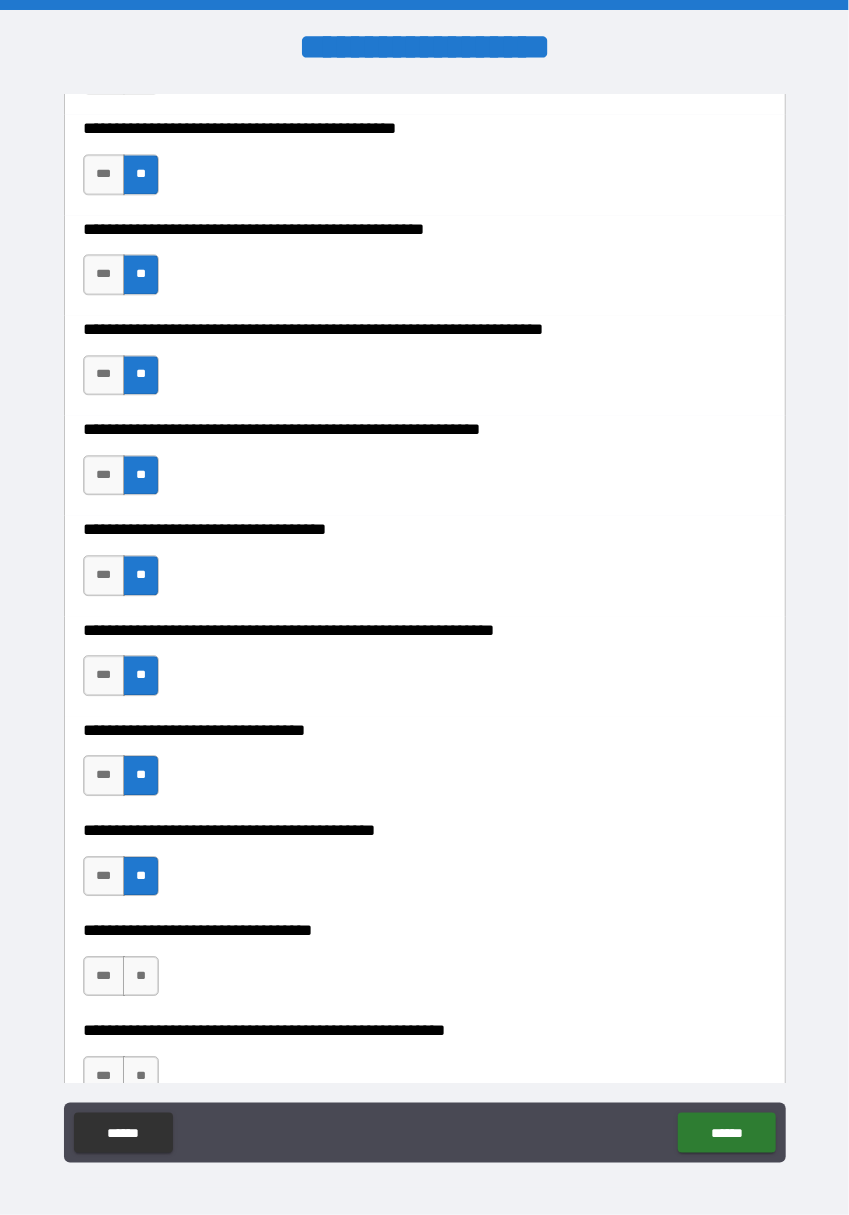scroll, scrollTop: 1749, scrollLeft: 0, axis: vertical 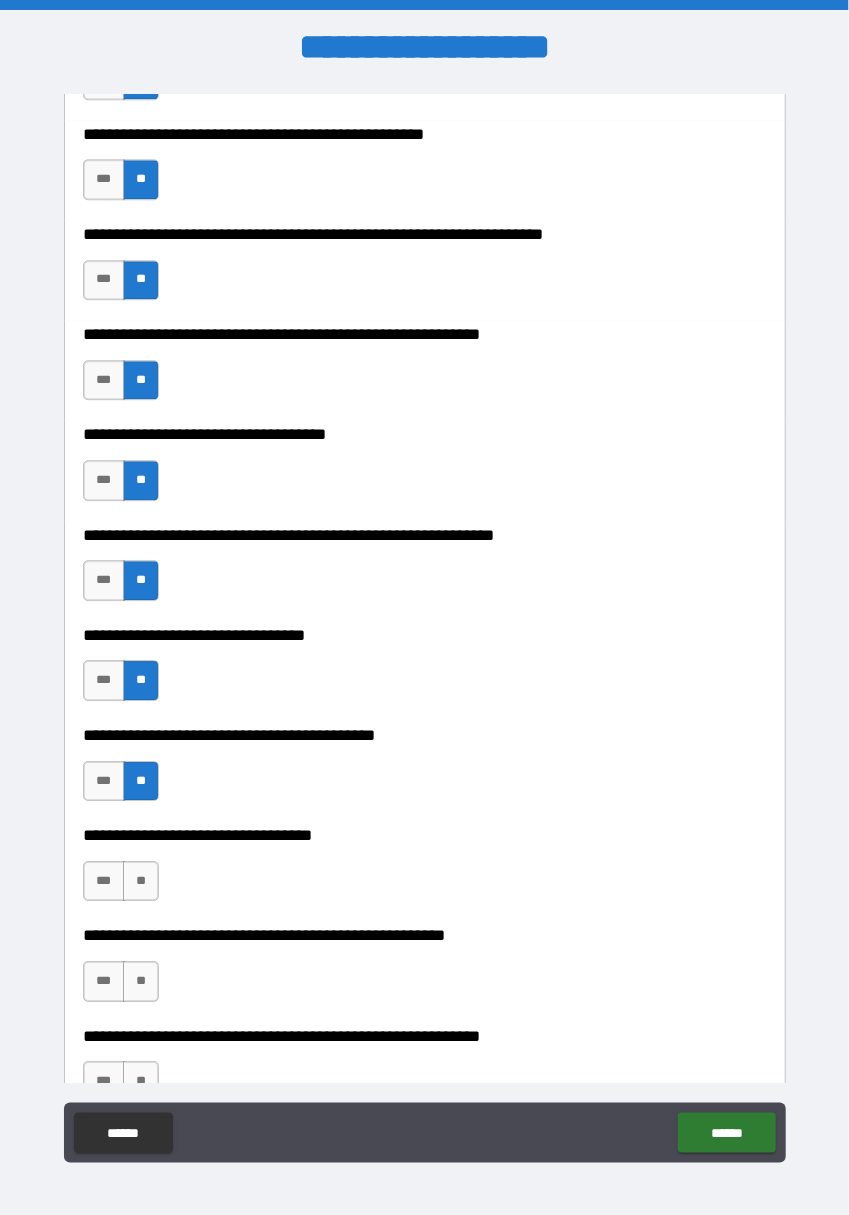 click on "**" at bounding box center (141, 881) 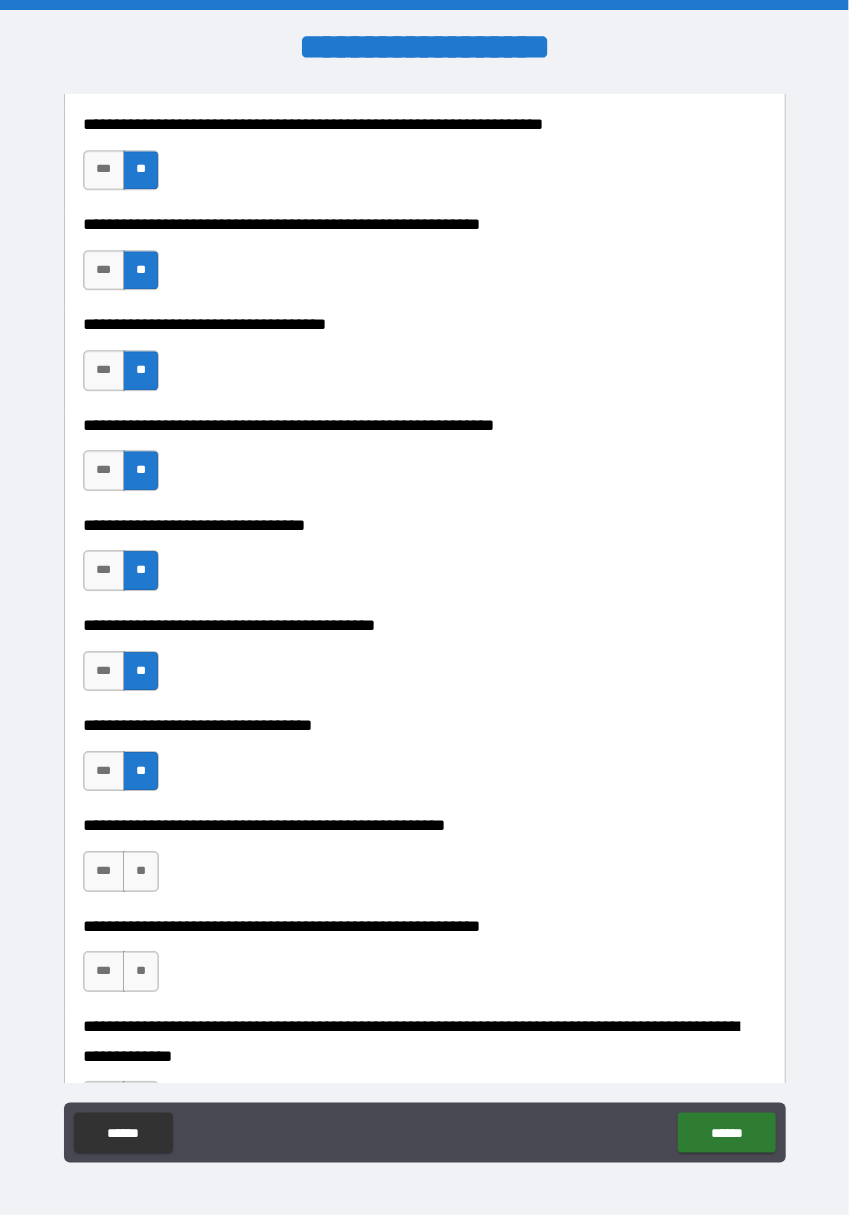 scroll, scrollTop: 1867, scrollLeft: 0, axis: vertical 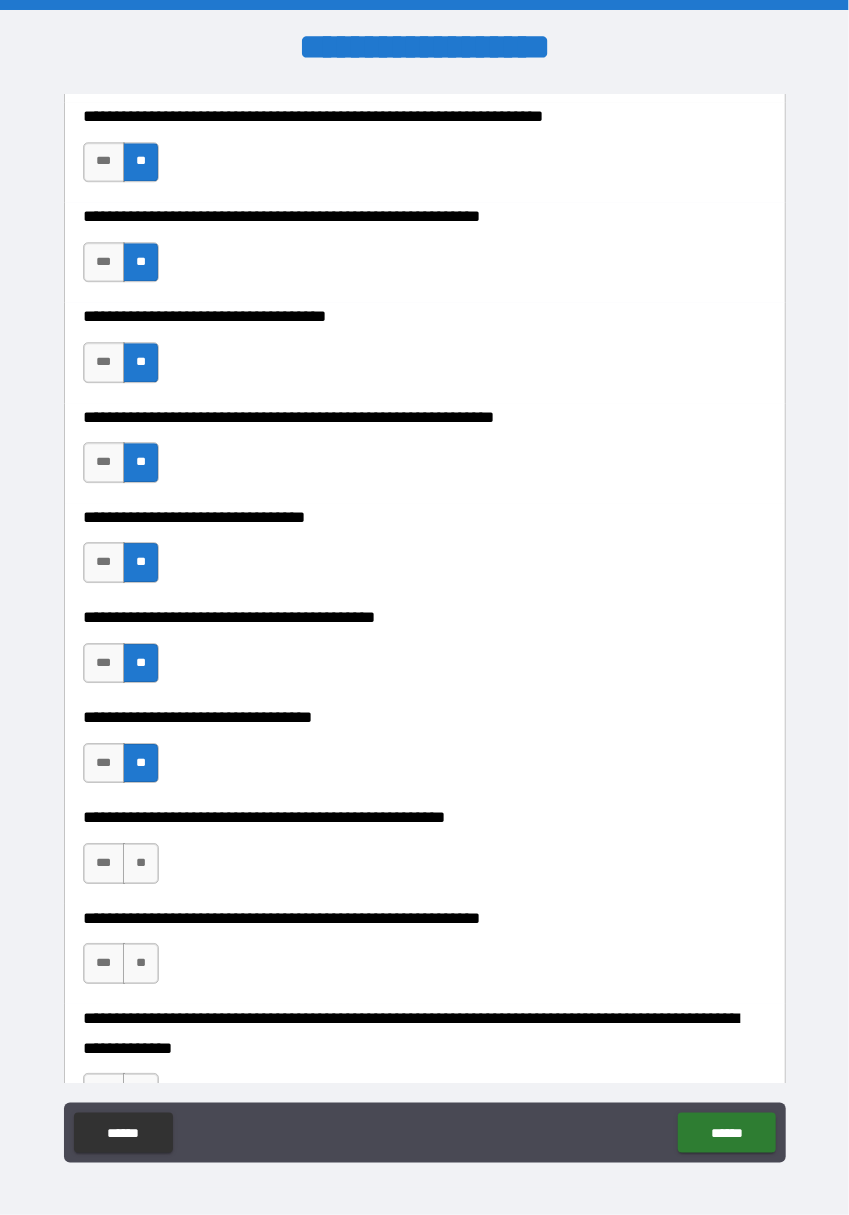 click on "**" at bounding box center (141, 863) 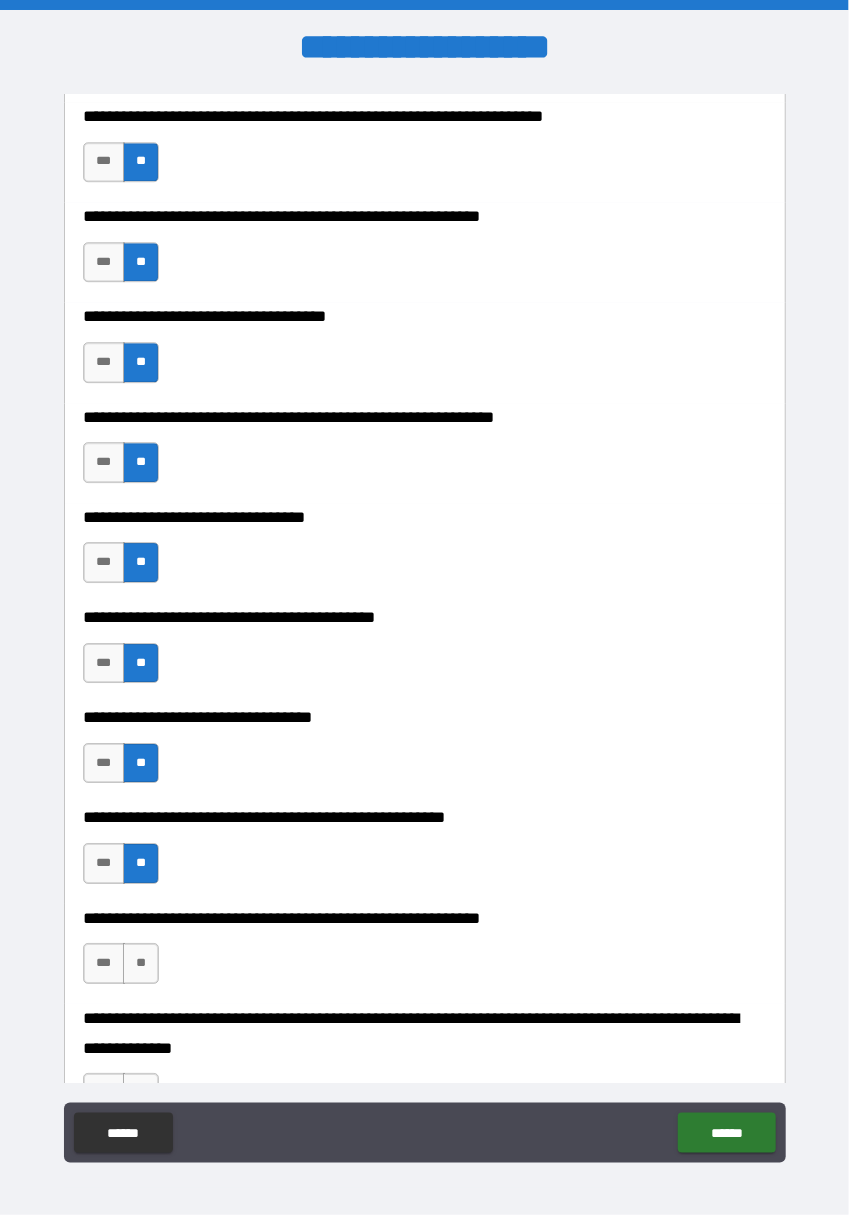 scroll, scrollTop: 1972, scrollLeft: 0, axis: vertical 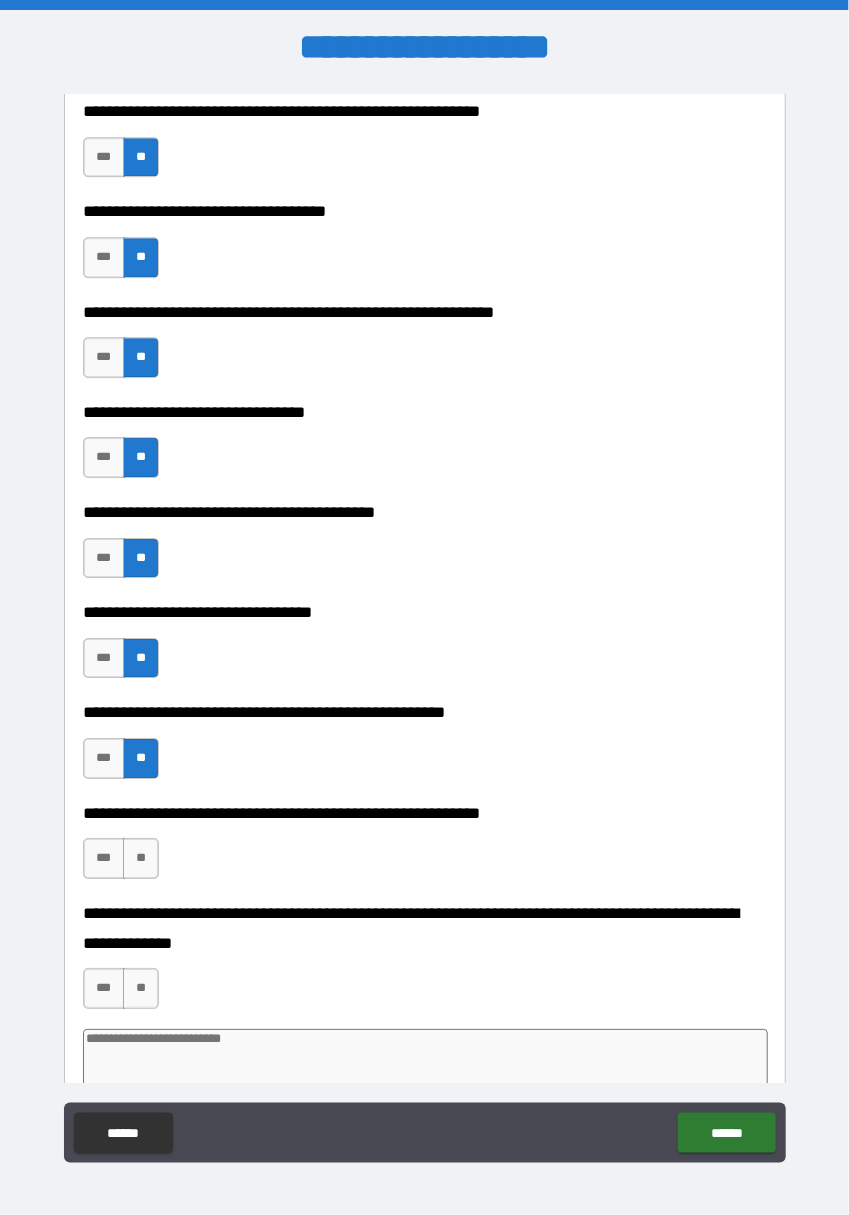 click on "**" at bounding box center (141, 858) 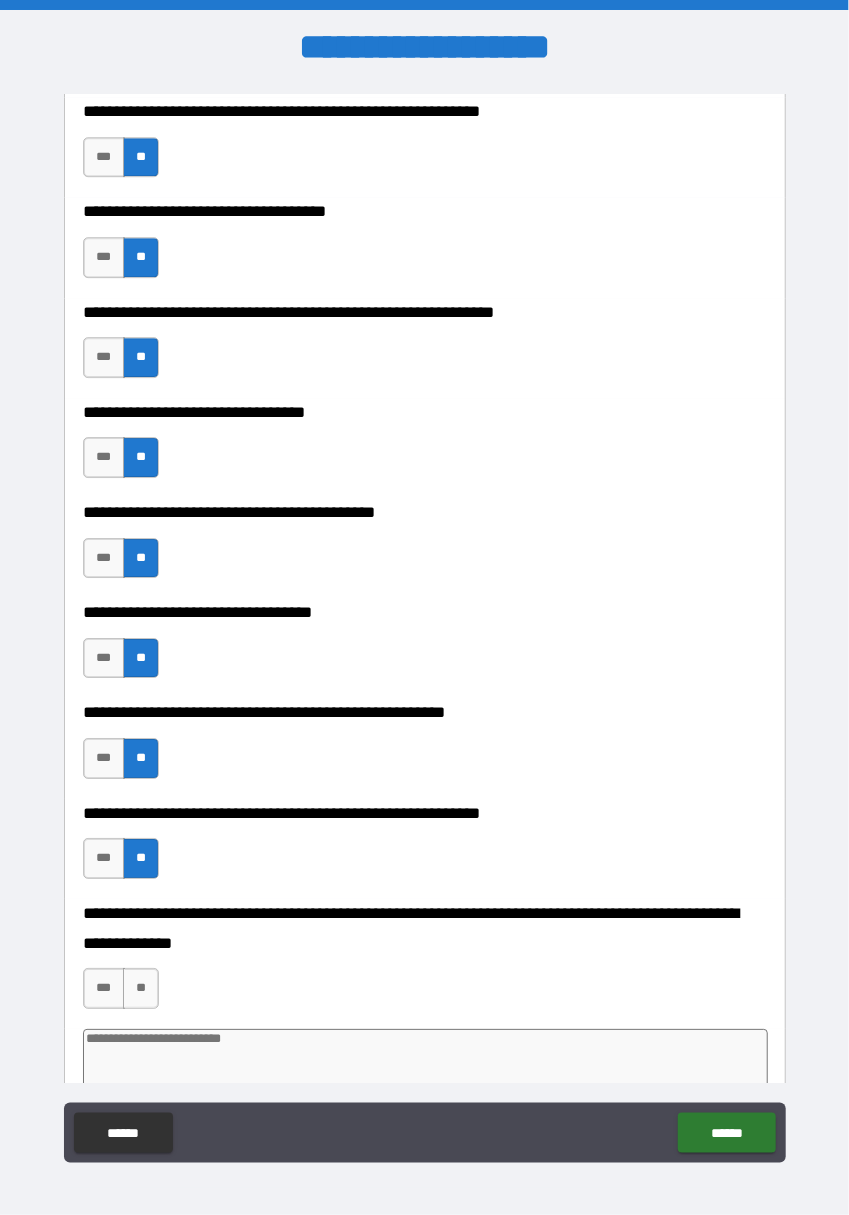 scroll, scrollTop: 2022, scrollLeft: 0, axis: vertical 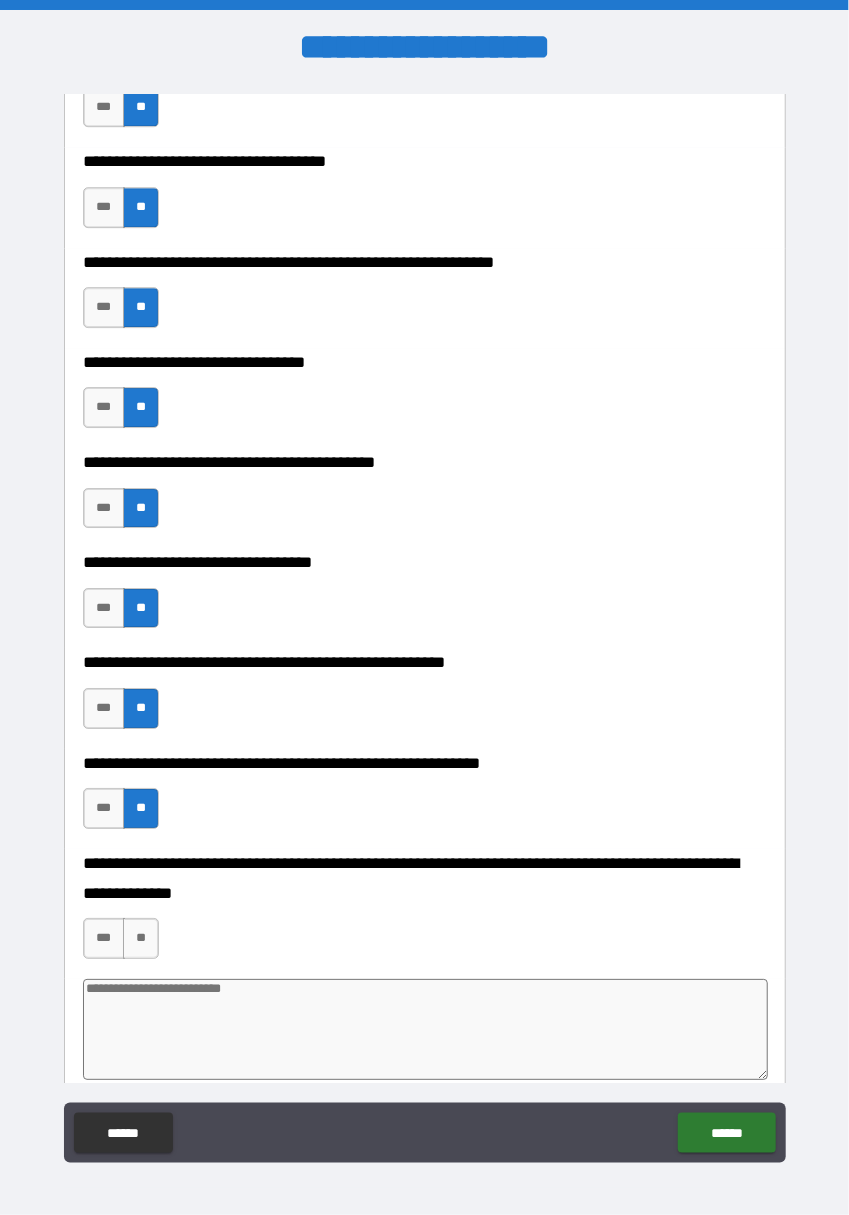 click on "**" at bounding box center (141, 938) 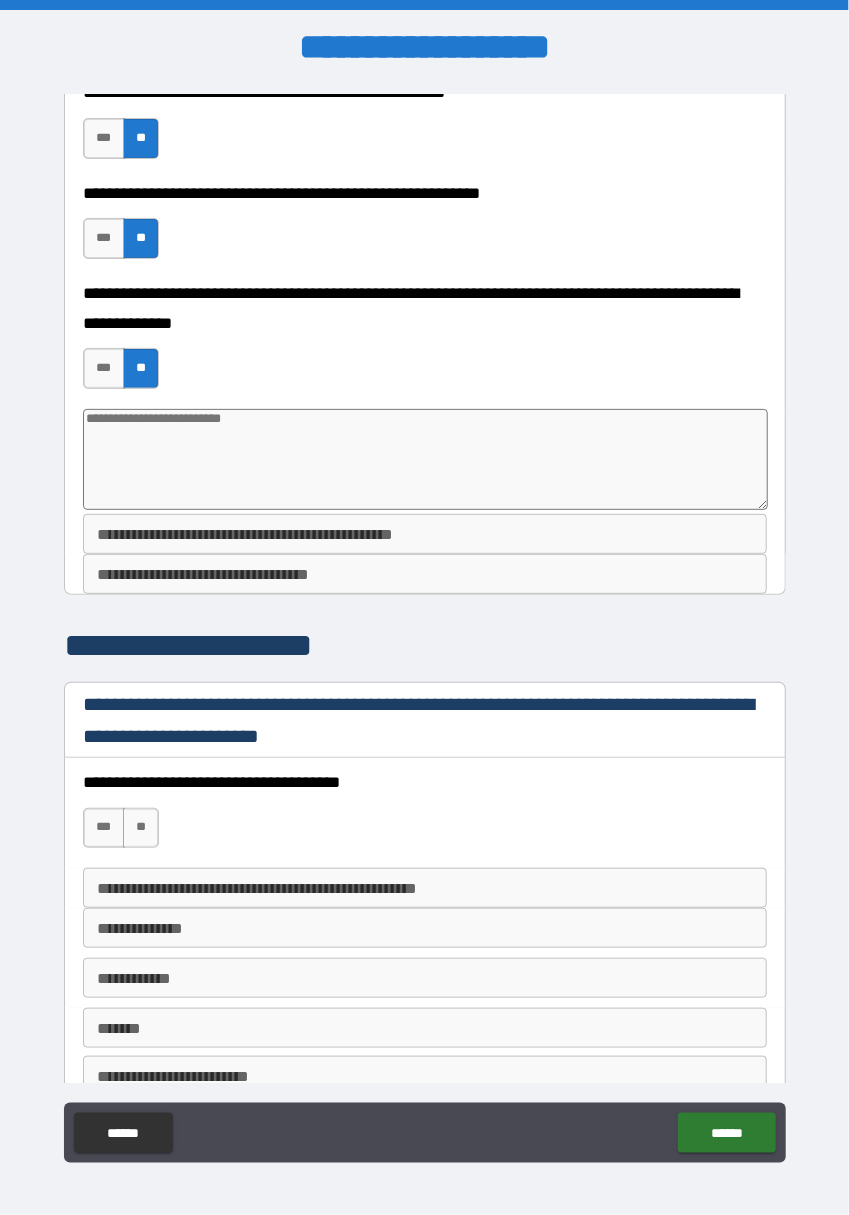 scroll, scrollTop: 2593, scrollLeft: 0, axis: vertical 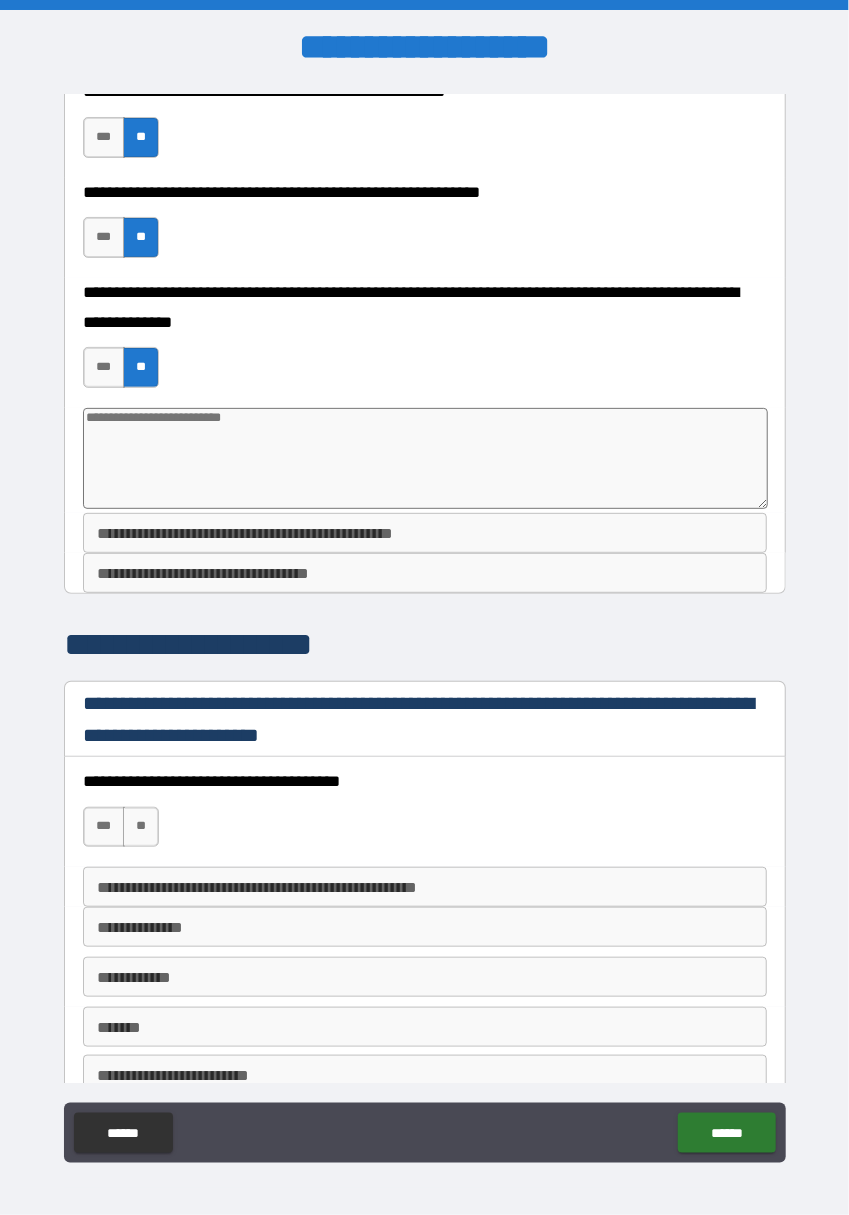 click on "**" at bounding box center (141, 827) 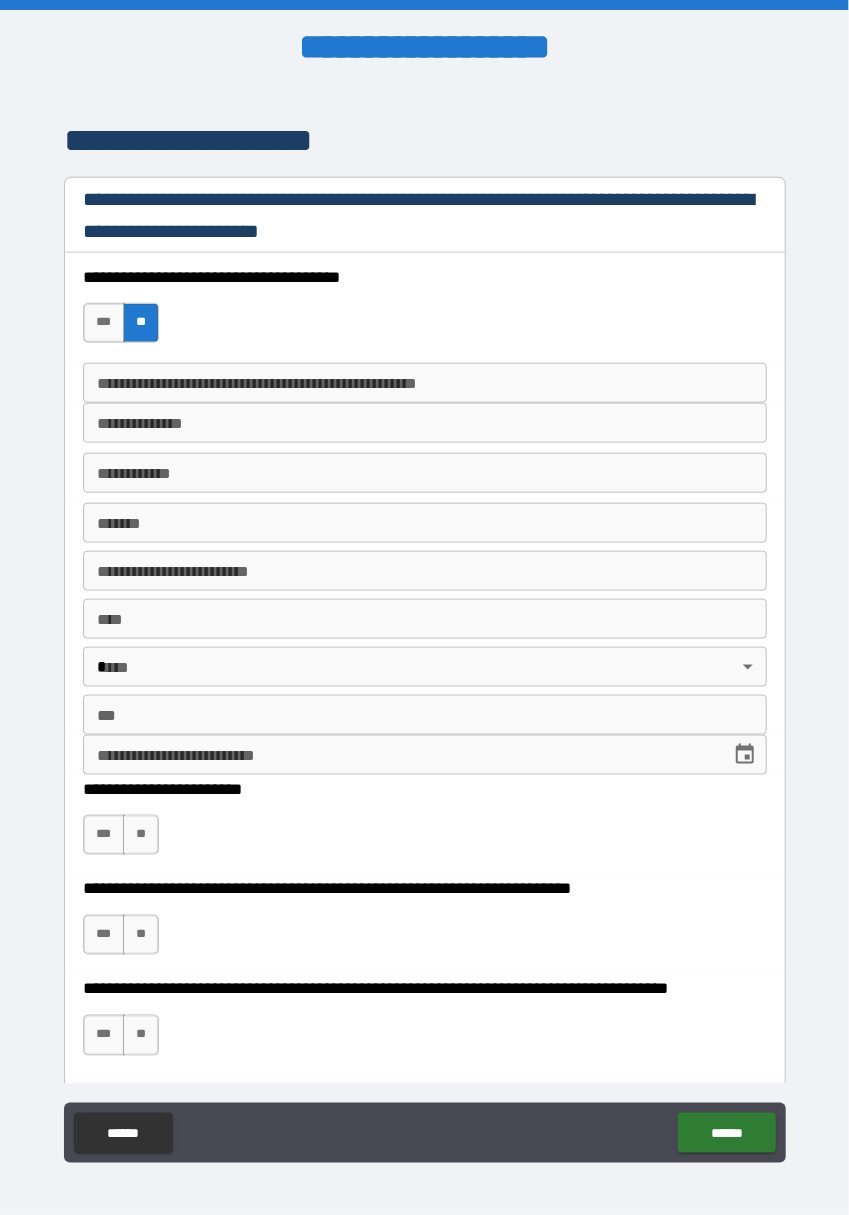 scroll, scrollTop: 3123, scrollLeft: 0, axis: vertical 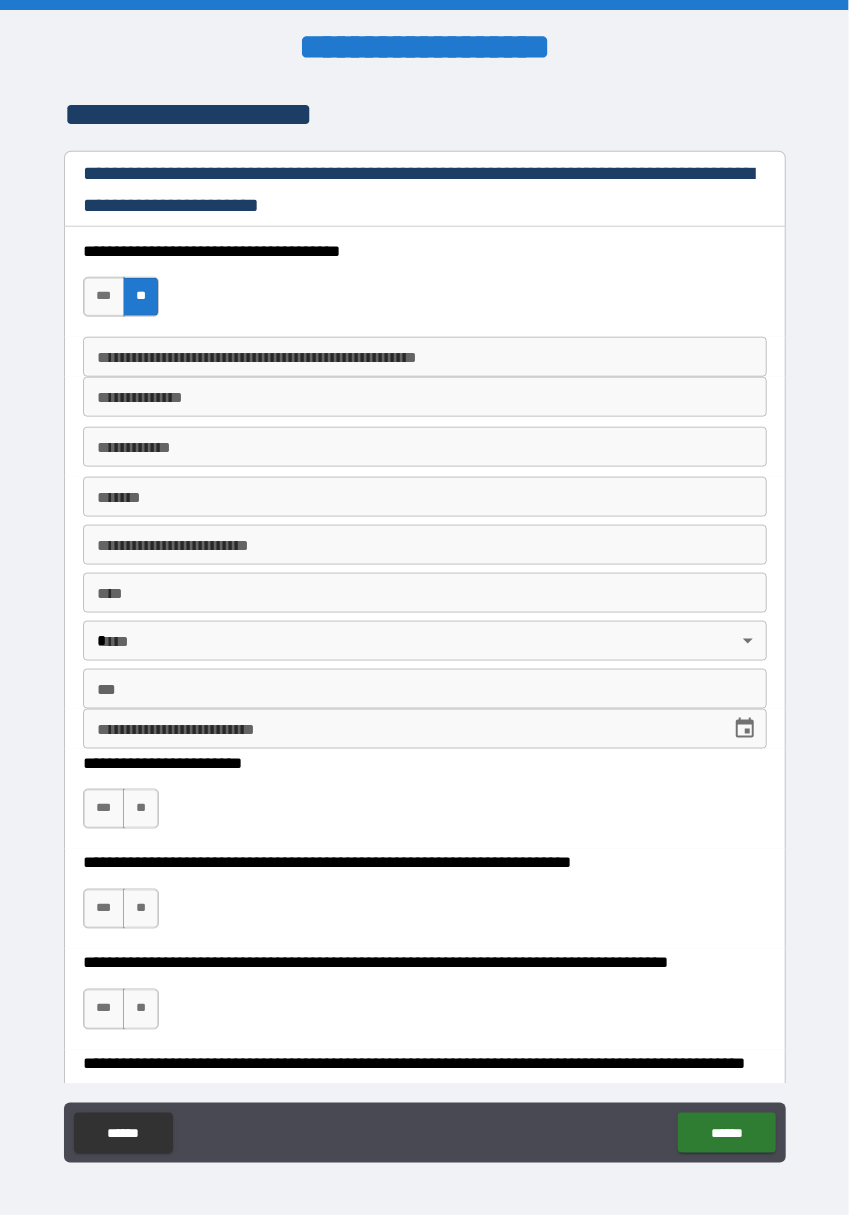 click on "***" at bounding box center [104, 809] 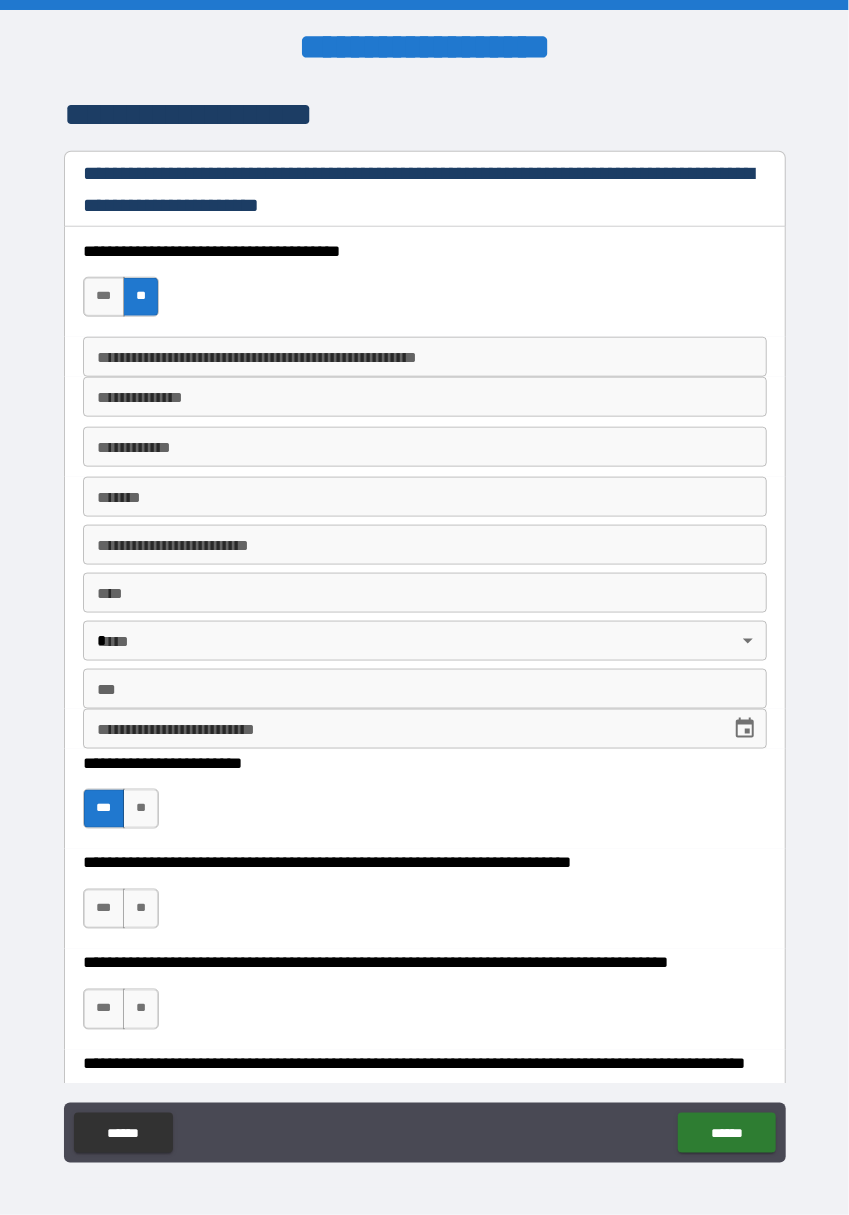 scroll, scrollTop: 3206, scrollLeft: 0, axis: vertical 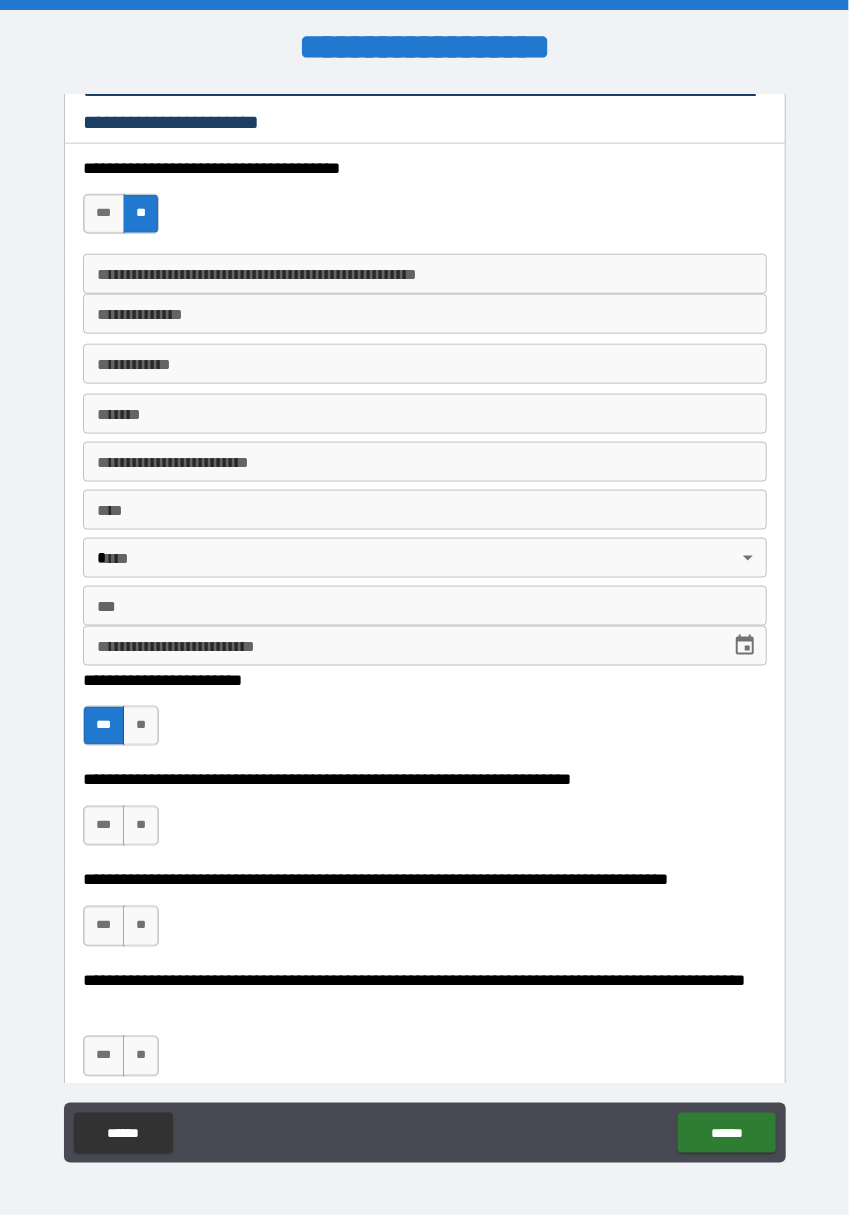 click on "**" at bounding box center (141, 826) 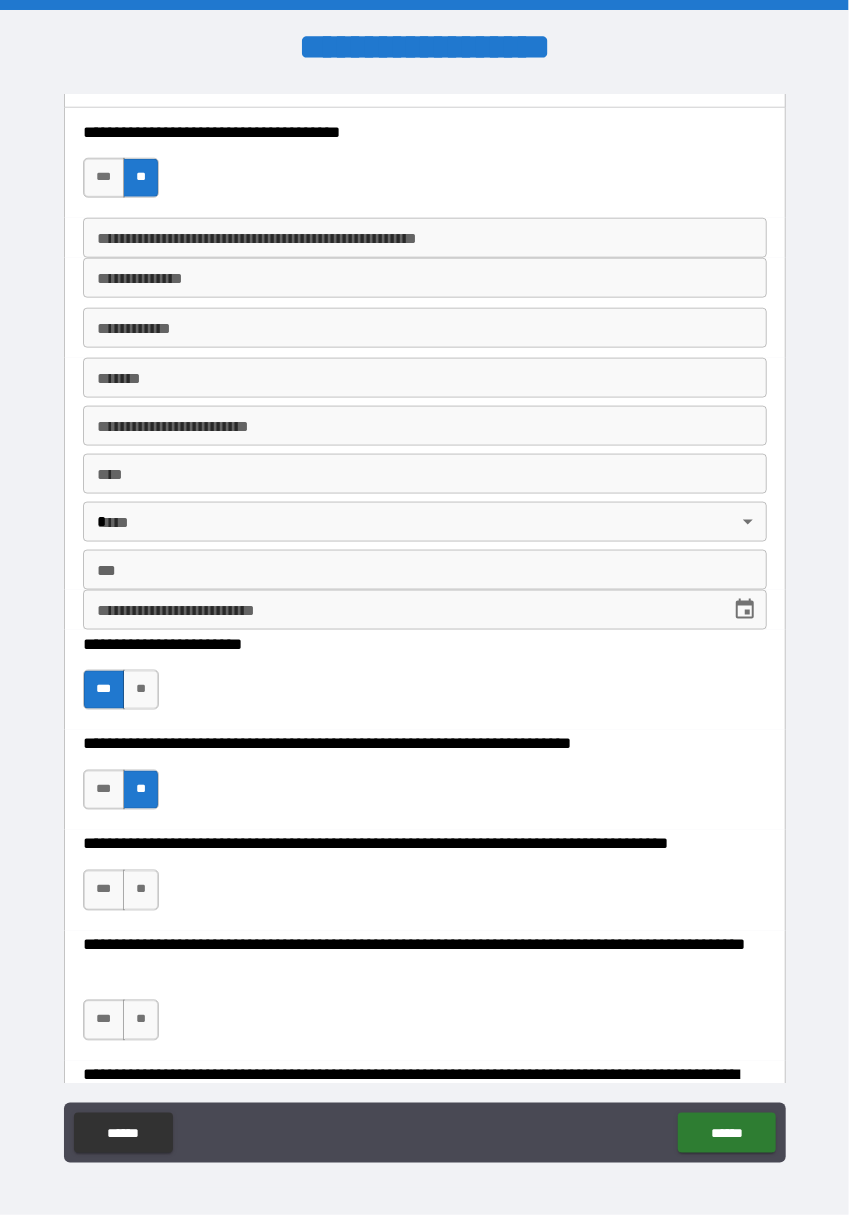 scroll, scrollTop: 3295, scrollLeft: 0, axis: vertical 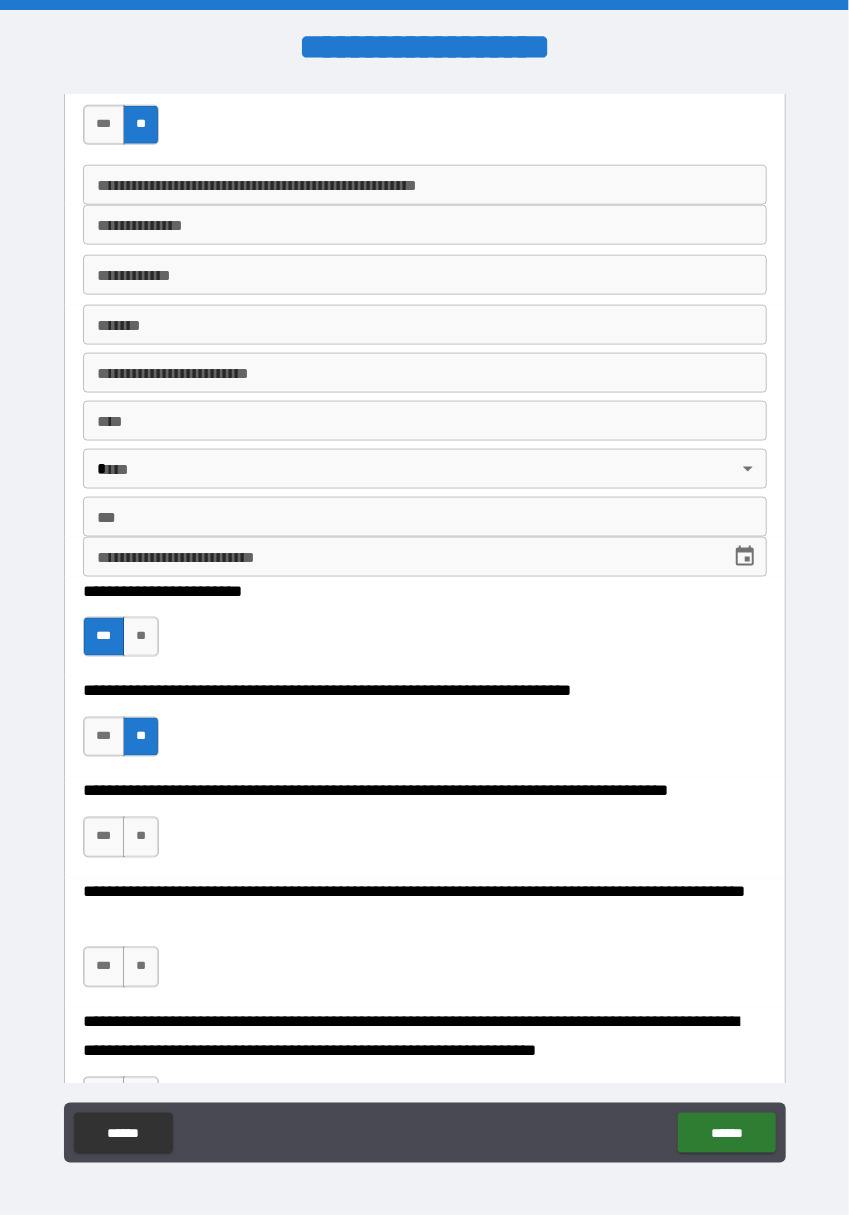 click on "**" at bounding box center (141, 837) 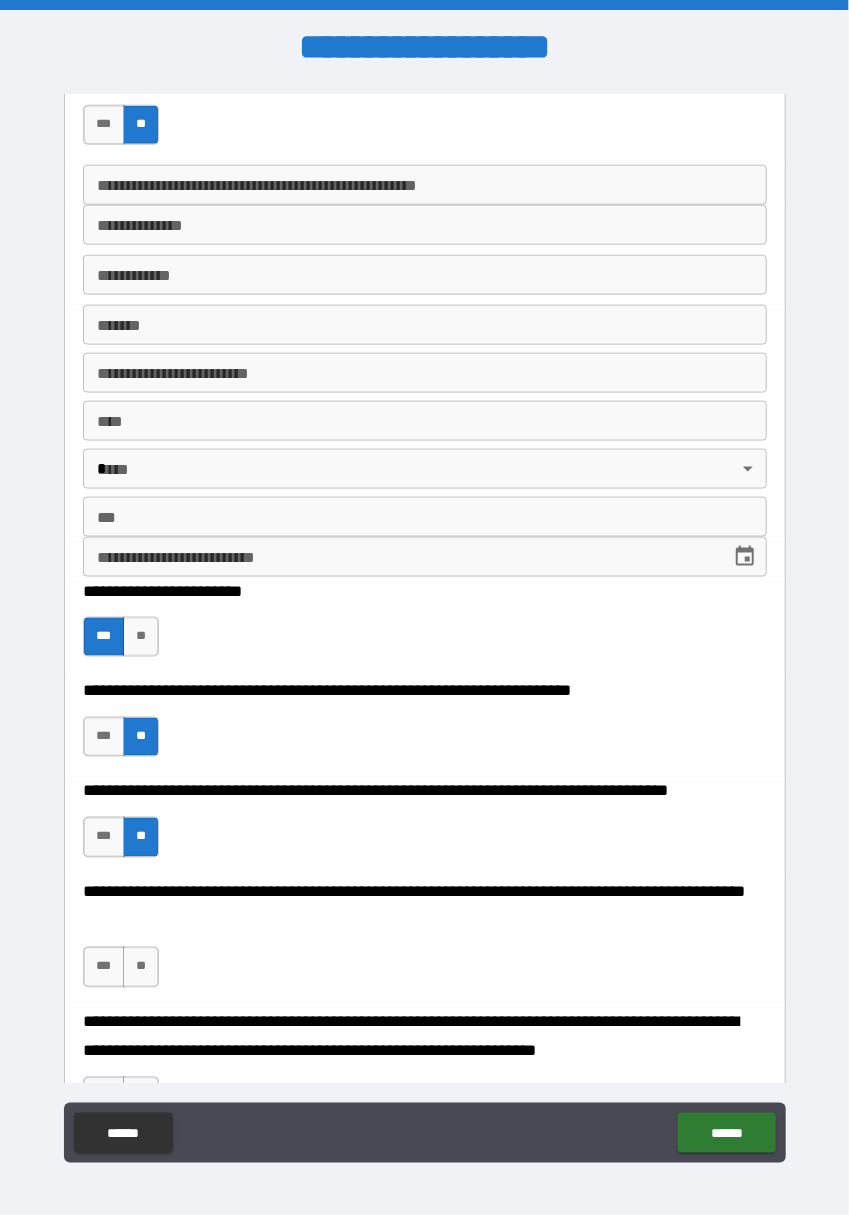 scroll, scrollTop: 3363, scrollLeft: 0, axis: vertical 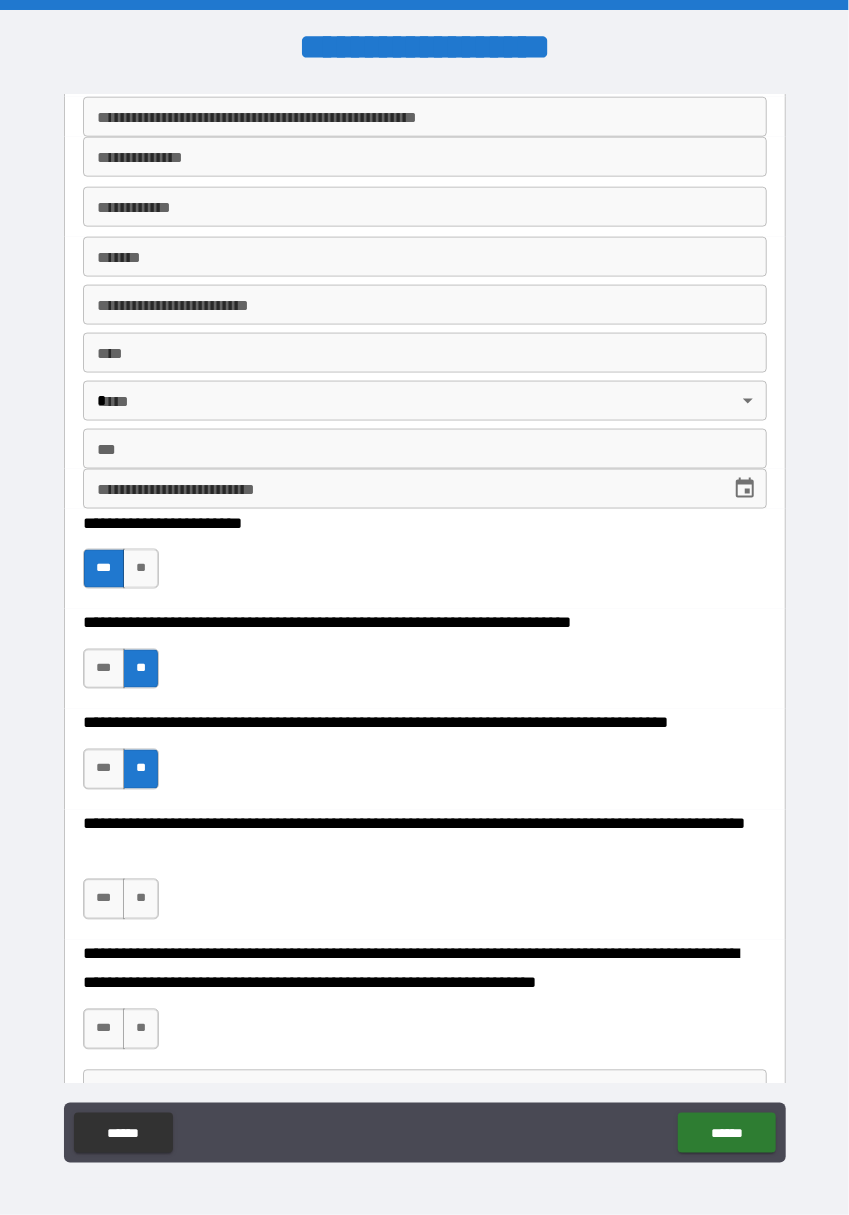 click on "**" at bounding box center [141, 899] 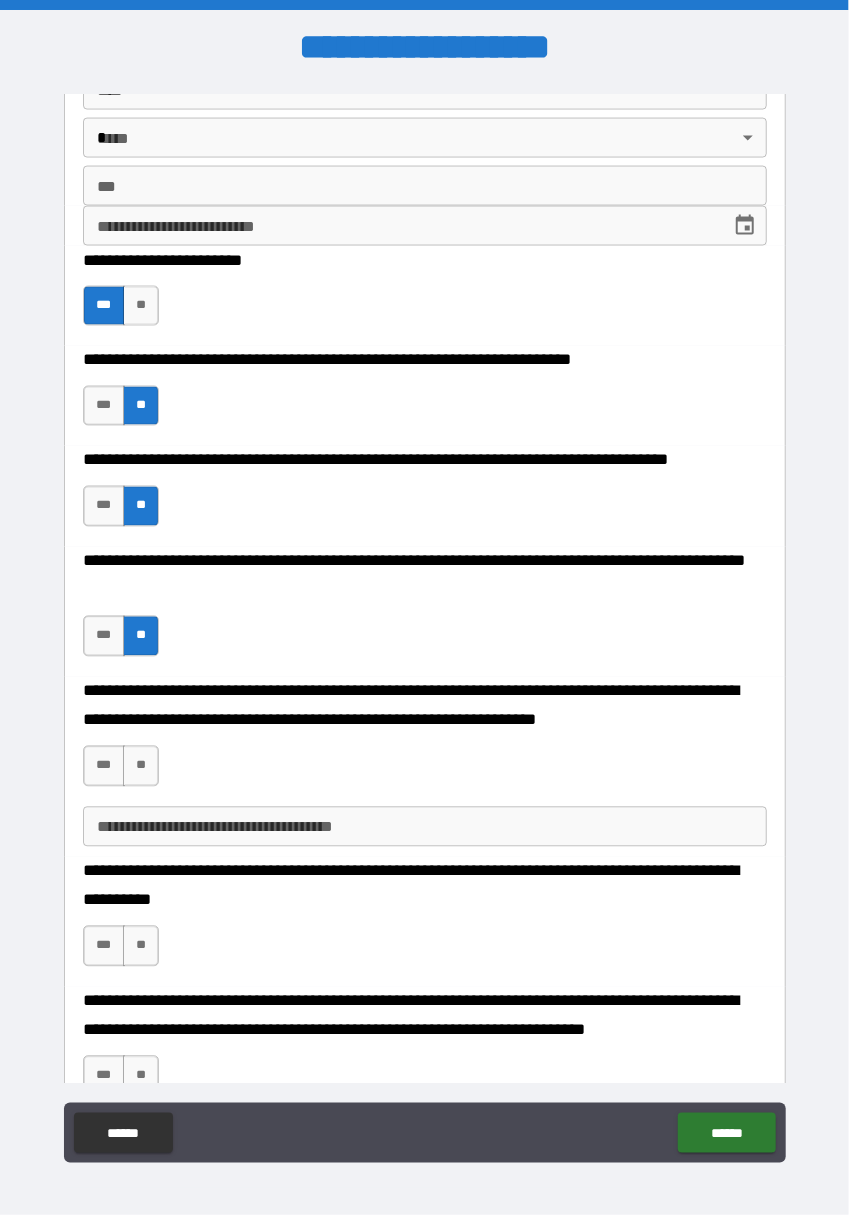 scroll, scrollTop: 3631, scrollLeft: 0, axis: vertical 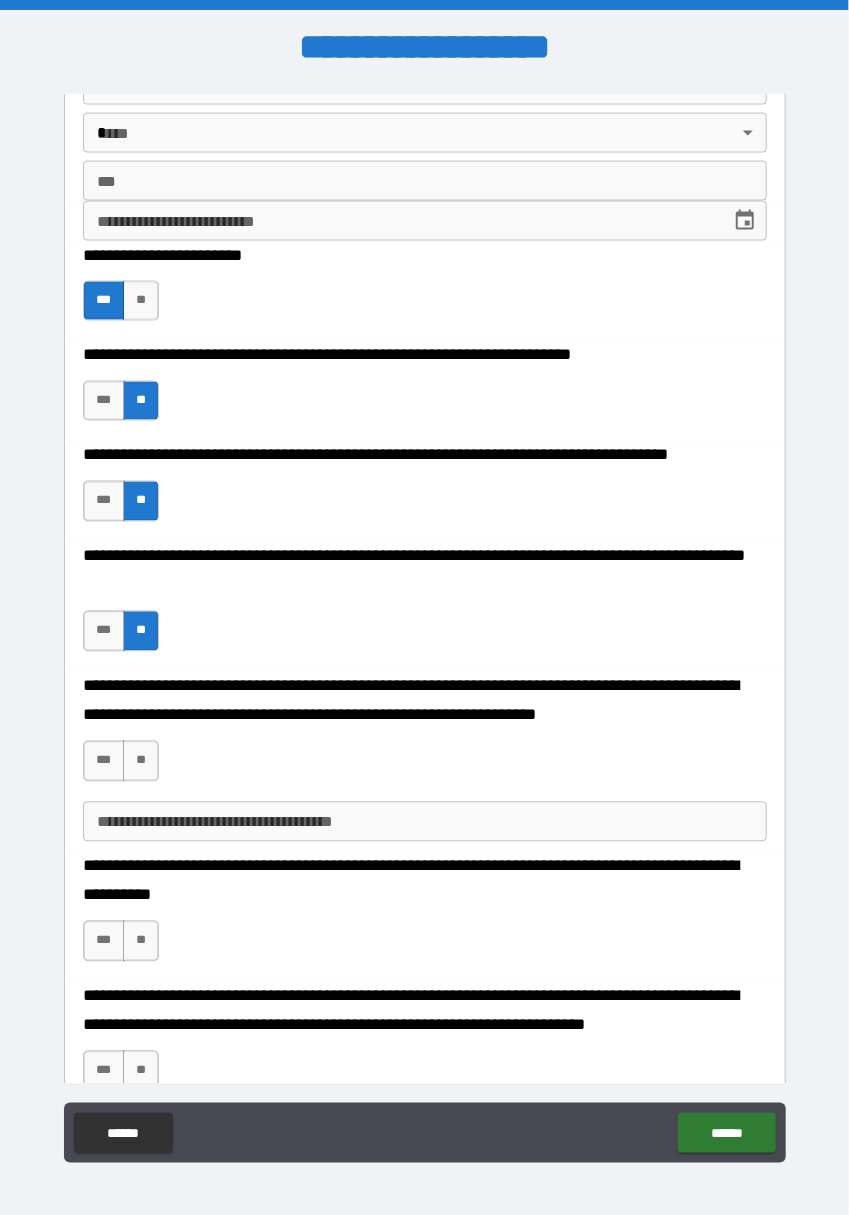 click on "***" at bounding box center [104, 761] 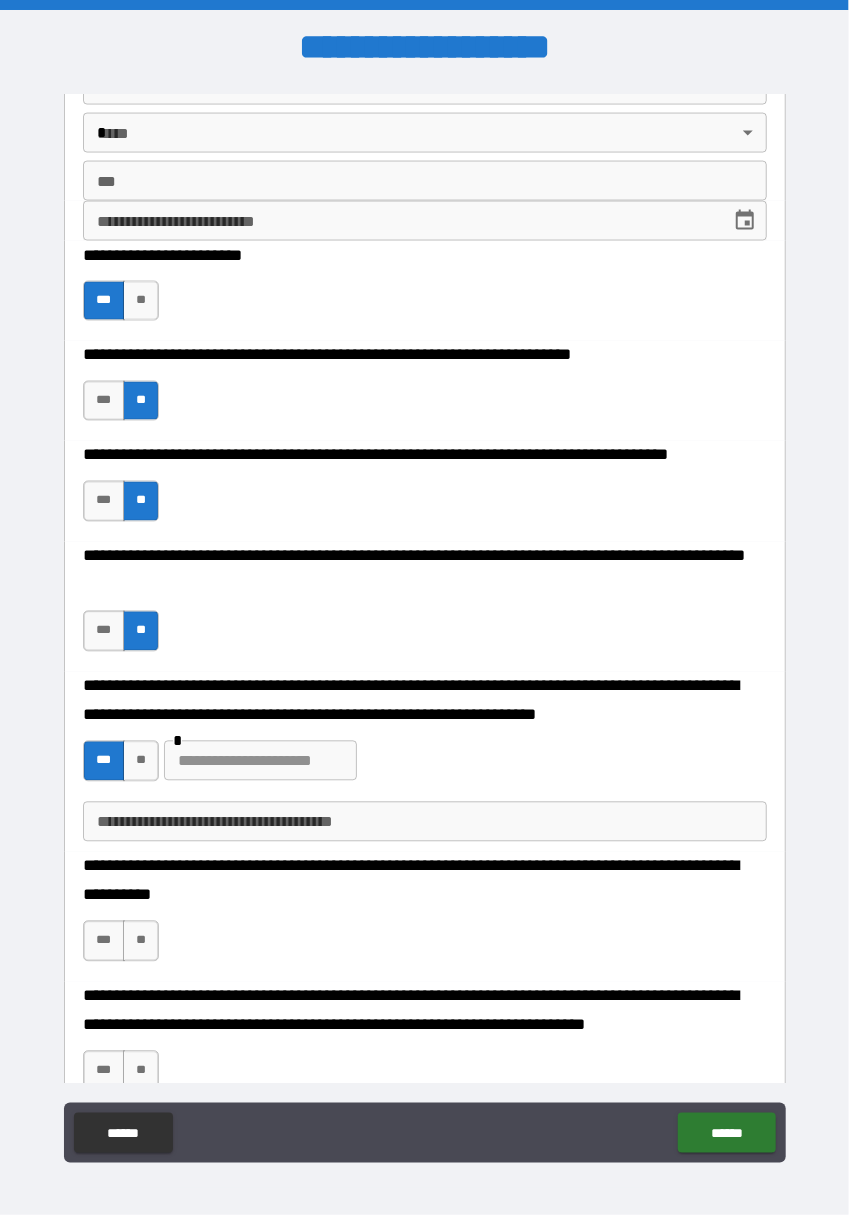 click at bounding box center (260, 761) 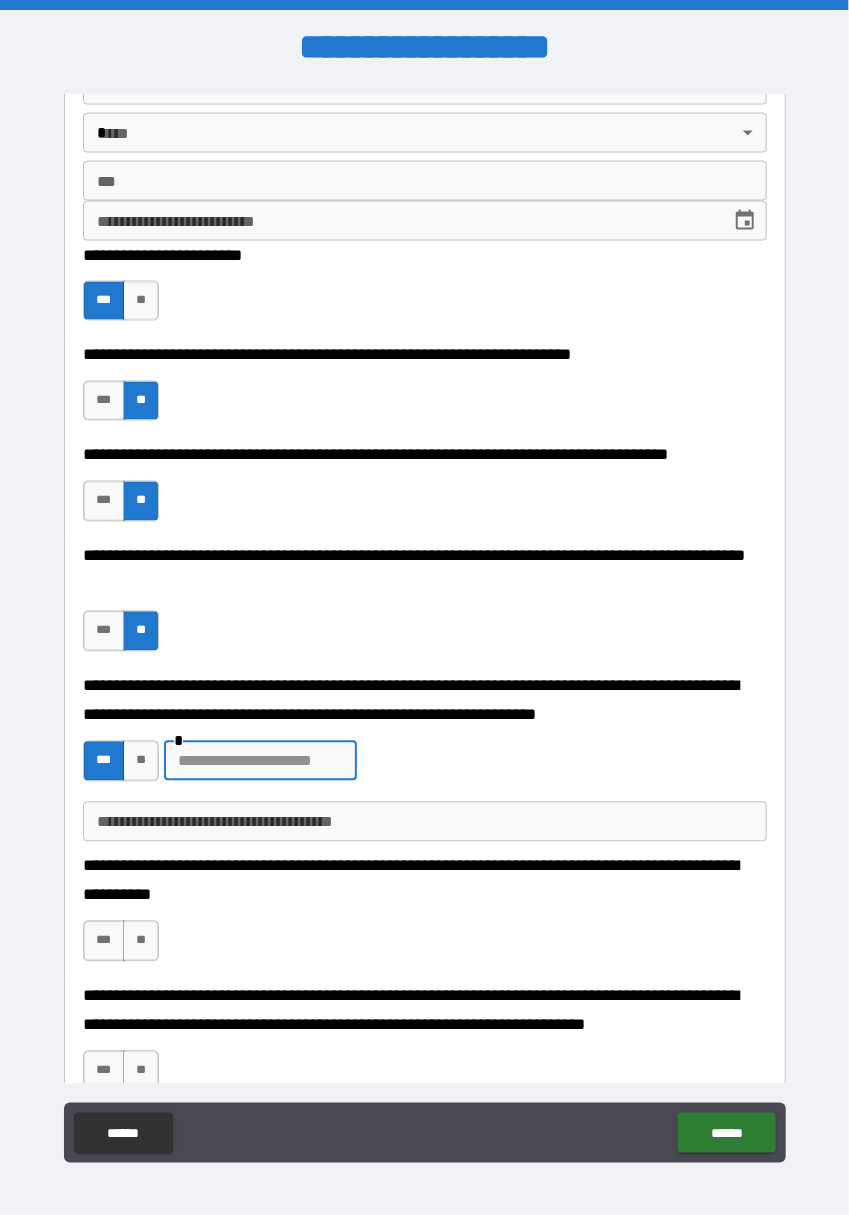 click on "**********" at bounding box center (425, 607) 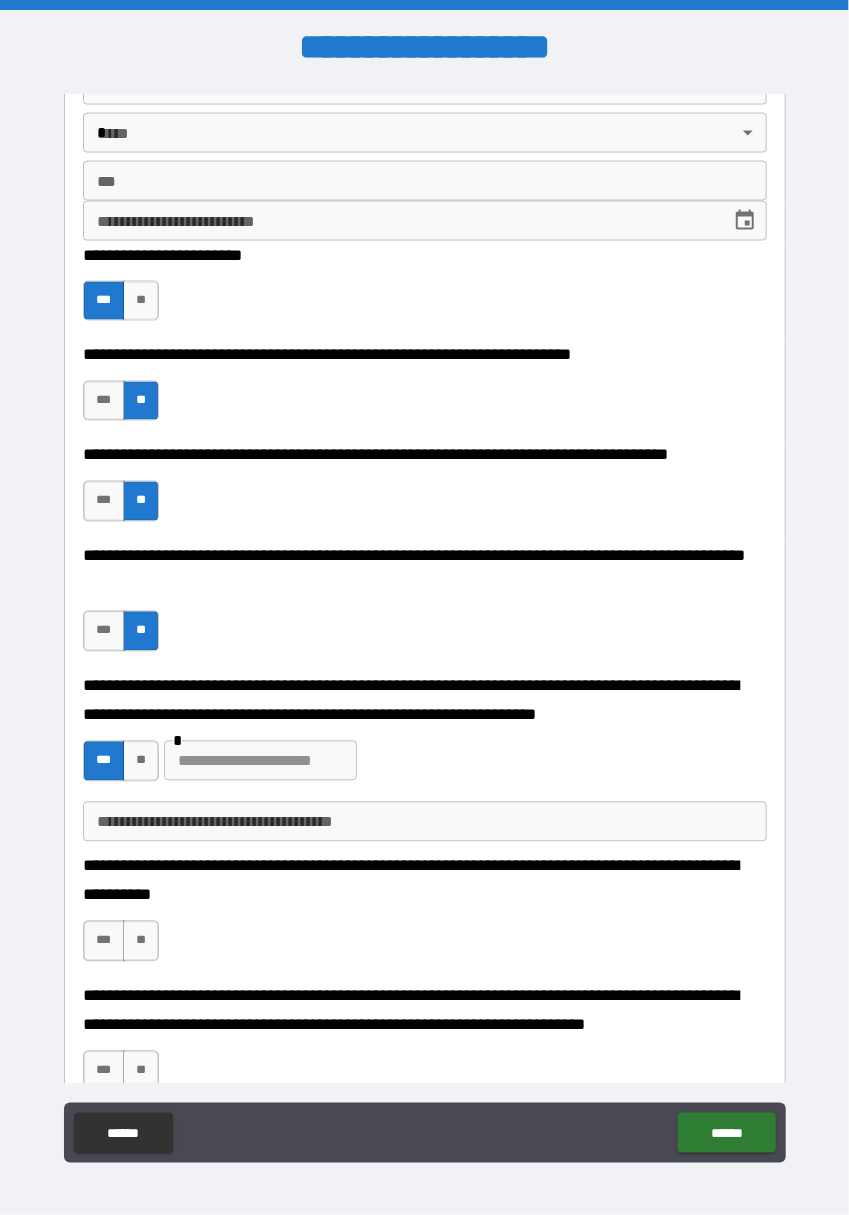 click at bounding box center (260, 761) 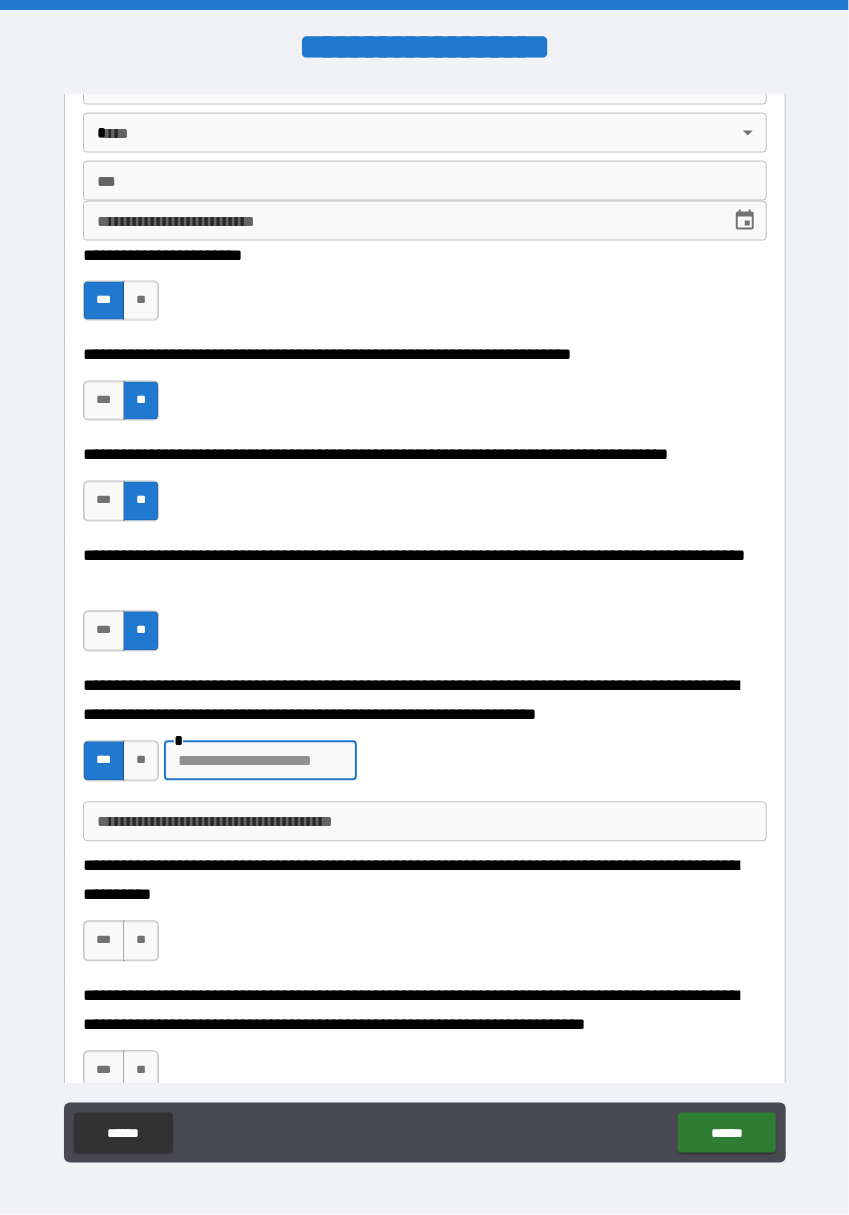 click on "**********" at bounding box center (425, 607) 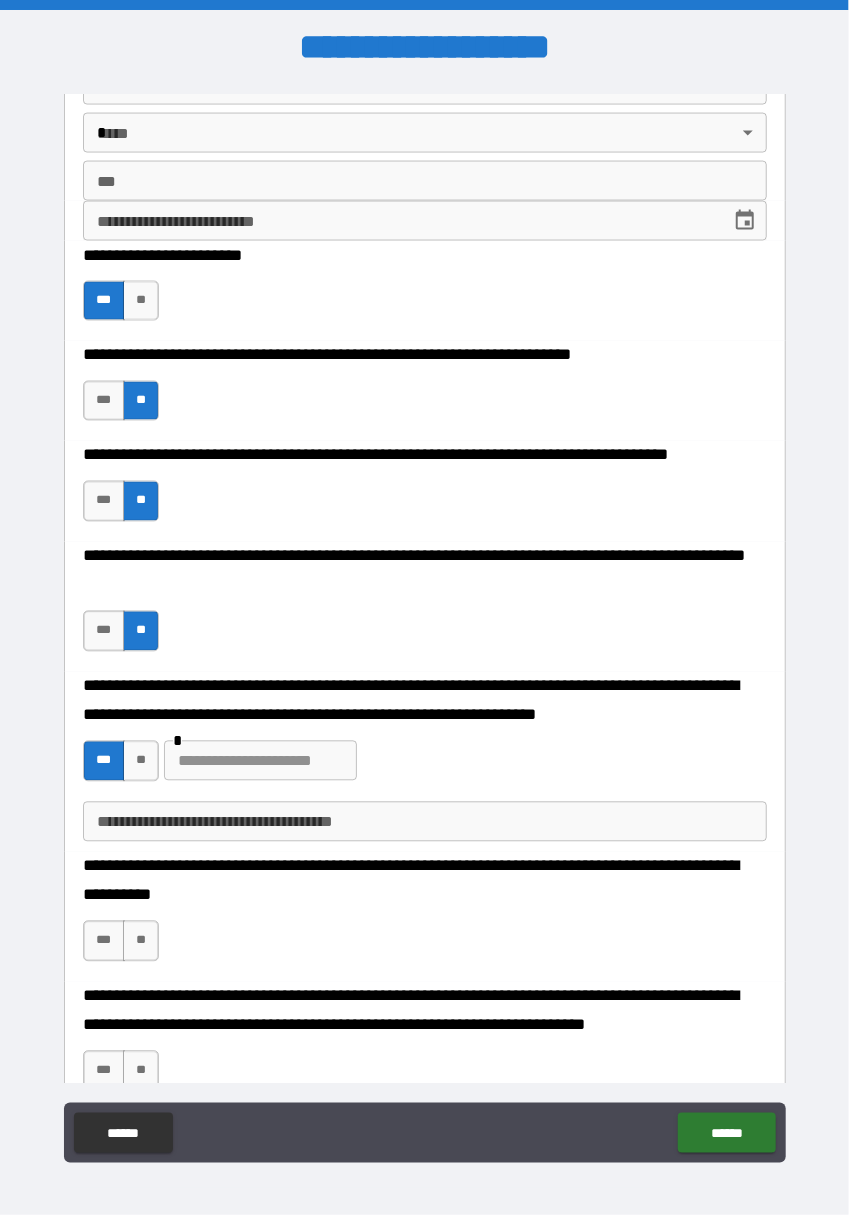 click on "**********" at bounding box center [425, 917] 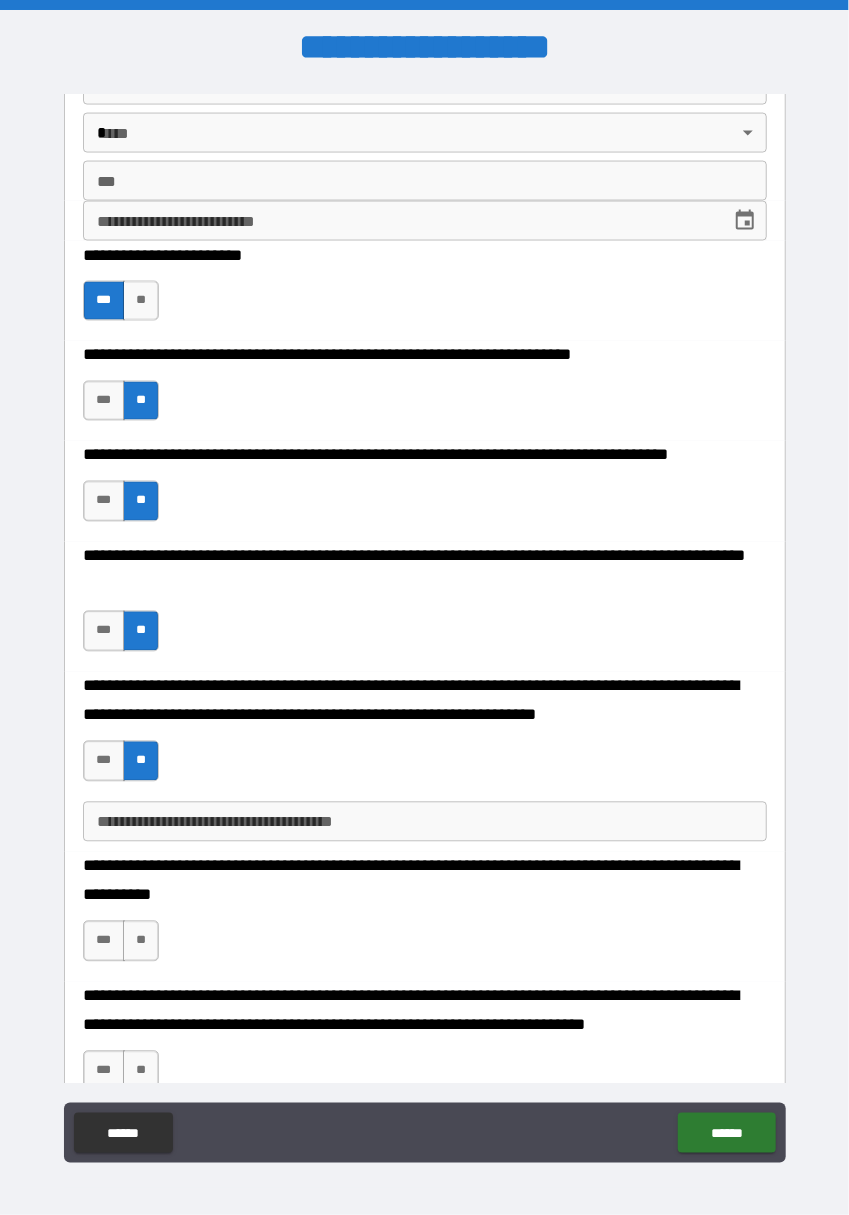 click on "**" at bounding box center (141, 941) 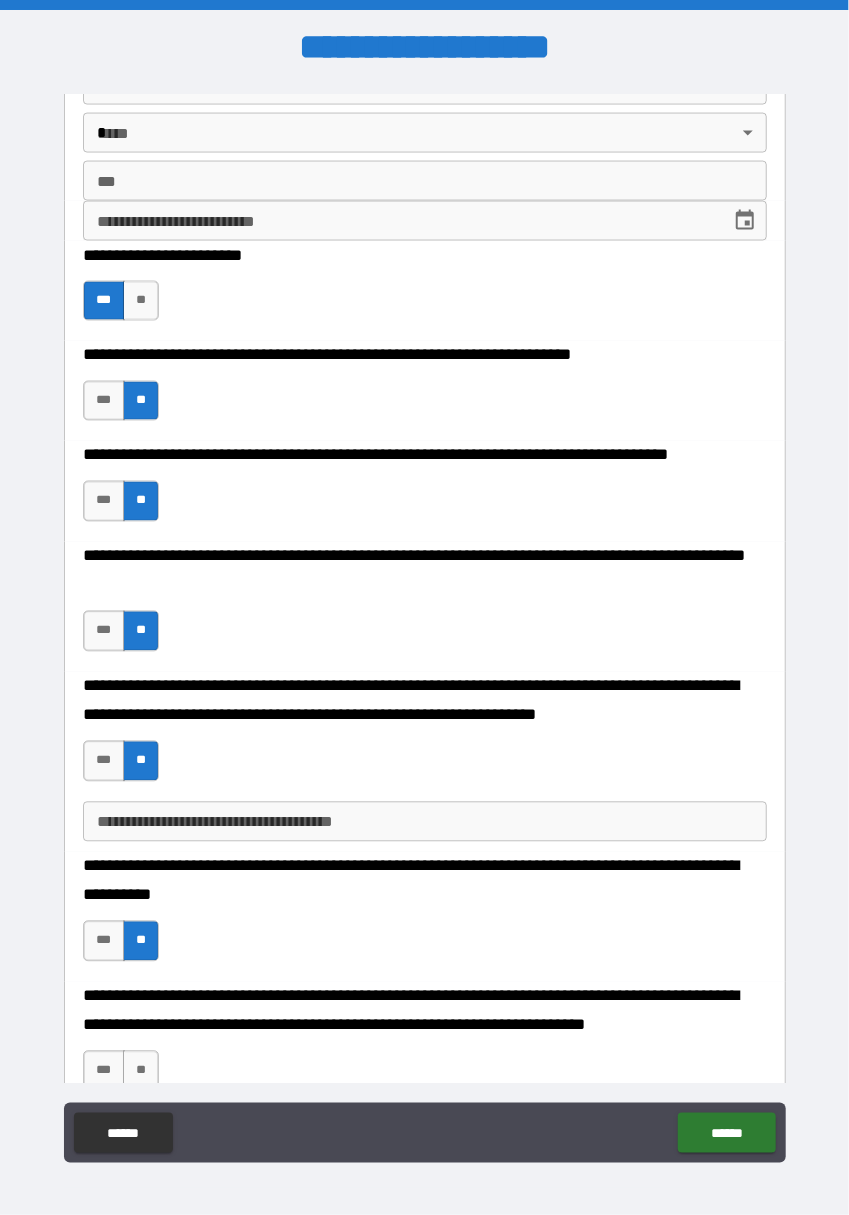 scroll, scrollTop: 3739, scrollLeft: 0, axis: vertical 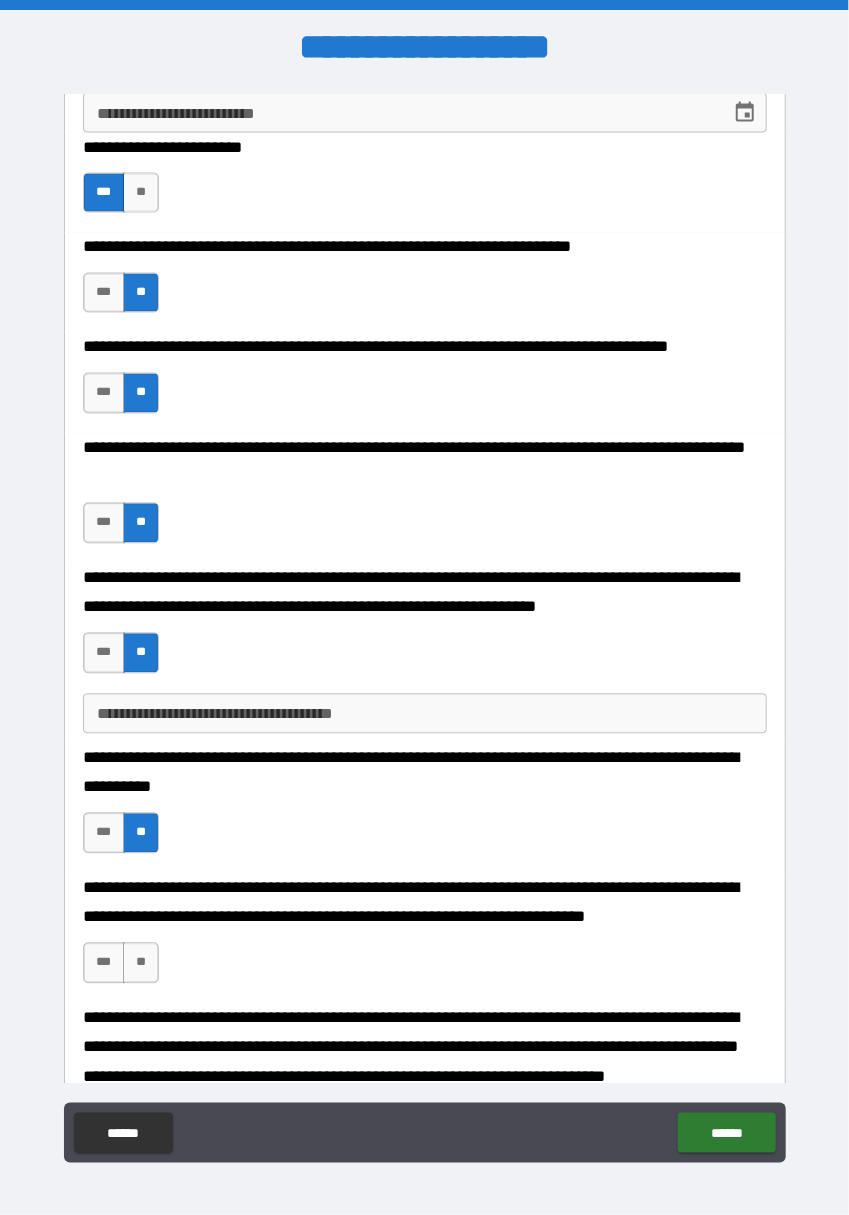 click on "**" at bounding box center [141, 963] 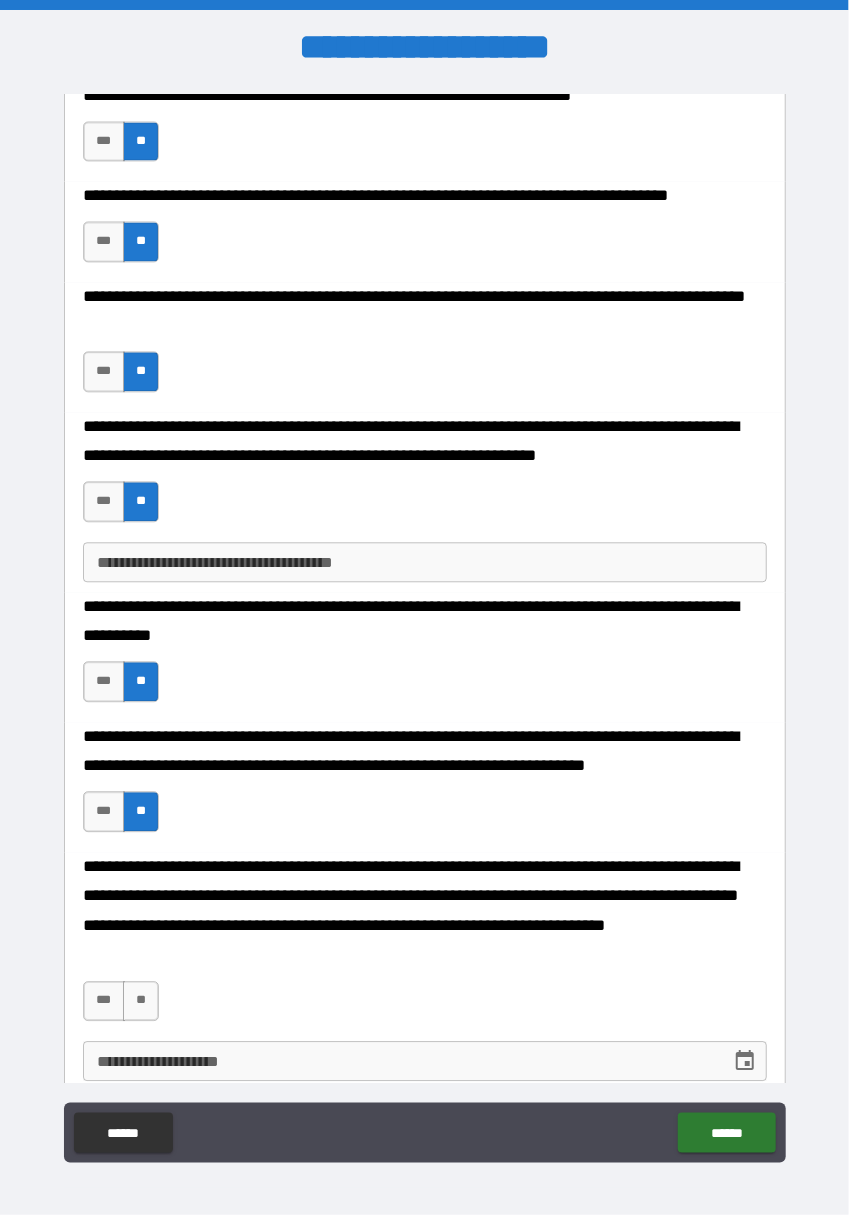 scroll, scrollTop: 3955, scrollLeft: 0, axis: vertical 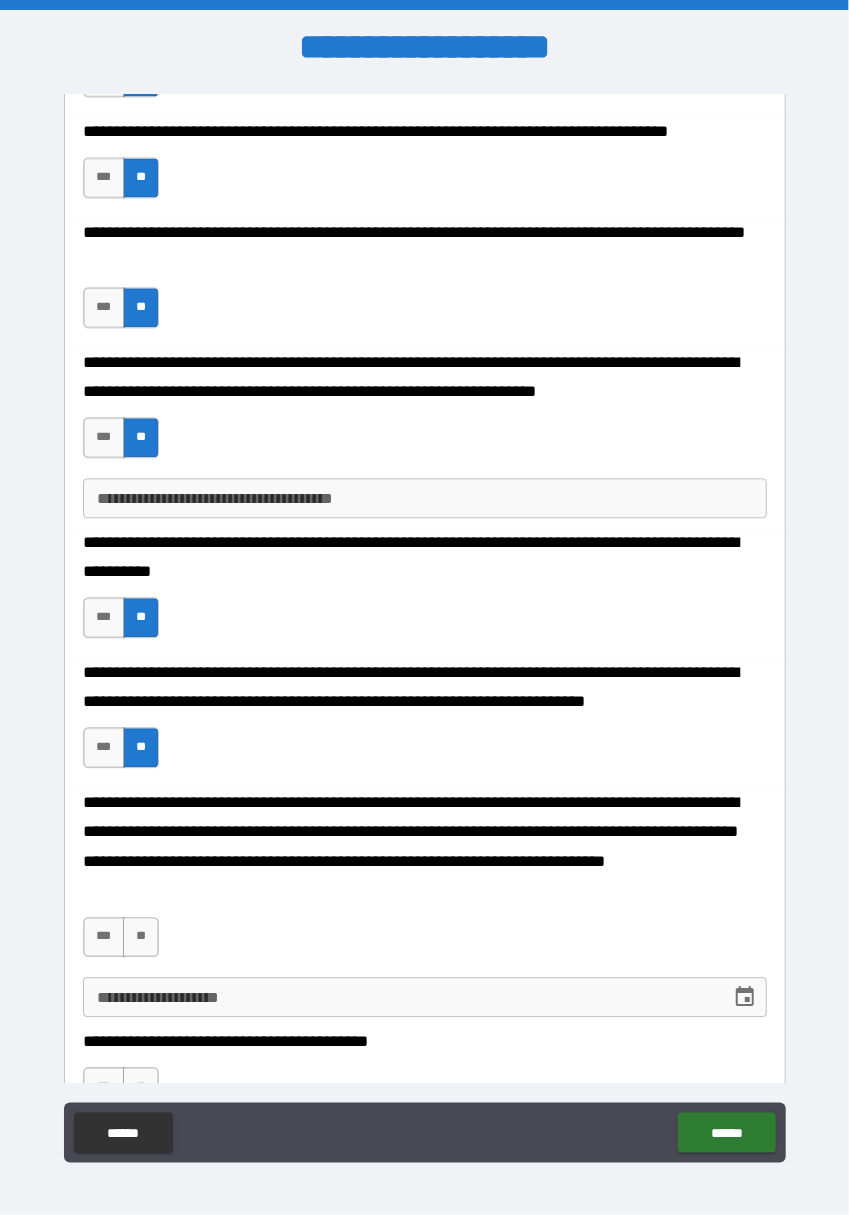 click on "**" at bounding box center (141, 937) 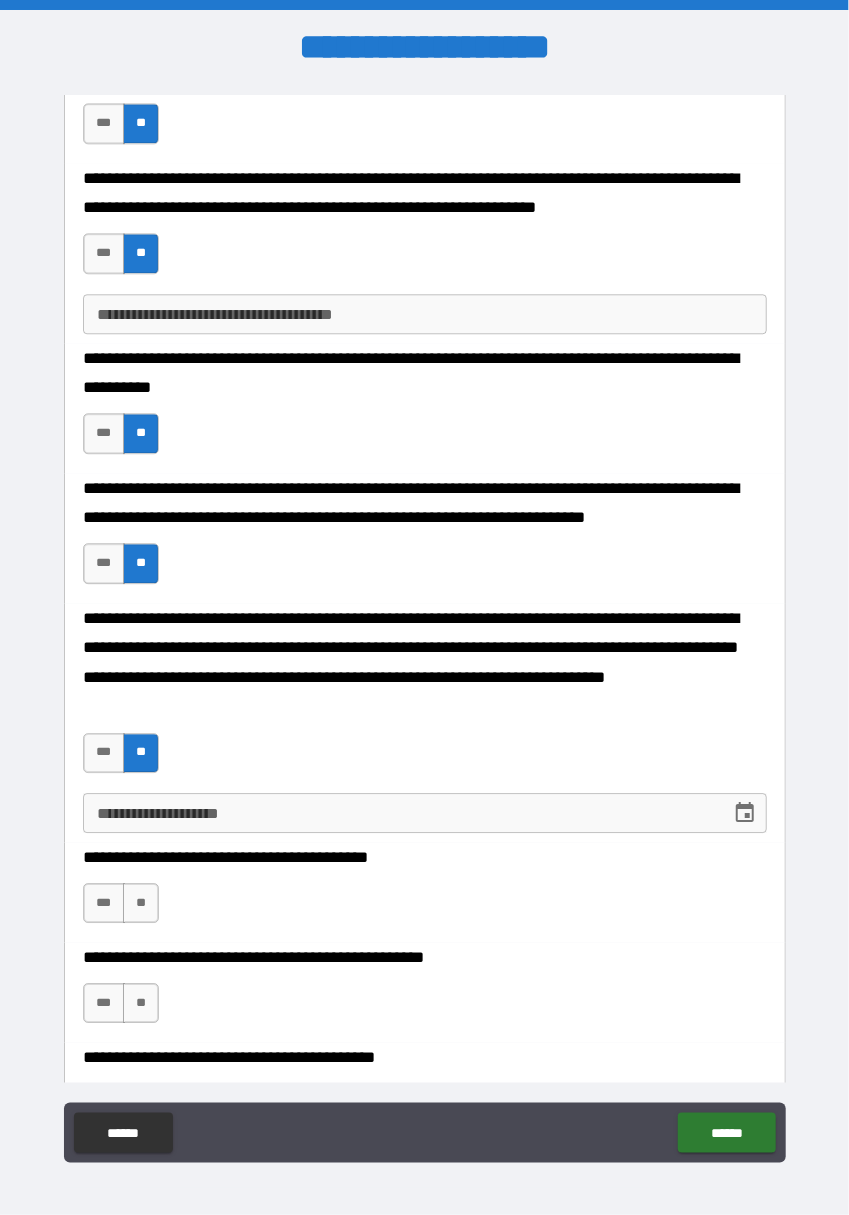 scroll, scrollTop: 4155, scrollLeft: 0, axis: vertical 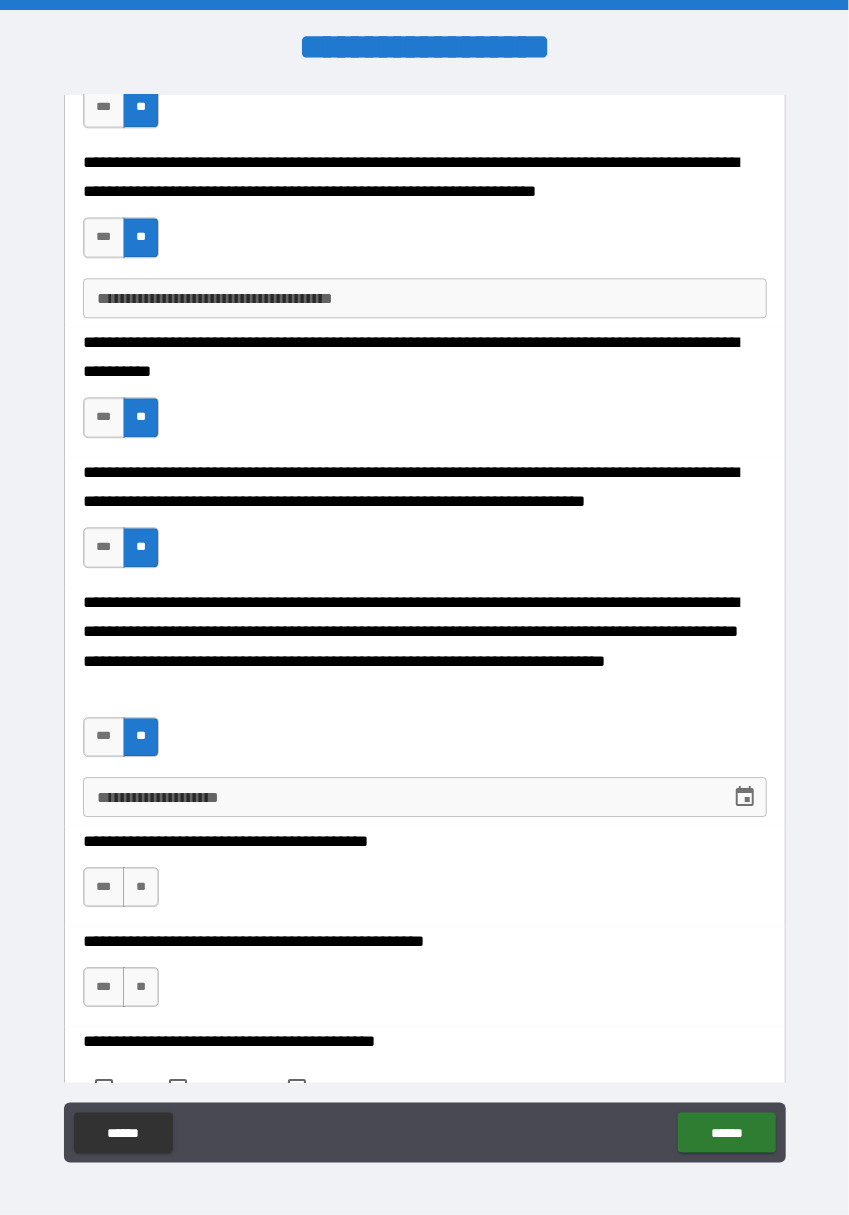 click on "**" at bounding box center (141, 887) 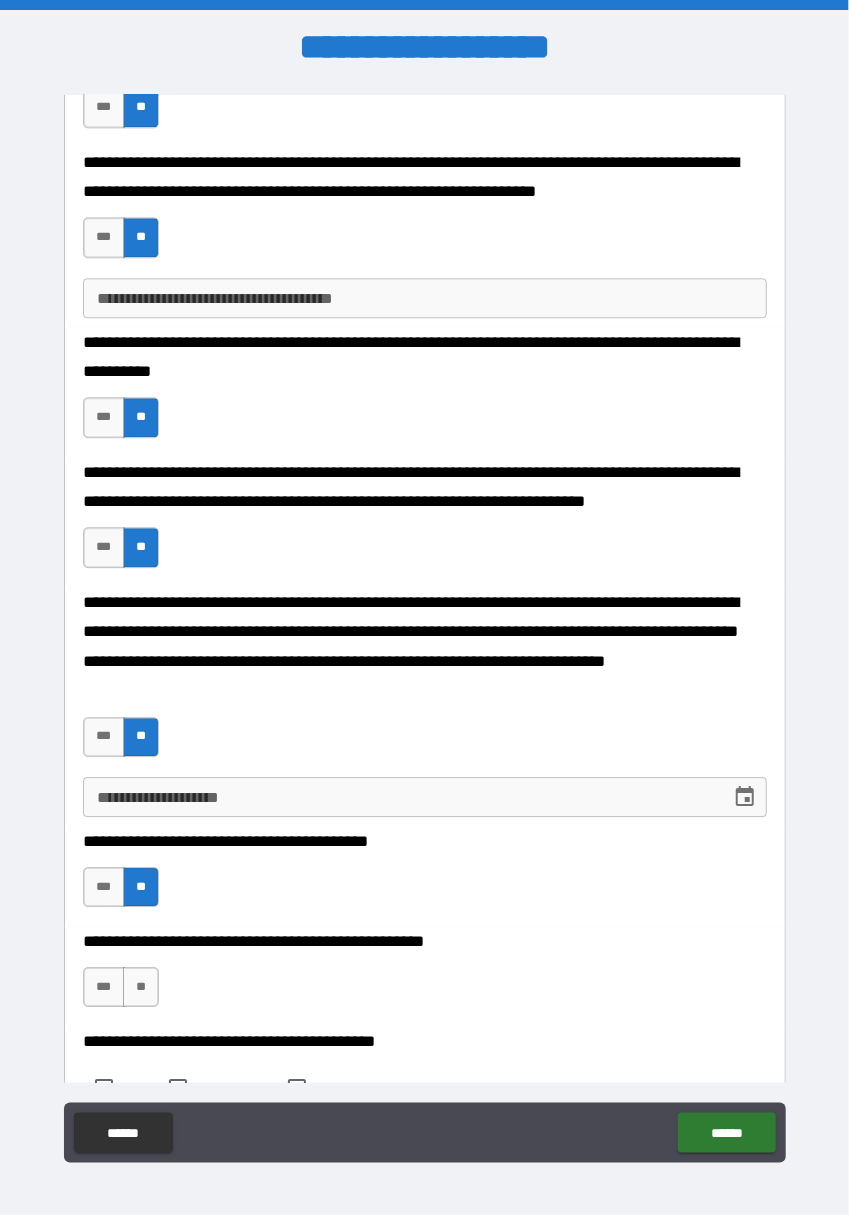 scroll, scrollTop: 4199, scrollLeft: 0, axis: vertical 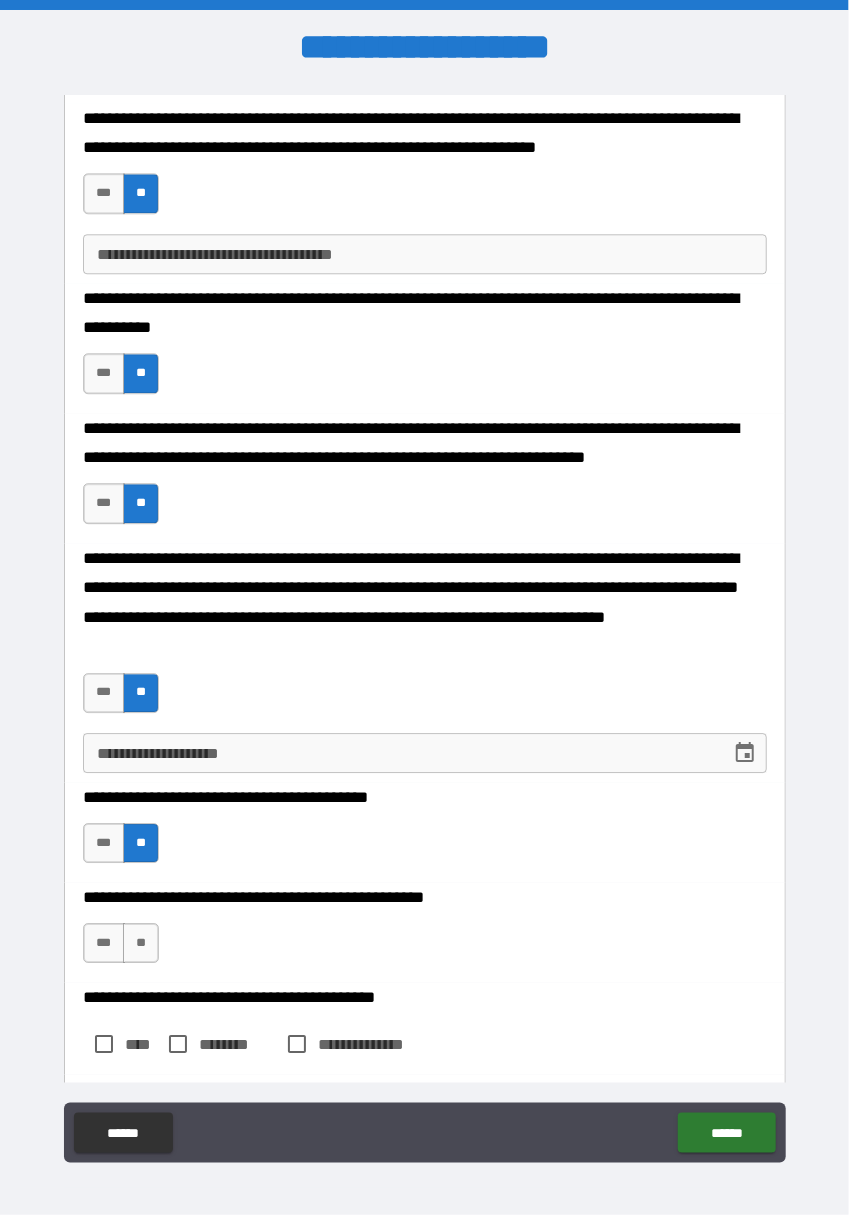 click on "**" at bounding box center [141, 943] 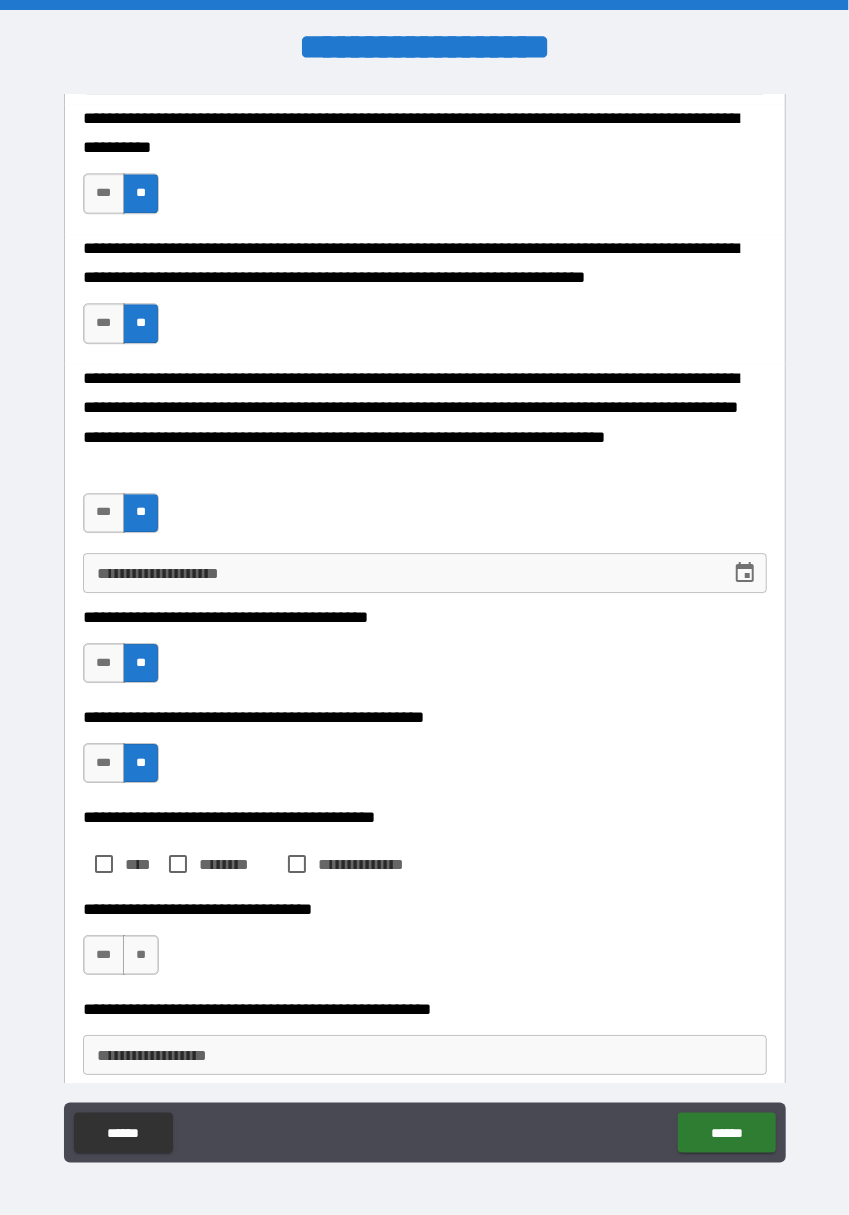 scroll, scrollTop: 4396, scrollLeft: 0, axis: vertical 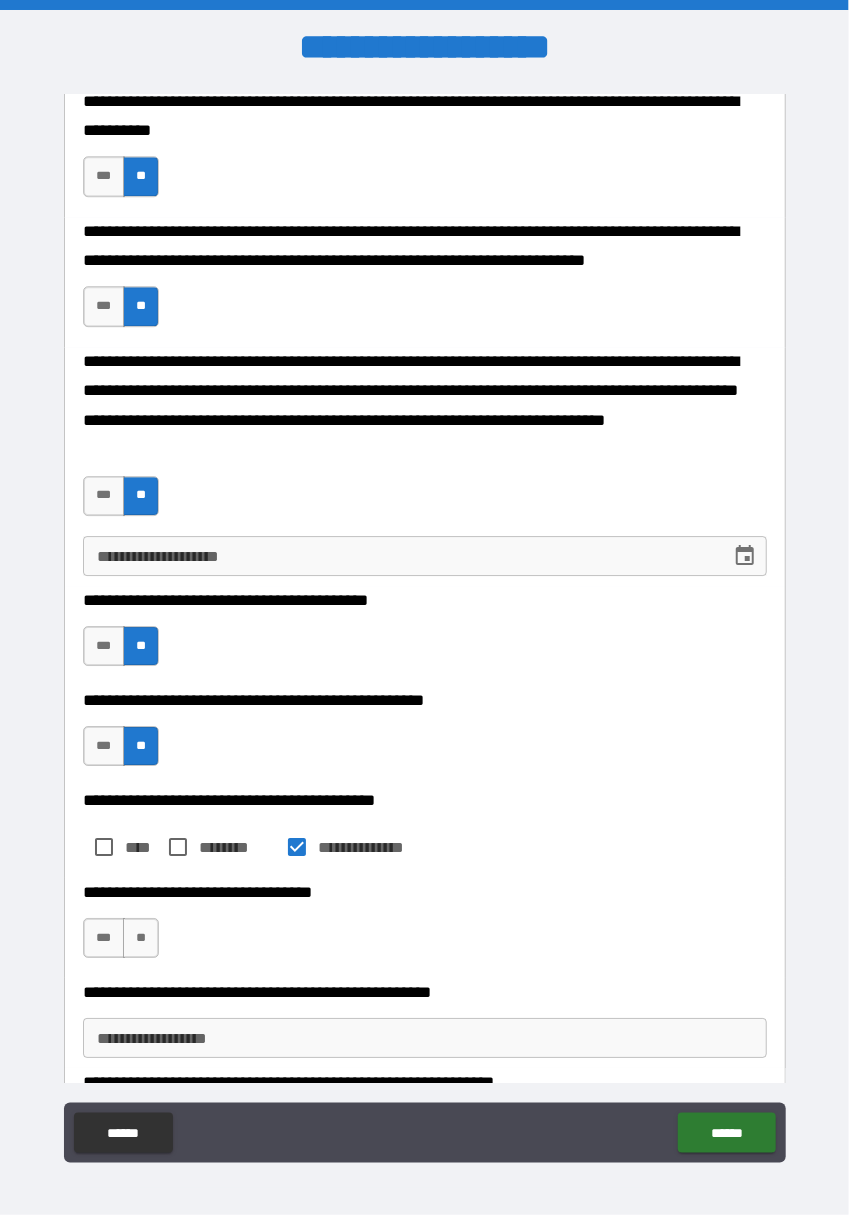 click on "**" at bounding box center (141, 938) 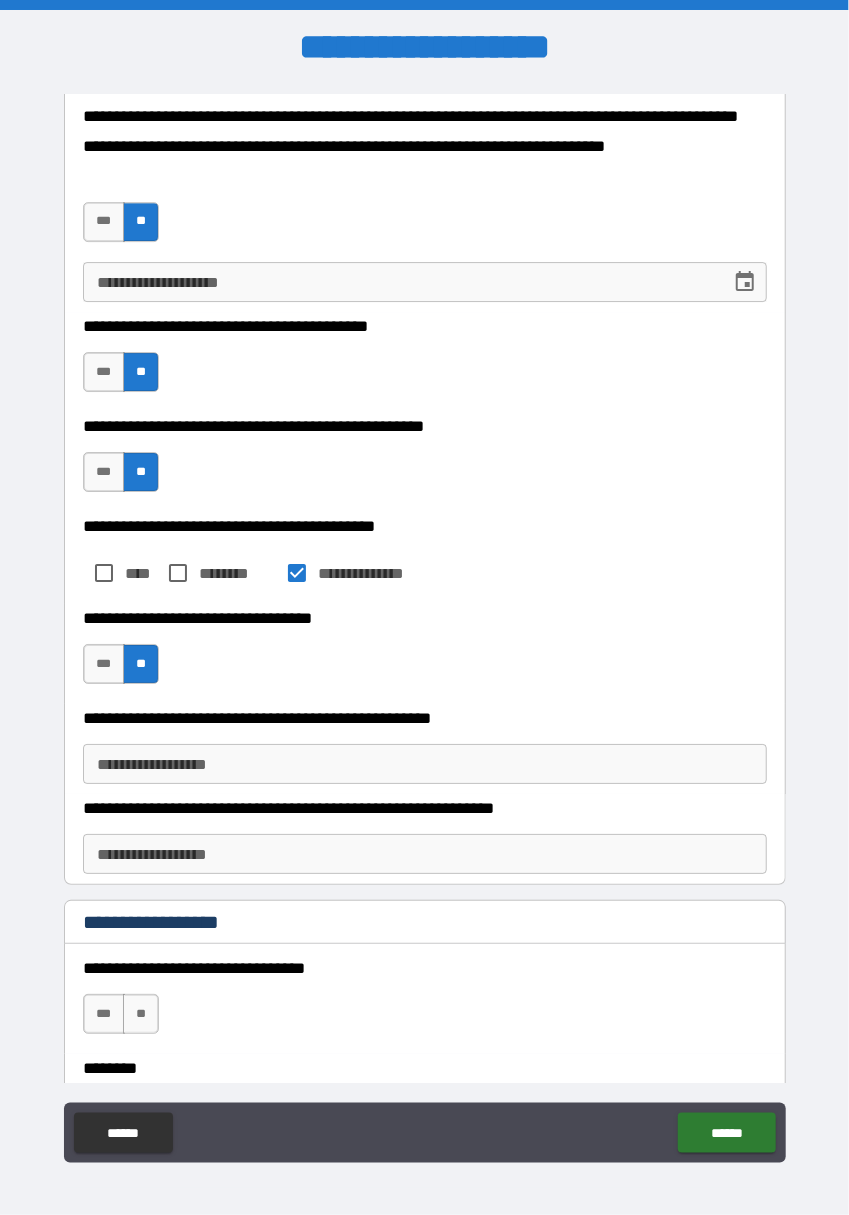 scroll, scrollTop: 4687, scrollLeft: 0, axis: vertical 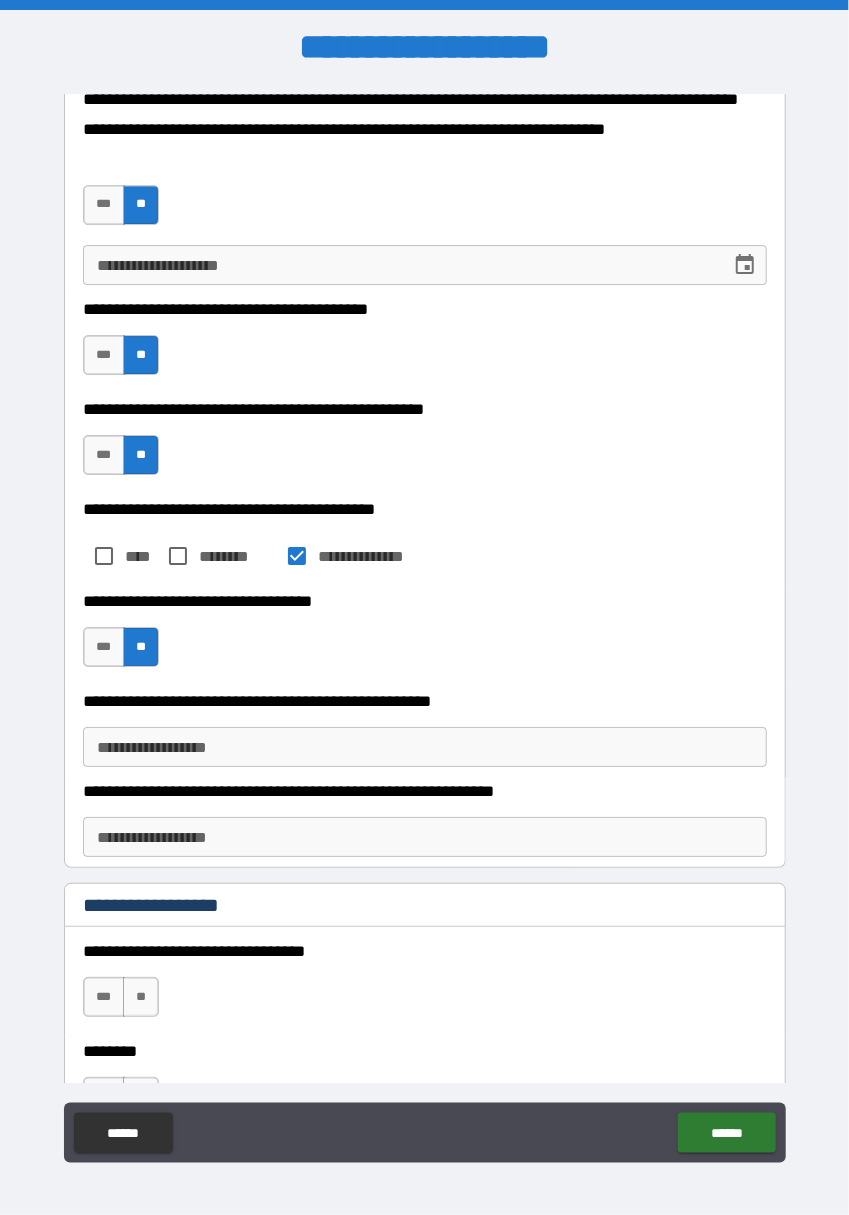 click on "**" at bounding box center (141, 997) 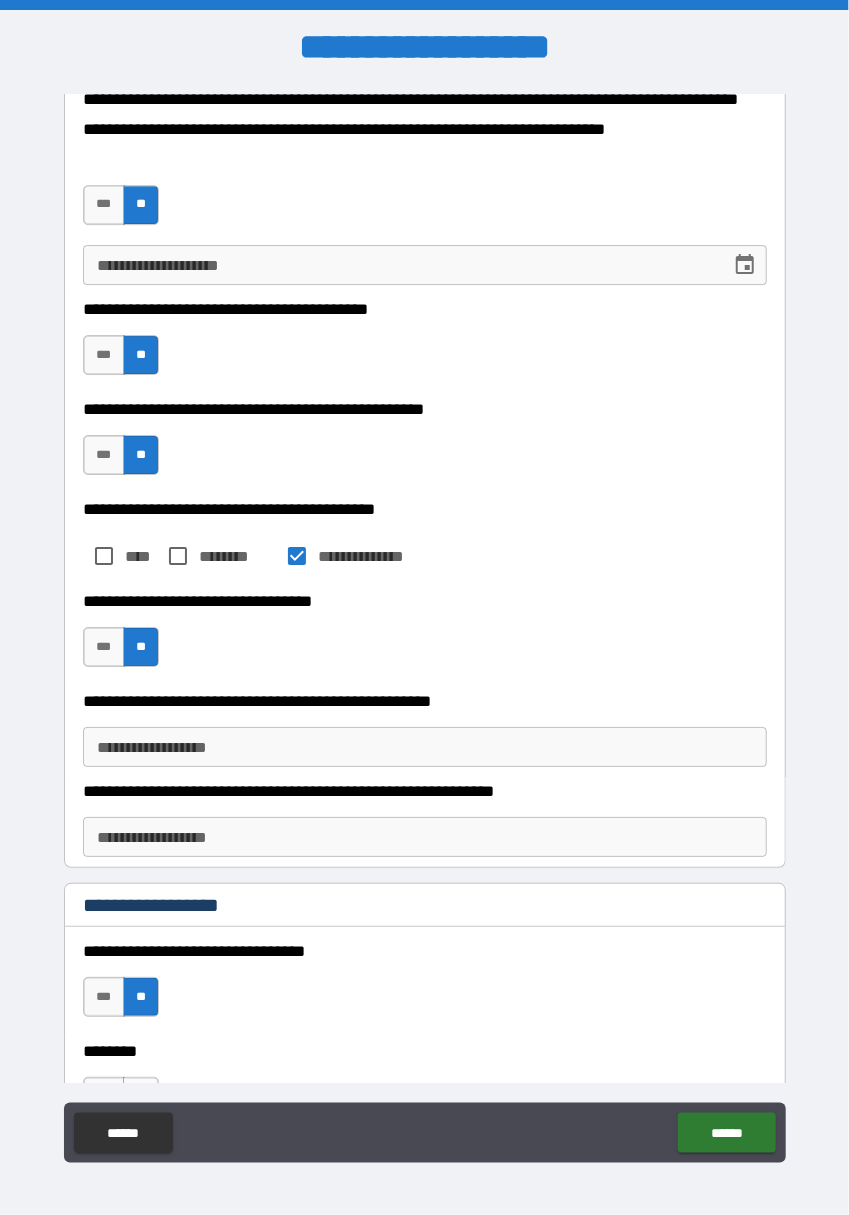 scroll, scrollTop: 4870, scrollLeft: 0, axis: vertical 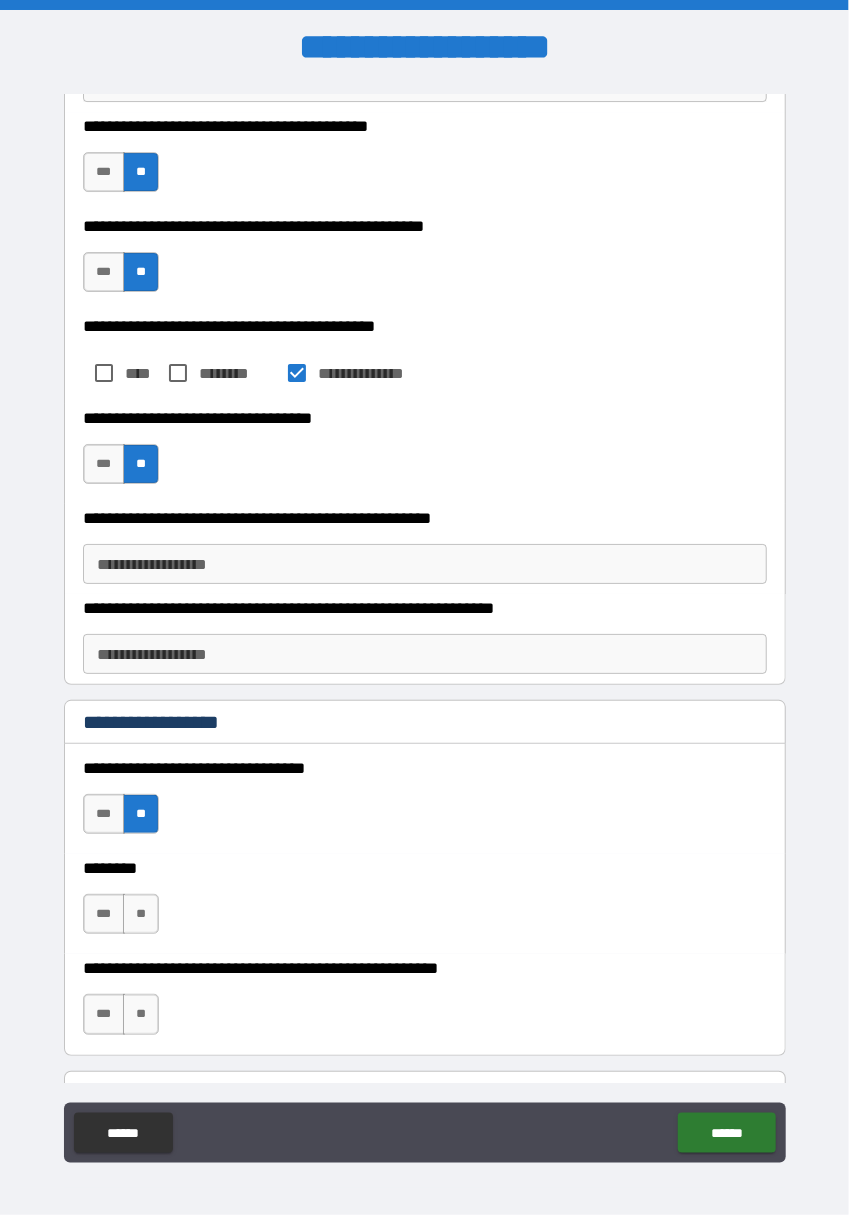 click on "**" at bounding box center (141, 914) 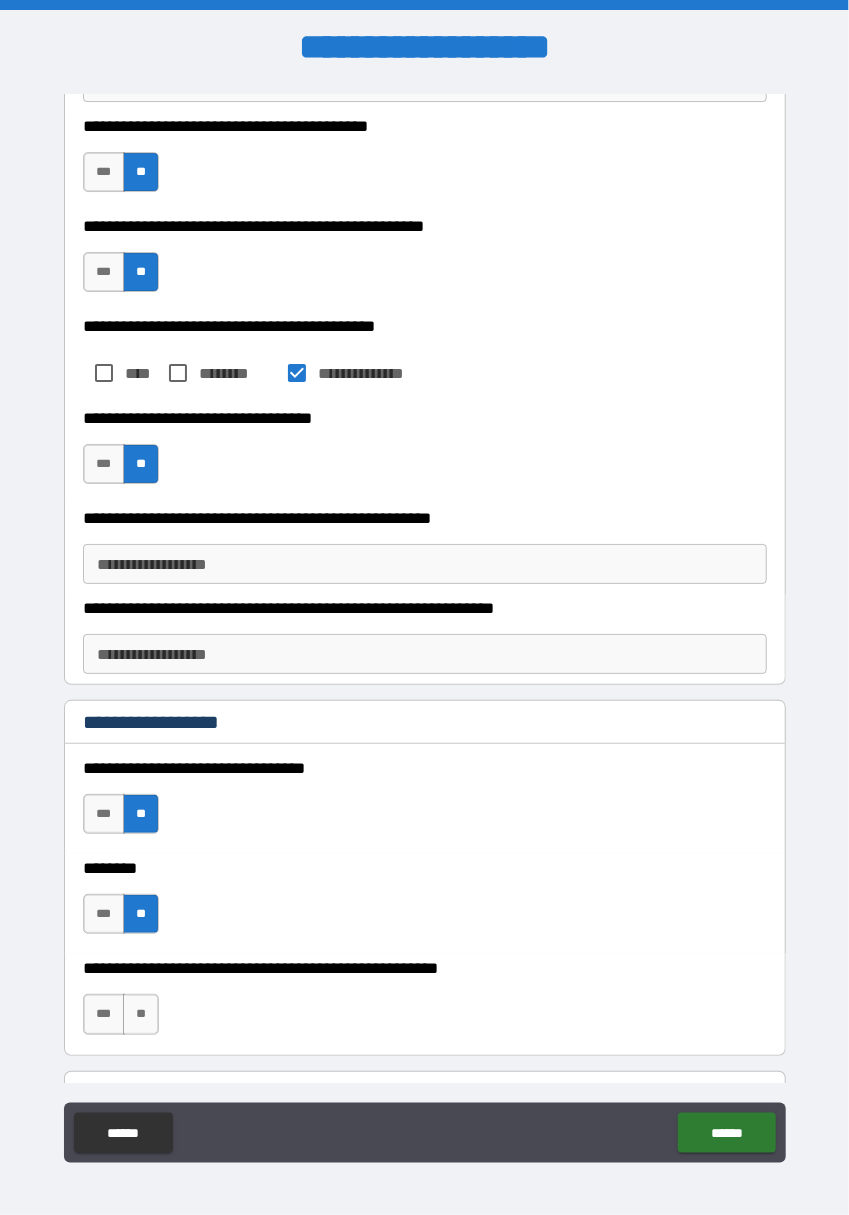 scroll, scrollTop: 4922, scrollLeft: 0, axis: vertical 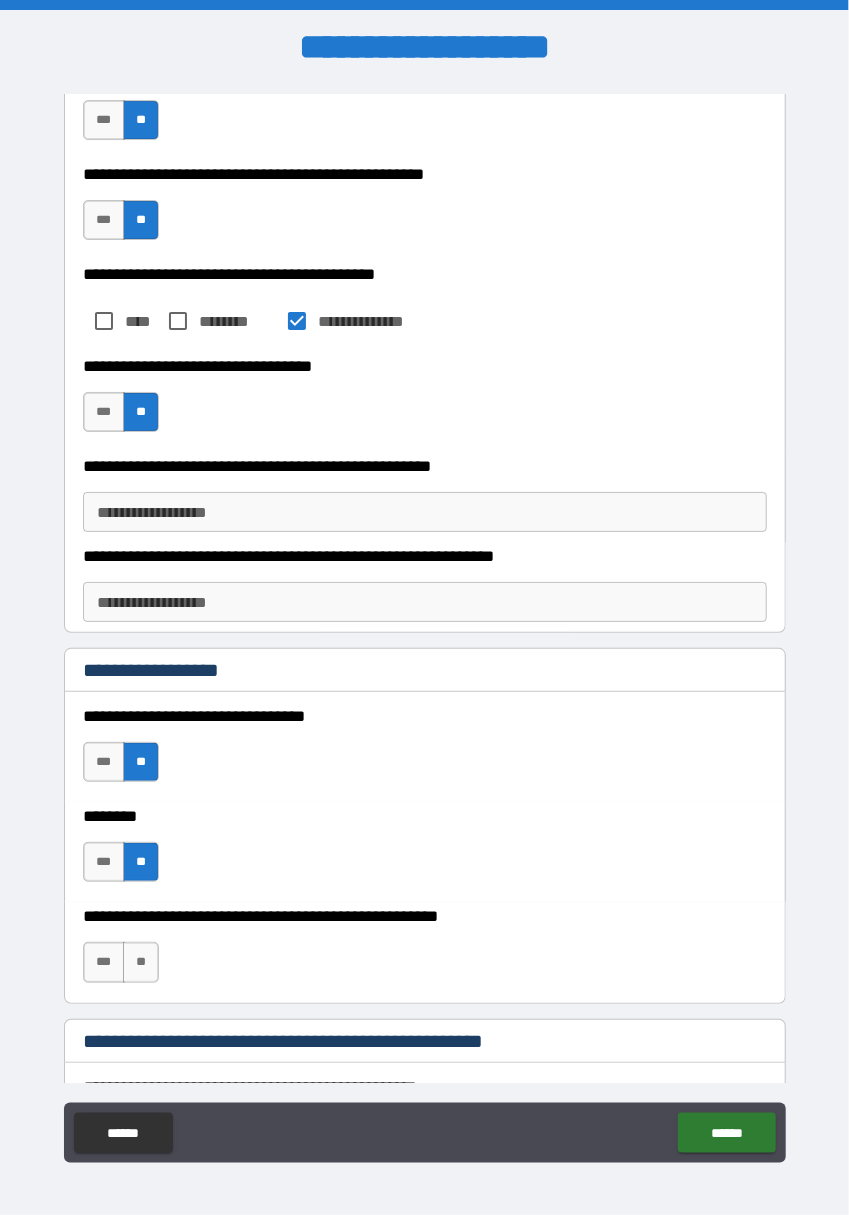click on "**" at bounding box center (141, 962) 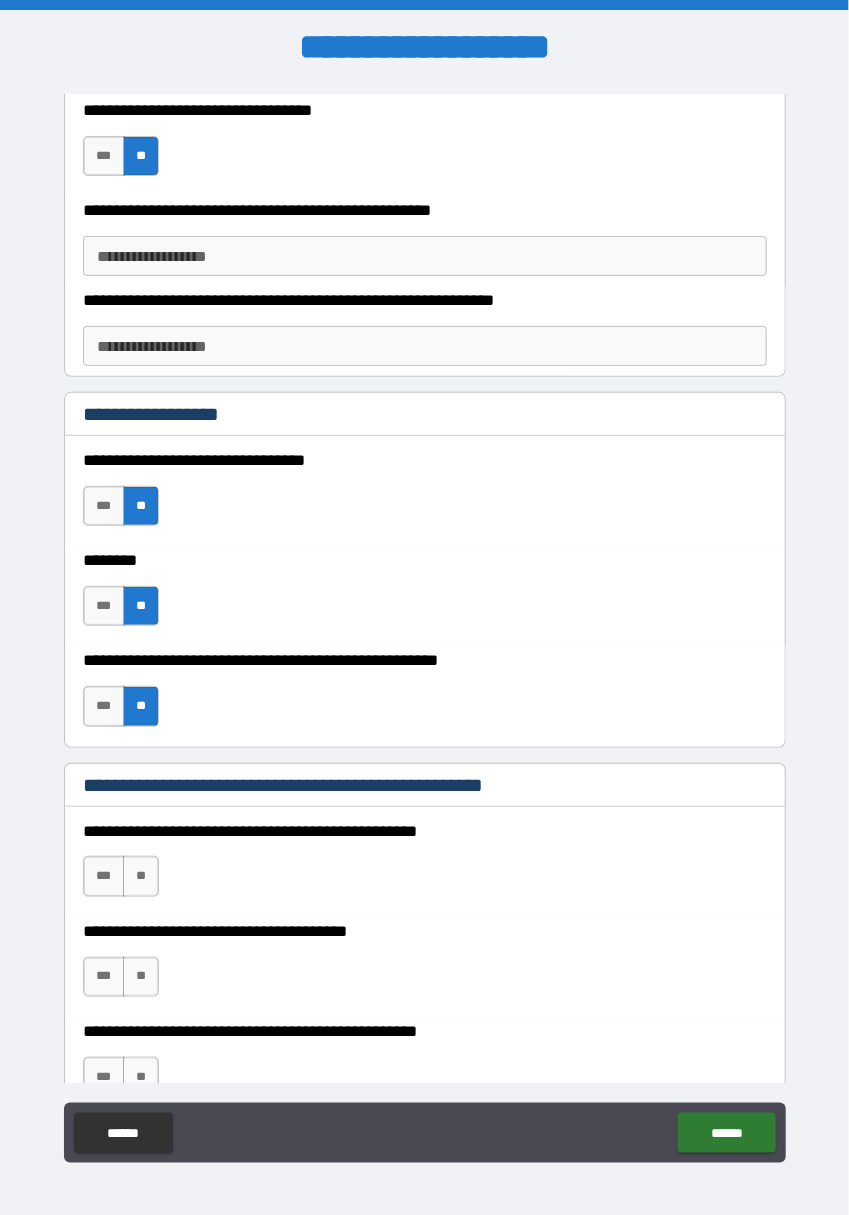 scroll, scrollTop: 5192, scrollLeft: 0, axis: vertical 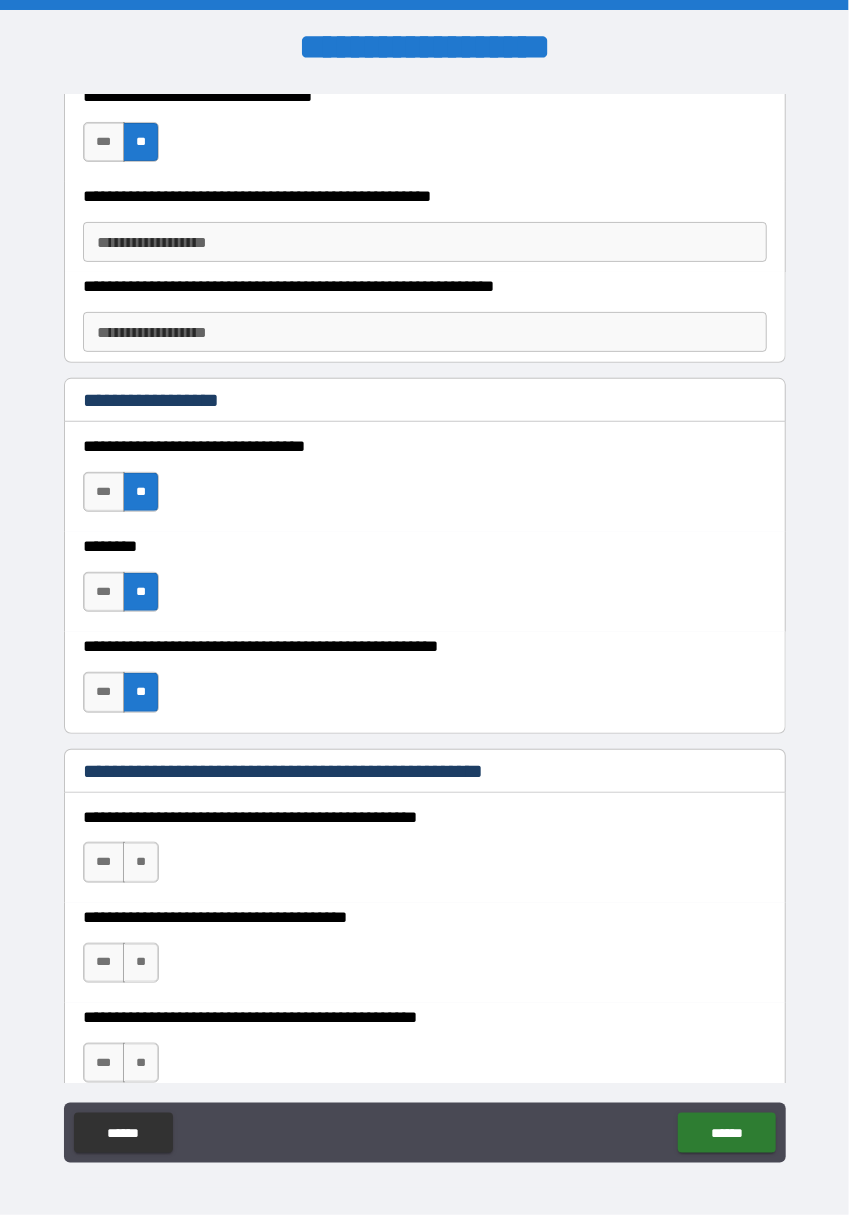 click on "**" at bounding box center [141, 862] 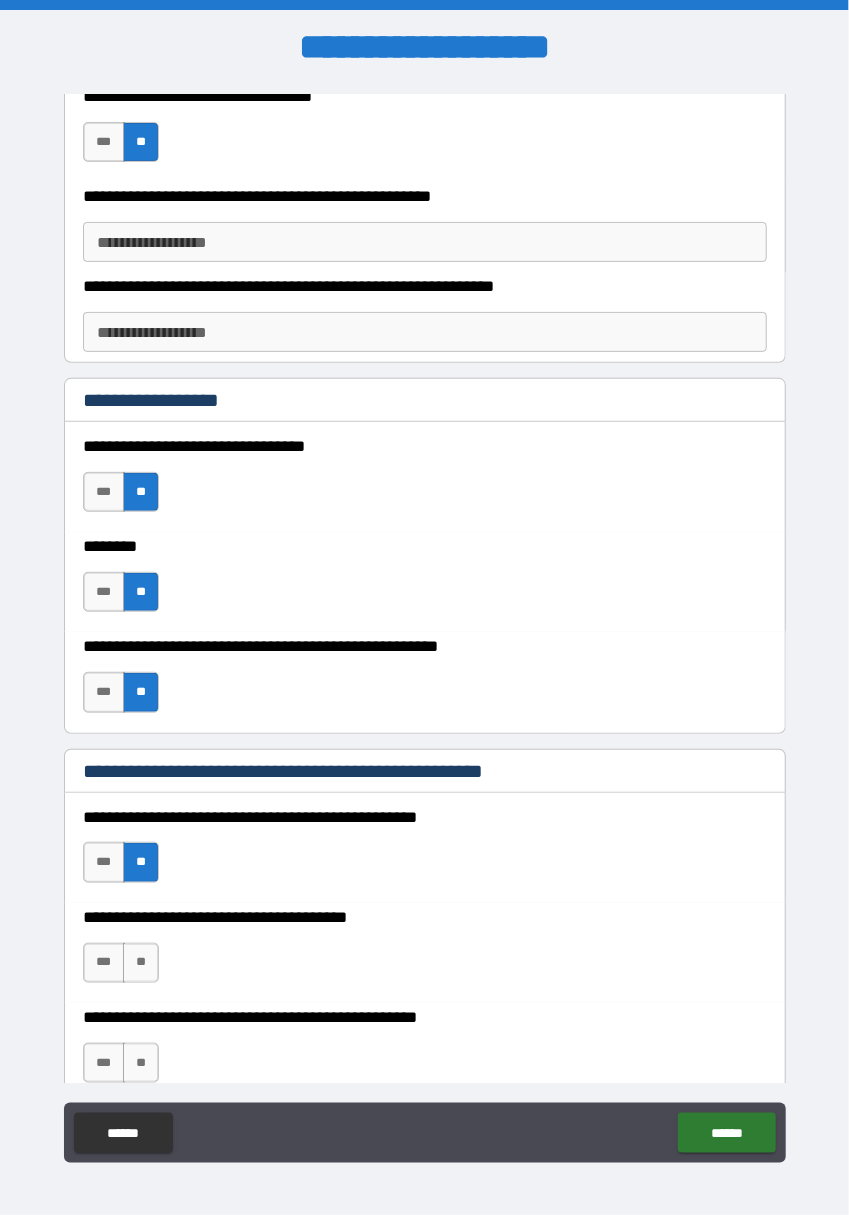 click on "**" at bounding box center [141, 963] 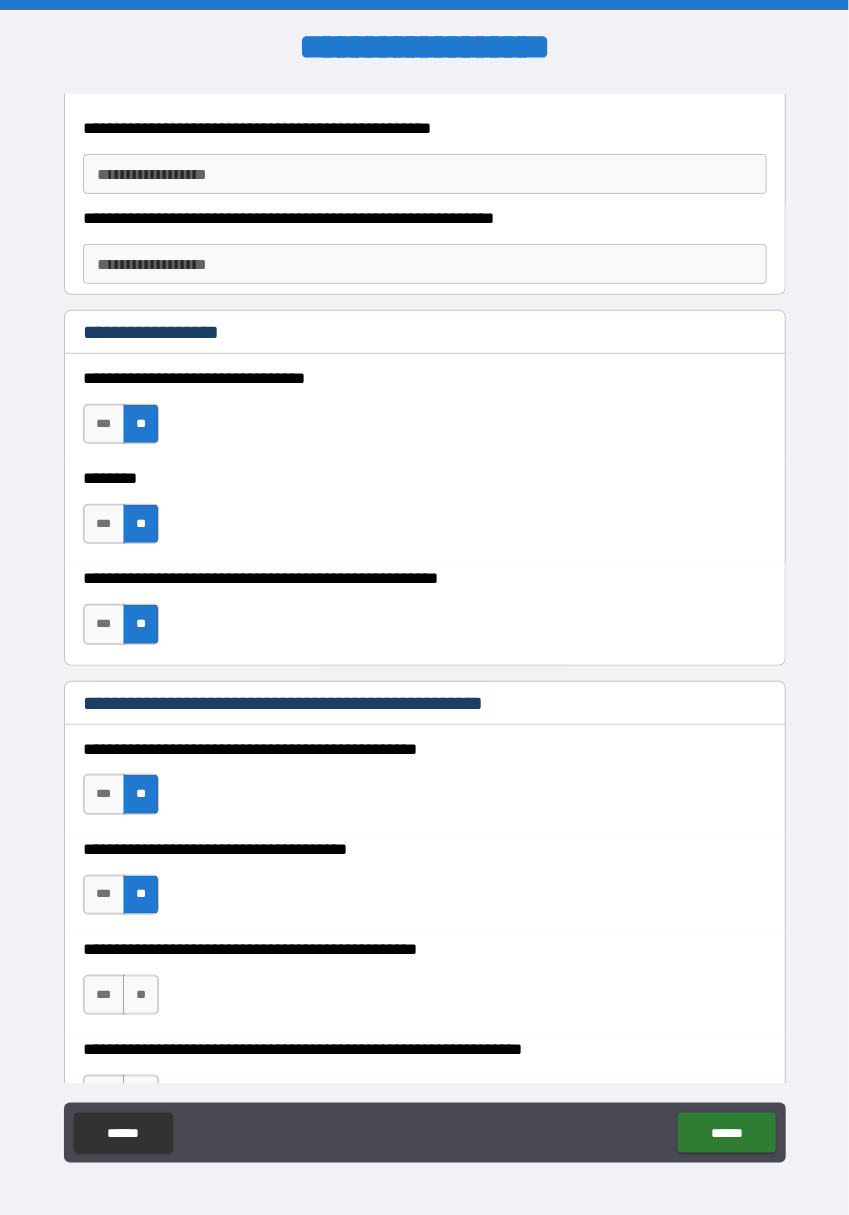 scroll, scrollTop: 5277, scrollLeft: 0, axis: vertical 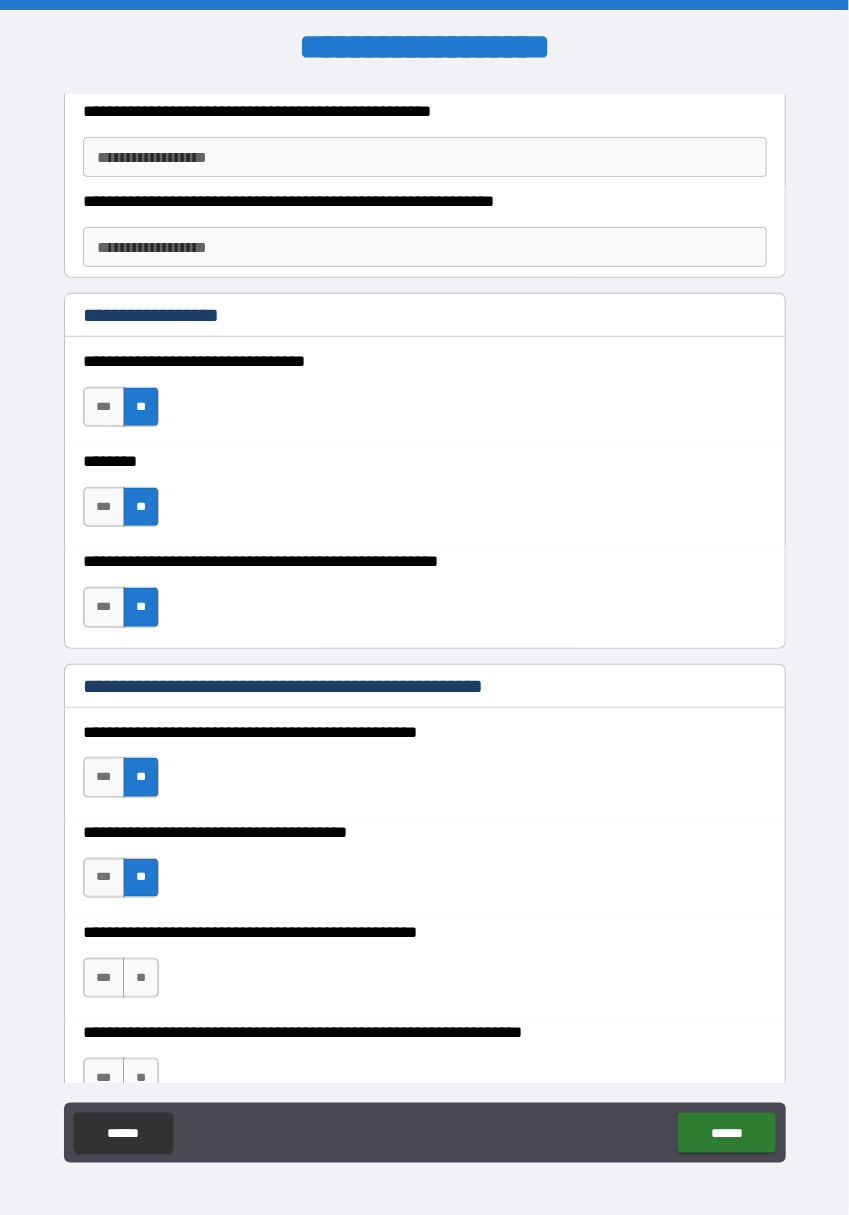 click on "**" at bounding box center (141, 978) 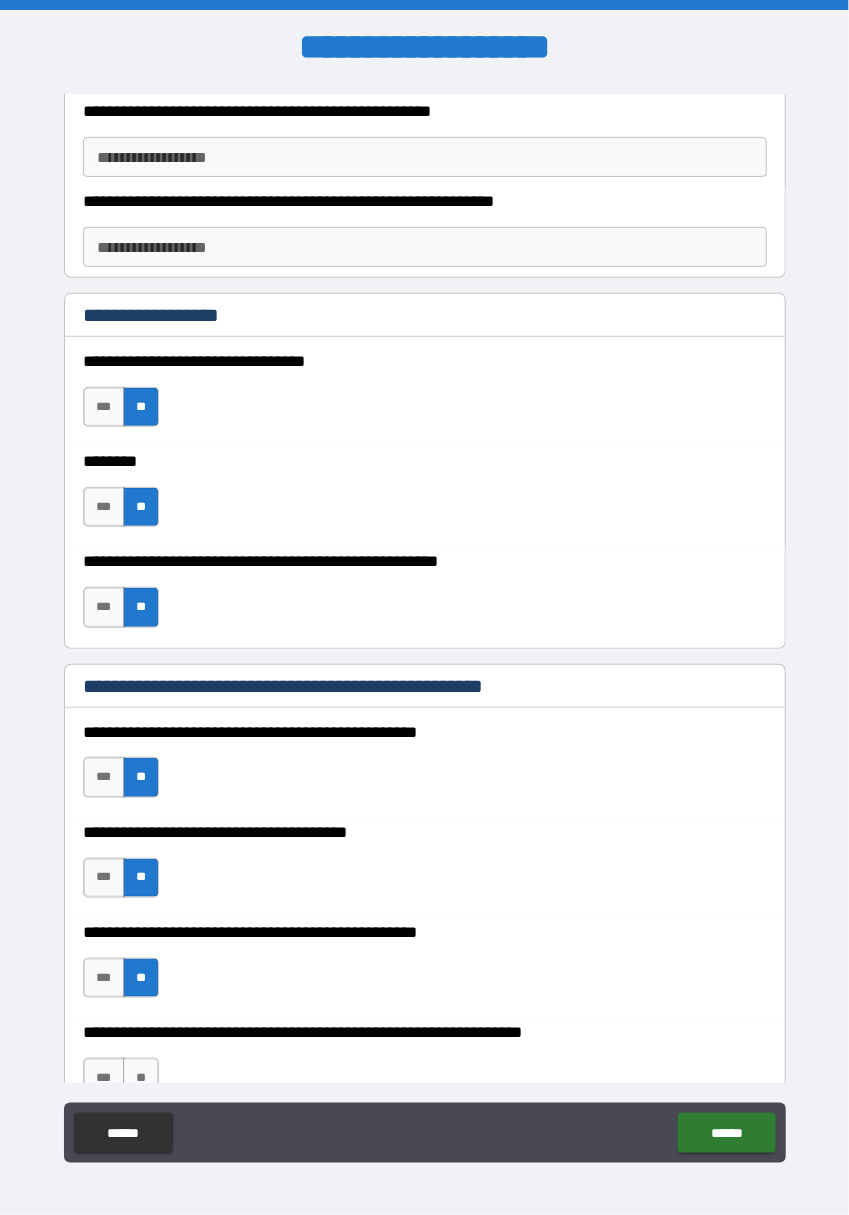 scroll, scrollTop: 5344, scrollLeft: 0, axis: vertical 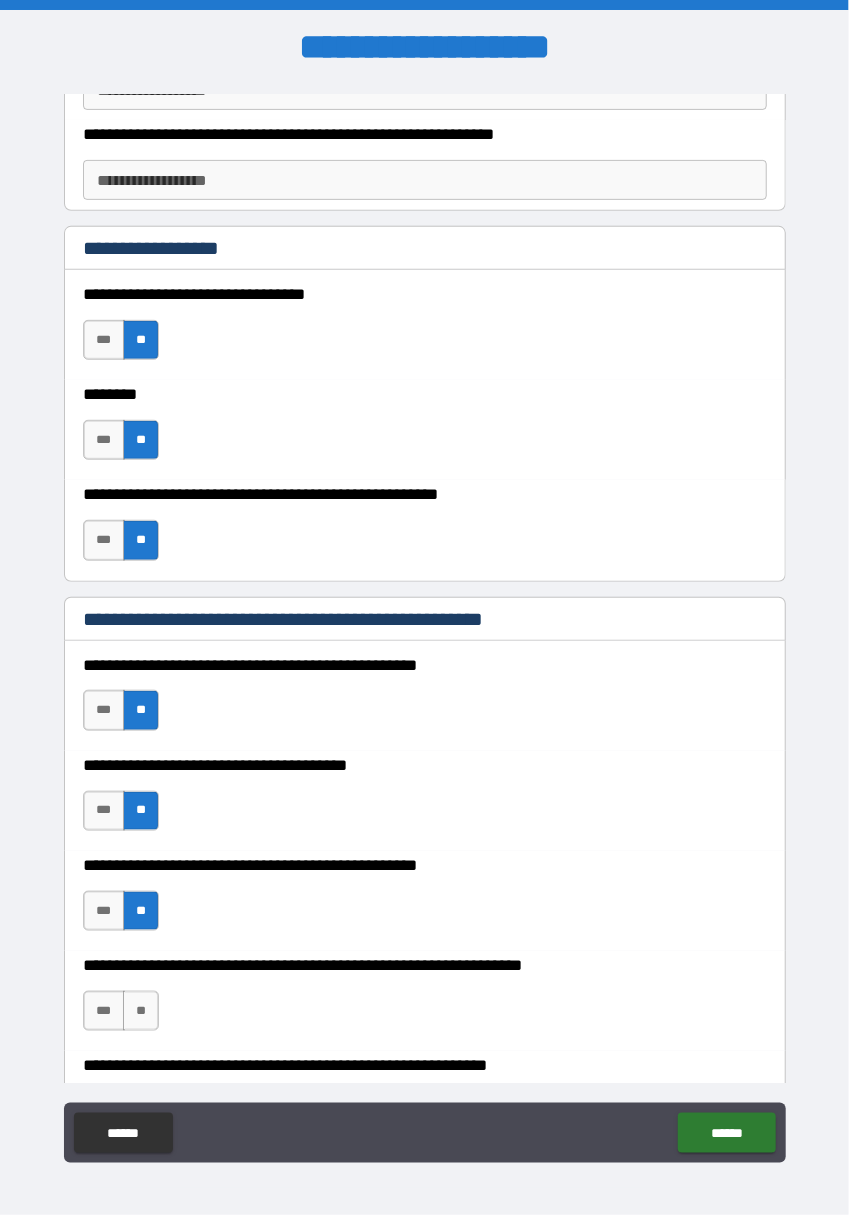 click on "**" at bounding box center [141, 1011] 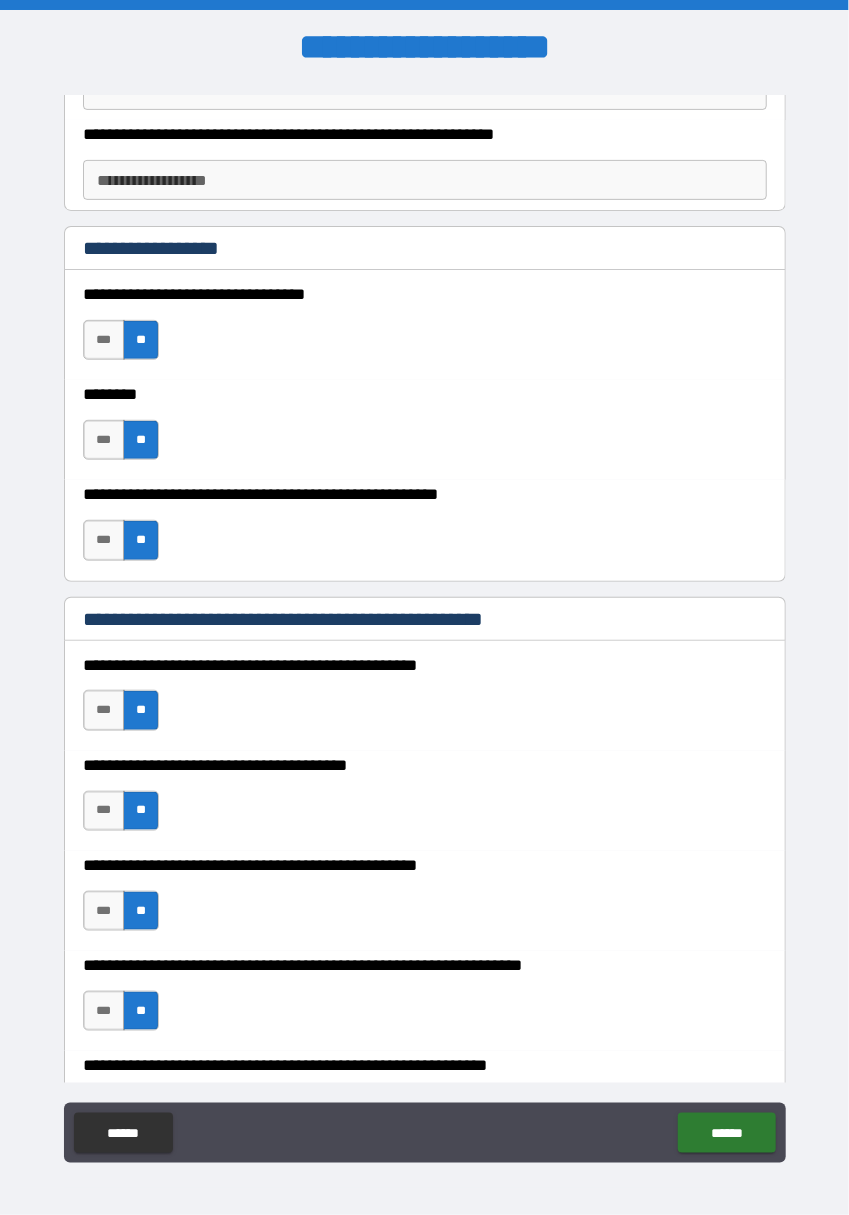 scroll, scrollTop: 5525, scrollLeft: 0, axis: vertical 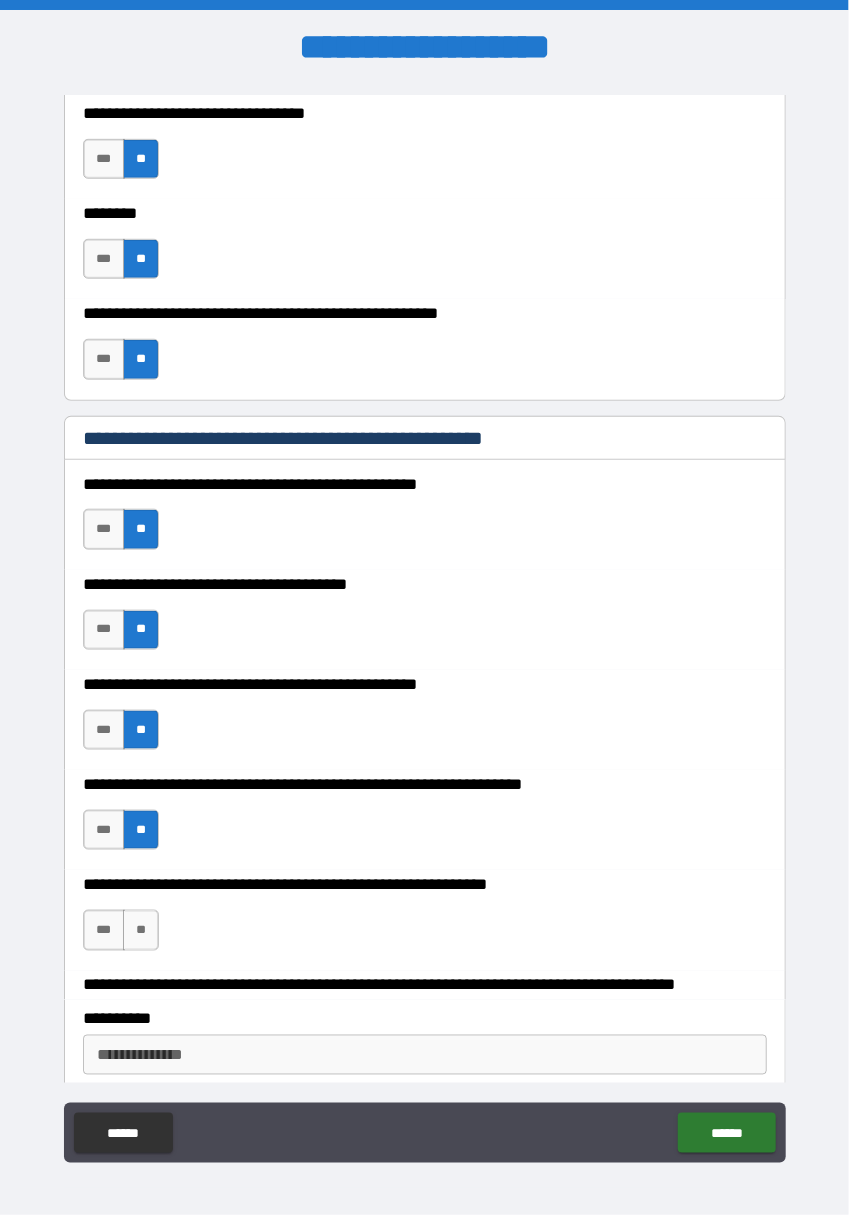 click on "**" at bounding box center [141, 930] 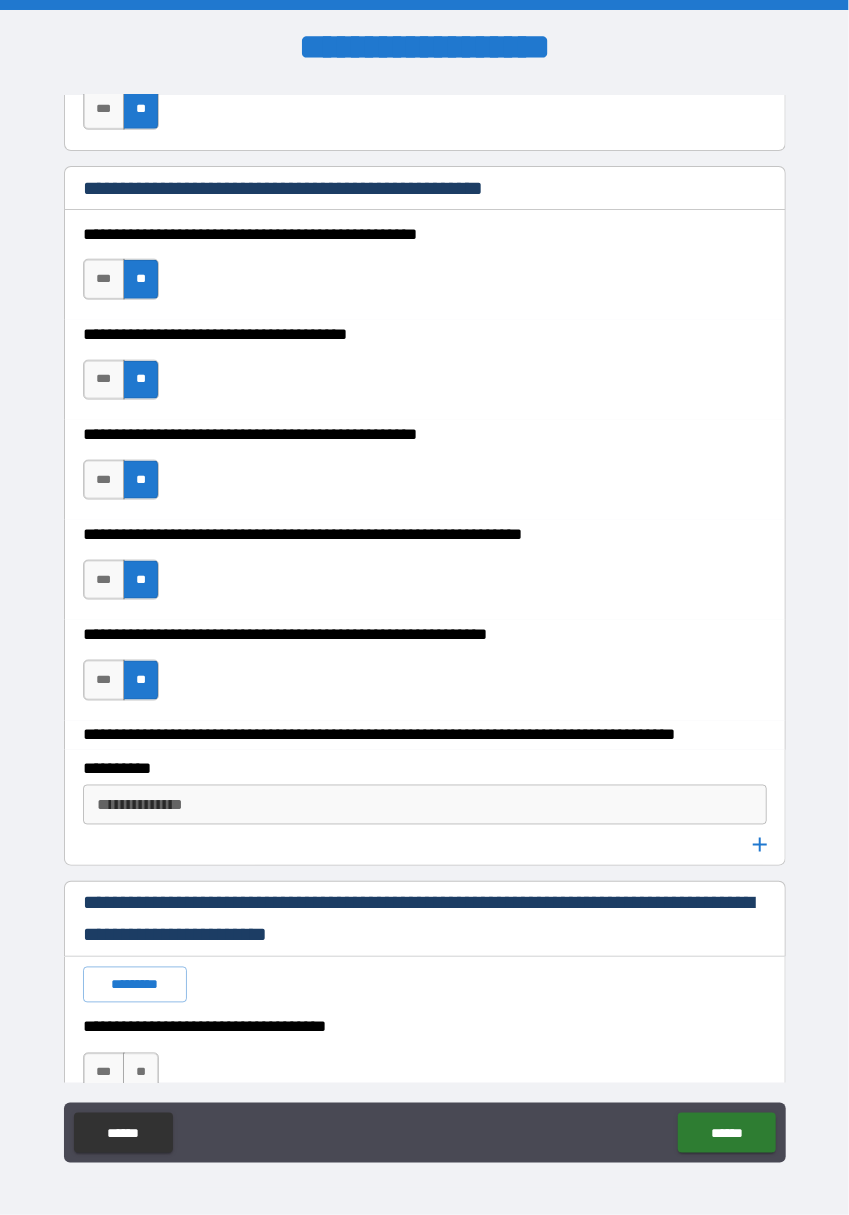 scroll, scrollTop: 5812, scrollLeft: 0, axis: vertical 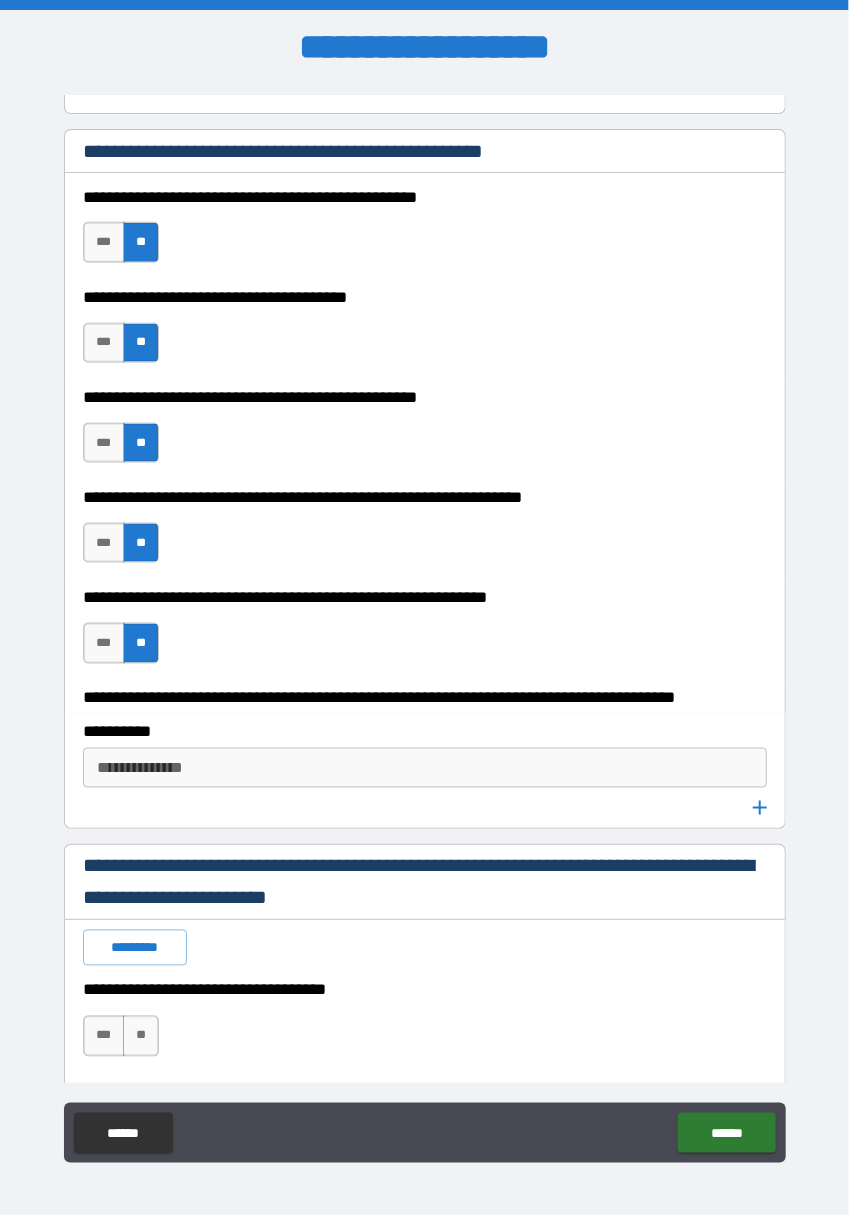 click on "**" at bounding box center (141, 1036) 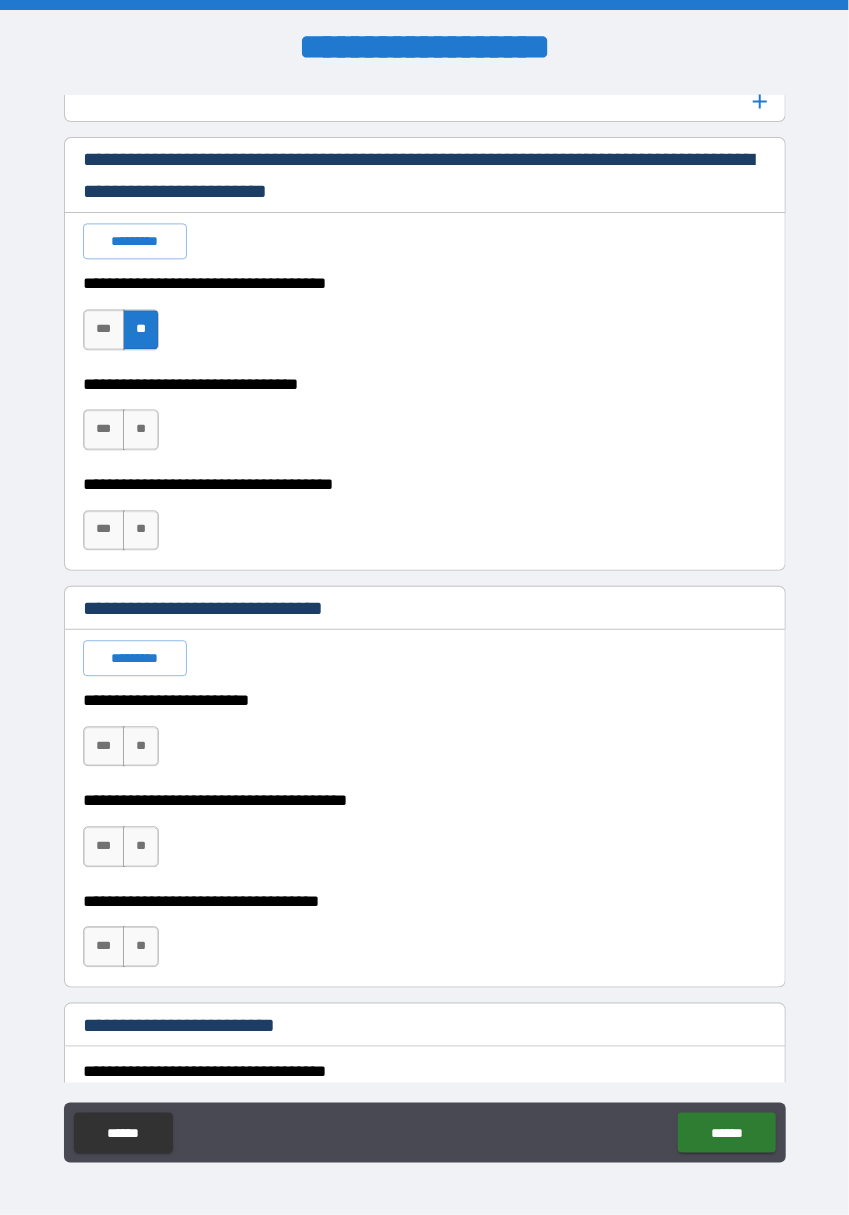 scroll, scrollTop: 6534, scrollLeft: 0, axis: vertical 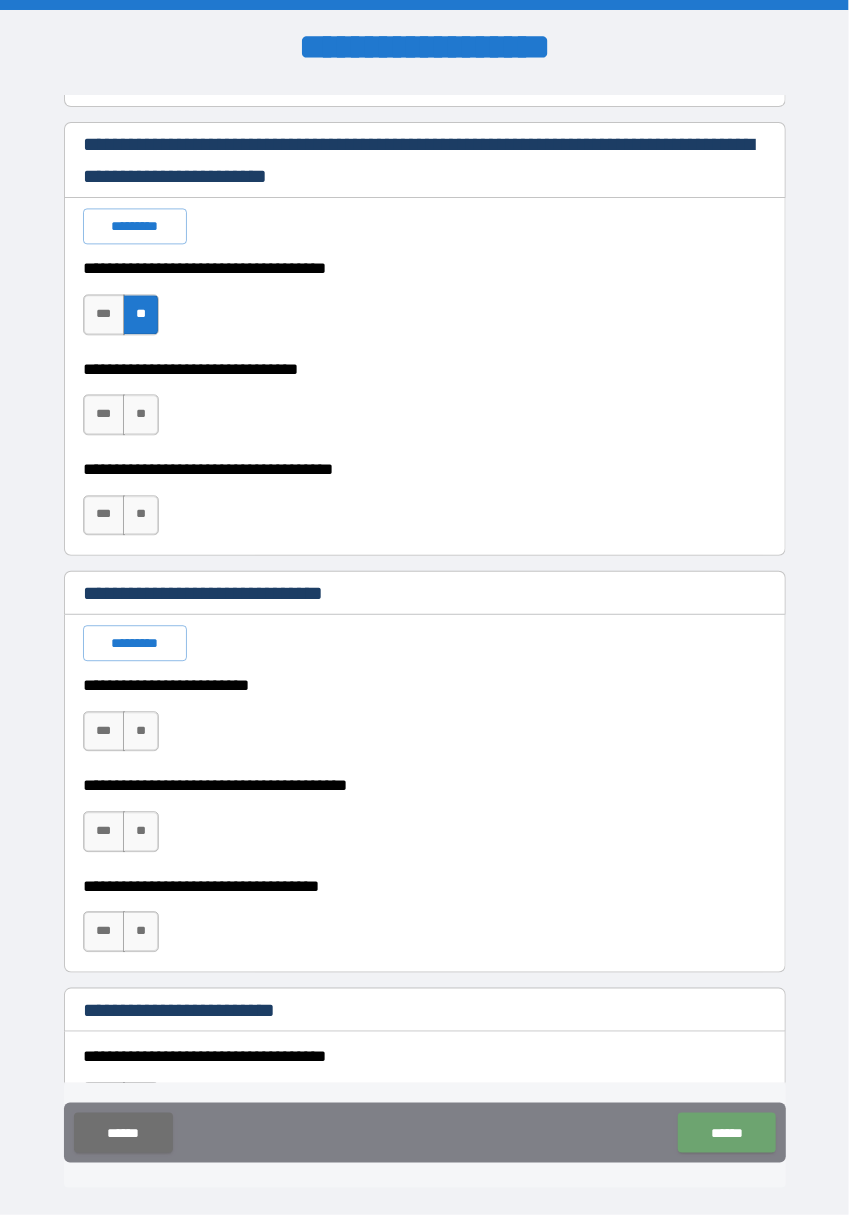 click on "******" at bounding box center [726, 1133] 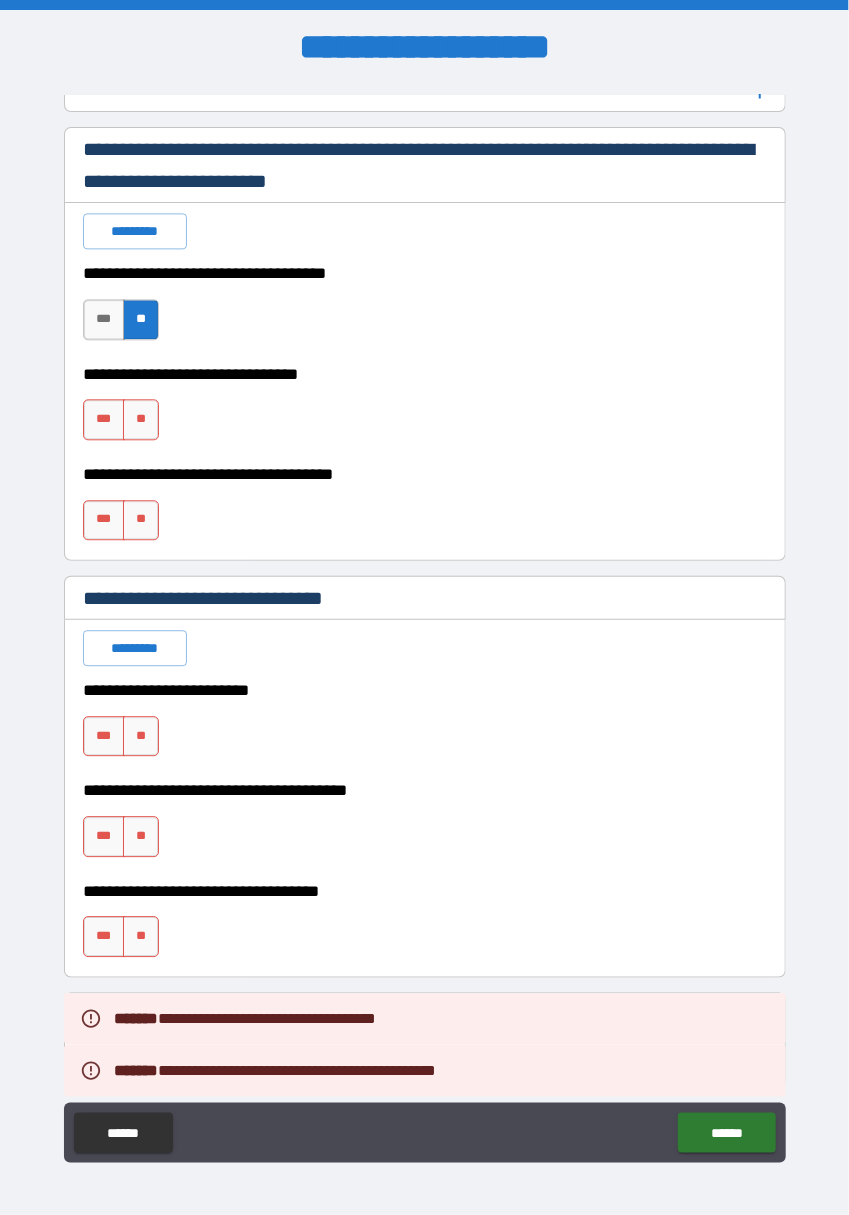 scroll, scrollTop: 6537, scrollLeft: 0, axis: vertical 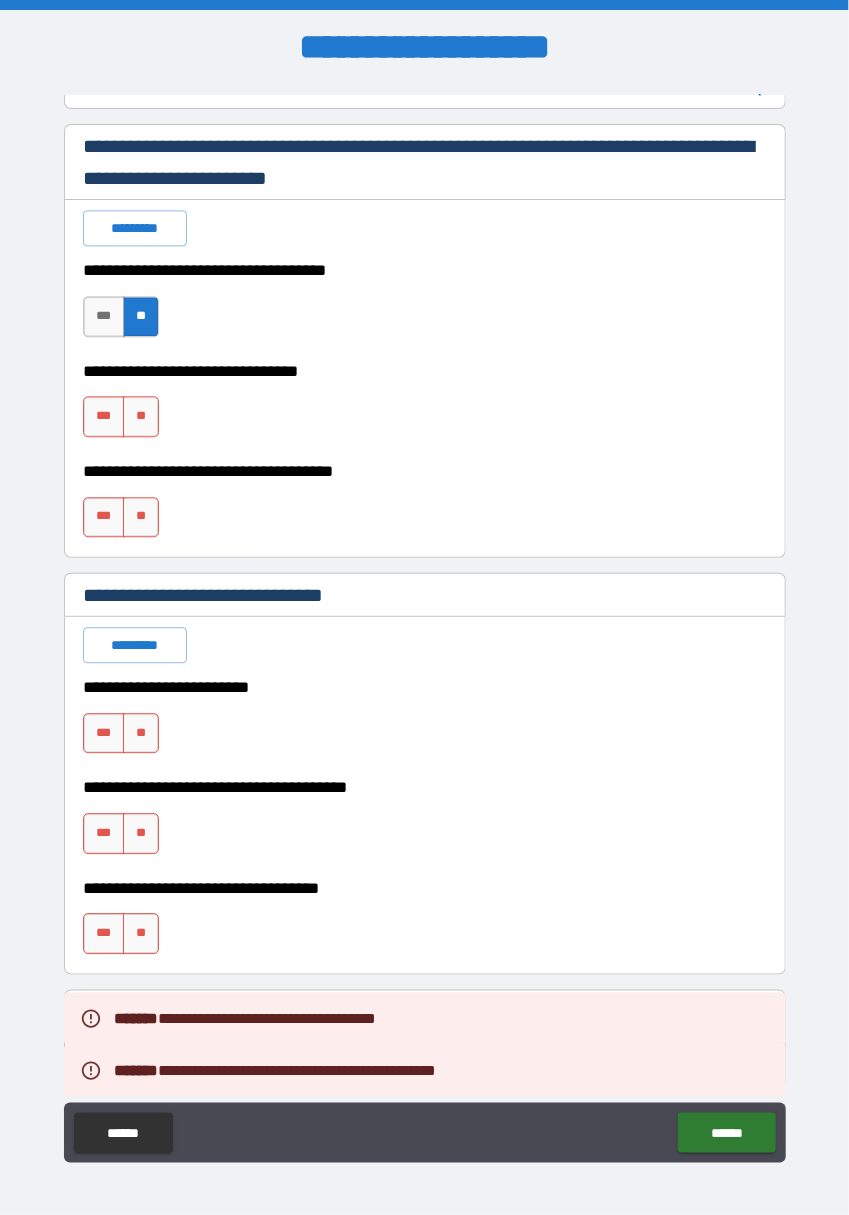 click on "**" at bounding box center [141, 416] 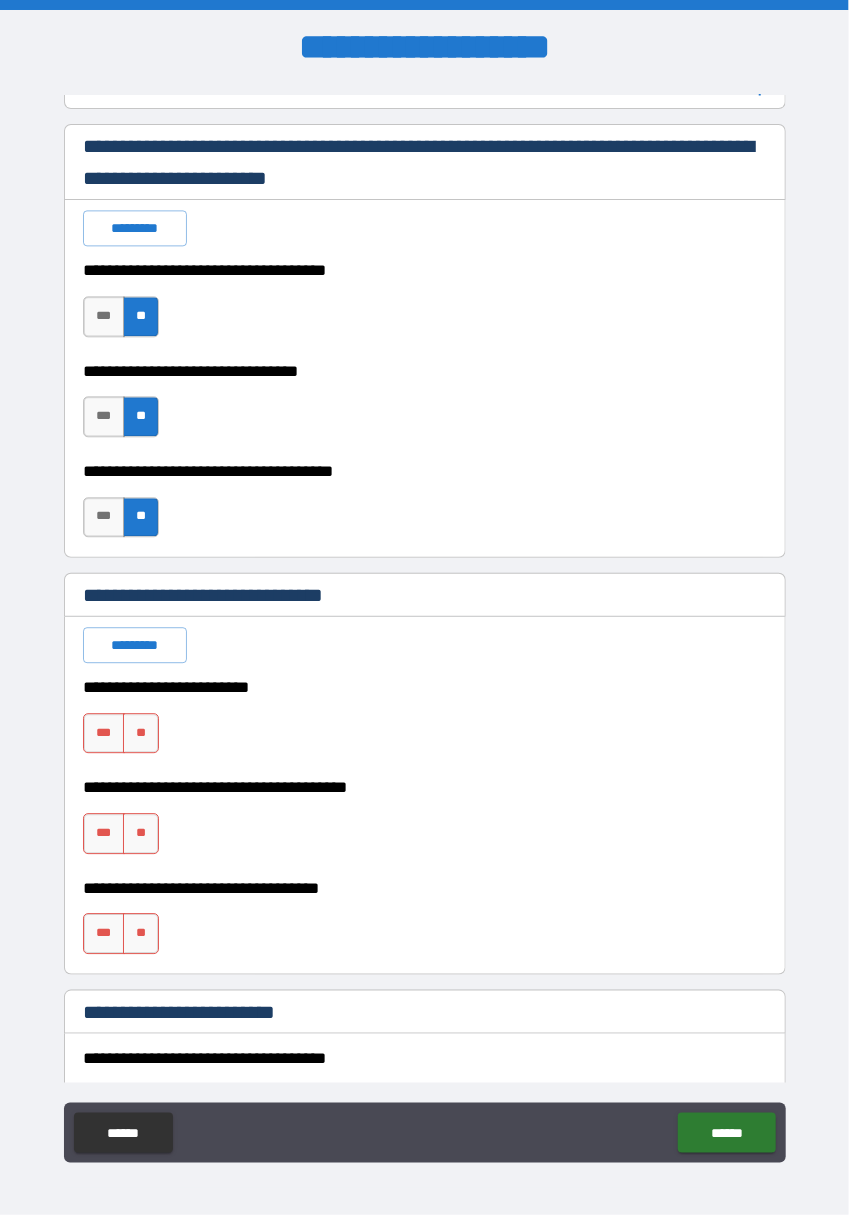 click on "**" at bounding box center (141, 733) 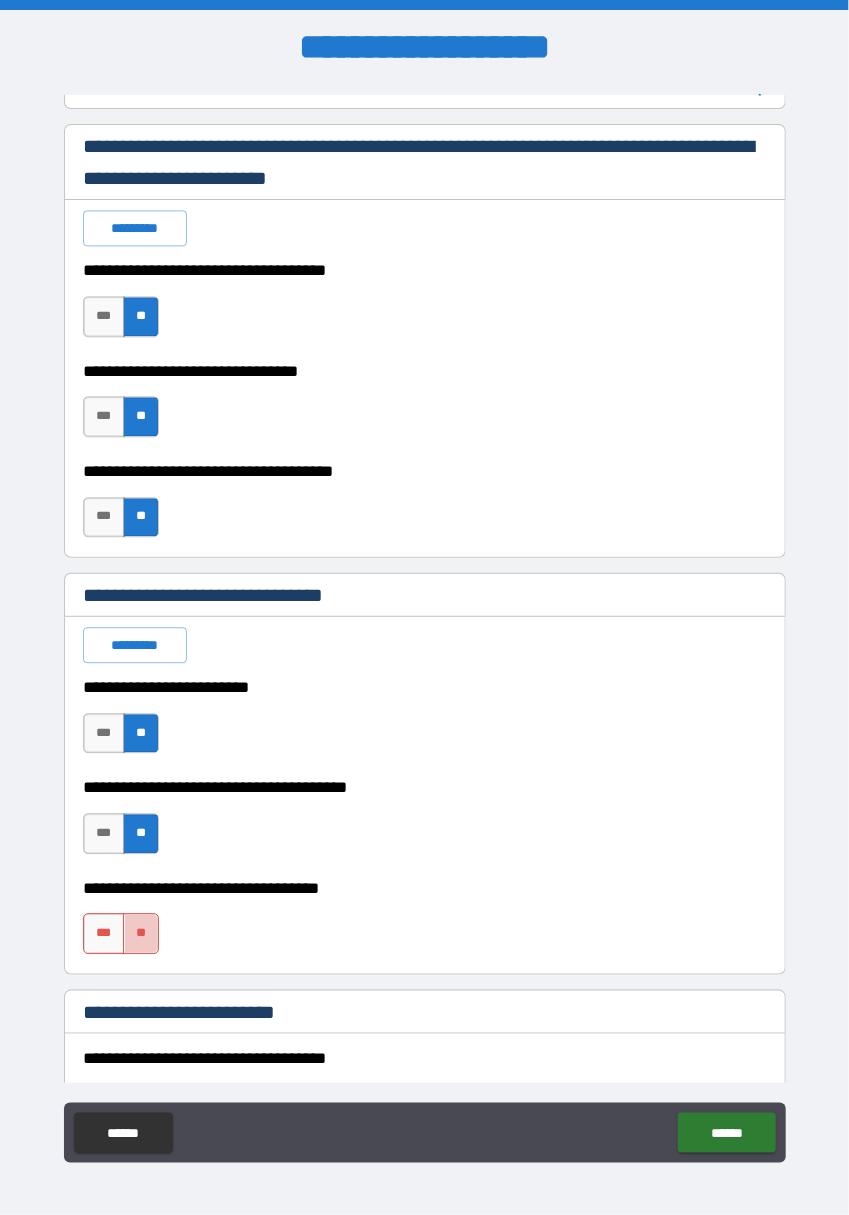 scroll, scrollTop: 6697, scrollLeft: 0, axis: vertical 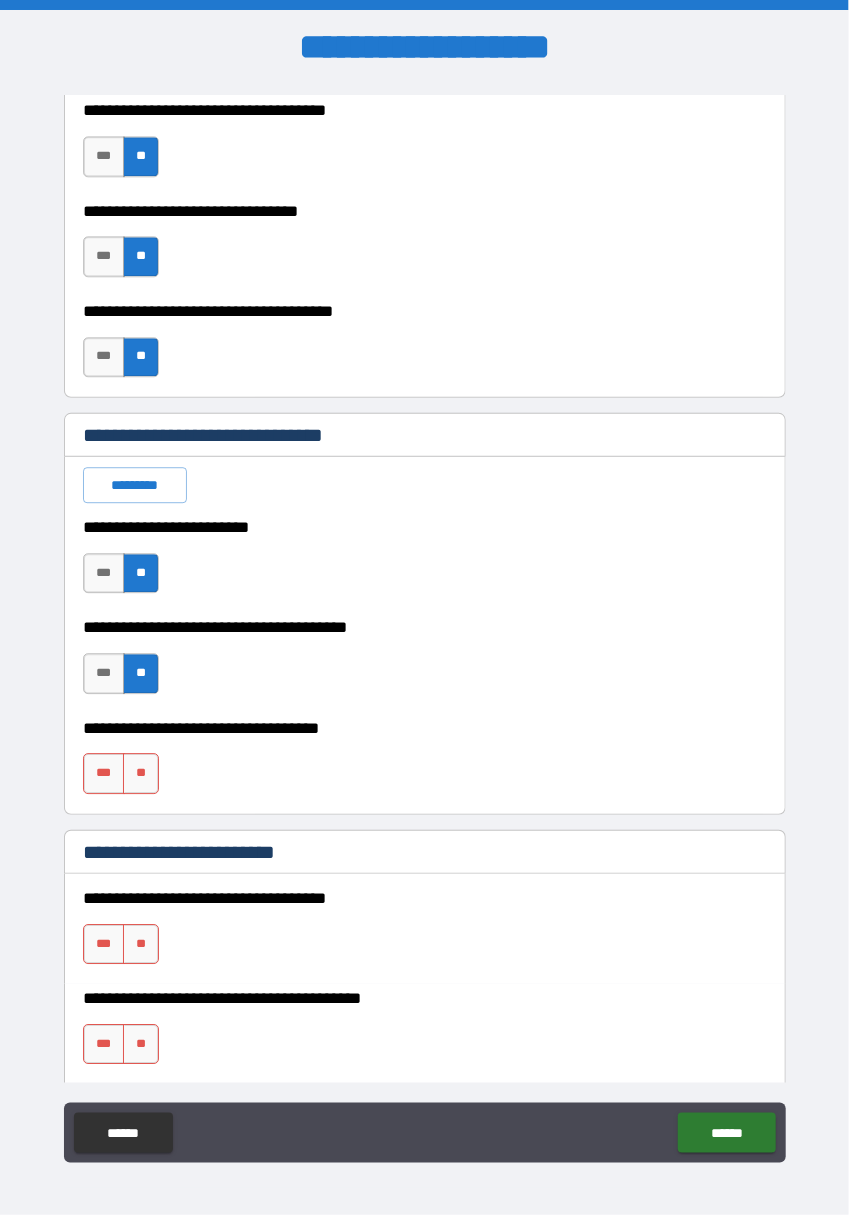 click on "**" at bounding box center (141, 773) 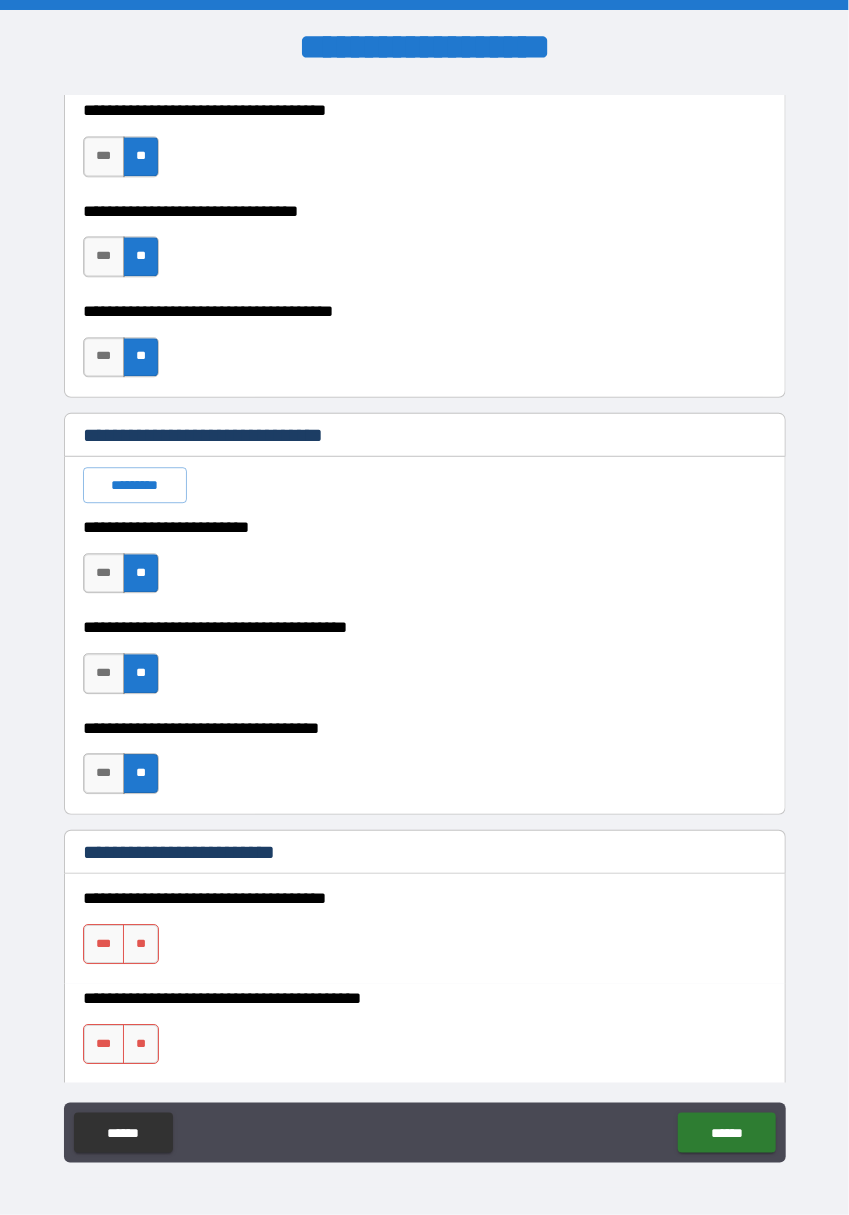 click on "**" at bounding box center (141, 944) 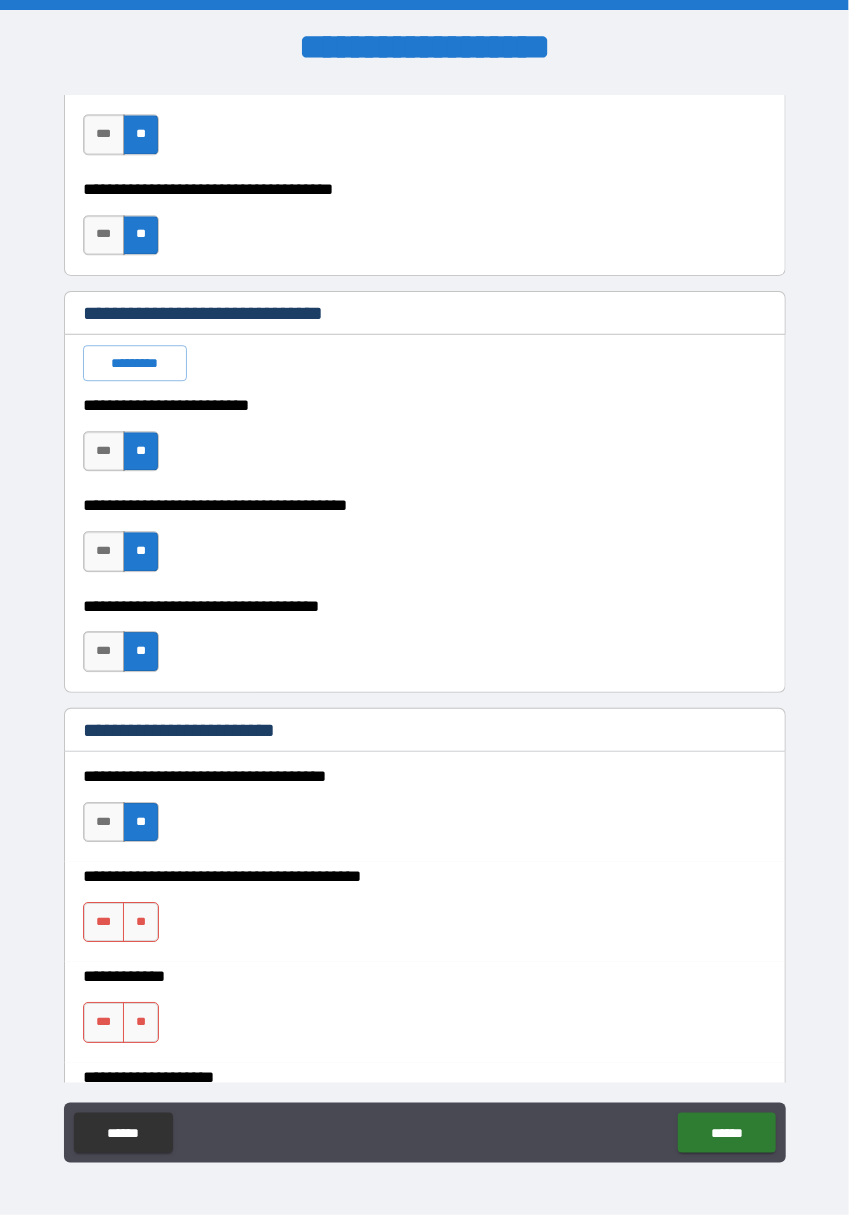 scroll, scrollTop: 6821, scrollLeft: 0, axis: vertical 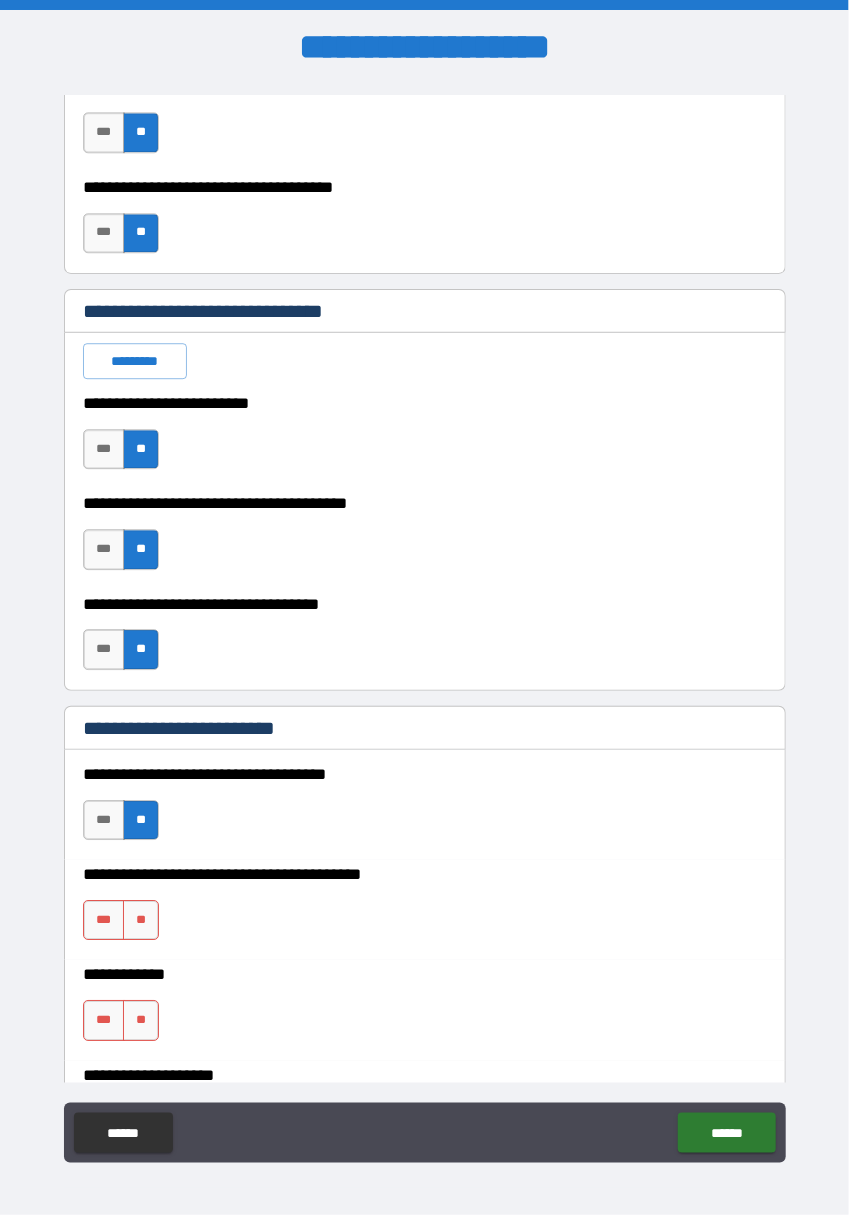 click on "**" at bounding box center [141, 920] 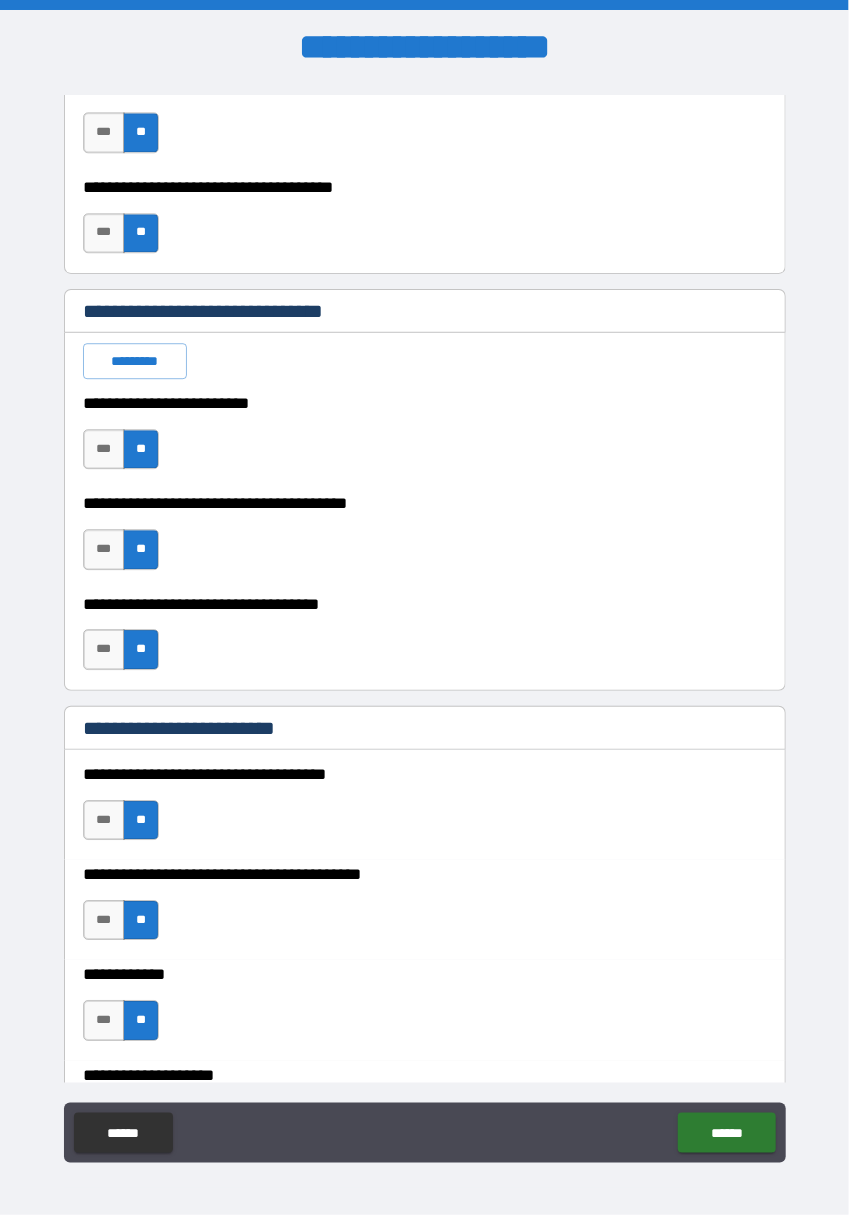 scroll, scrollTop: 6938, scrollLeft: 0, axis: vertical 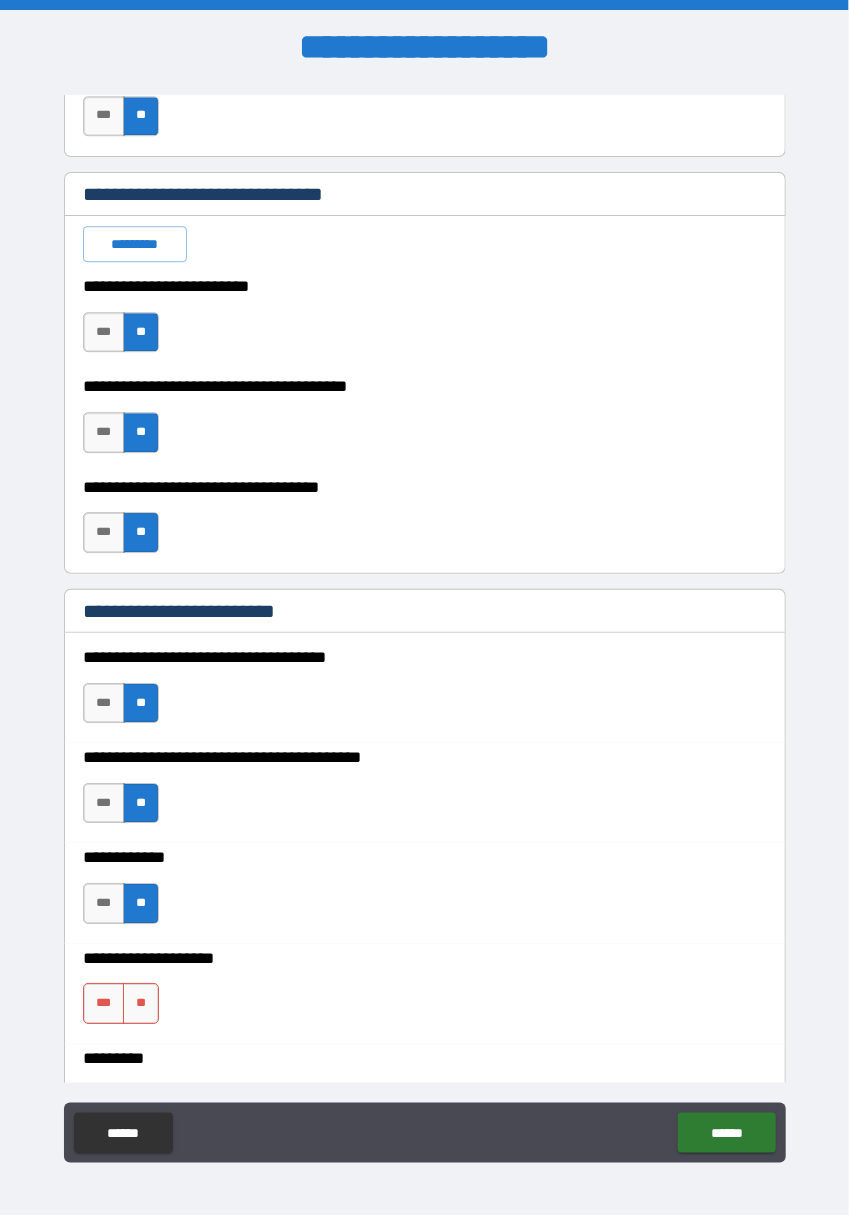 click on "**********" at bounding box center [425, 994] 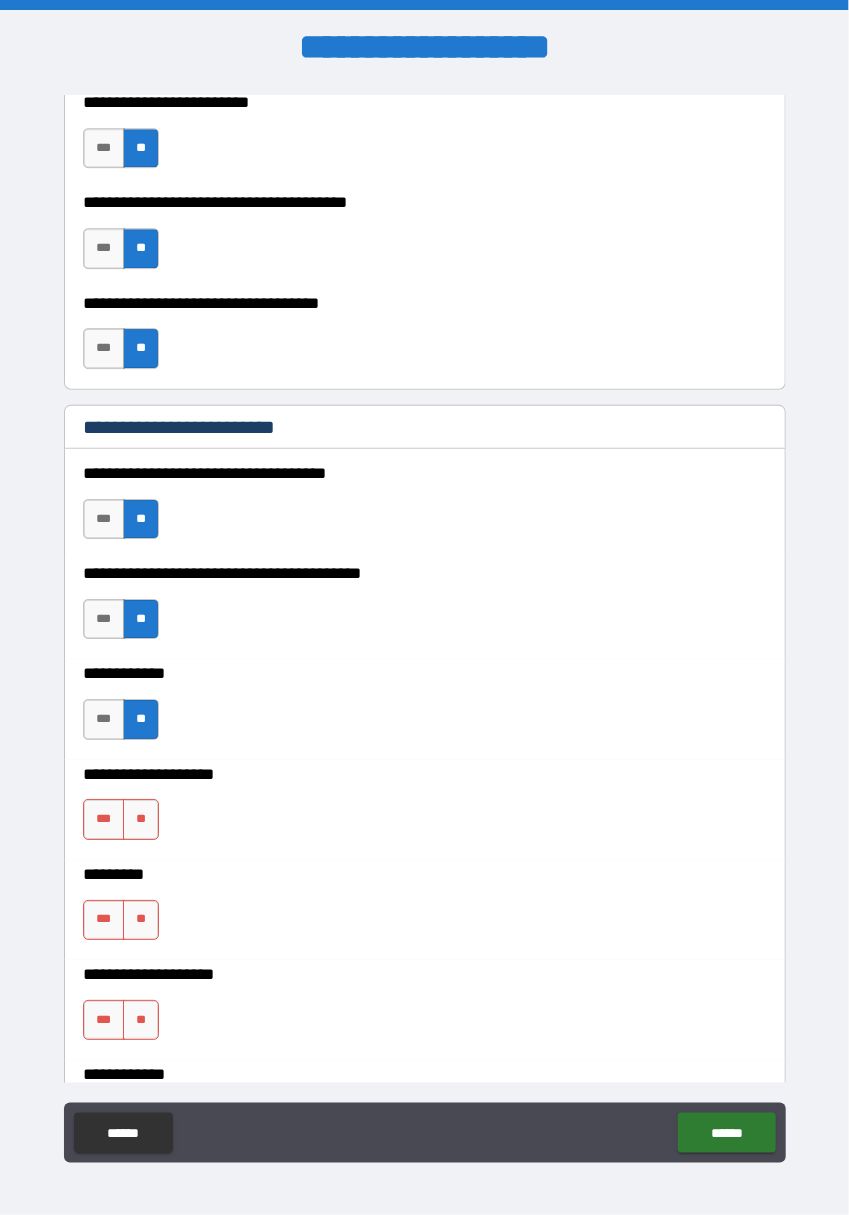 scroll, scrollTop: 7126, scrollLeft: 0, axis: vertical 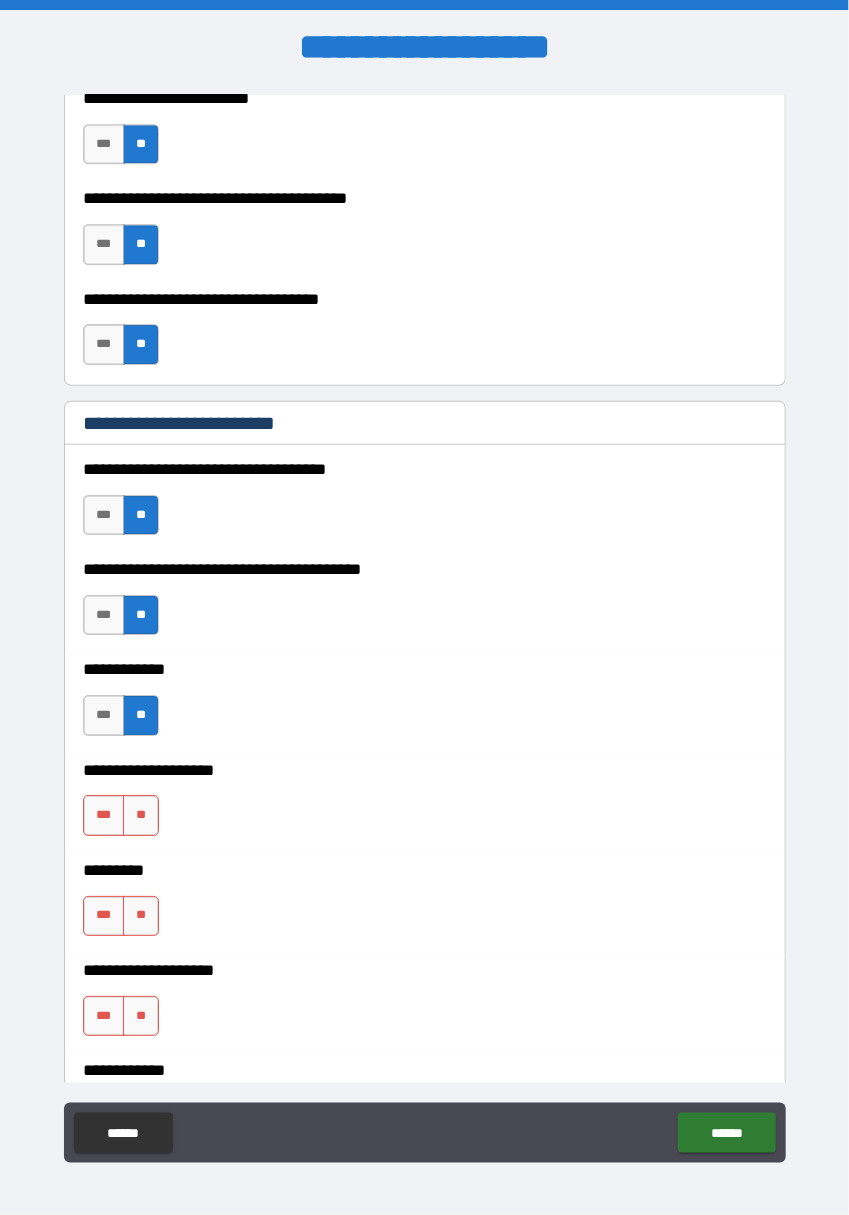 click on "**" at bounding box center [141, 815] 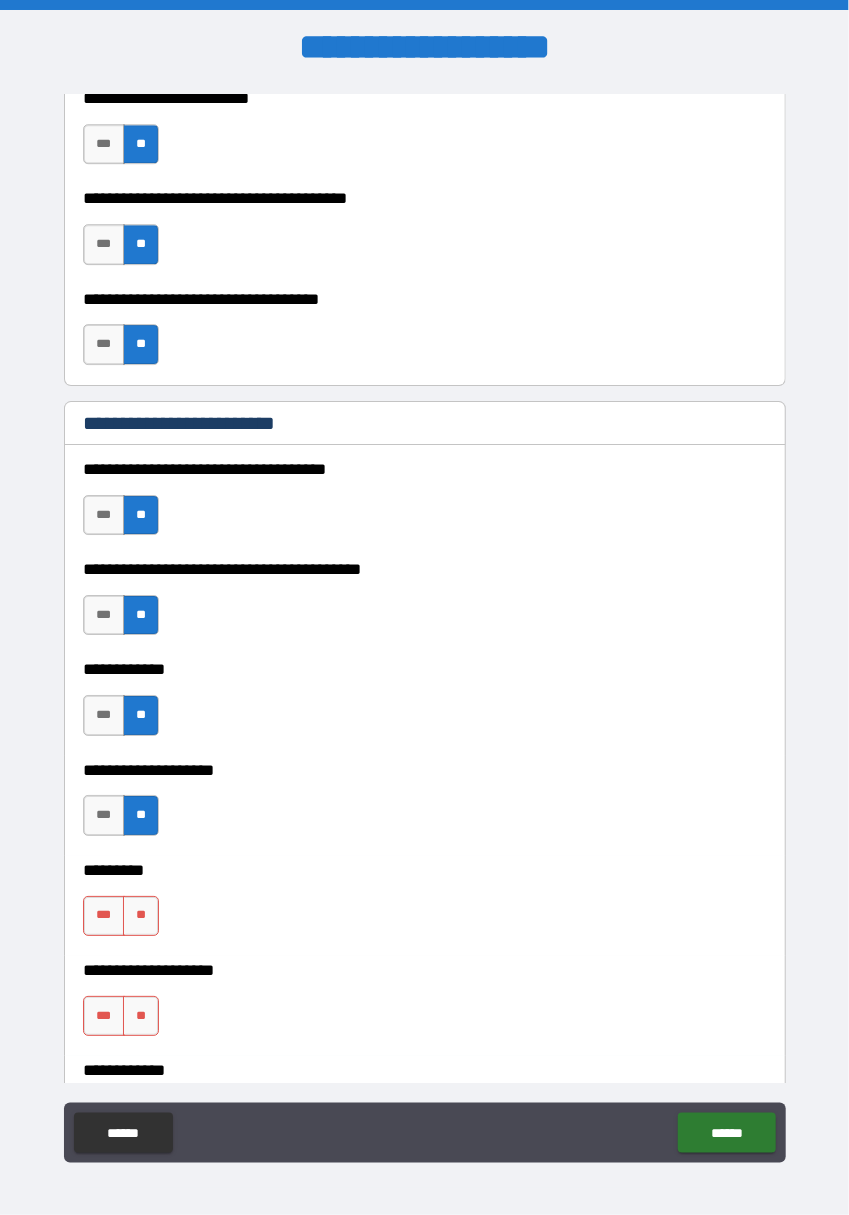 click on "**" at bounding box center (141, 1016) 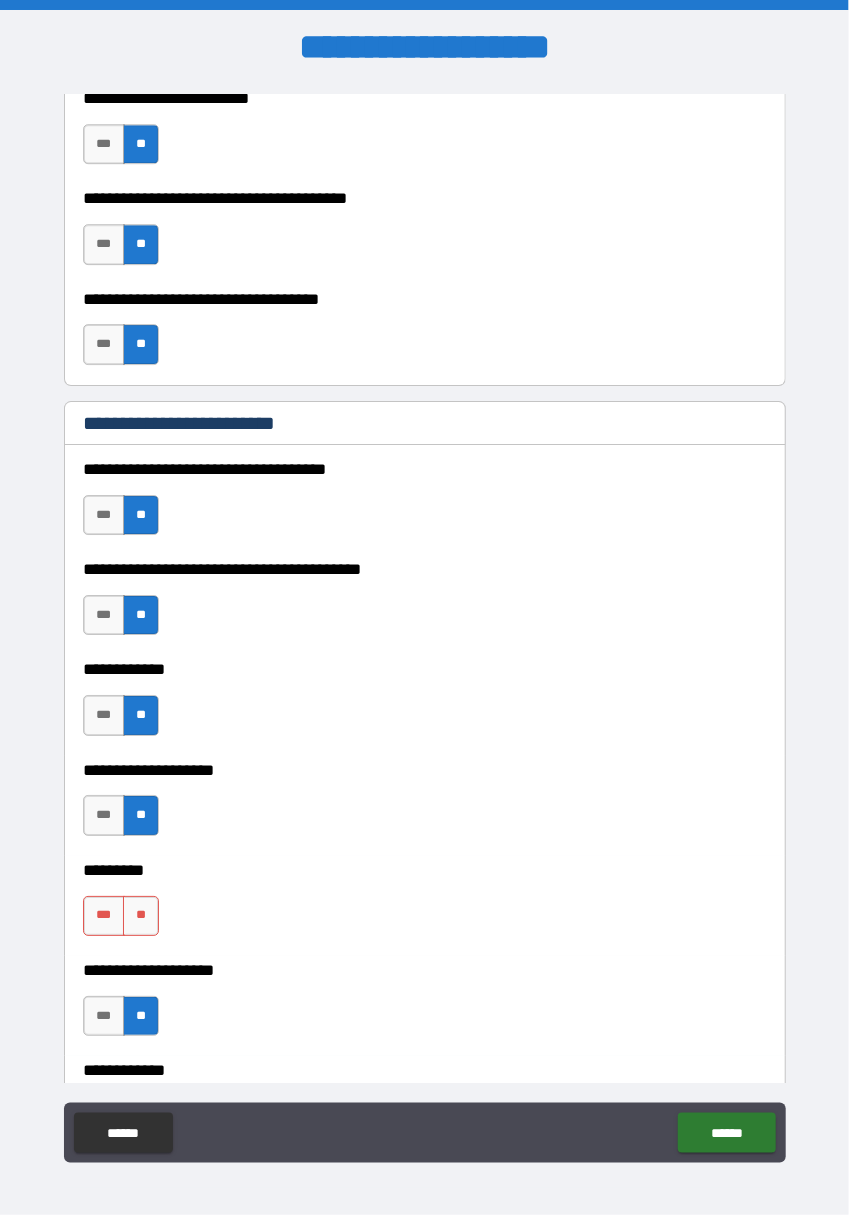 scroll, scrollTop: 7343, scrollLeft: 0, axis: vertical 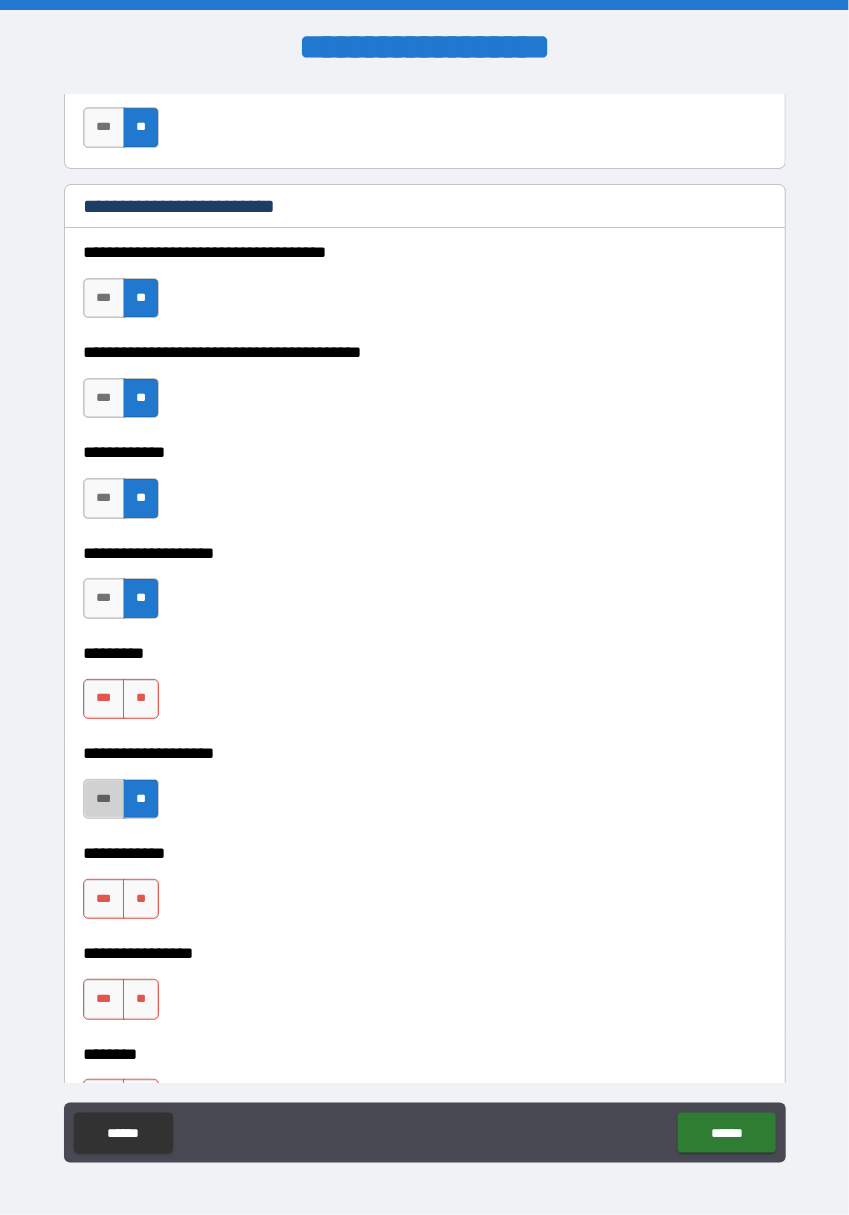 click on "***" at bounding box center (104, 799) 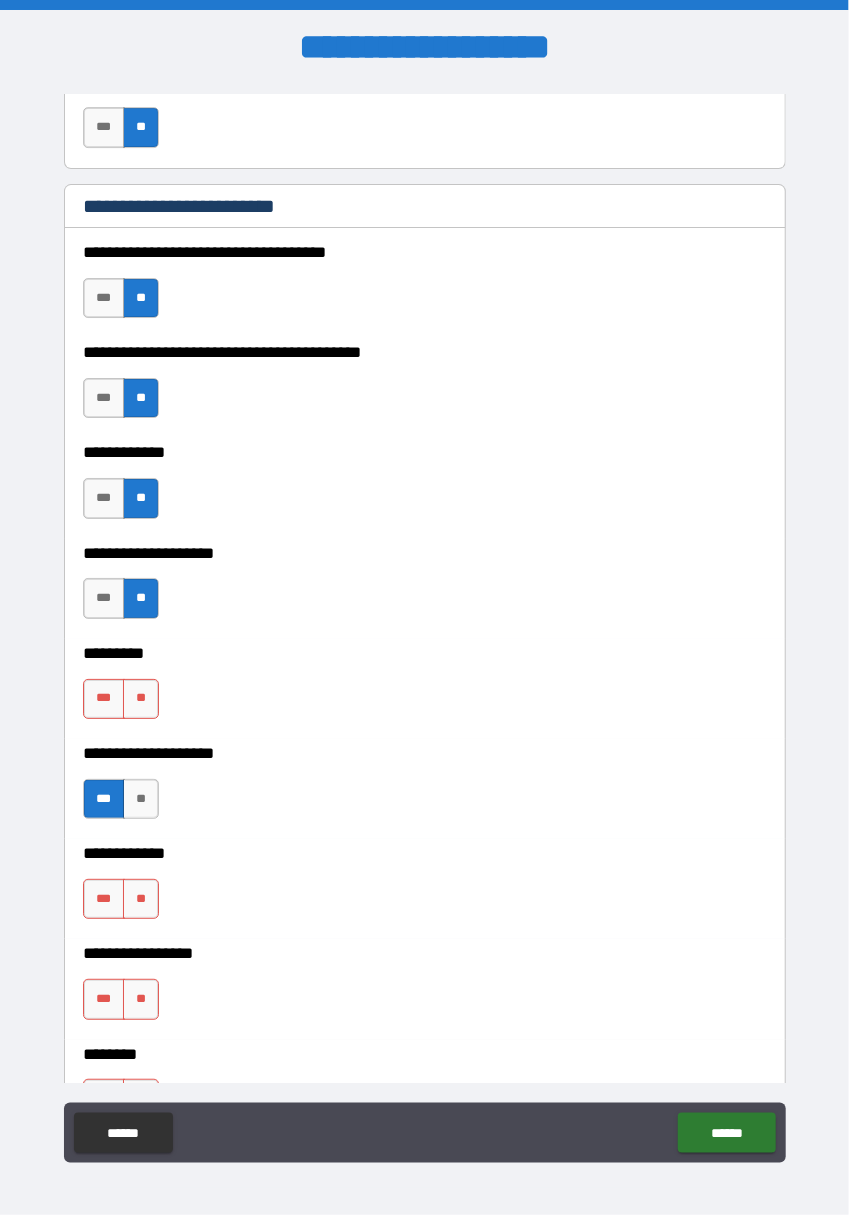 click on "**" at bounding box center [141, 699] 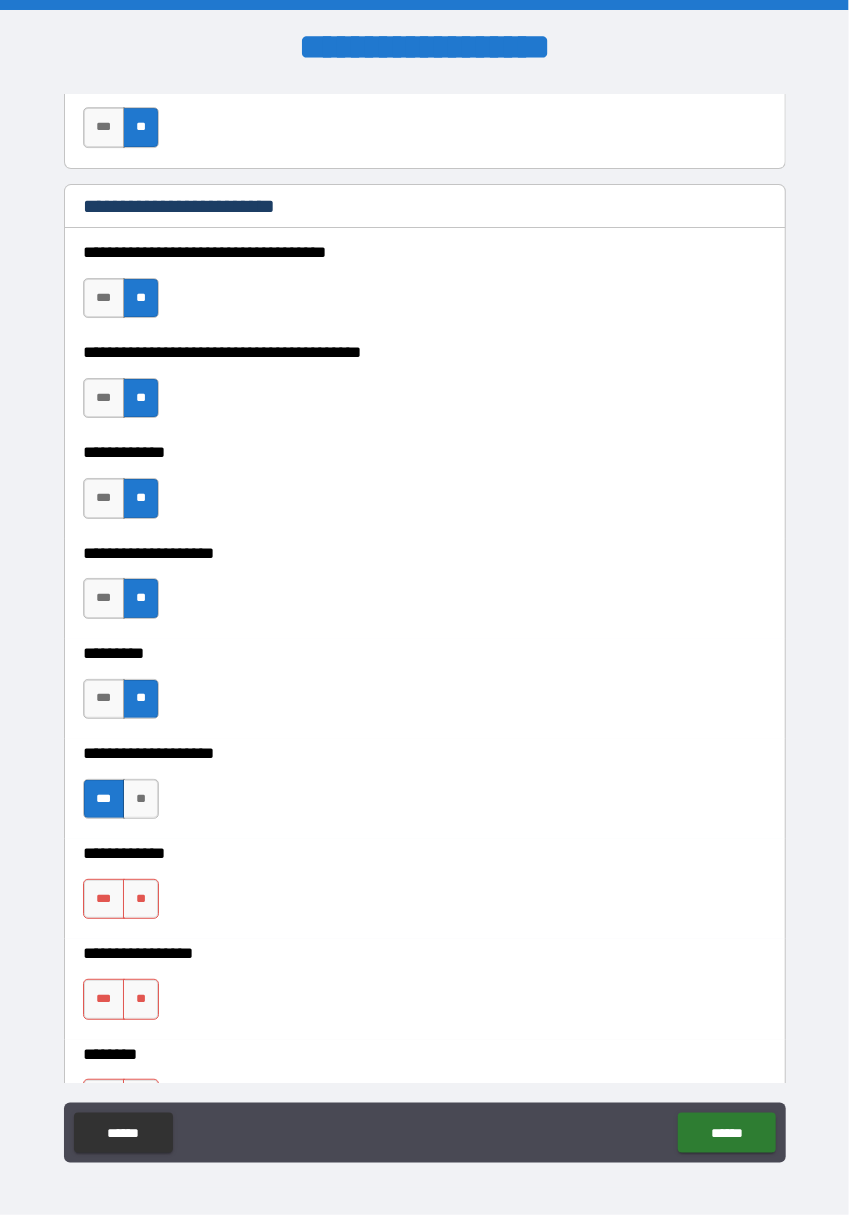 click on "**" at bounding box center [141, 899] 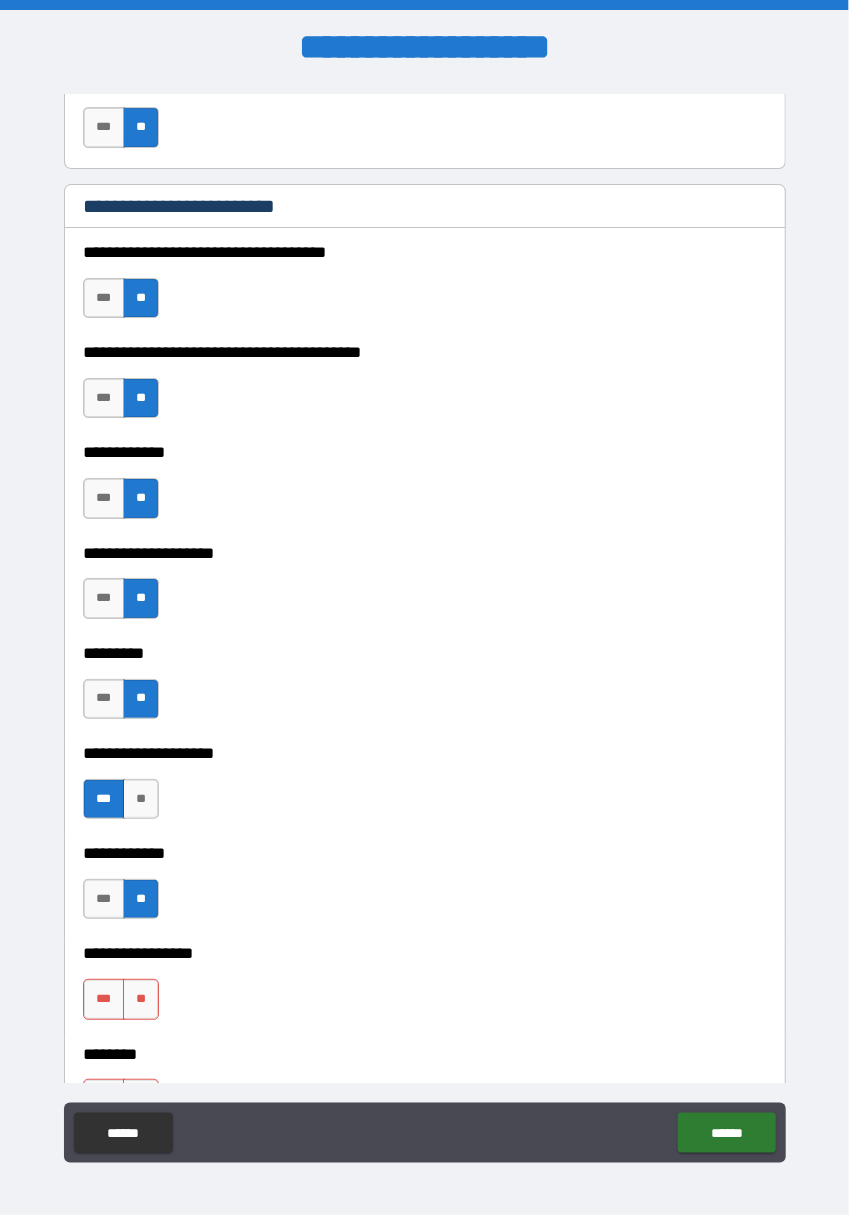 click on "***" at bounding box center [104, 999] 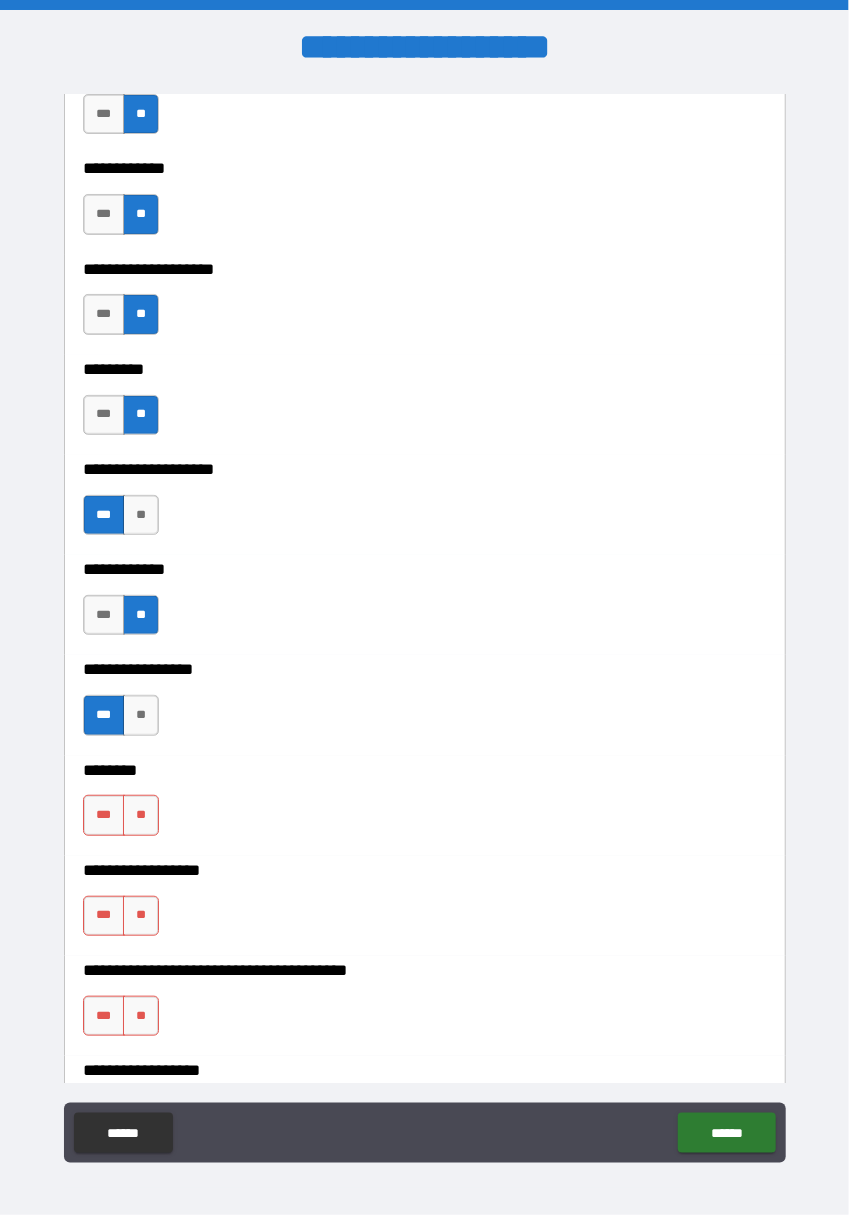 scroll, scrollTop: 7661, scrollLeft: 0, axis: vertical 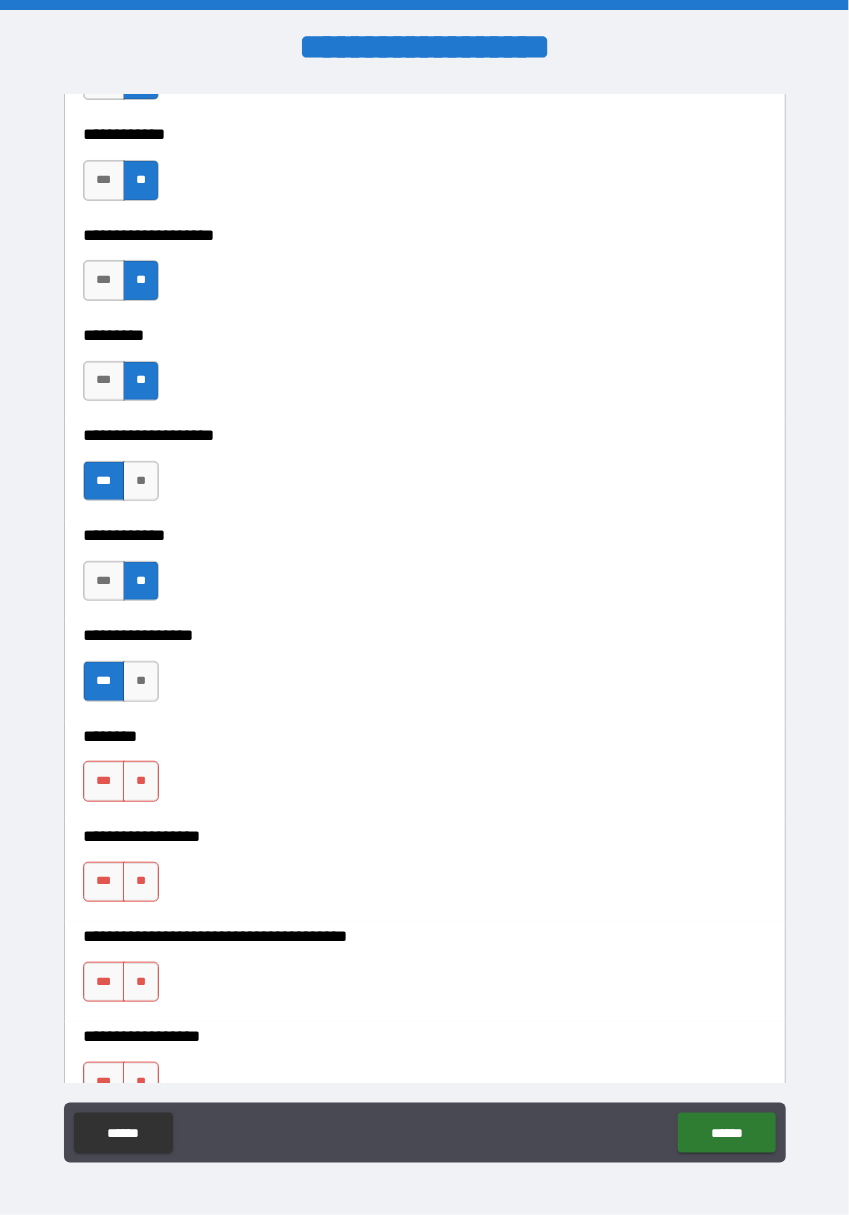 click on "**" at bounding box center [141, 781] 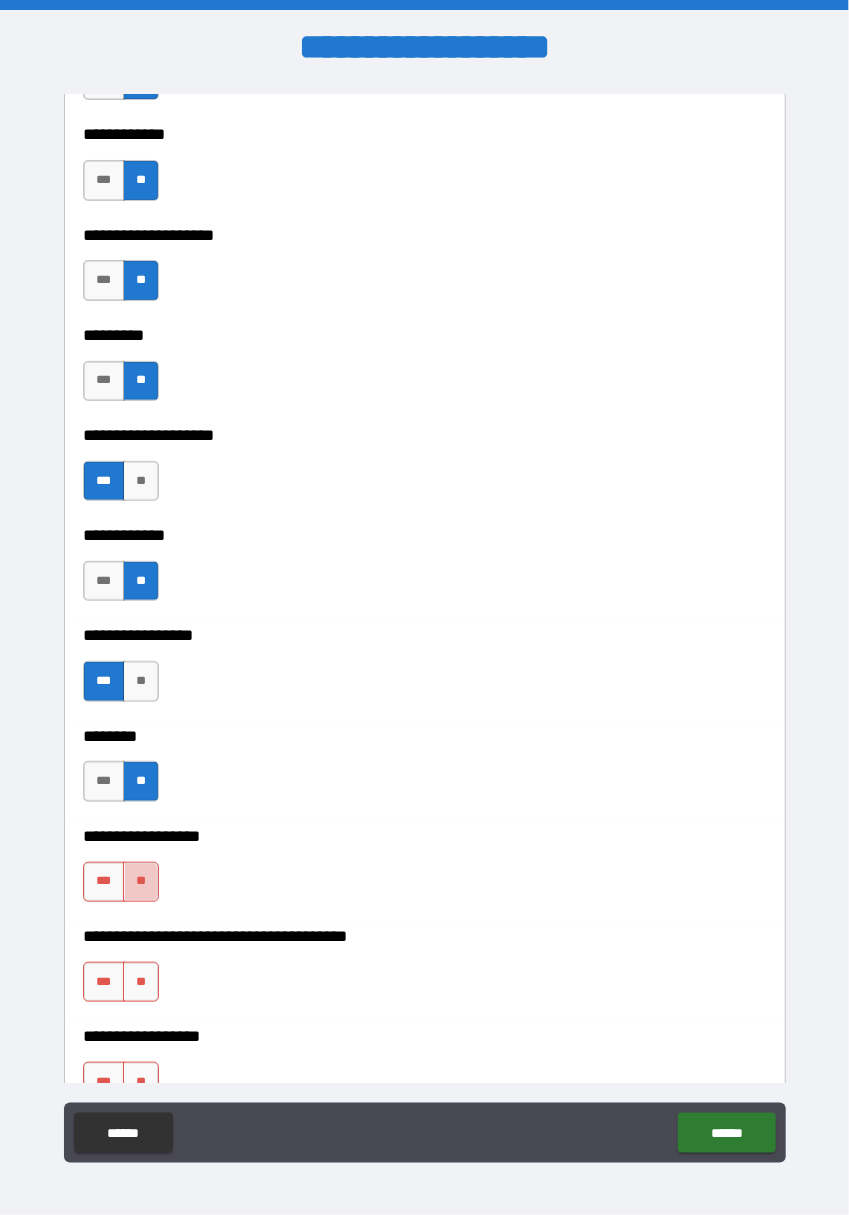 click on "**" at bounding box center (141, 882) 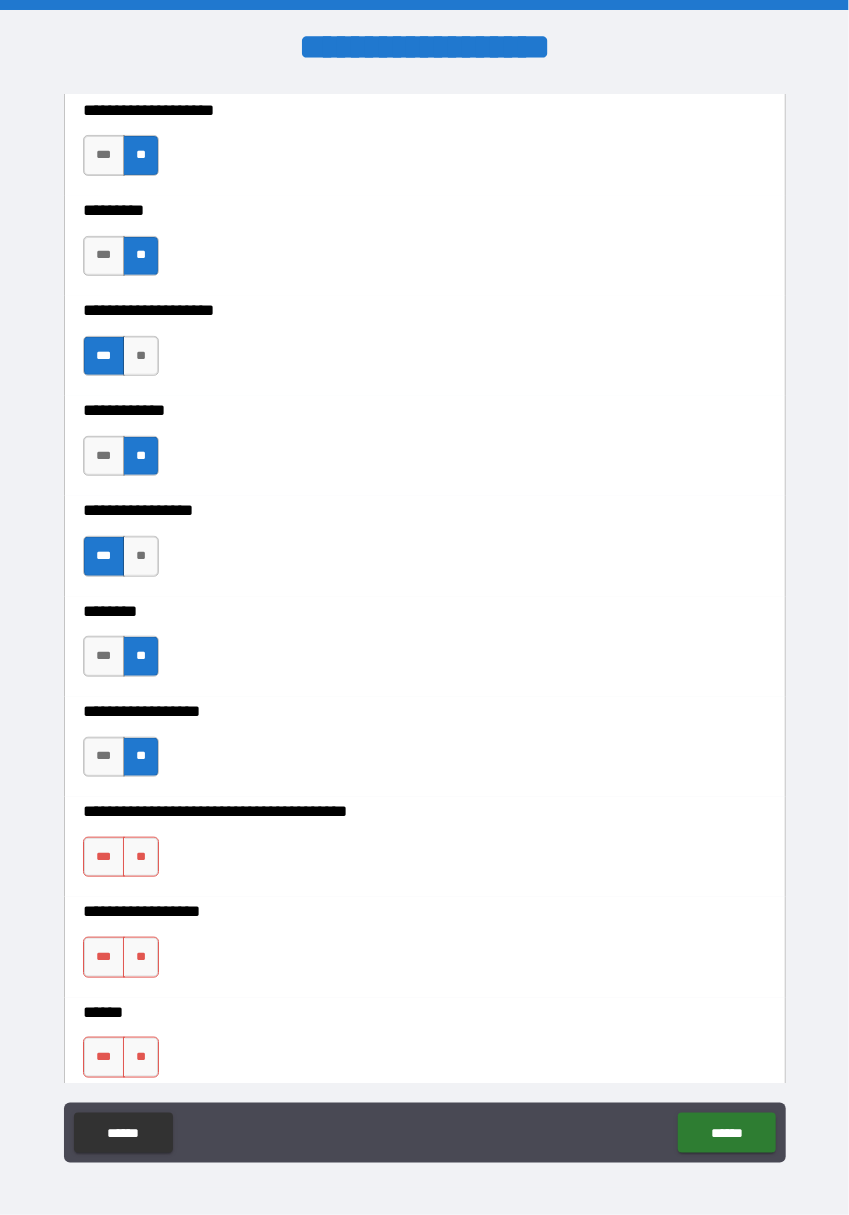 scroll, scrollTop: 7792, scrollLeft: 0, axis: vertical 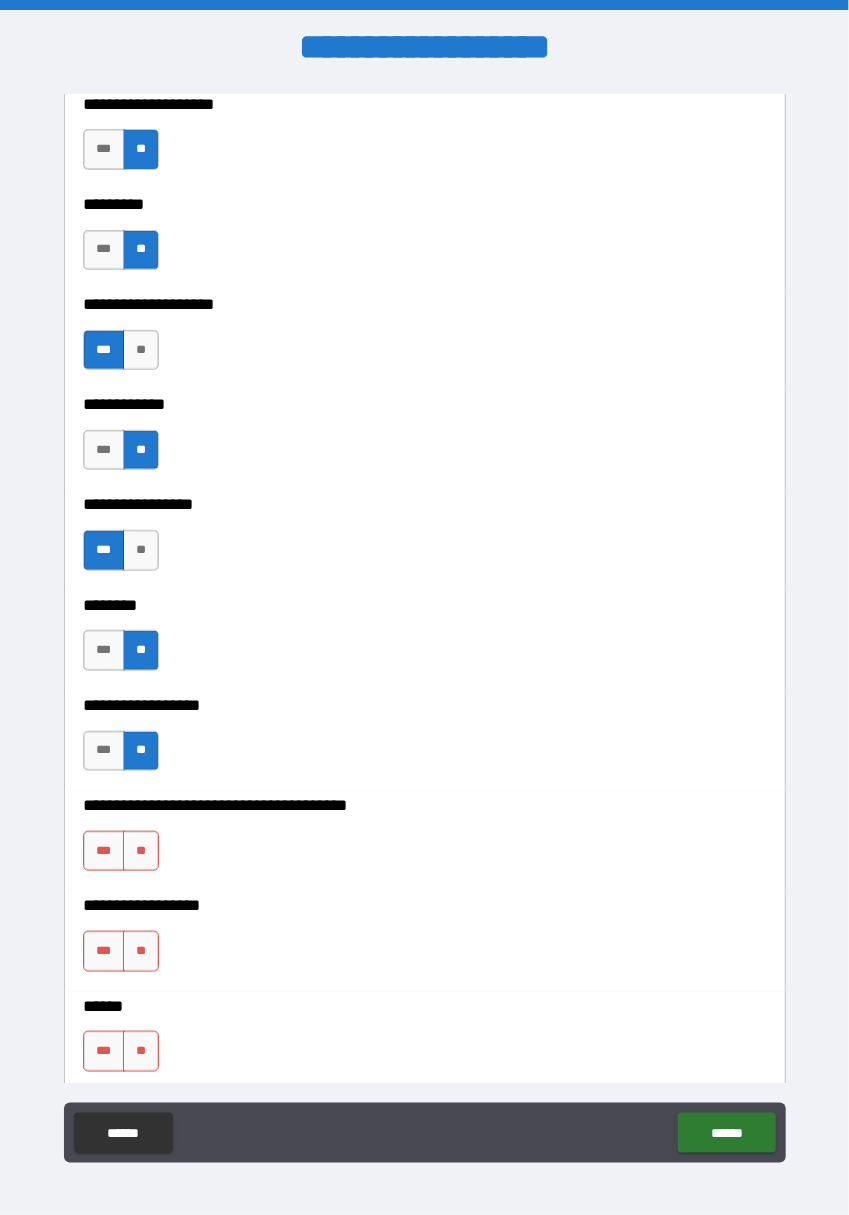 click on "**" at bounding box center [141, 851] 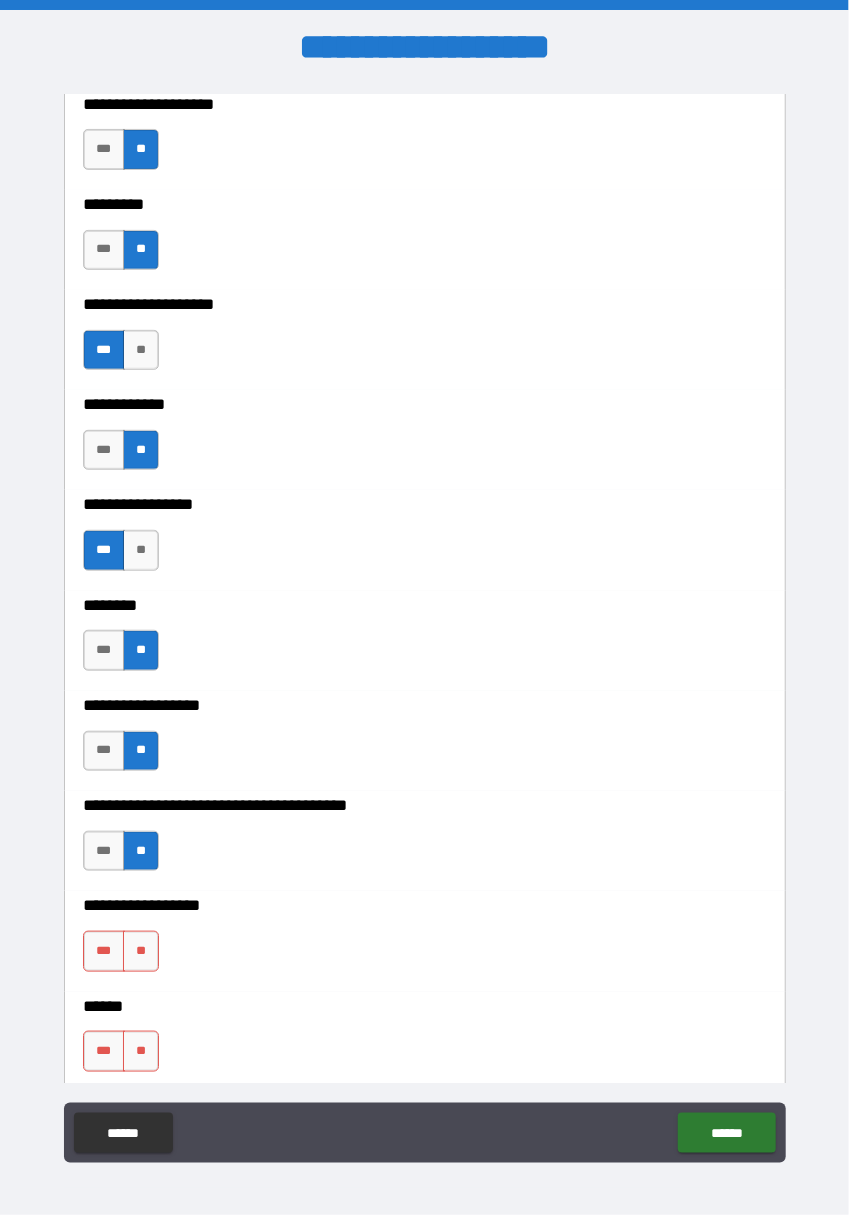 scroll, scrollTop: 7835, scrollLeft: 0, axis: vertical 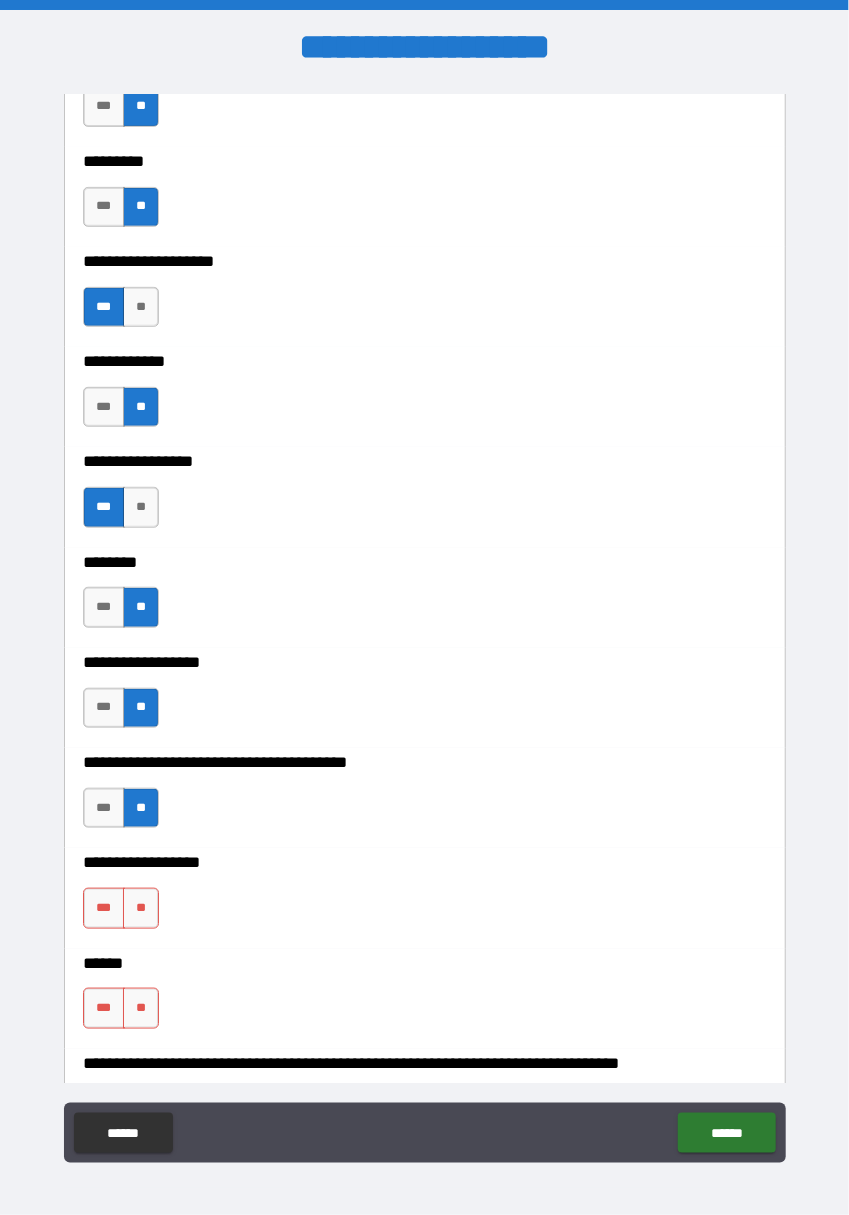 click on "**" at bounding box center [141, 908] 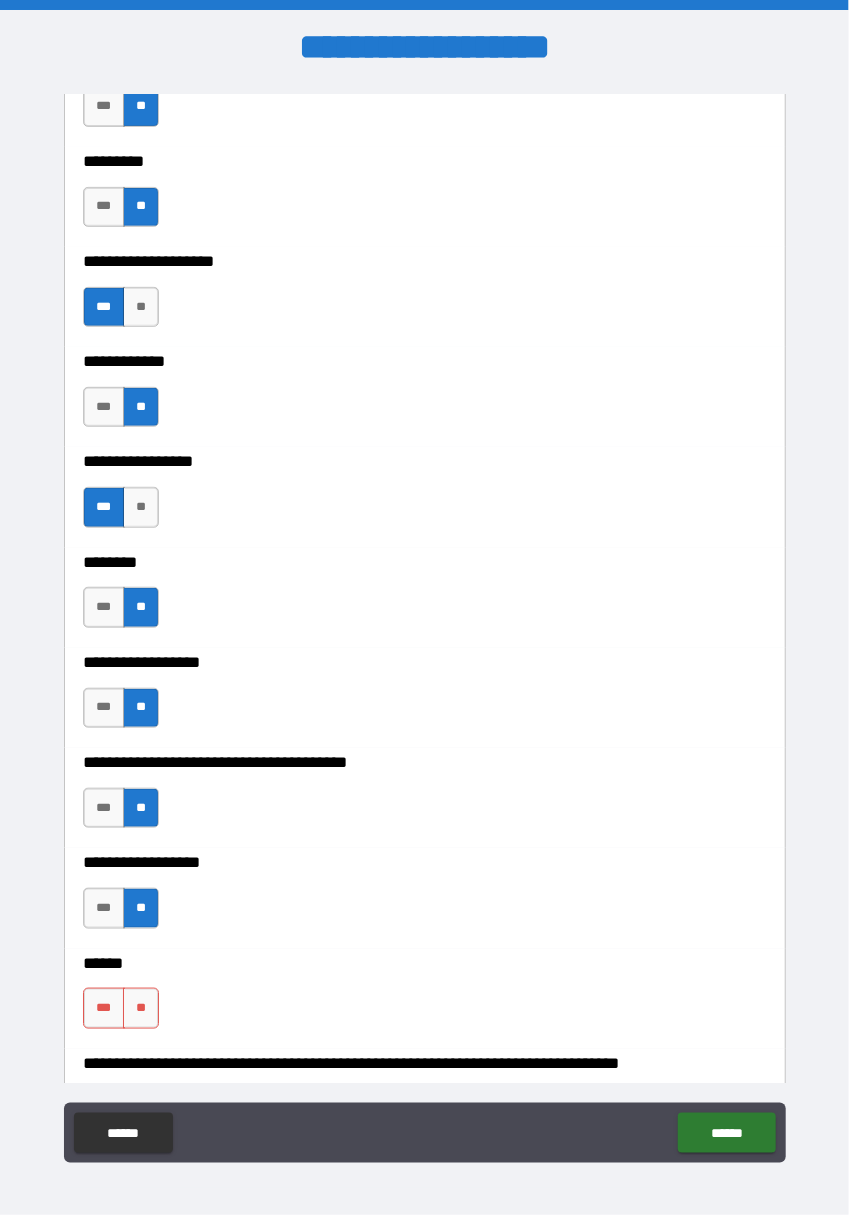 click on "**" at bounding box center (141, 1108) 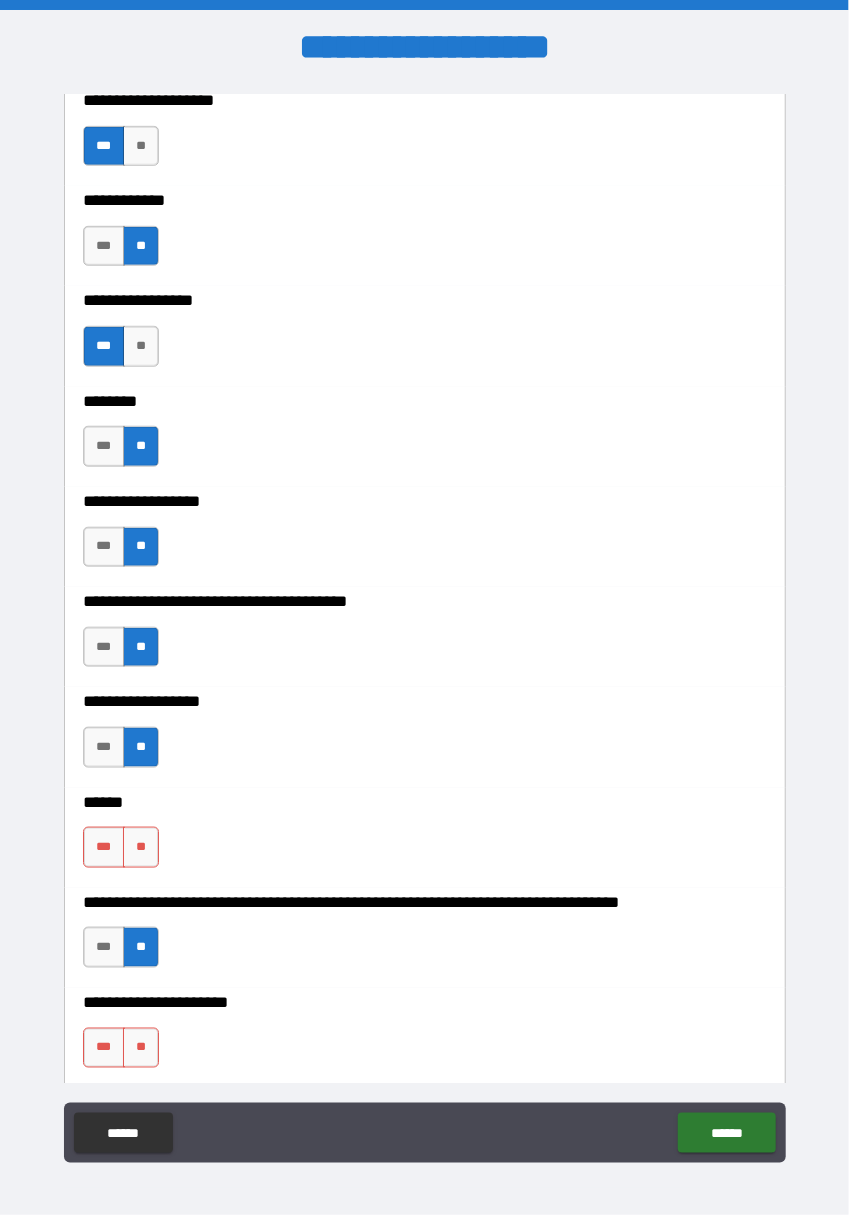 click on "**" at bounding box center [141, 847] 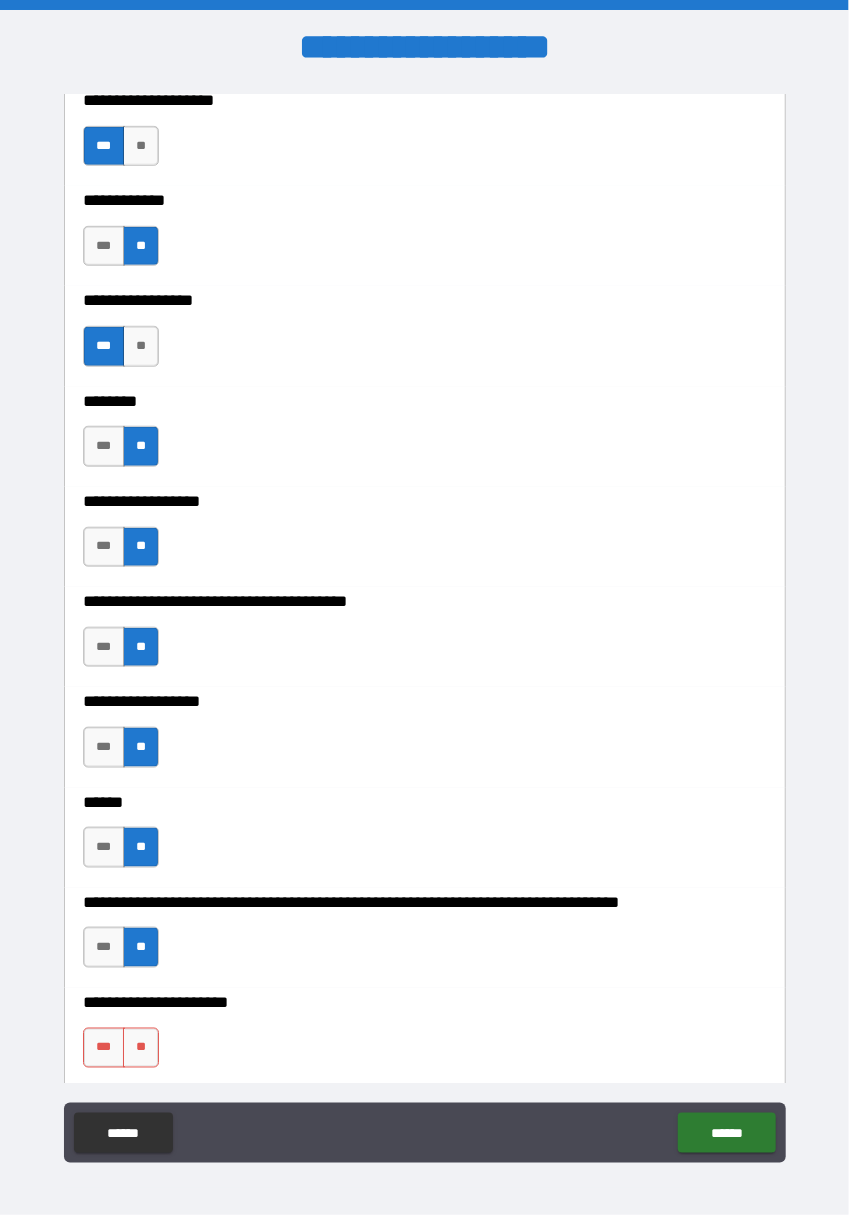 scroll, scrollTop: 8098, scrollLeft: 0, axis: vertical 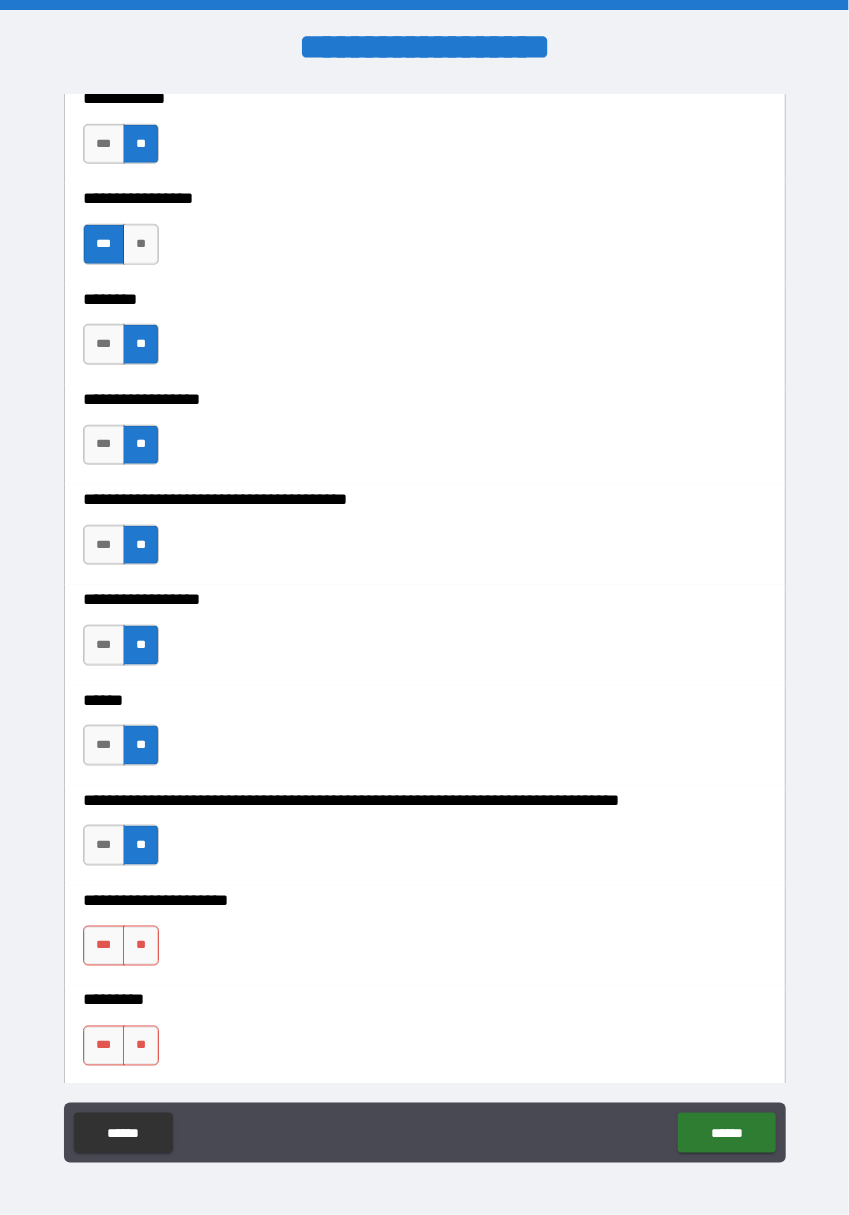 click on "**" at bounding box center [141, 946] 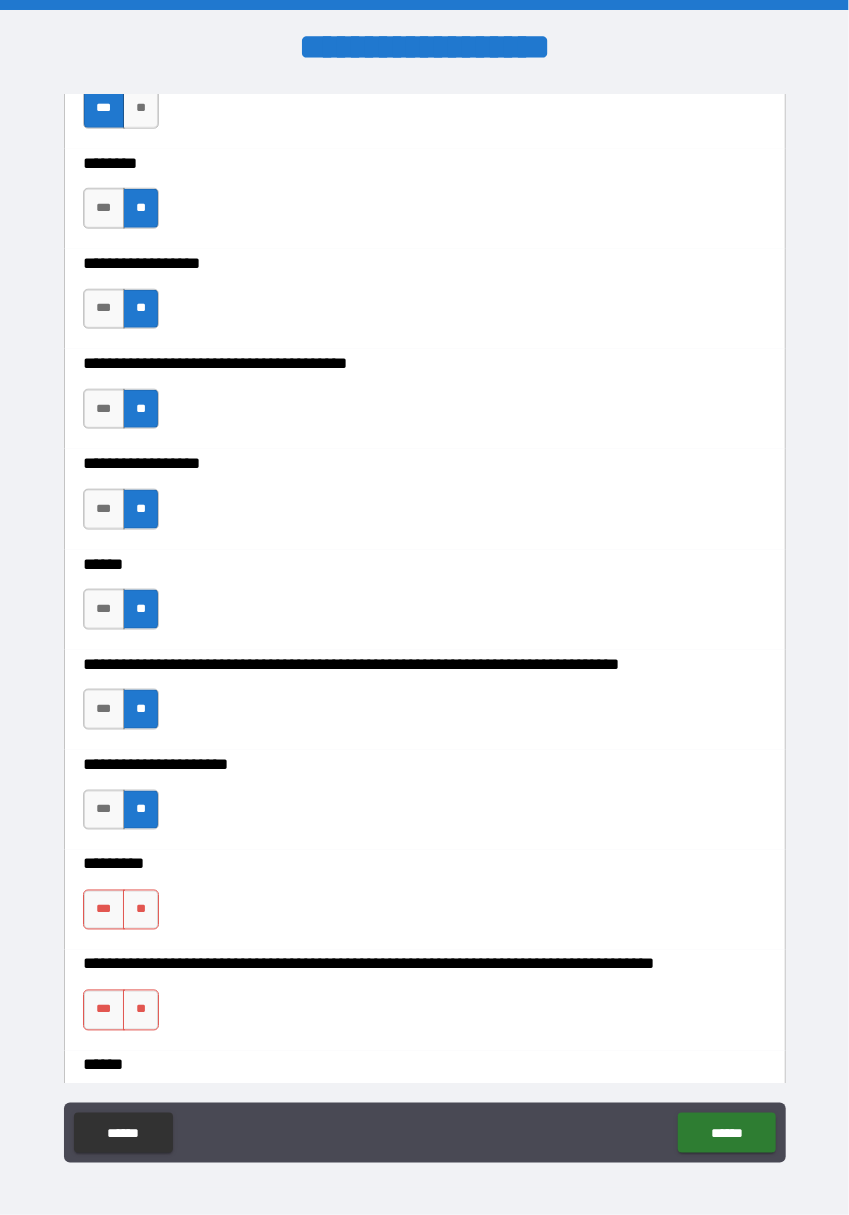 scroll, scrollTop: 8287, scrollLeft: 0, axis: vertical 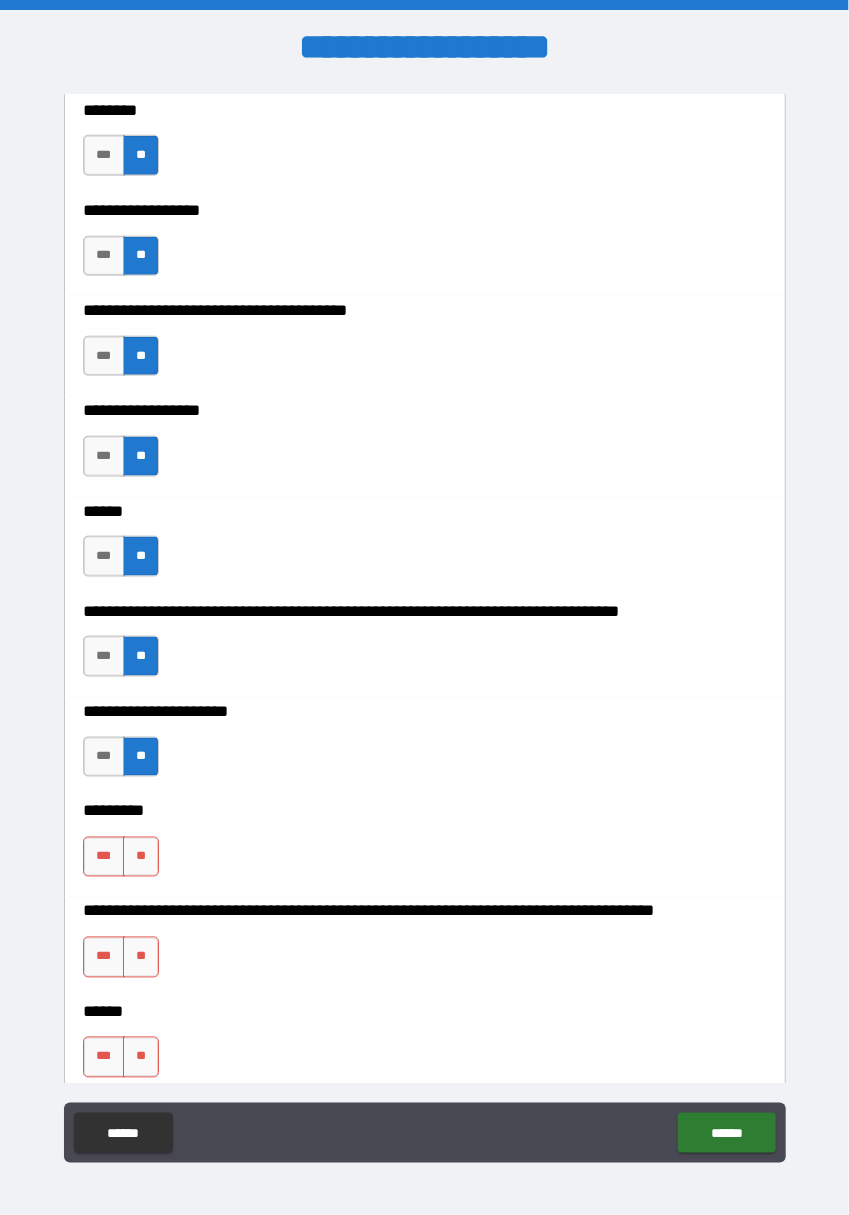 click on "**" at bounding box center [141, 857] 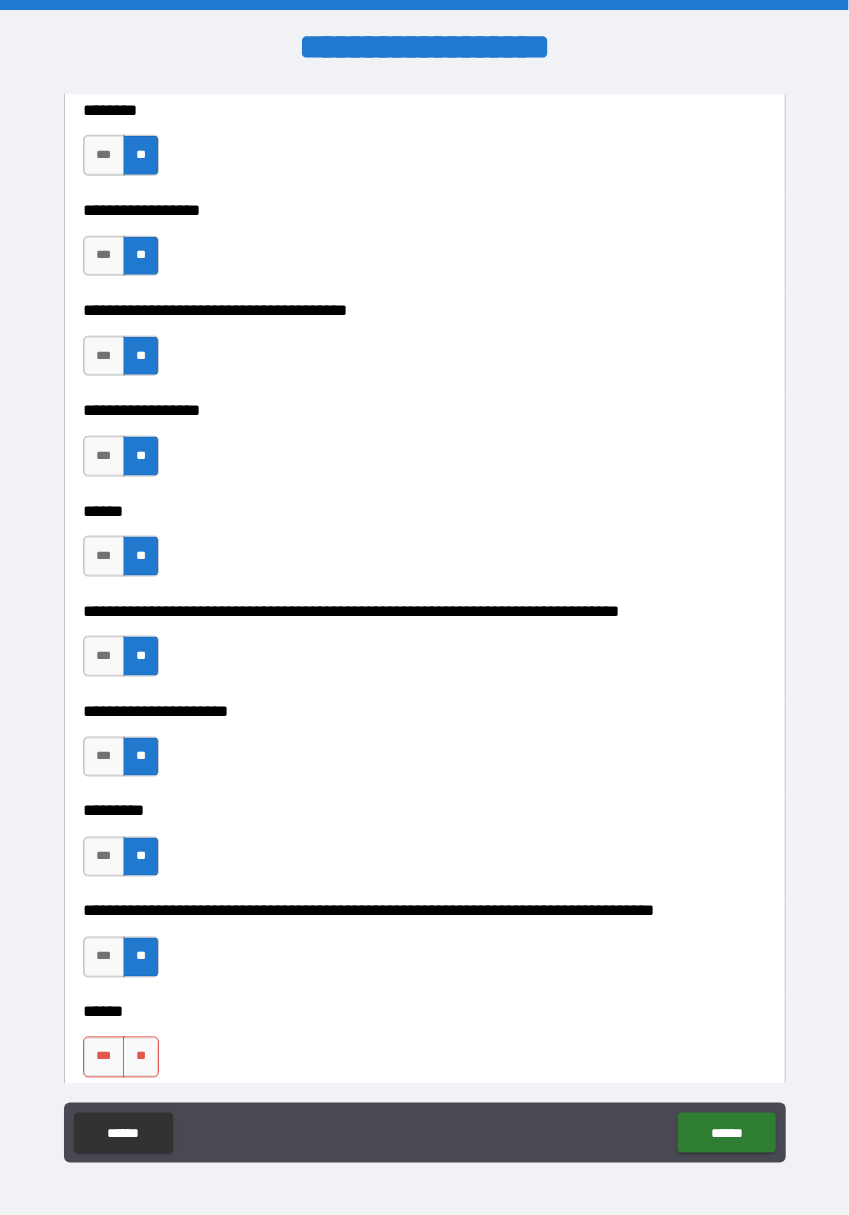 scroll, scrollTop: 8363, scrollLeft: 0, axis: vertical 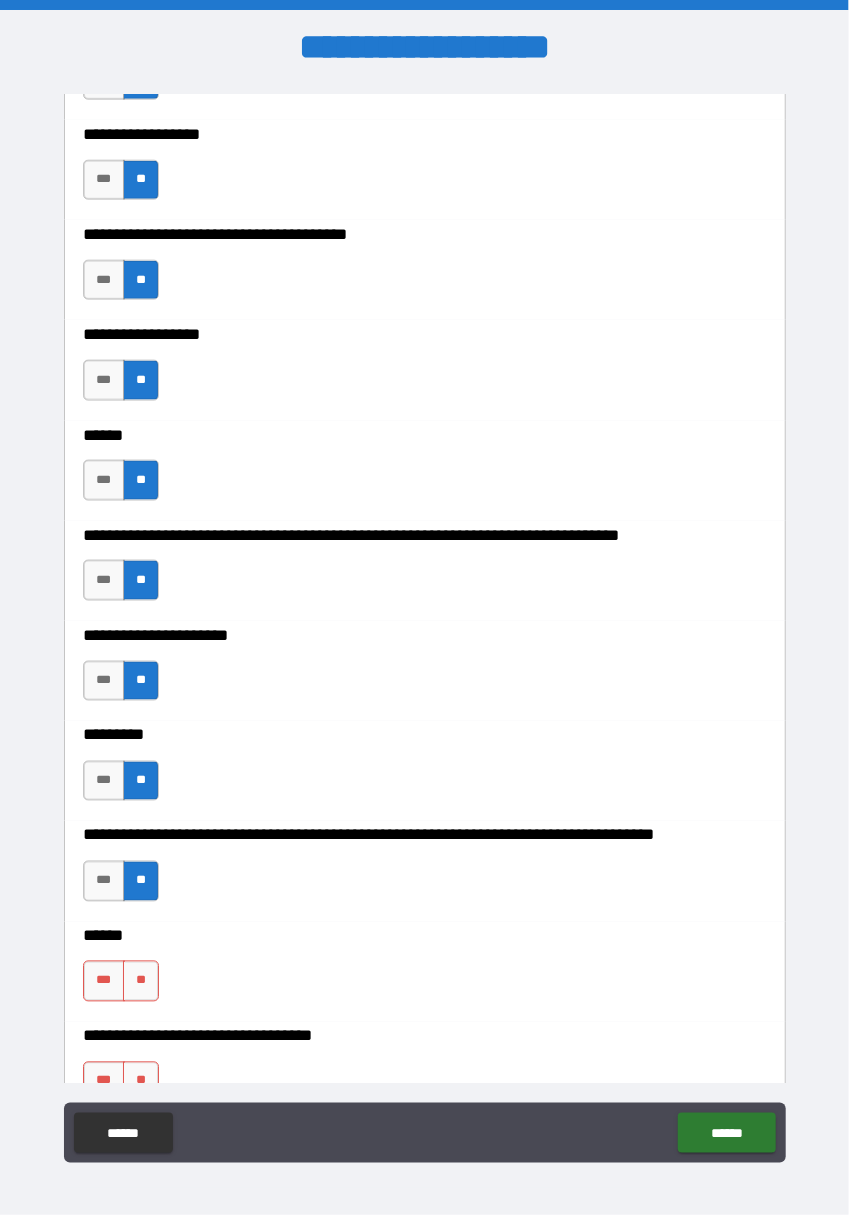 click on "**" at bounding box center [141, 981] 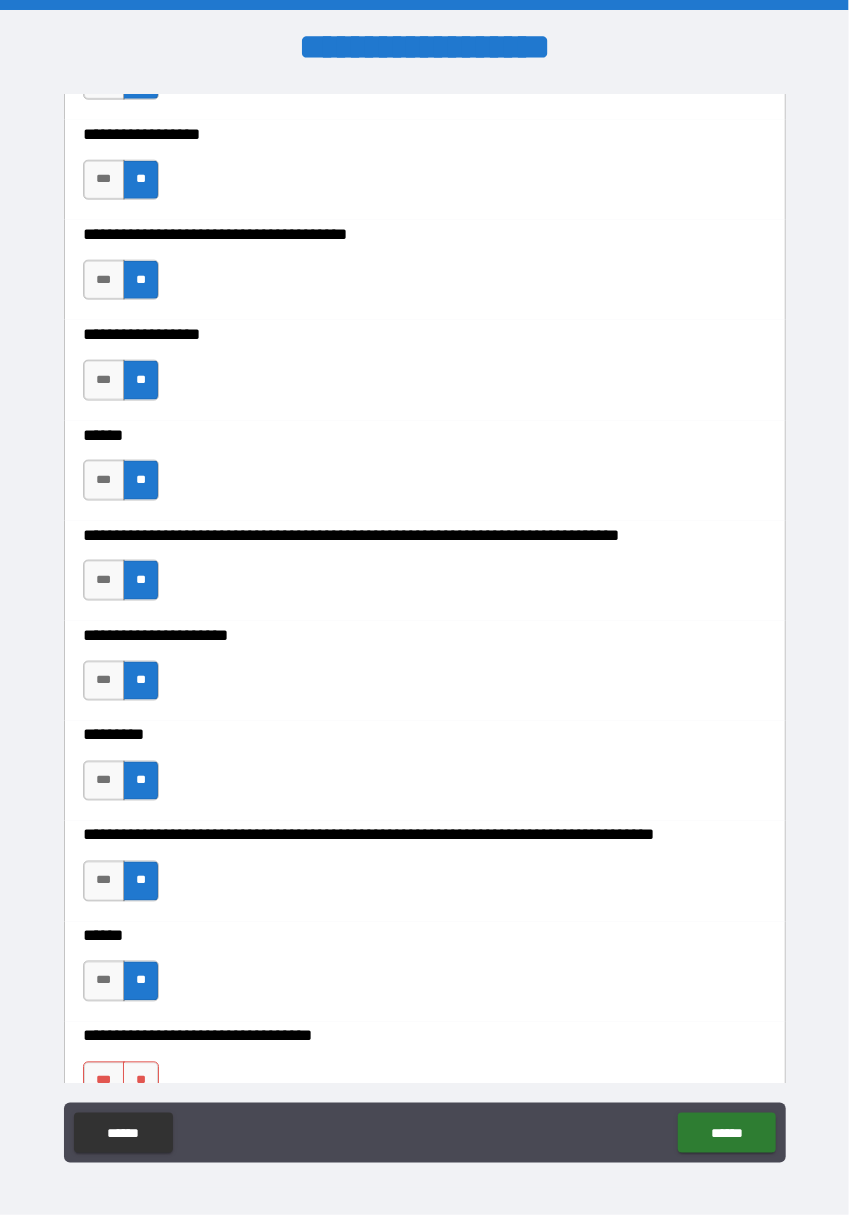 scroll, scrollTop: 8566, scrollLeft: 0, axis: vertical 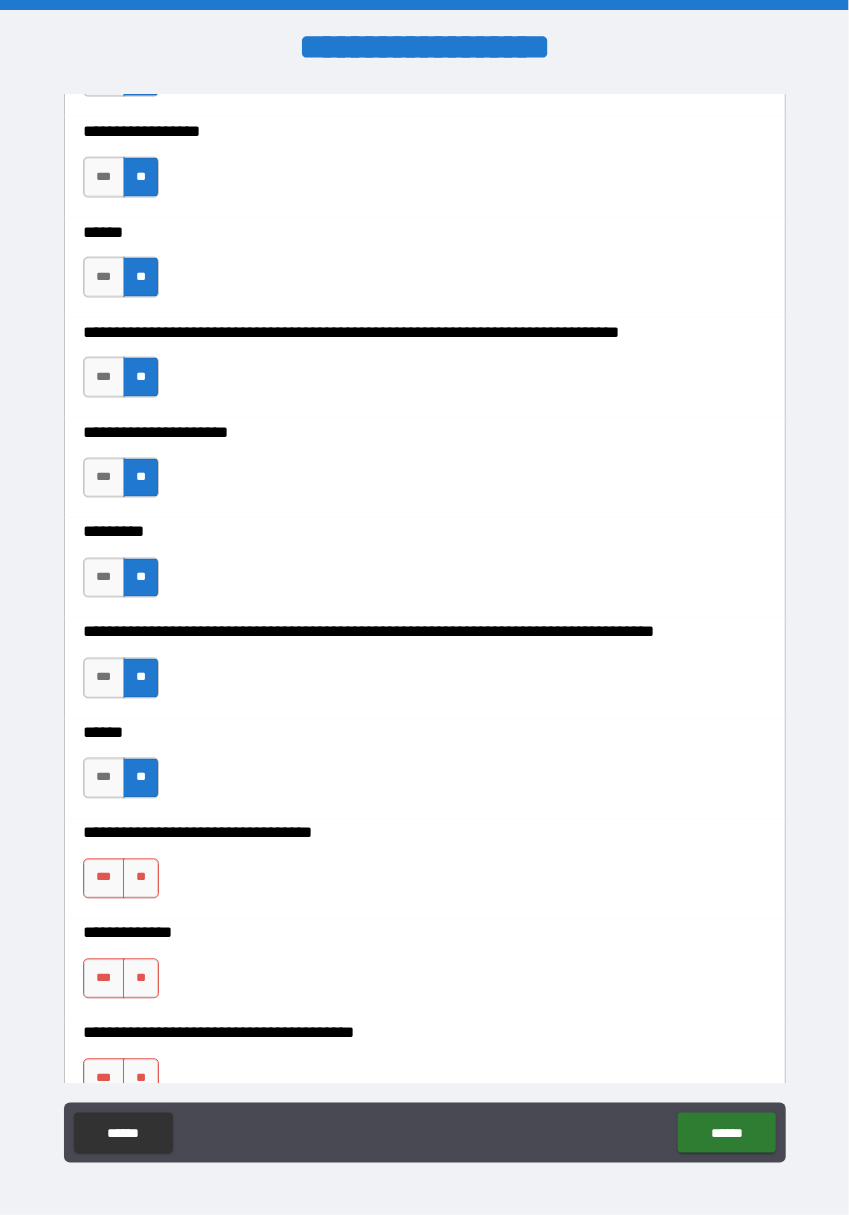 click on "**" at bounding box center [141, 879] 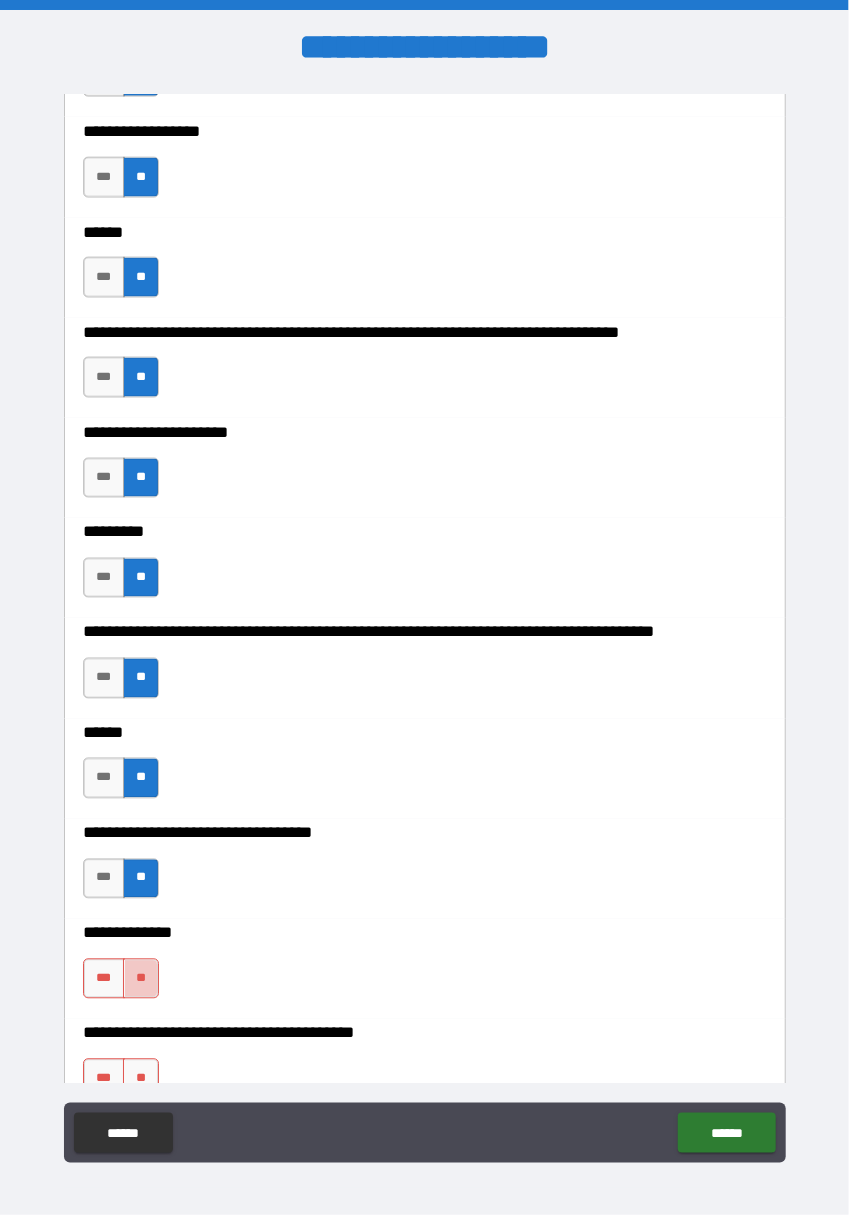 click on "**" at bounding box center [141, 979] 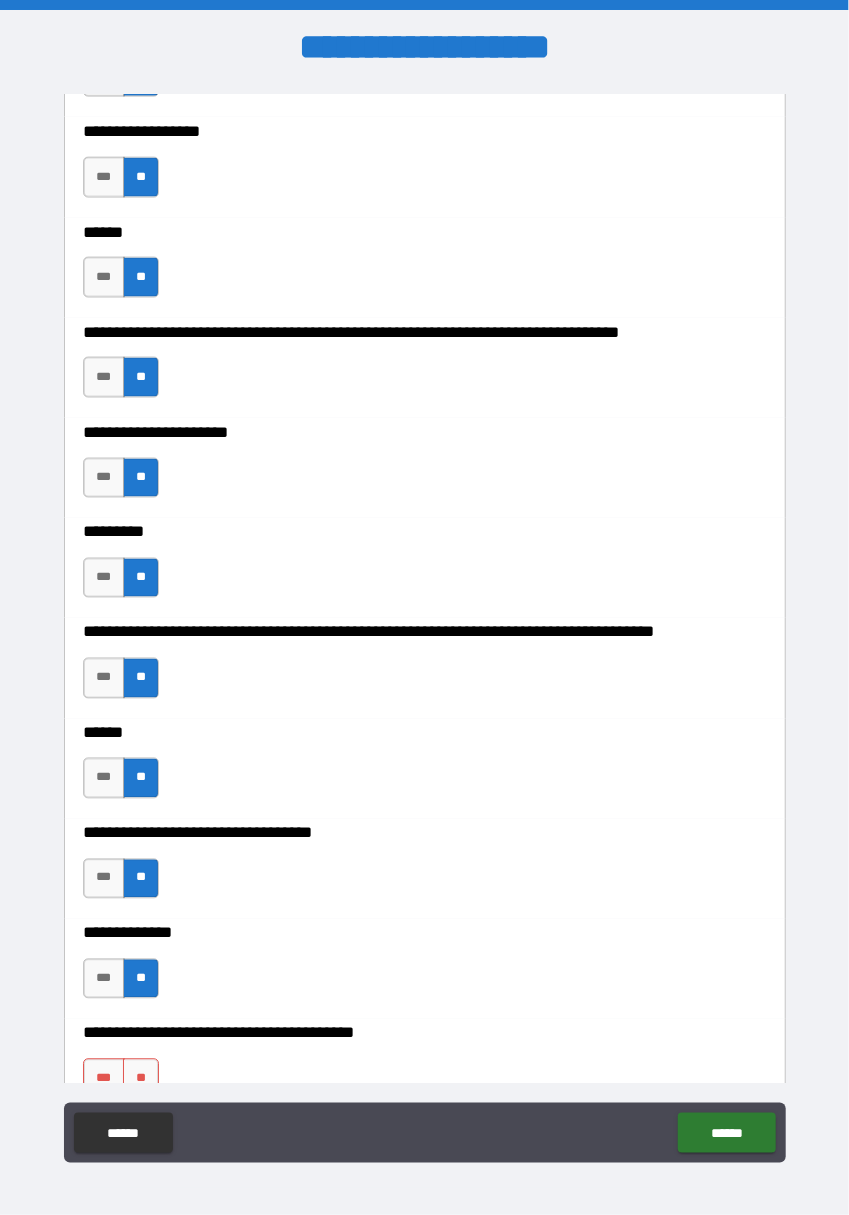 scroll, scrollTop: 8731, scrollLeft: 0, axis: vertical 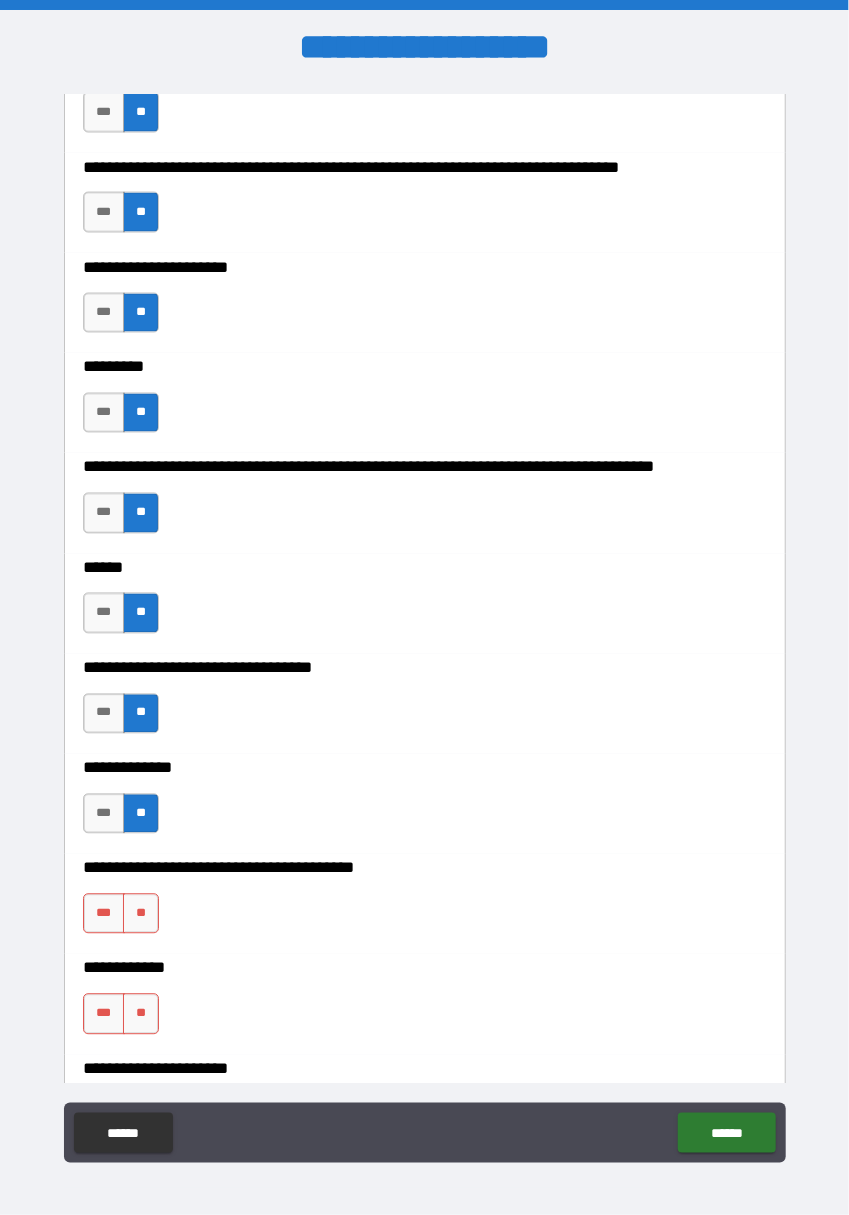 click on "**" at bounding box center (141, 914) 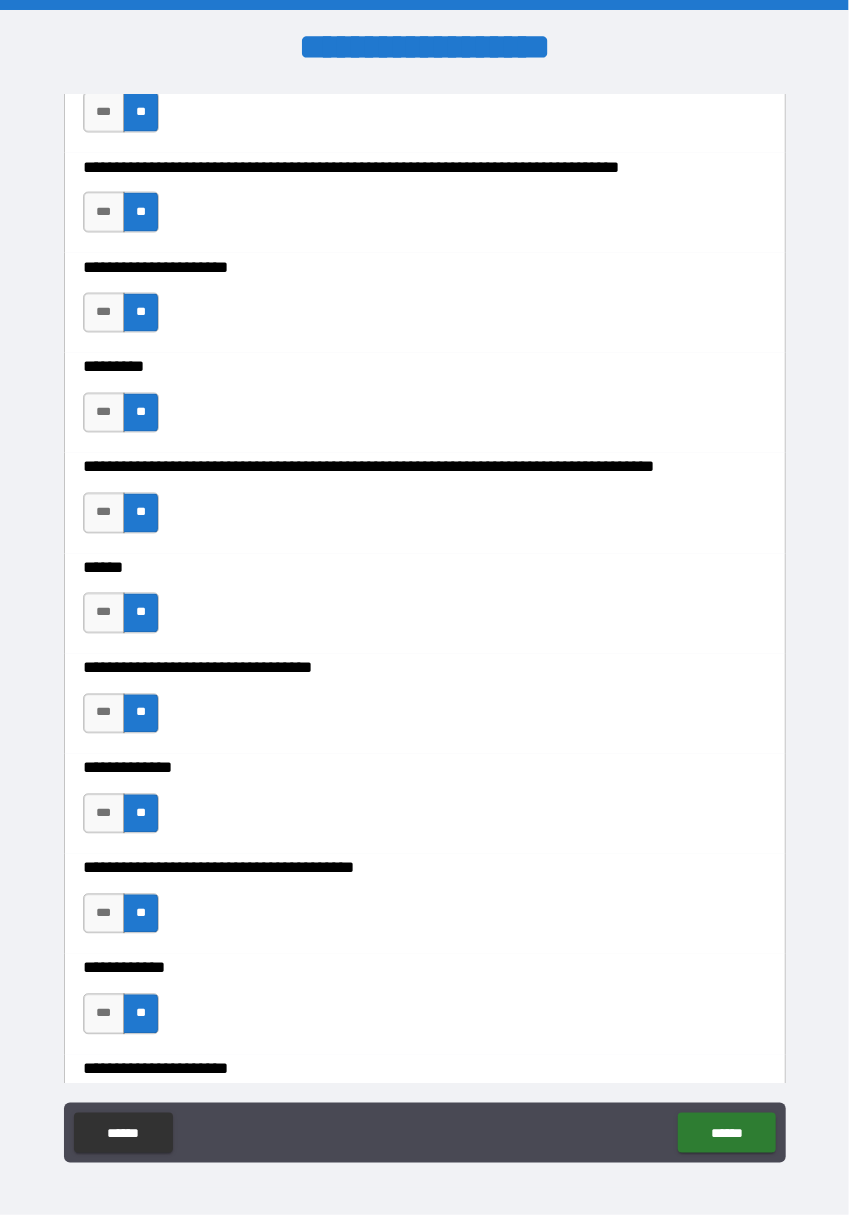 scroll, scrollTop: 8906, scrollLeft: 0, axis: vertical 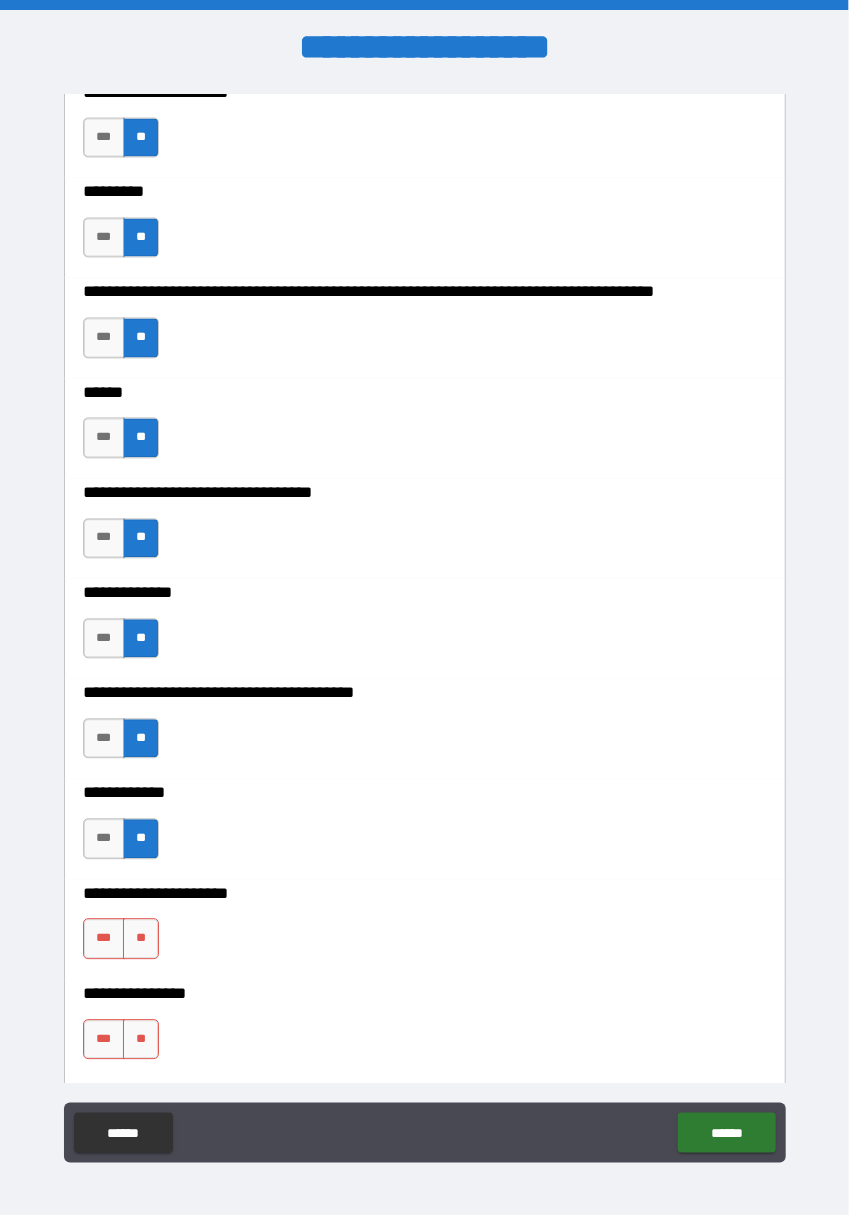 click on "**" at bounding box center [141, 839] 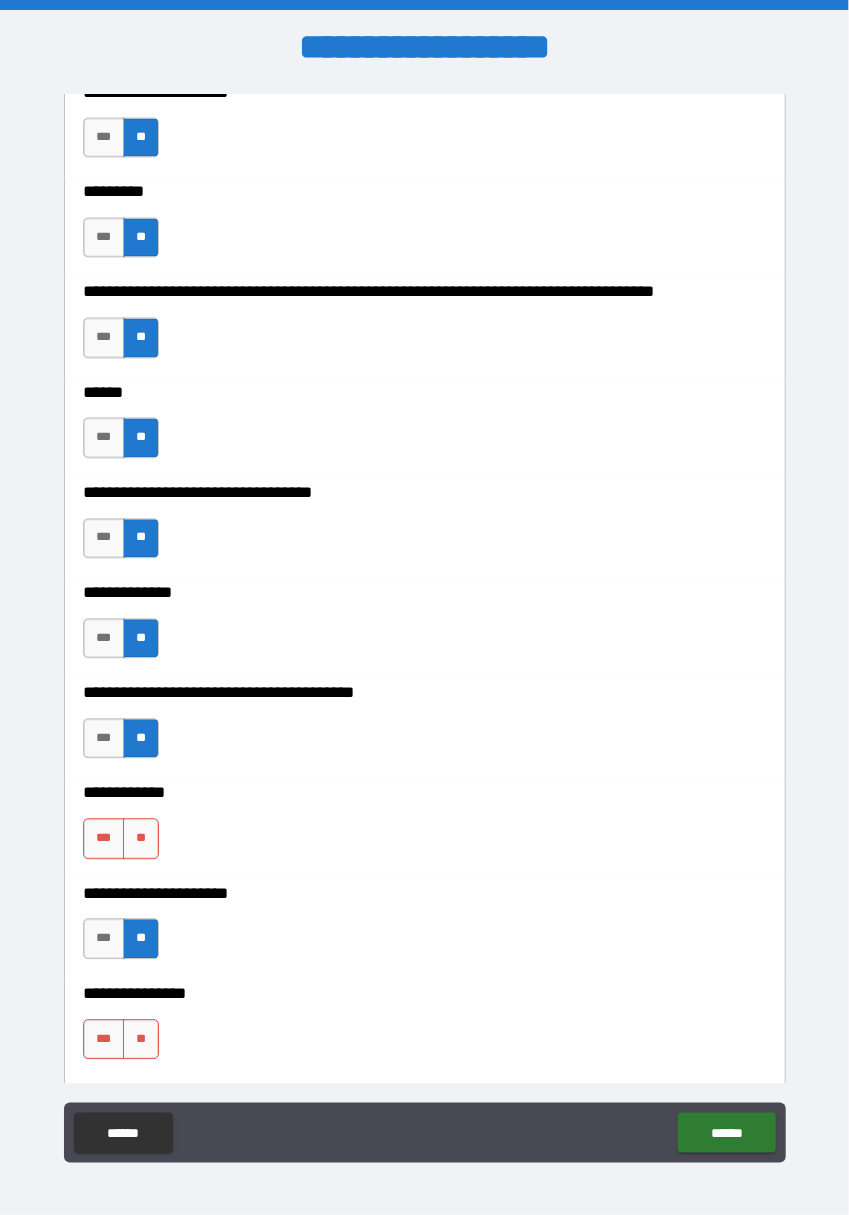 scroll, scrollTop: 9064, scrollLeft: 0, axis: vertical 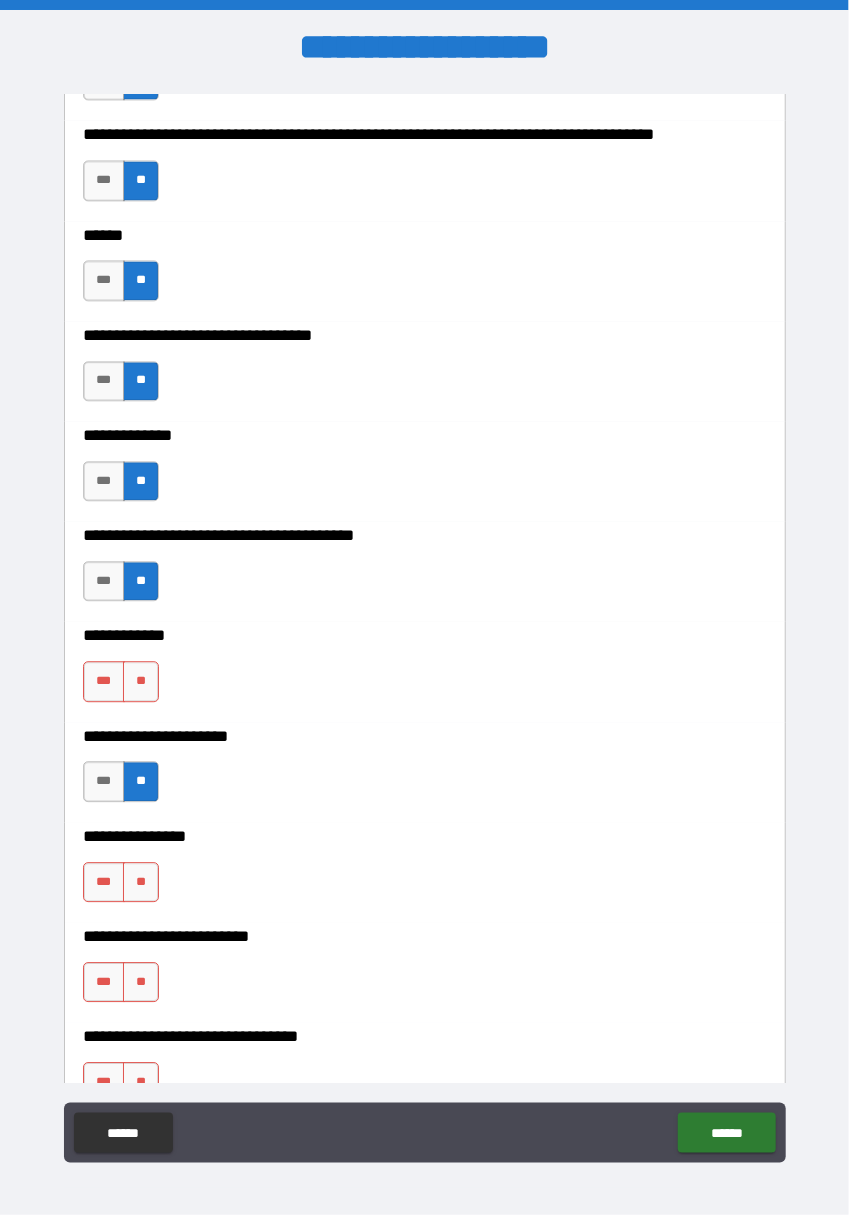 click on "**" at bounding box center (141, 681) 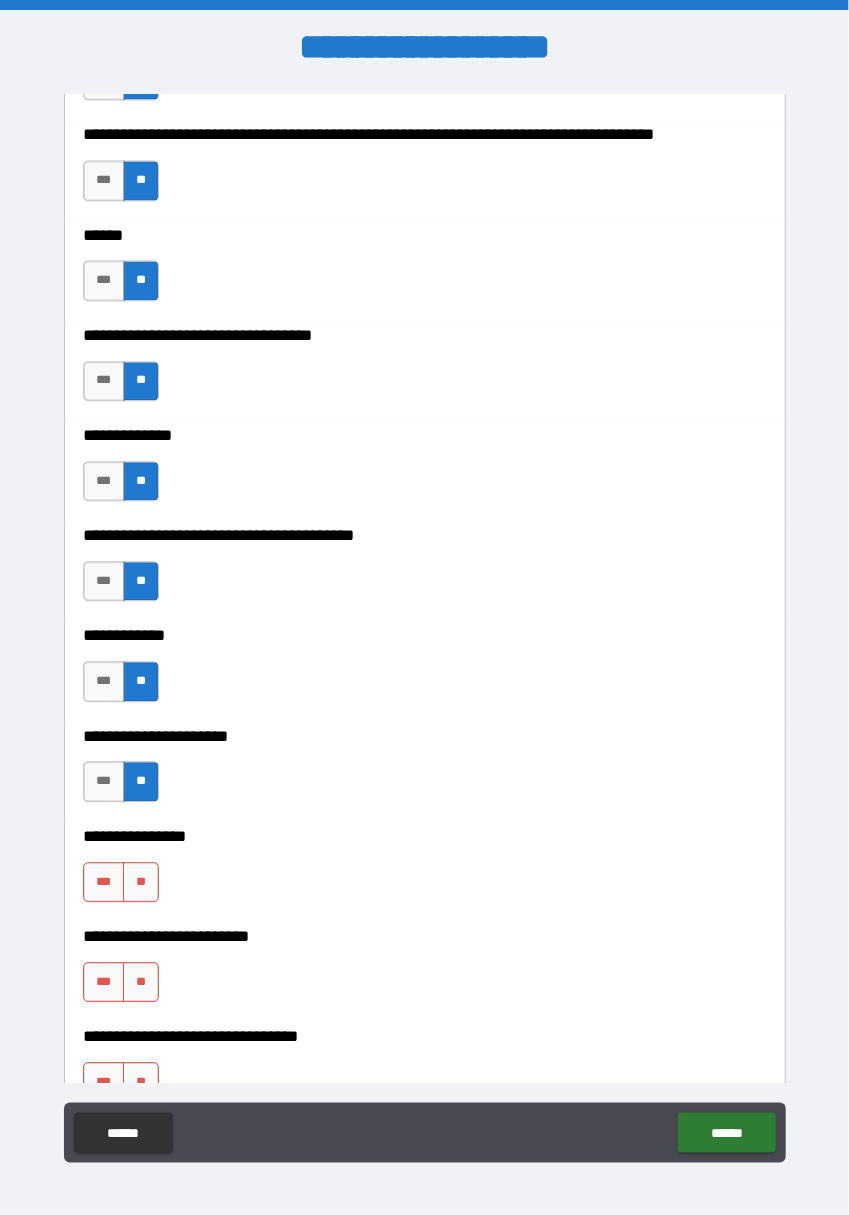 click on "**" at bounding box center (141, 882) 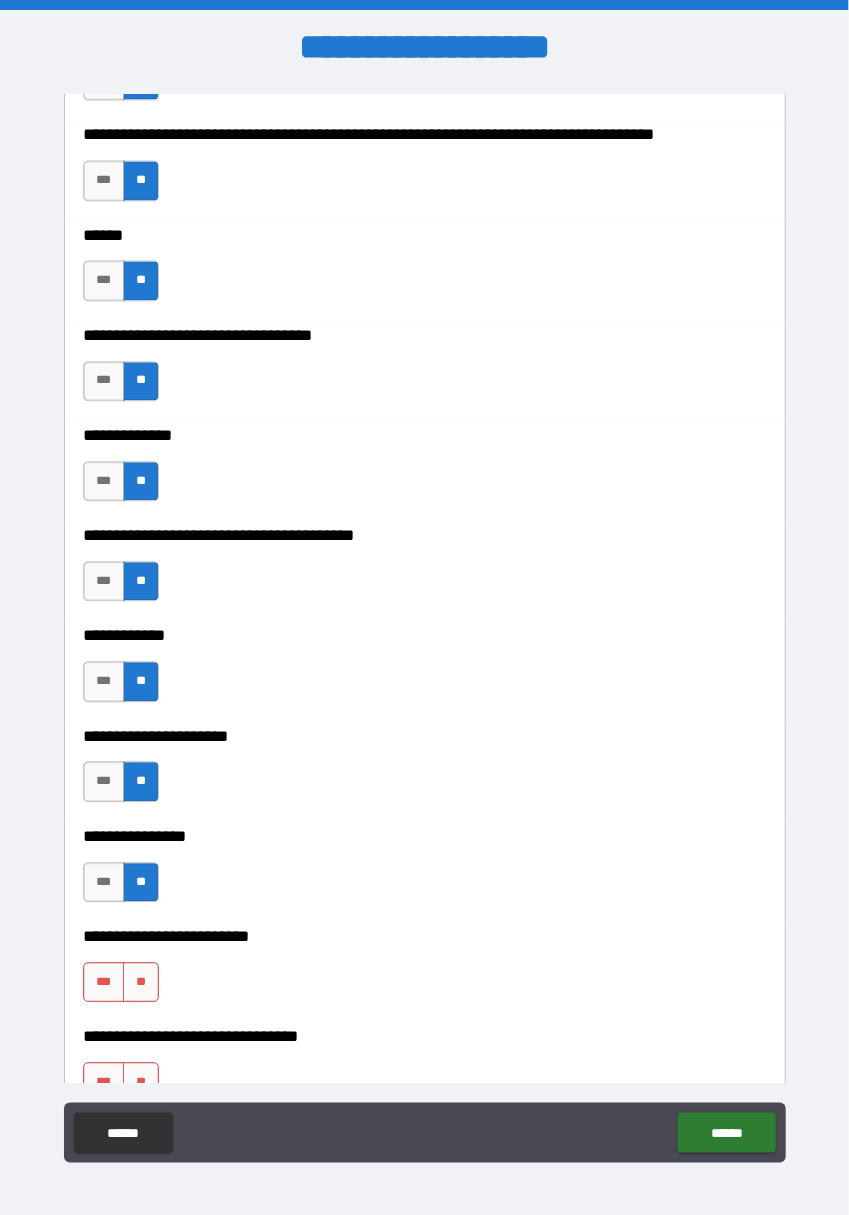 scroll, scrollTop: 9184, scrollLeft: 0, axis: vertical 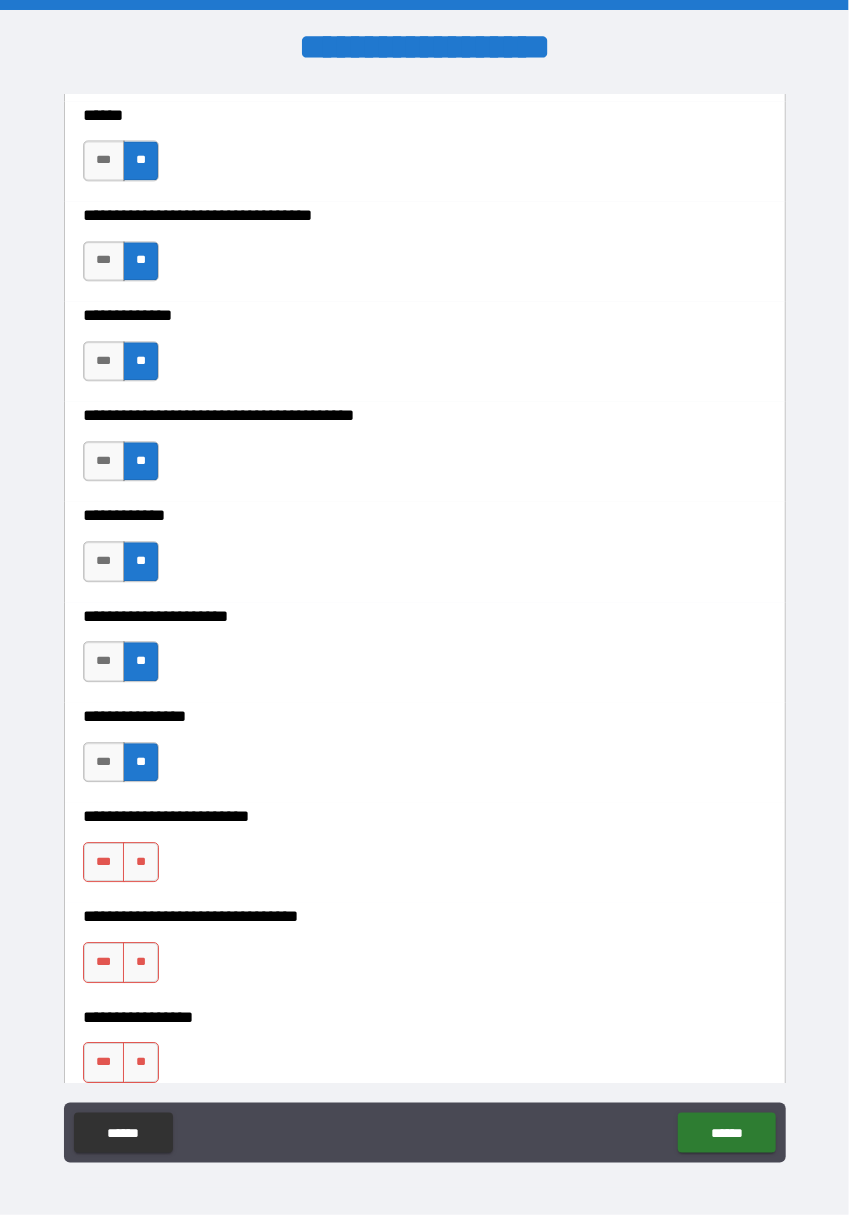 click on "**" at bounding box center (141, 862) 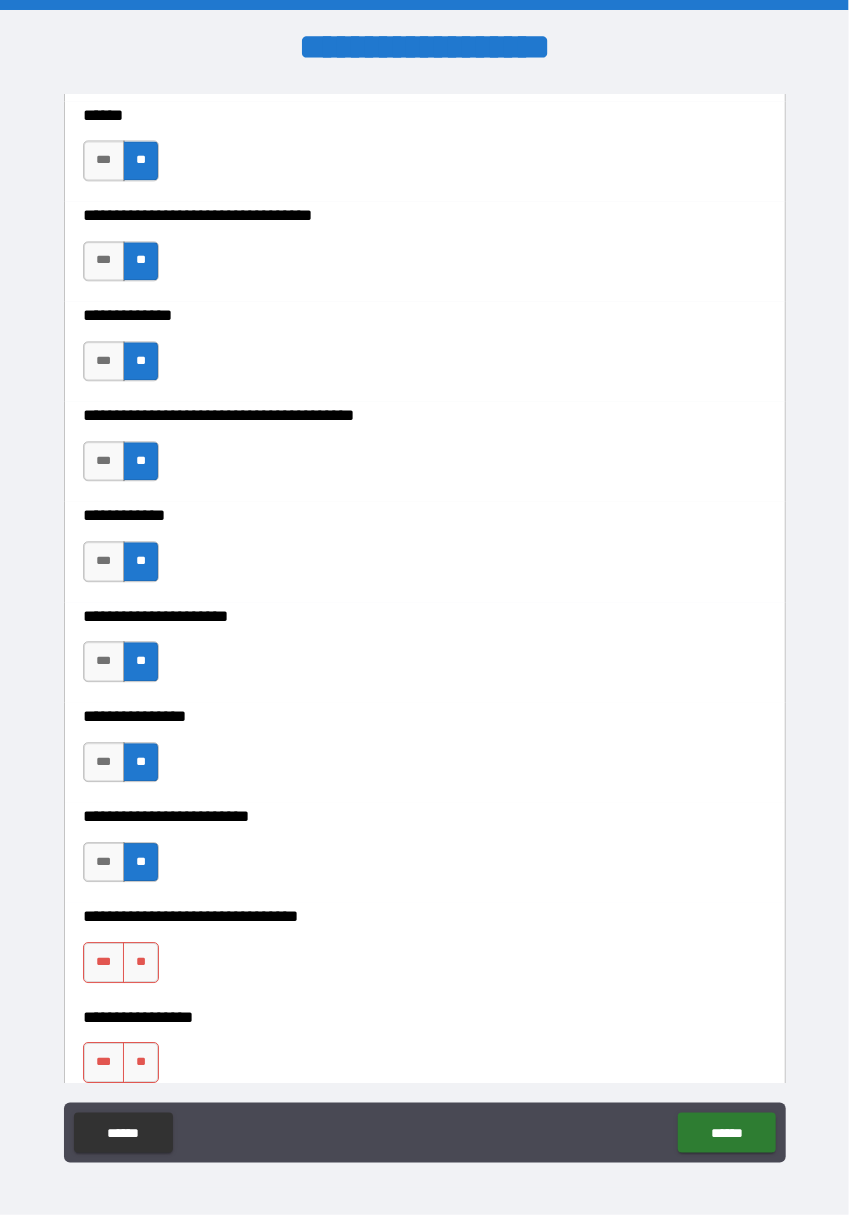 scroll, scrollTop: 9240, scrollLeft: 0, axis: vertical 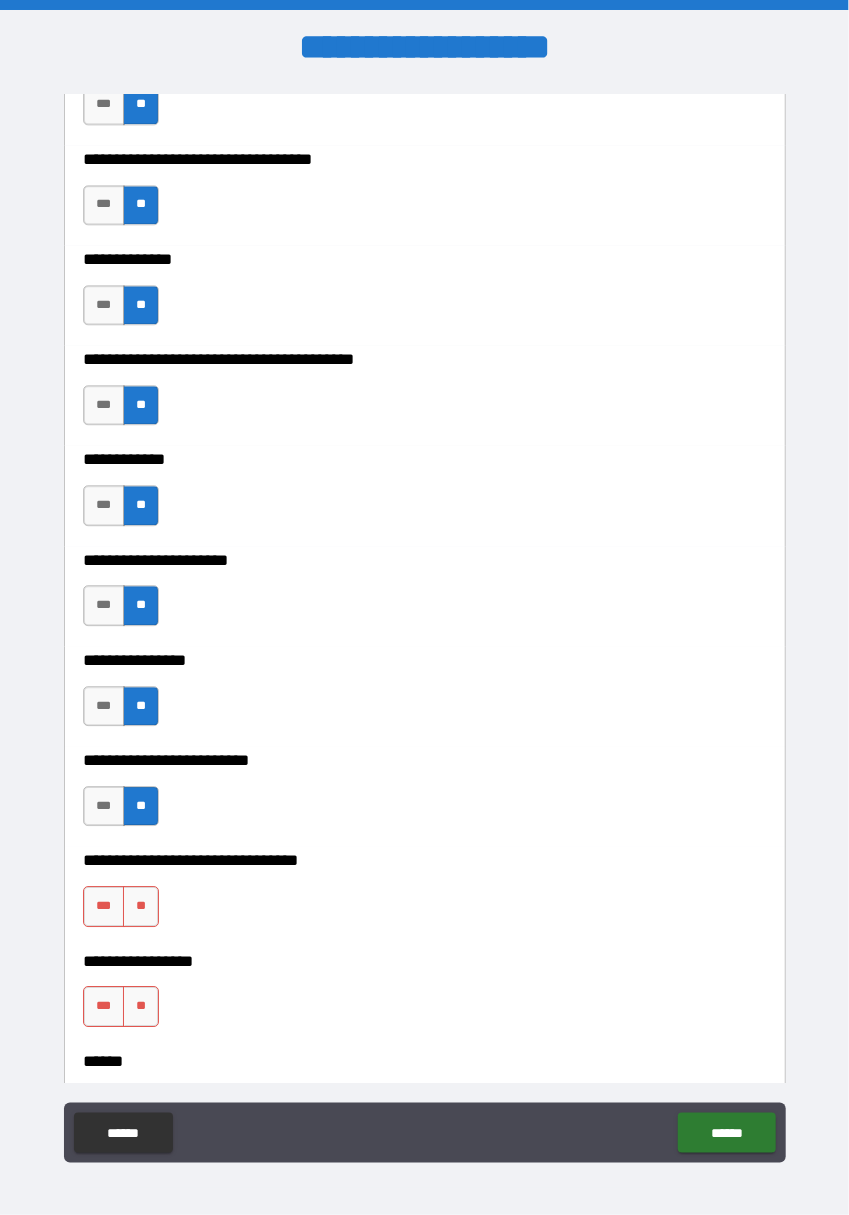 click on "**" at bounding box center [141, 906] 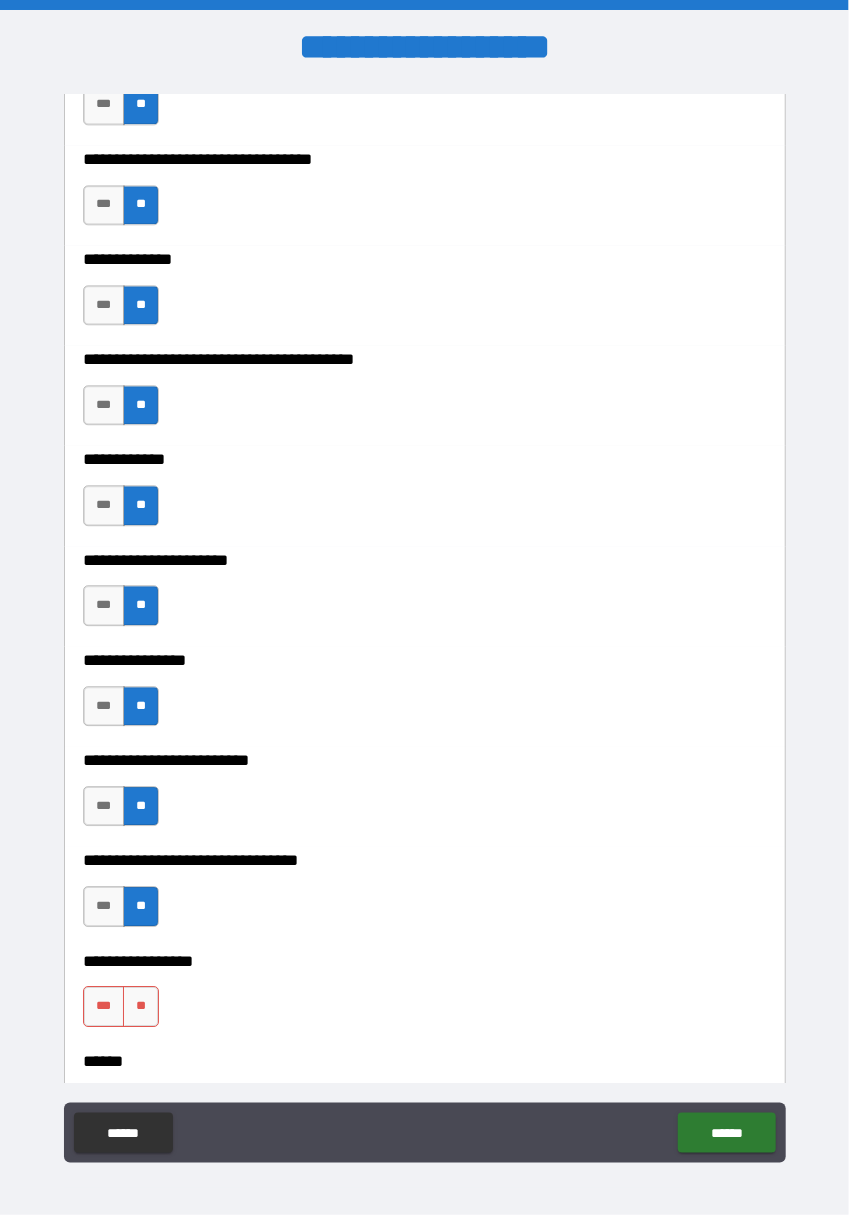 scroll, scrollTop: 9304, scrollLeft: 0, axis: vertical 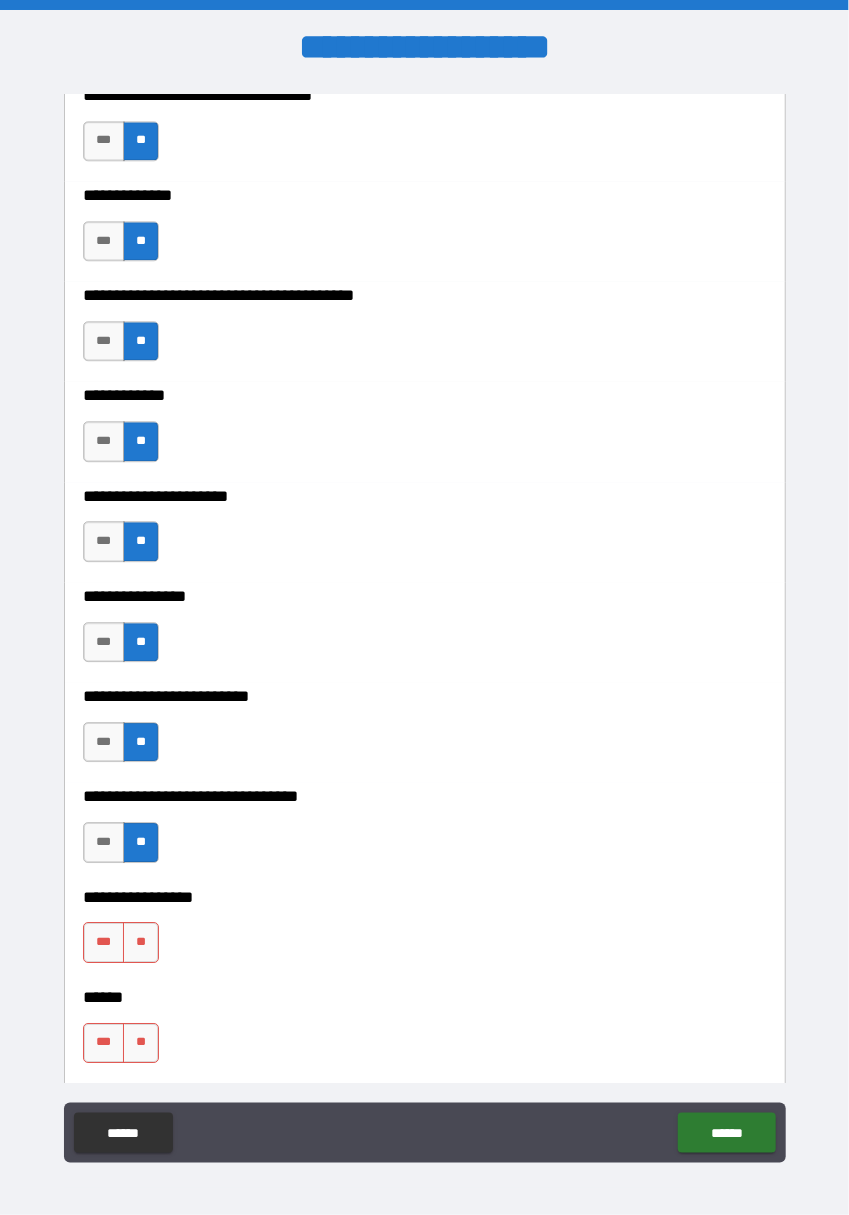 click on "**" at bounding box center (141, 942) 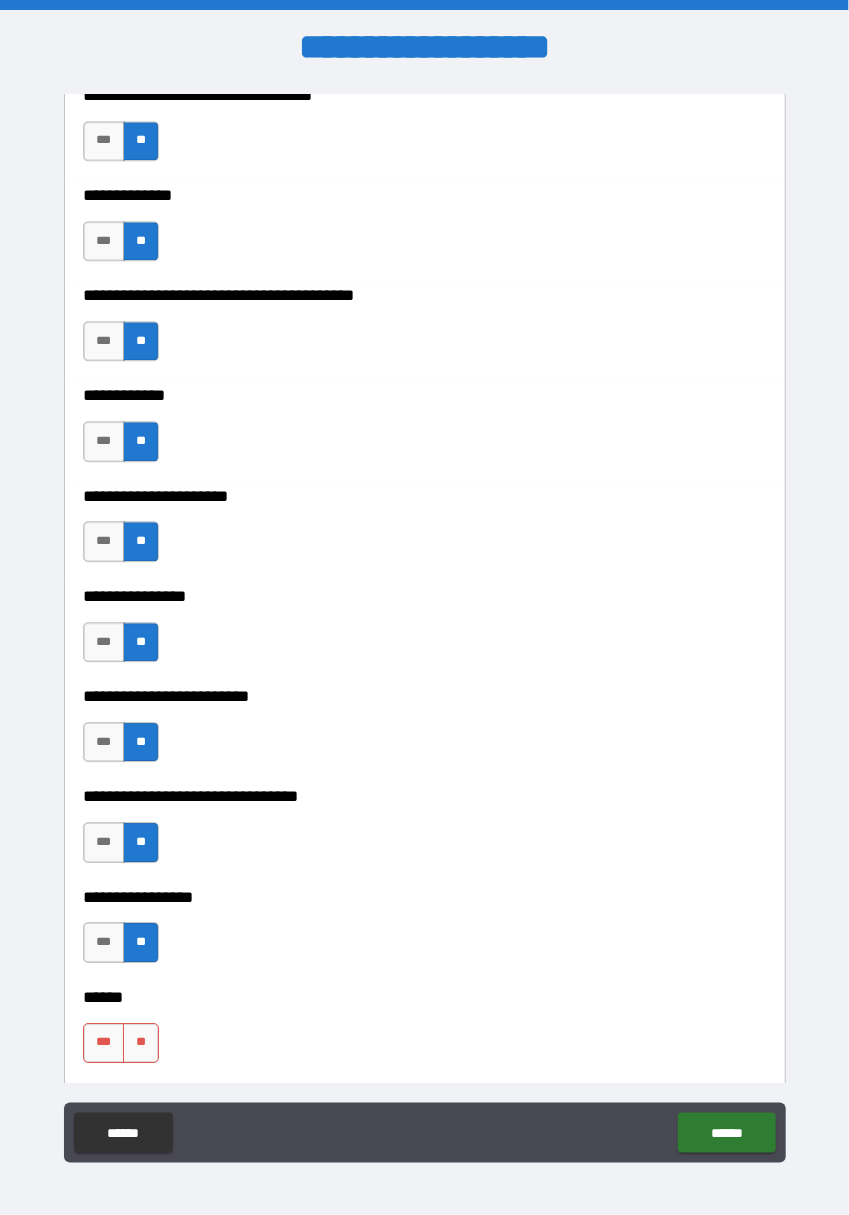click on "**" at bounding box center [141, 1043] 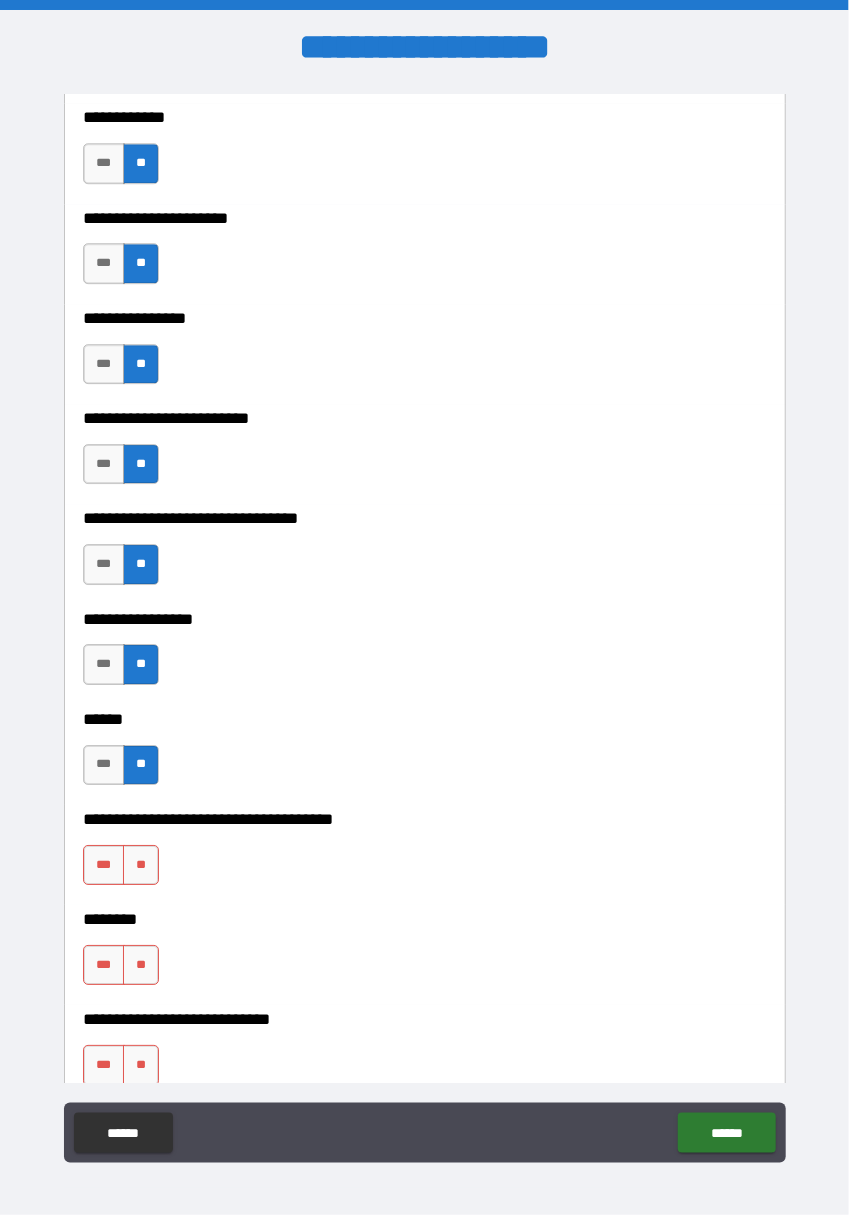 scroll, scrollTop: 9586, scrollLeft: 0, axis: vertical 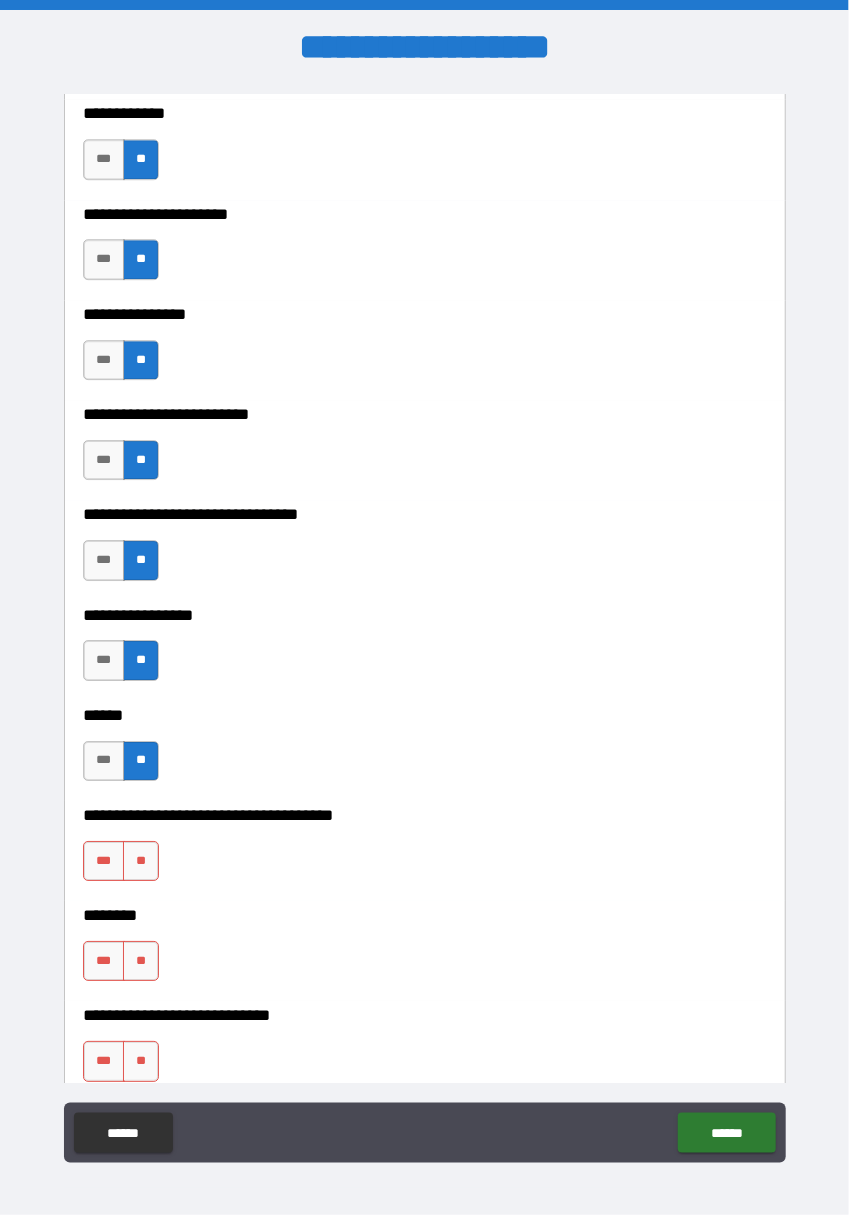 click on "**" at bounding box center (141, 861) 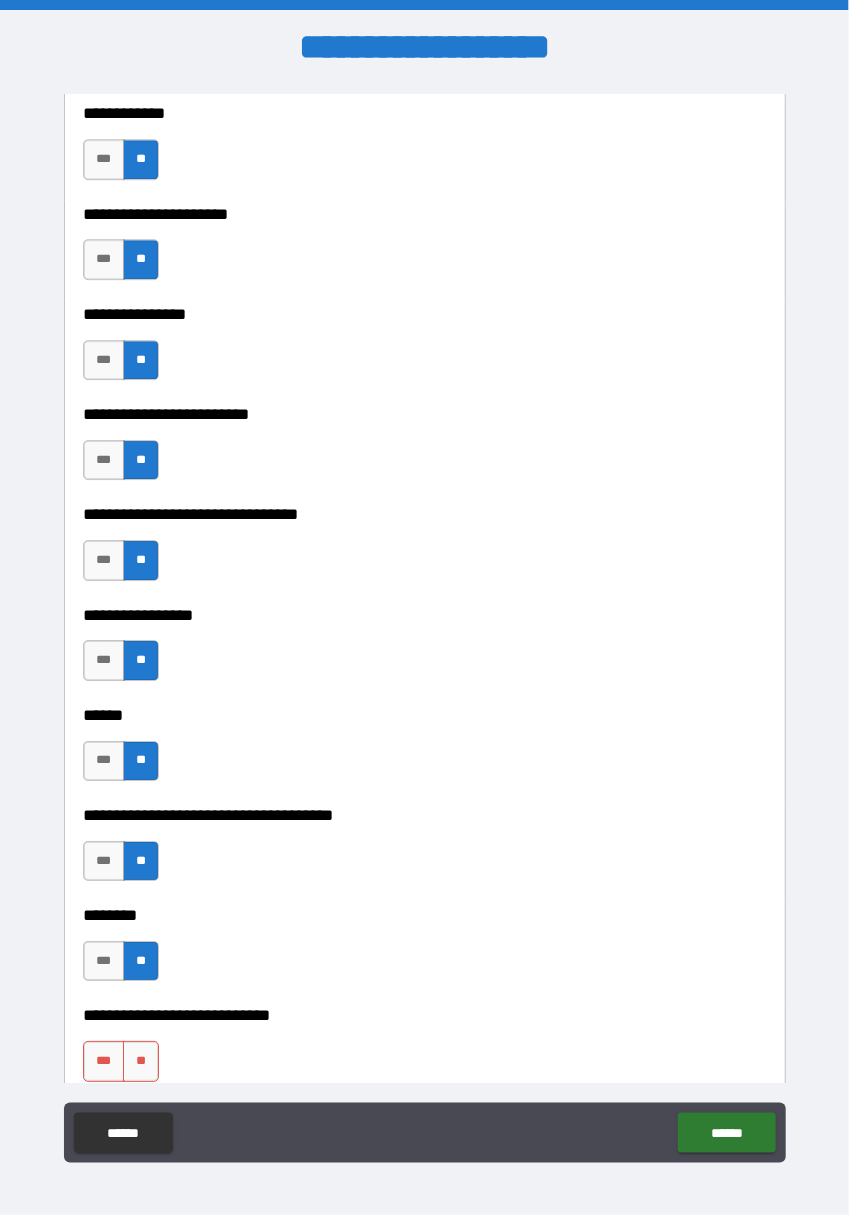 click on "**" at bounding box center [141, 1061] 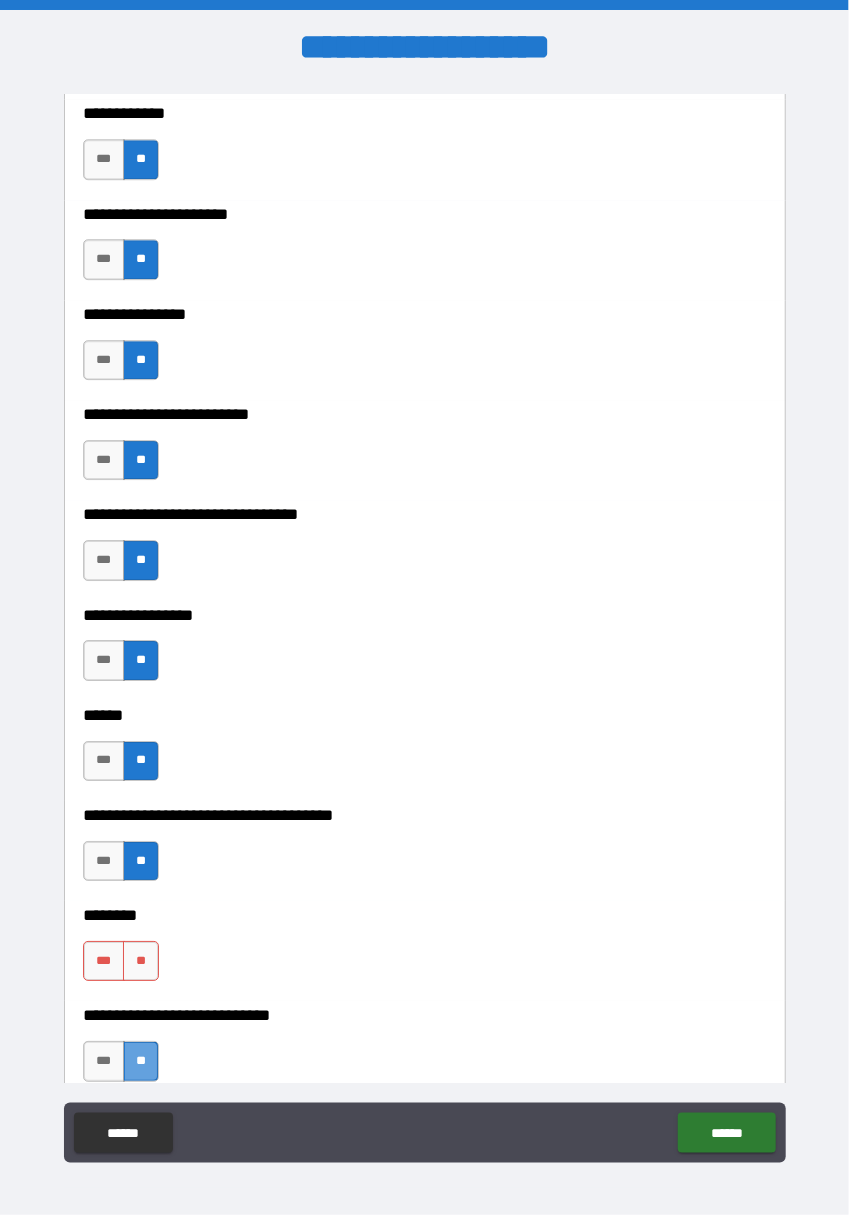 scroll, scrollTop: 9844, scrollLeft: 0, axis: vertical 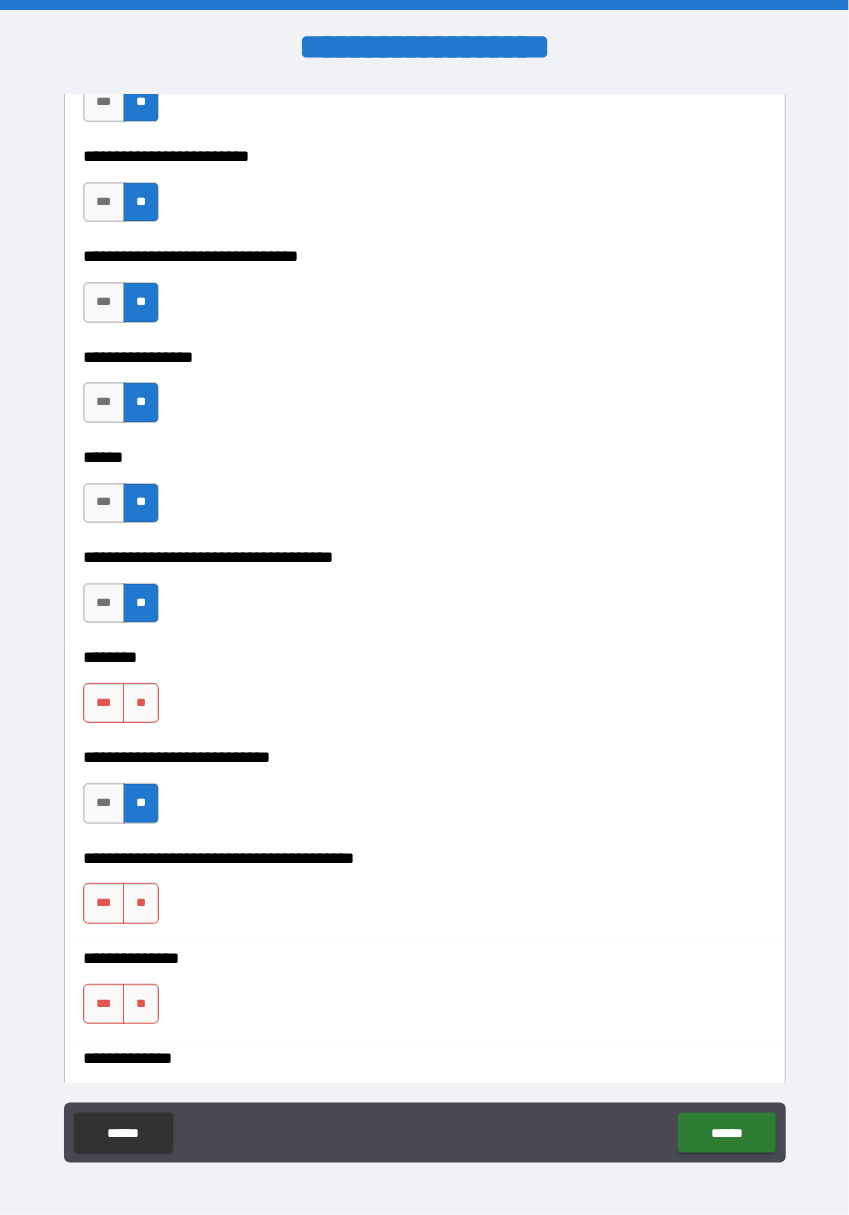 click on "**" at bounding box center [141, 903] 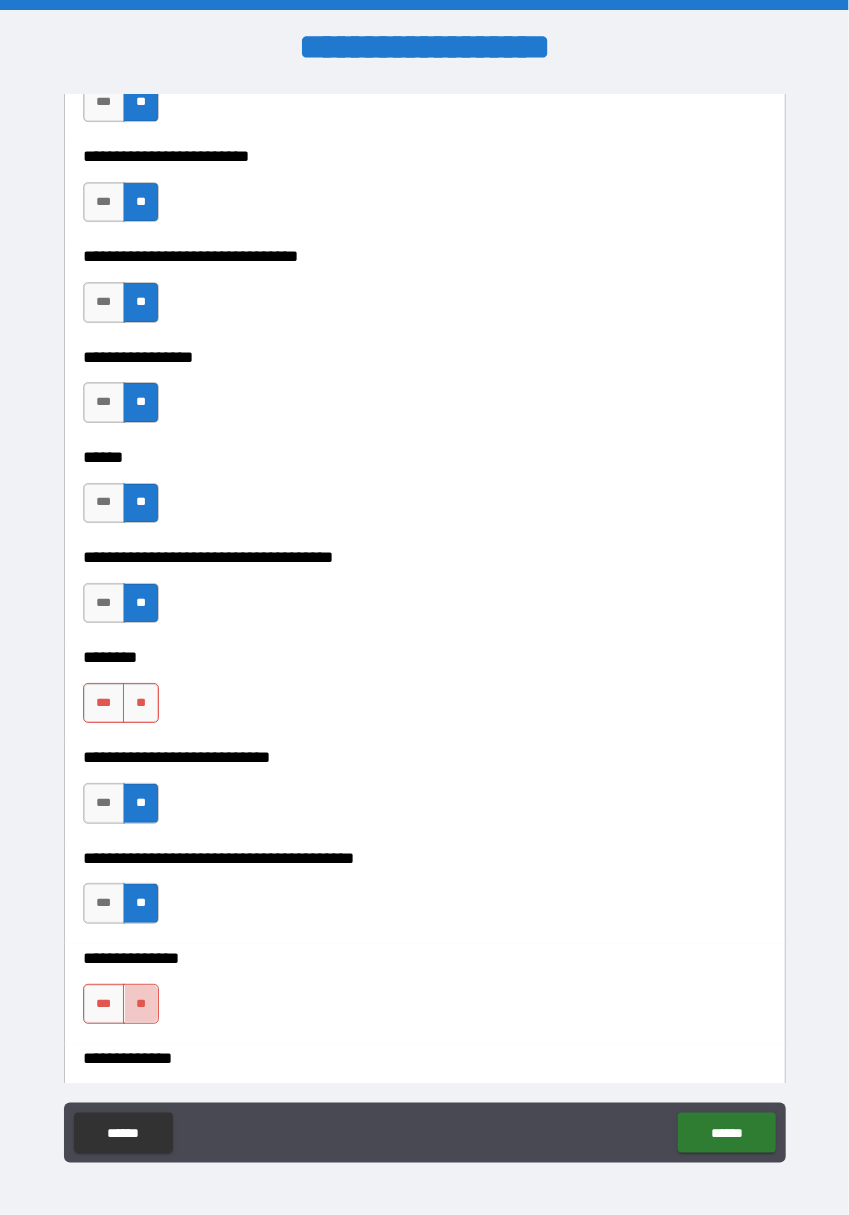 click on "**" at bounding box center (141, 1004) 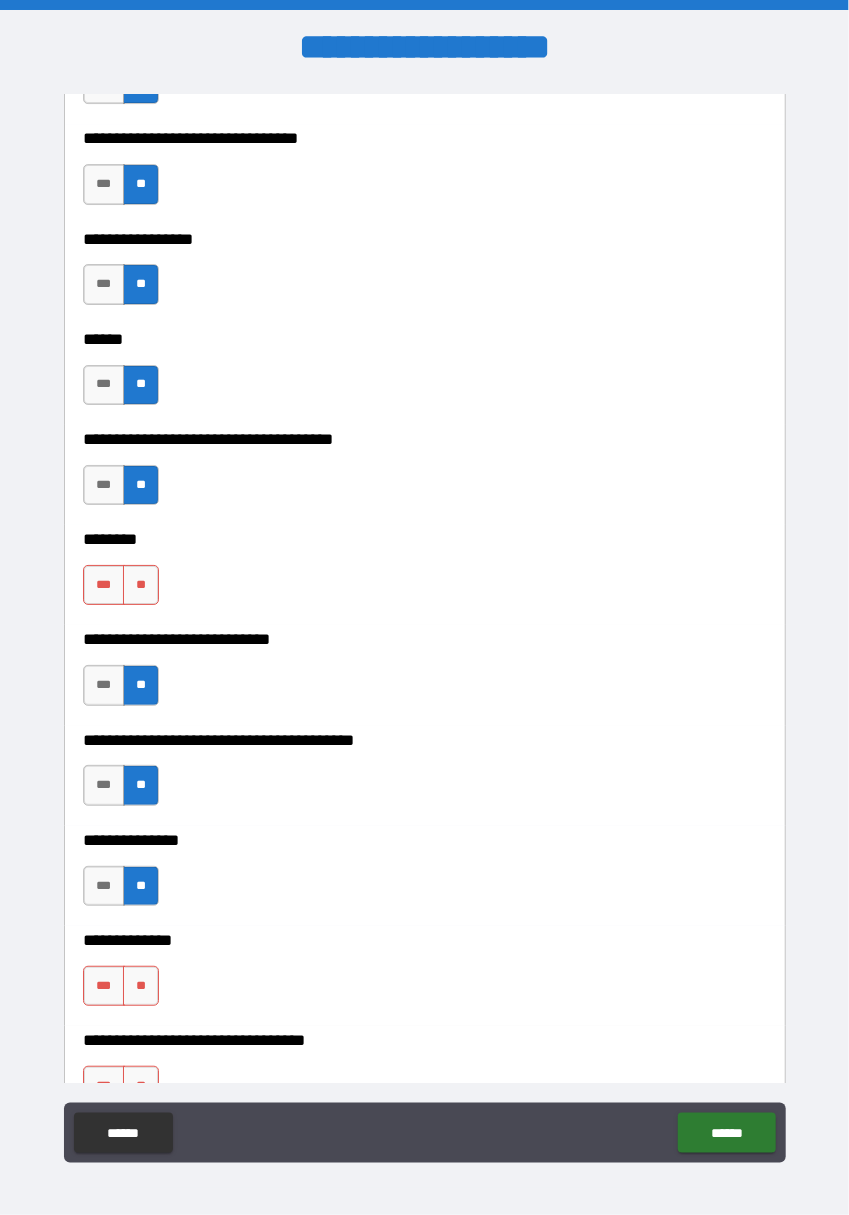 scroll, scrollTop: 10034, scrollLeft: 0, axis: vertical 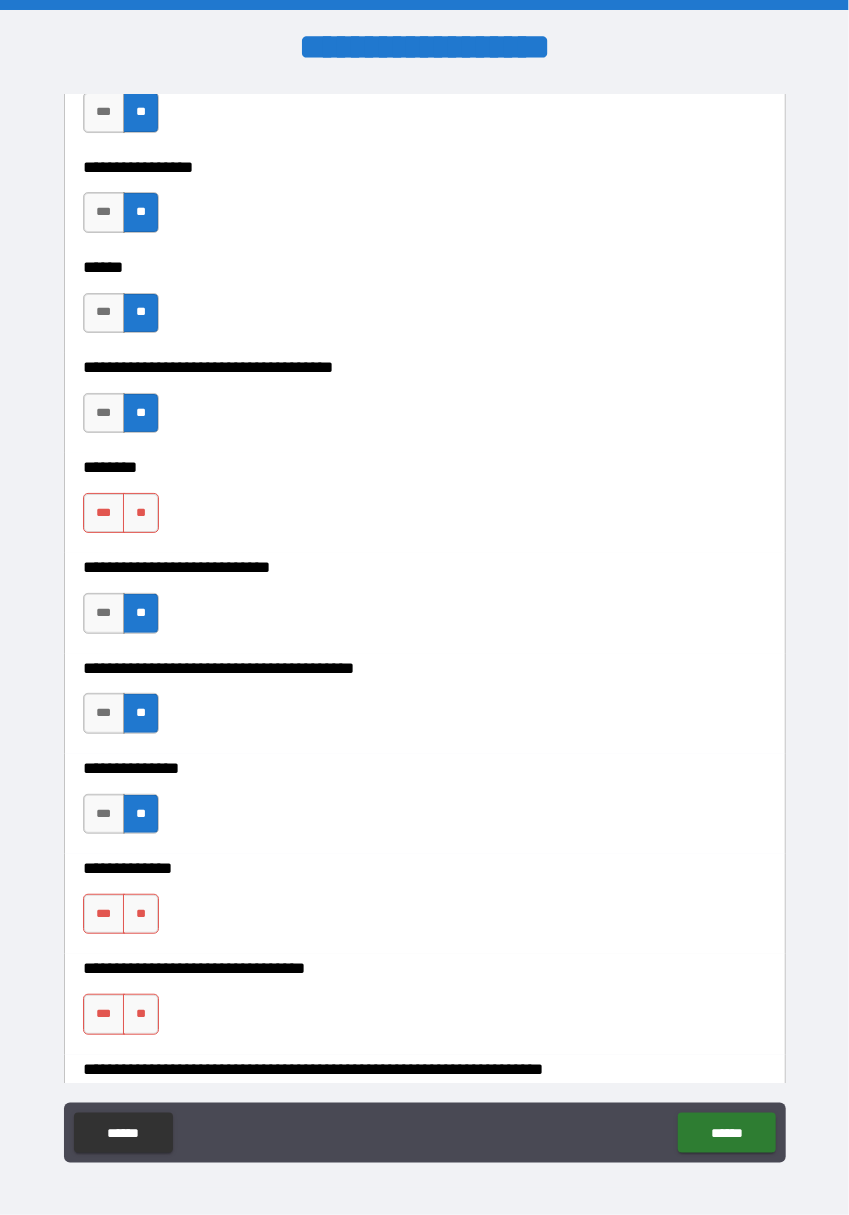click on "**" at bounding box center (141, 914) 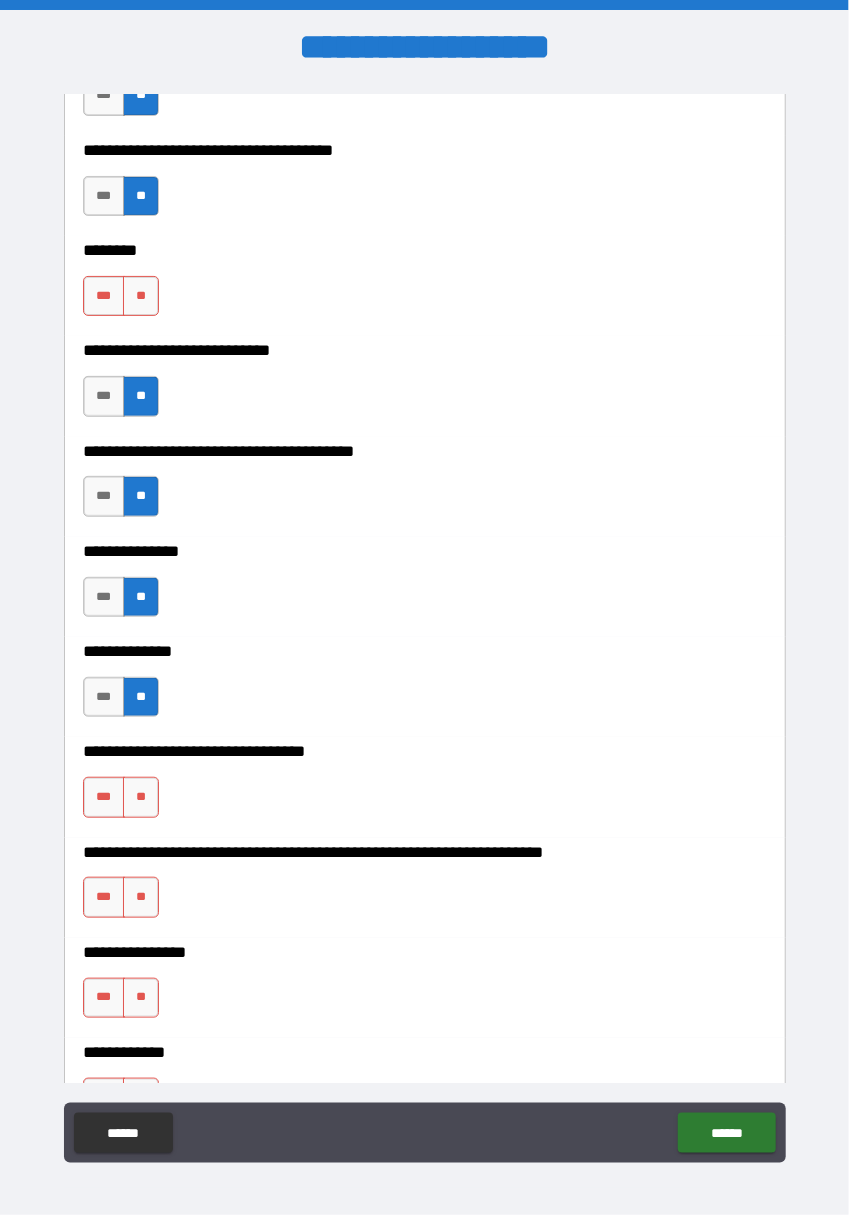 scroll, scrollTop: 10252, scrollLeft: 0, axis: vertical 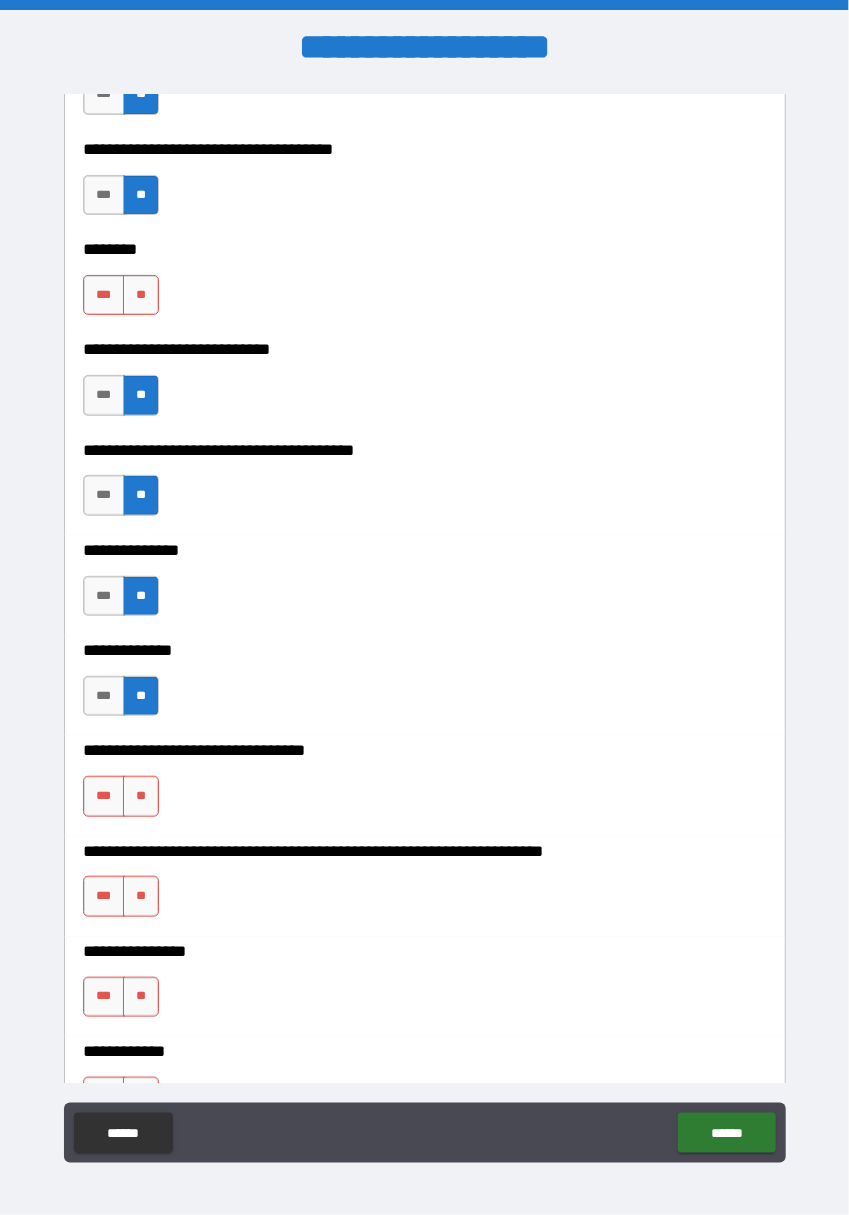 click on "**" at bounding box center (141, 796) 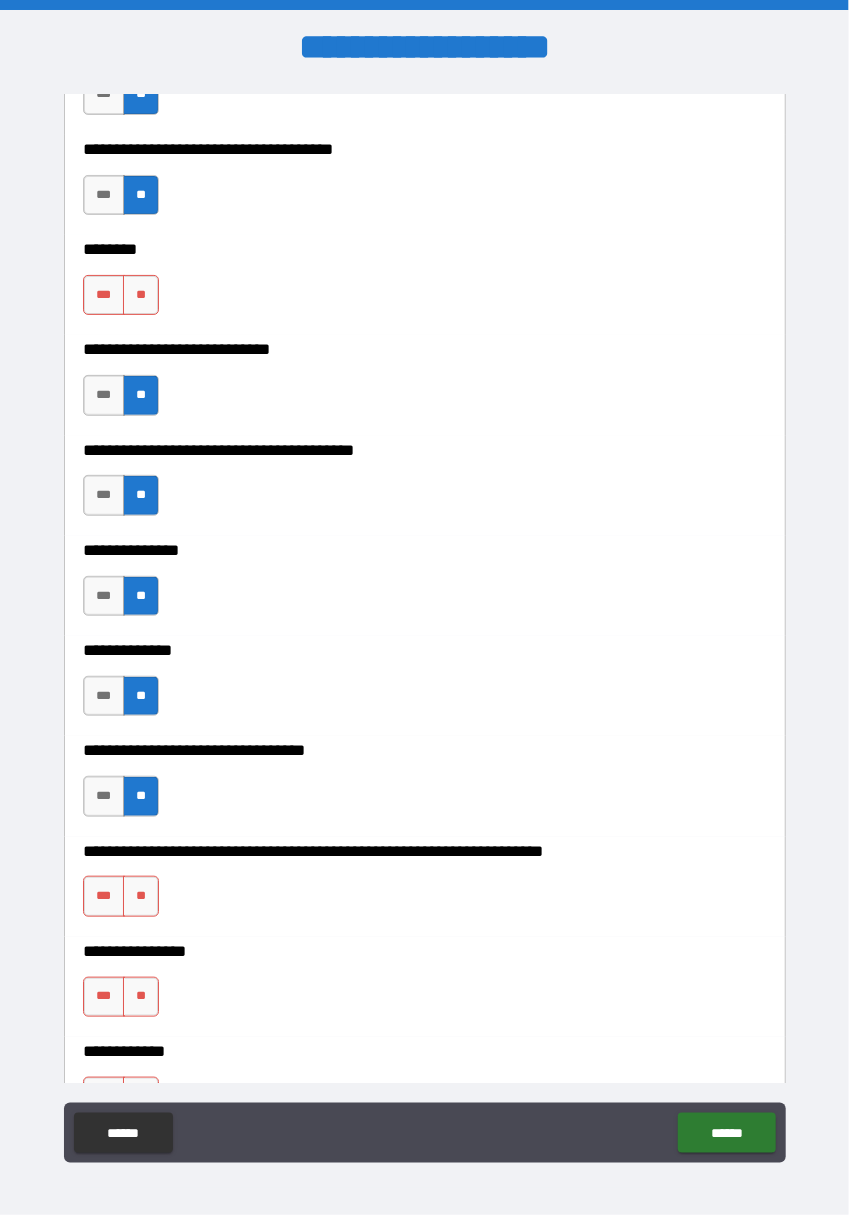 click on "**" at bounding box center [141, 896] 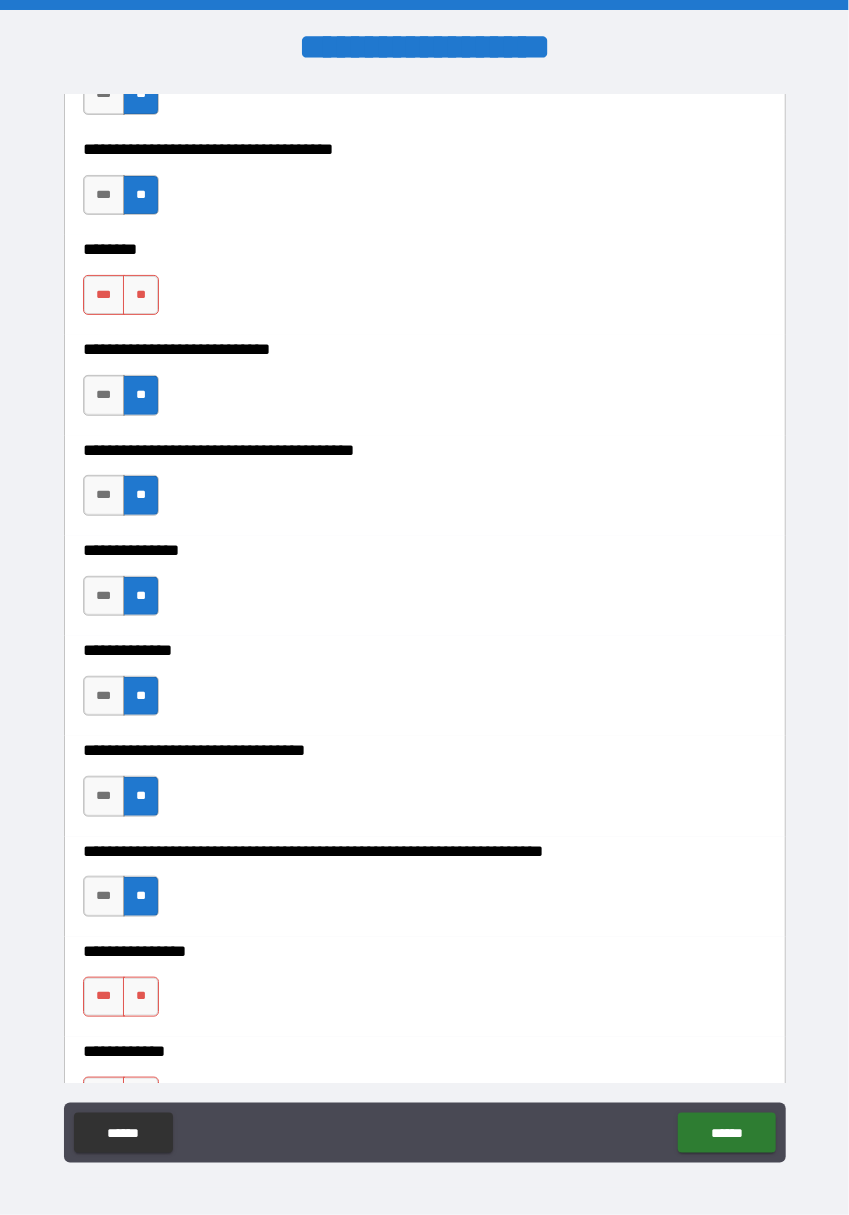 scroll, scrollTop: 10530, scrollLeft: 0, axis: vertical 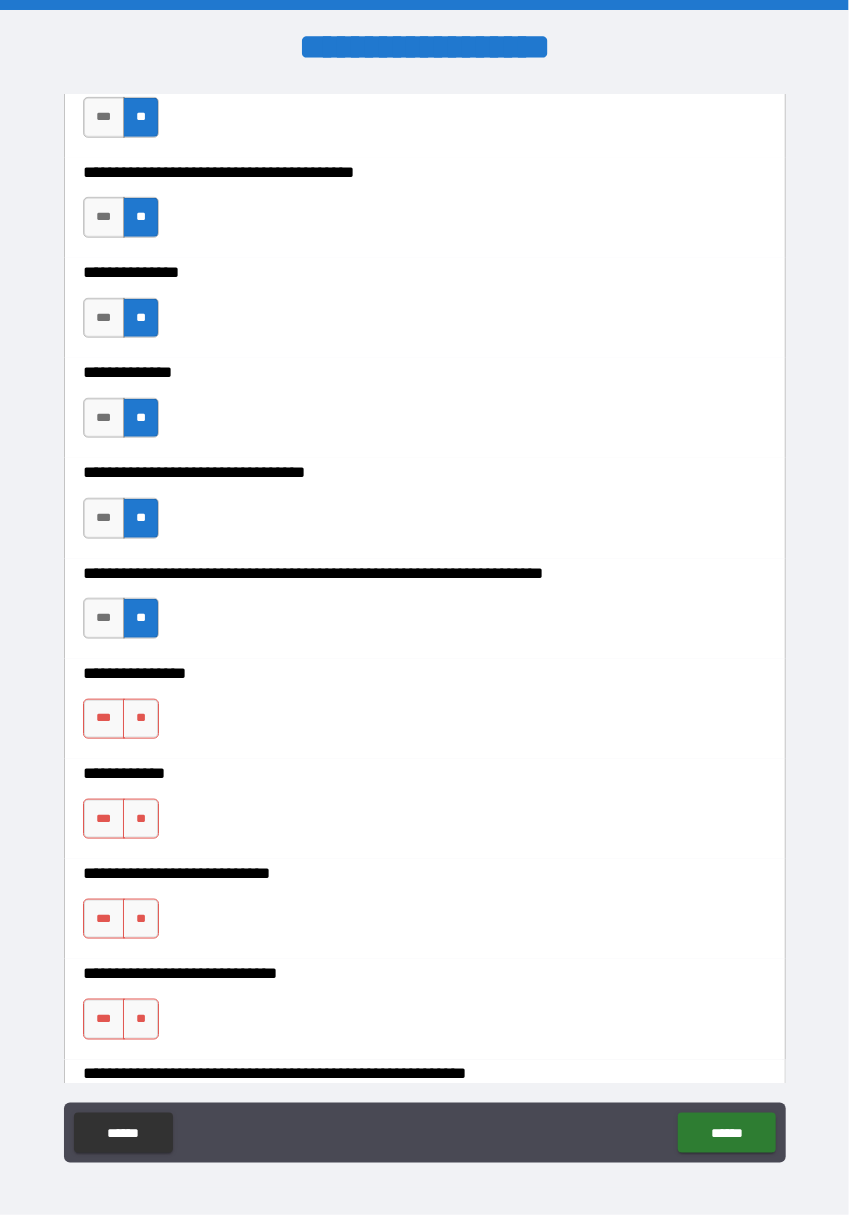 click on "**" at bounding box center (141, 819) 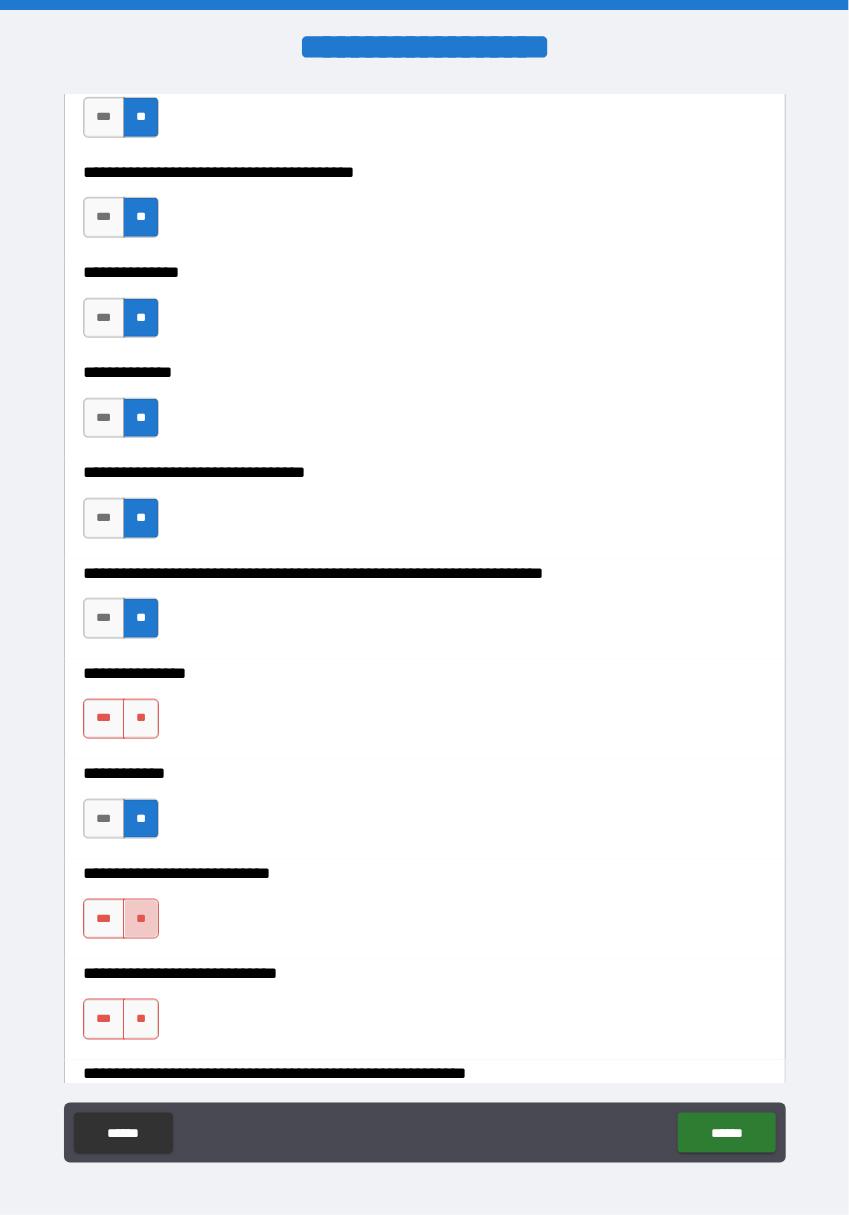 click on "**" at bounding box center (141, 919) 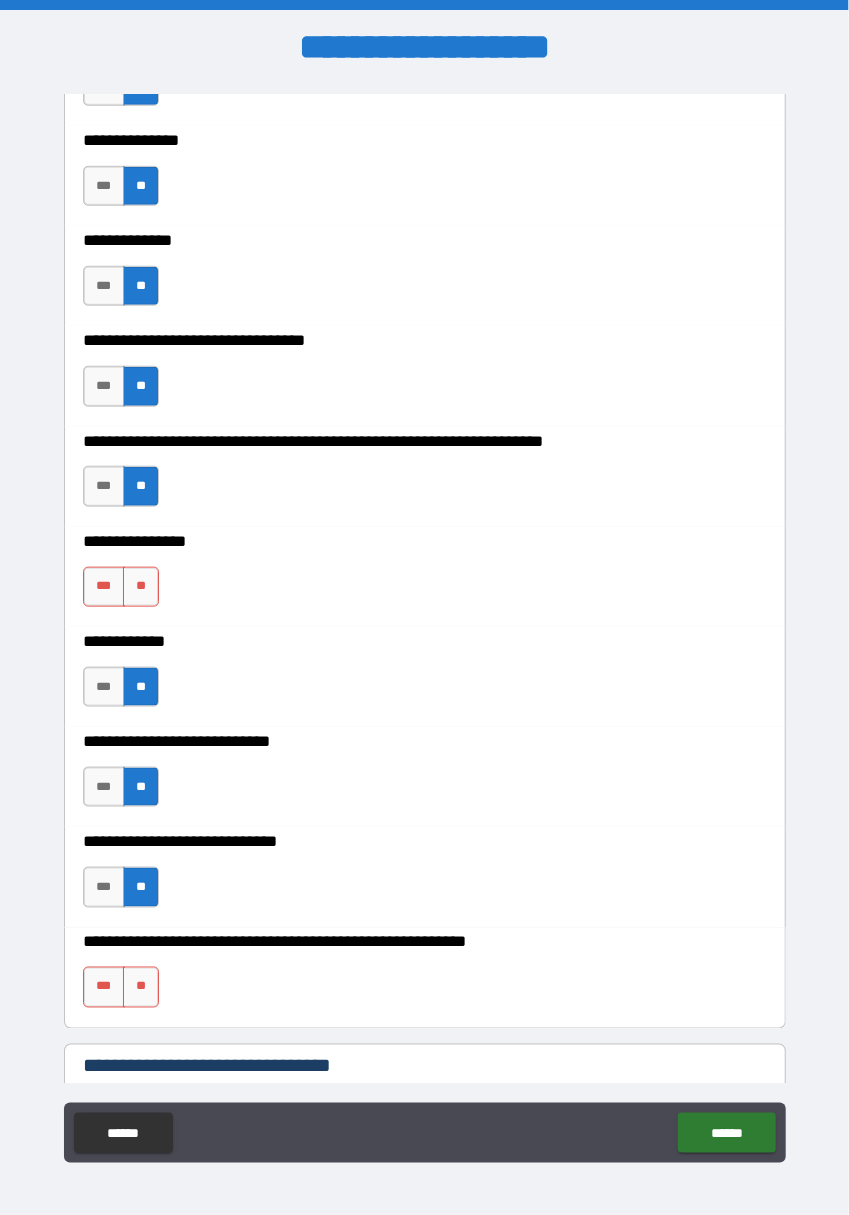 scroll, scrollTop: 10674, scrollLeft: 0, axis: vertical 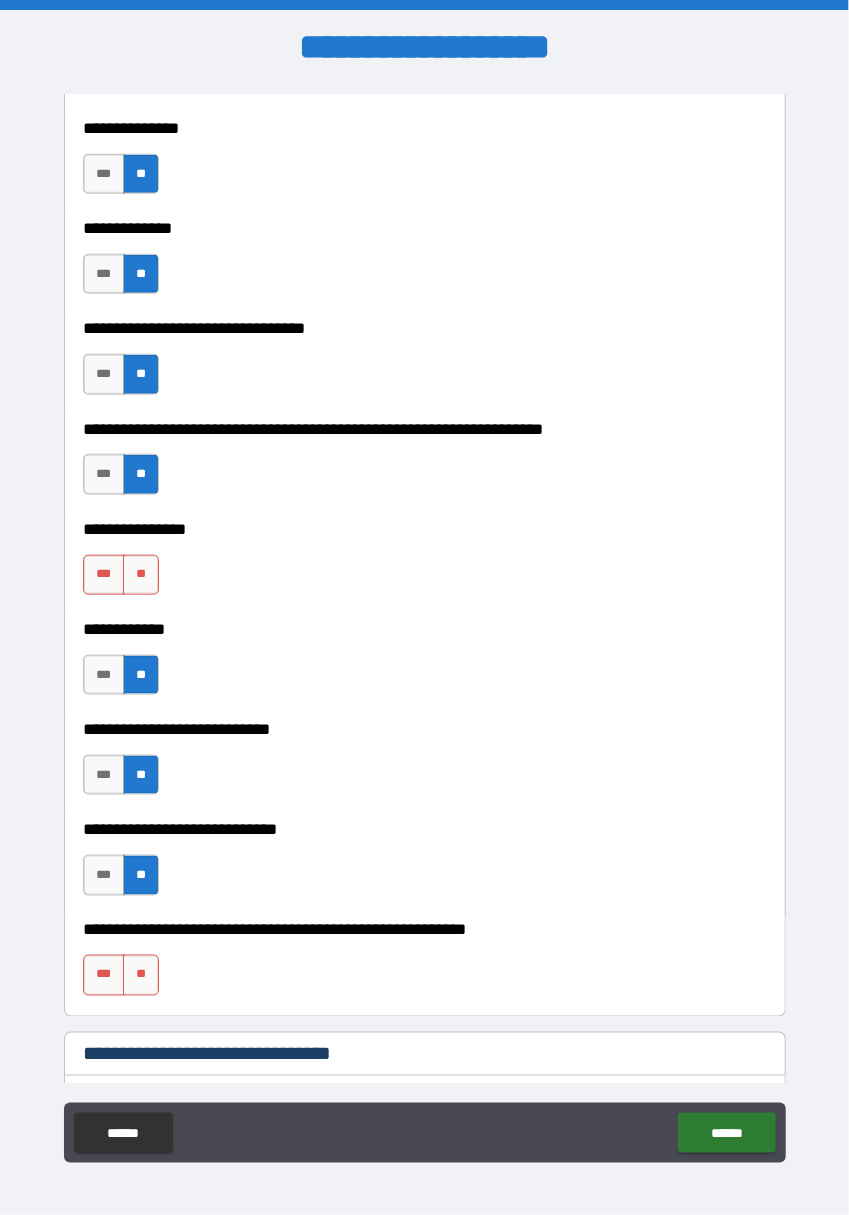 click on "**" at bounding box center (141, 975) 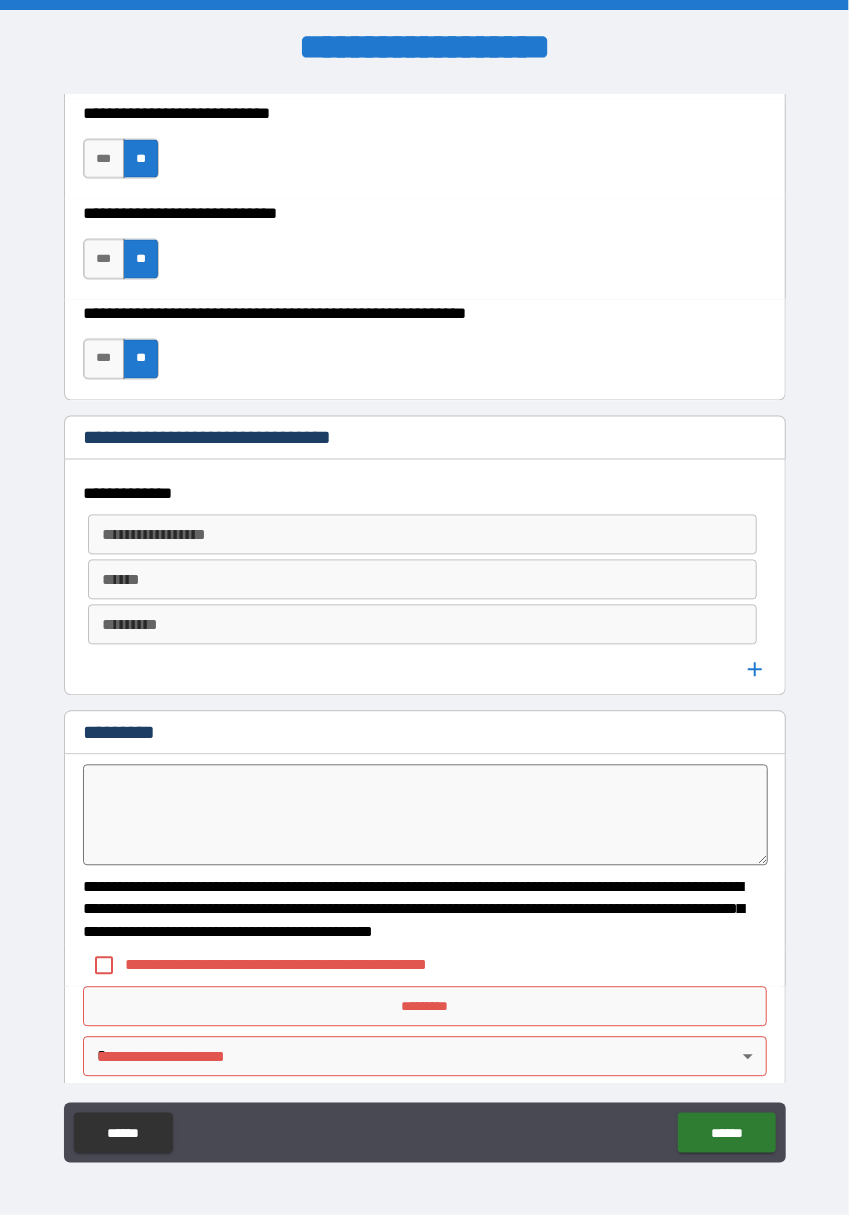 scroll, scrollTop: 11308, scrollLeft: 0, axis: vertical 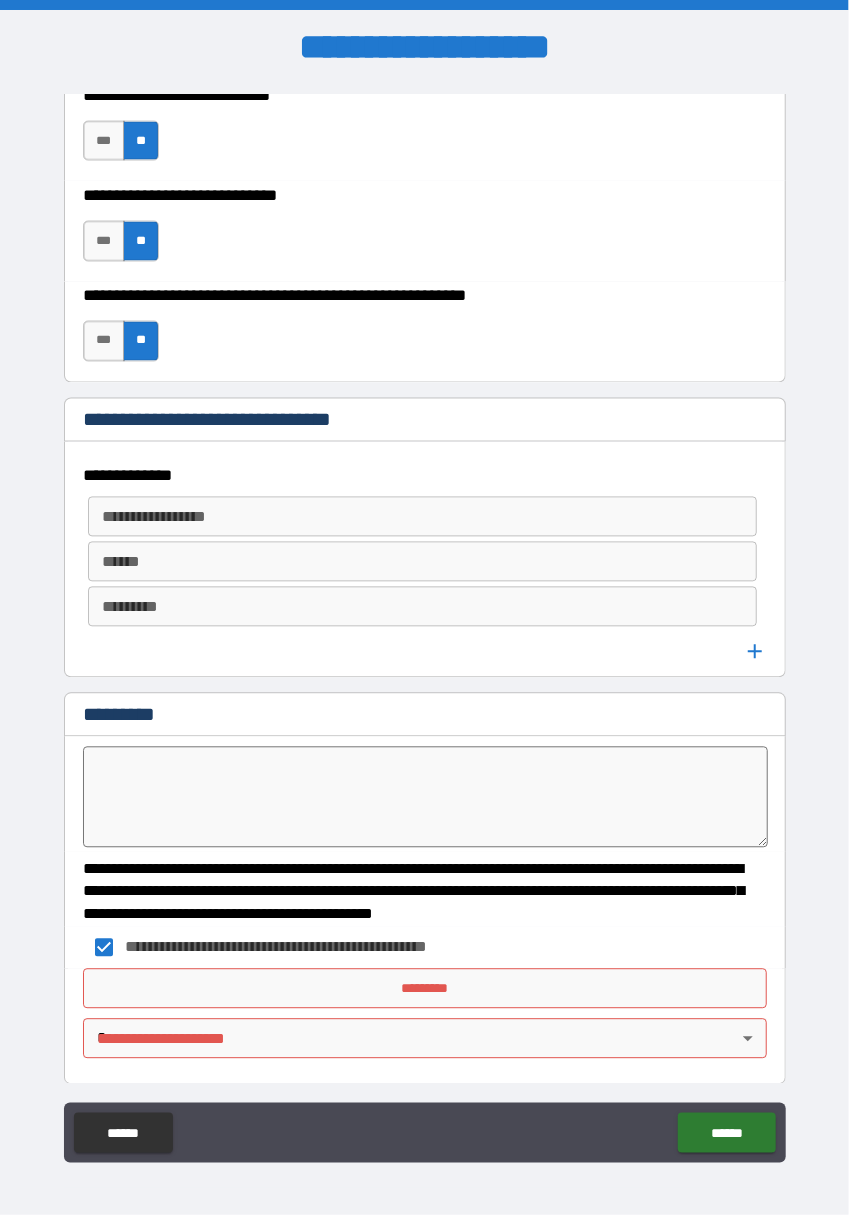 click on "*********" at bounding box center (425, 989) 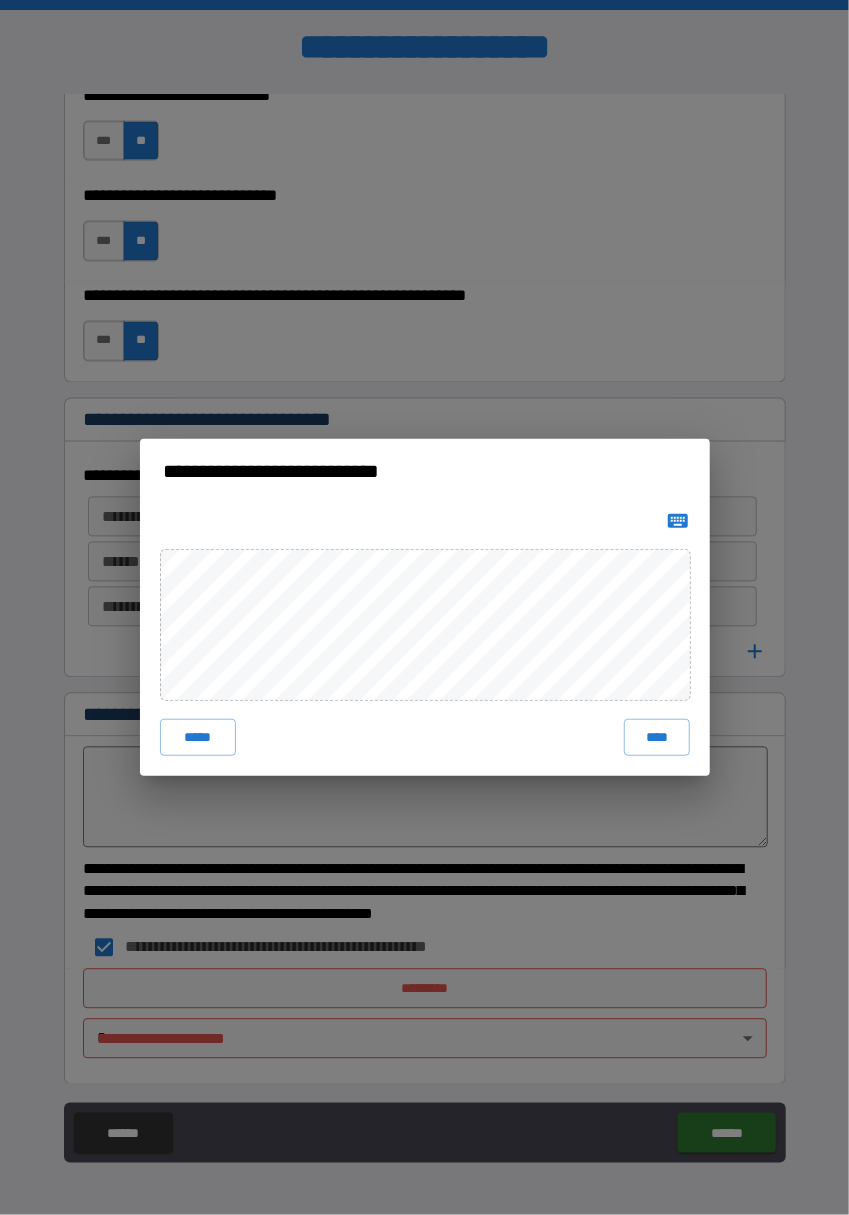 click on "****" at bounding box center (656, 737) 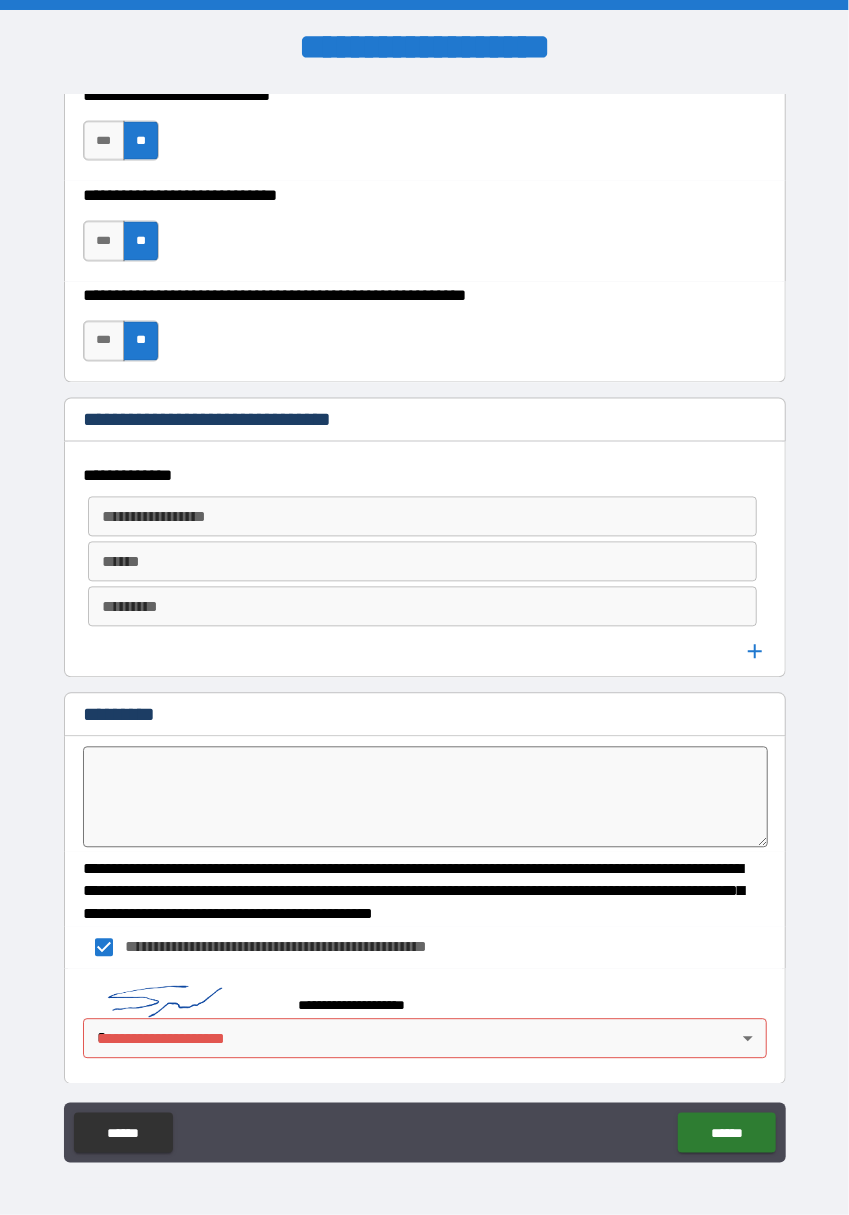 scroll, scrollTop: 11299, scrollLeft: 0, axis: vertical 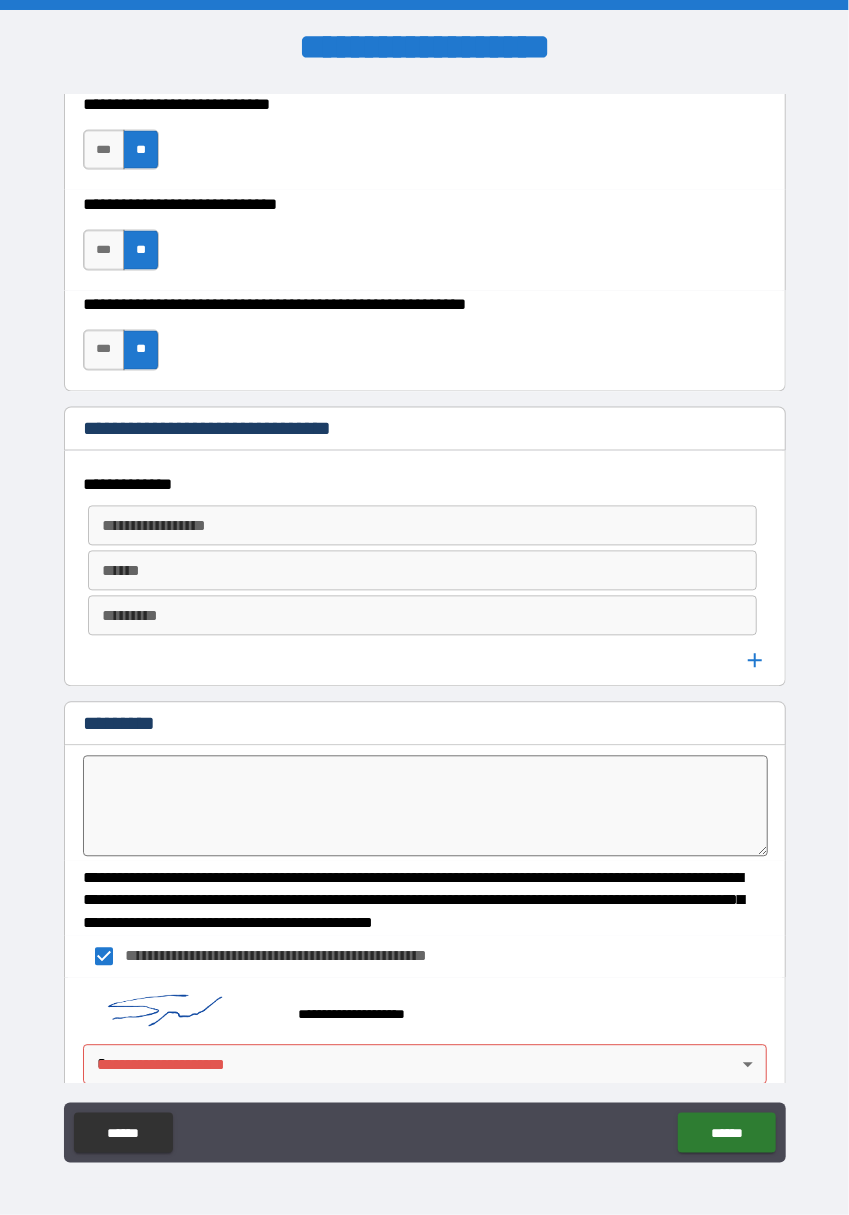 click on "******" at bounding box center [726, 1133] 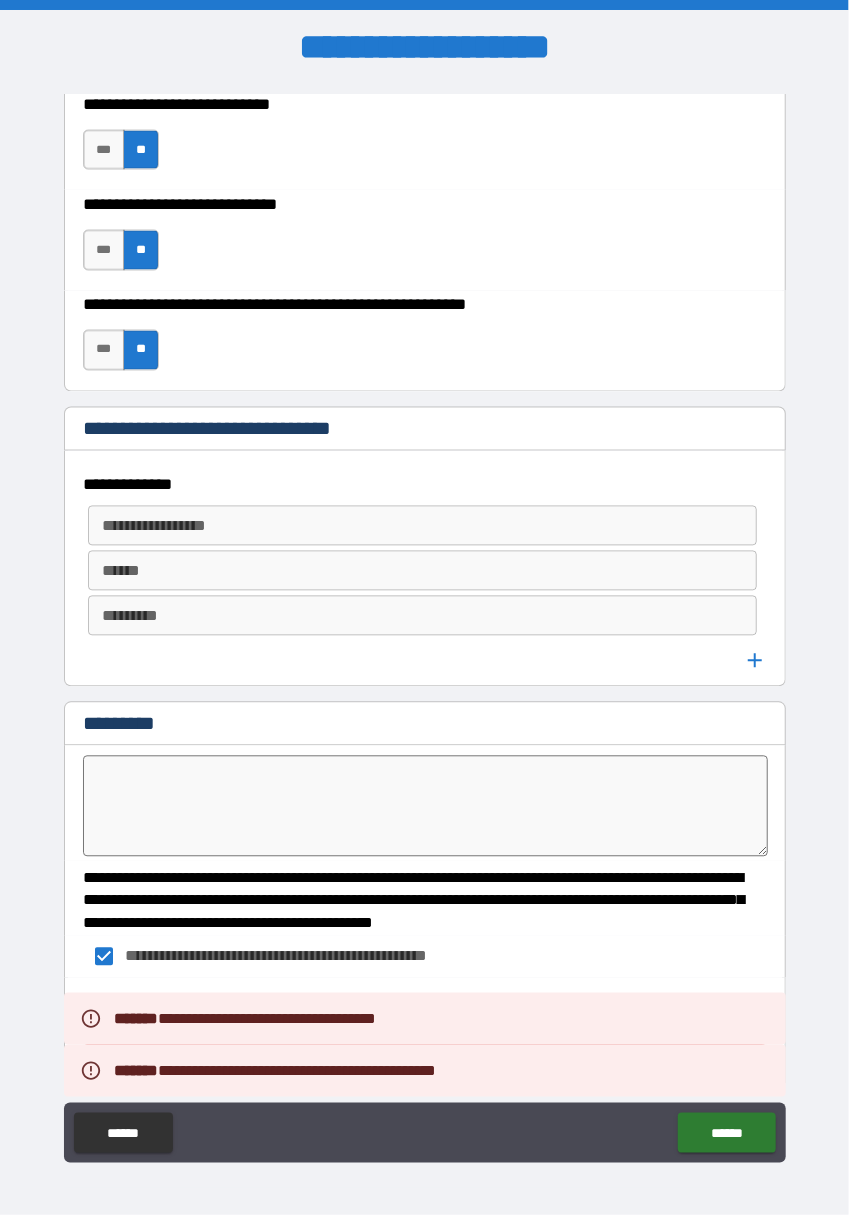 scroll, scrollTop: 11325, scrollLeft: 0, axis: vertical 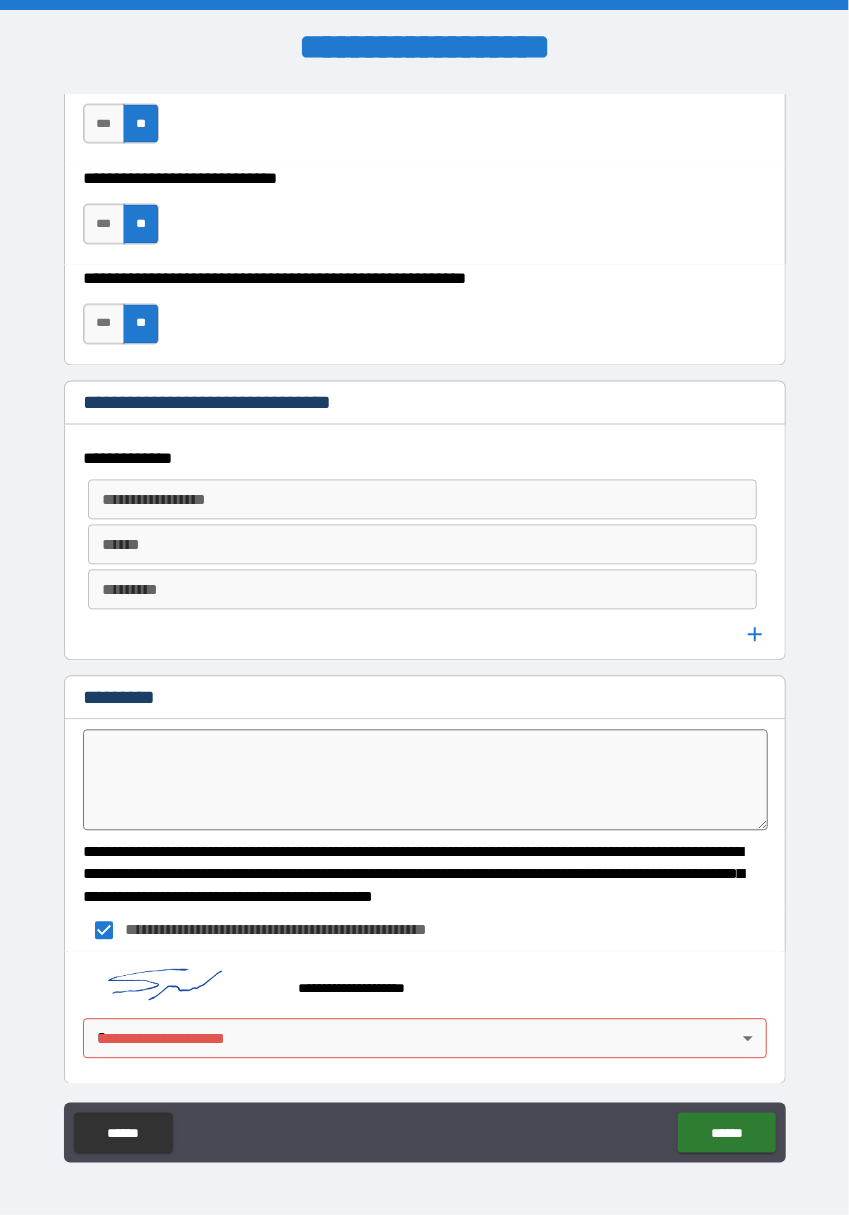 click on "******" at bounding box center [726, 1133] 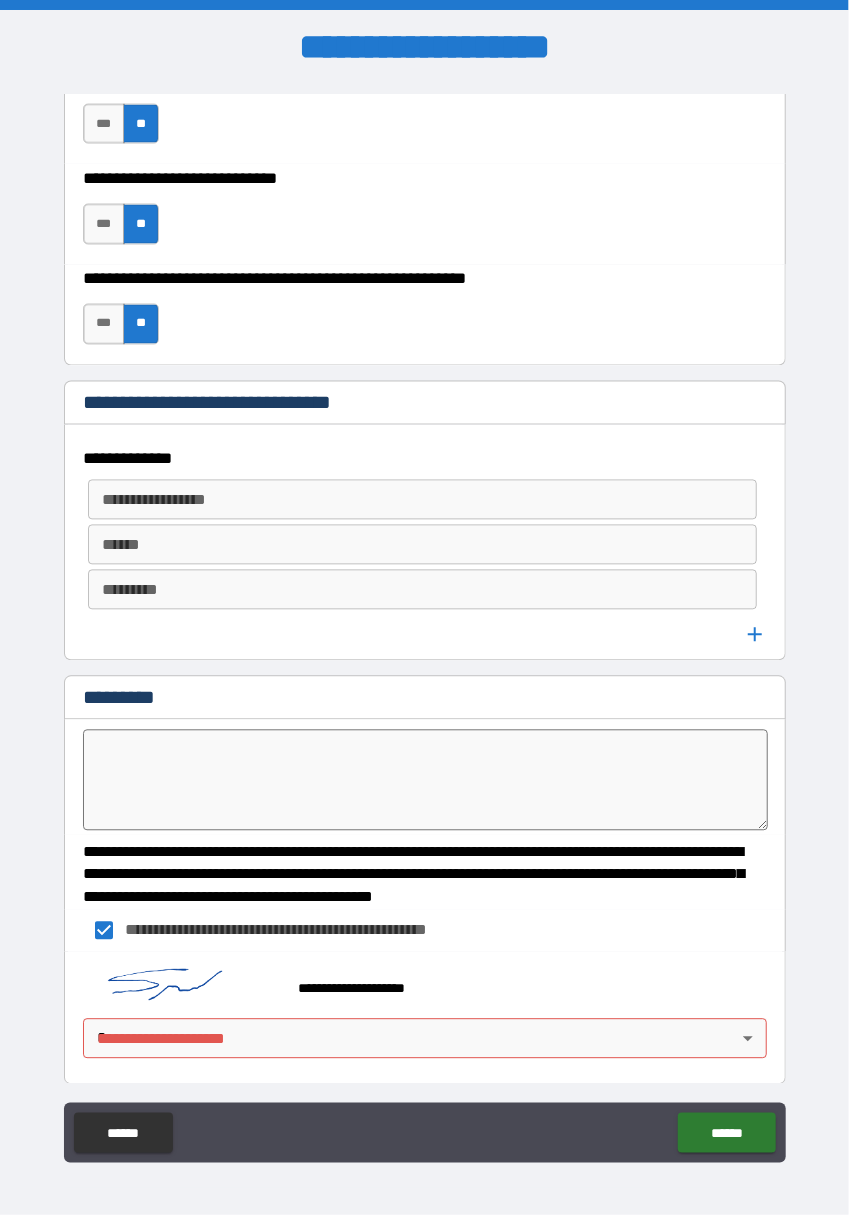 click on "**********" at bounding box center (425, 980) 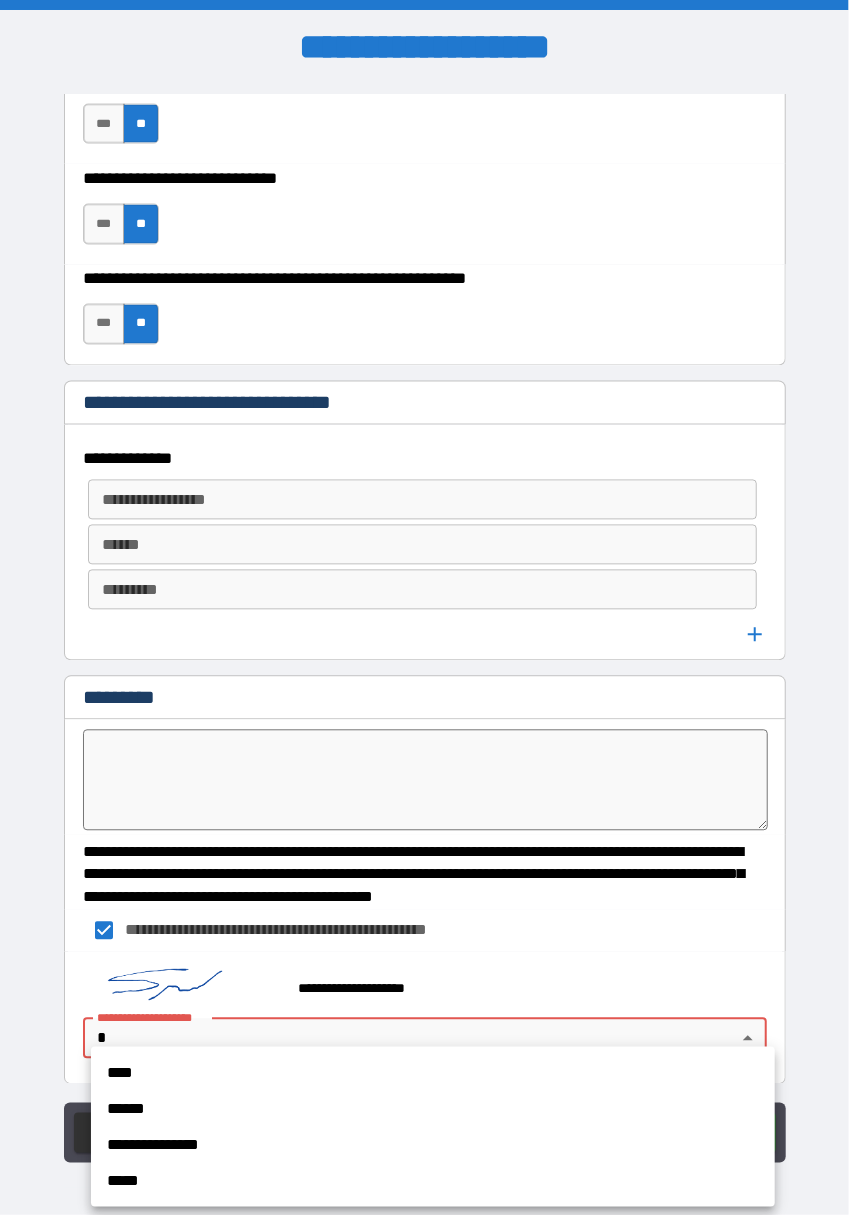 click at bounding box center (424, 607) 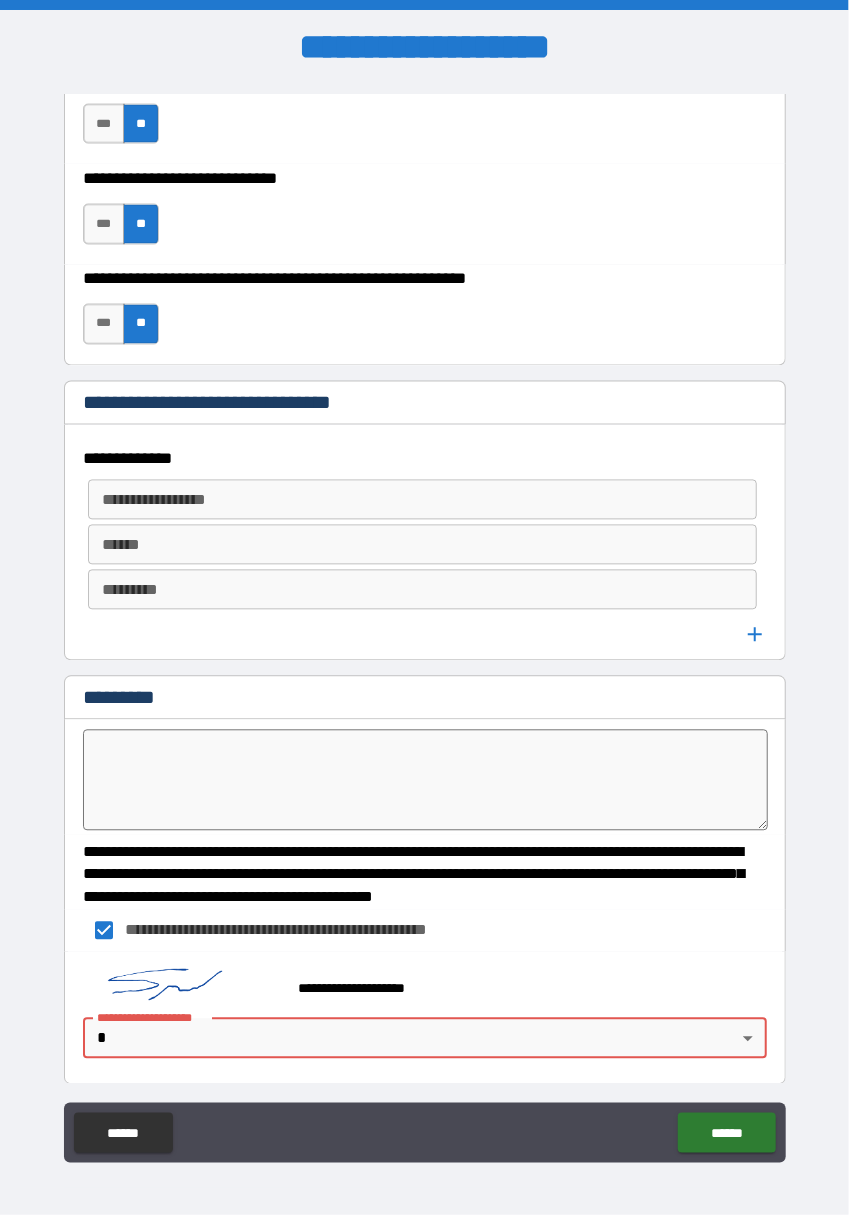 click on "******" at bounding box center [726, 1133] 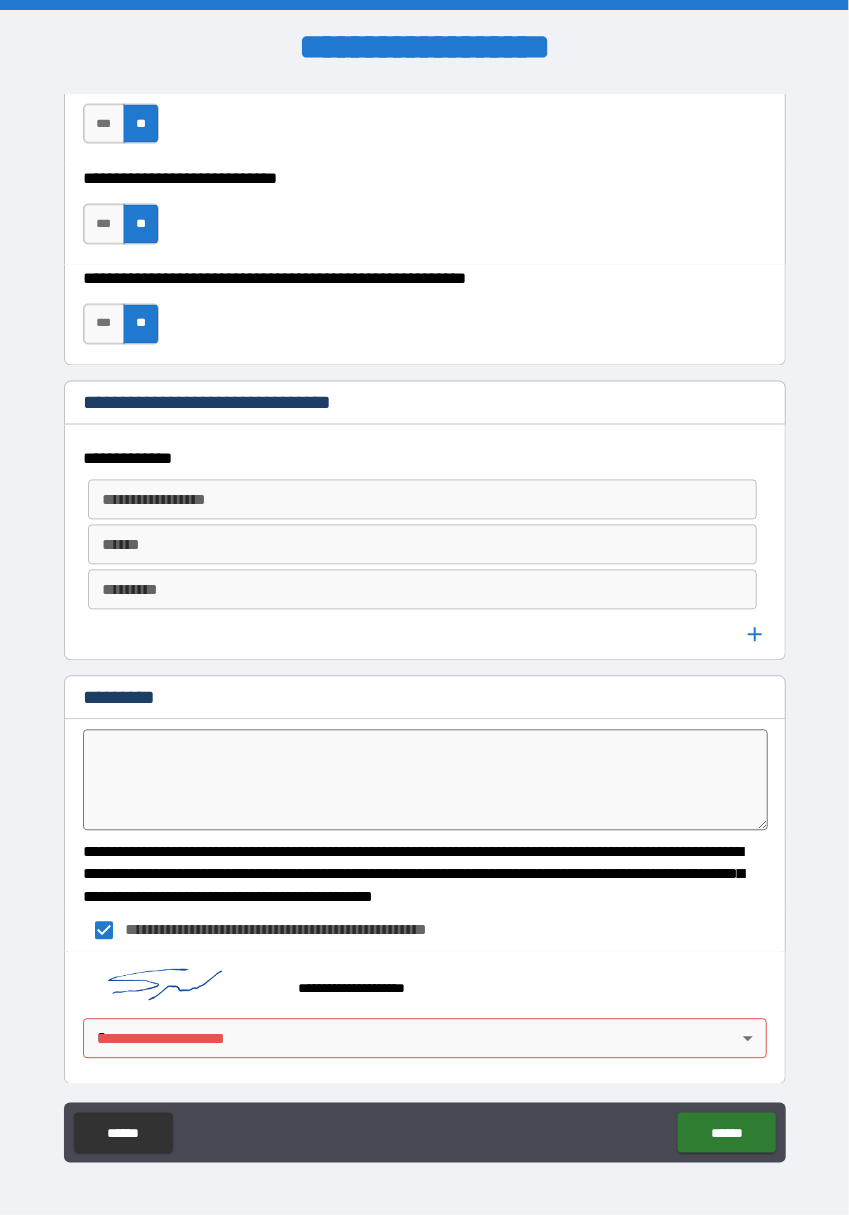 click on "**********" at bounding box center (425, 980) 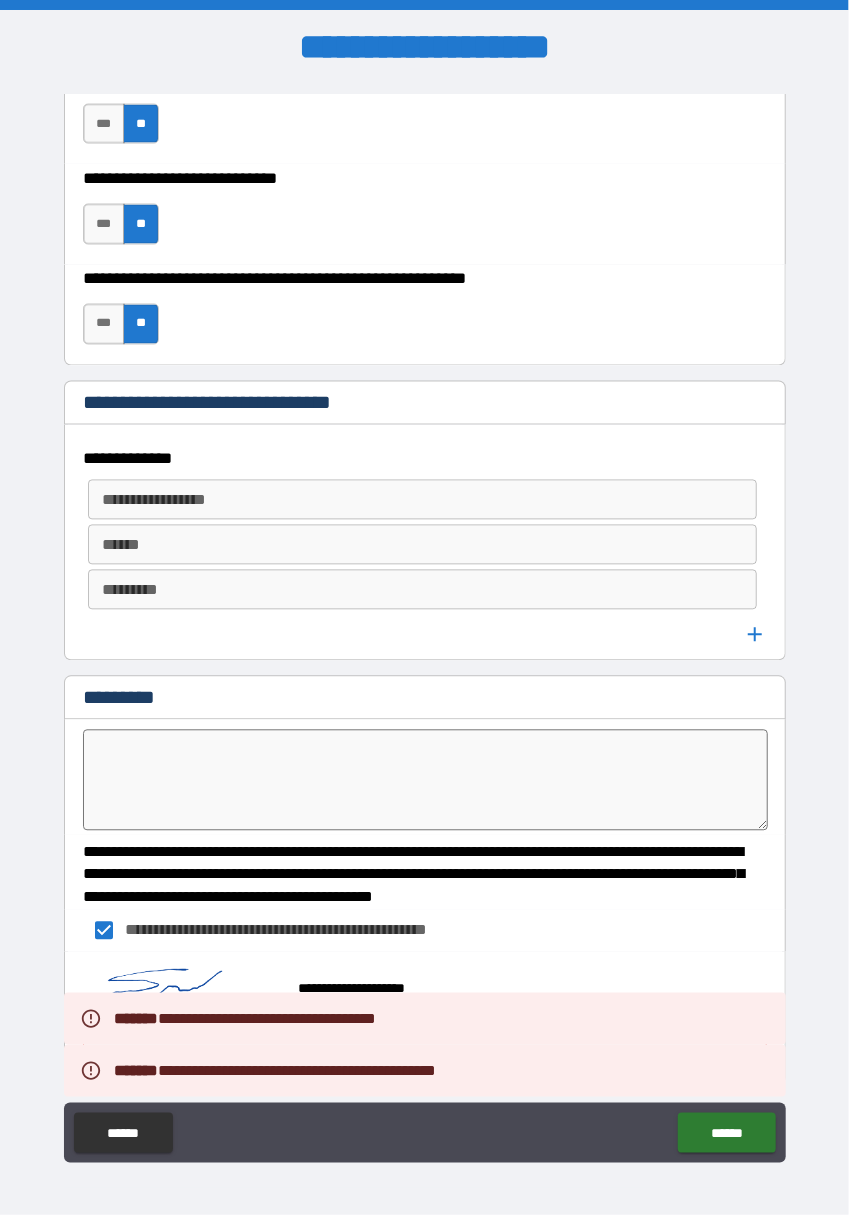 click on "**********" at bounding box center (425, 980) 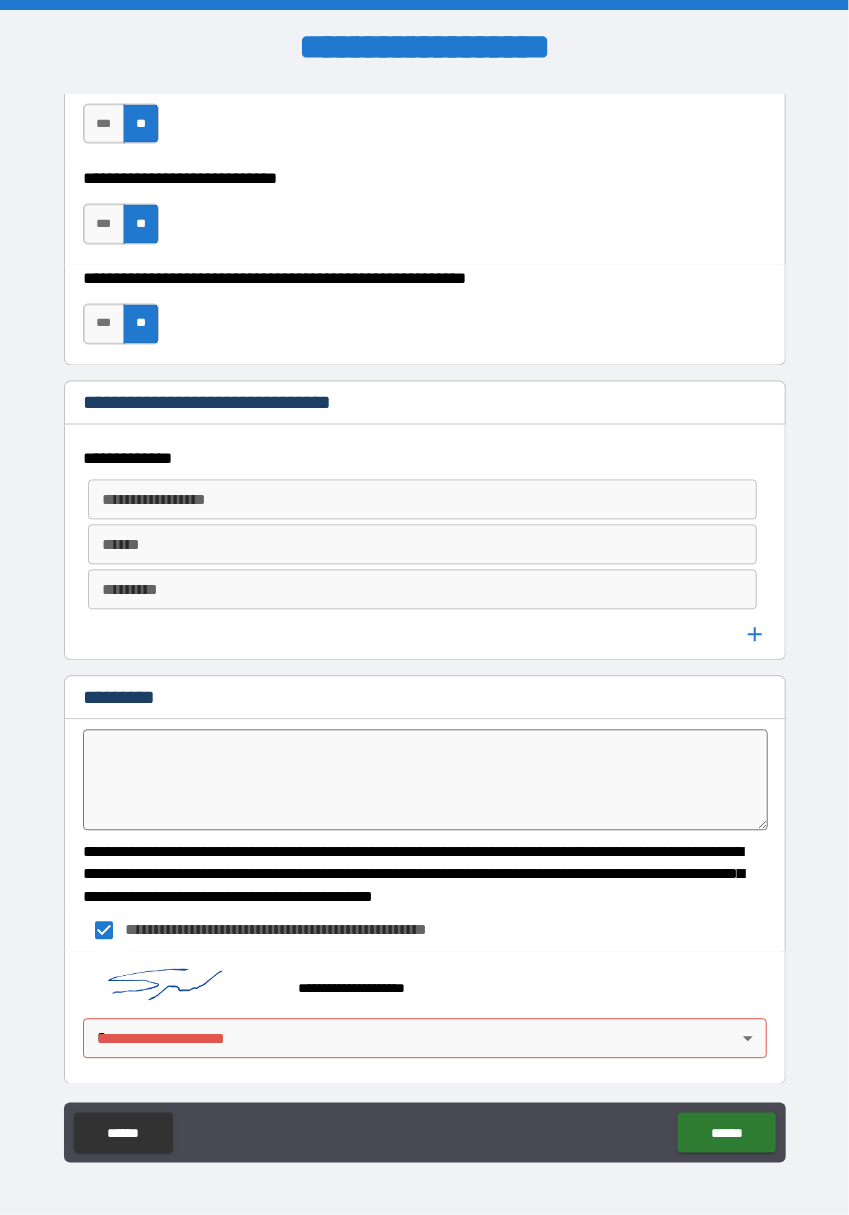 click on "**********" at bounding box center [424, 631] 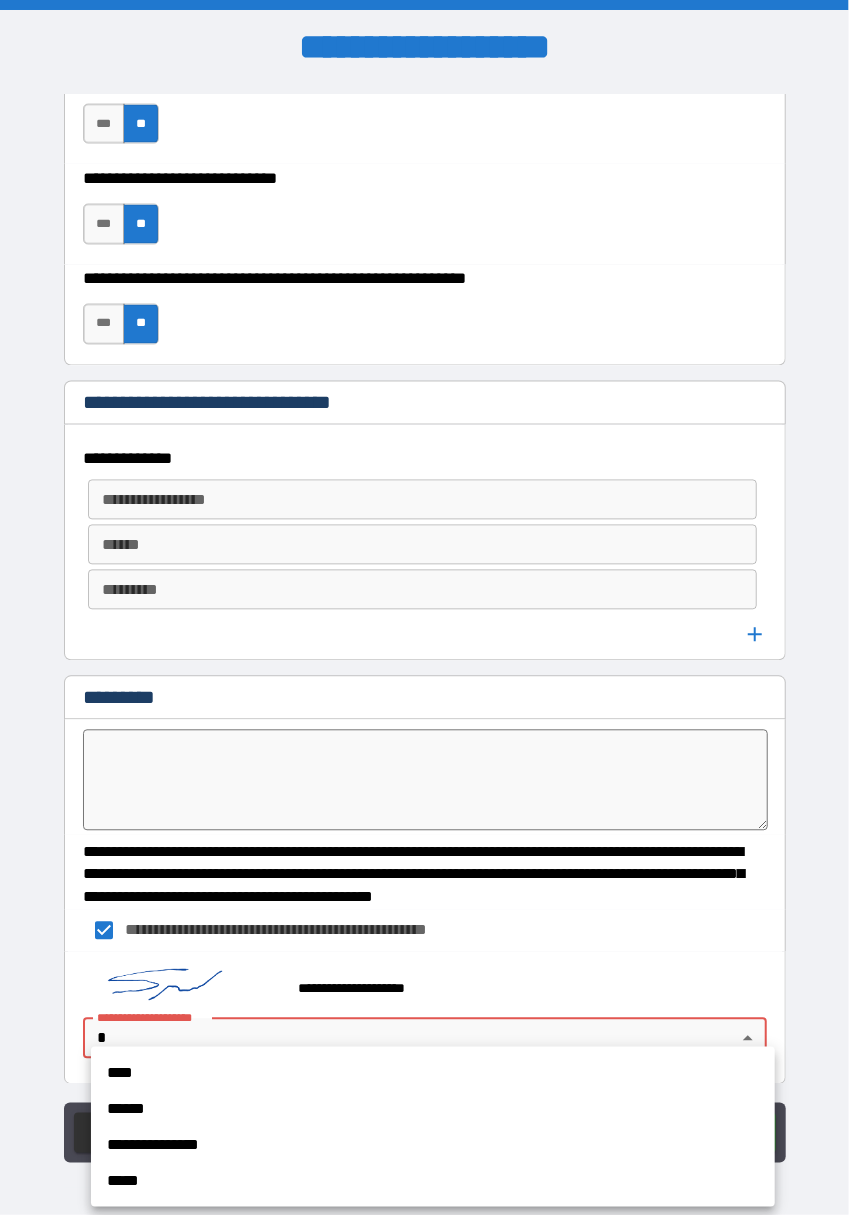 click on "****" at bounding box center [433, 1073] 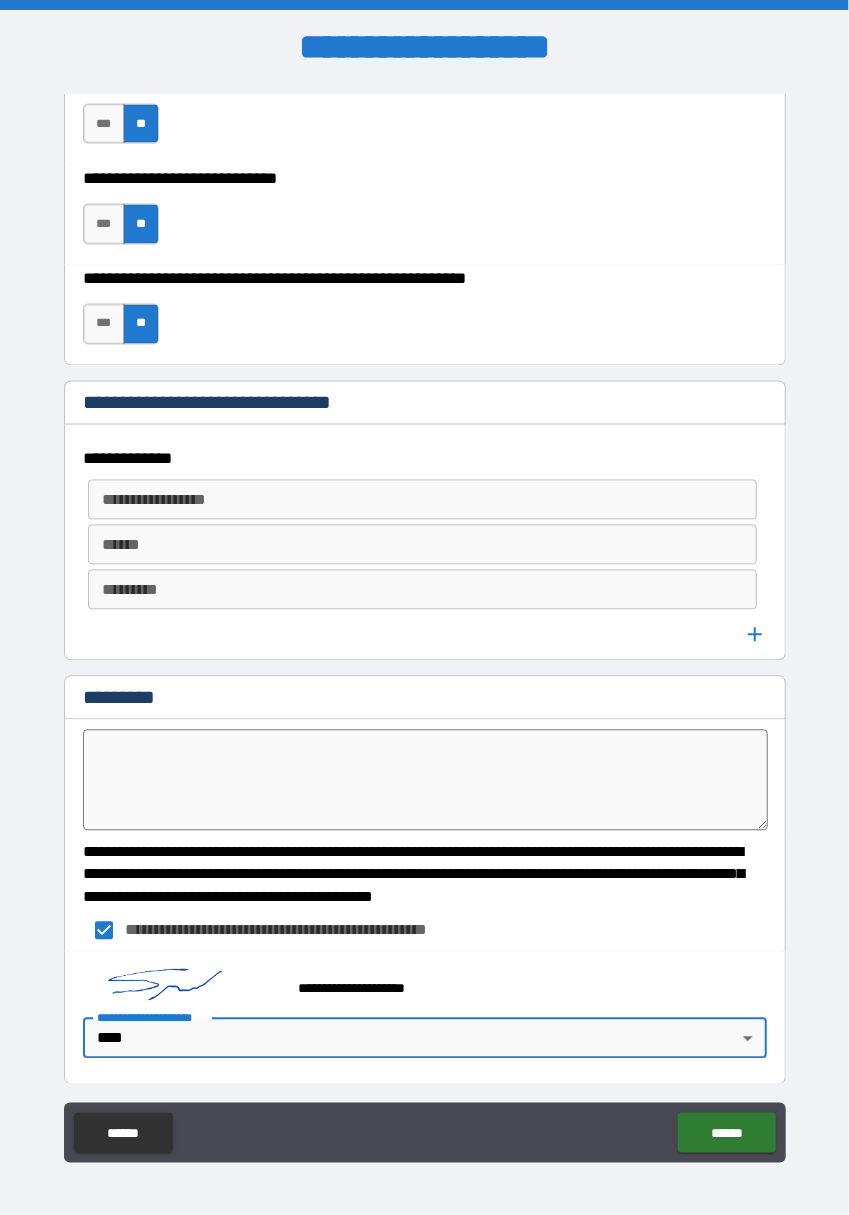 type on "*" 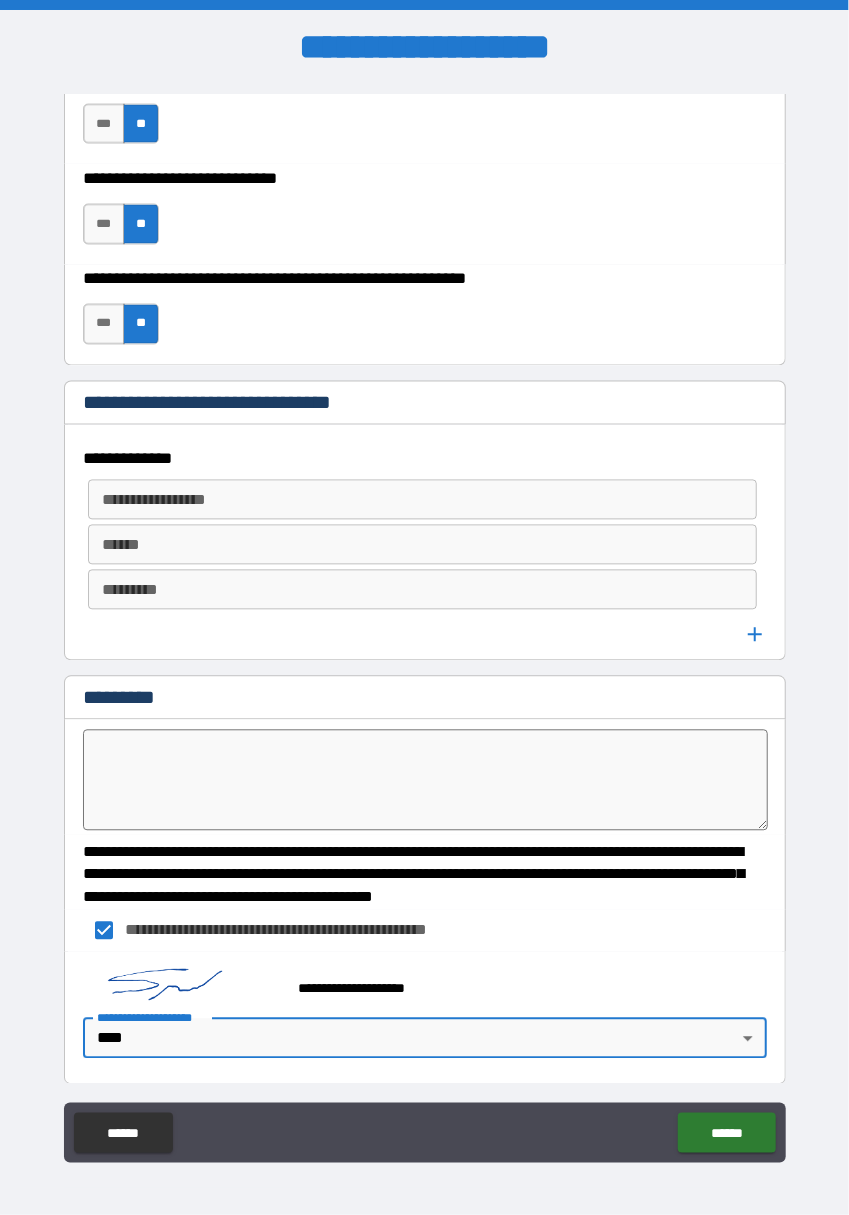 click on "******" at bounding box center (726, 1133) 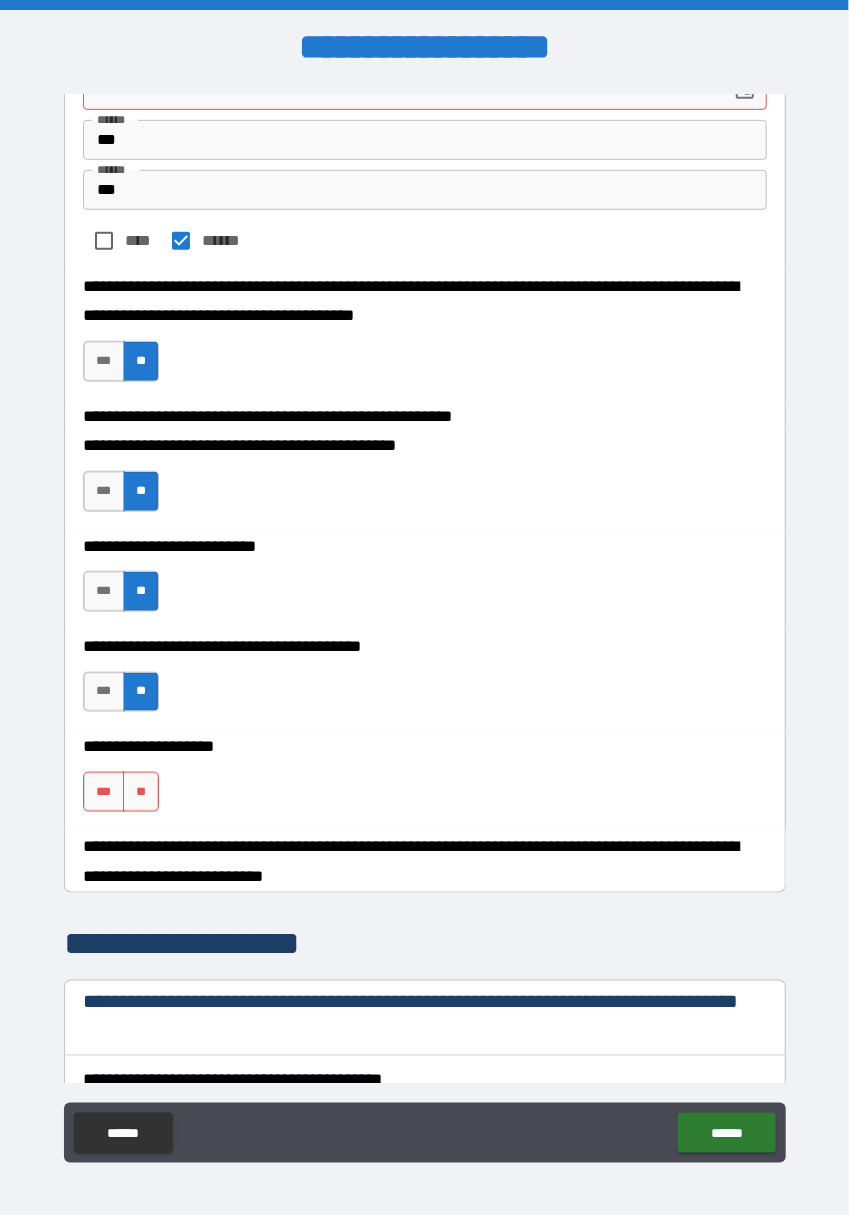 scroll, scrollTop: 407, scrollLeft: 0, axis: vertical 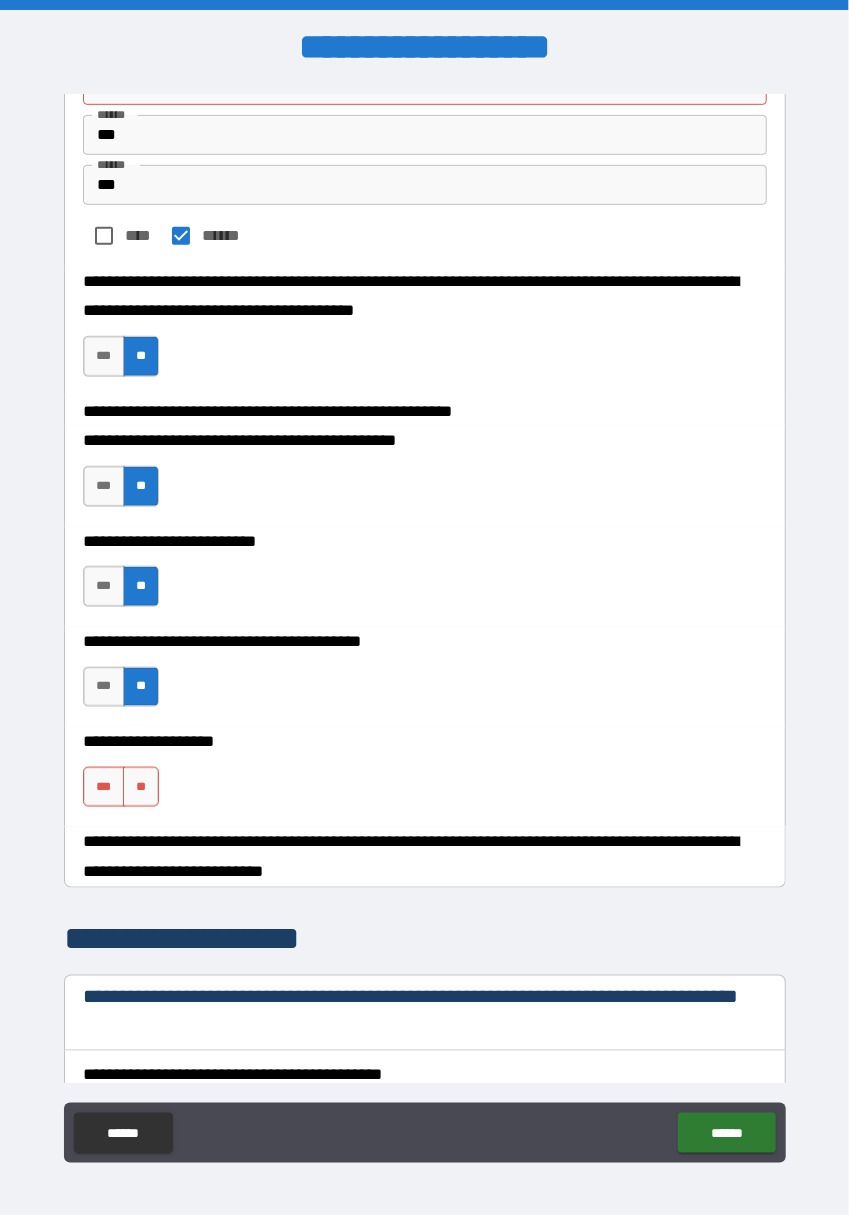 click on "**" at bounding box center (141, 787) 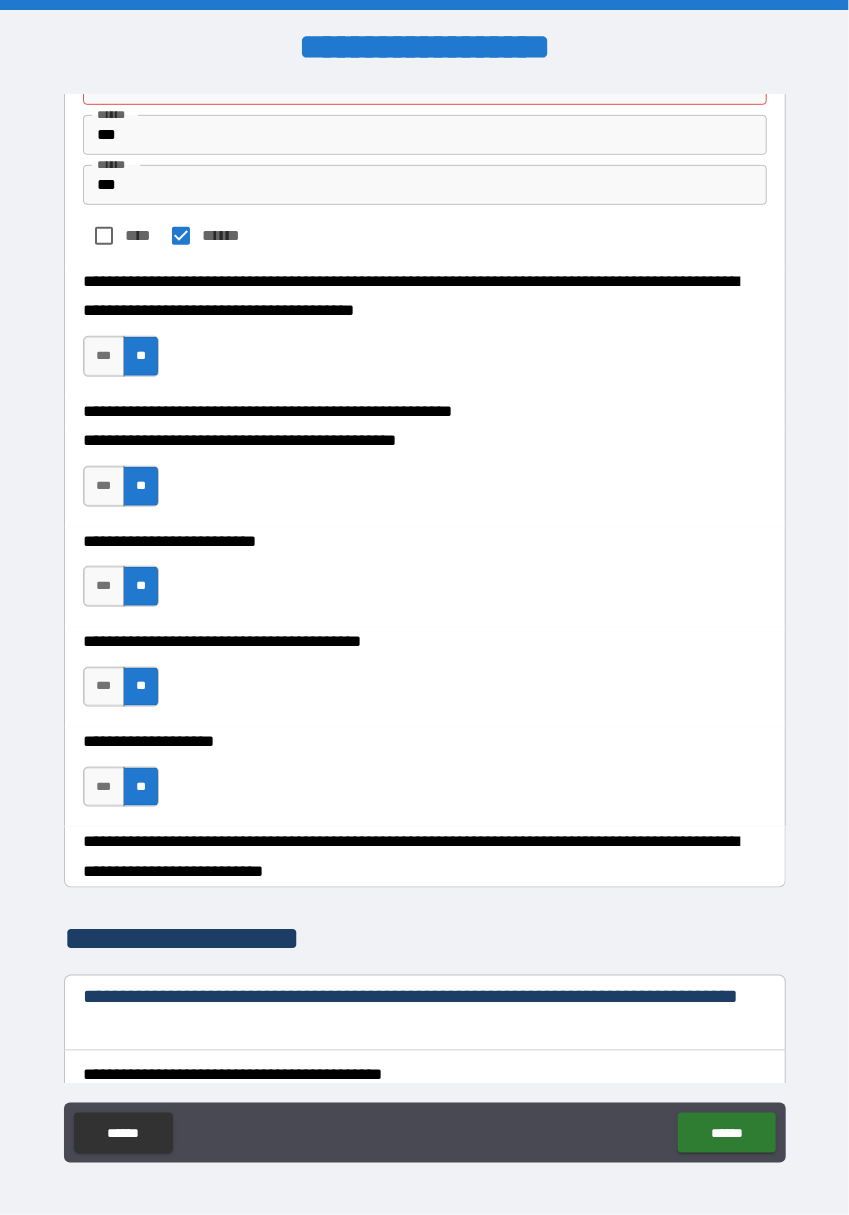 type on "*" 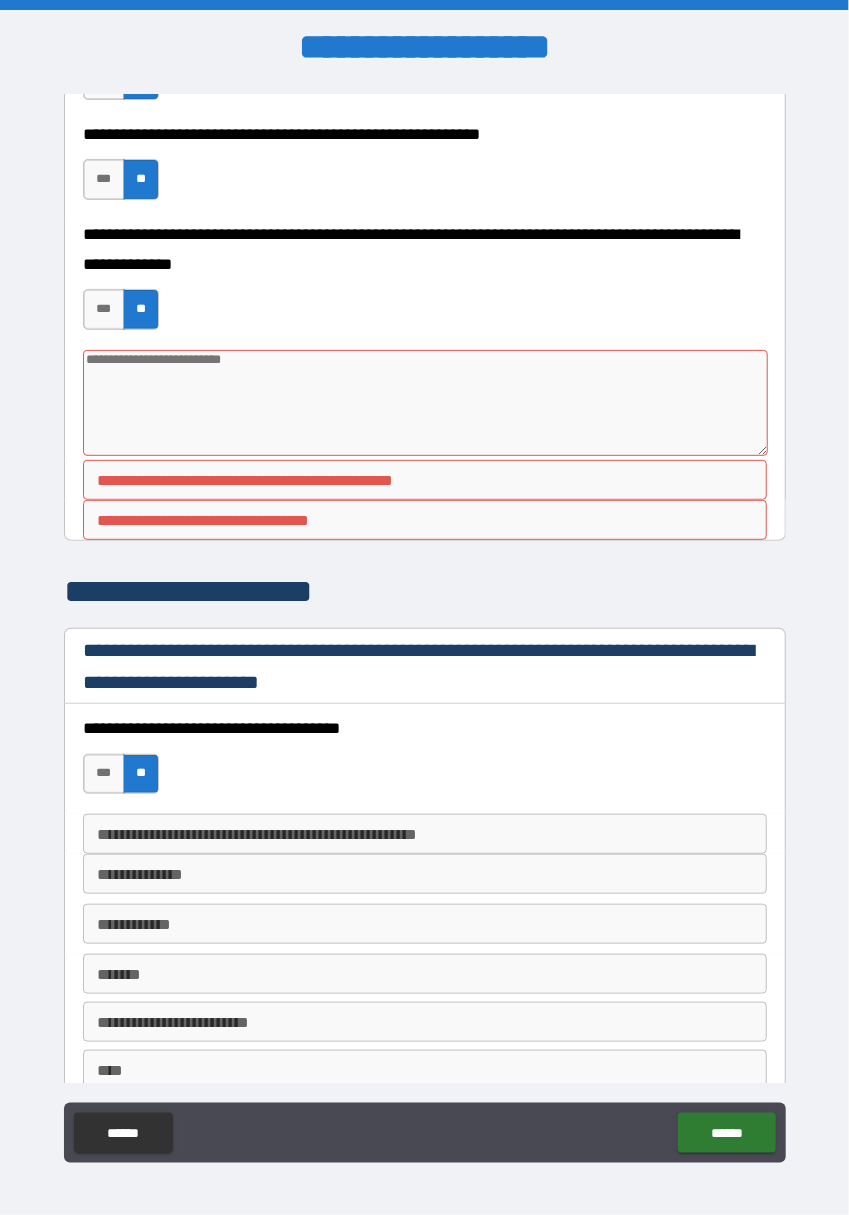 scroll, scrollTop: 2673, scrollLeft: 0, axis: vertical 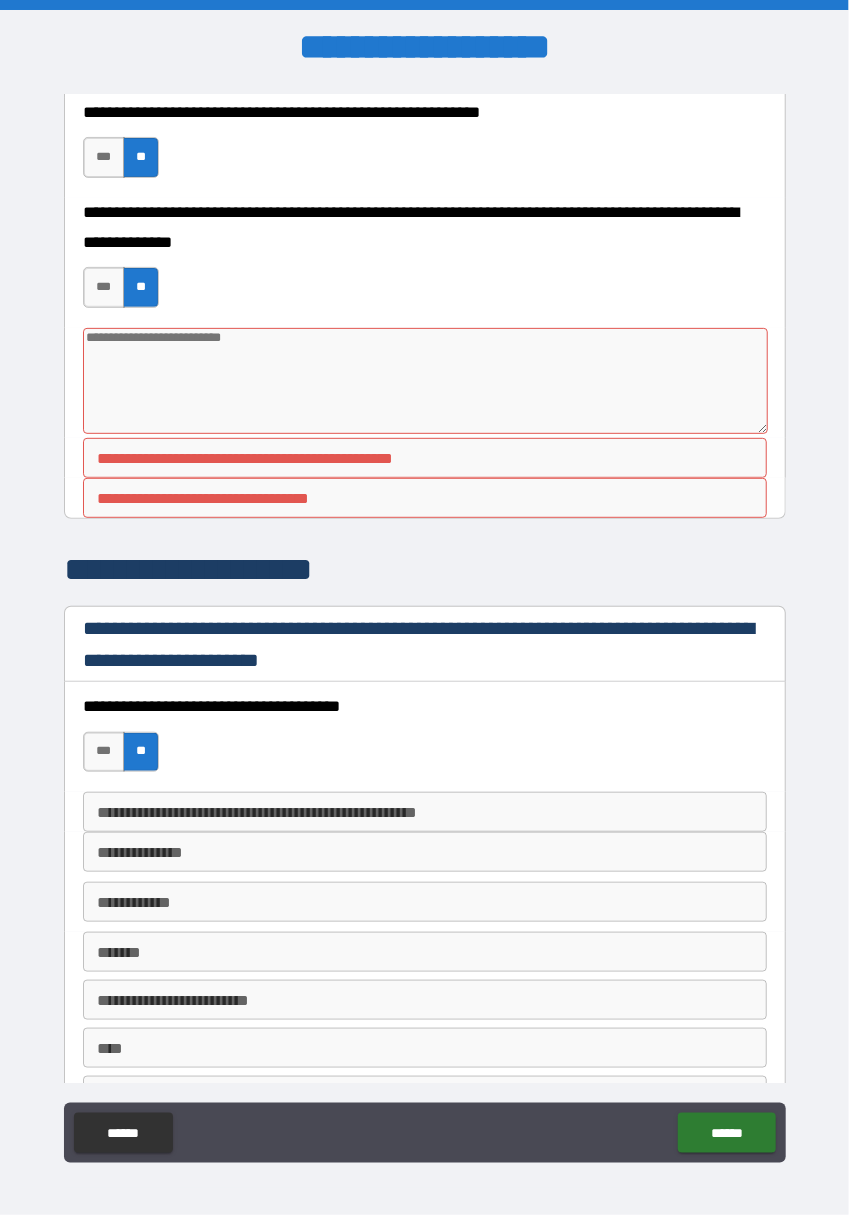 click on "**********" at bounding box center (425, 498) 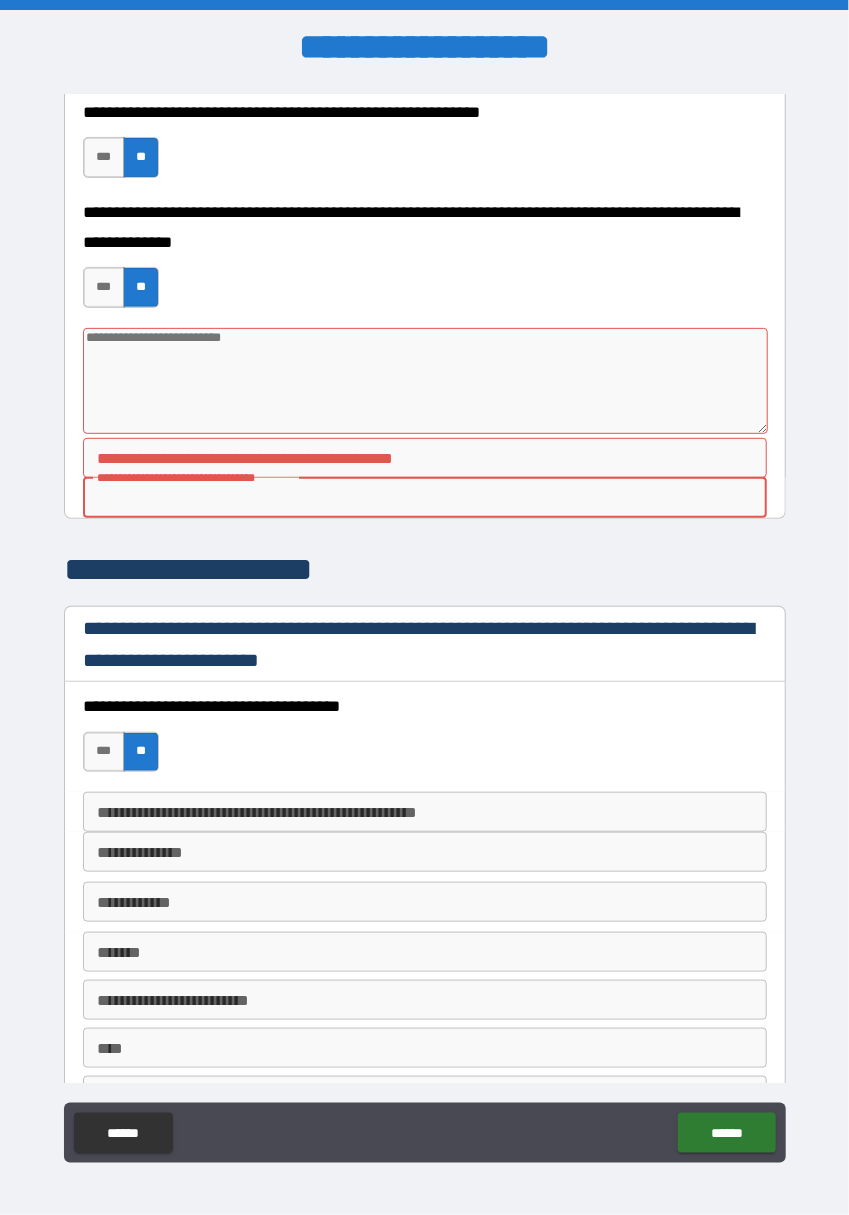 click on "**********" at bounding box center (425, 458) 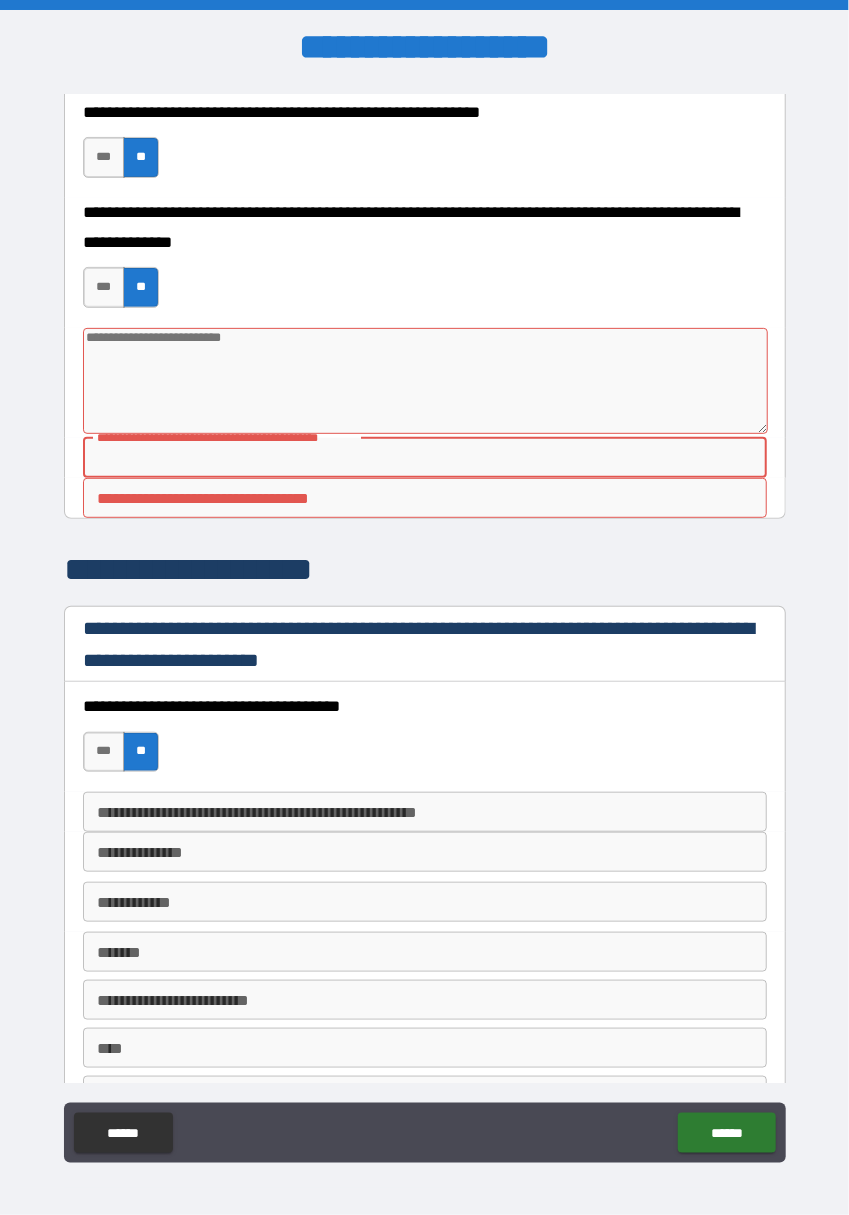 type on "*" 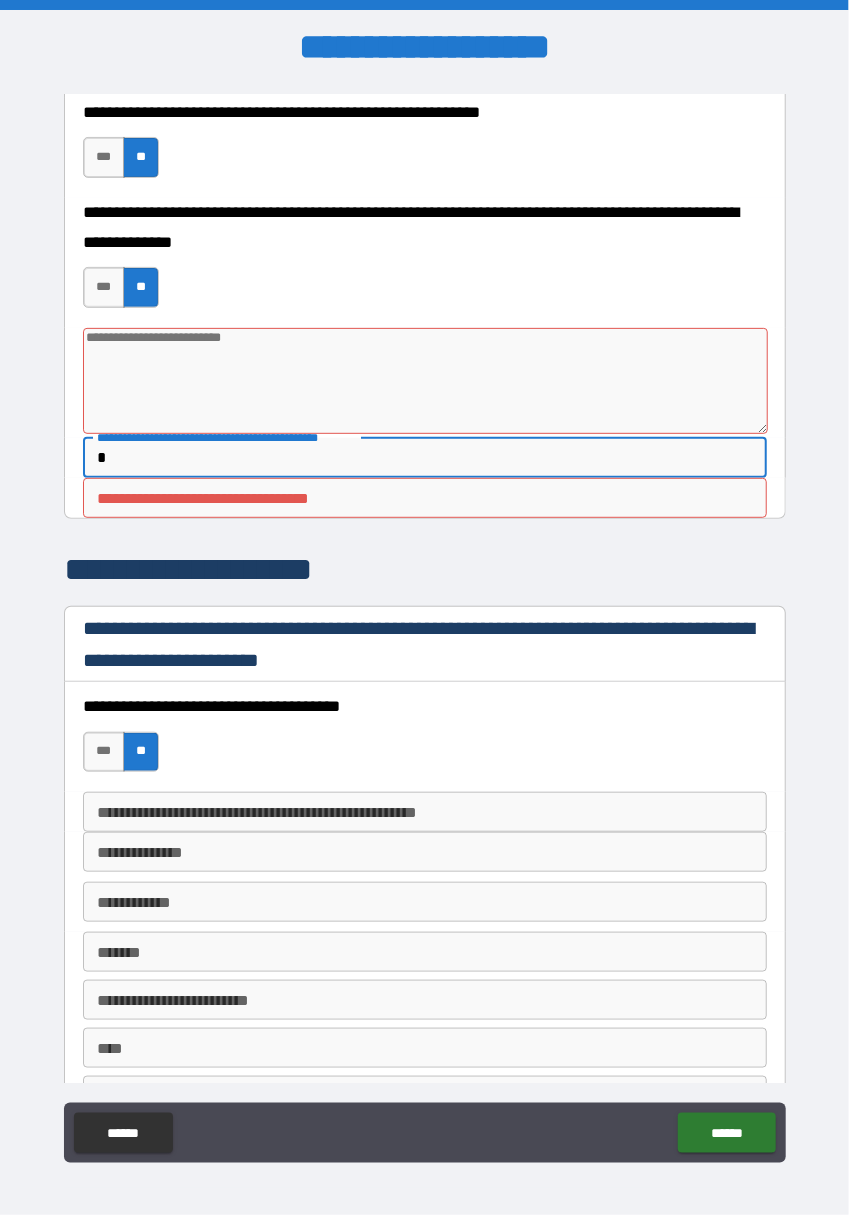 type on "*" 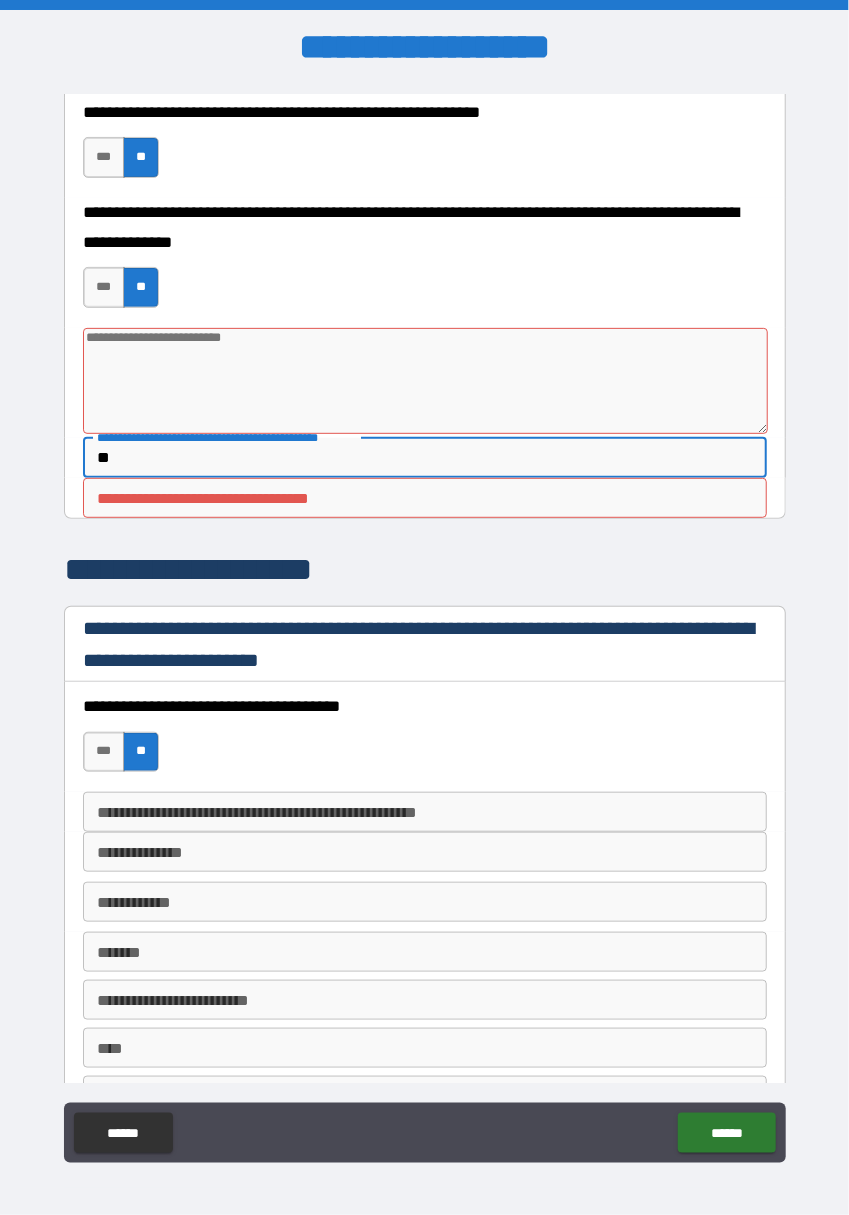 type on "*" 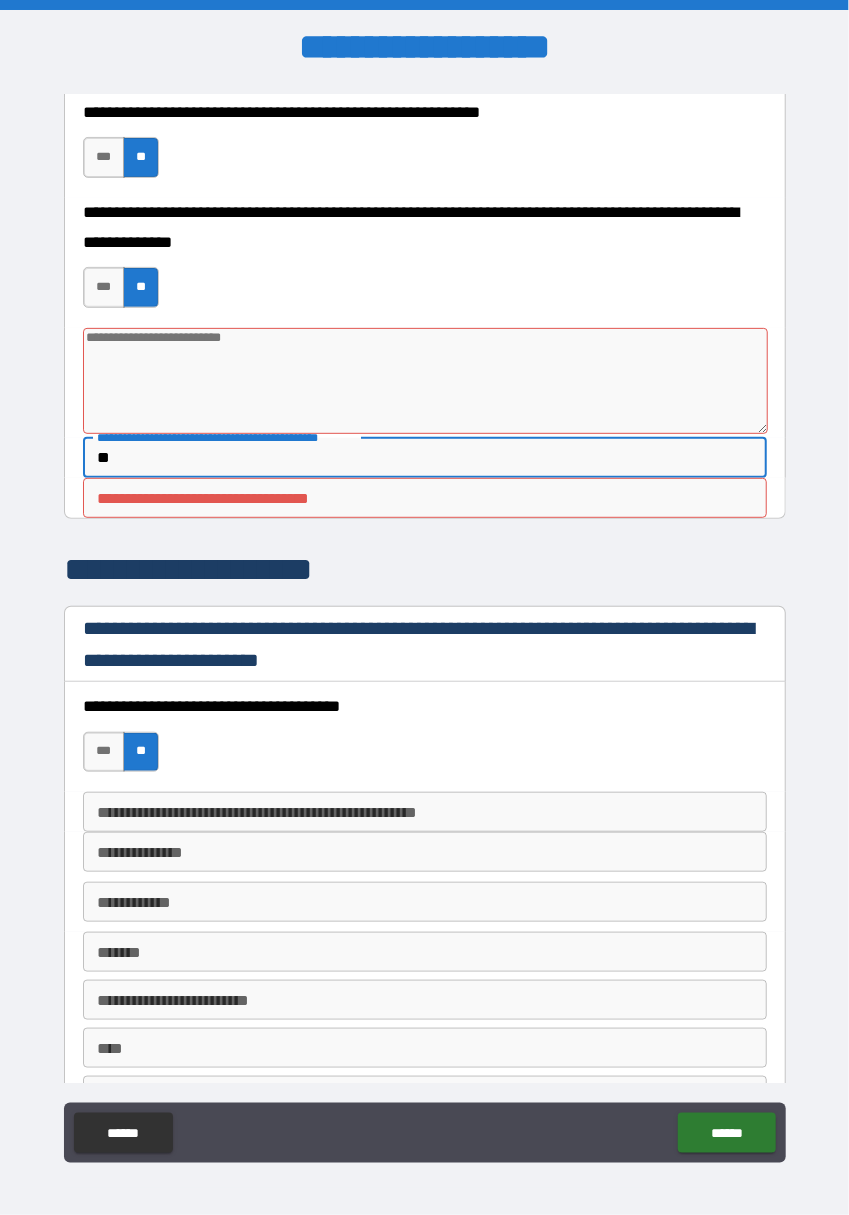 type on "***" 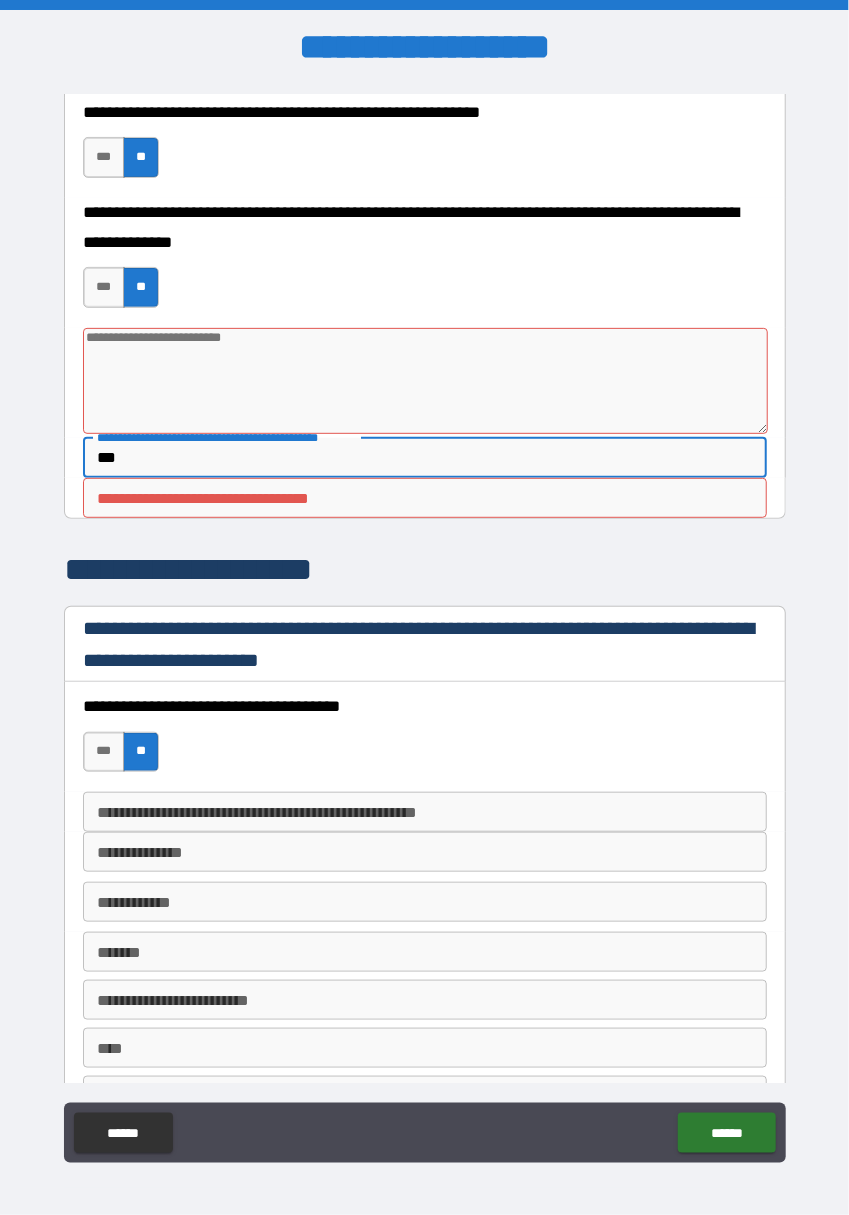 type on "*" 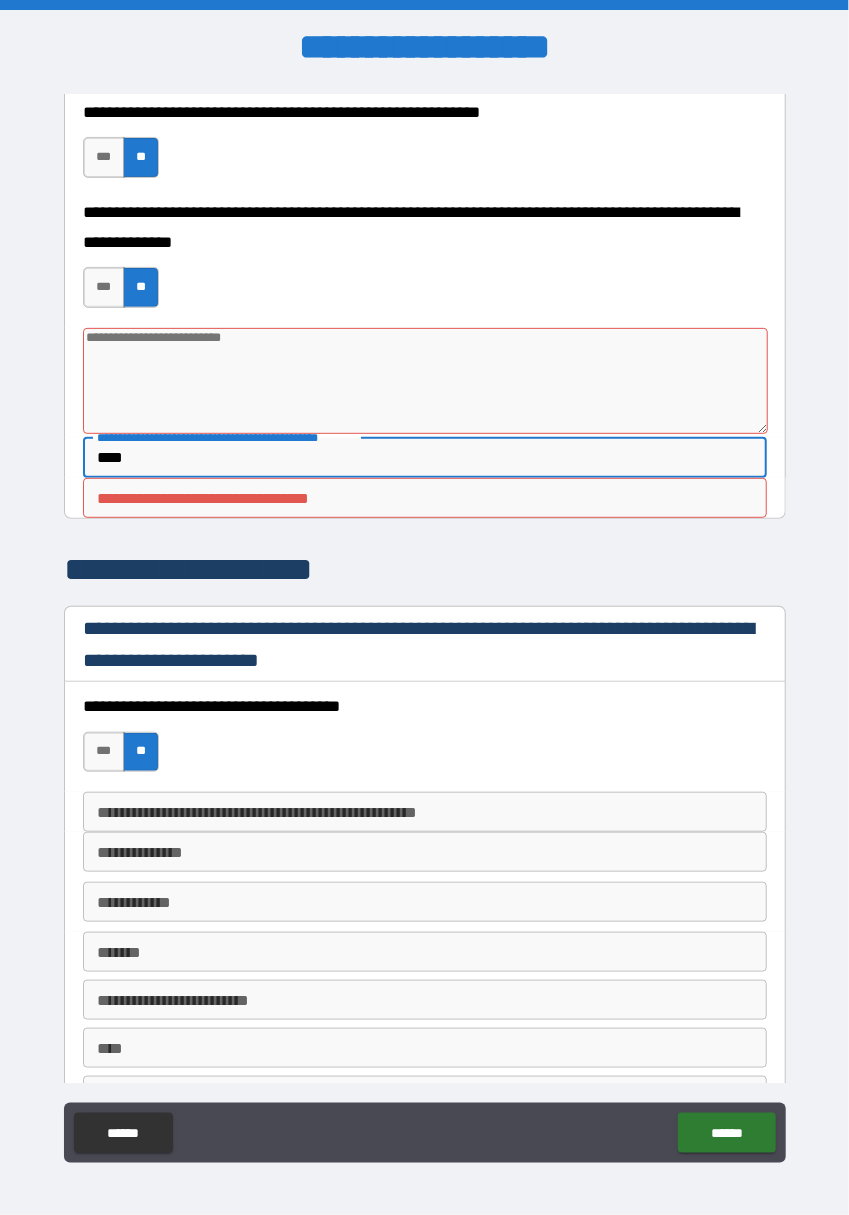 type on "*" 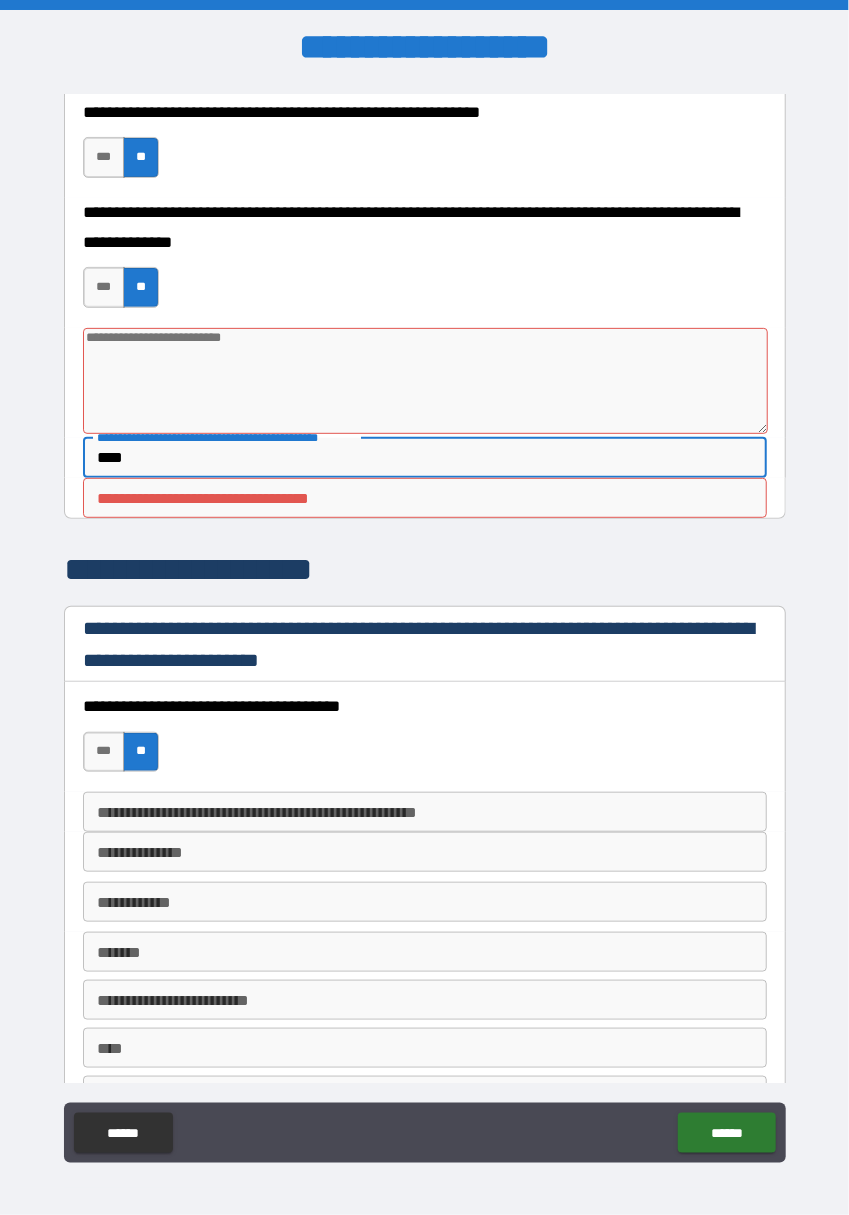 type on "*****" 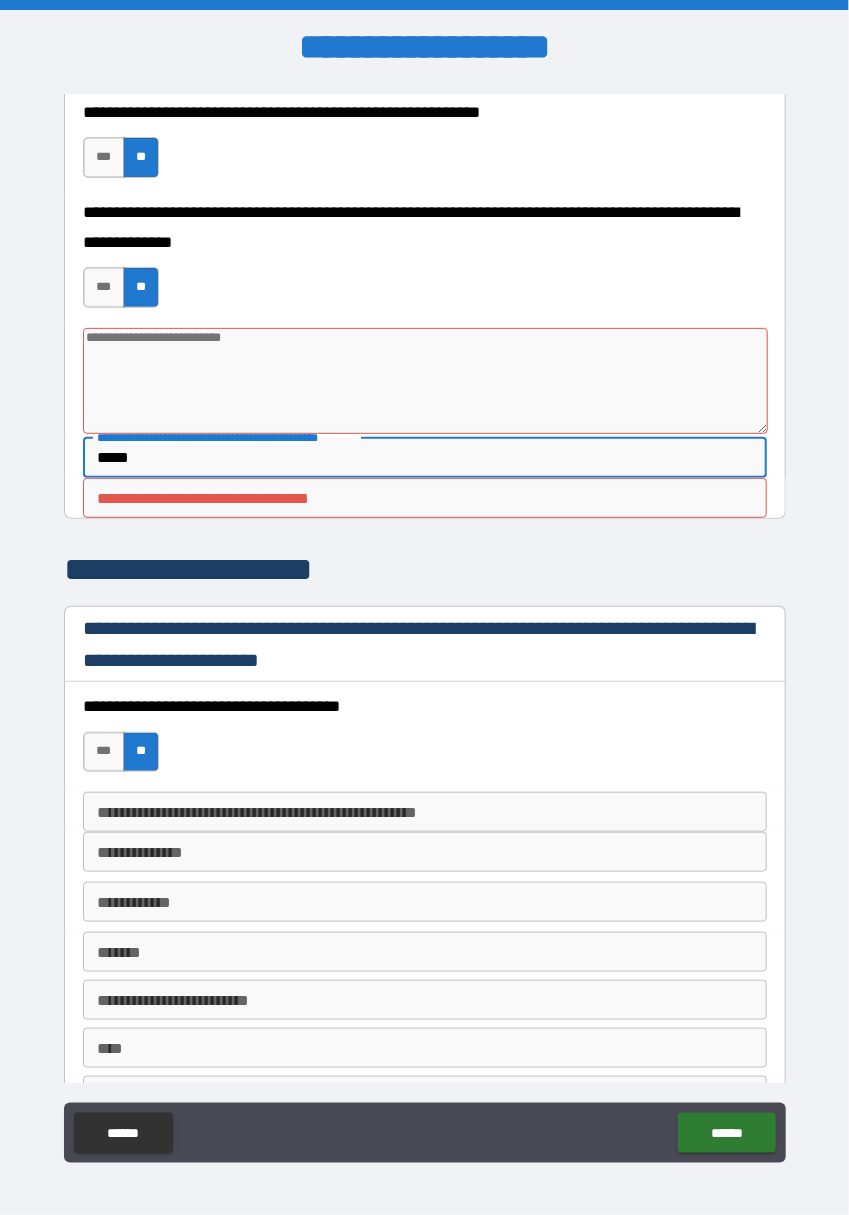 type on "*" 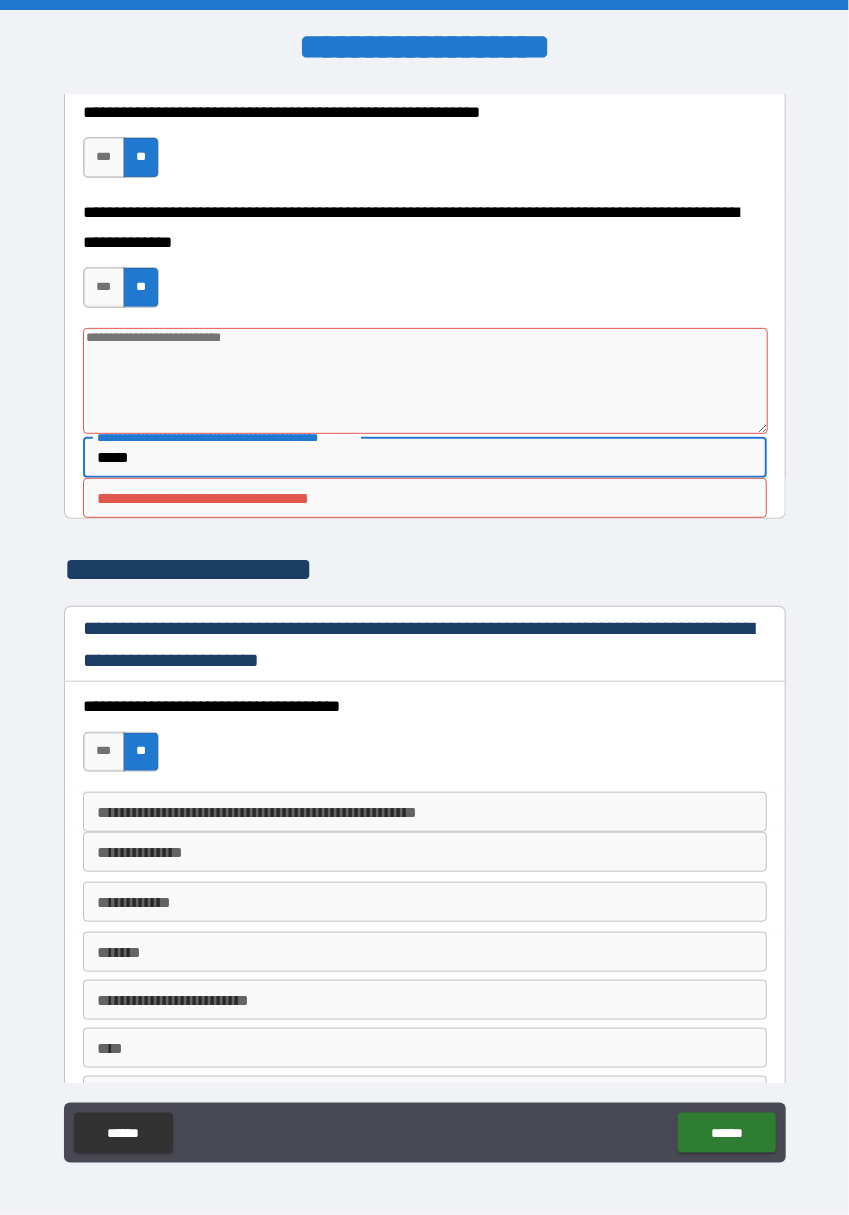 type on "*****" 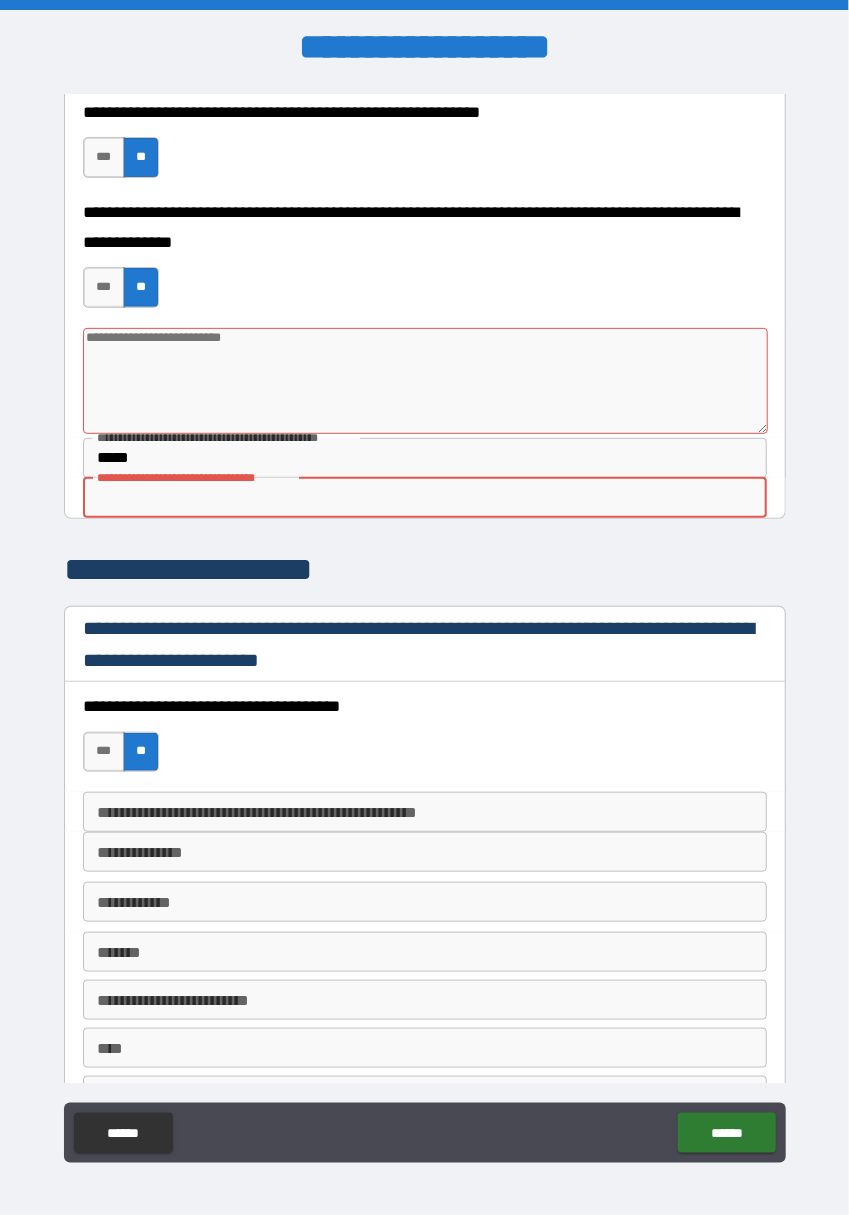 type on "*" 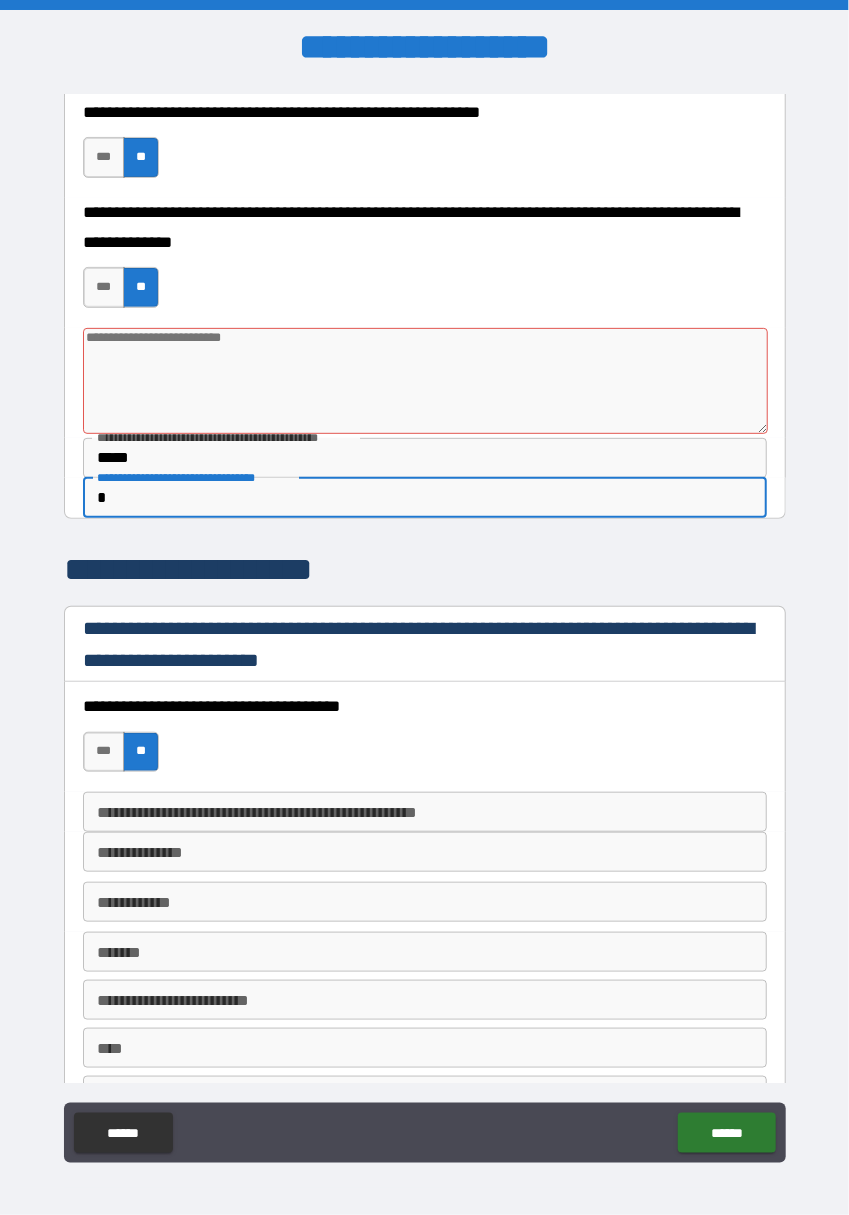 type on "*" 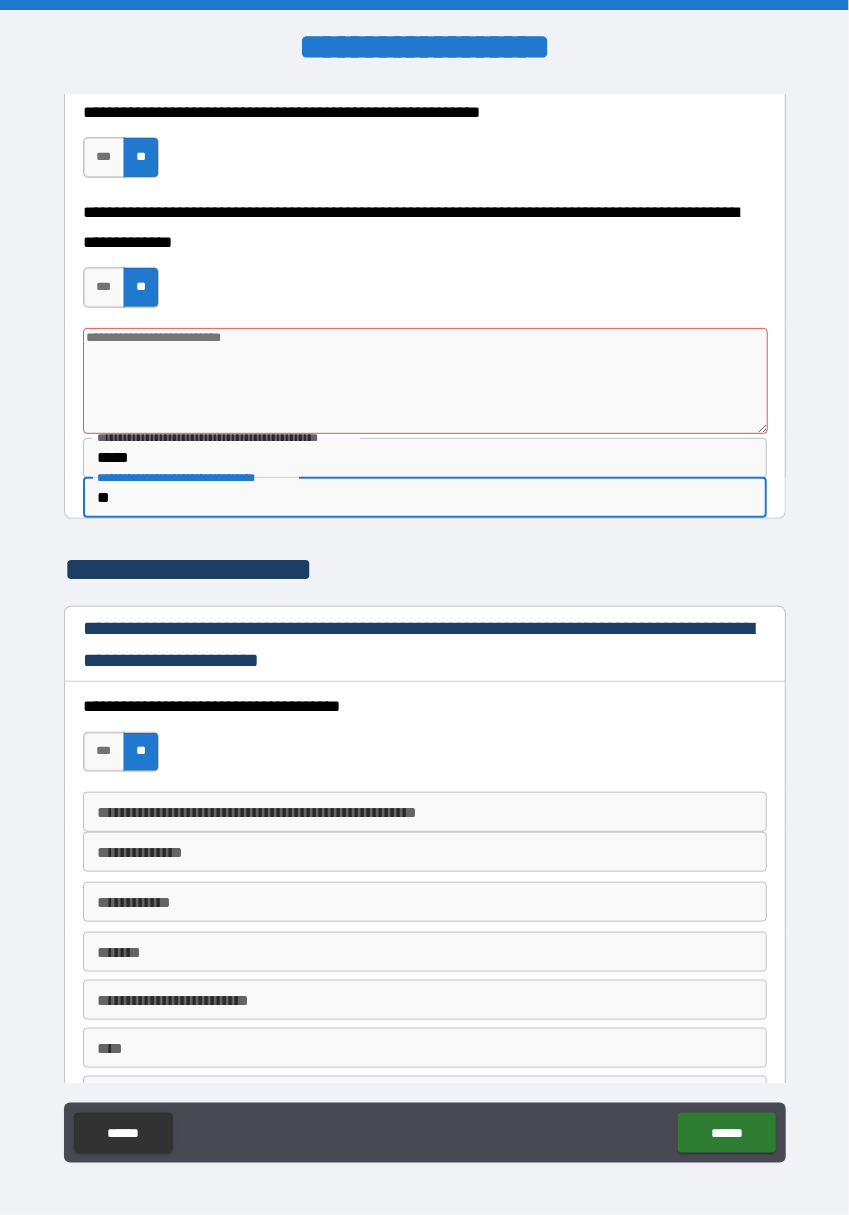 type on "*" 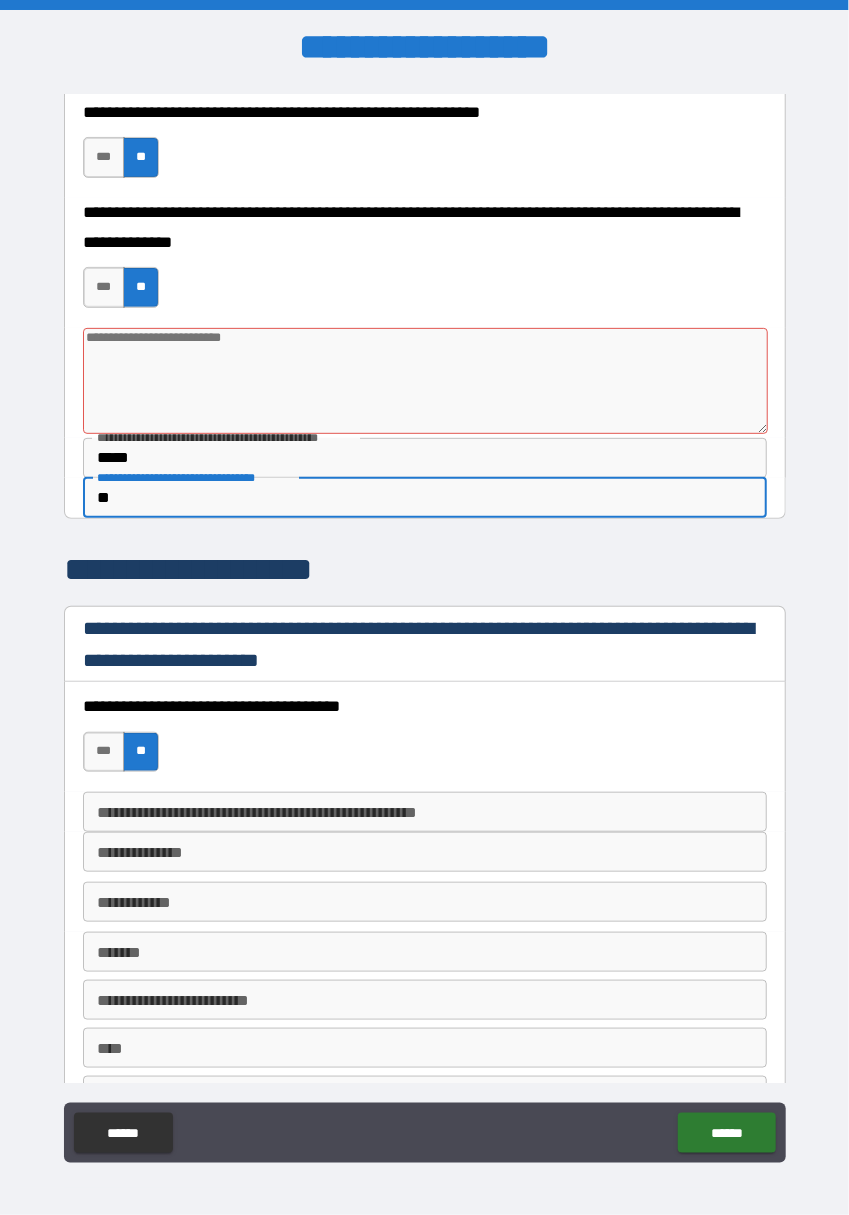 type on "***" 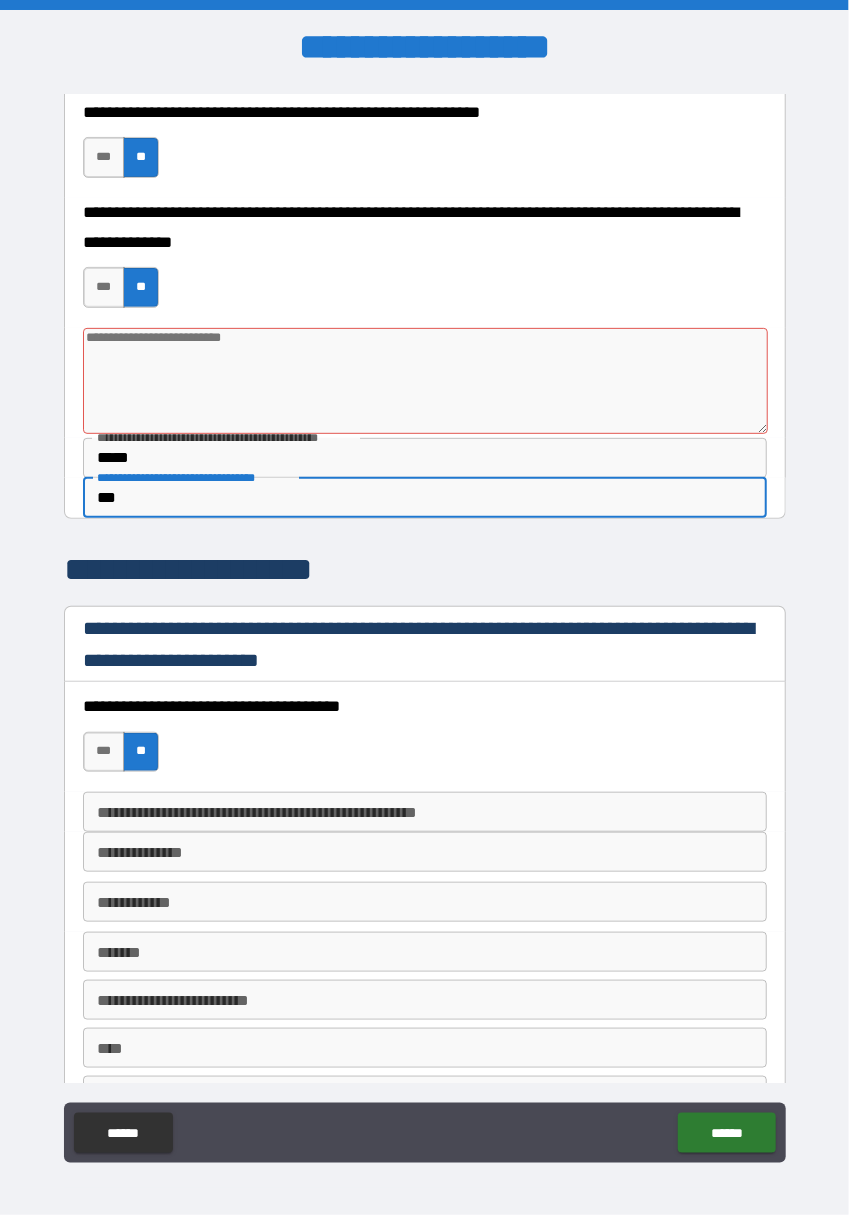type on "*" 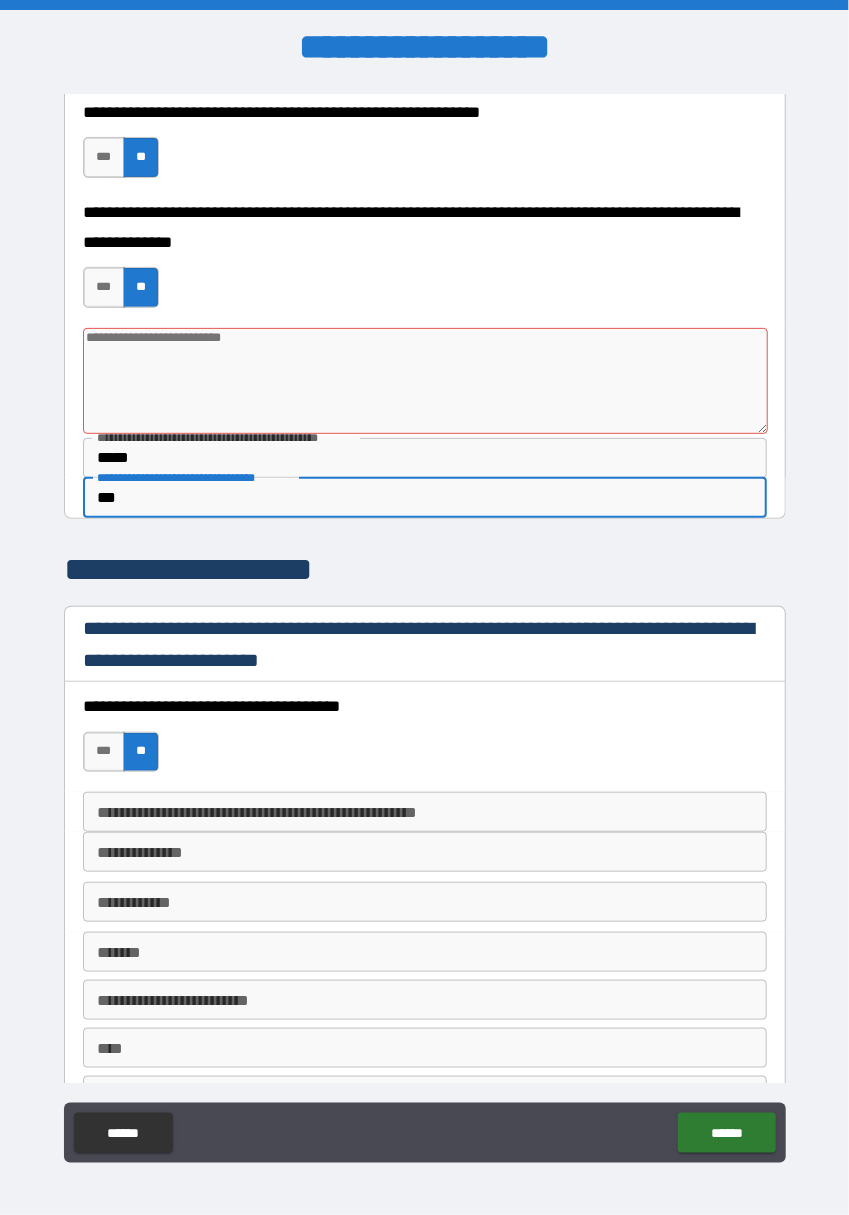 type on "****" 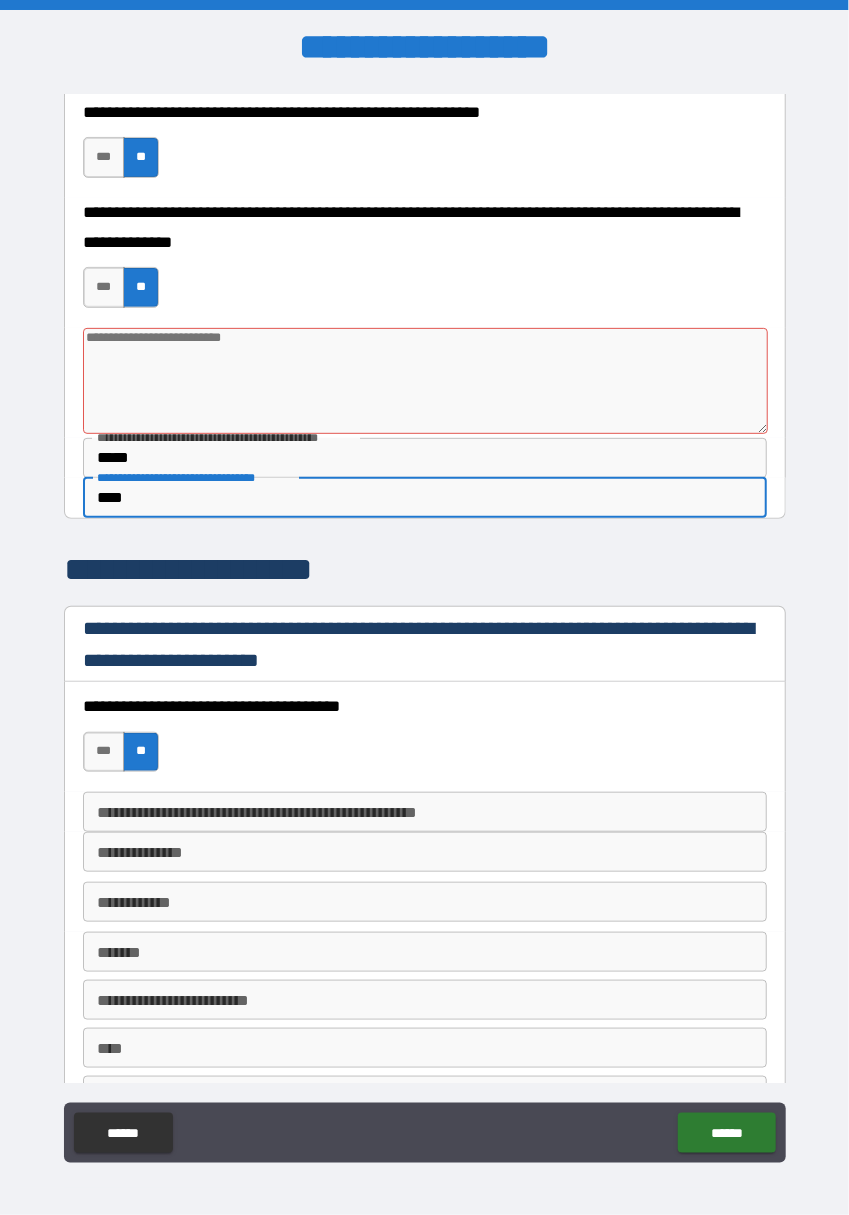 type on "*" 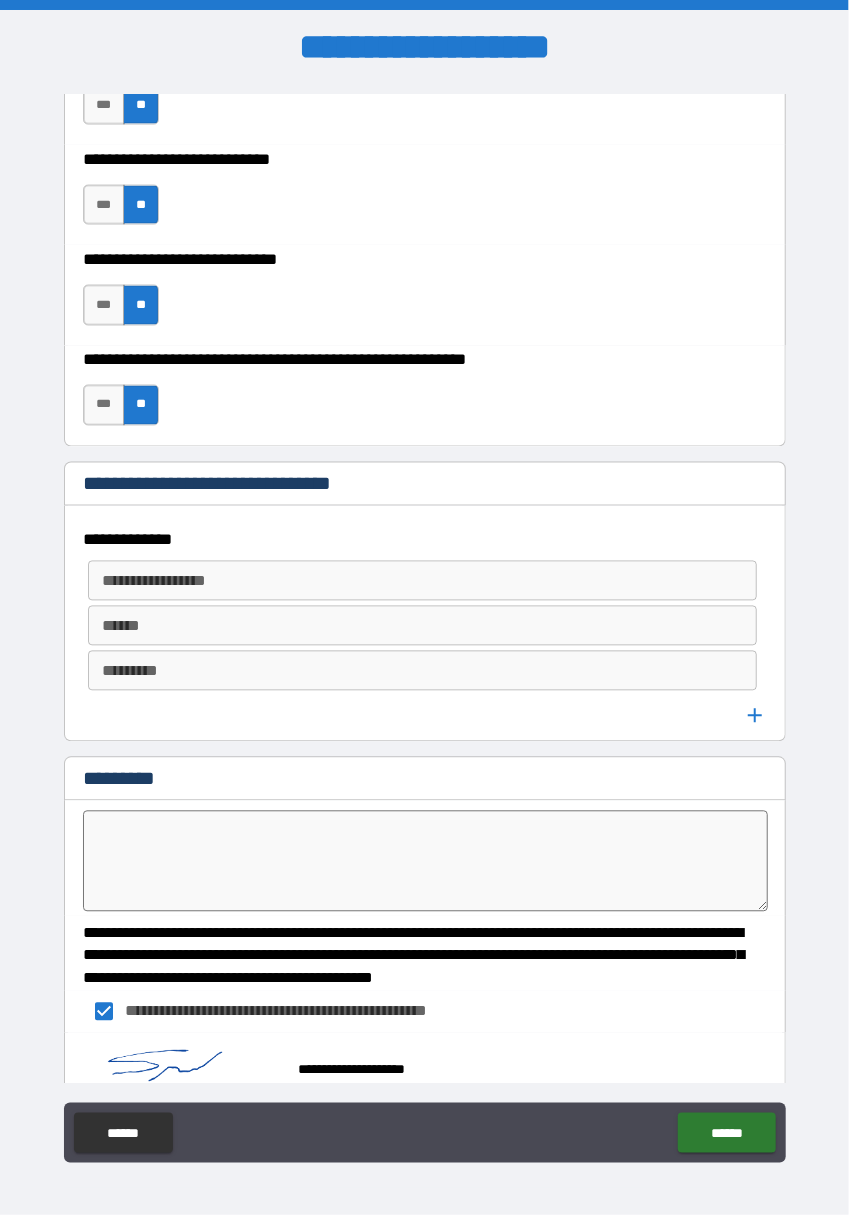 scroll, scrollTop: 11325, scrollLeft: 0, axis: vertical 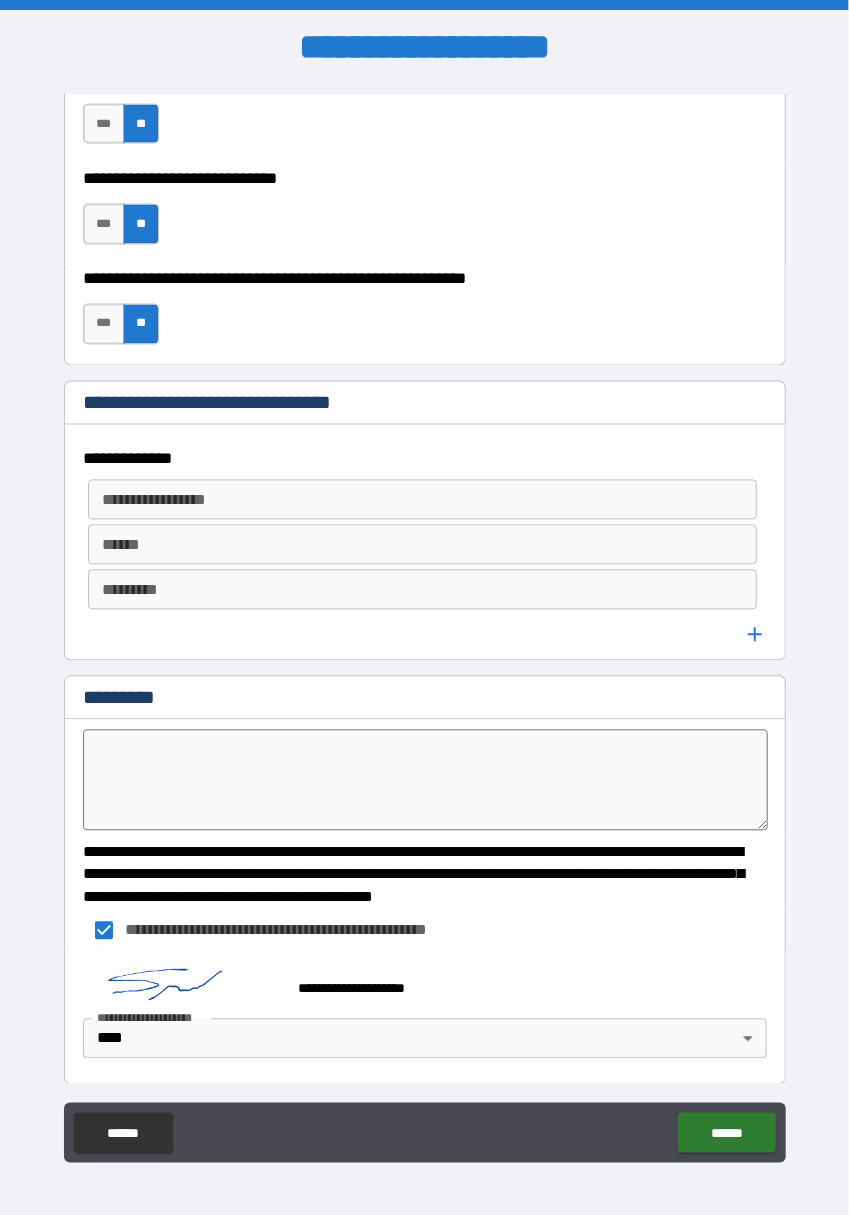 type on "****" 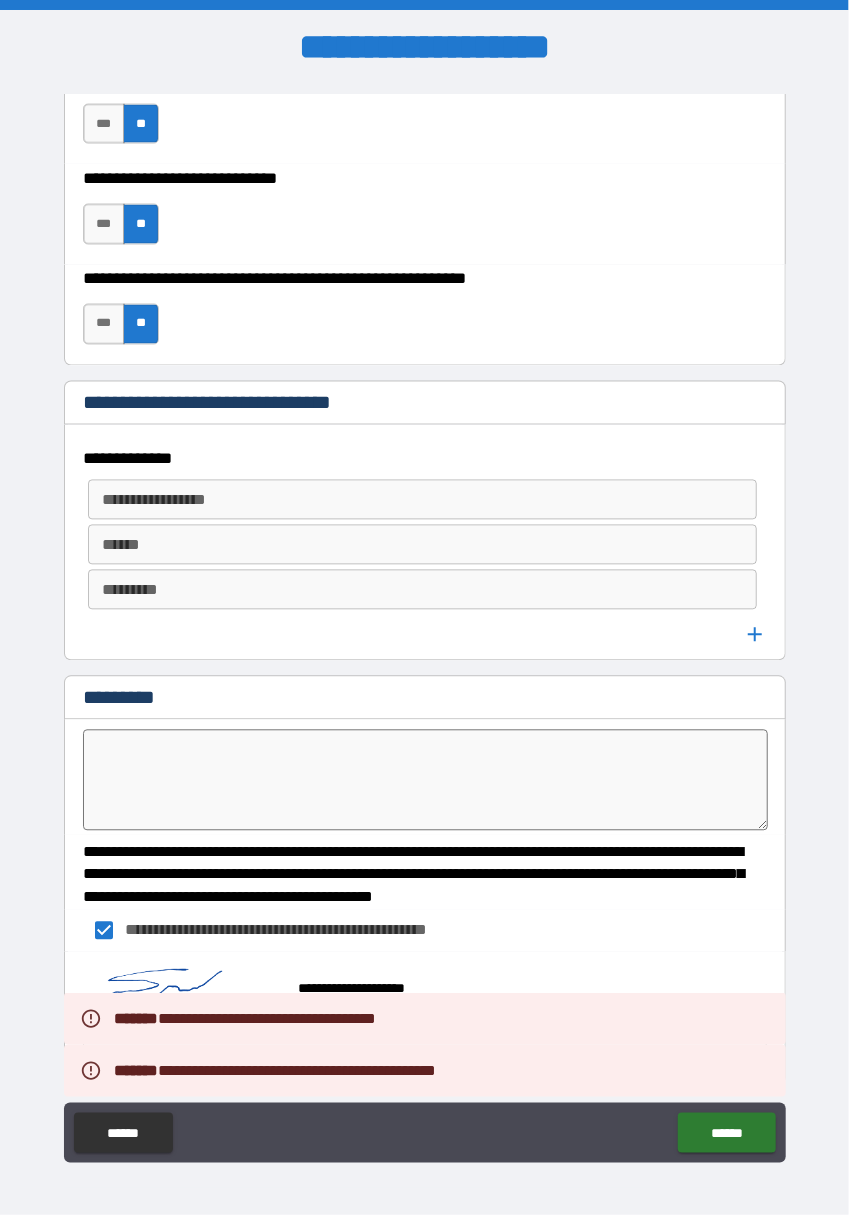click on "**********" at bounding box center [424, 634] 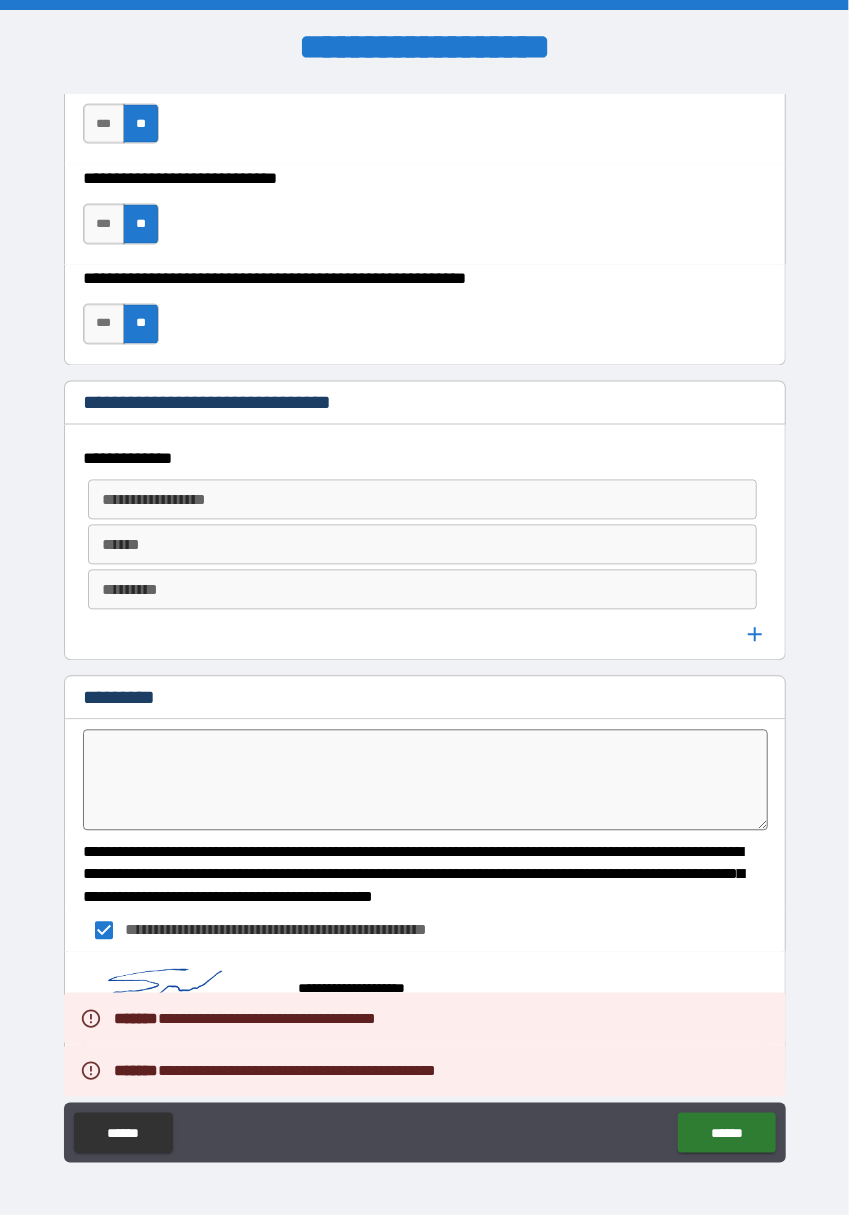 click on "**********" at bounding box center (424, 634) 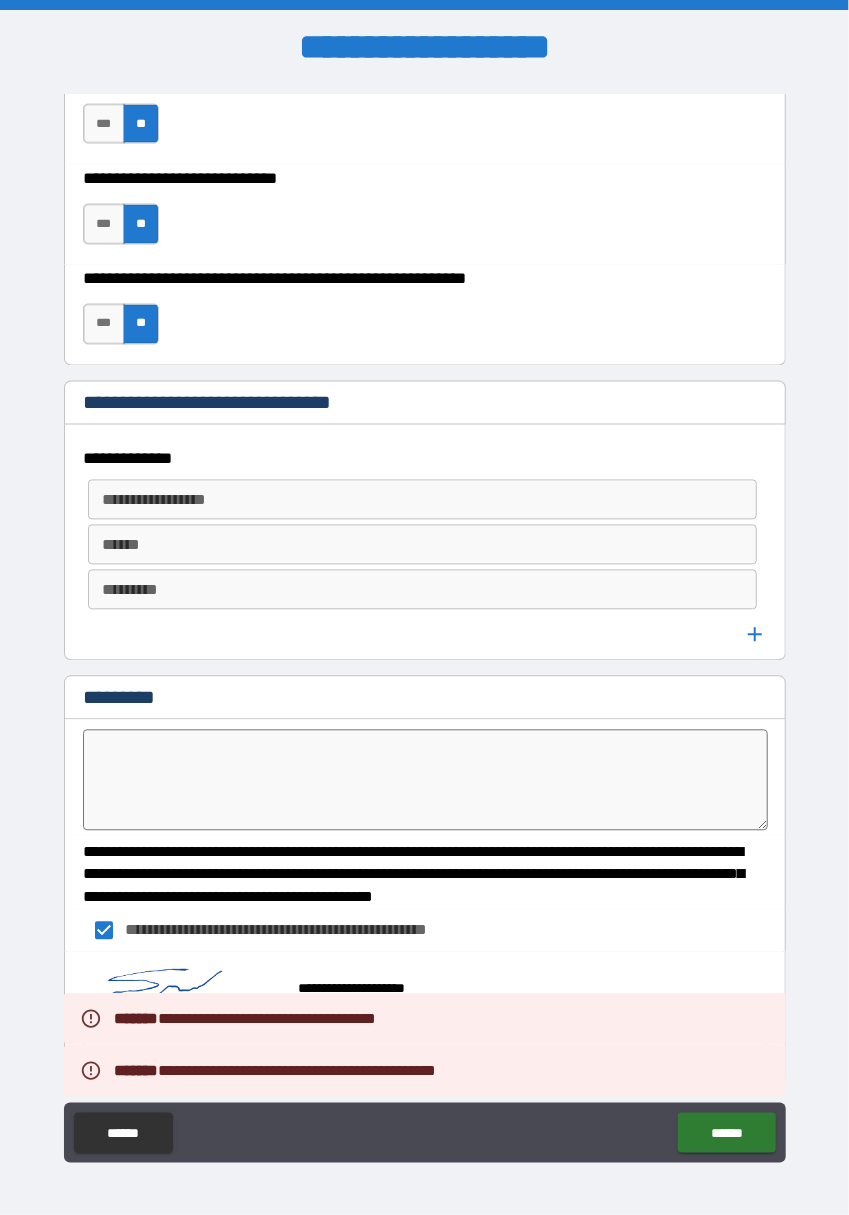 click on "******" at bounding box center (726, 1133) 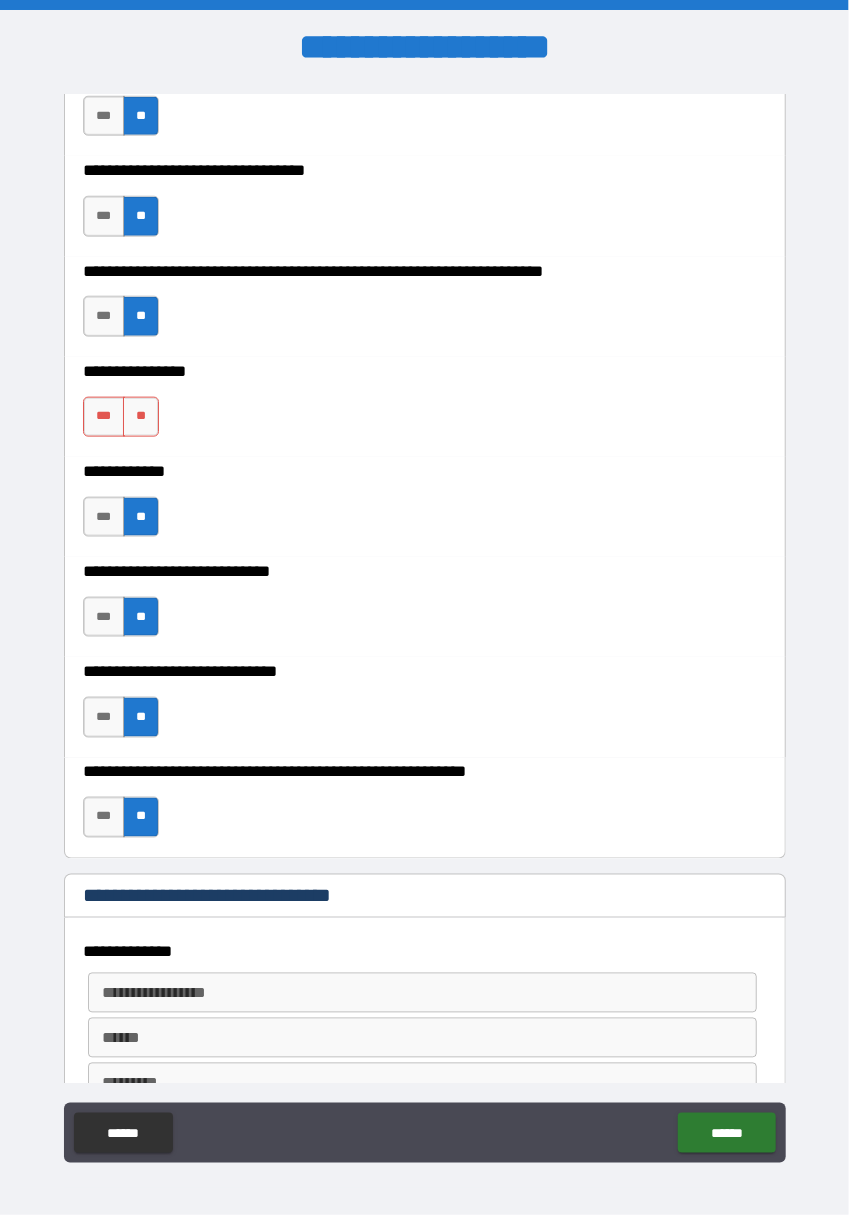 scroll, scrollTop: 10844, scrollLeft: 0, axis: vertical 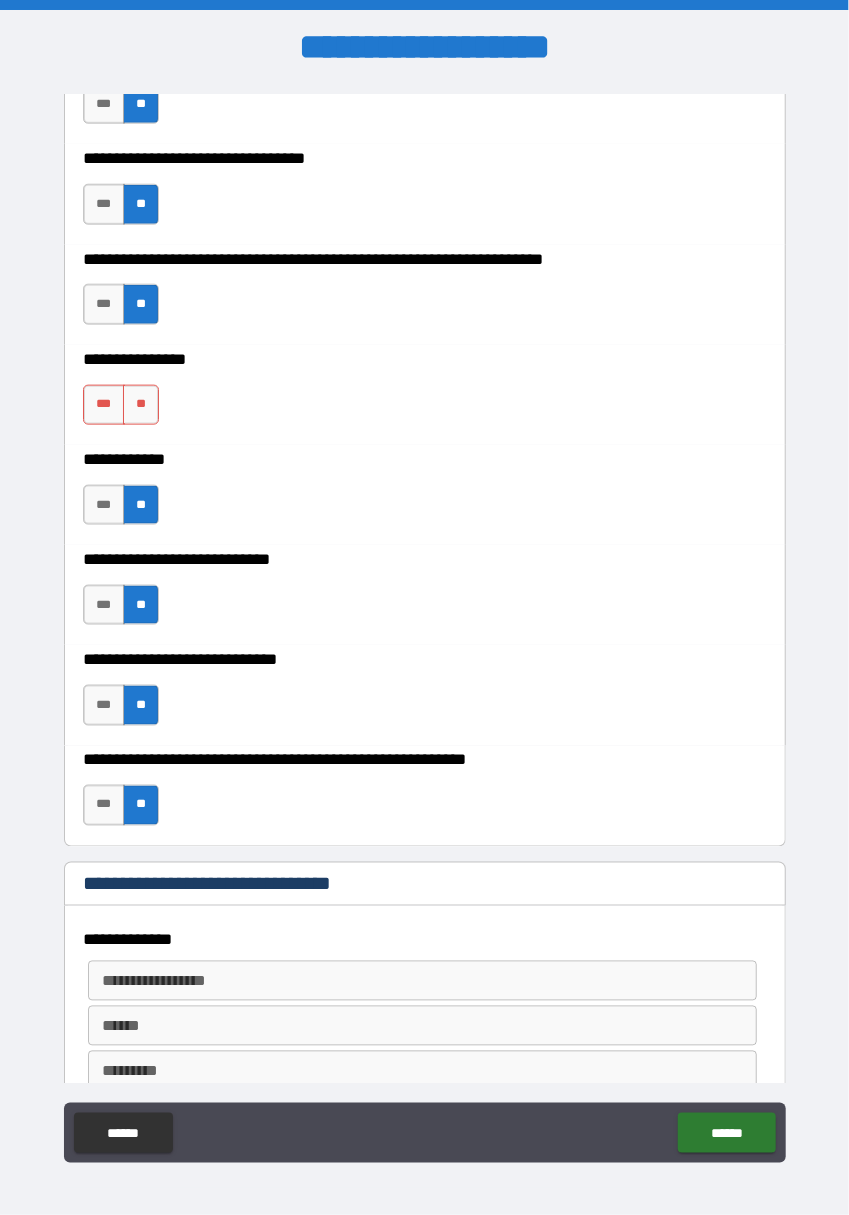 click on "**" at bounding box center [141, 405] 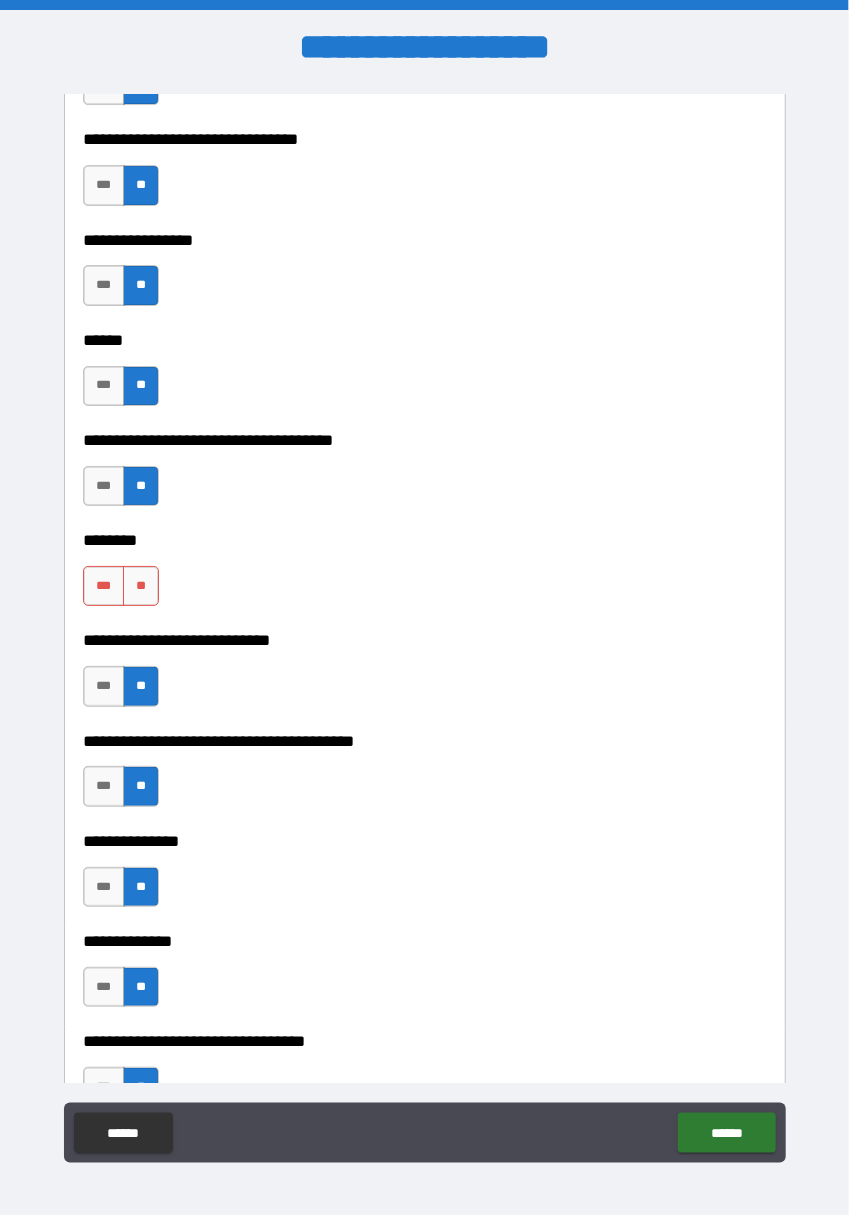 scroll, scrollTop: 9940, scrollLeft: 0, axis: vertical 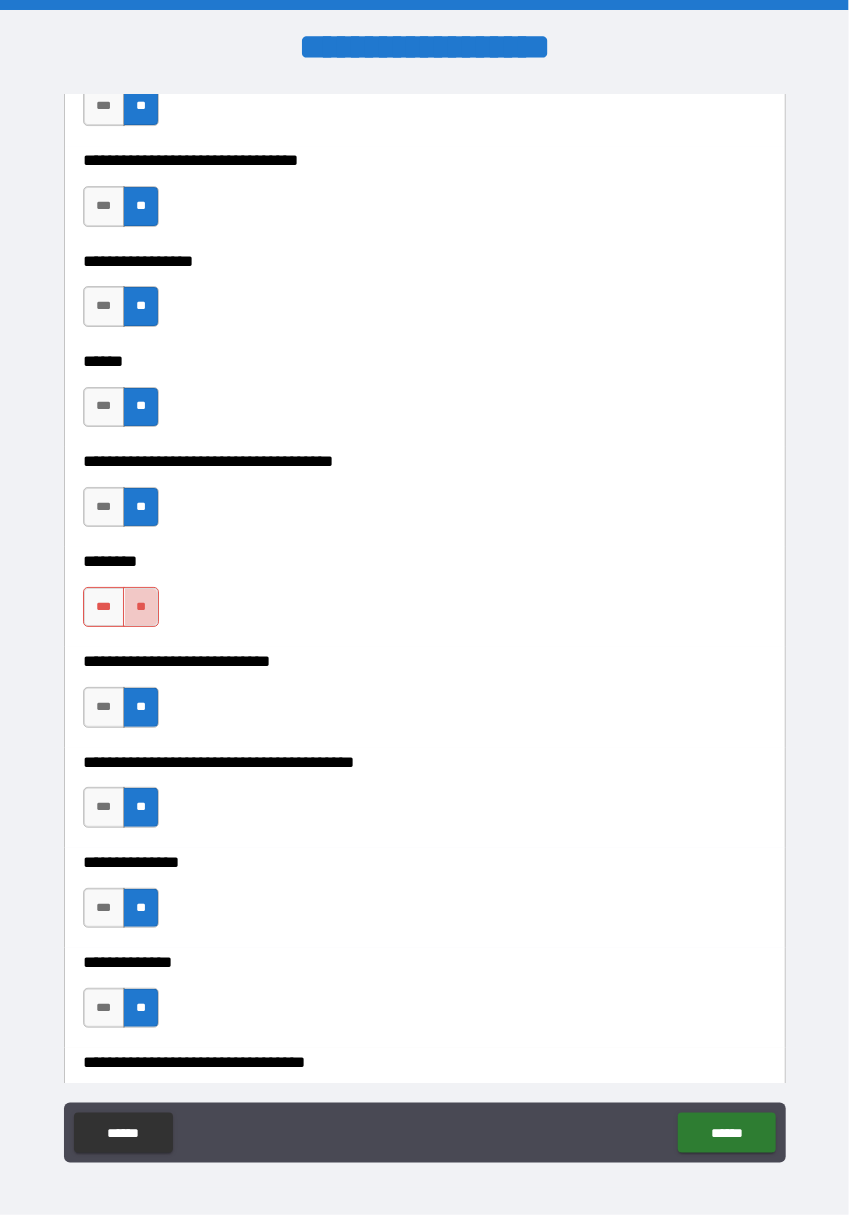click on "**" at bounding box center (141, 607) 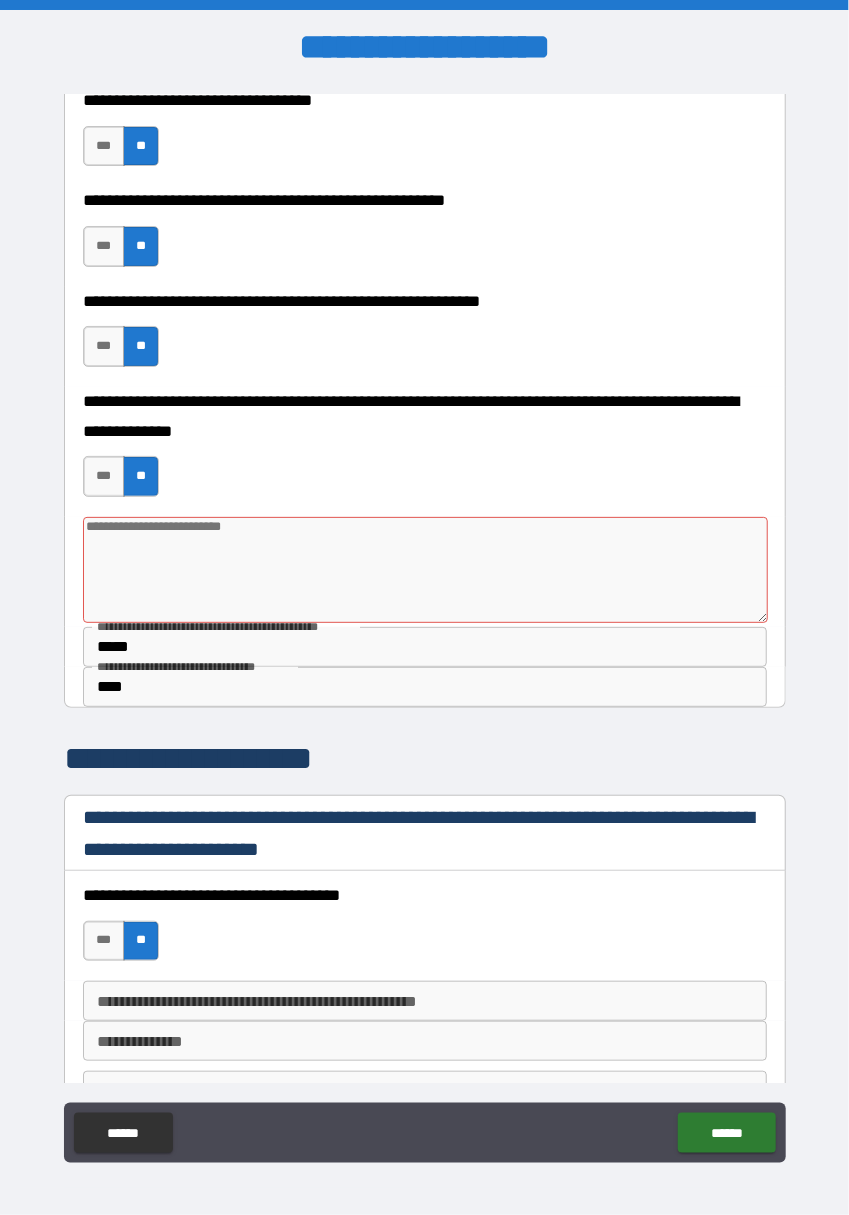 scroll, scrollTop: 2478, scrollLeft: 0, axis: vertical 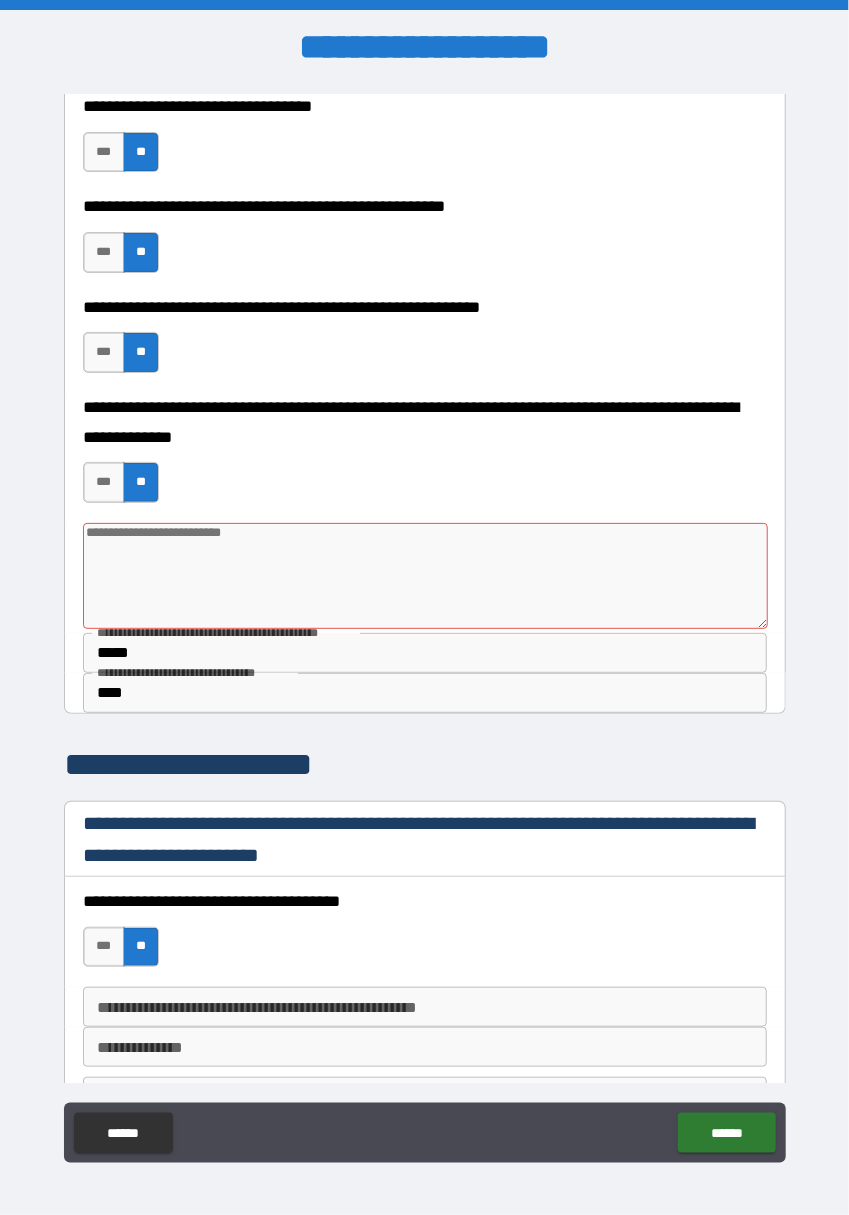 click on "******" at bounding box center [726, 1133] 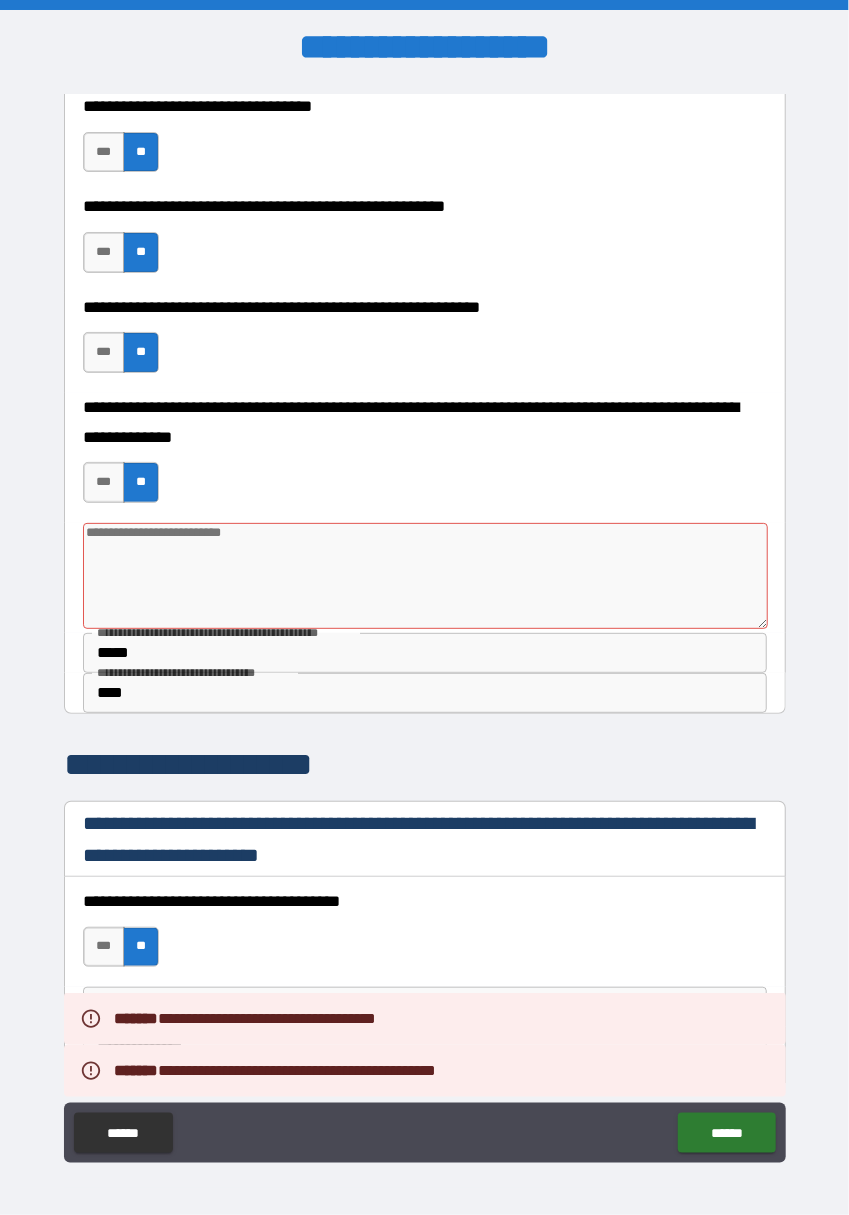 type on "*" 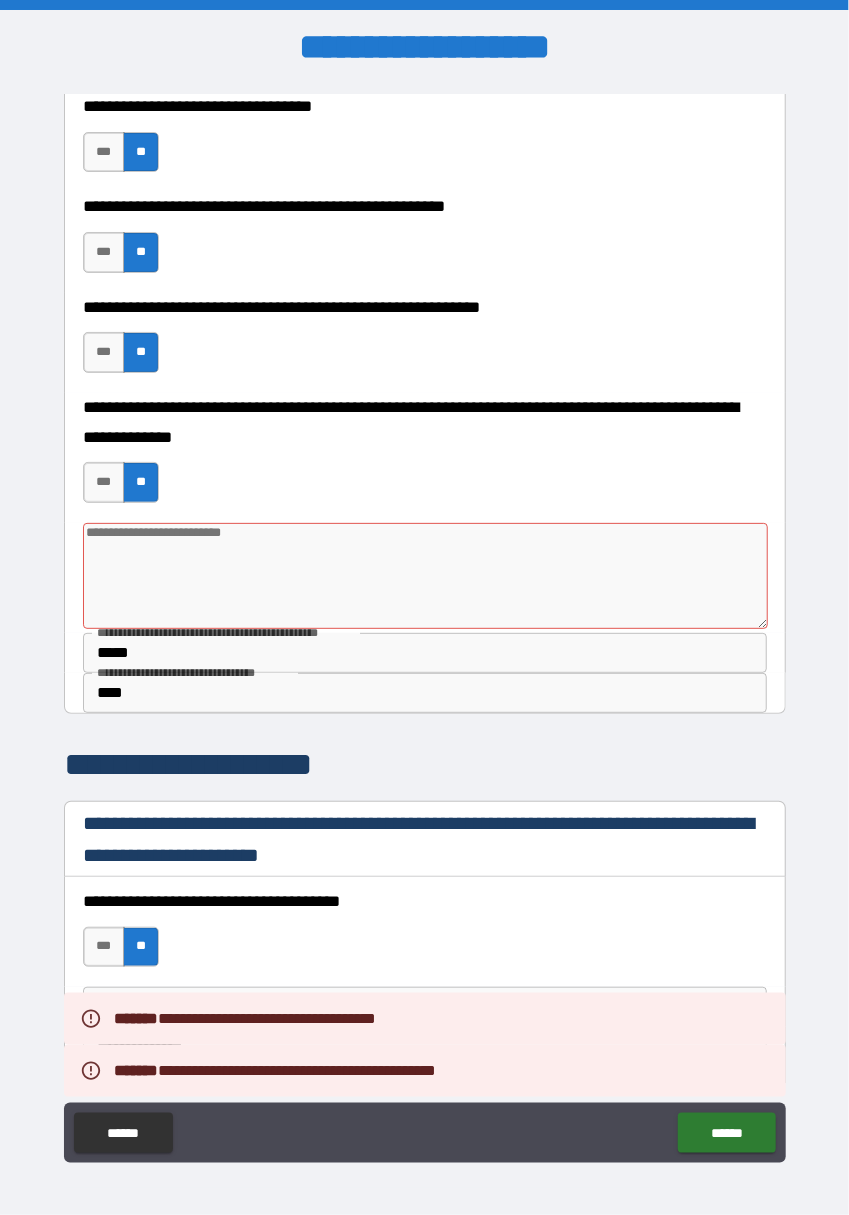 click on "**********" at bounding box center (425, 937) 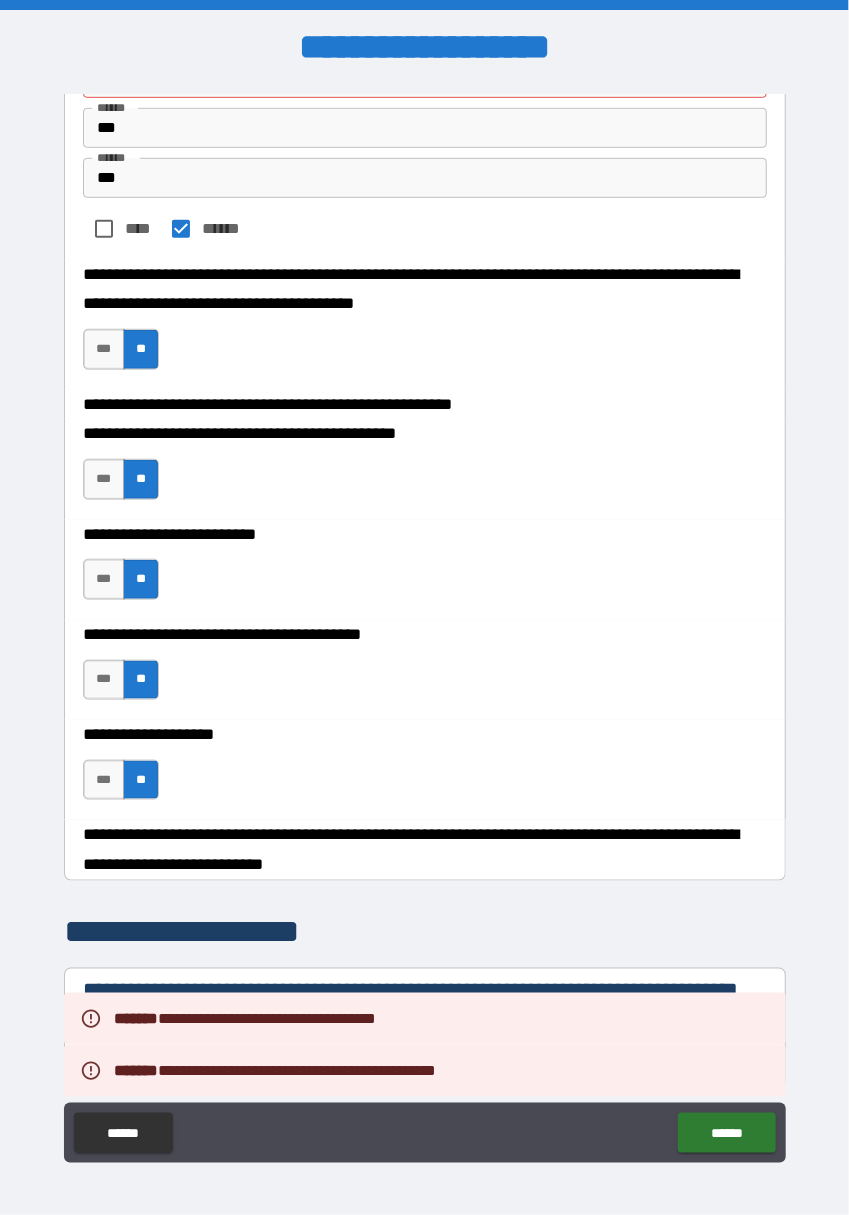 scroll, scrollTop: 0, scrollLeft: 0, axis: both 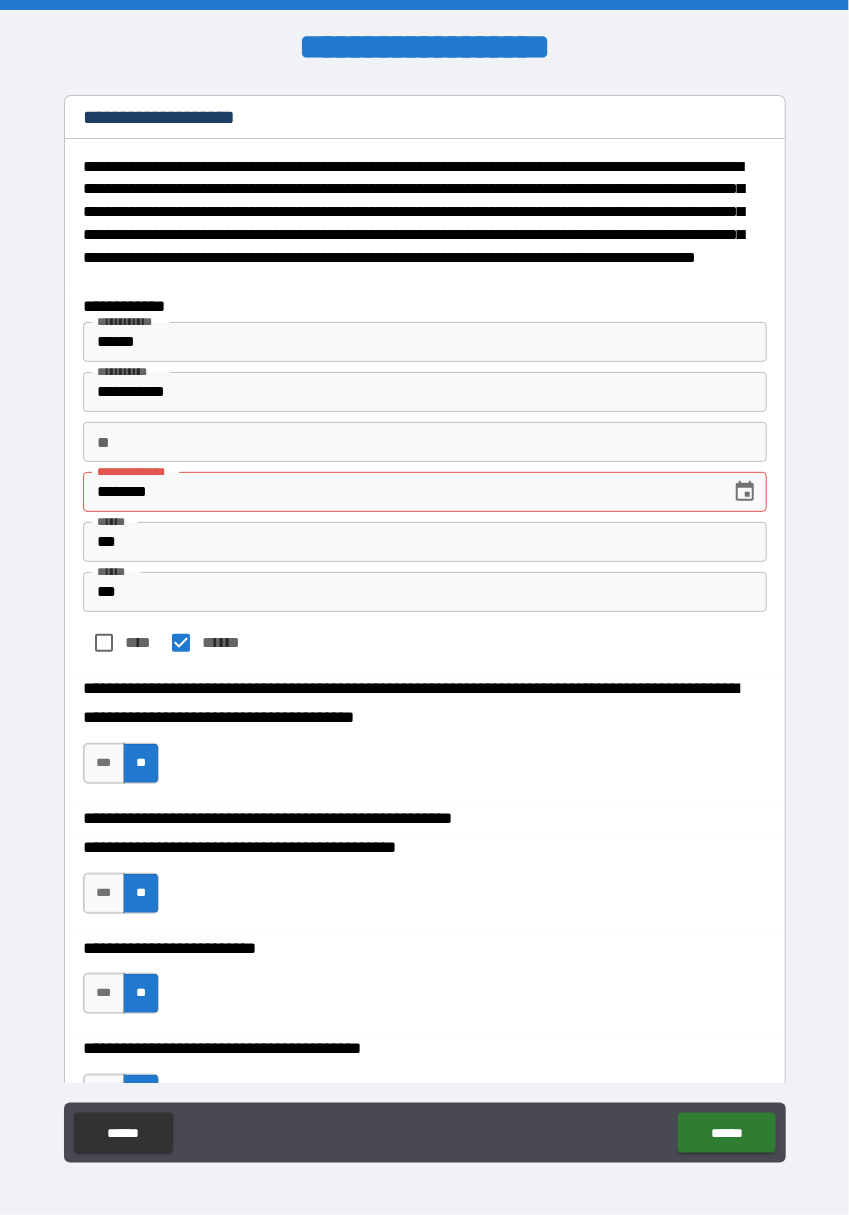 click on "********" at bounding box center (400, 492) 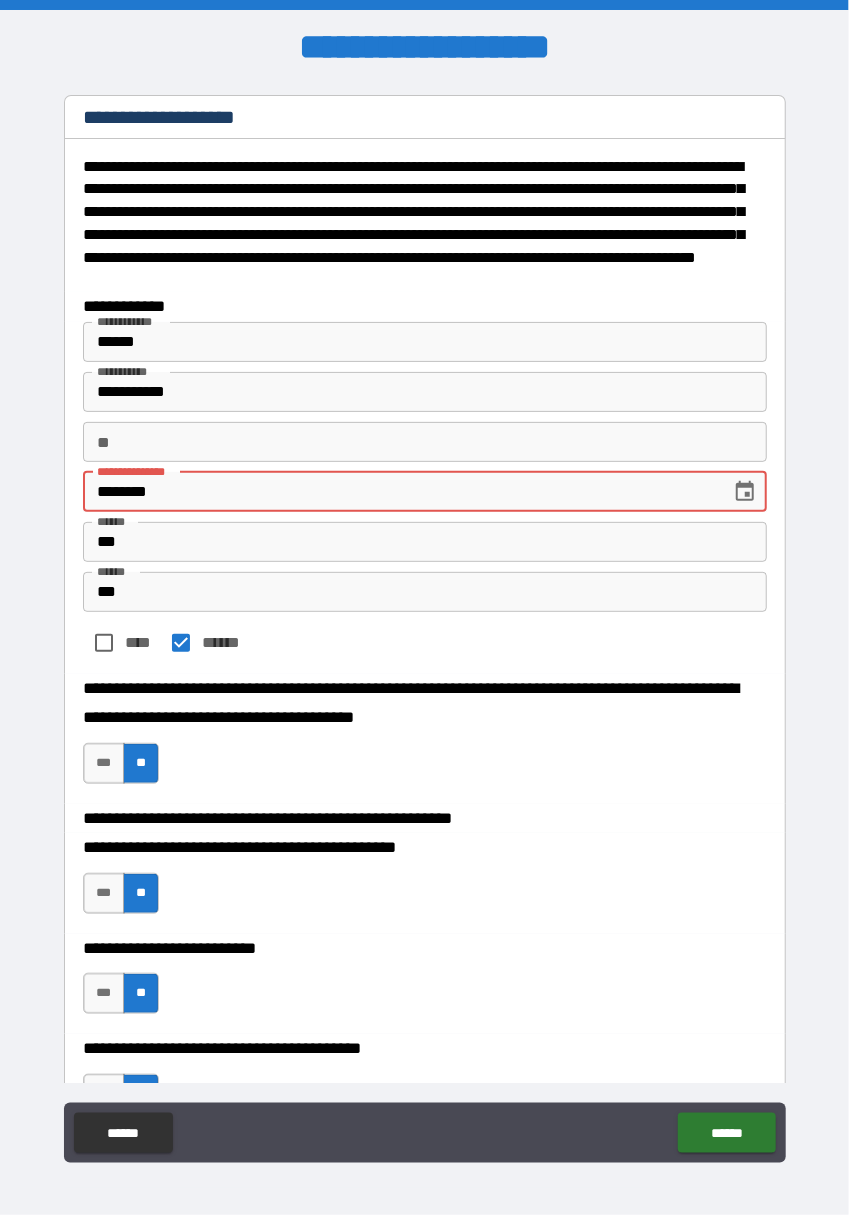 type on "*******" 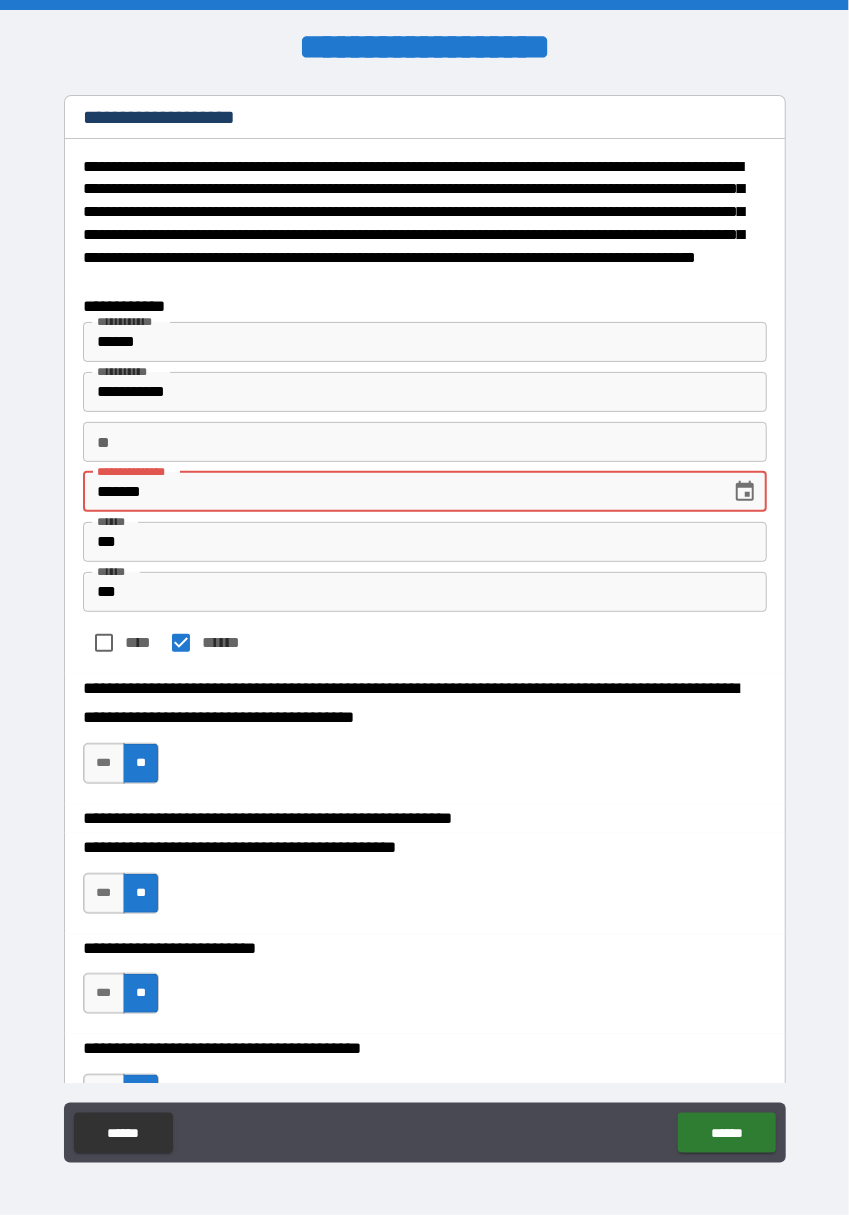 type on "*" 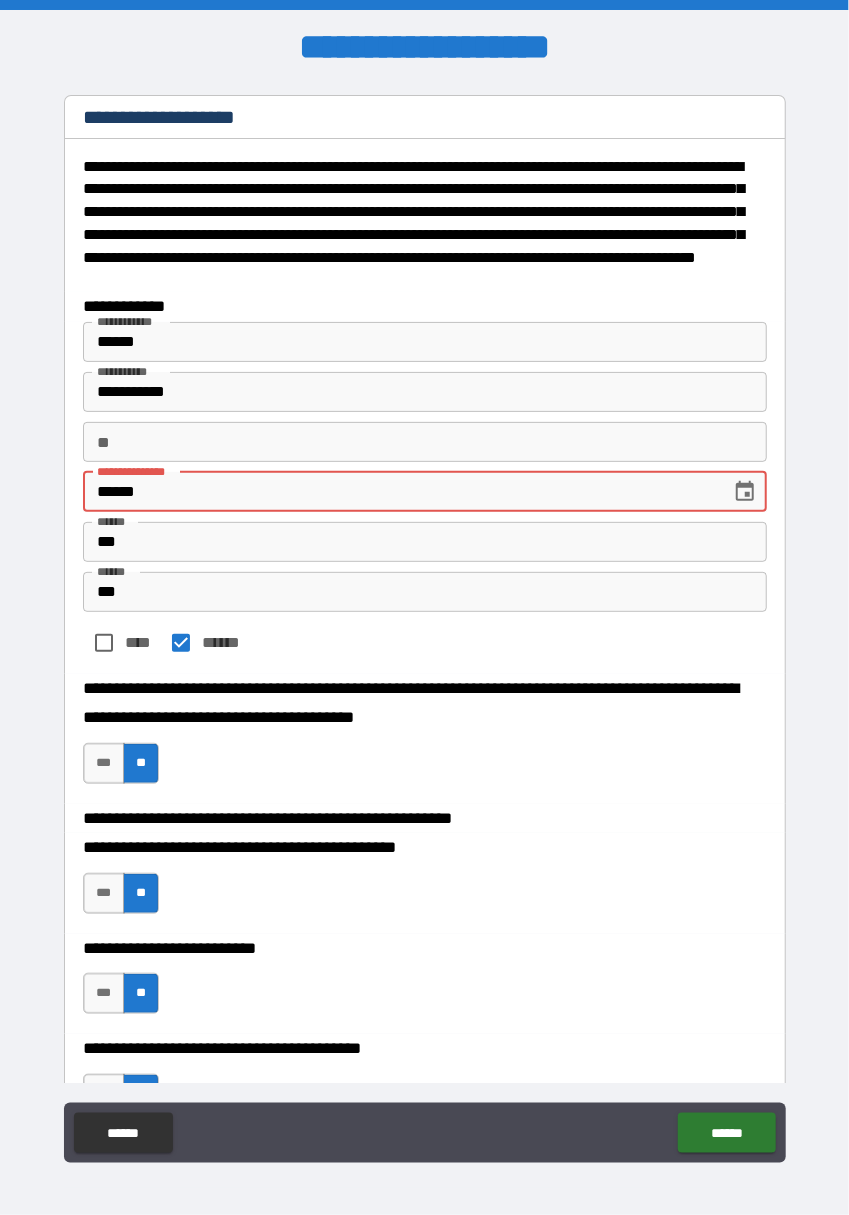 type on "****" 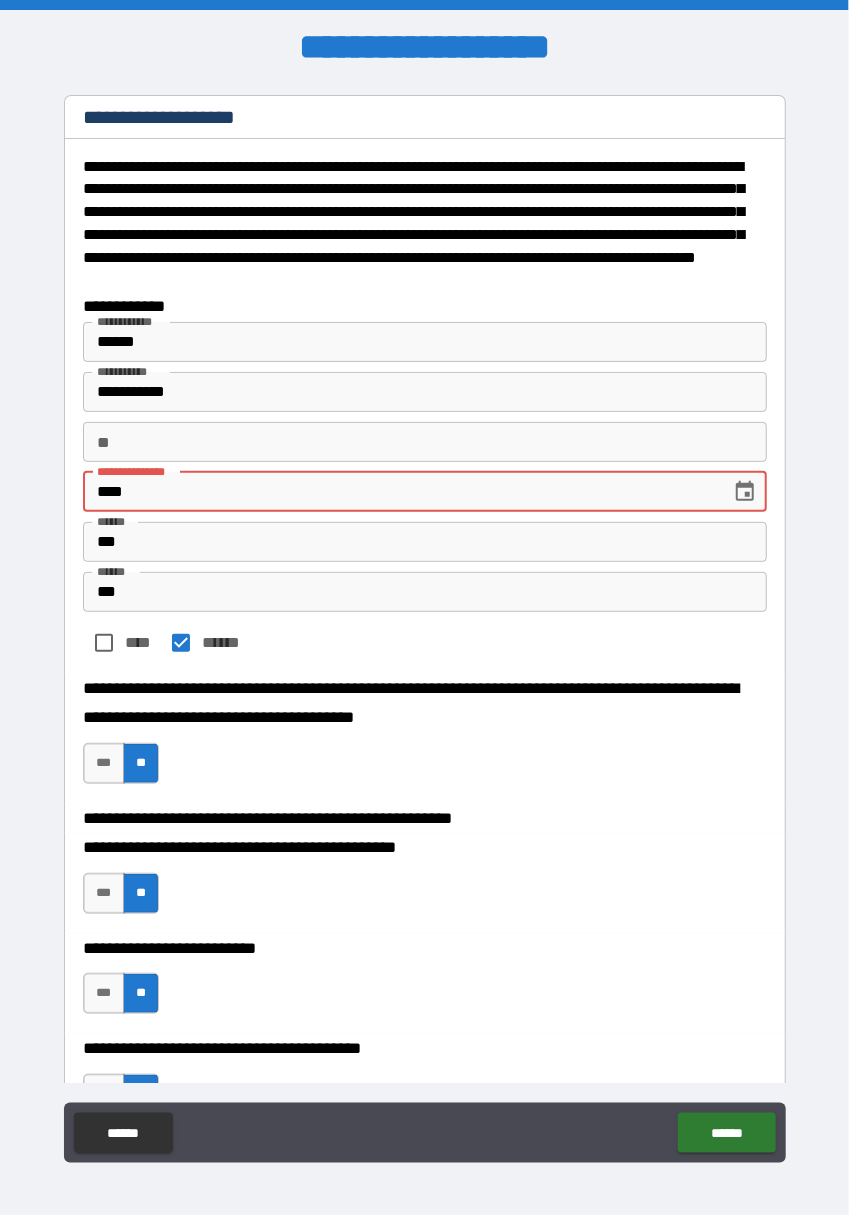 type on "*" 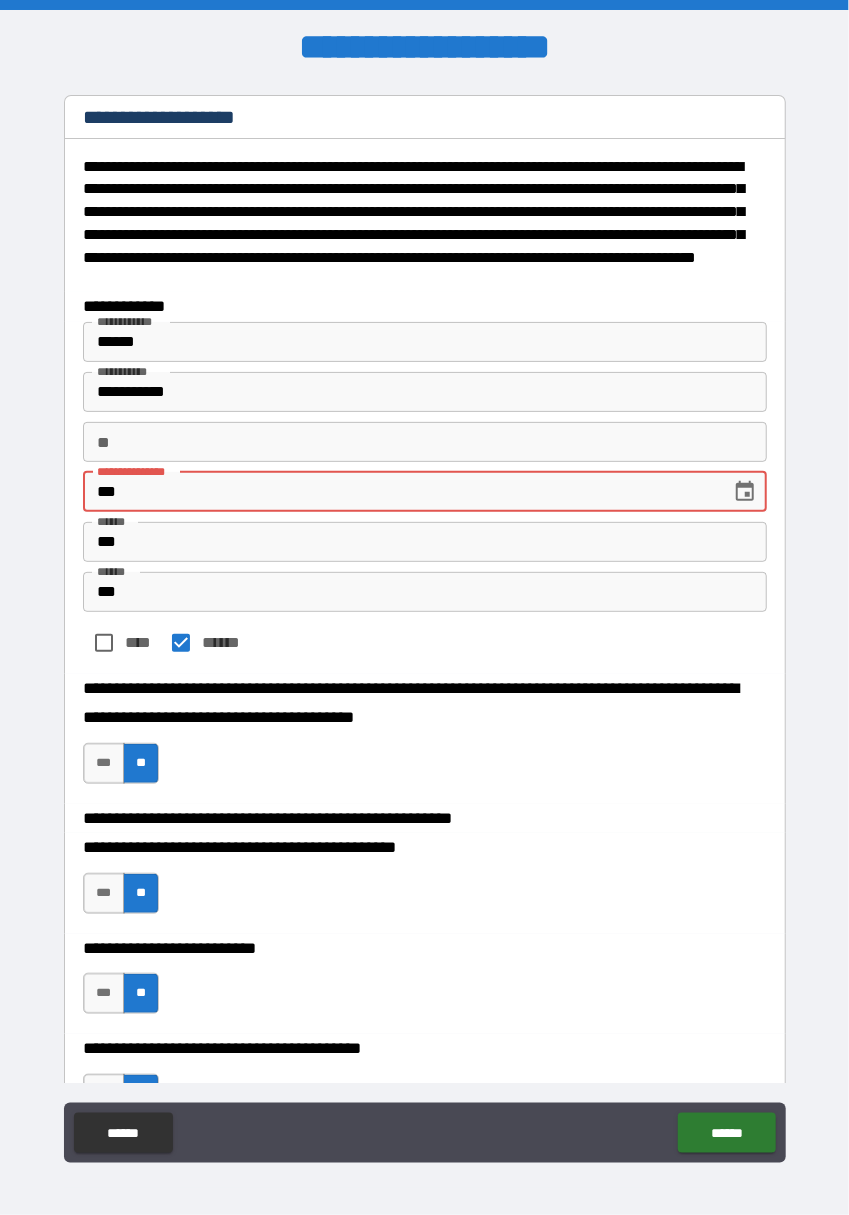 type on "*" 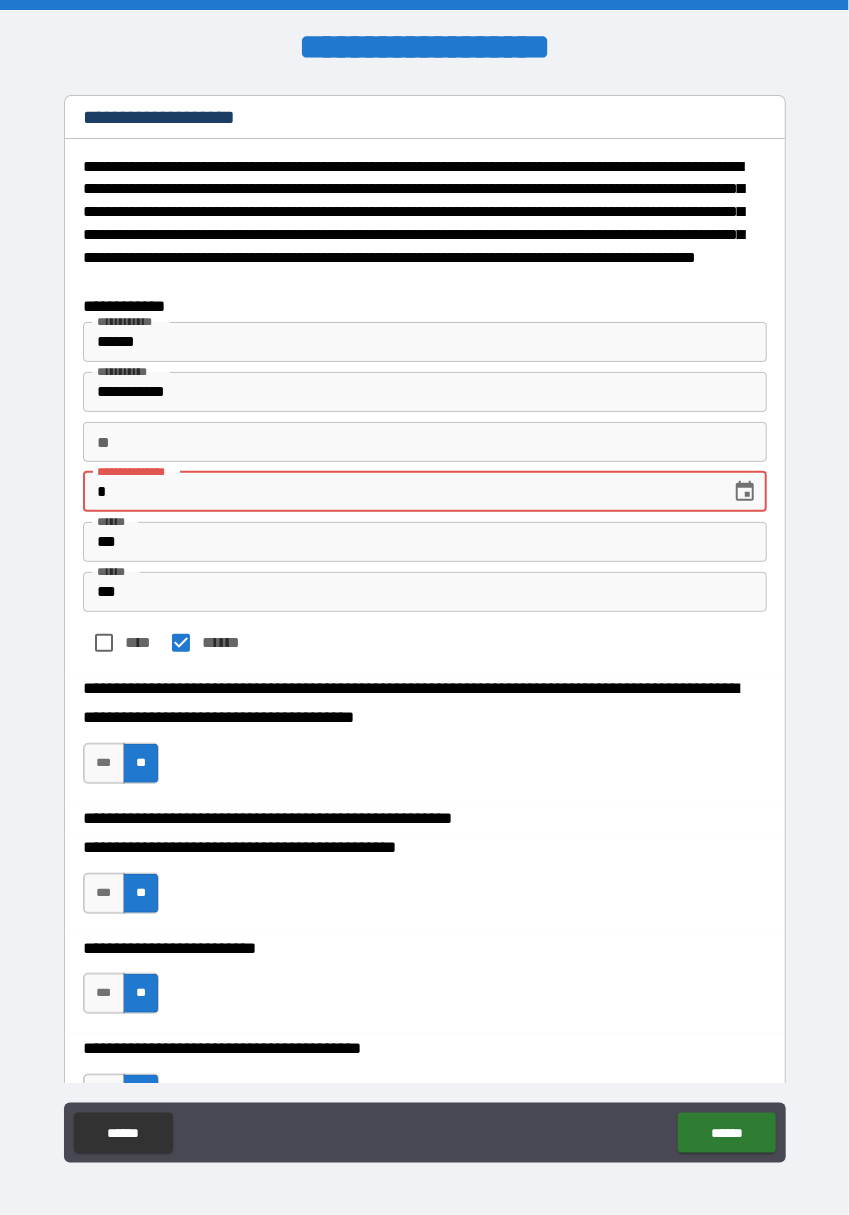 type 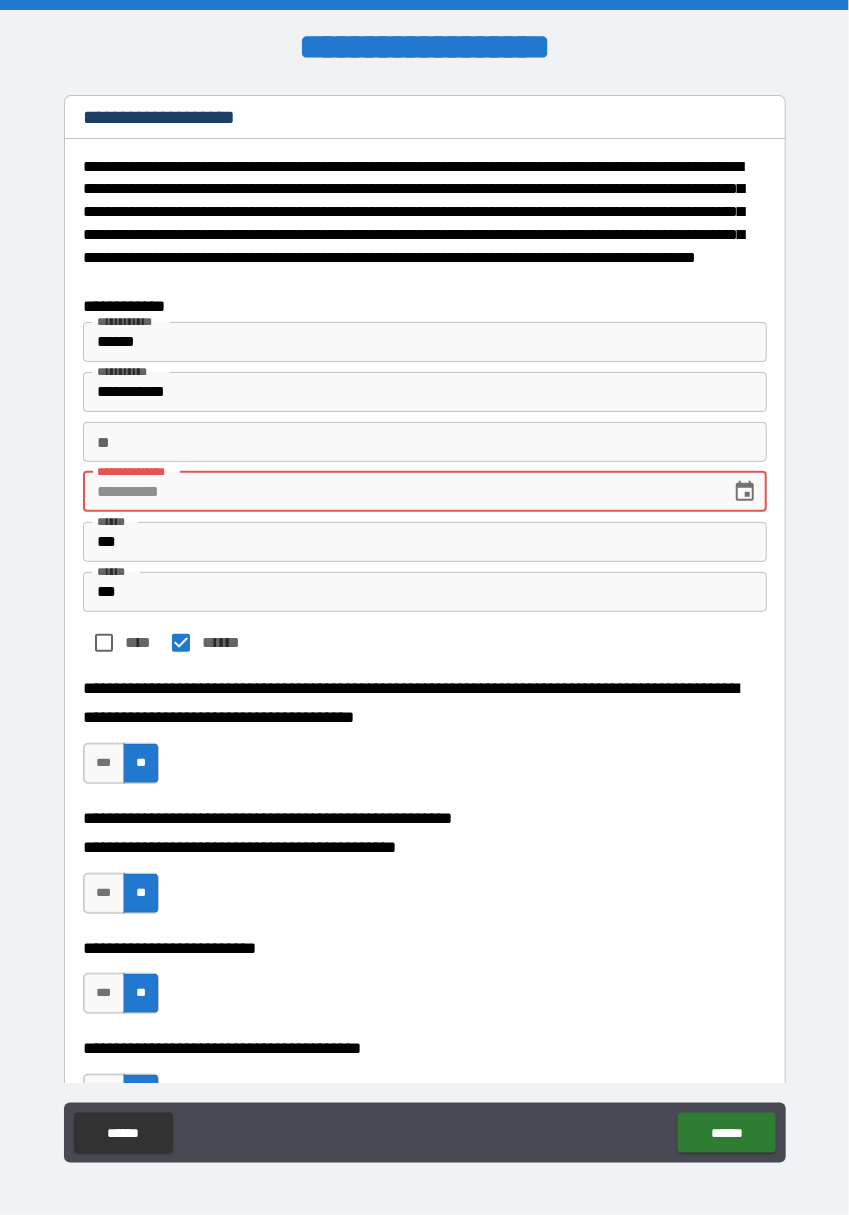type on "*" 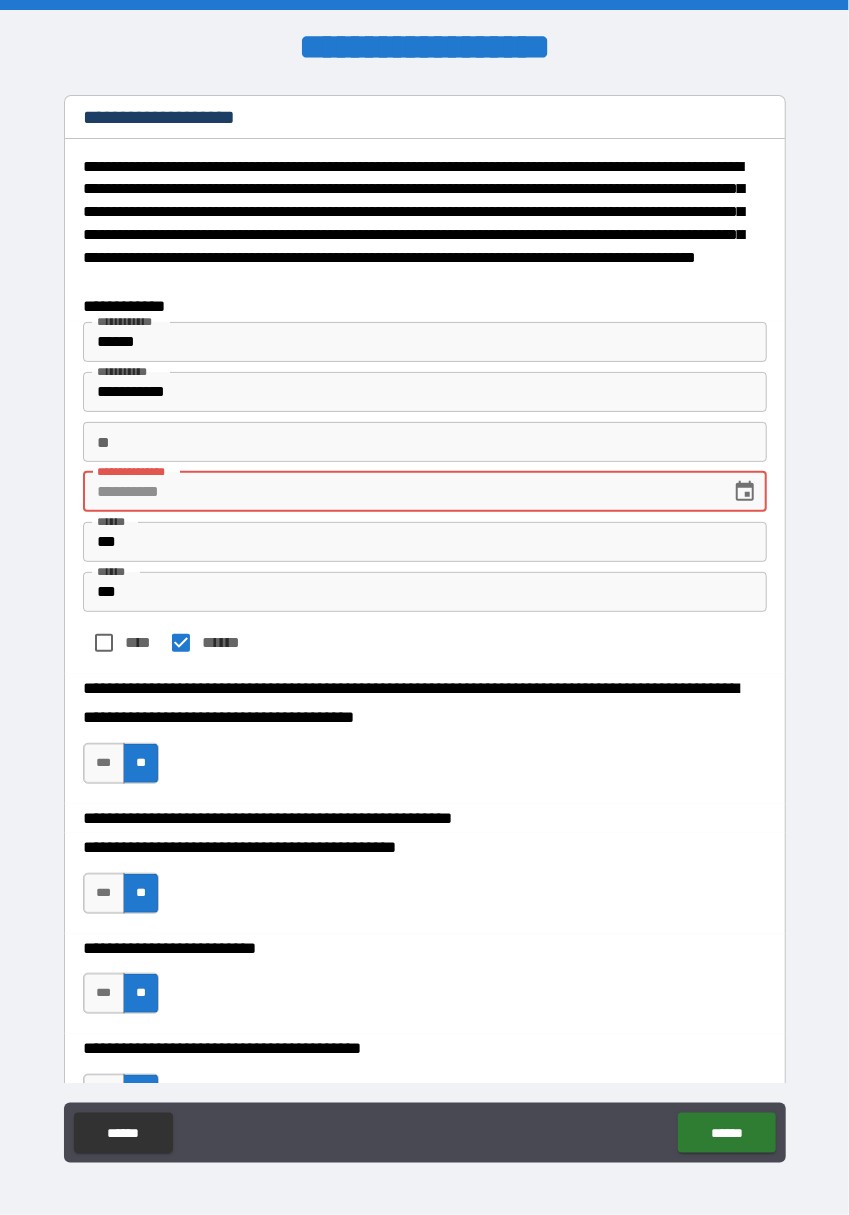 type on "*" 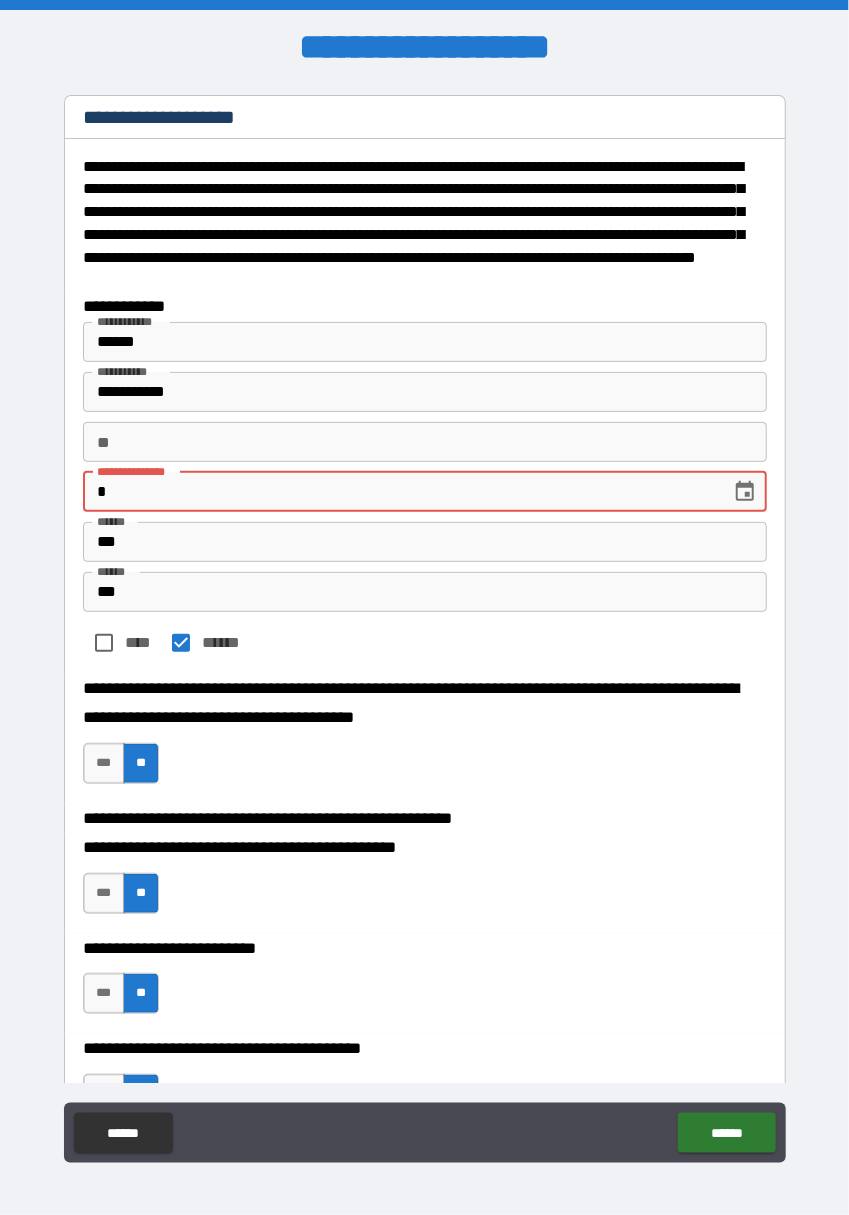 type on "***" 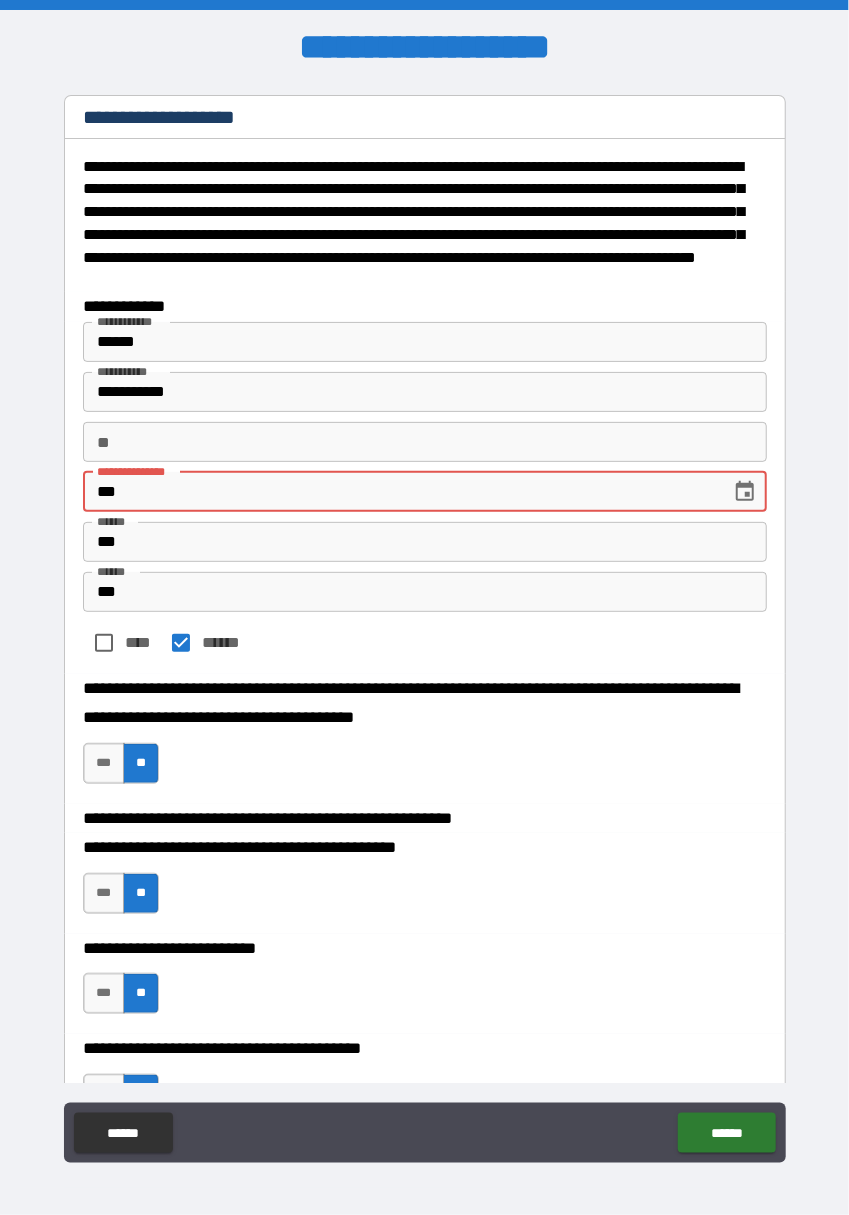 type on "*" 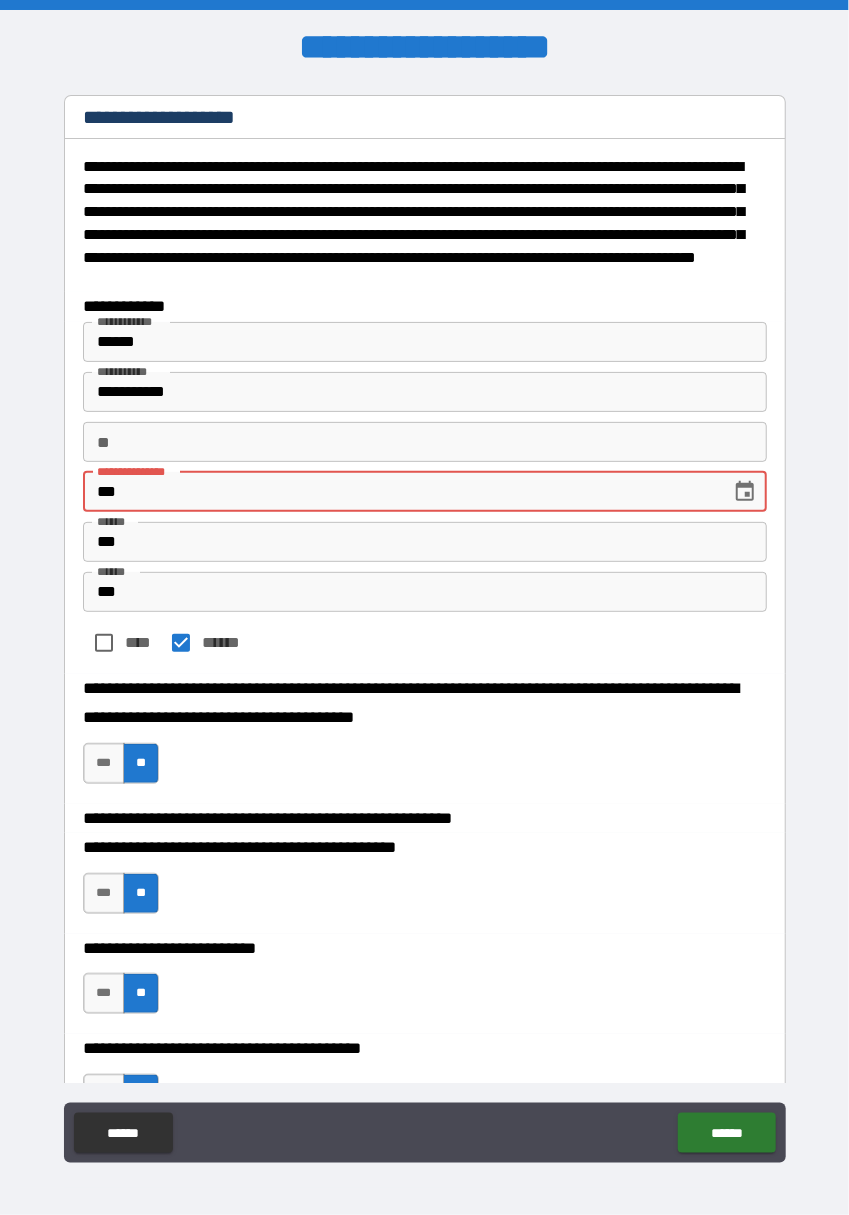 type on "****" 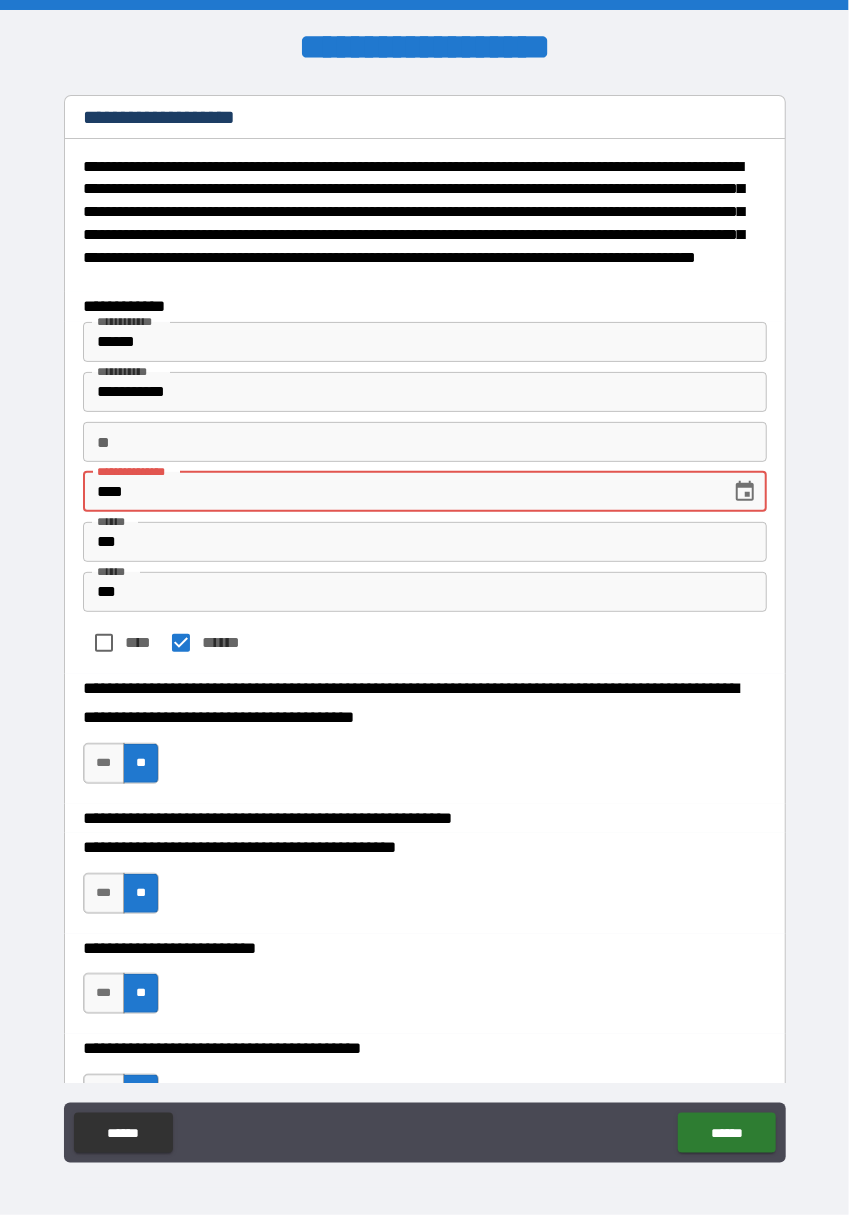 type on "*" 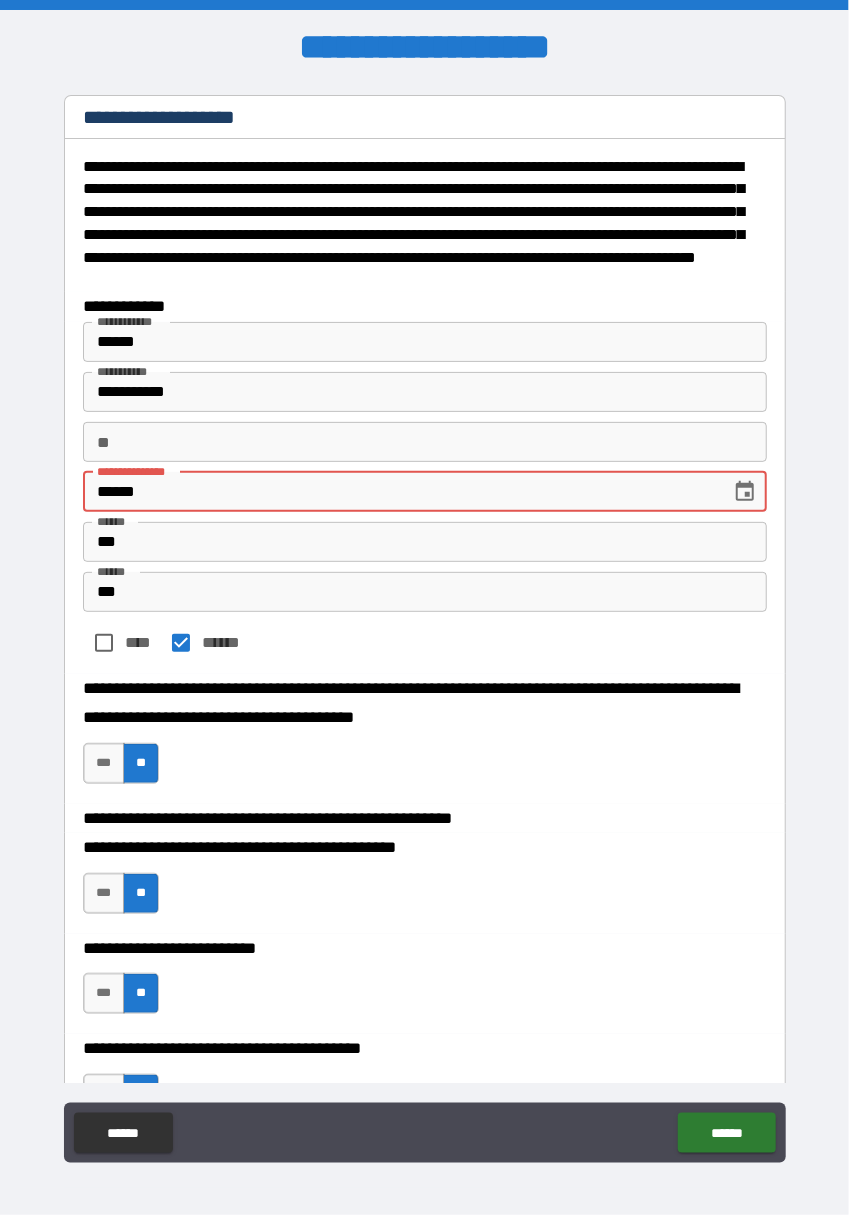type on "*" 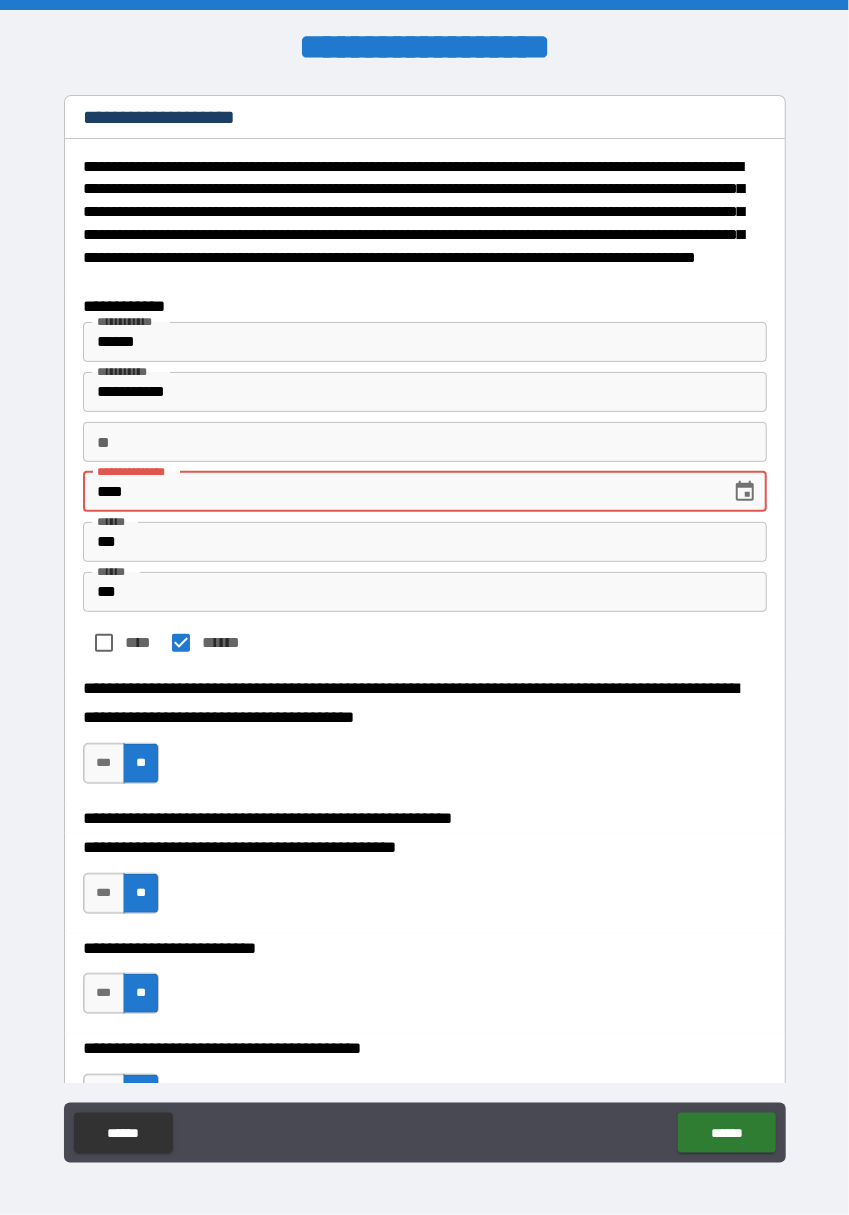 type on "*" 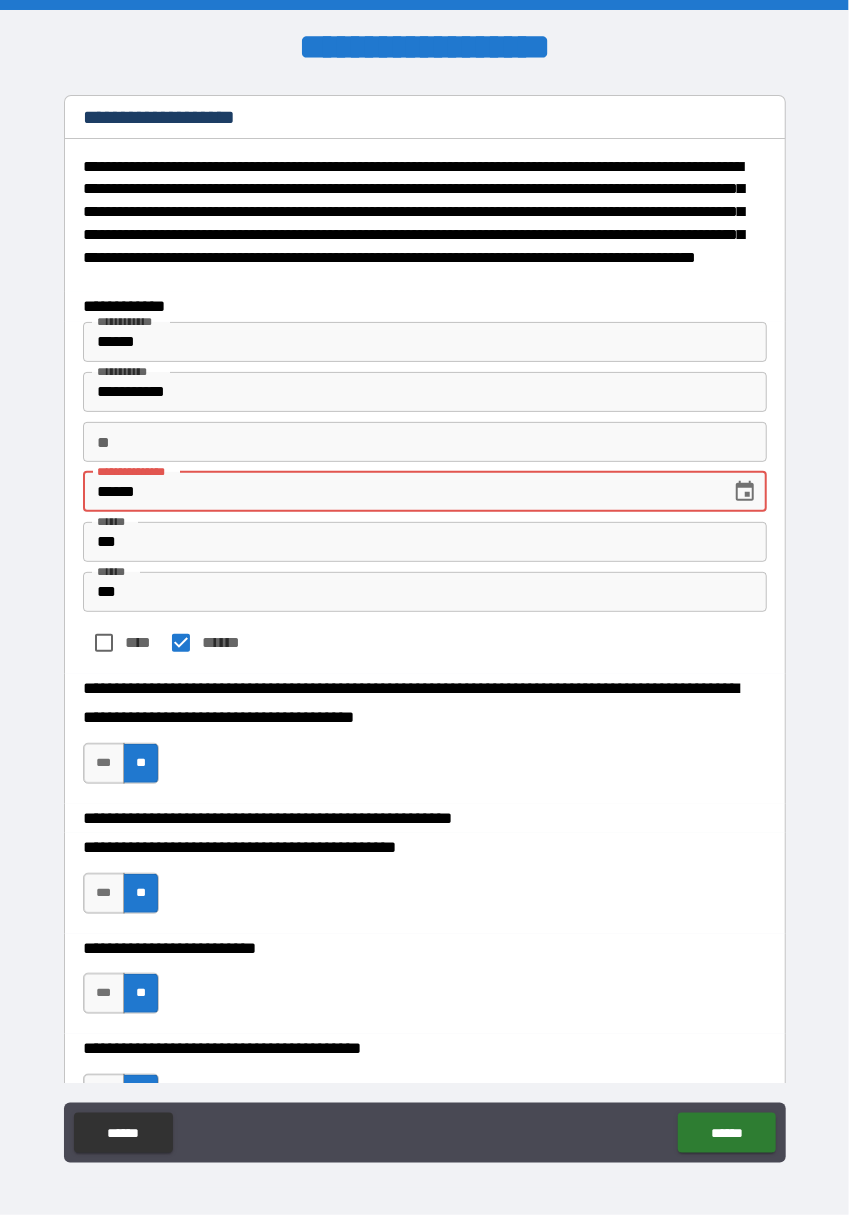 type on "*" 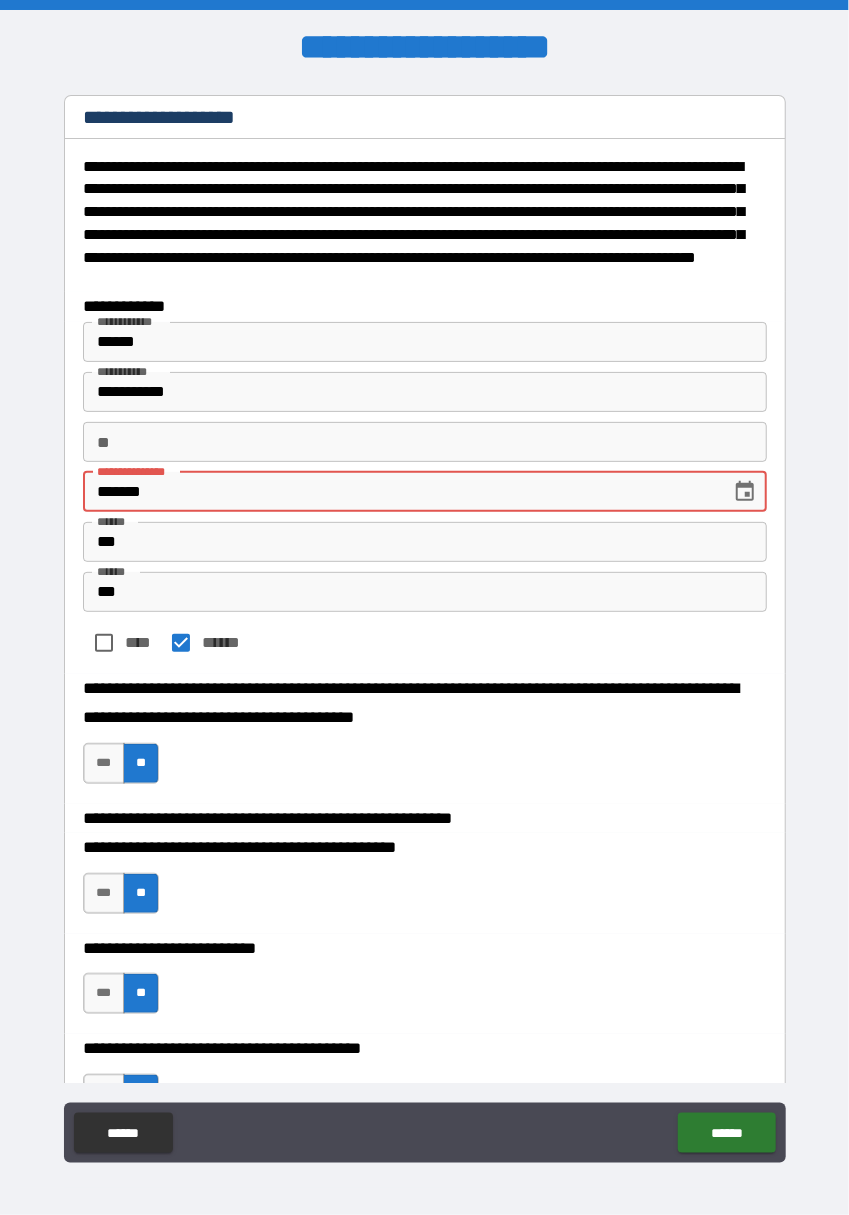 type on "********" 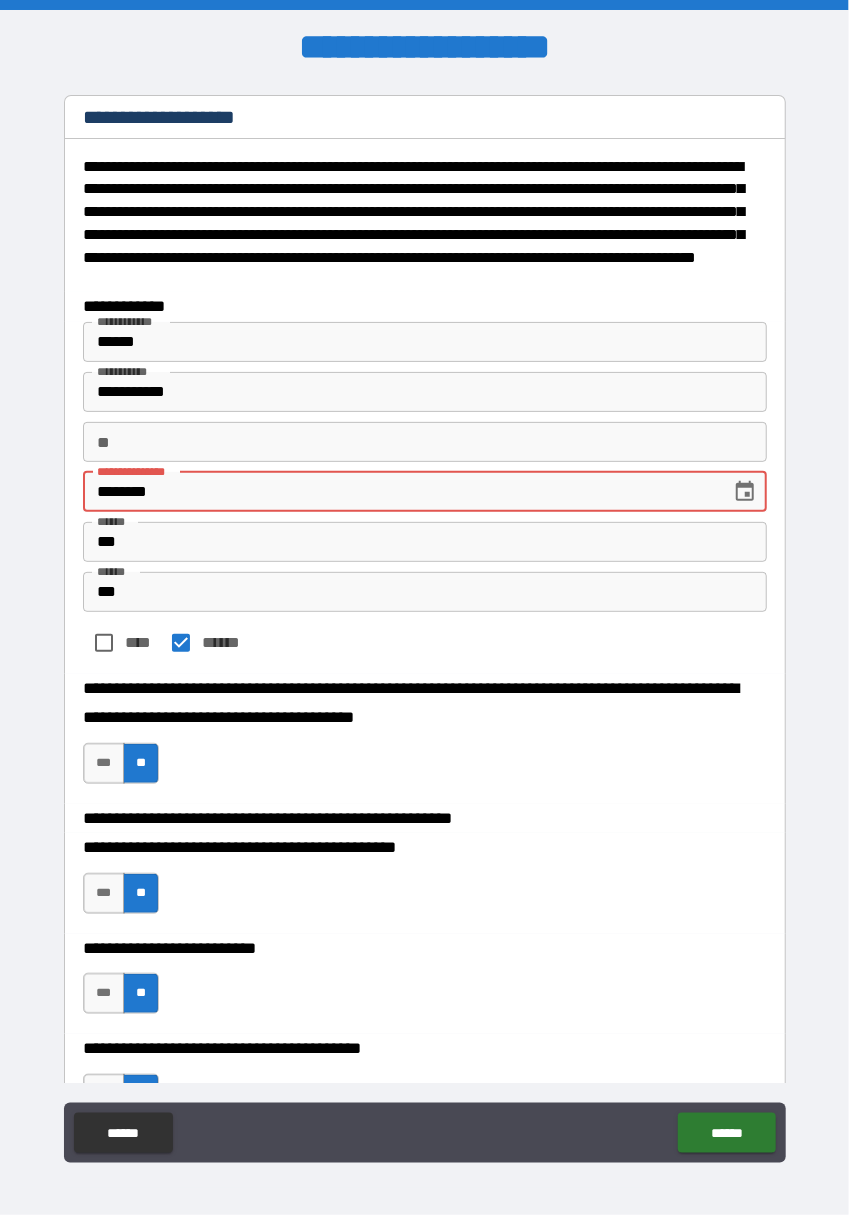 type on "*" 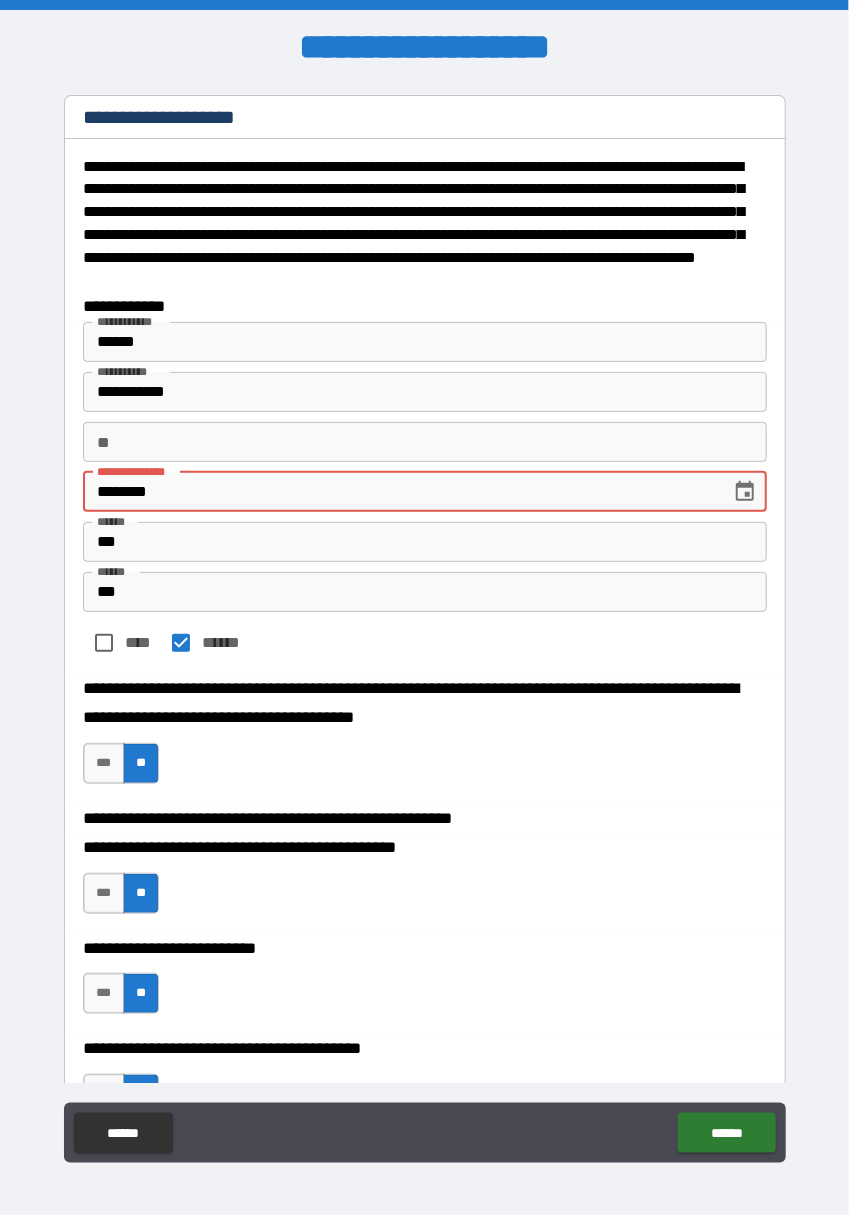 type on "*******" 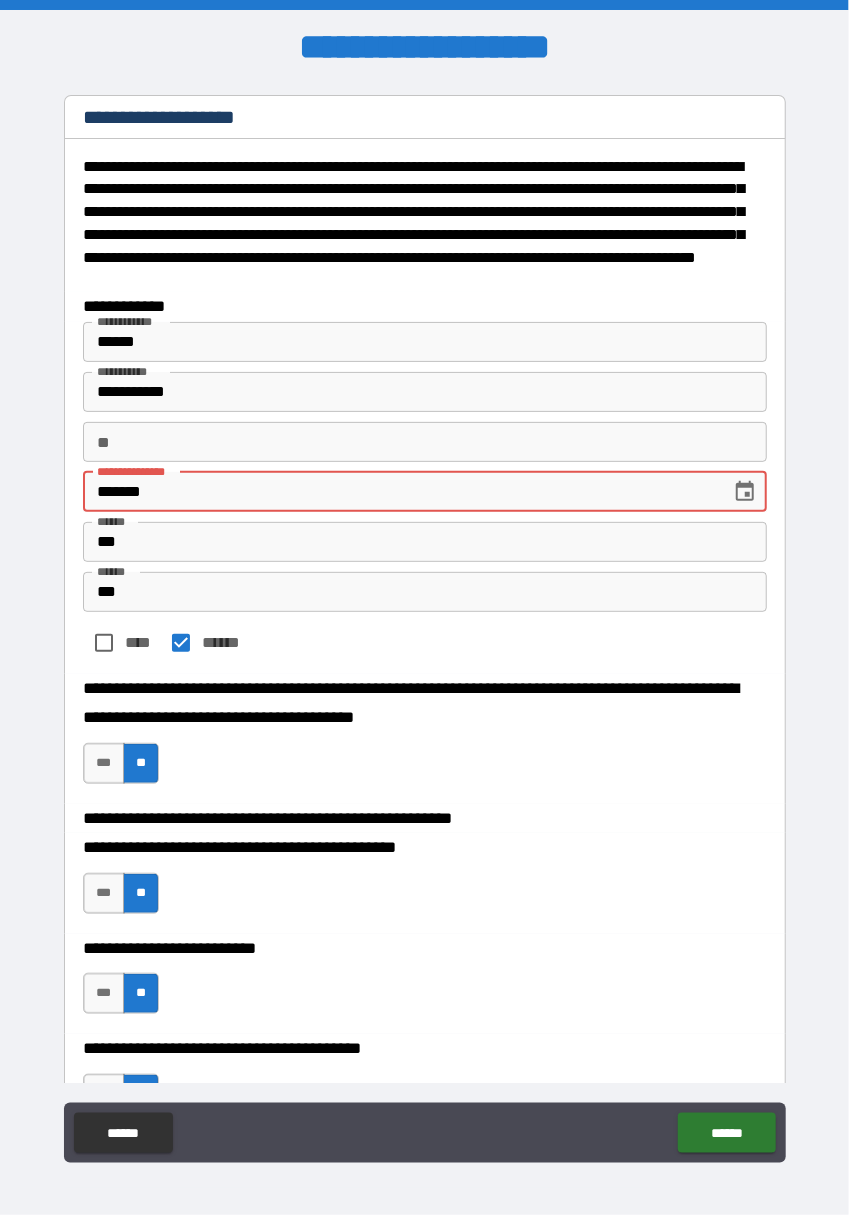 type on "******" 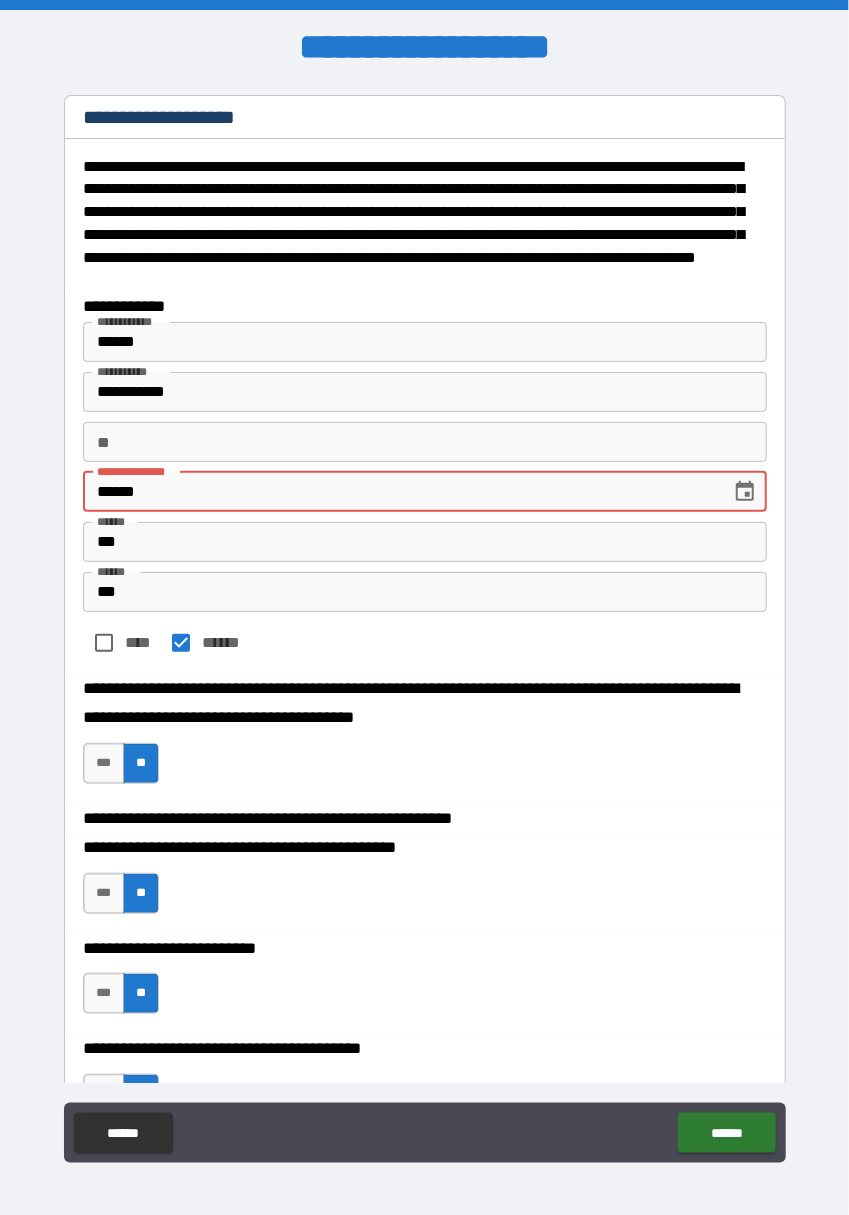 type on "*" 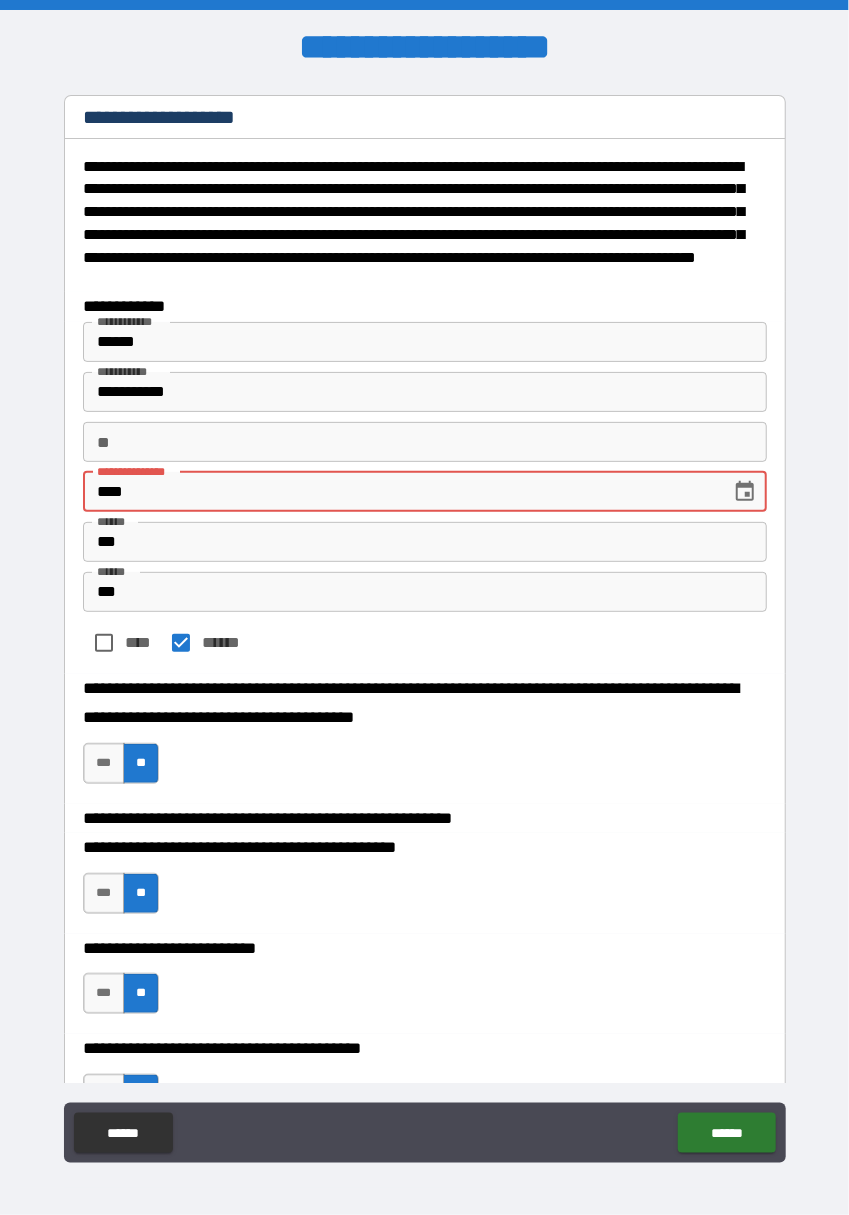 type on "*" 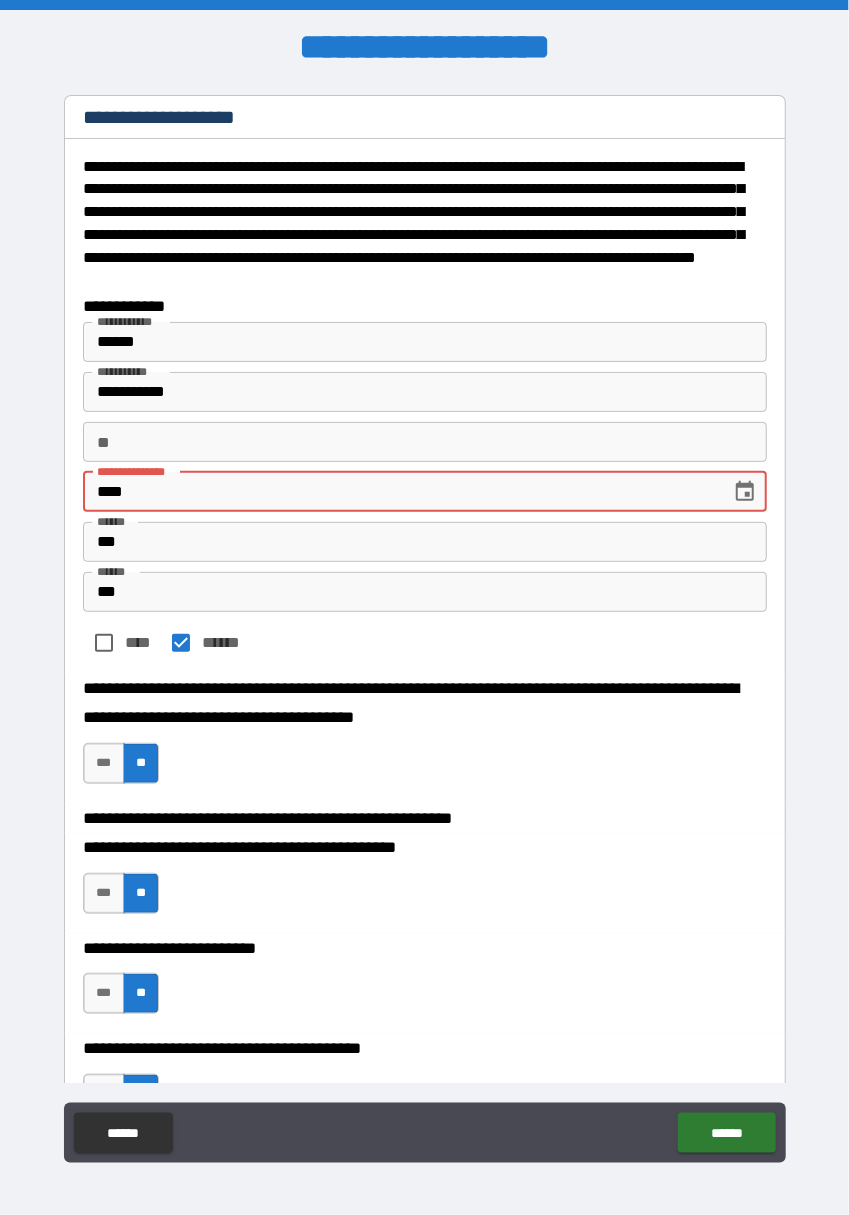type on "***" 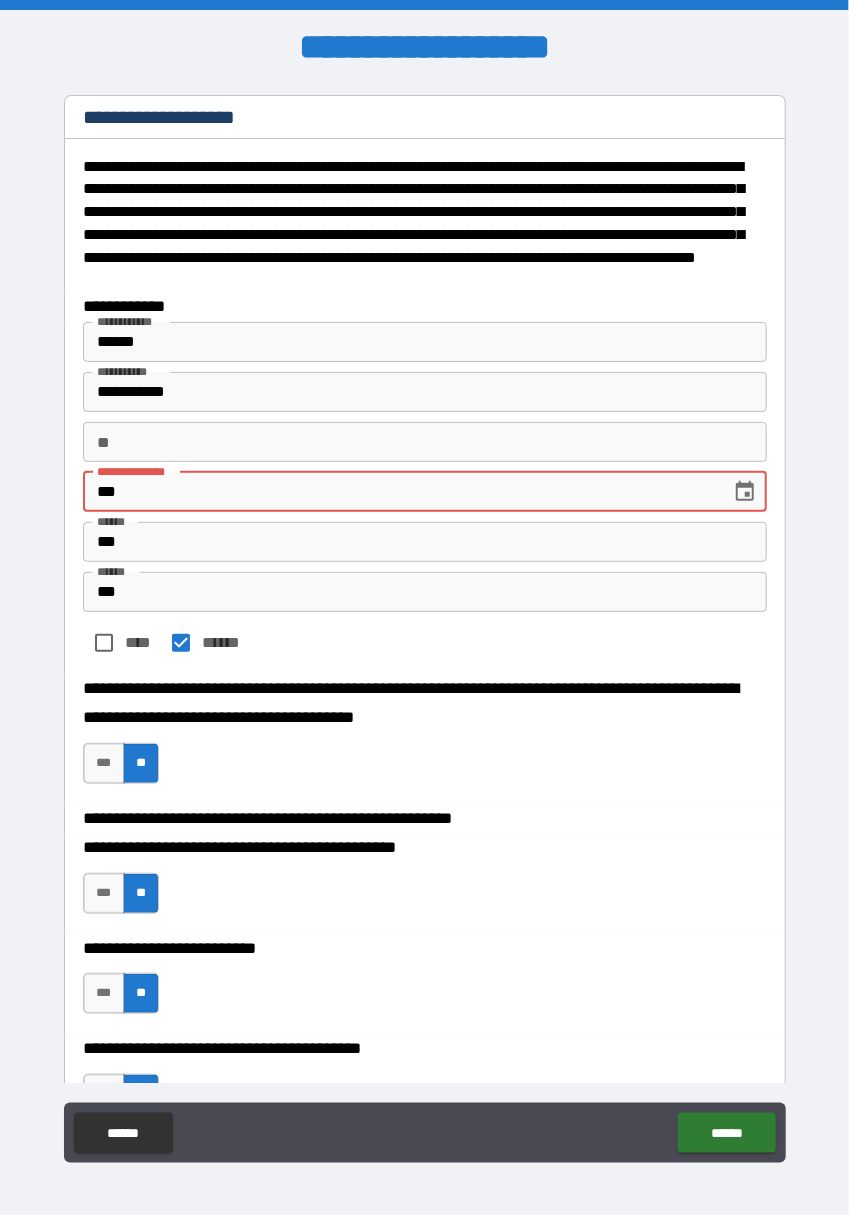 type on "*" 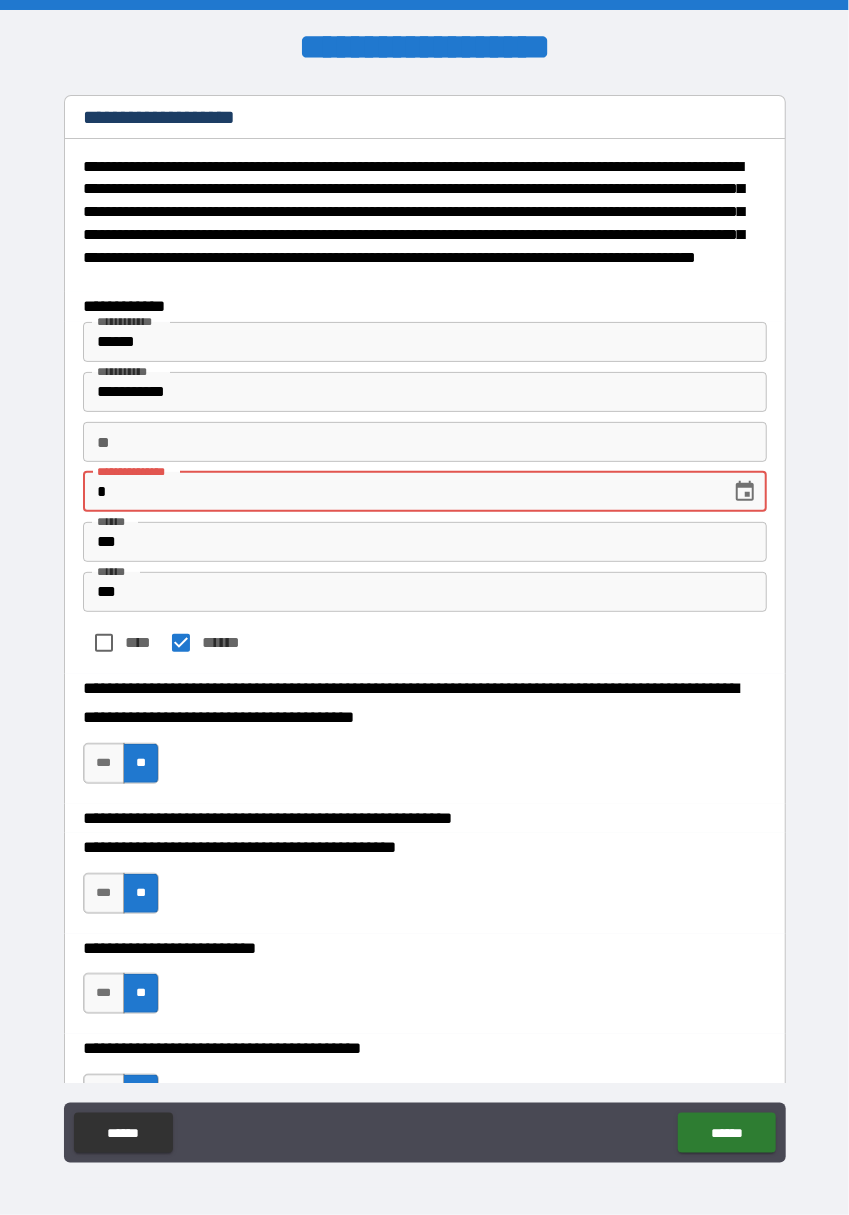 type on "*" 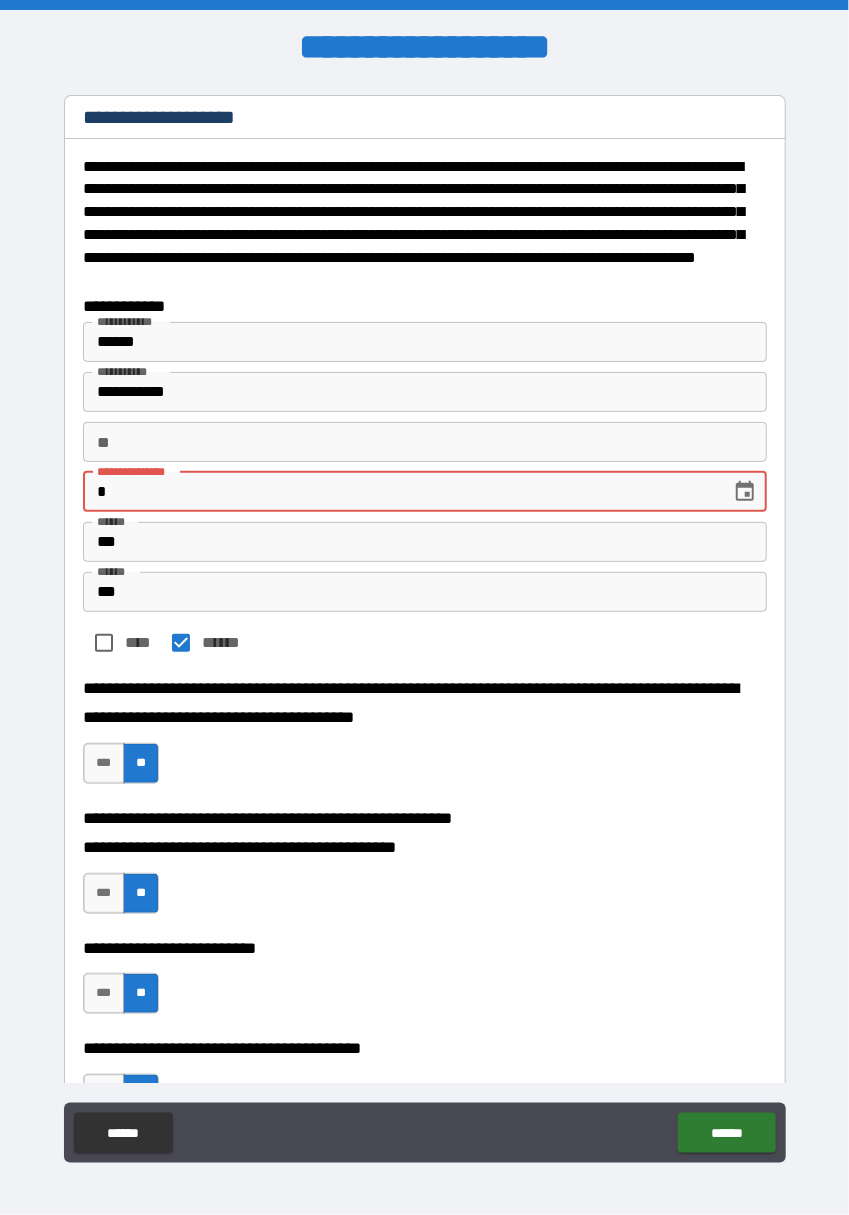 click on "*" at bounding box center [400, 492] 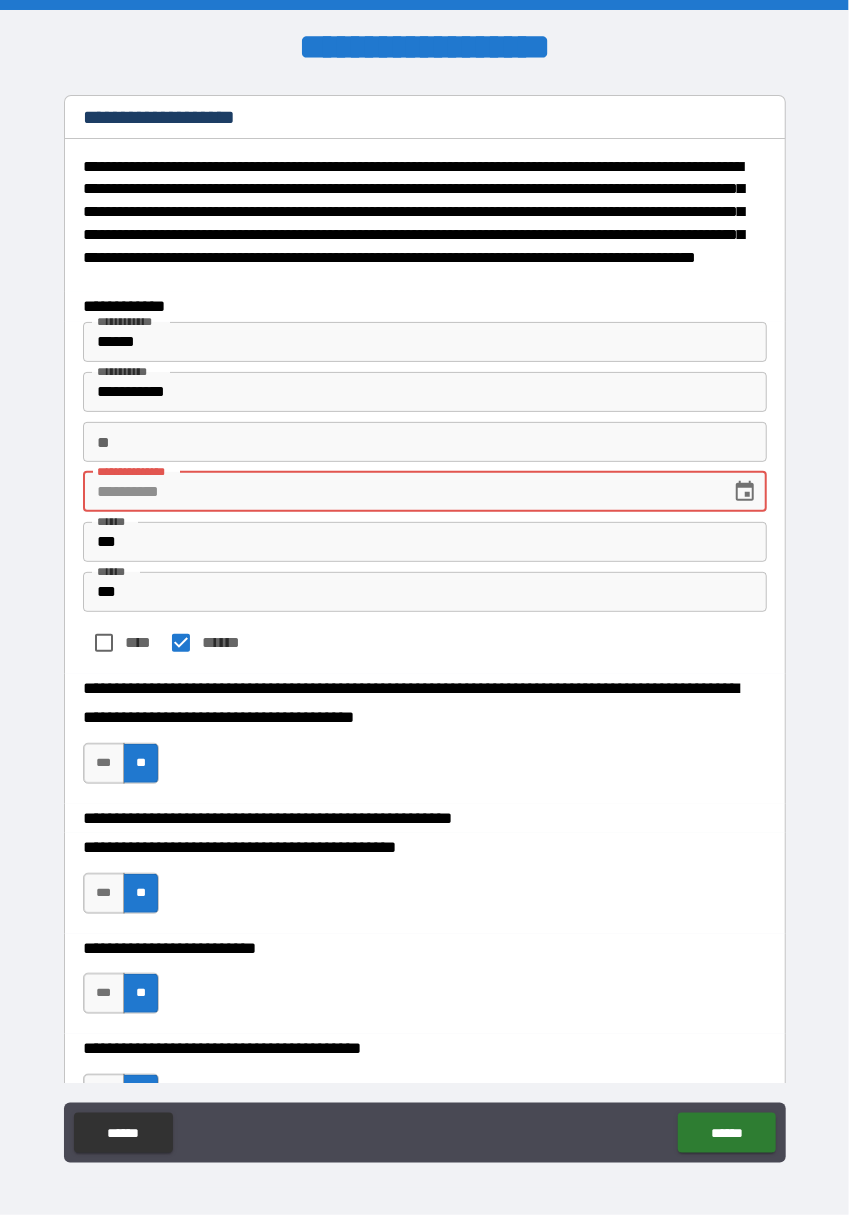type on "*" 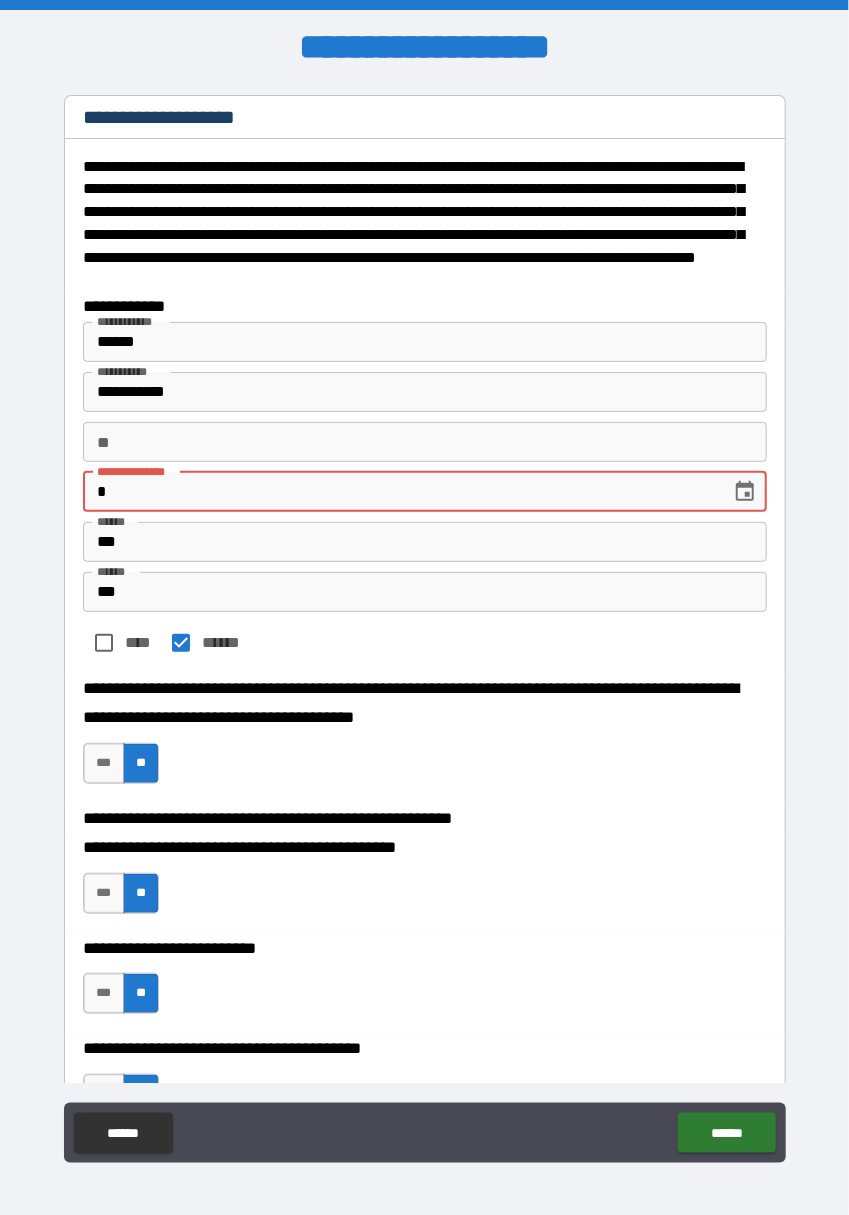 type on "*" 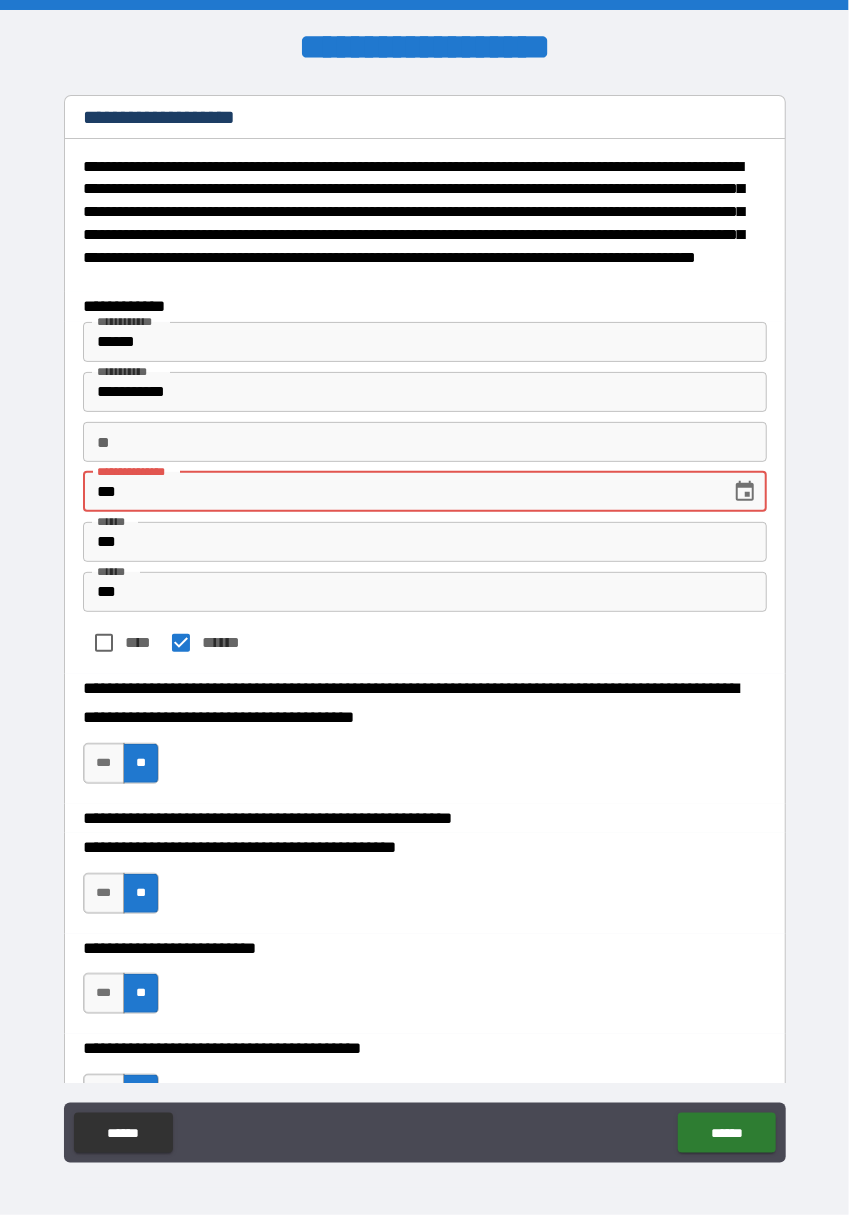 type on "*" 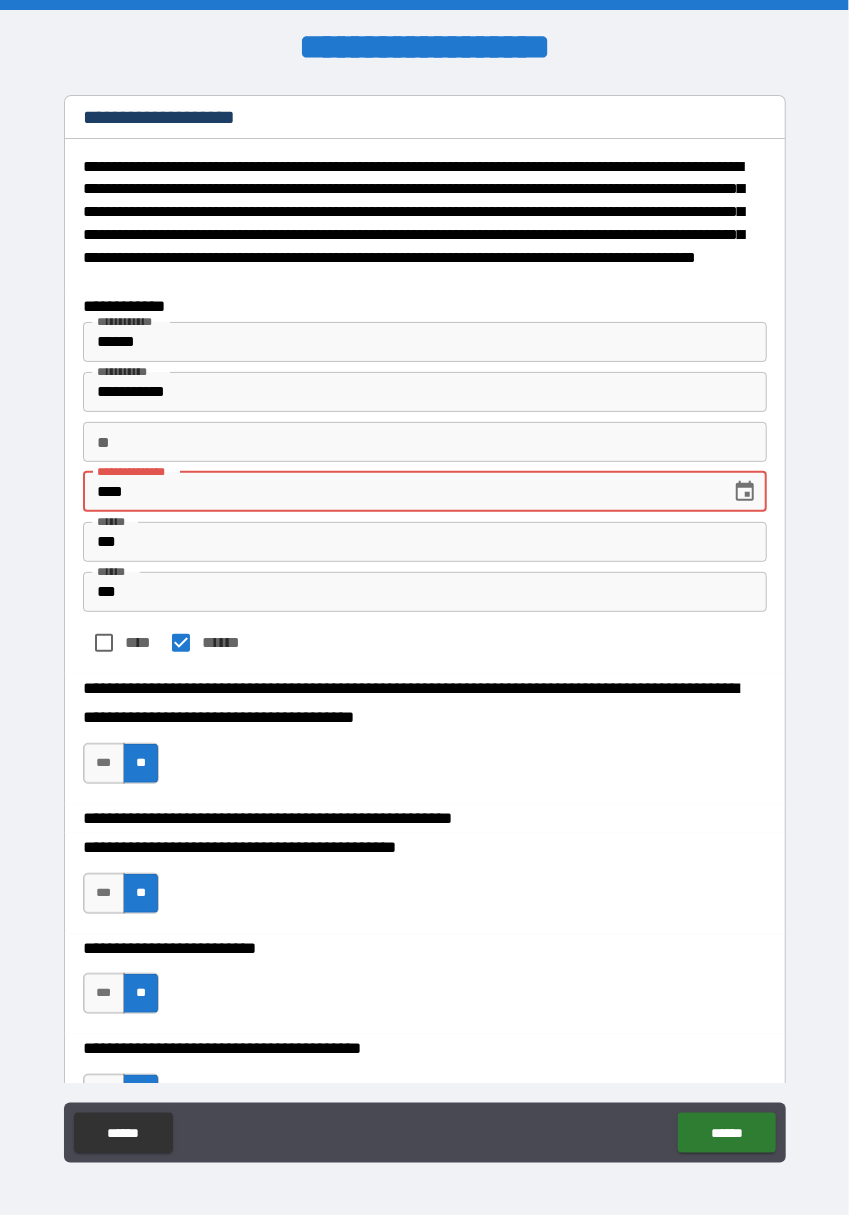 type on "*" 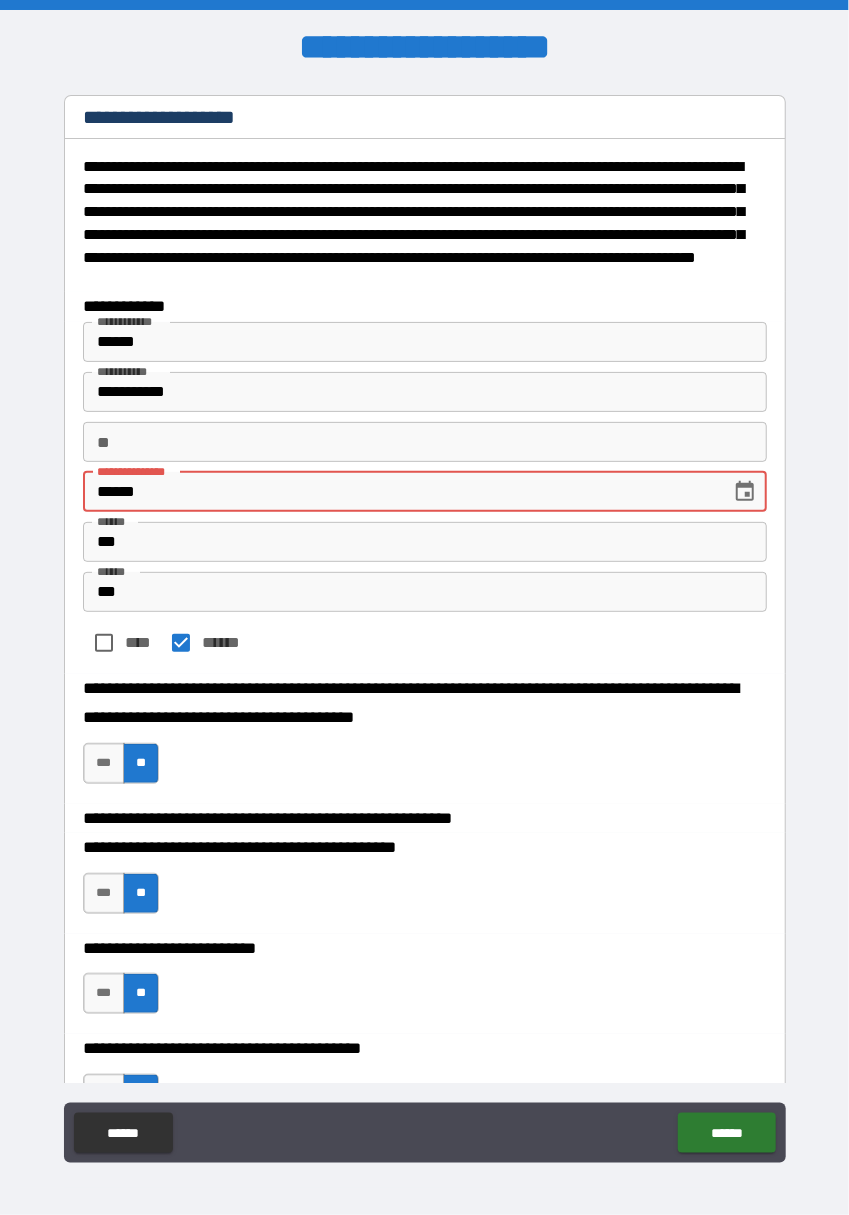 type on "*" 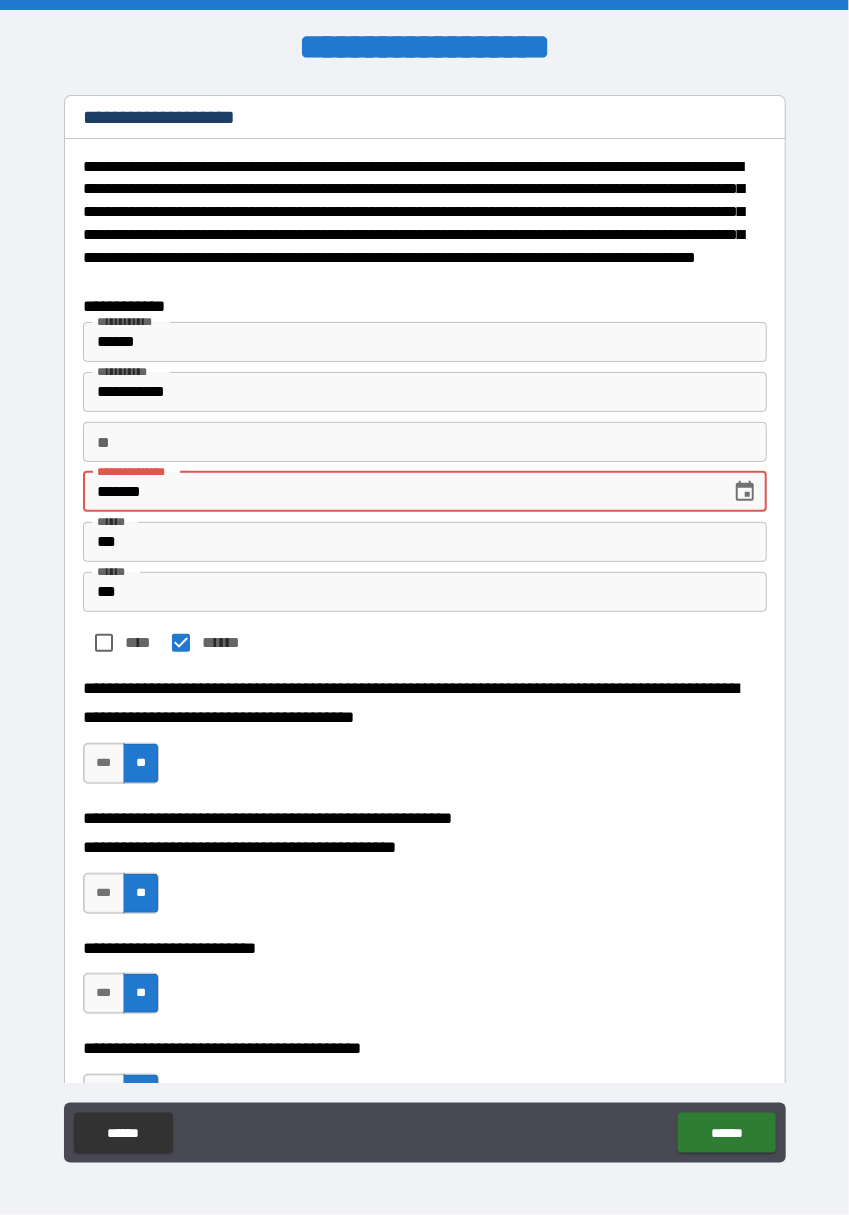 type on "*" 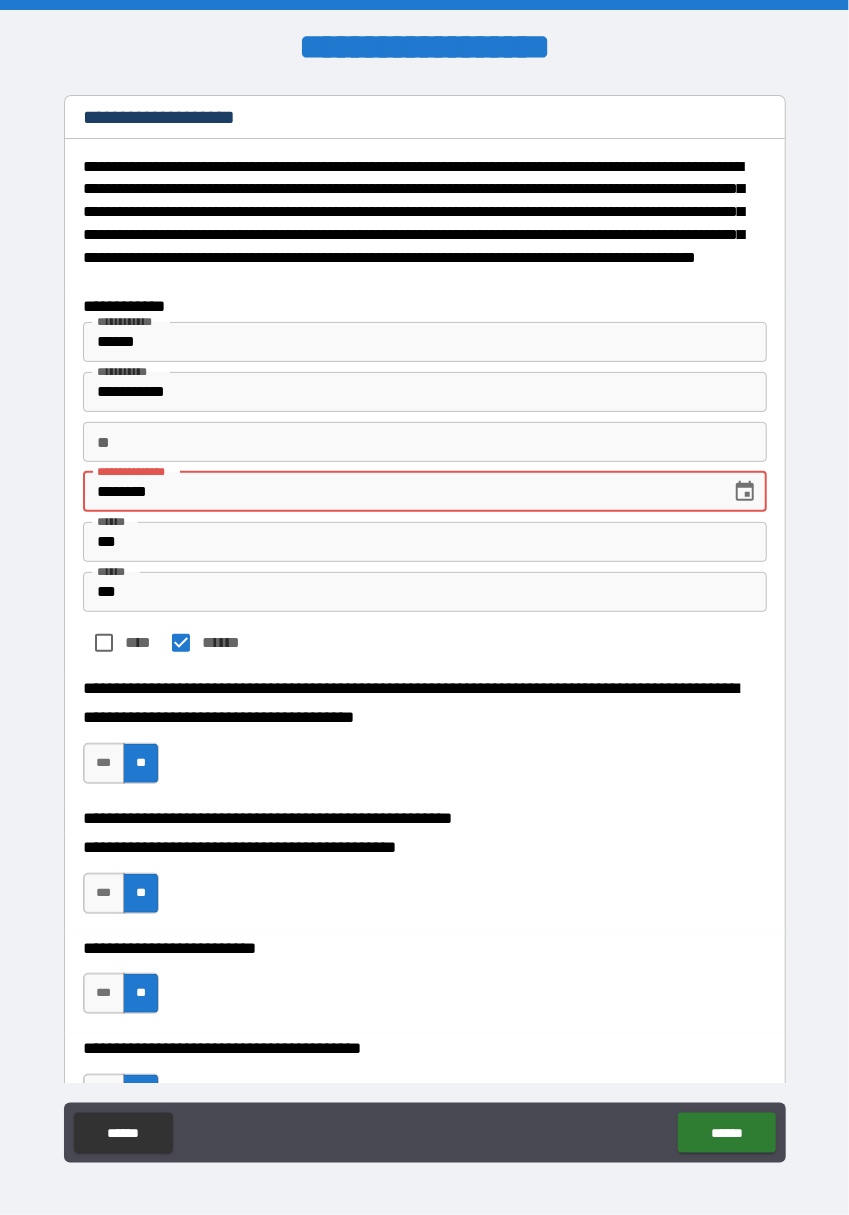 type on "*" 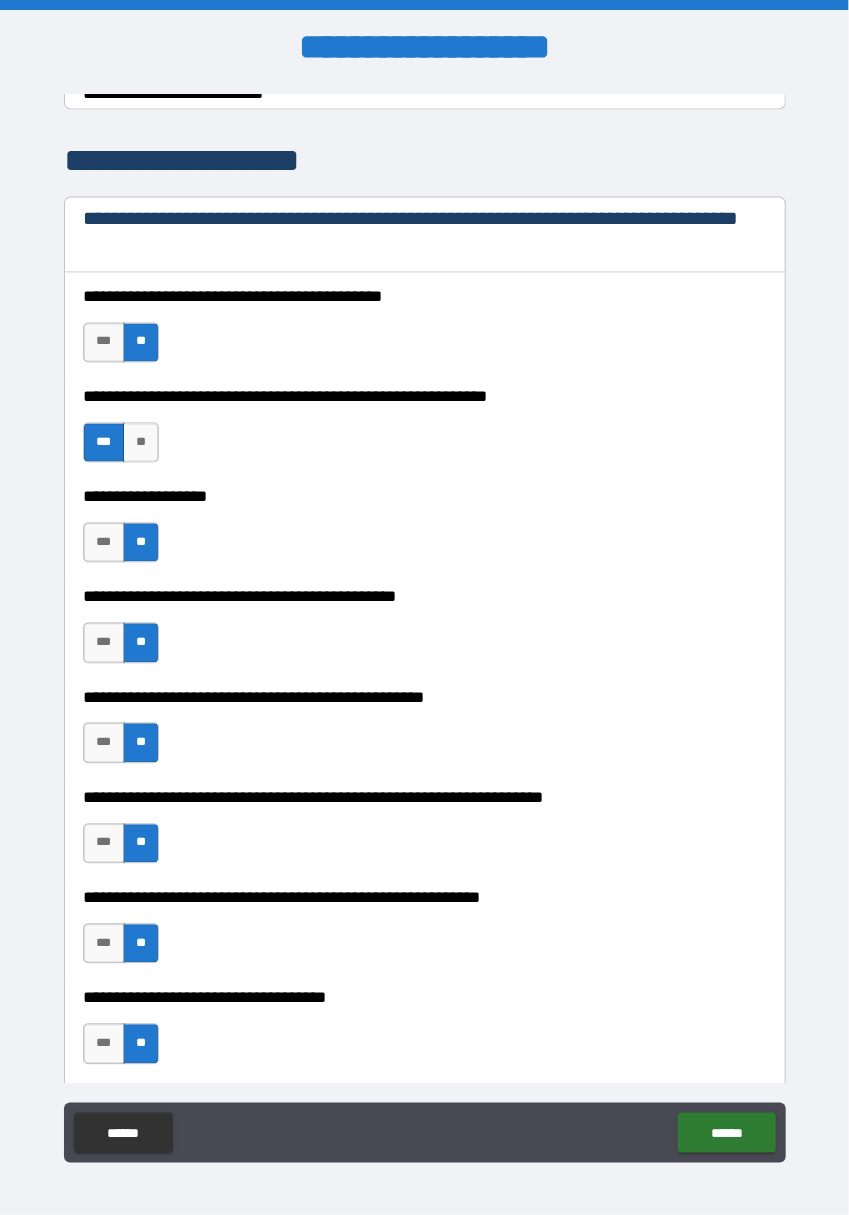 scroll, scrollTop: 1197, scrollLeft: 0, axis: vertical 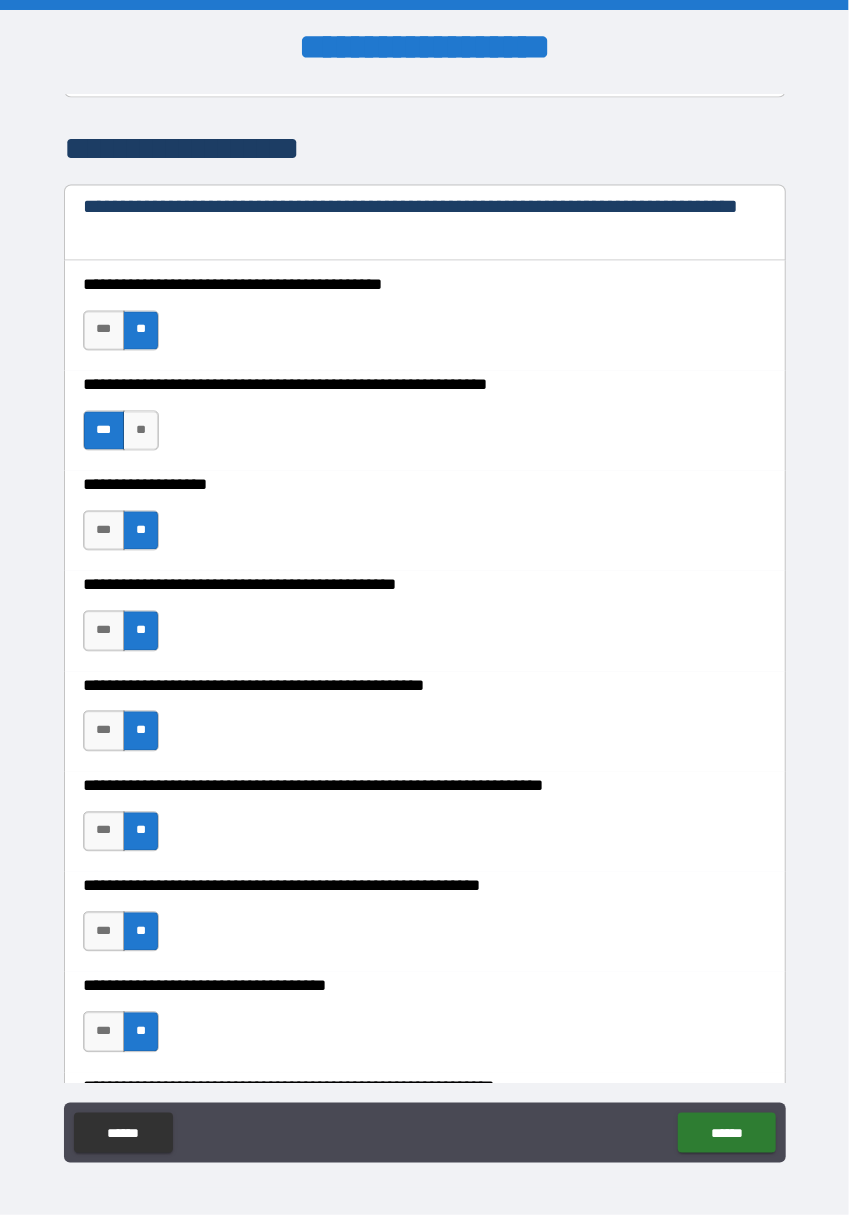 type on "********" 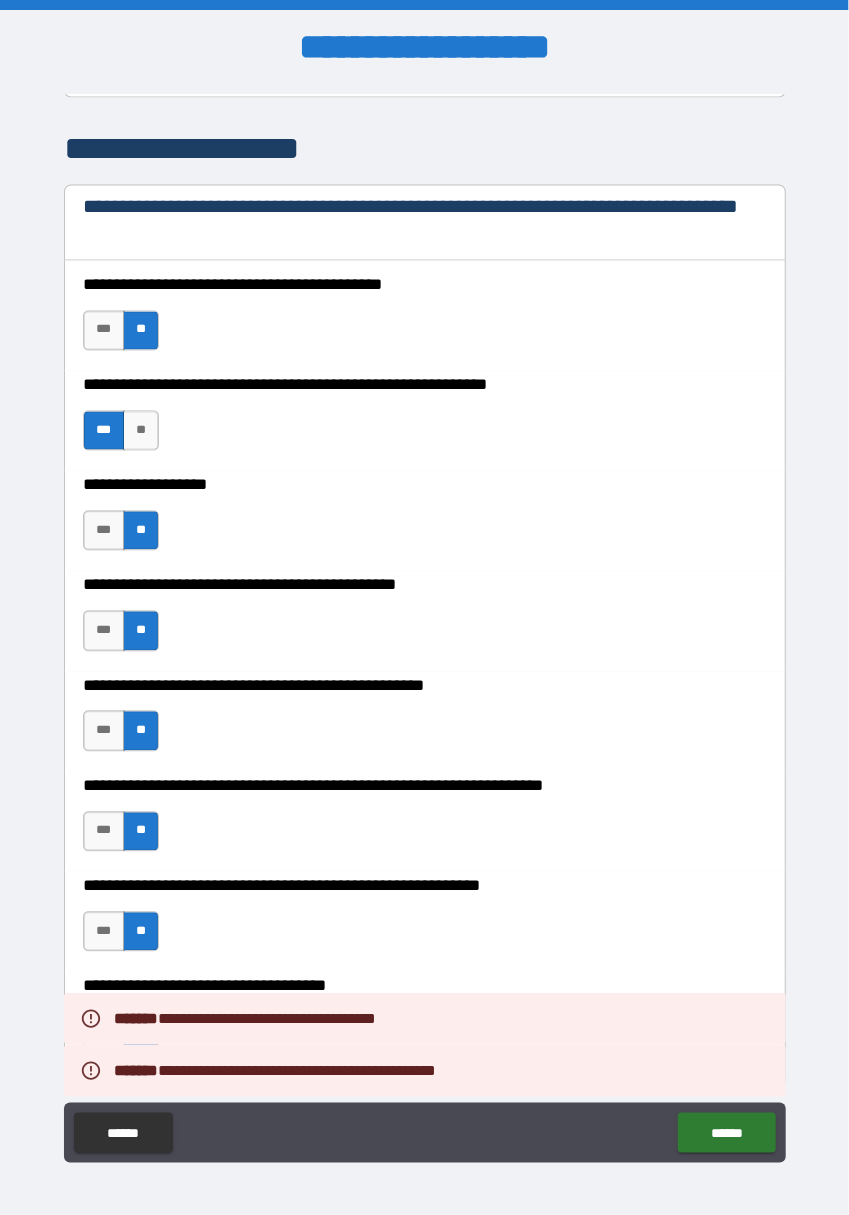scroll, scrollTop: 1201, scrollLeft: 0, axis: vertical 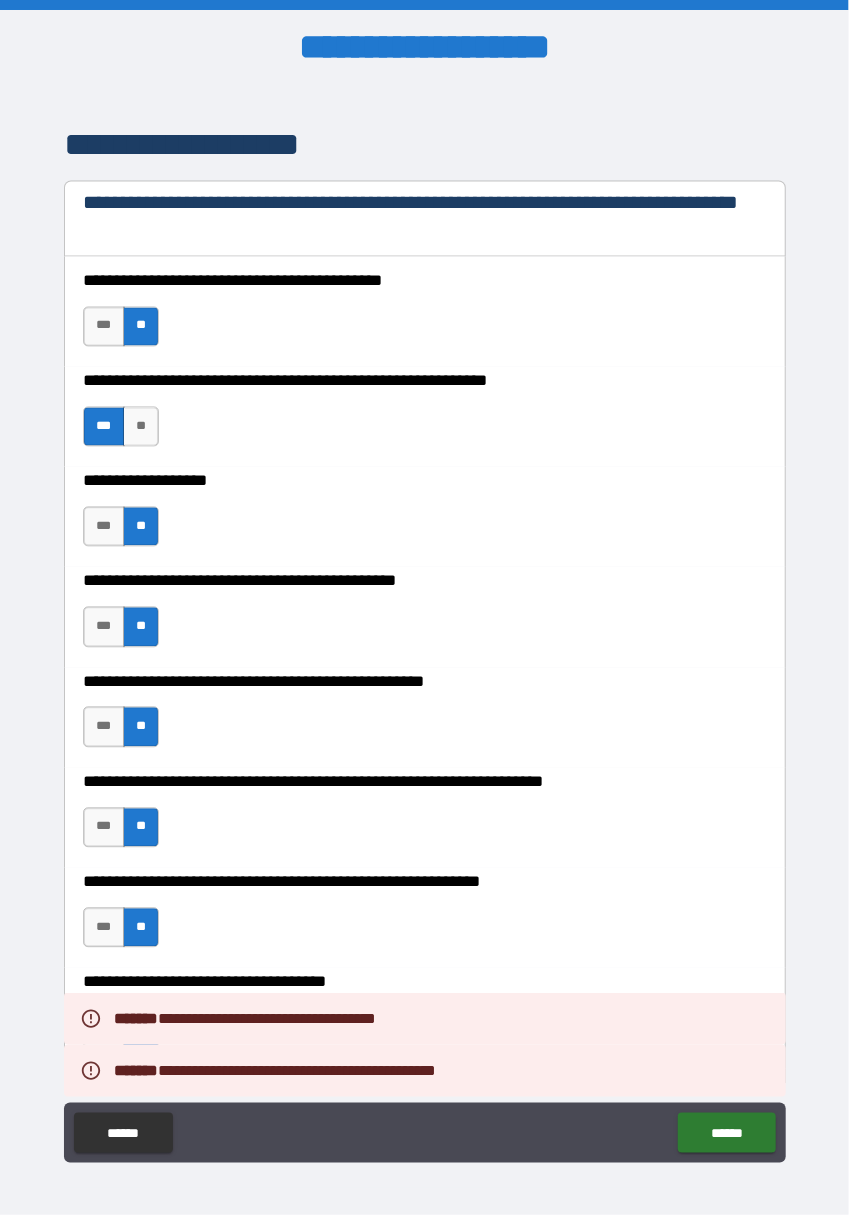 click on "******" at bounding box center (726, 1133) 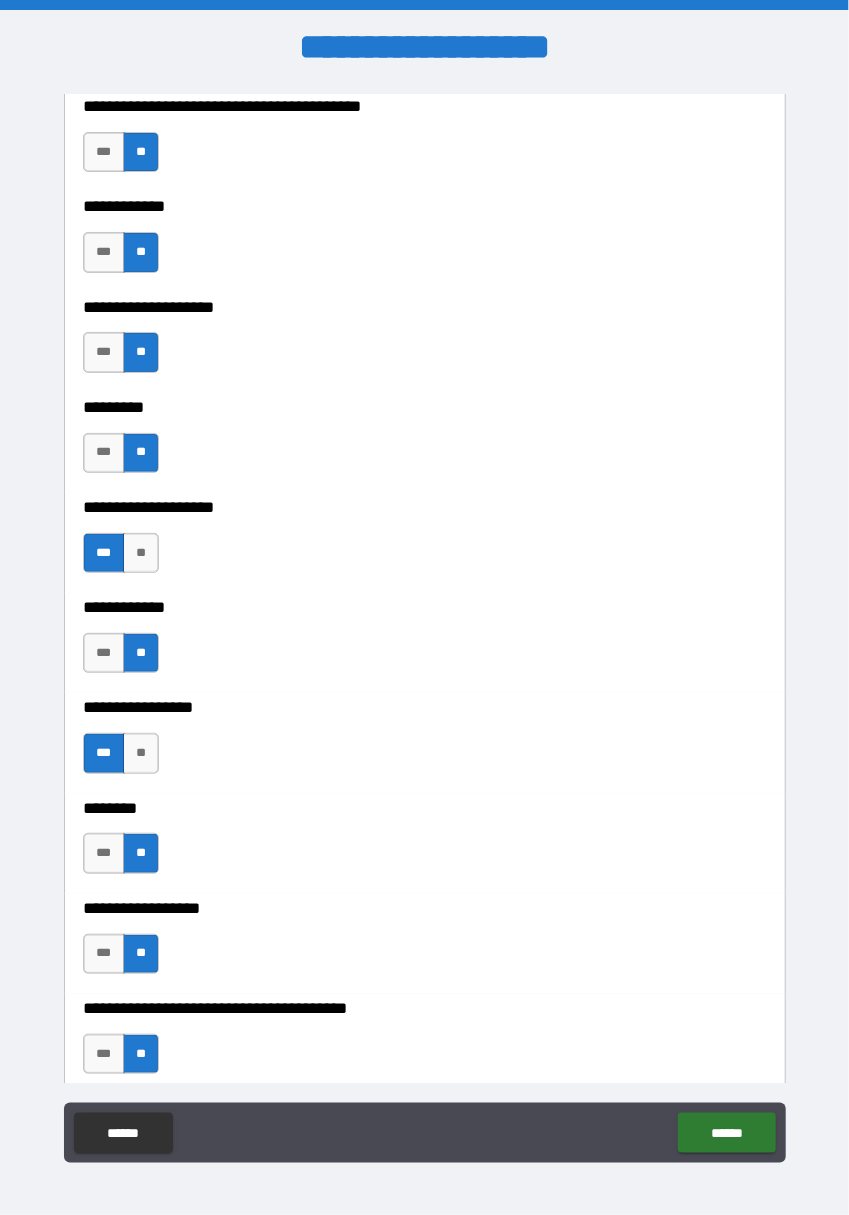 scroll, scrollTop: 7587, scrollLeft: 0, axis: vertical 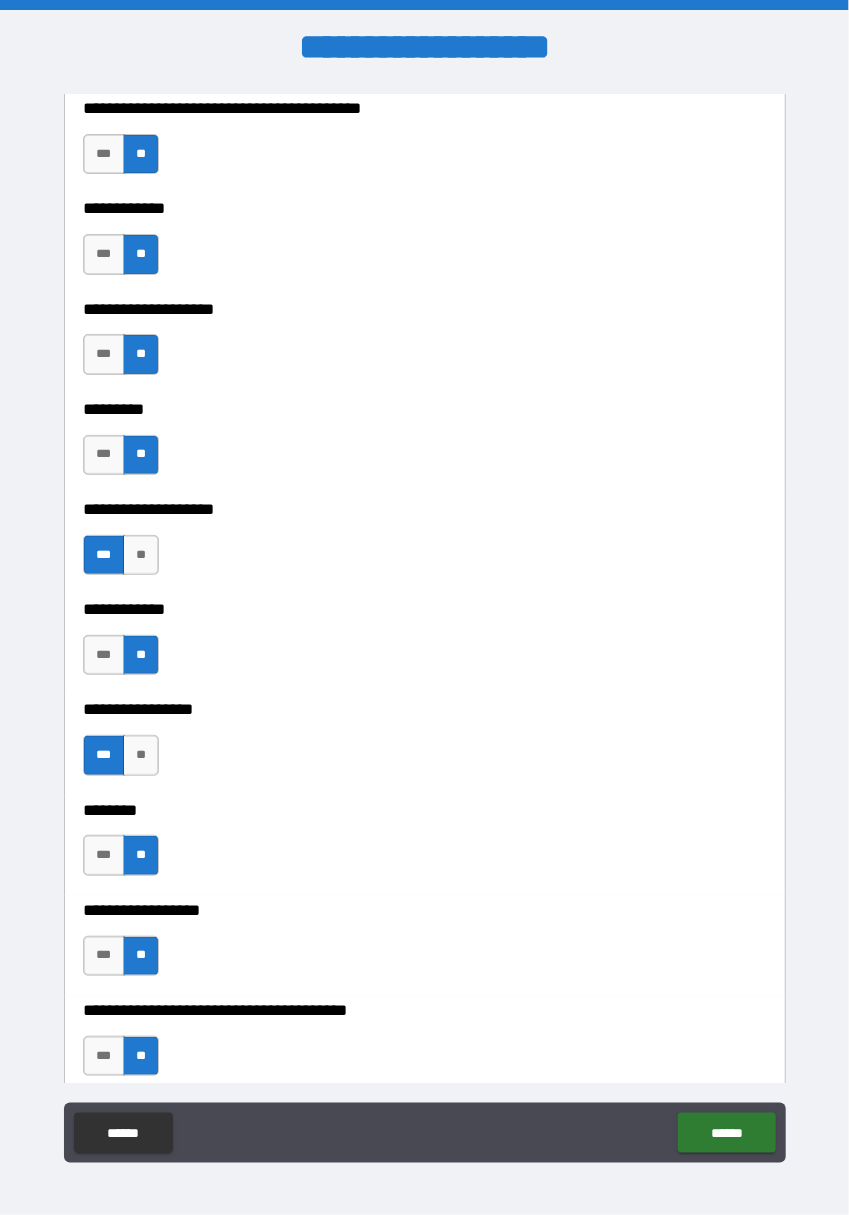 click on "******" at bounding box center (726, 1133) 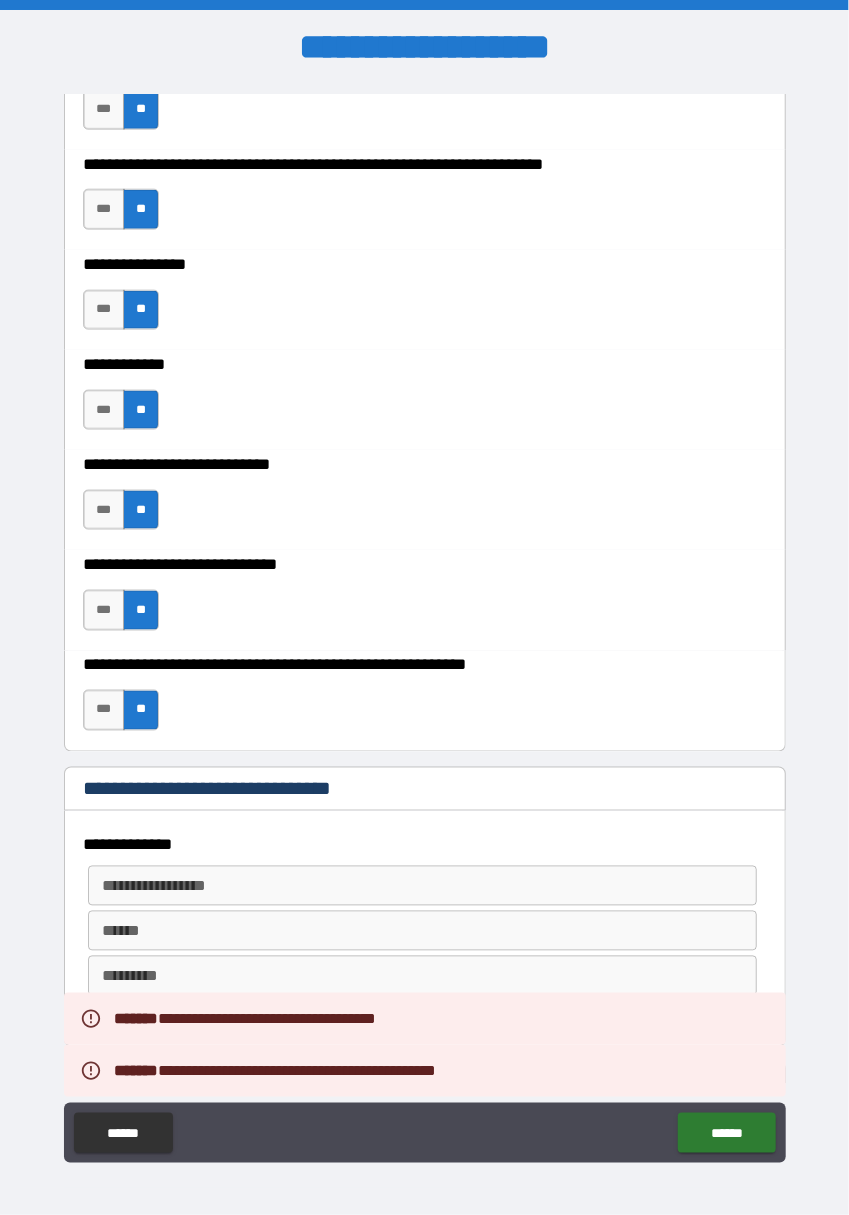 scroll, scrollTop: 11325, scrollLeft: 0, axis: vertical 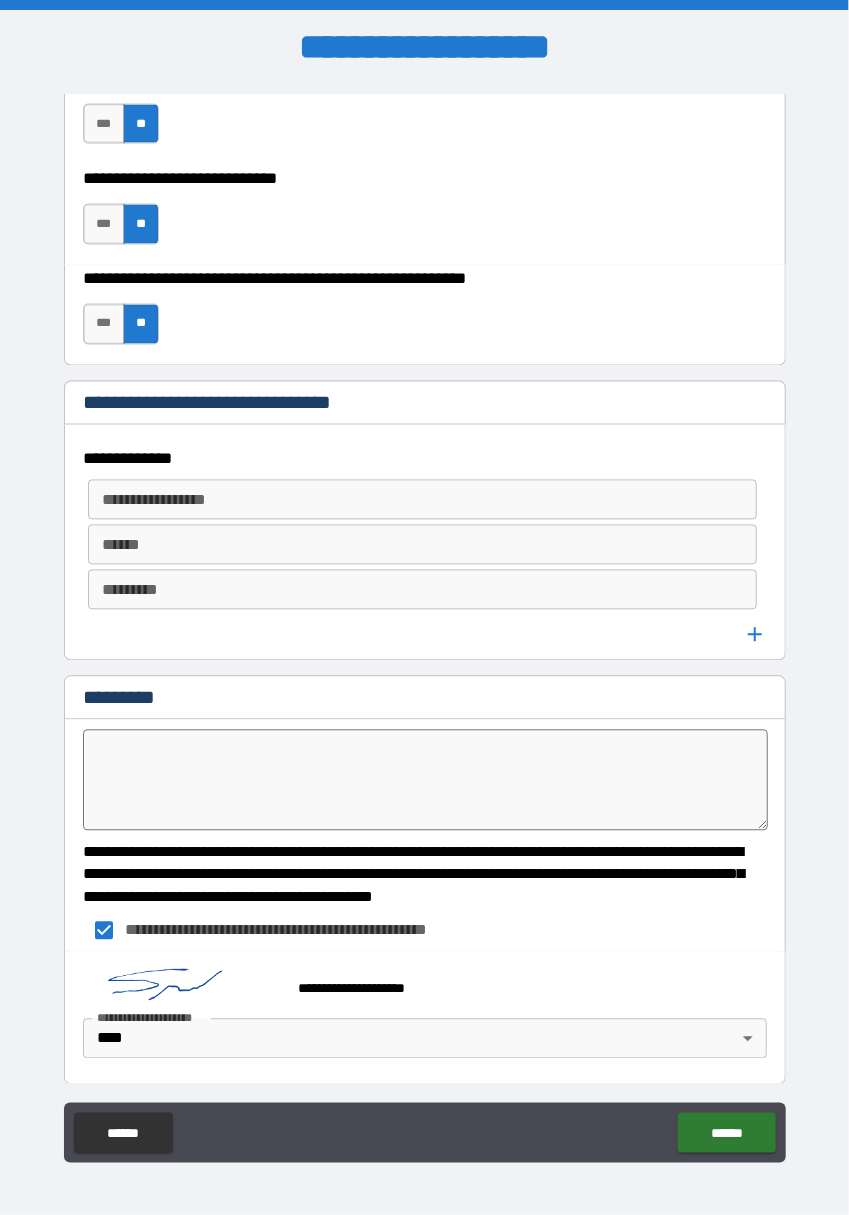 click on "******" at bounding box center (726, 1133) 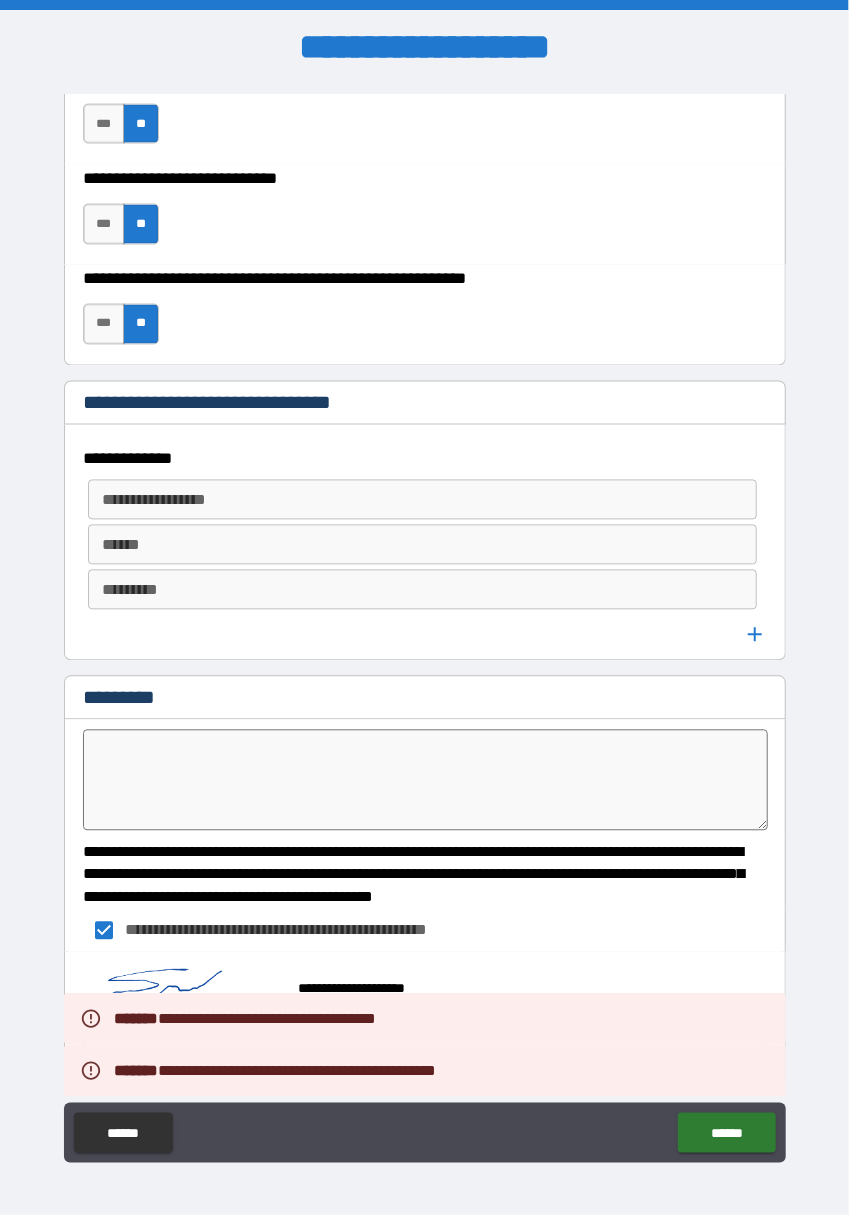 type on "*" 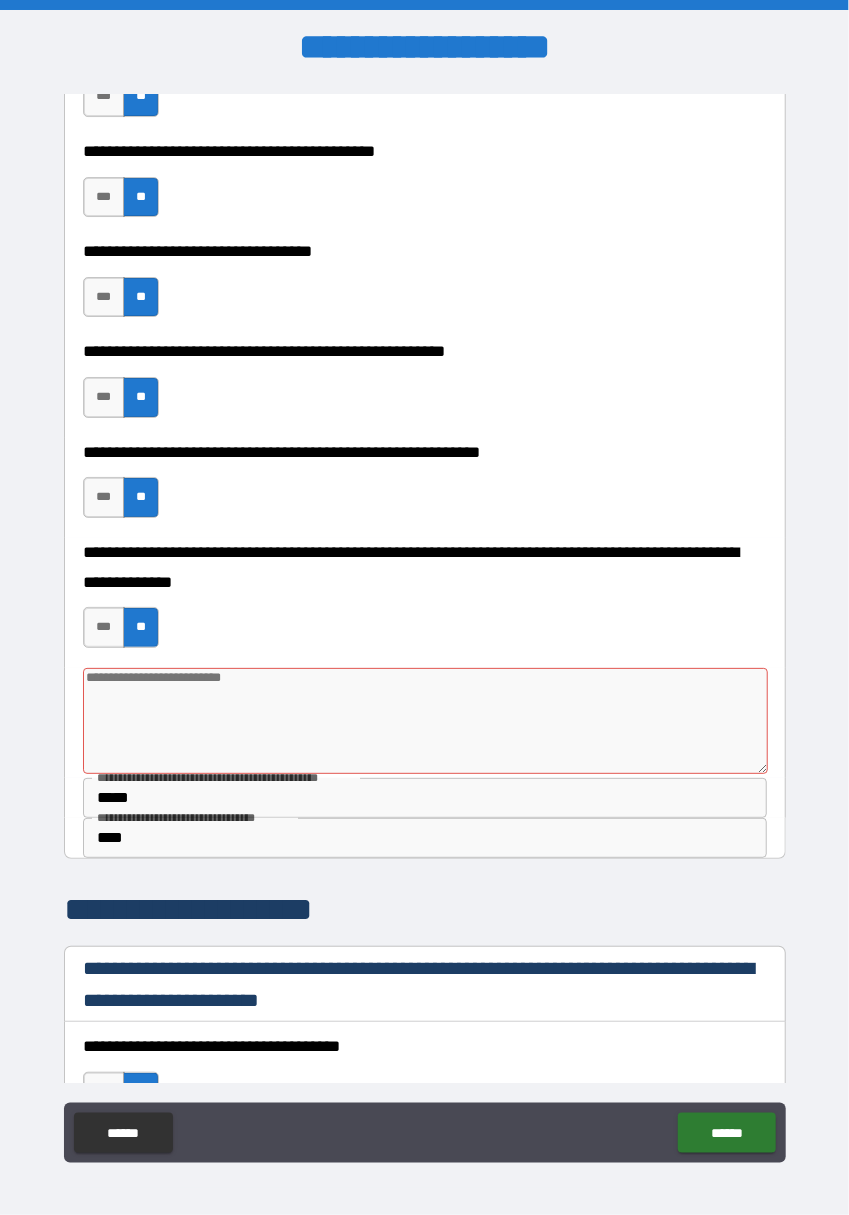 scroll, scrollTop: 2326, scrollLeft: 0, axis: vertical 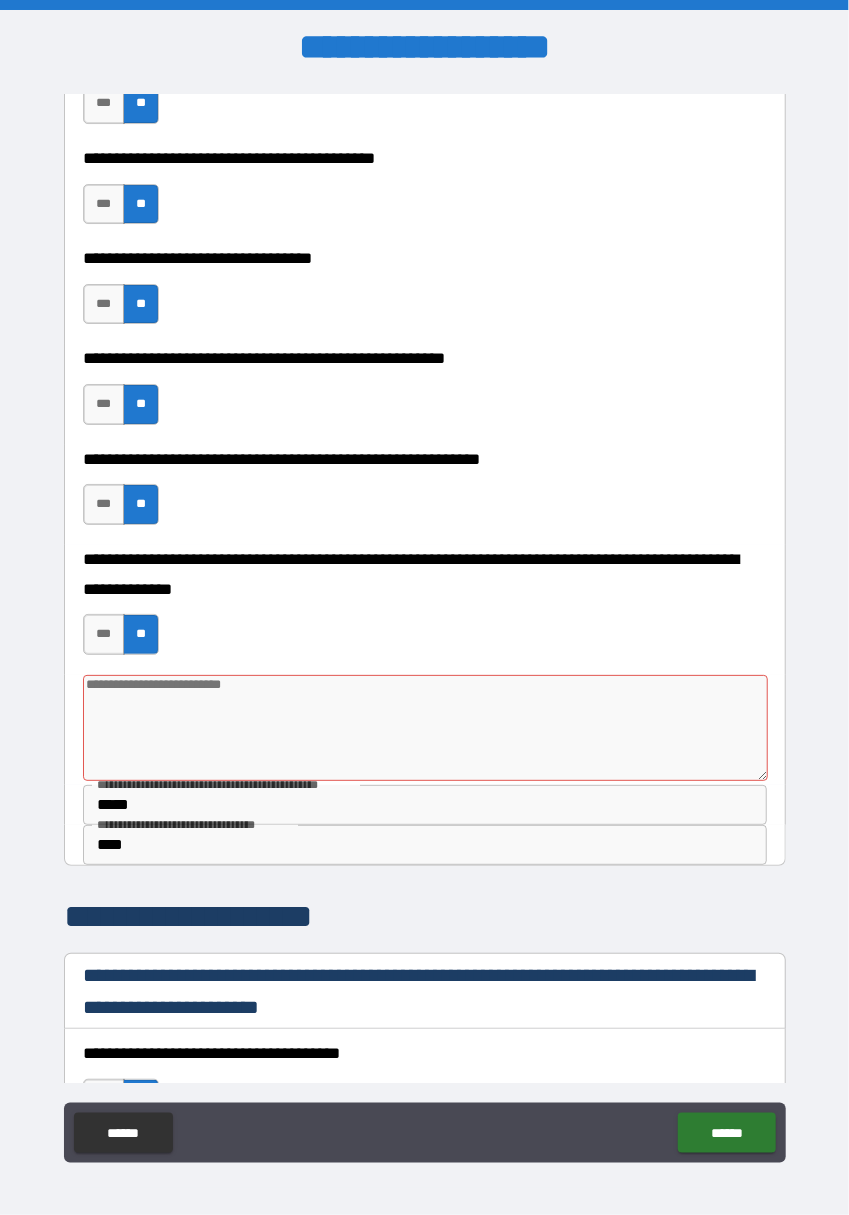 click at bounding box center (425, 728) 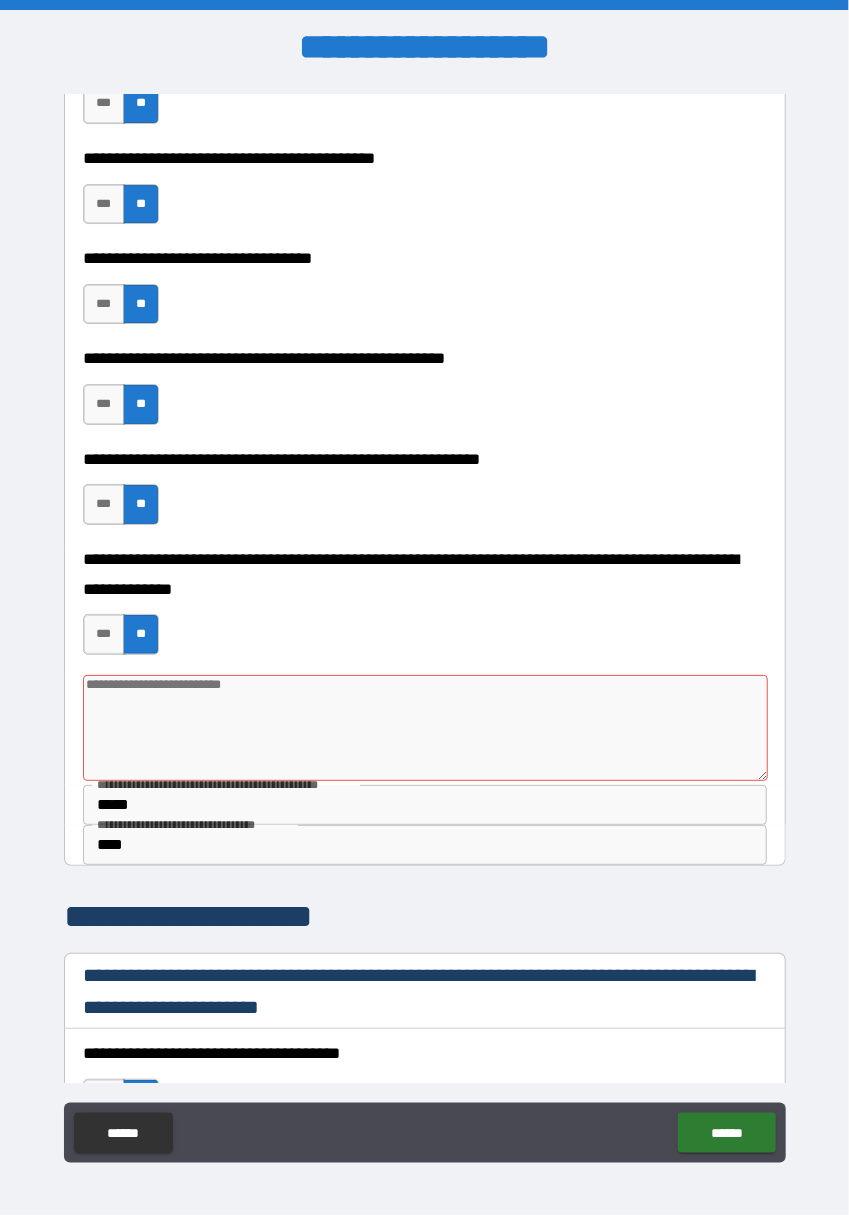 type on "*" 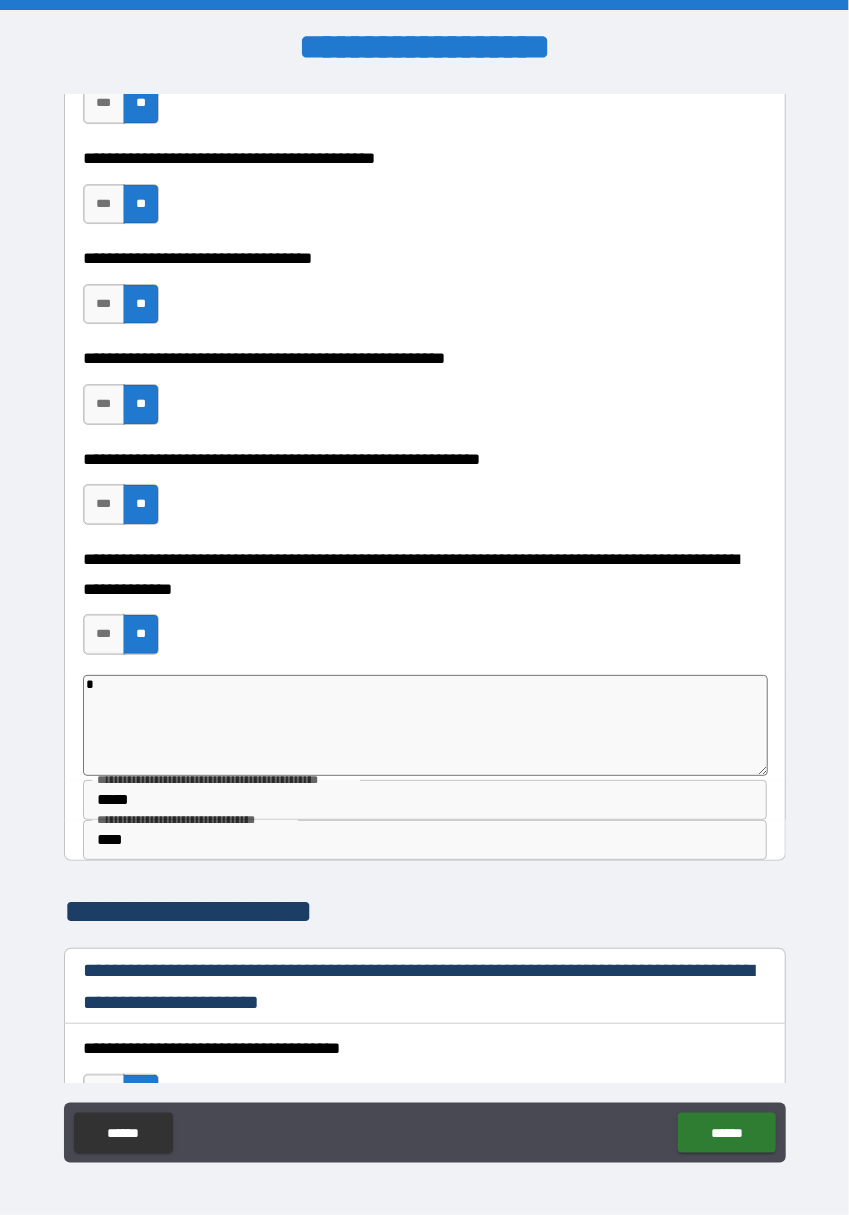 type on "*" 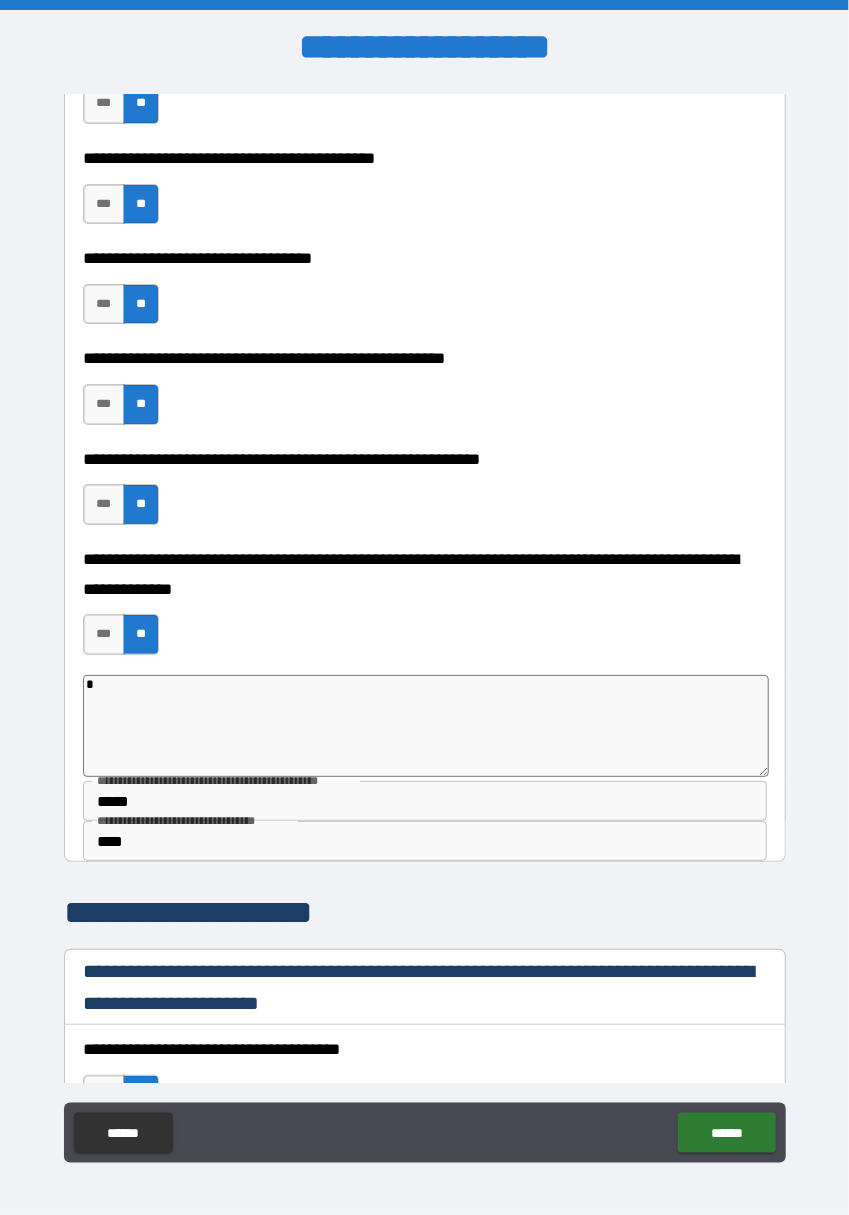 type 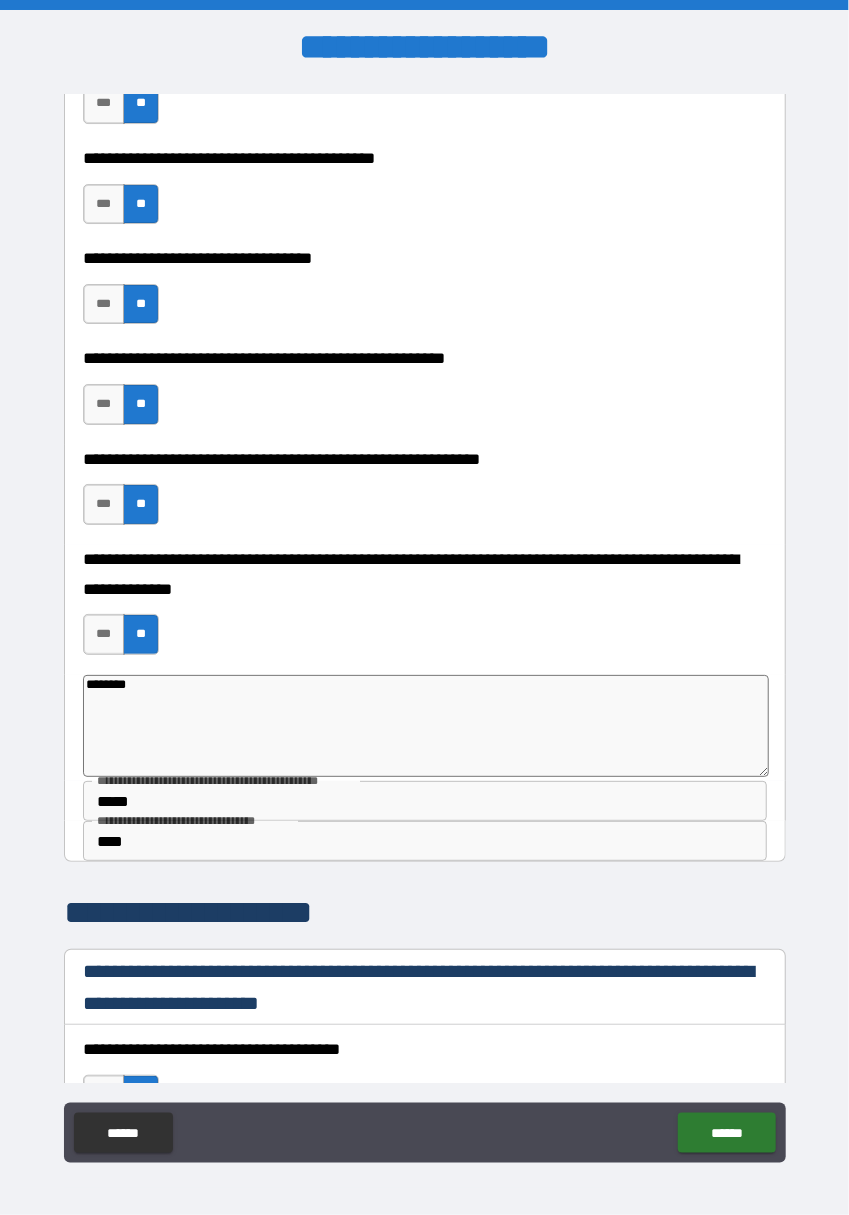 click on "**********" at bounding box center (425, 495) 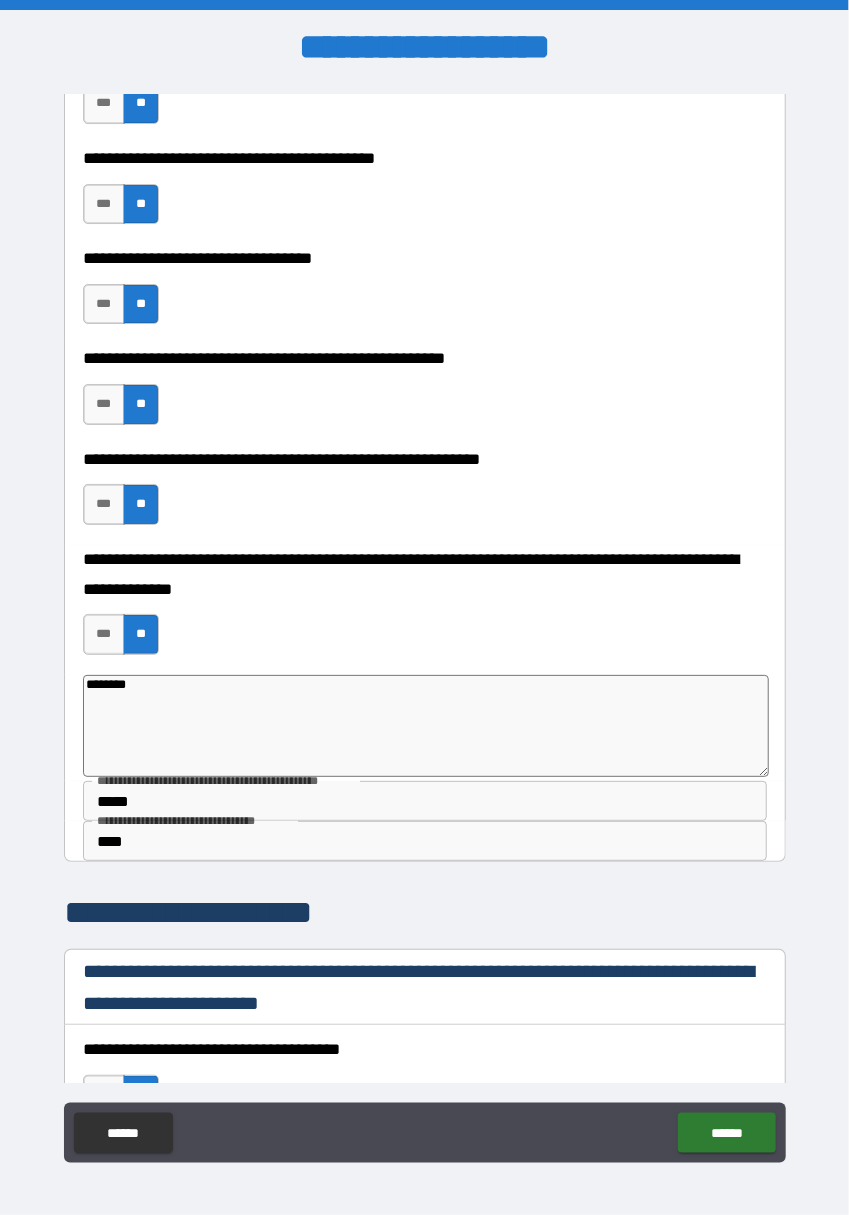 click on "******" at bounding box center [726, 1133] 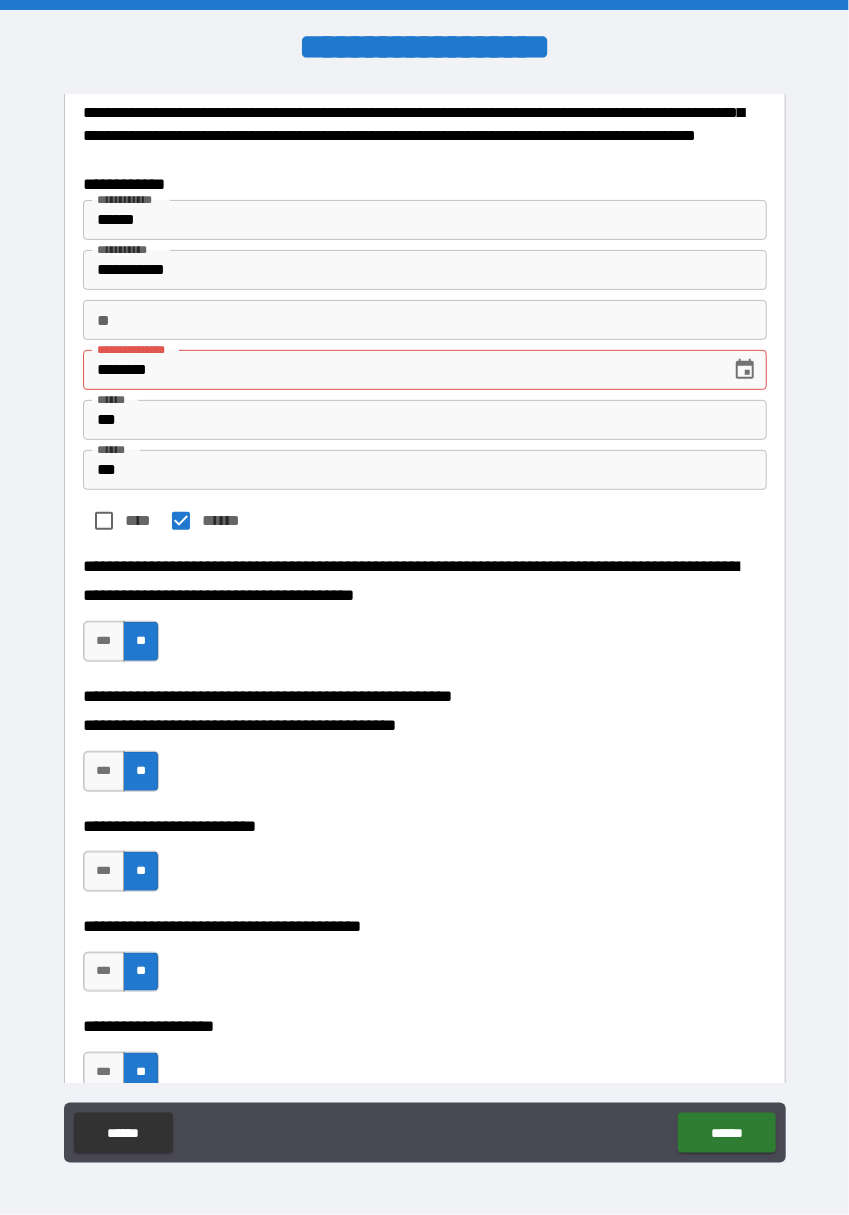 scroll, scrollTop: 86, scrollLeft: 0, axis: vertical 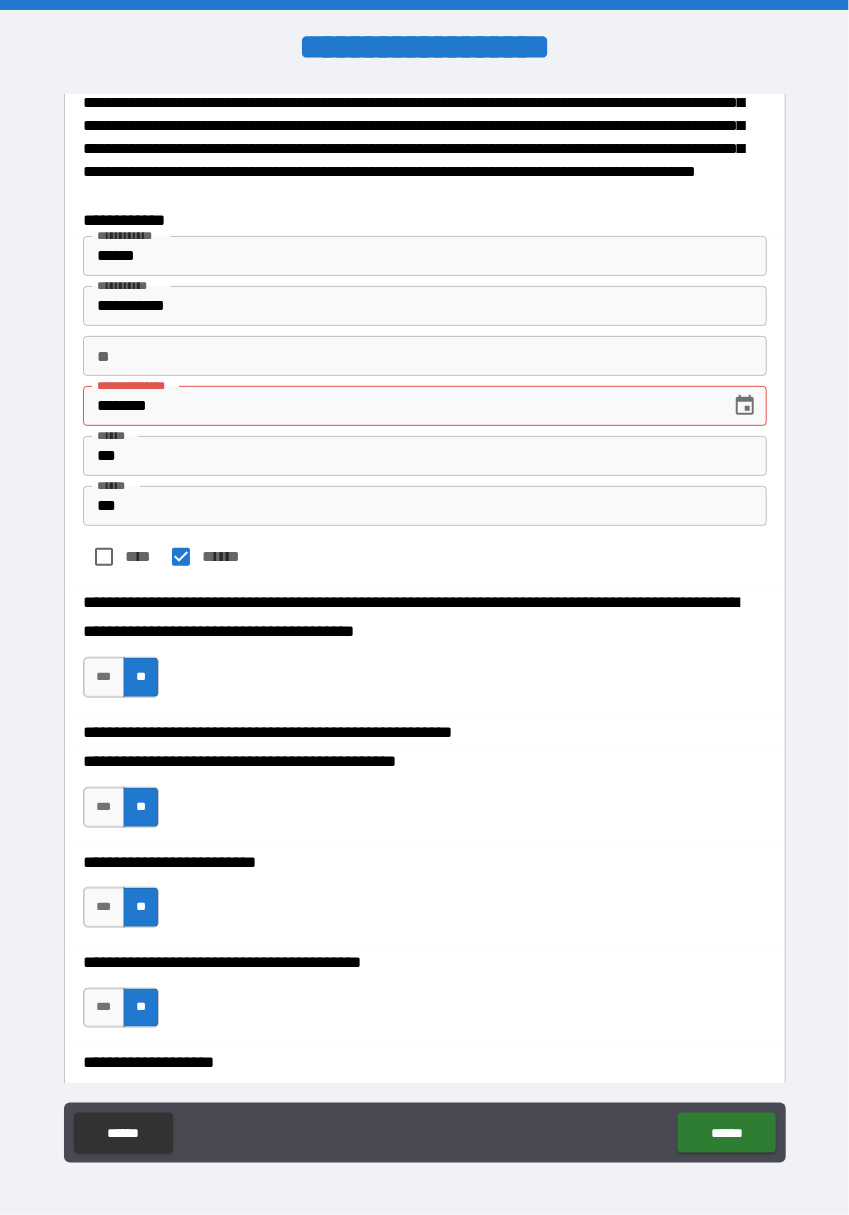 click on "********" at bounding box center (400, 406) 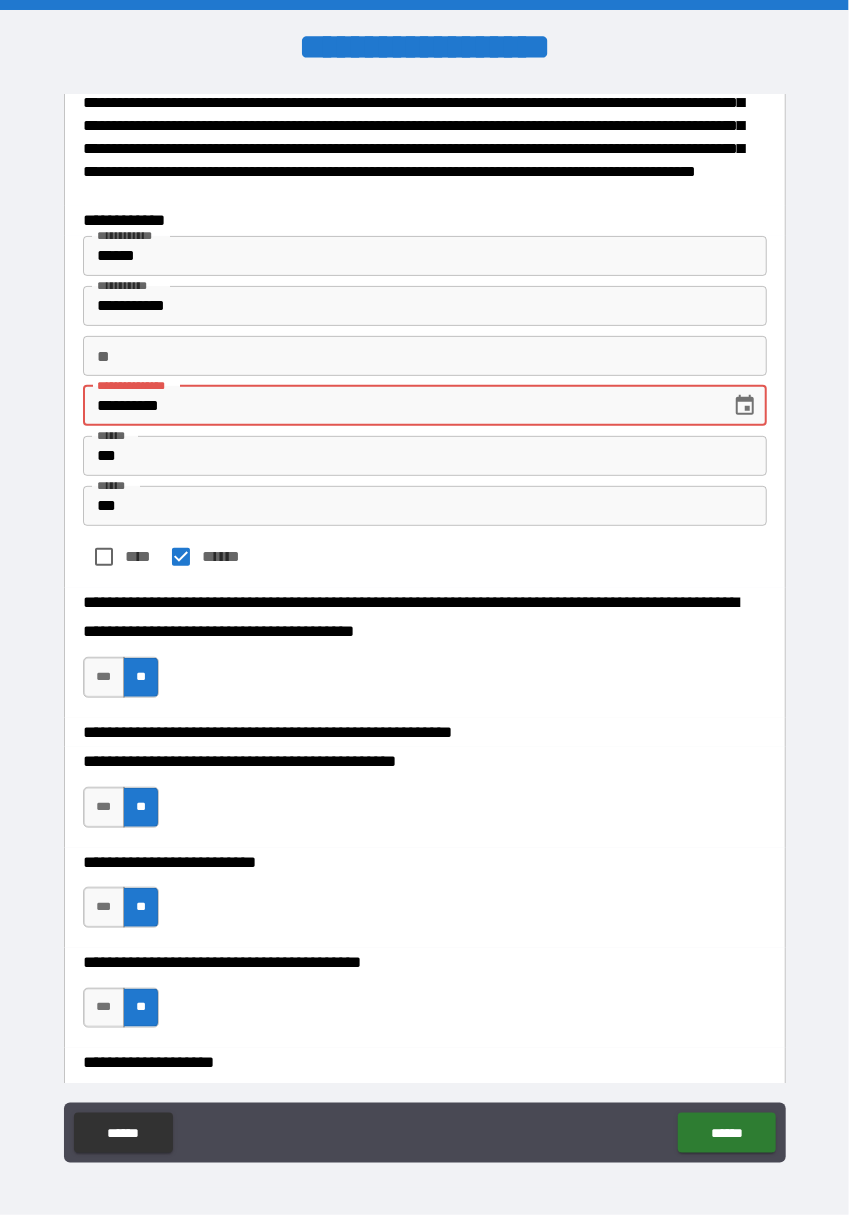 click on "**********" at bounding box center [400, 406] 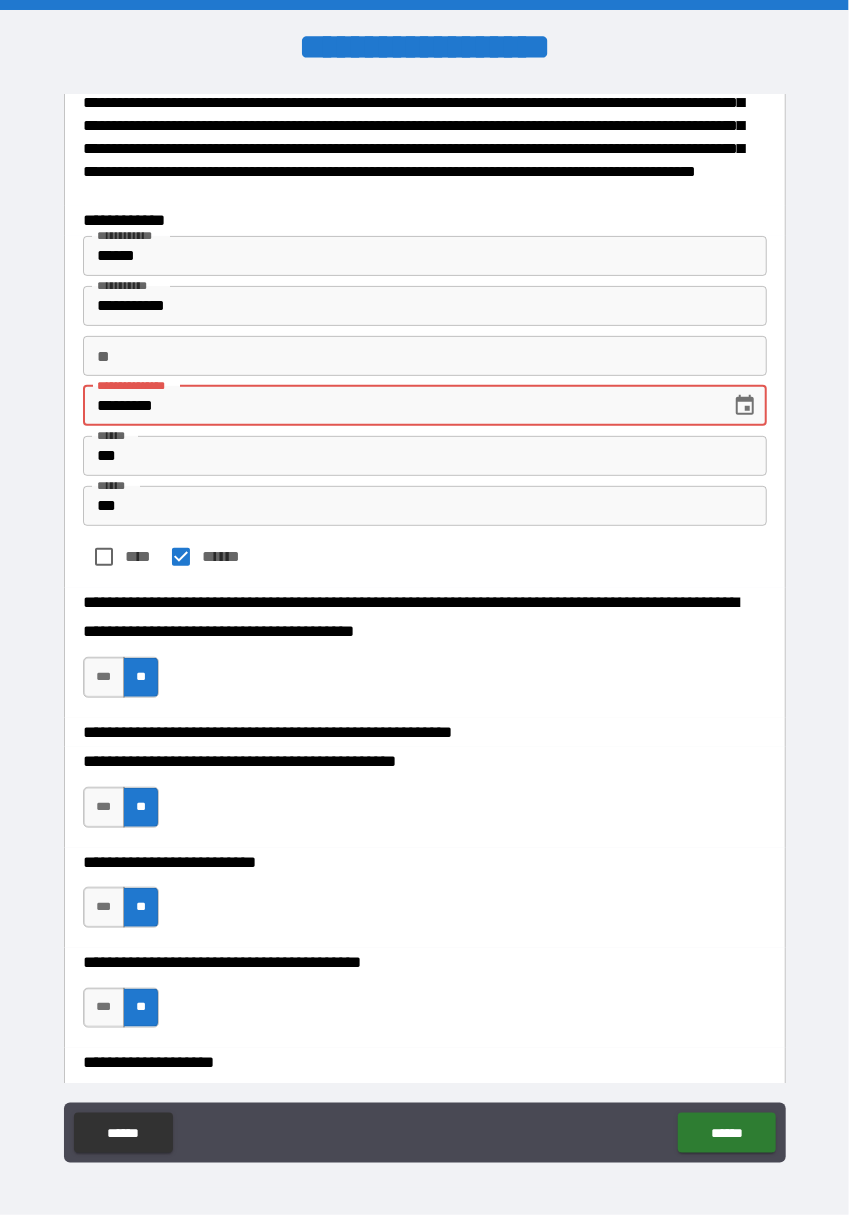 click on "*********" at bounding box center (400, 406) 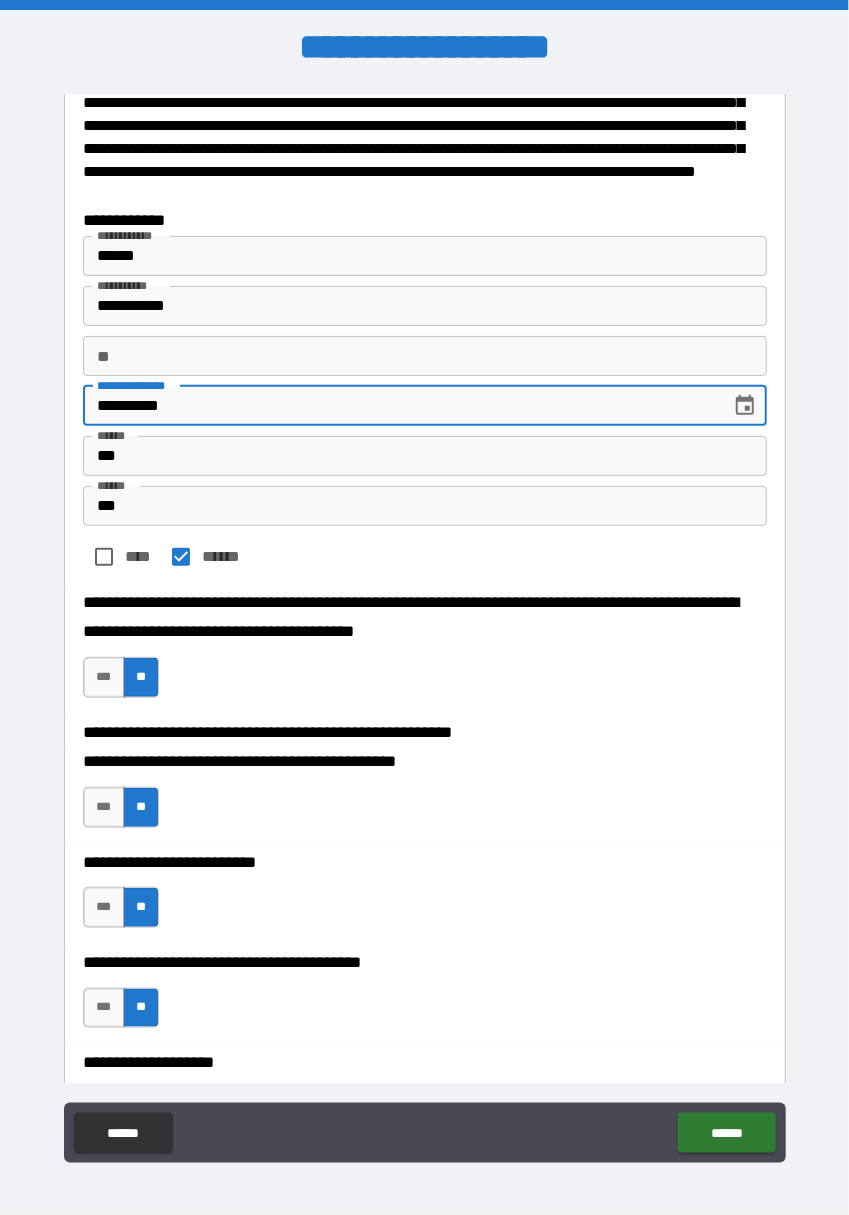 click on "**********" at bounding box center (425, 653) 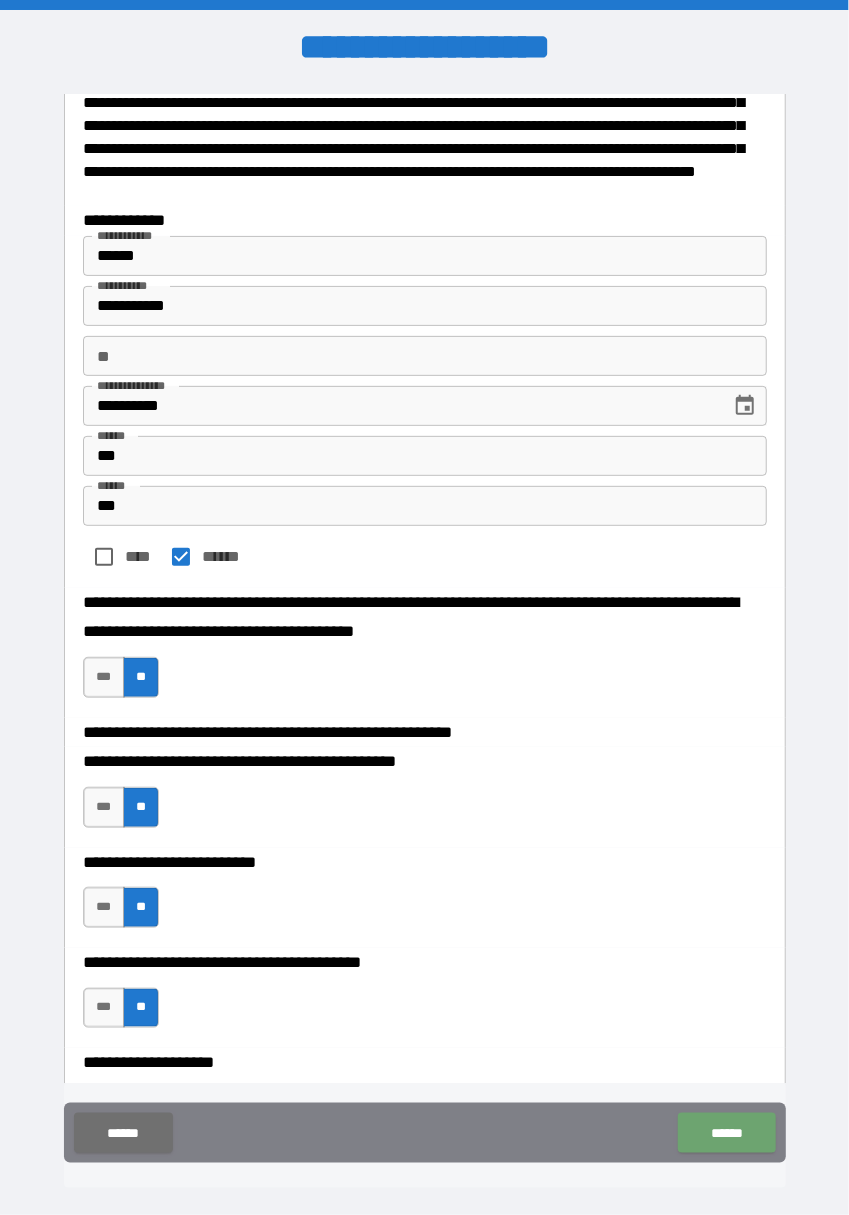 click on "******" at bounding box center (726, 1133) 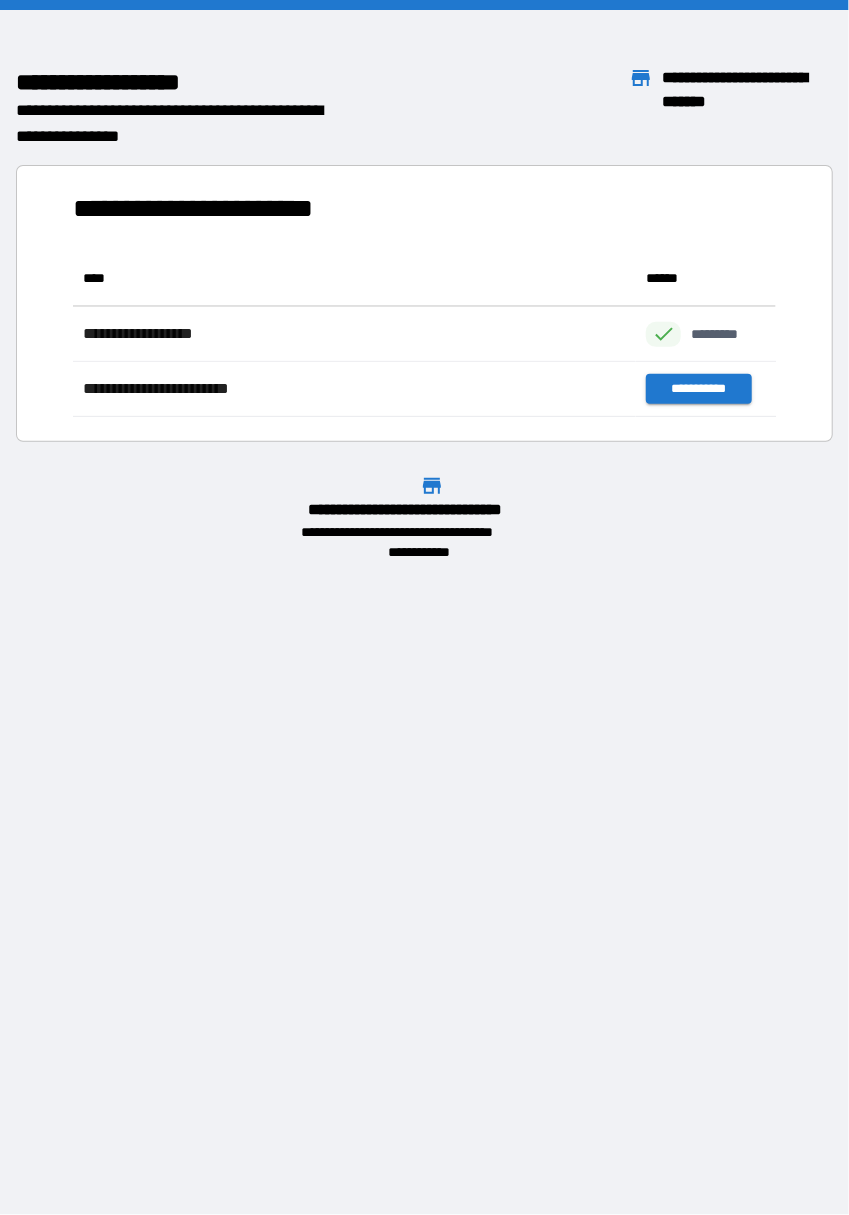 scroll, scrollTop: 165, scrollLeft: 703, axis: both 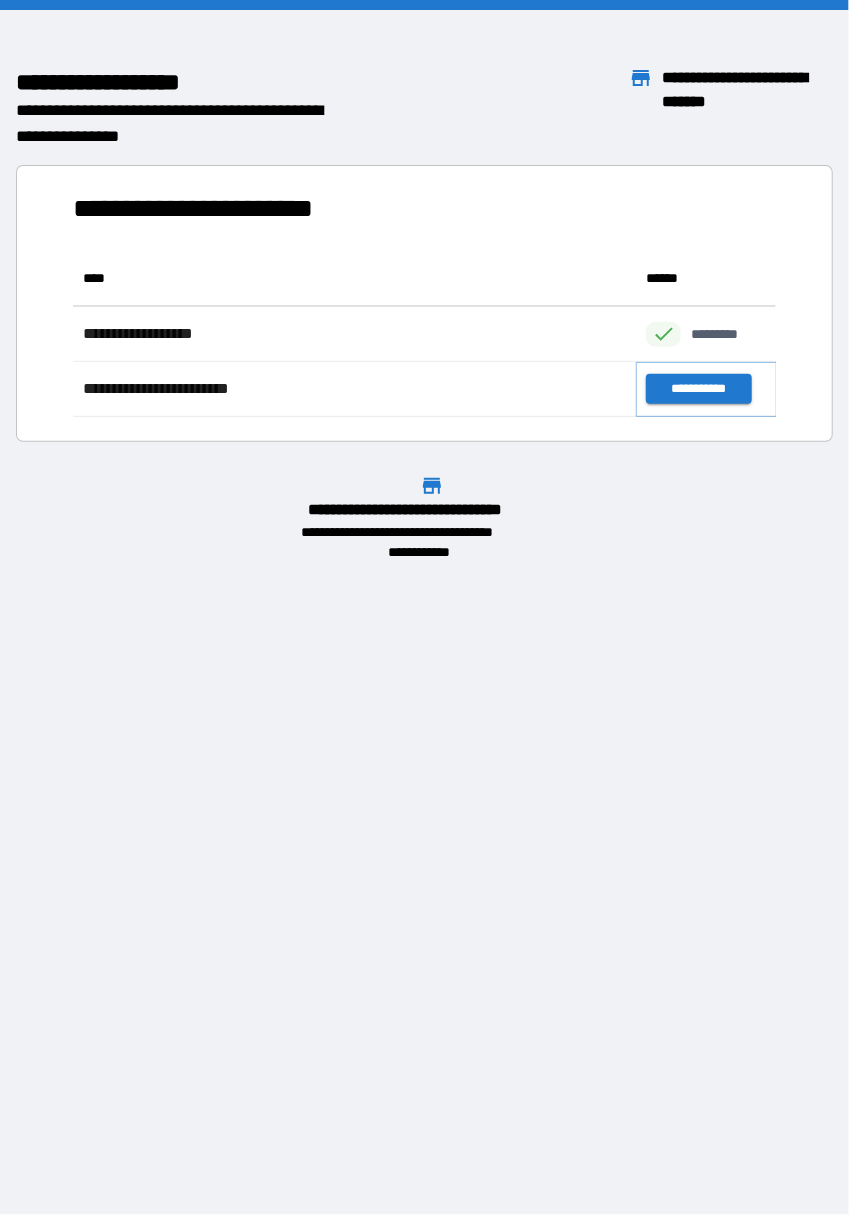 click on "**********" at bounding box center (699, 389) 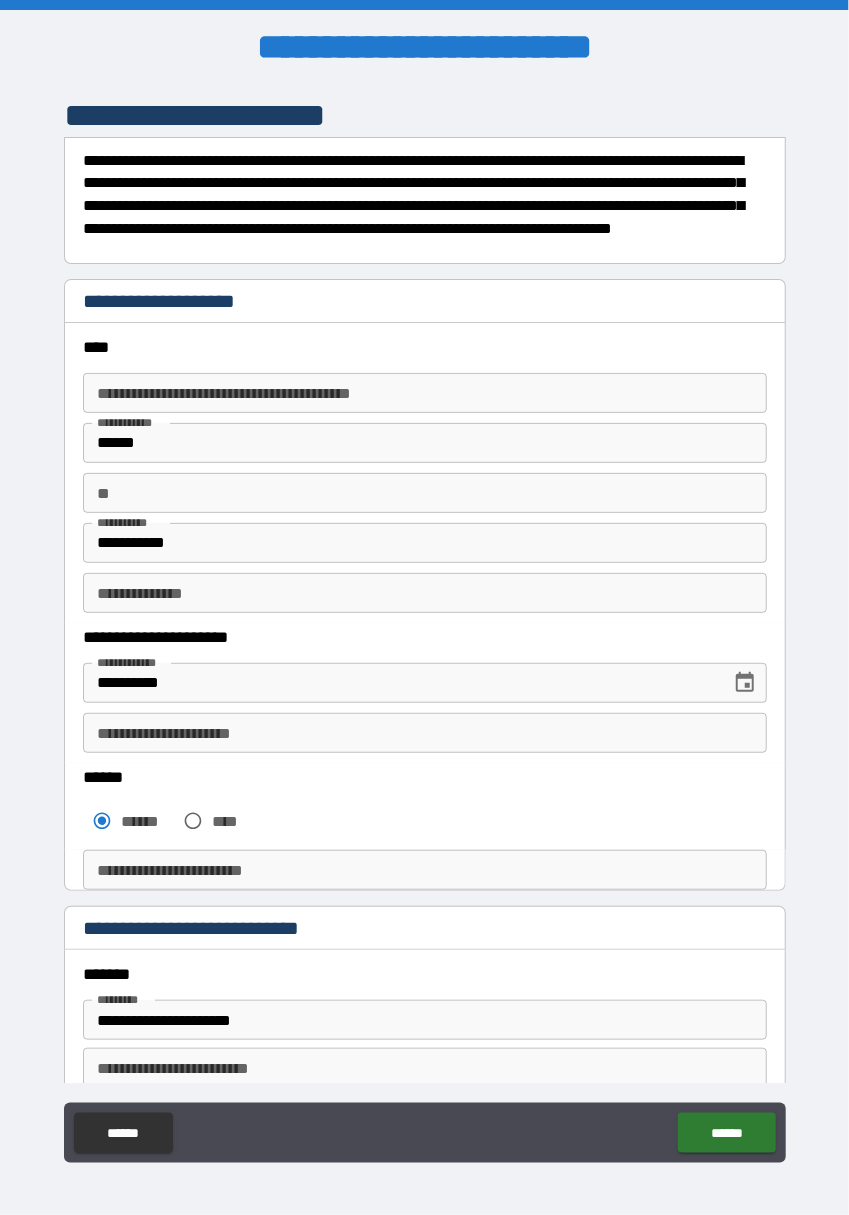 click on "**********" at bounding box center [425, 733] 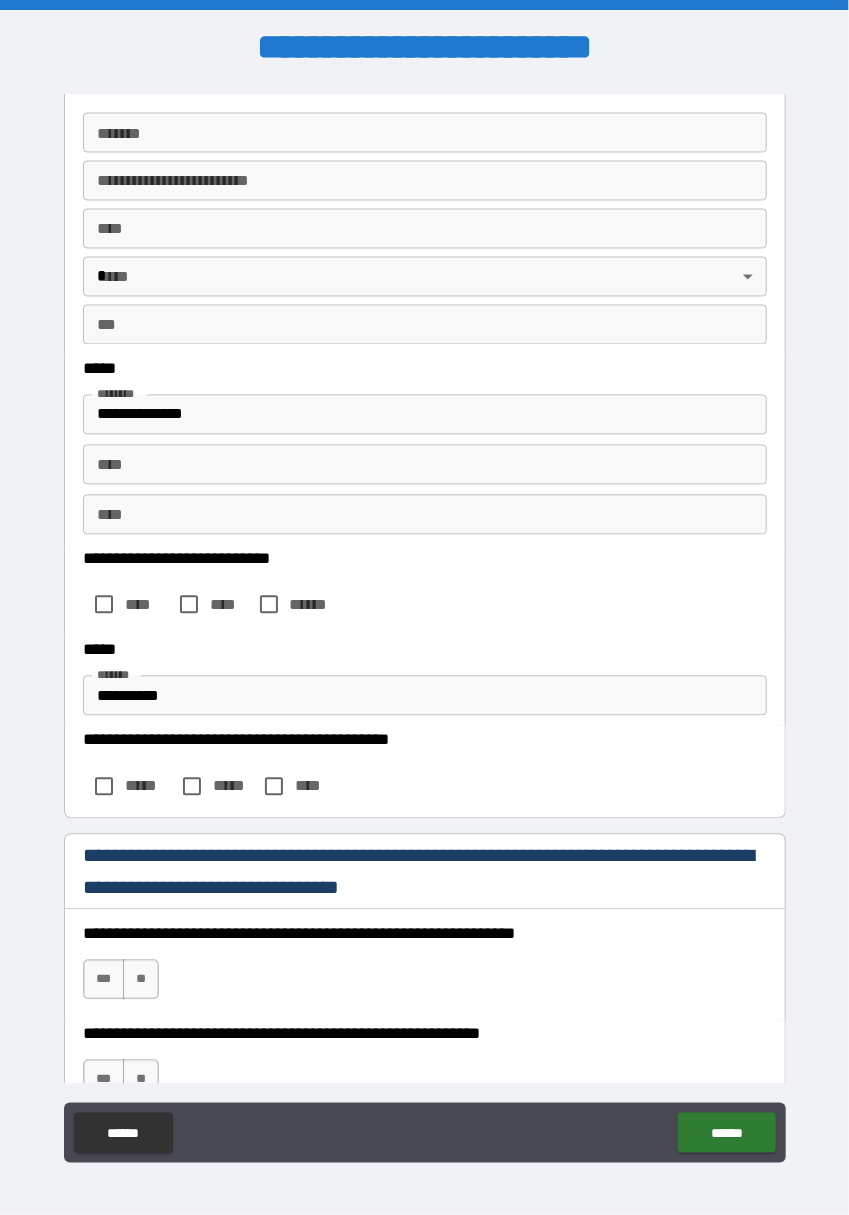 scroll, scrollTop: 1246, scrollLeft: 0, axis: vertical 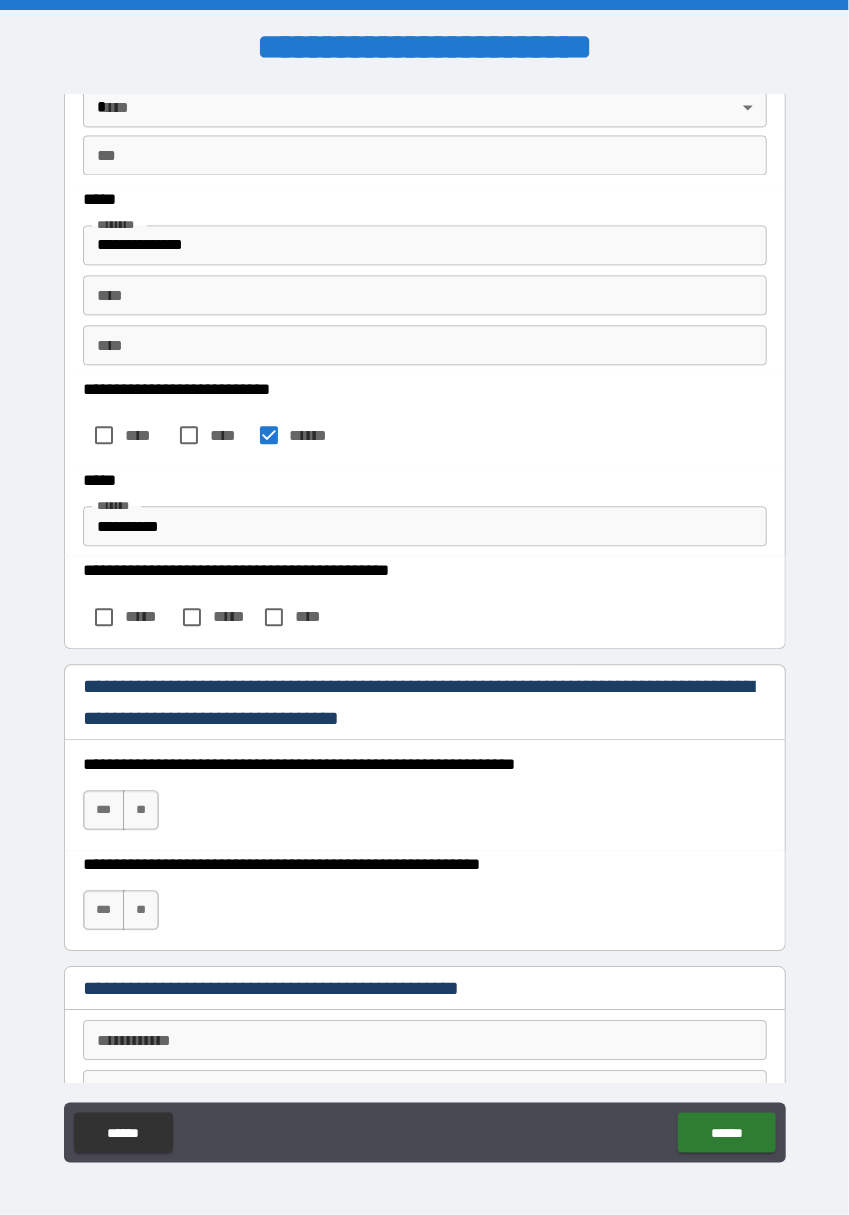 click on "**********" at bounding box center (425, 526) 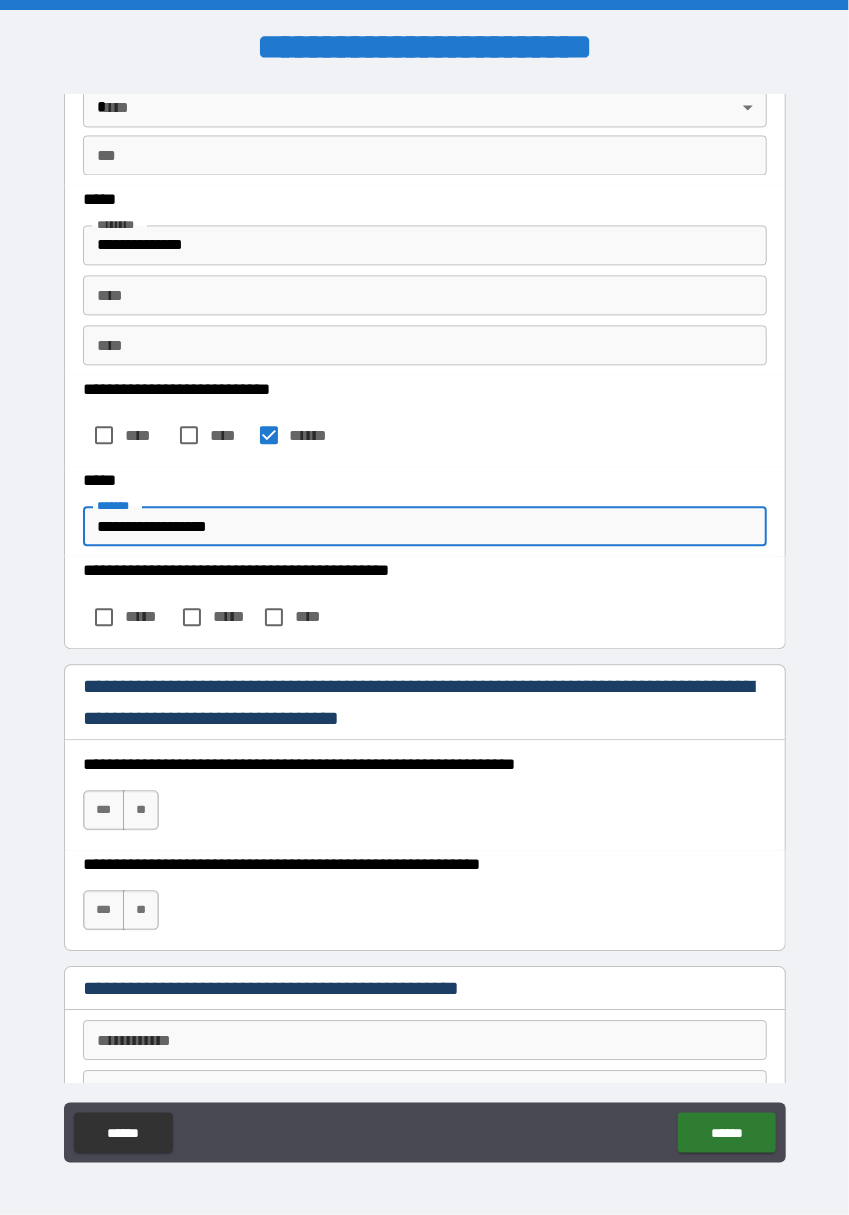 click on "*****" at bounding box center [127, 617] 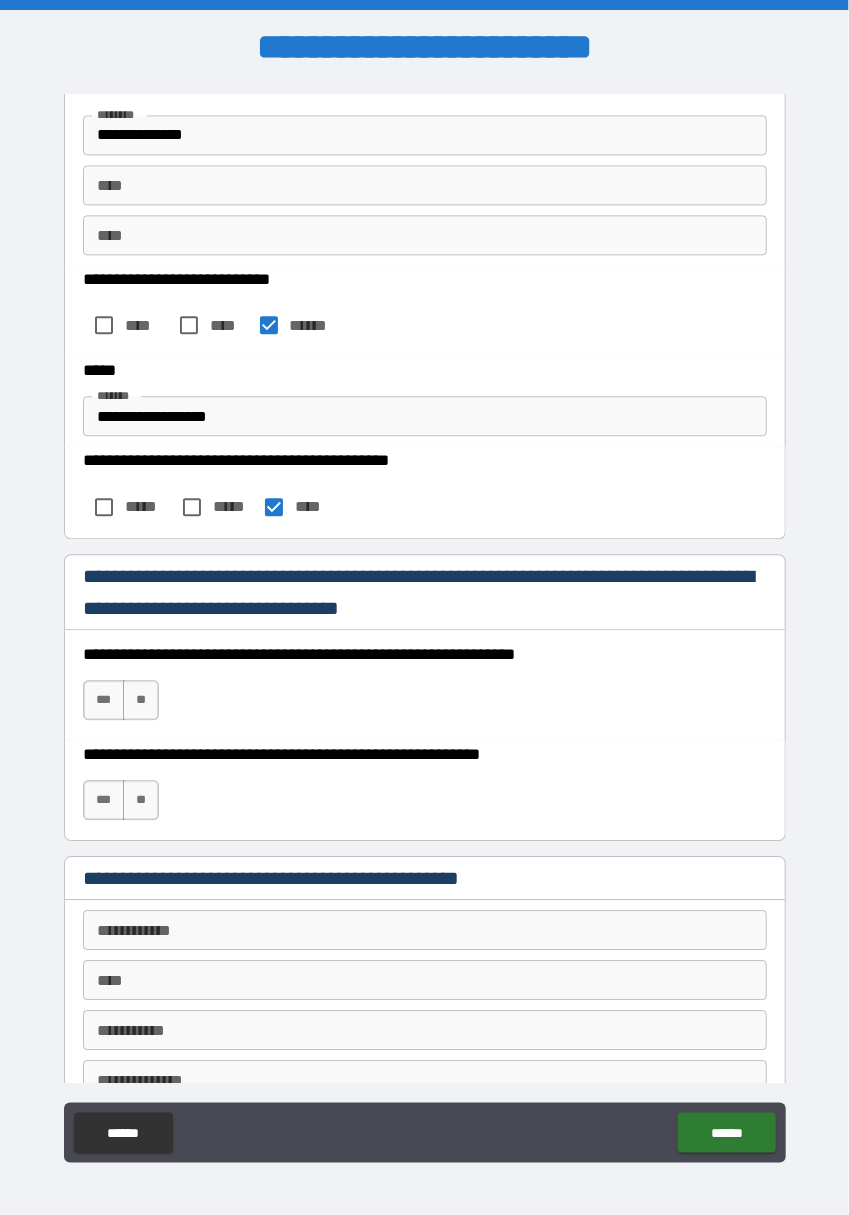 scroll, scrollTop: 1526, scrollLeft: 0, axis: vertical 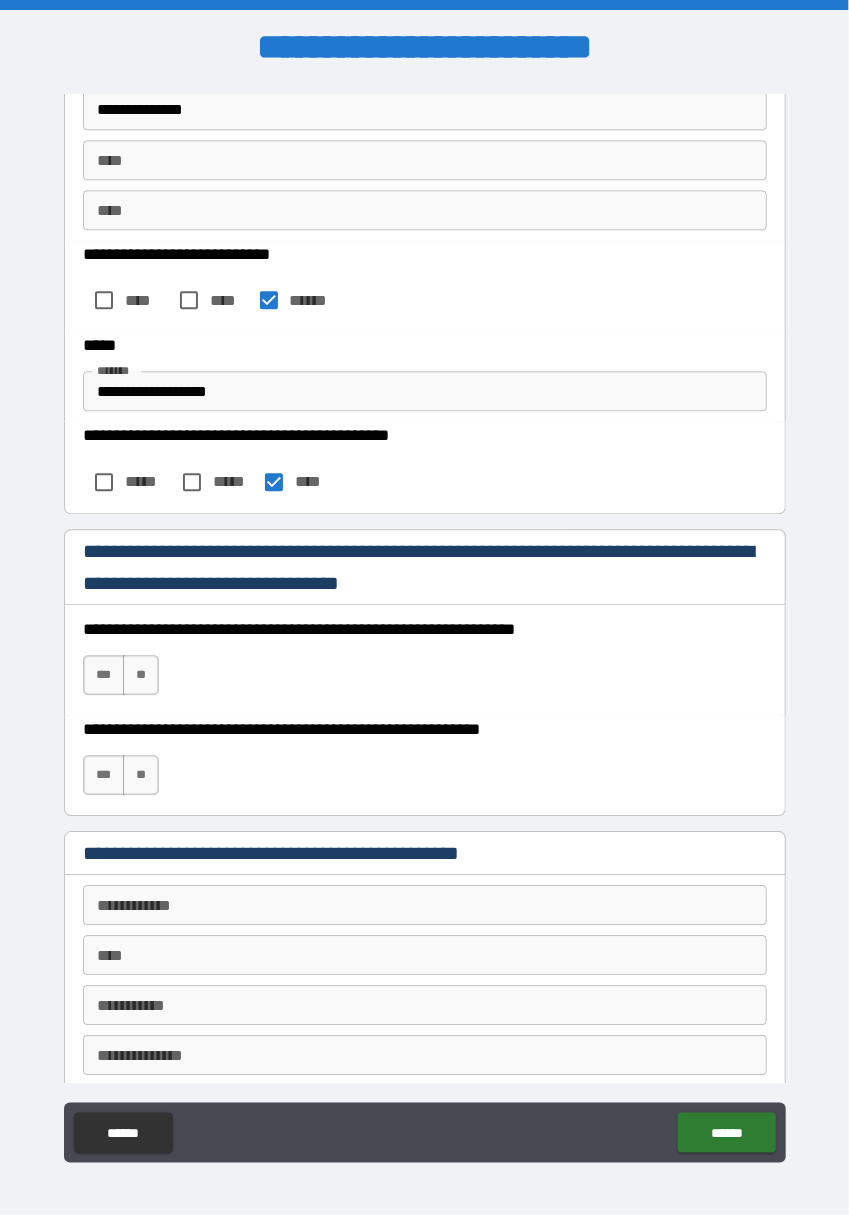 click on "***" at bounding box center (104, 675) 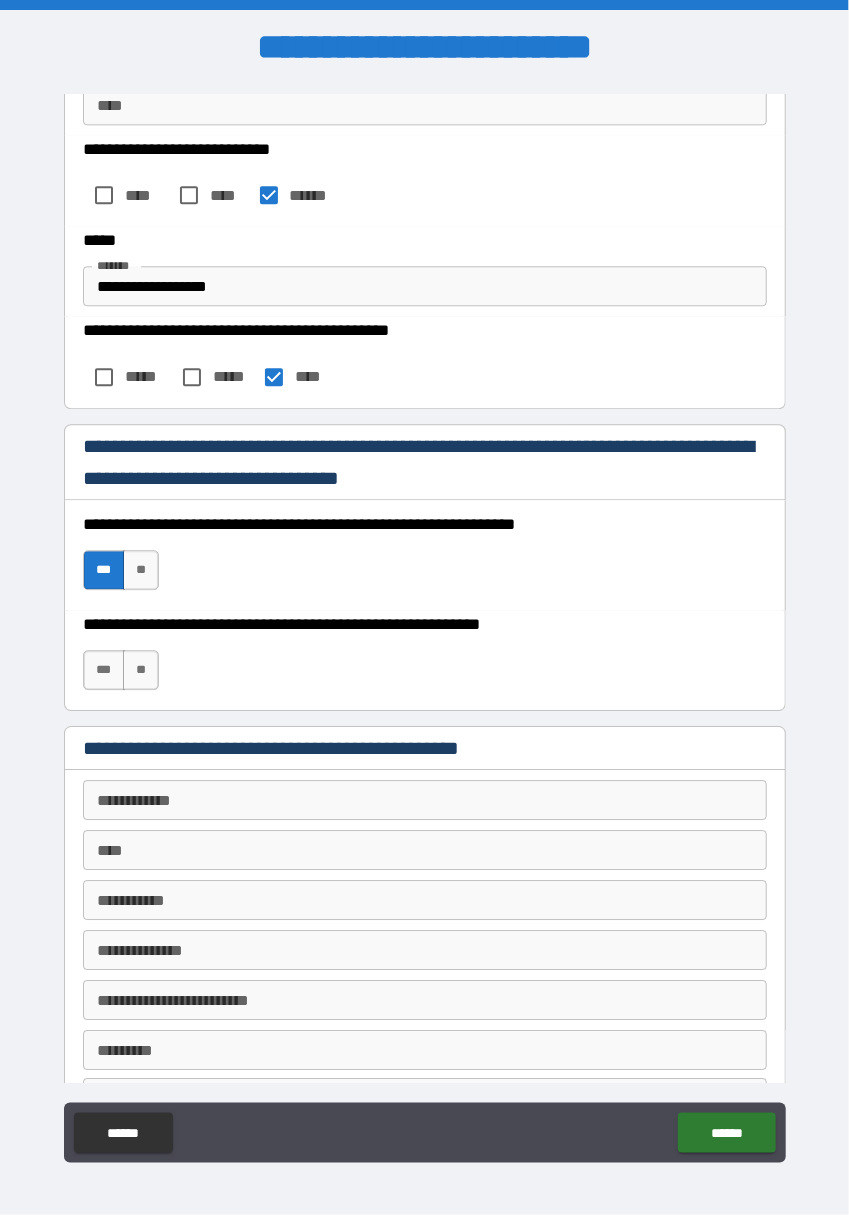 scroll, scrollTop: 1644, scrollLeft: 0, axis: vertical 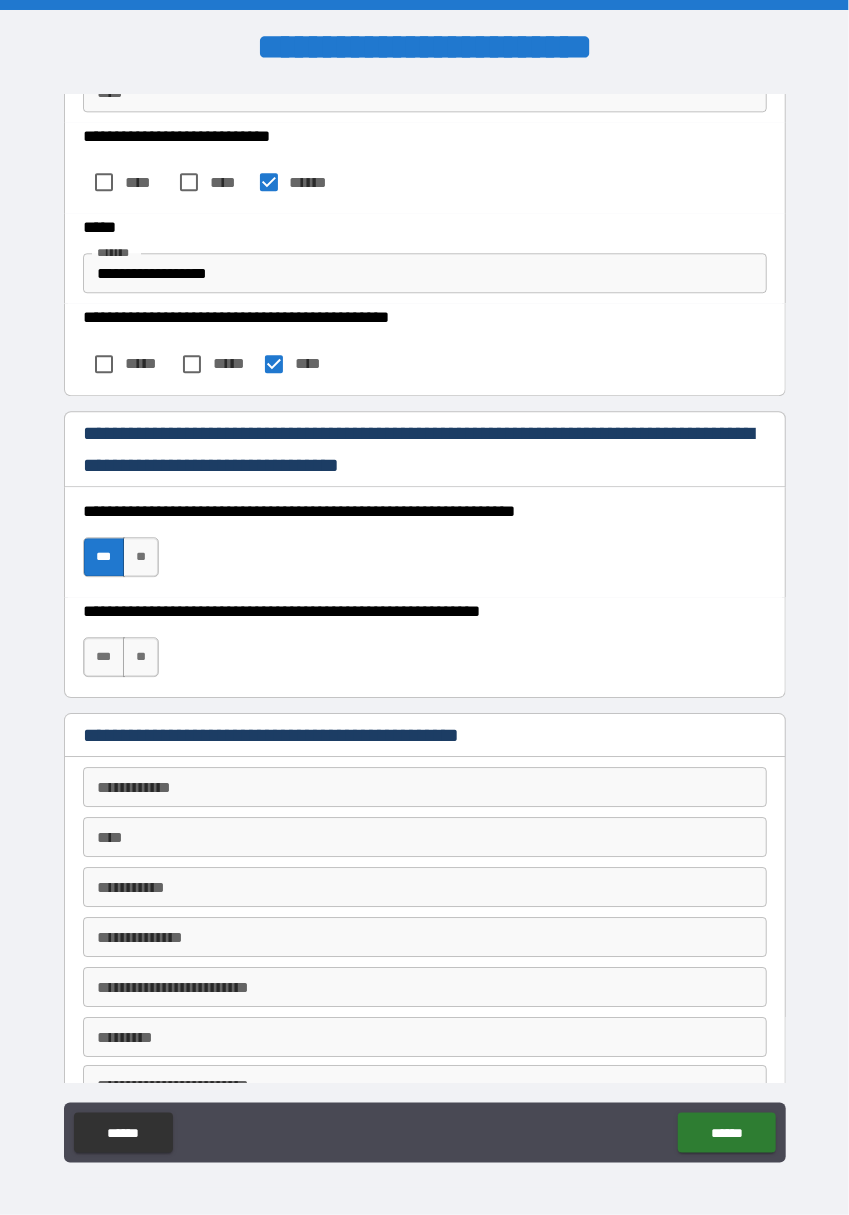 click on "***" at bounding box center [104, 657] 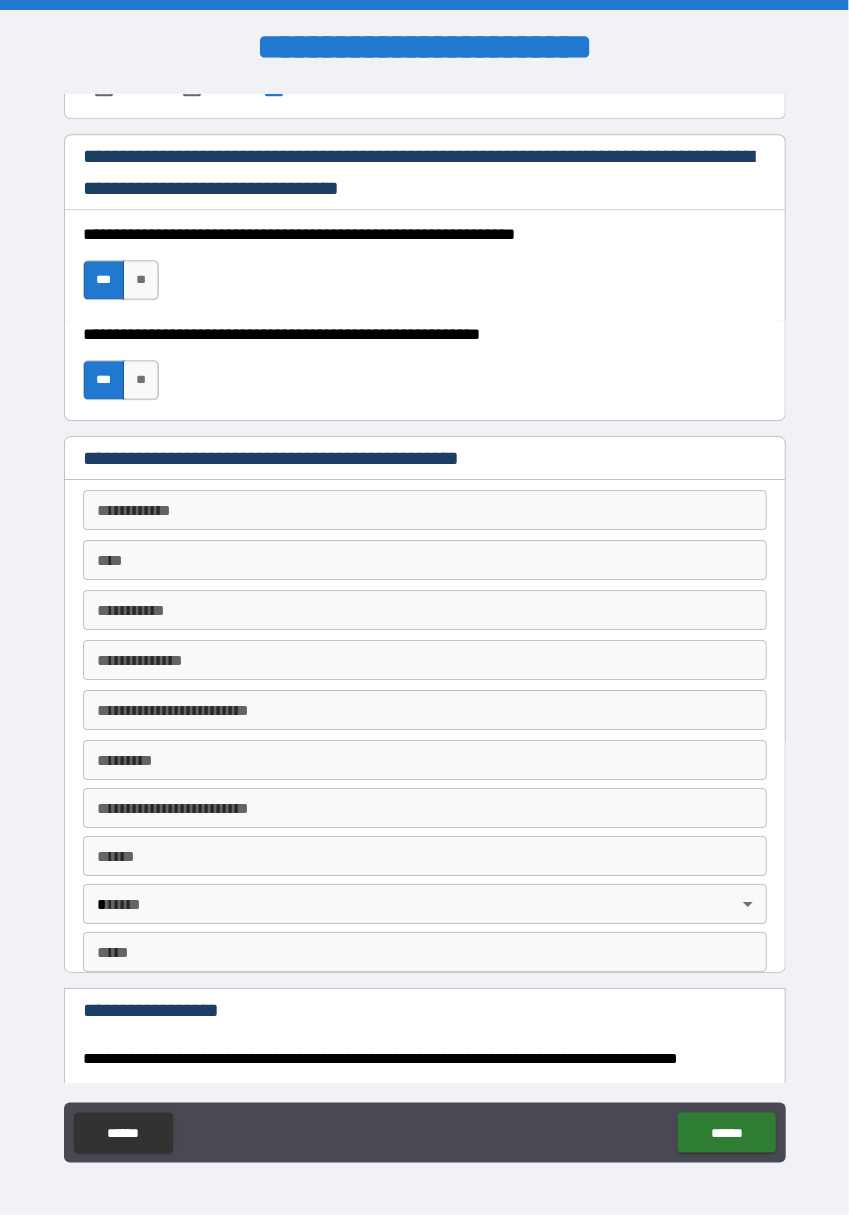 scroll, scrollTop: 1940, scrollLeft: 0, axis: vertical 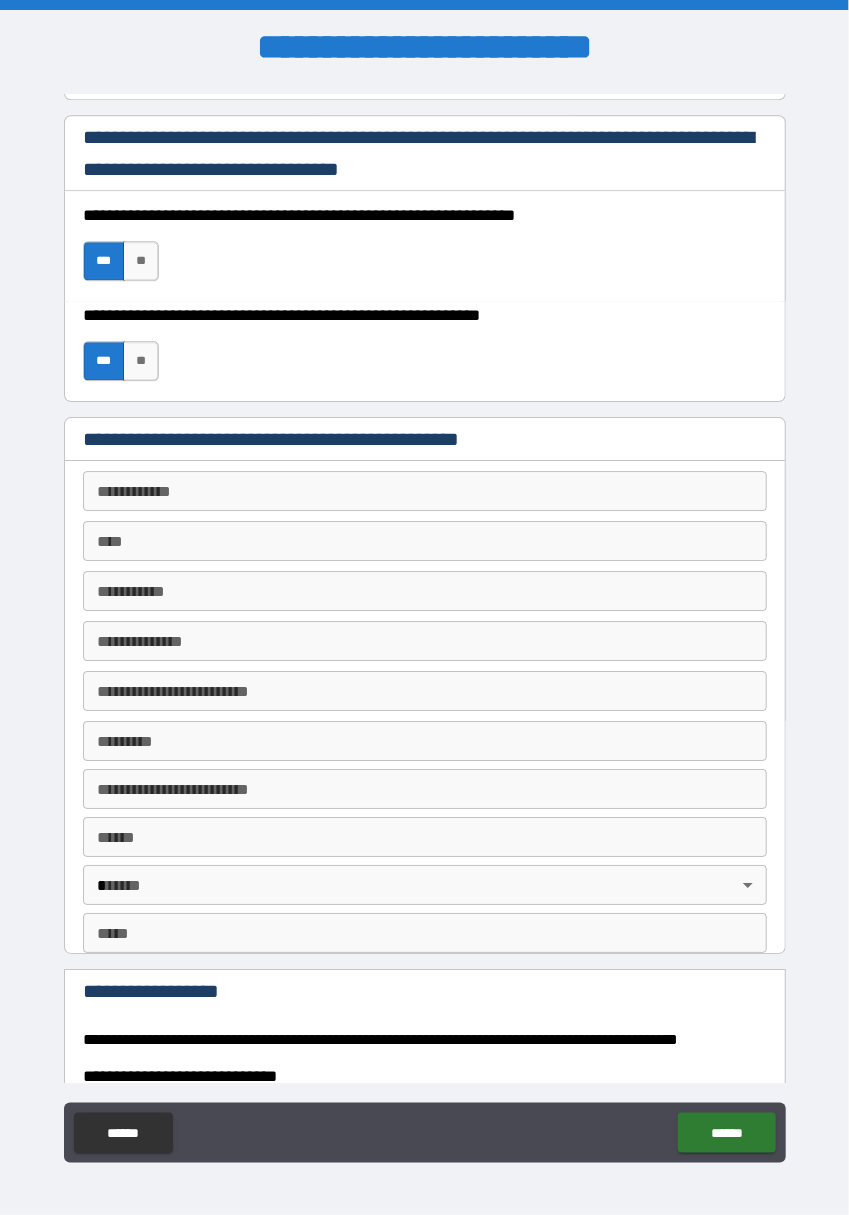 click on "**********" at bounding box center [425, 491] 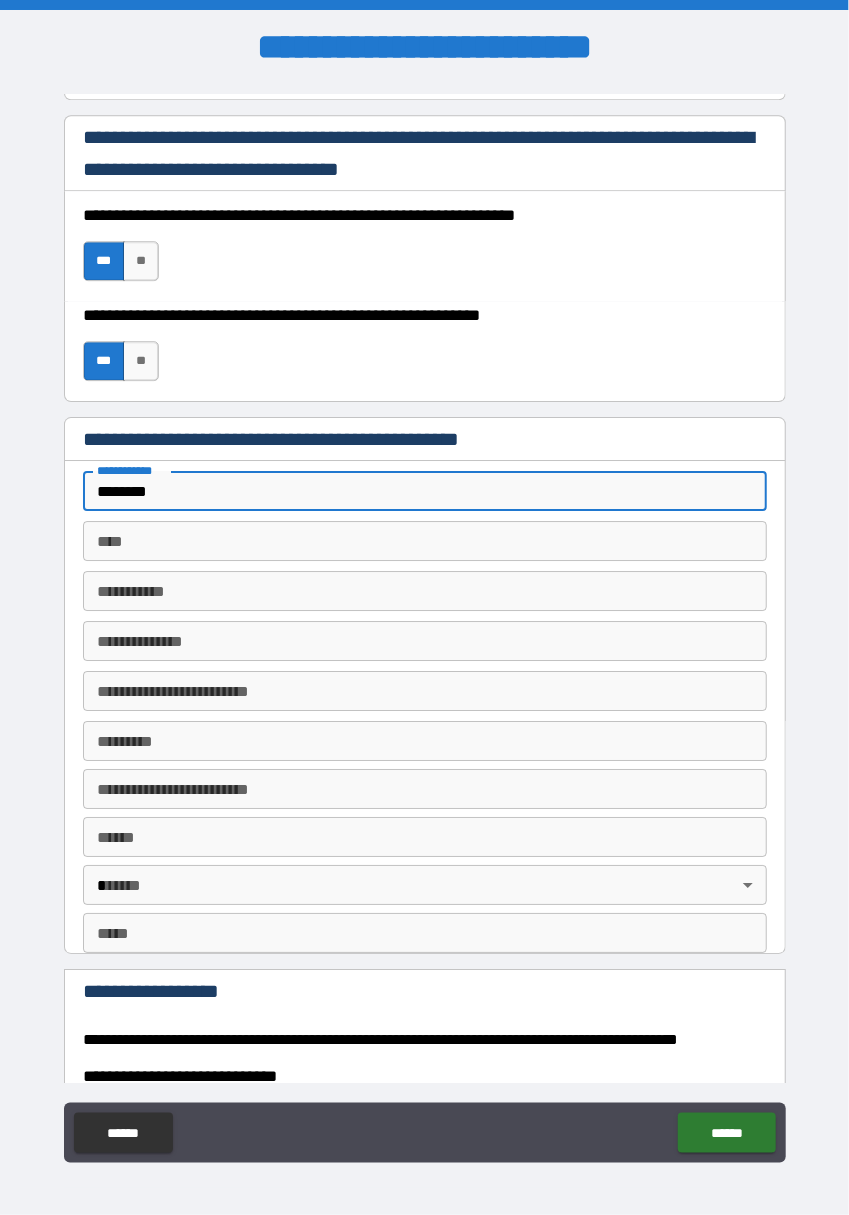 click on "**********" at bounding box center (425, 641) 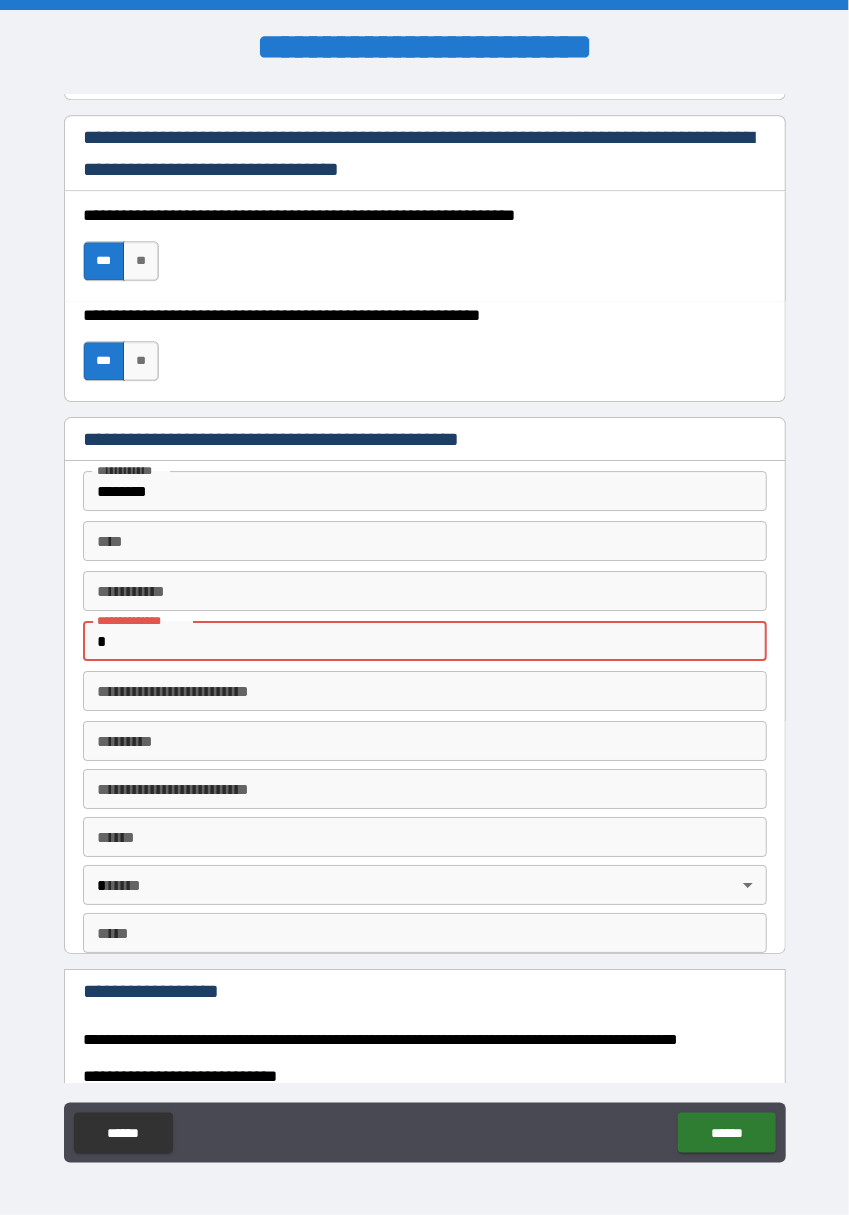 click on "*********   *" at bounding box center [425, 591] 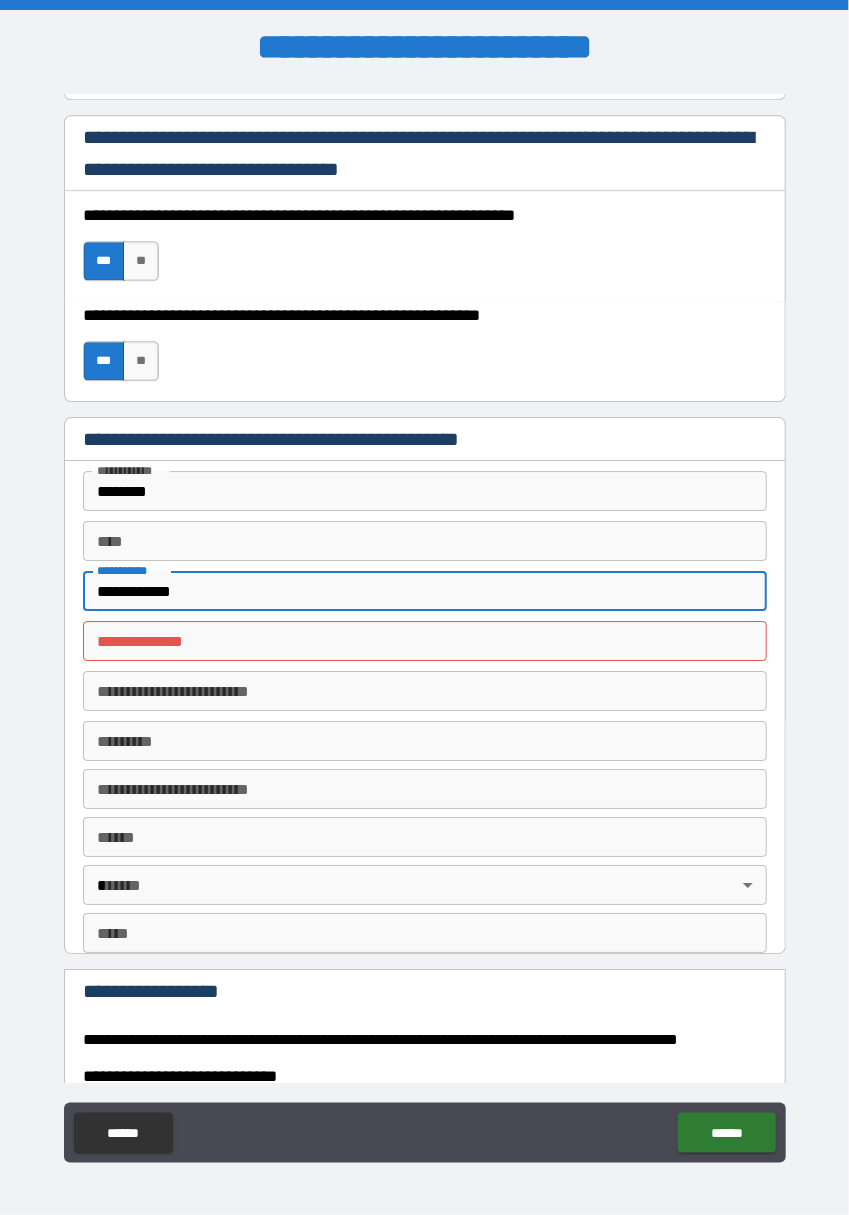 click on "**********" at bounding box center [425, 641] 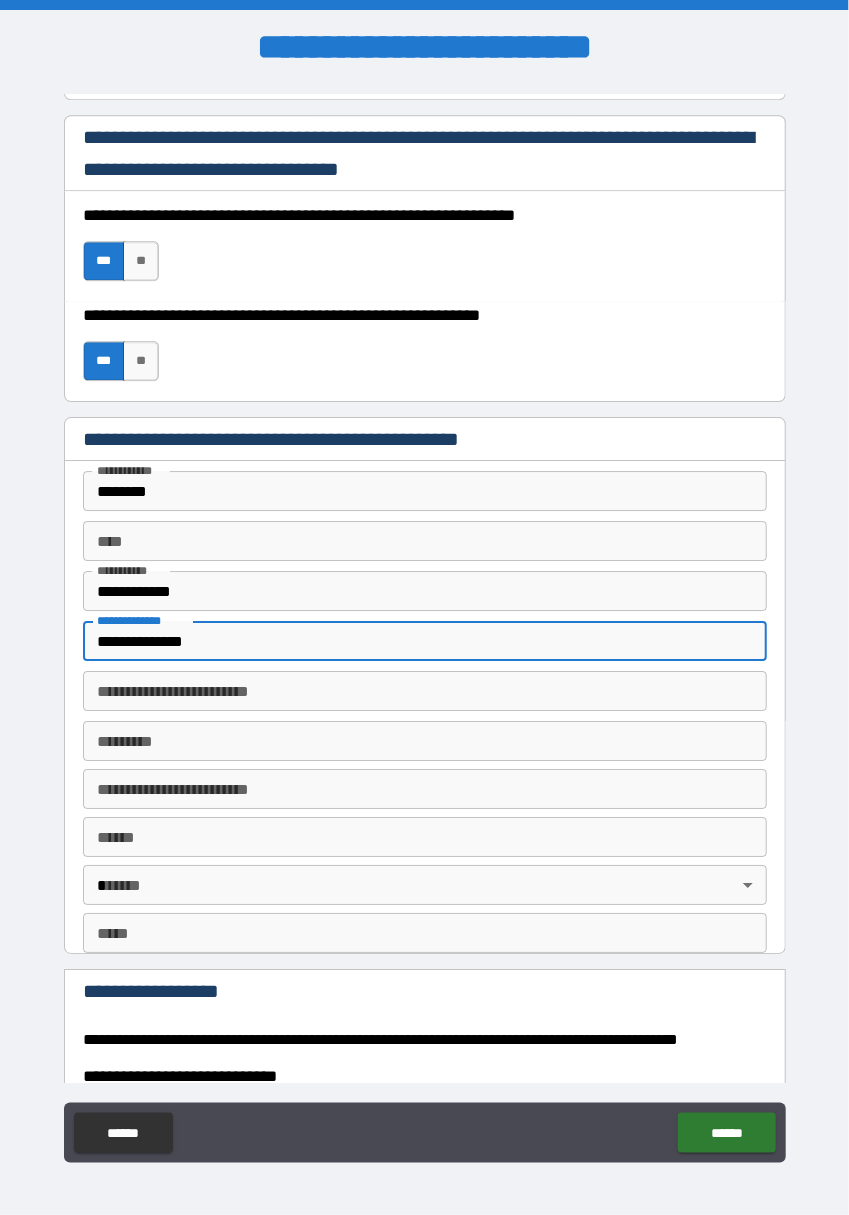 click on "**********" at bounding box center (425, 691) 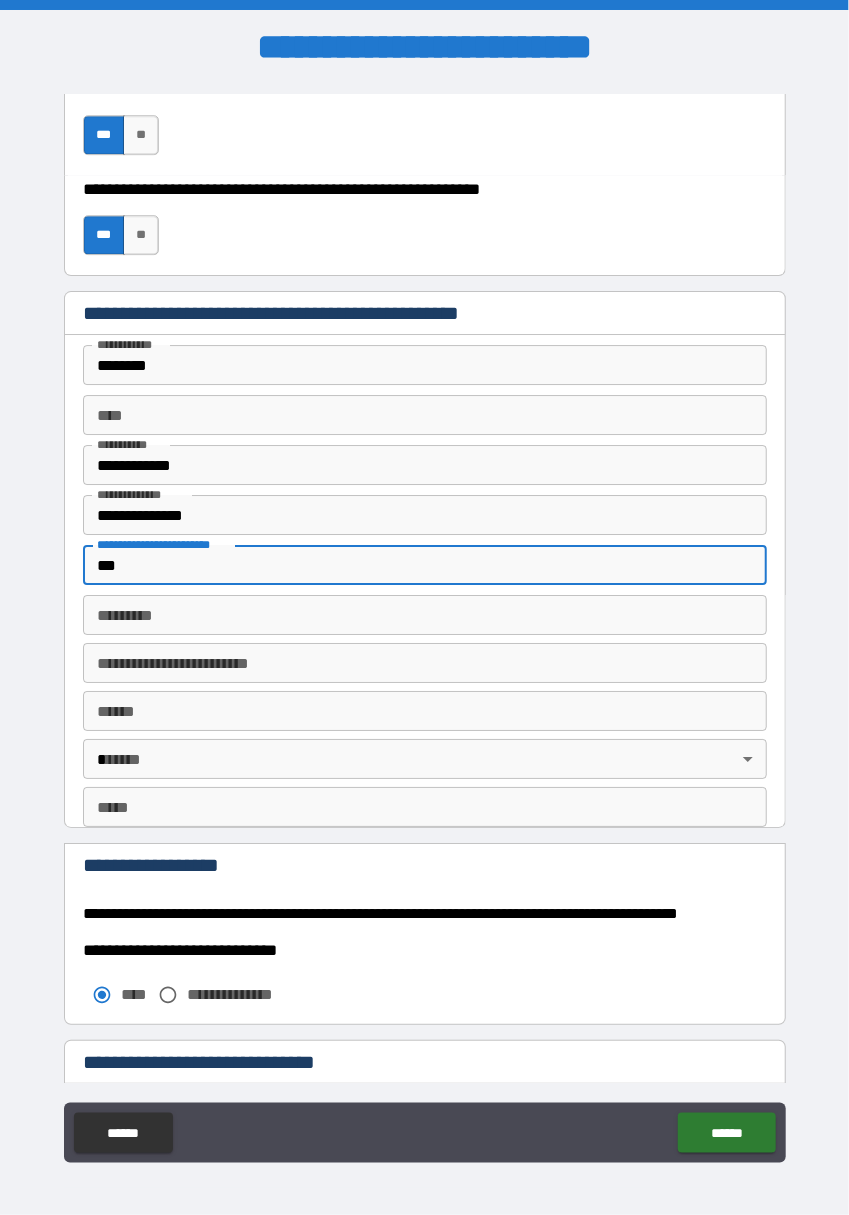 scroll, scrollTop: 2090, scrollLeft: 0, axis: vertical 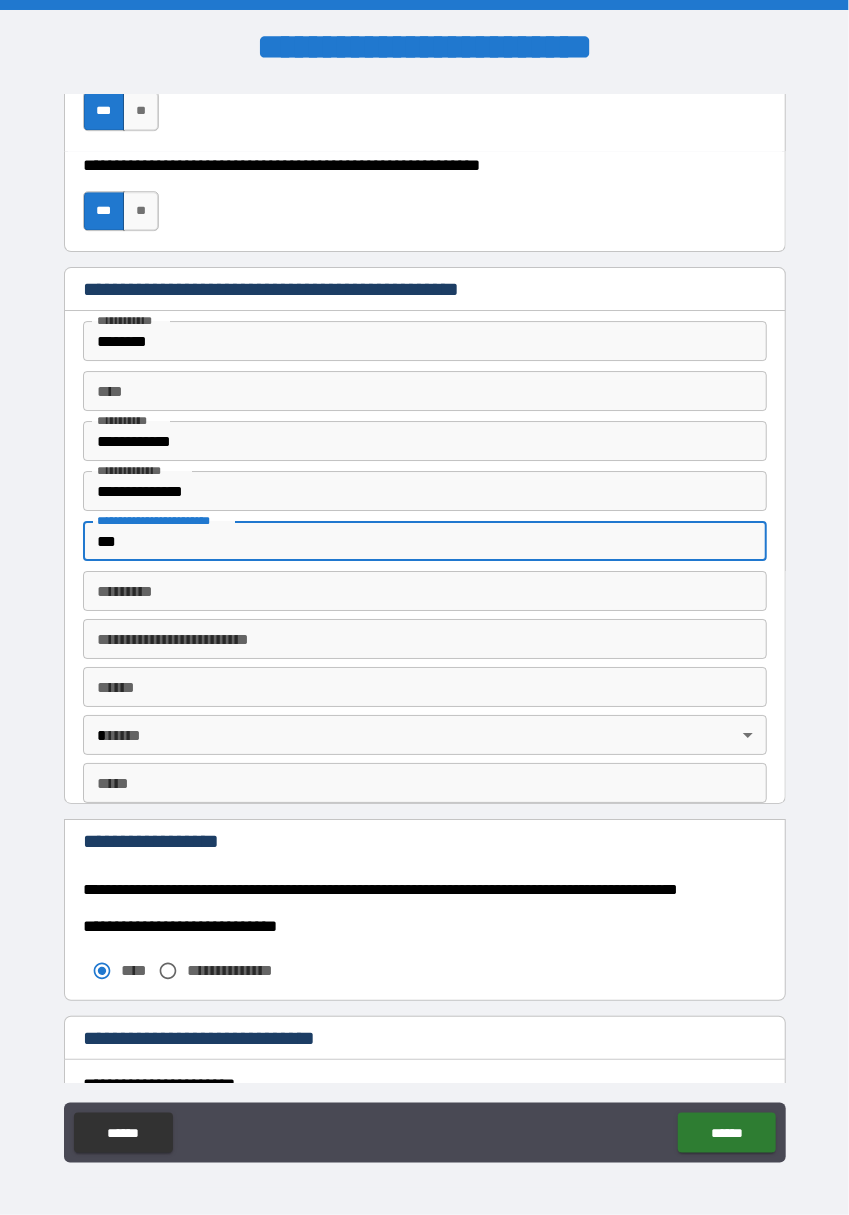 click on "*******   *" at bounding box center [425, 591] 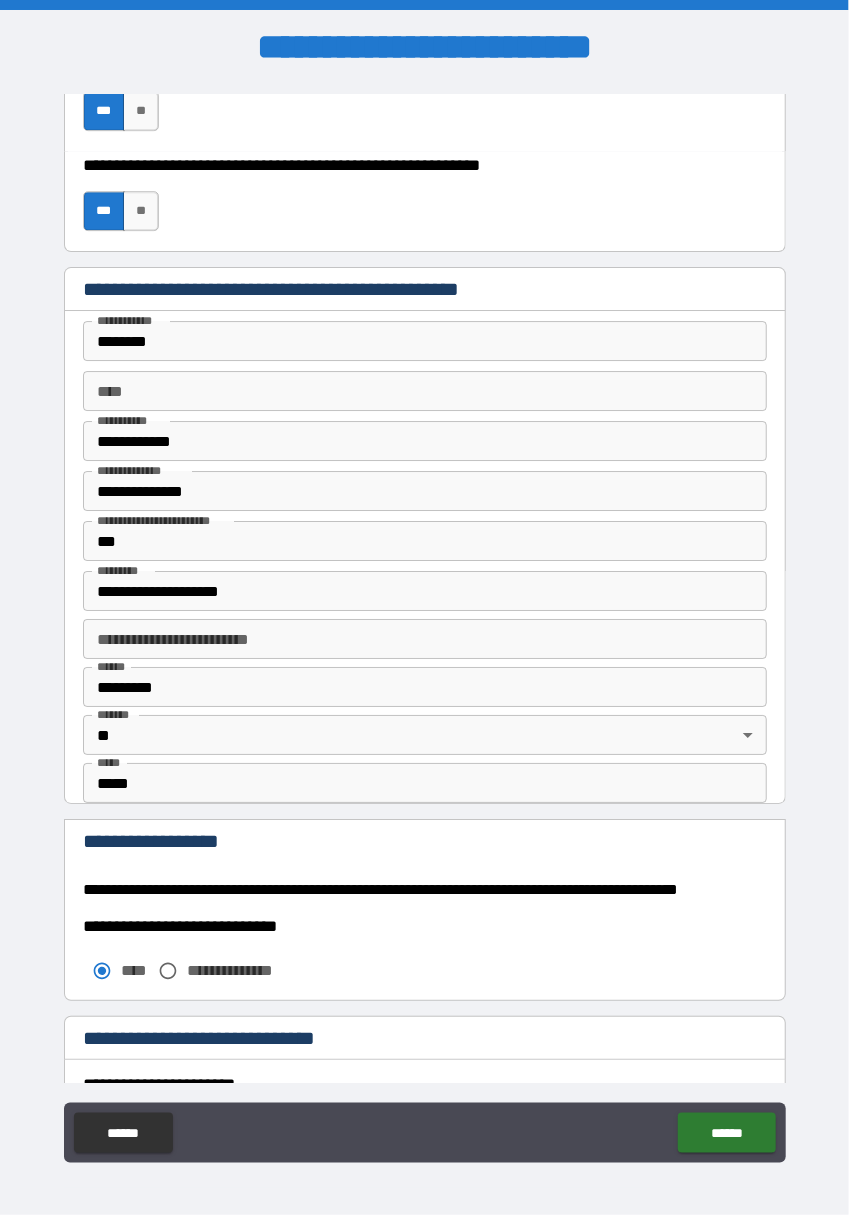 click on "**********" at bounding box center [425, 591] 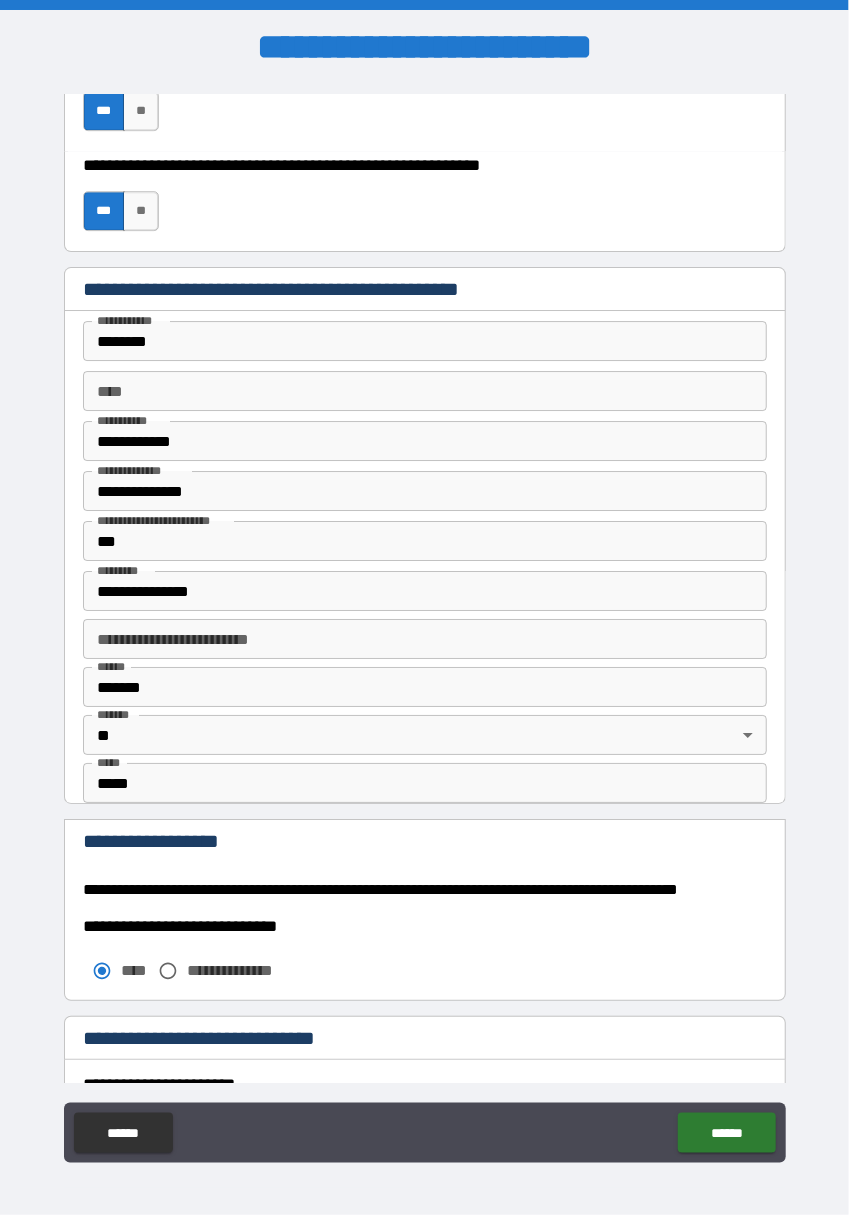 click on "**********" at bounding box center (425, 591) 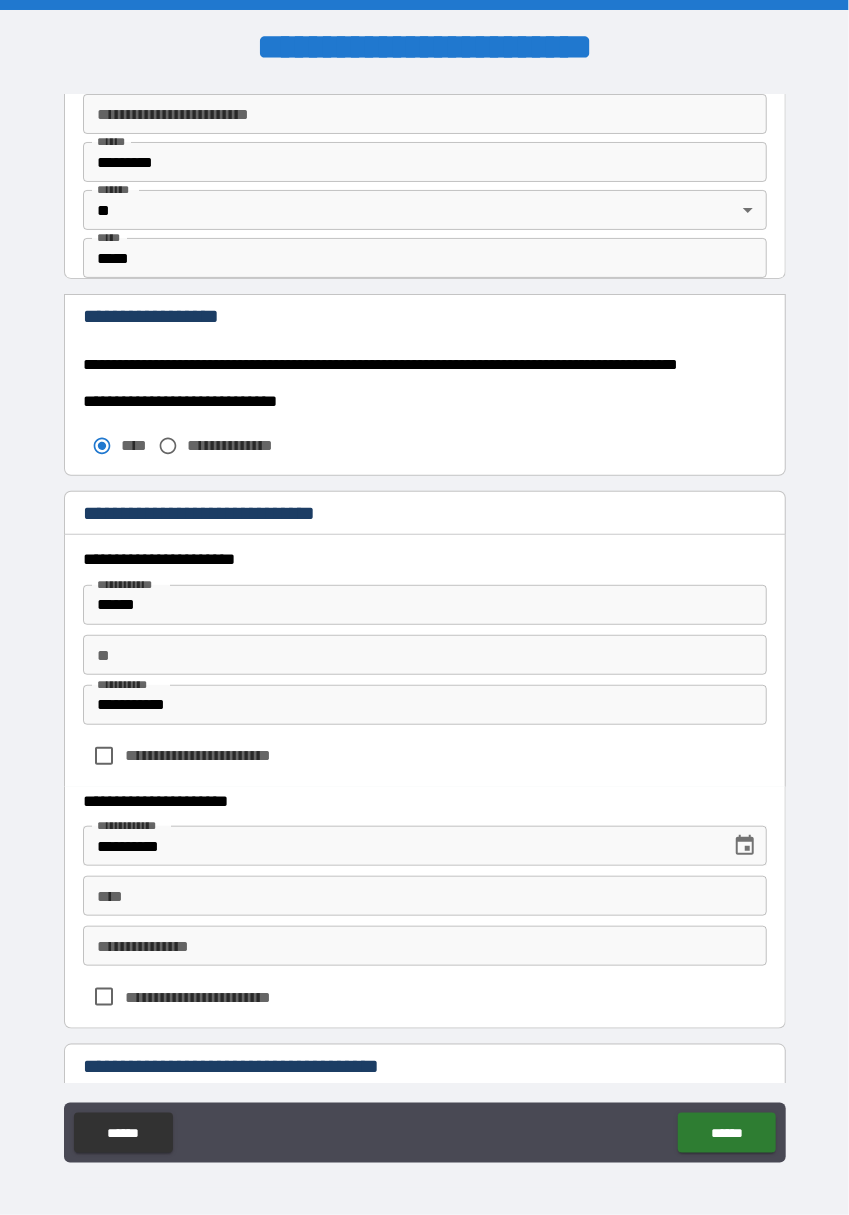 scroll, scrollTop: 2657, scrollLeft: 0, axis: vertical 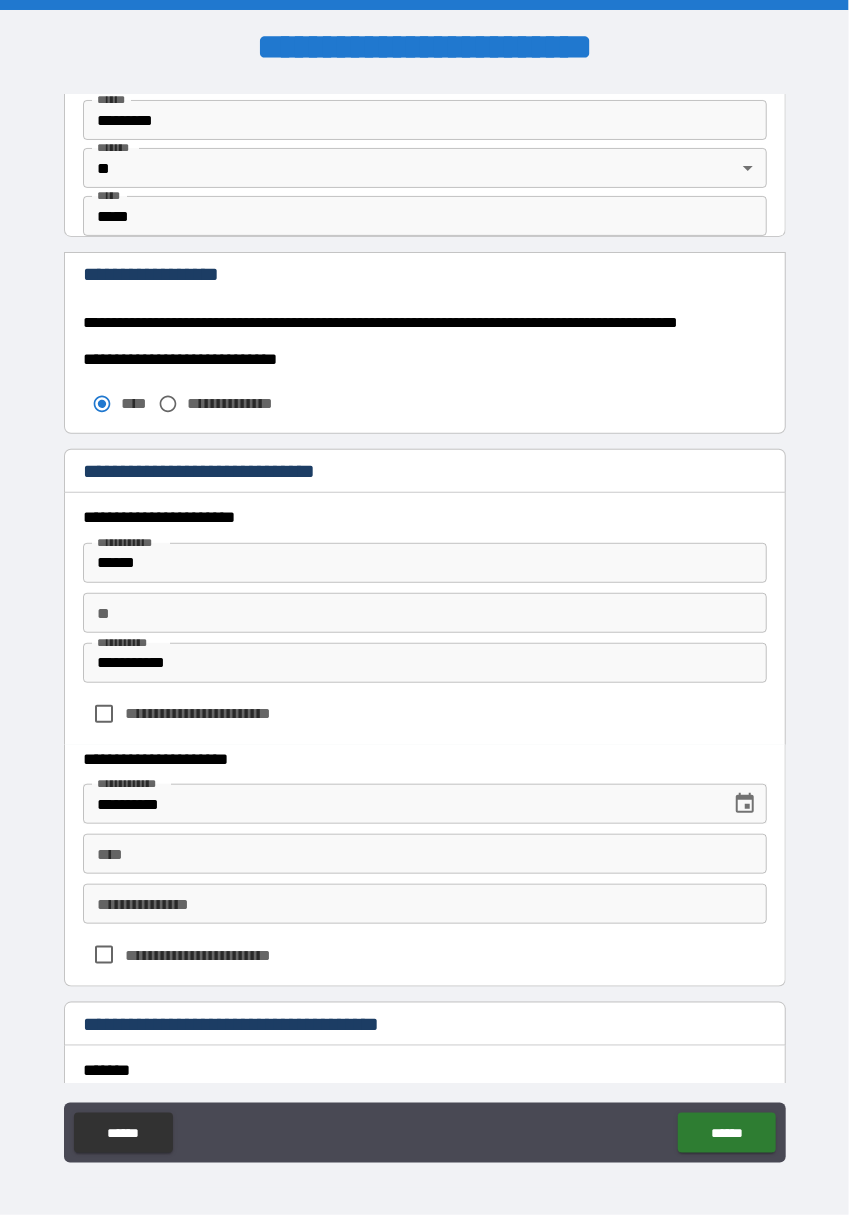 click on "****" at bounding box center (425, 854) 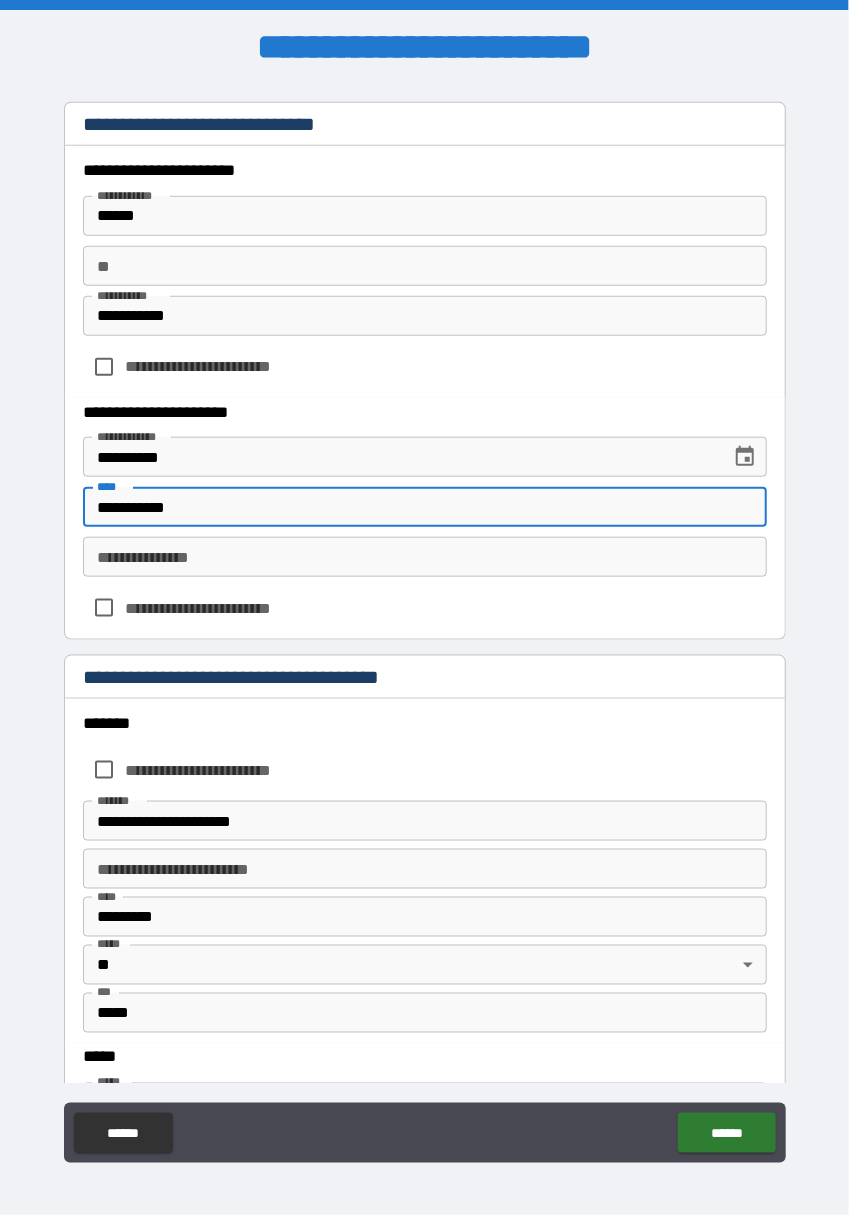 scroll, scrollTop: 3018, scrollLeft: 0, axis: vertical 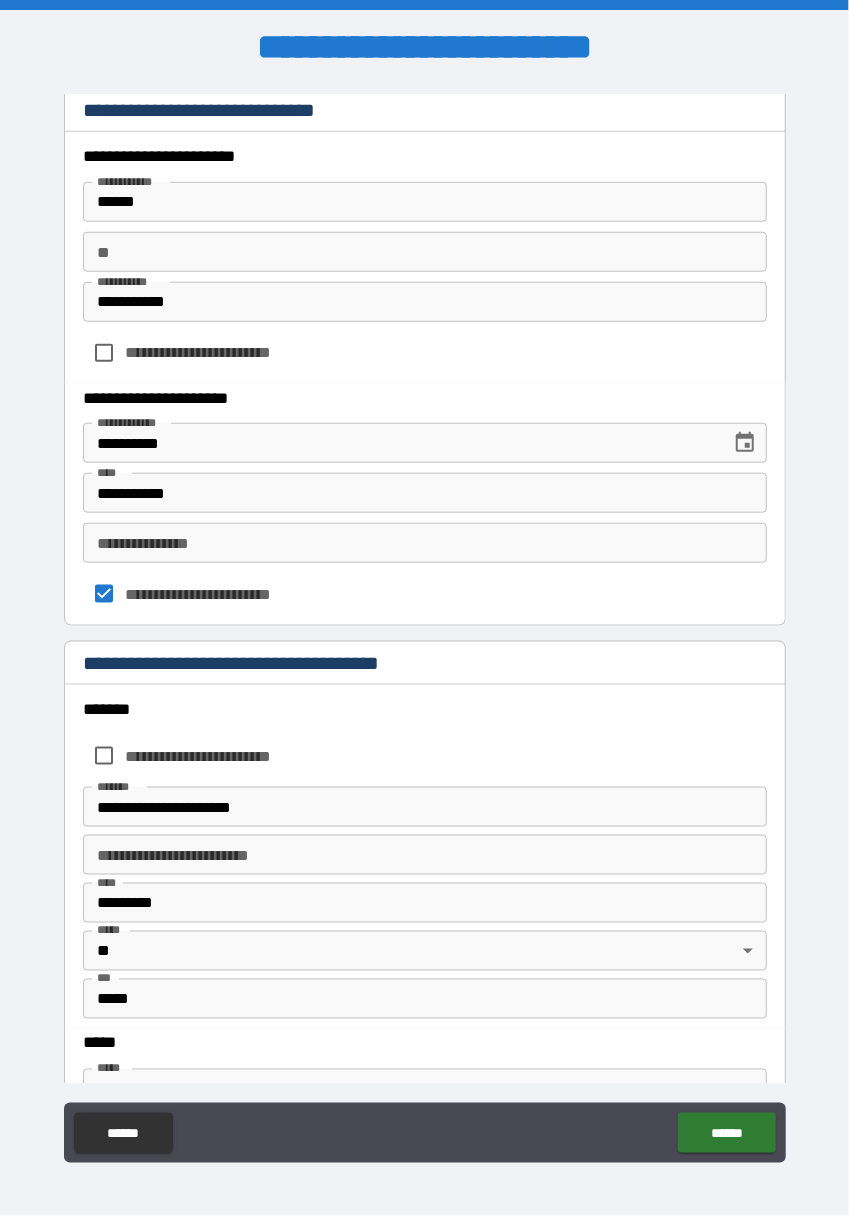 click on "**********" at bounding box center [193, 756] 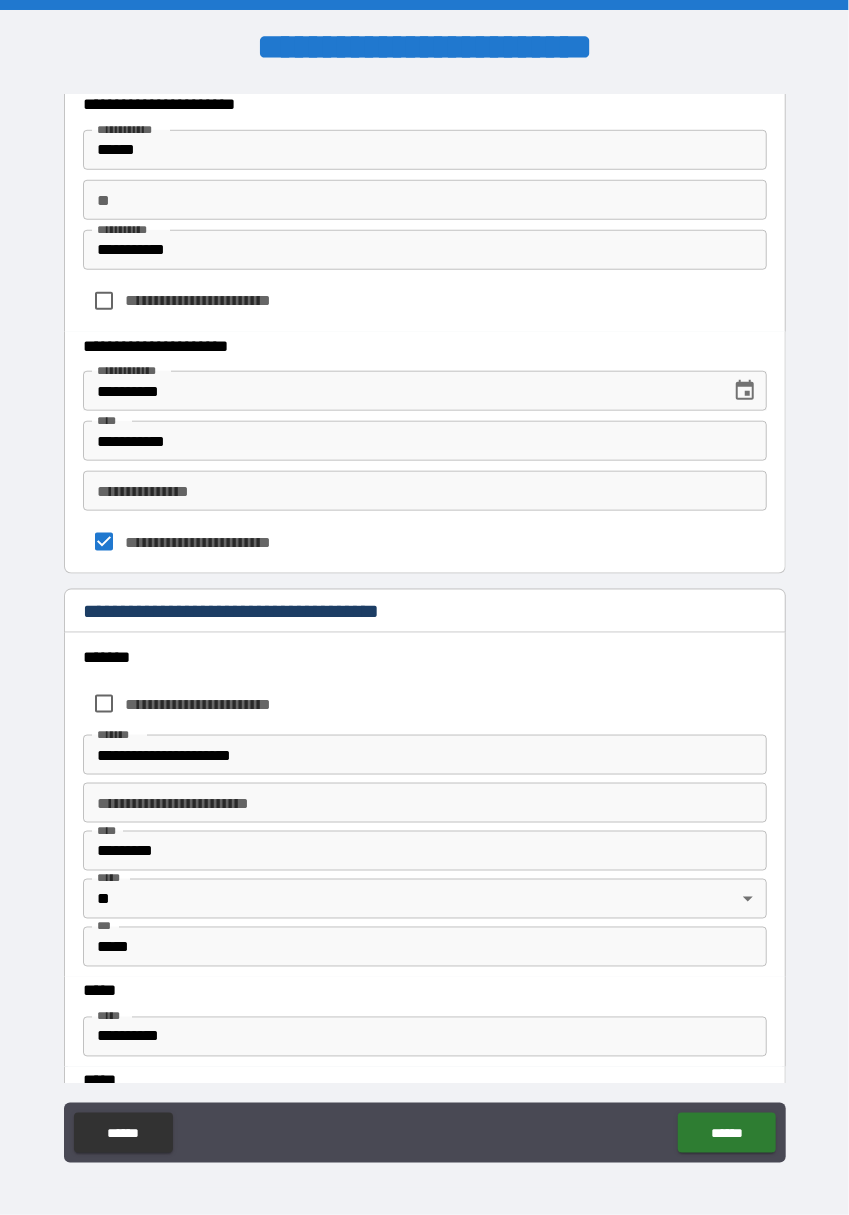 scroll, scrollTop: 3118, scrollLeft: 0, axis: vertical 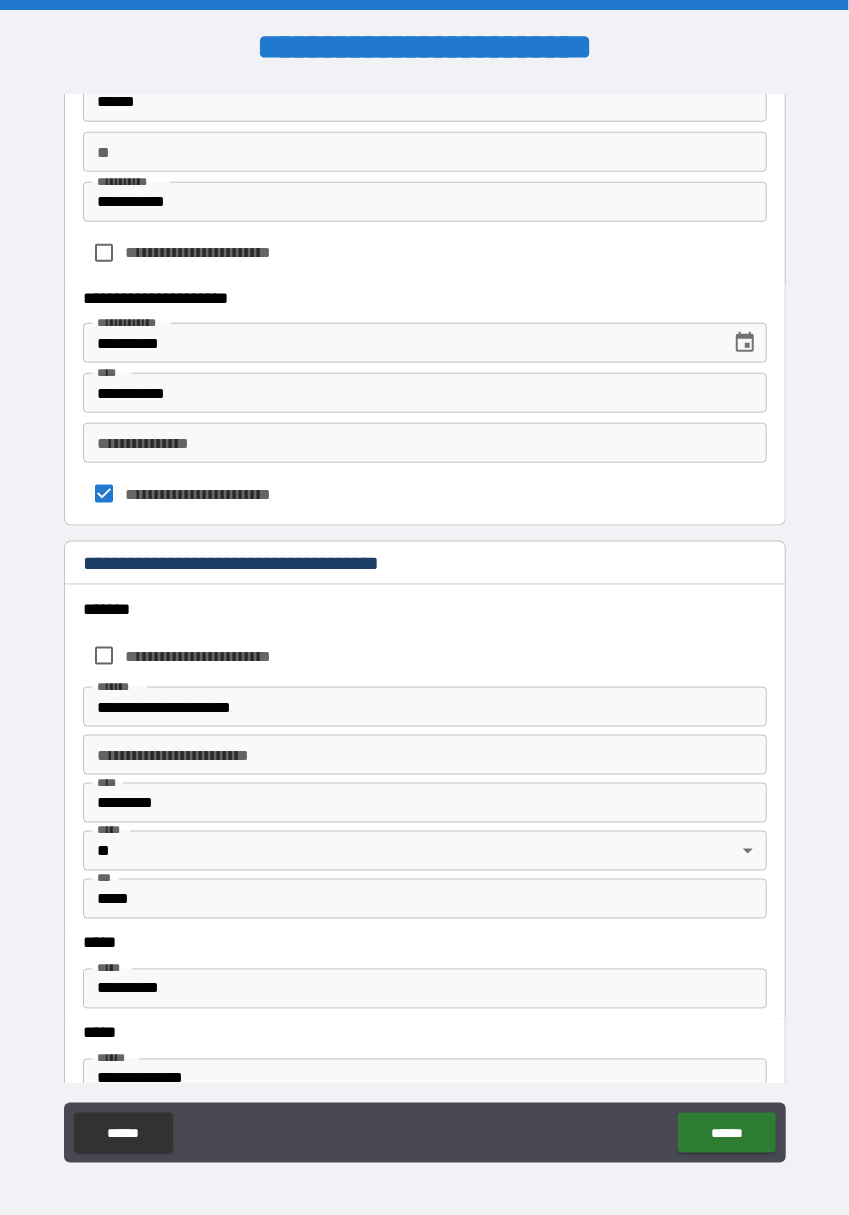 click on "*******" at bounding box center (119, 686) 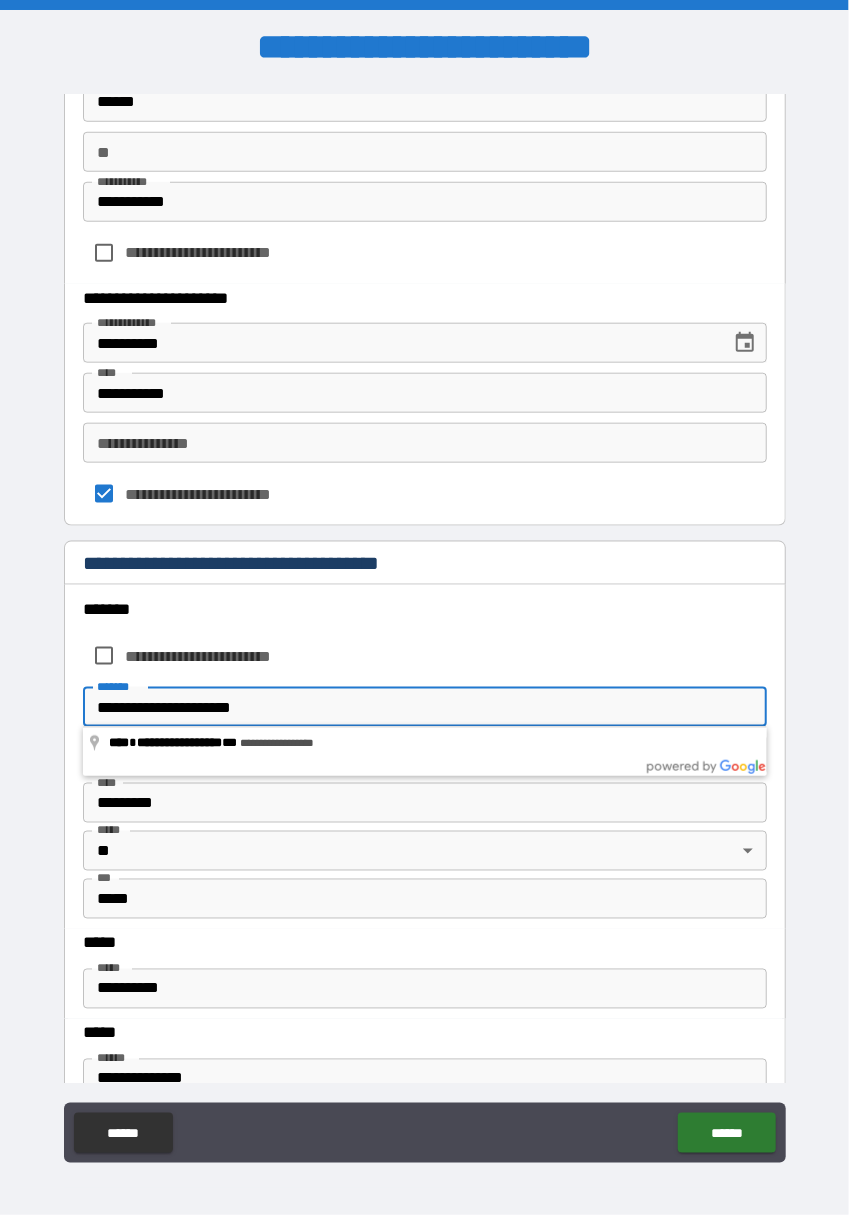 click on "**********" at bounding box center (425, 762) 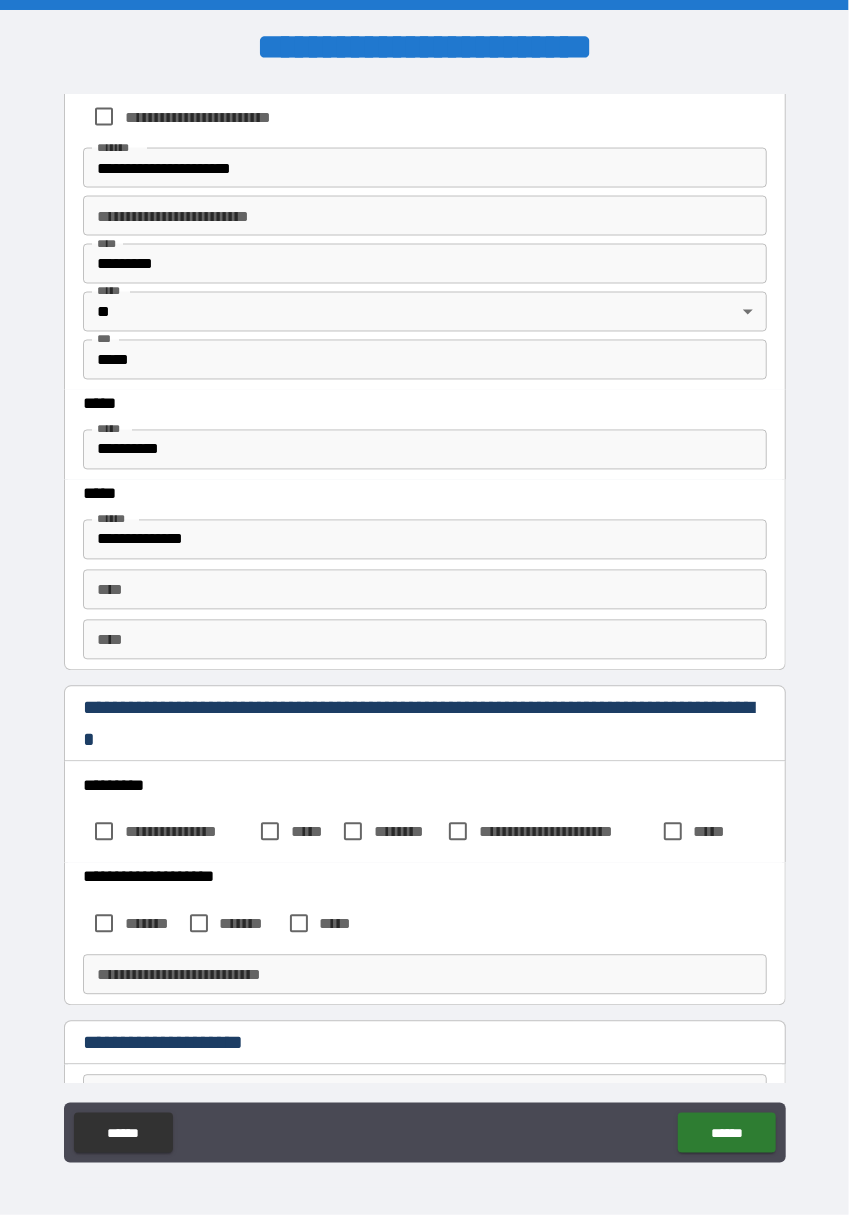 scroll, scrollTop: 3679, scrollLeft: 0, axis: vertical 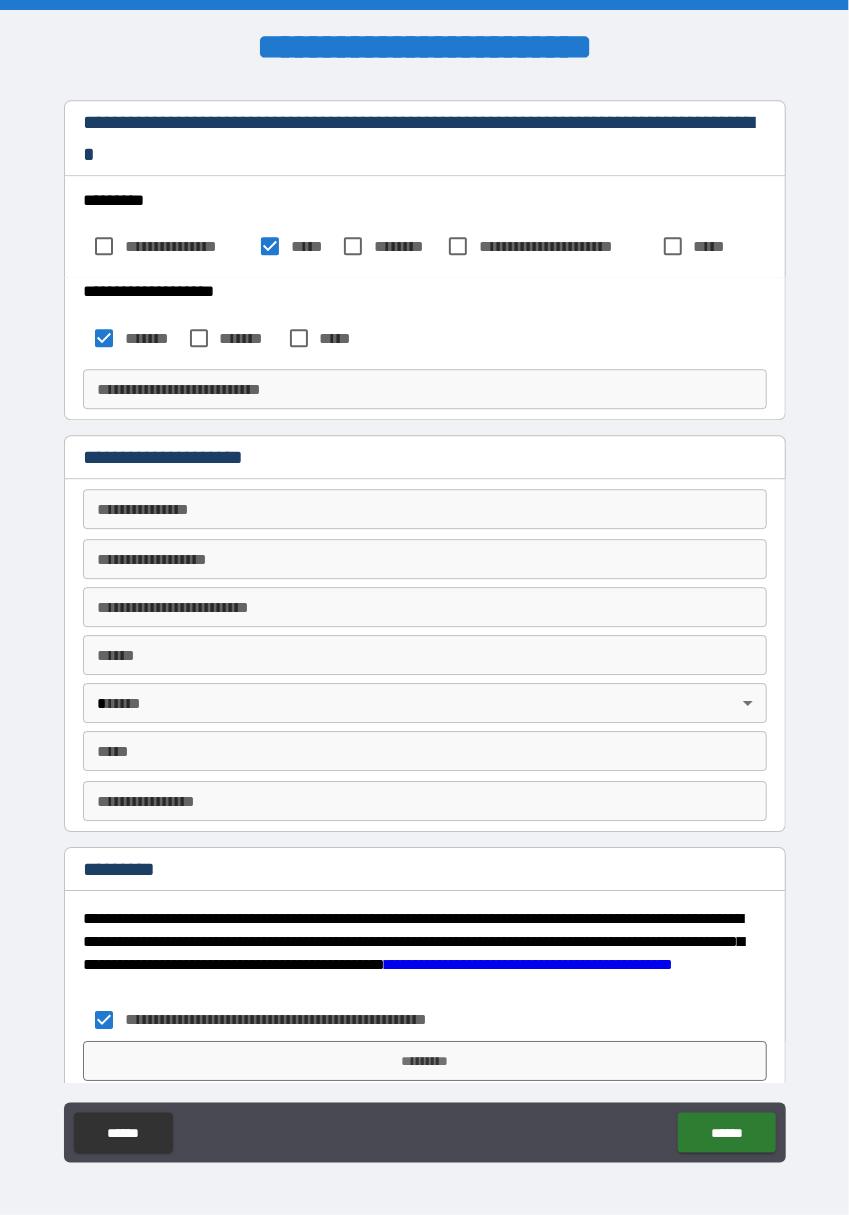 click on "******" at bounding box center [726, 1133] 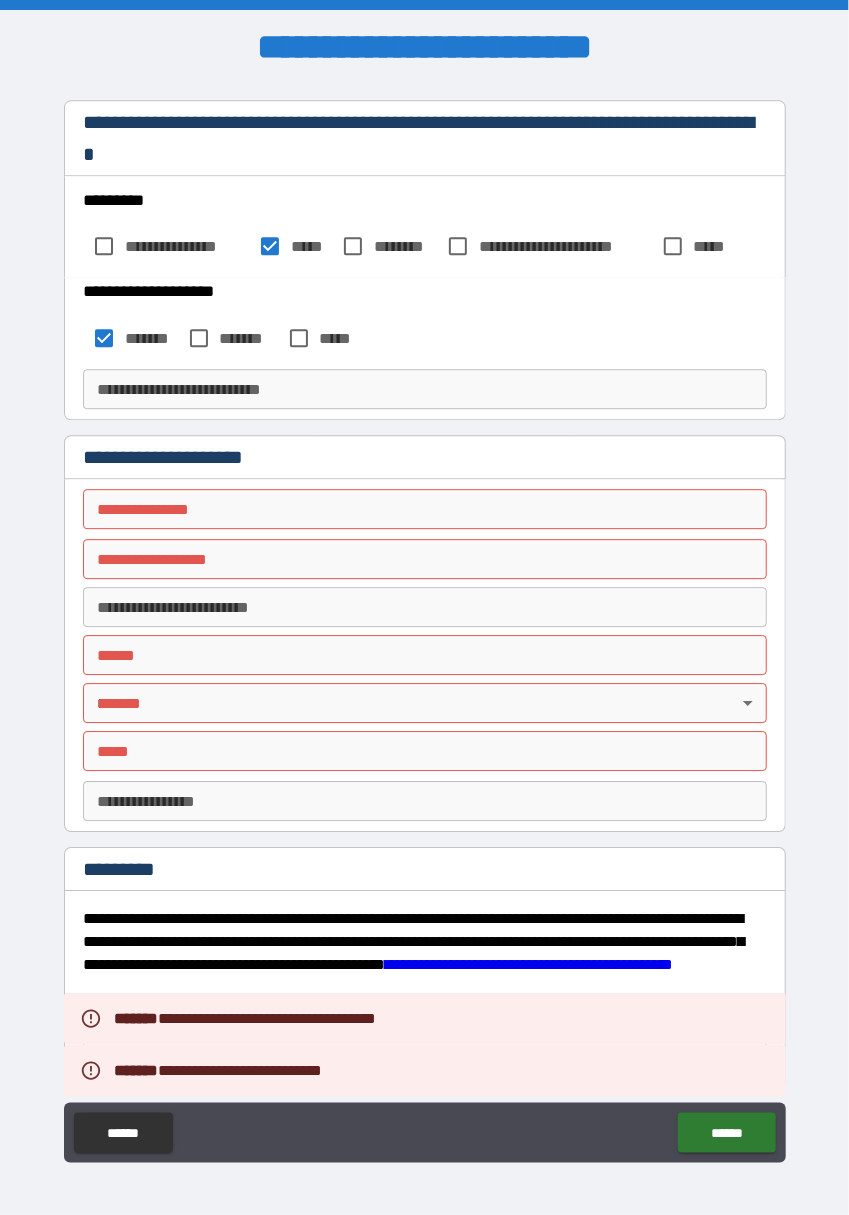 click on "**********" at bounding box center (425, 509) 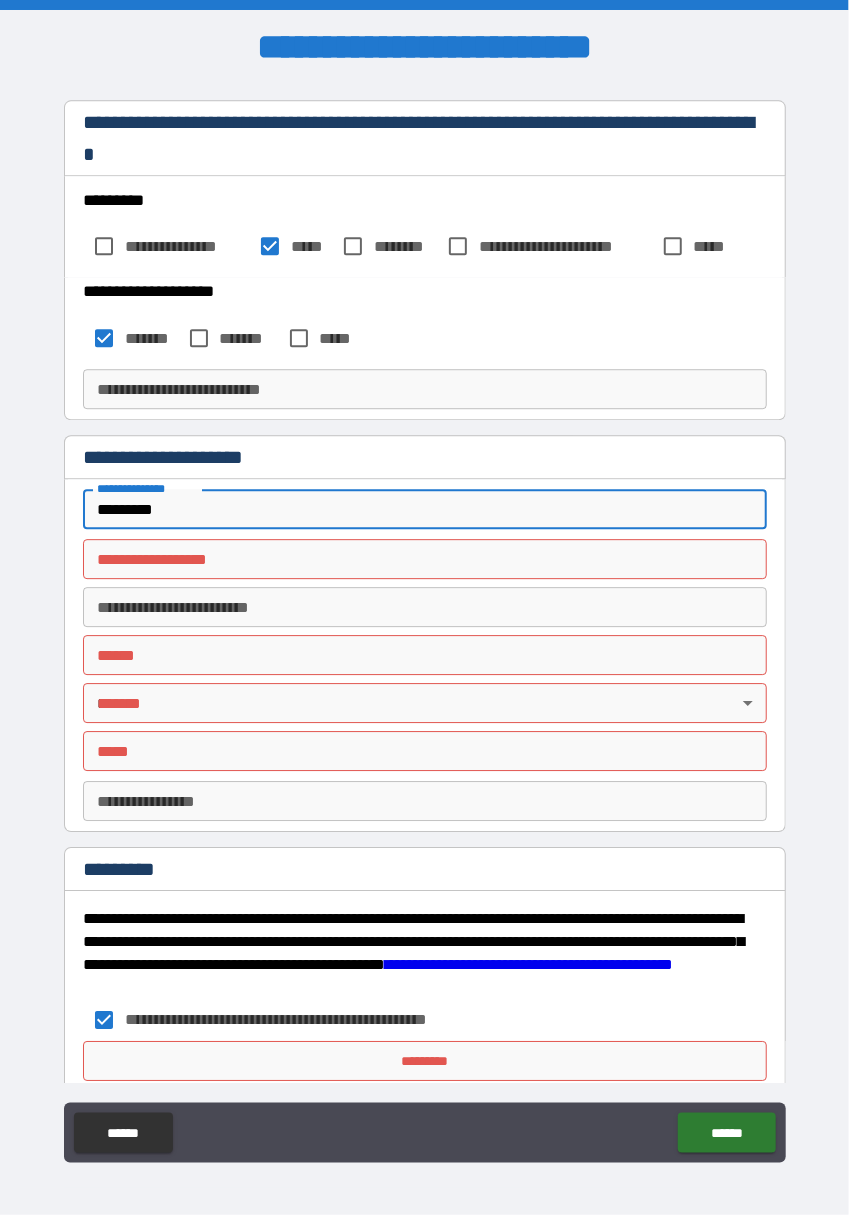 click on "**********" at bounding box center (425, 559) 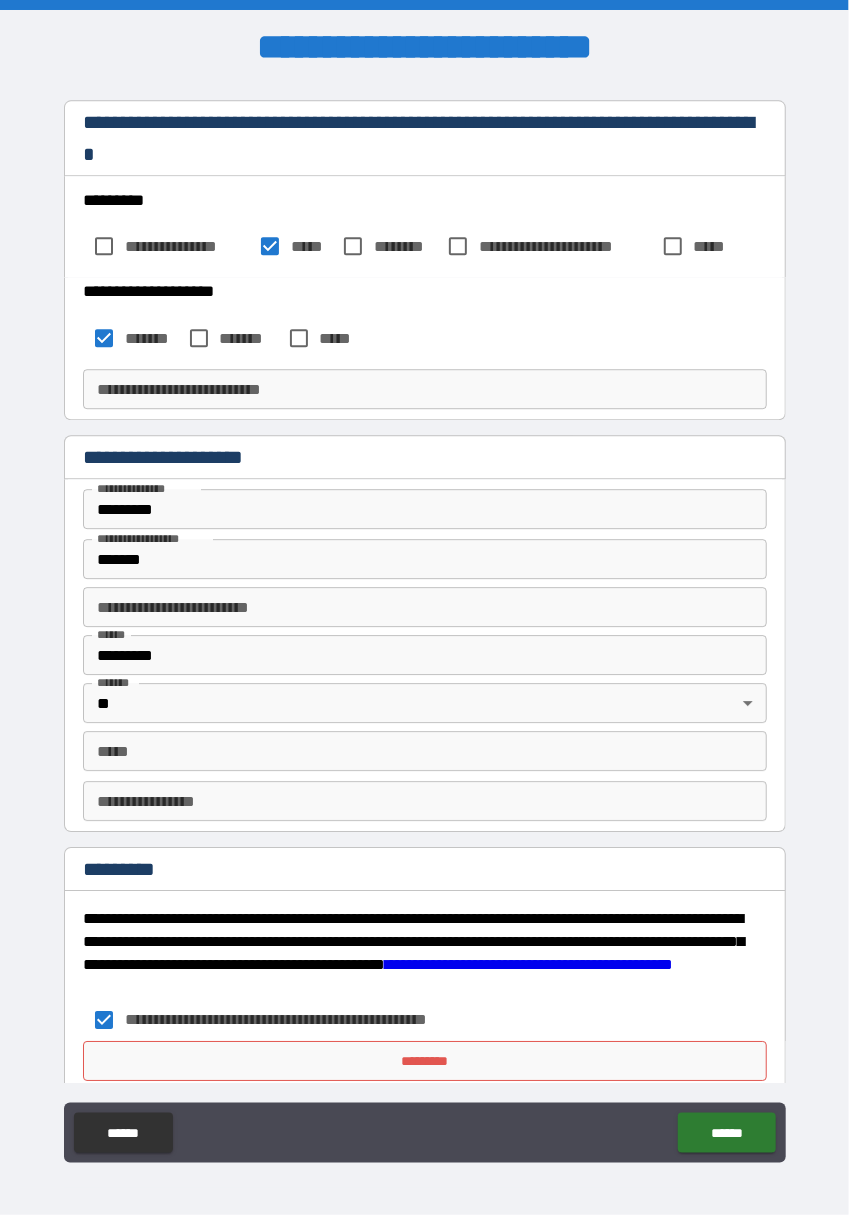 click on "*******" at bounding box center [425, 559] 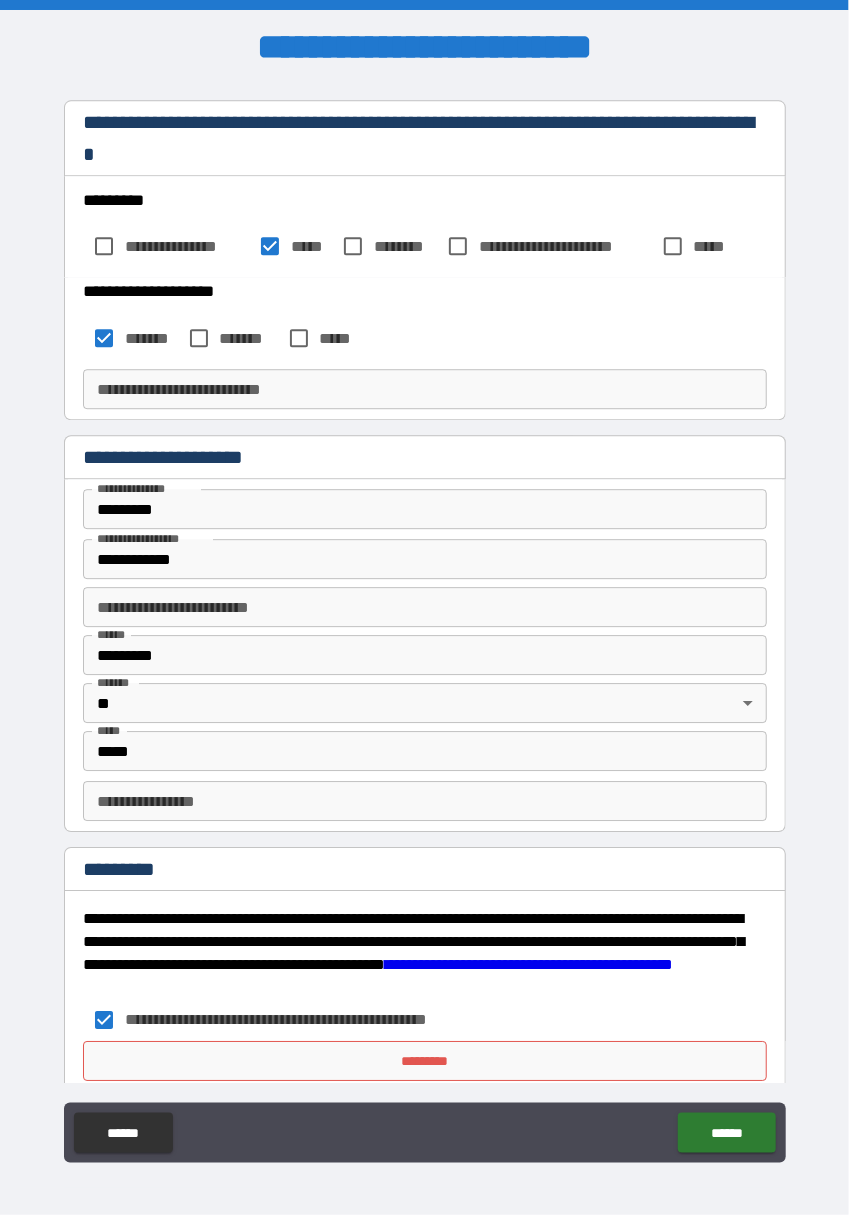 click on "**********" at bounding box center (425, 559) 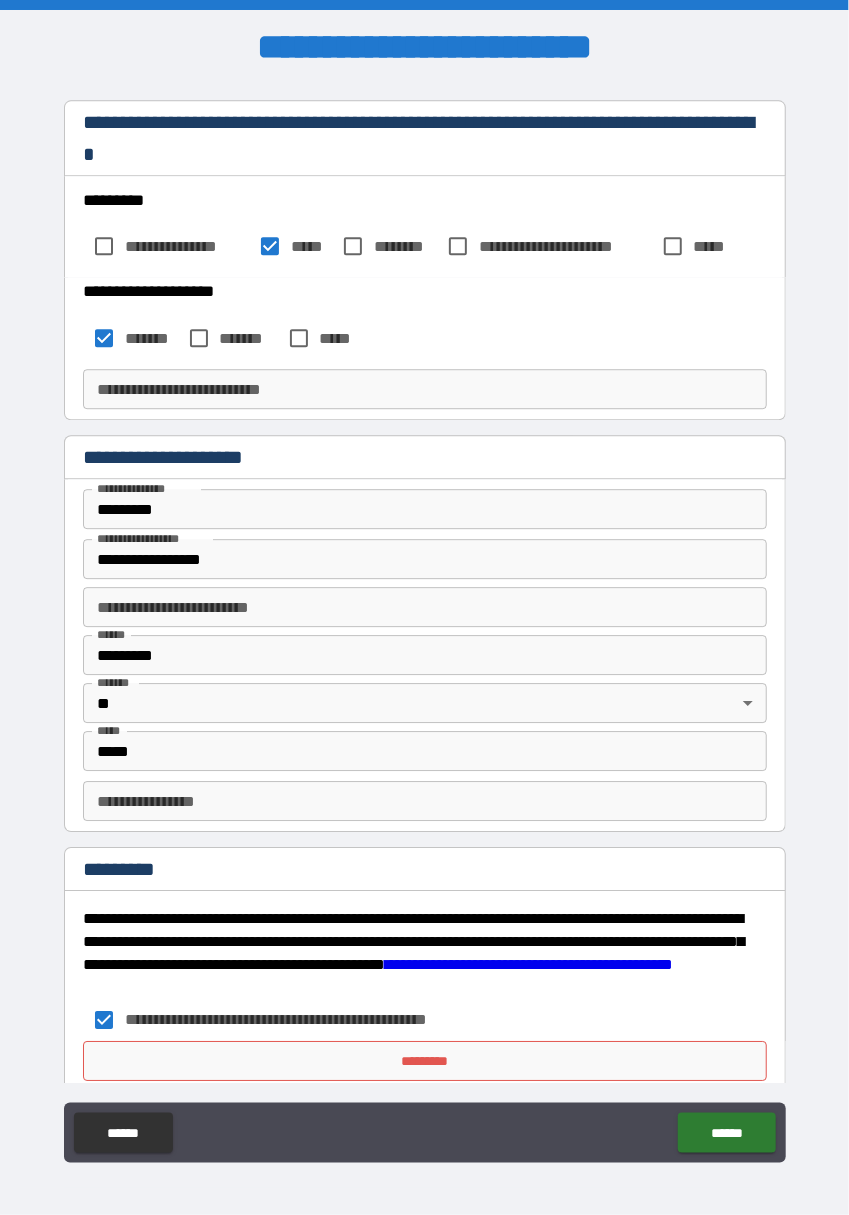 click on "*********" at bounding box center [425, 1061] 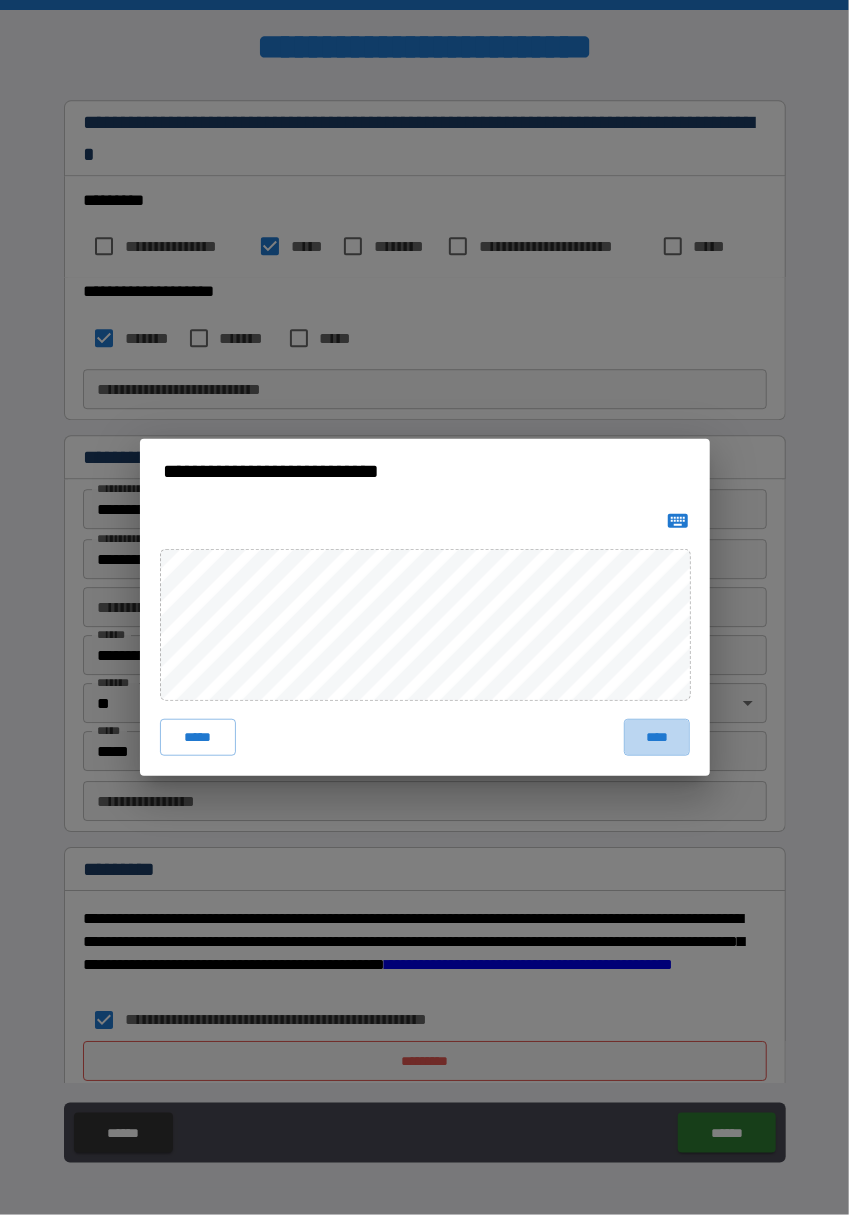click on "****" at bounding box center [656, 737] 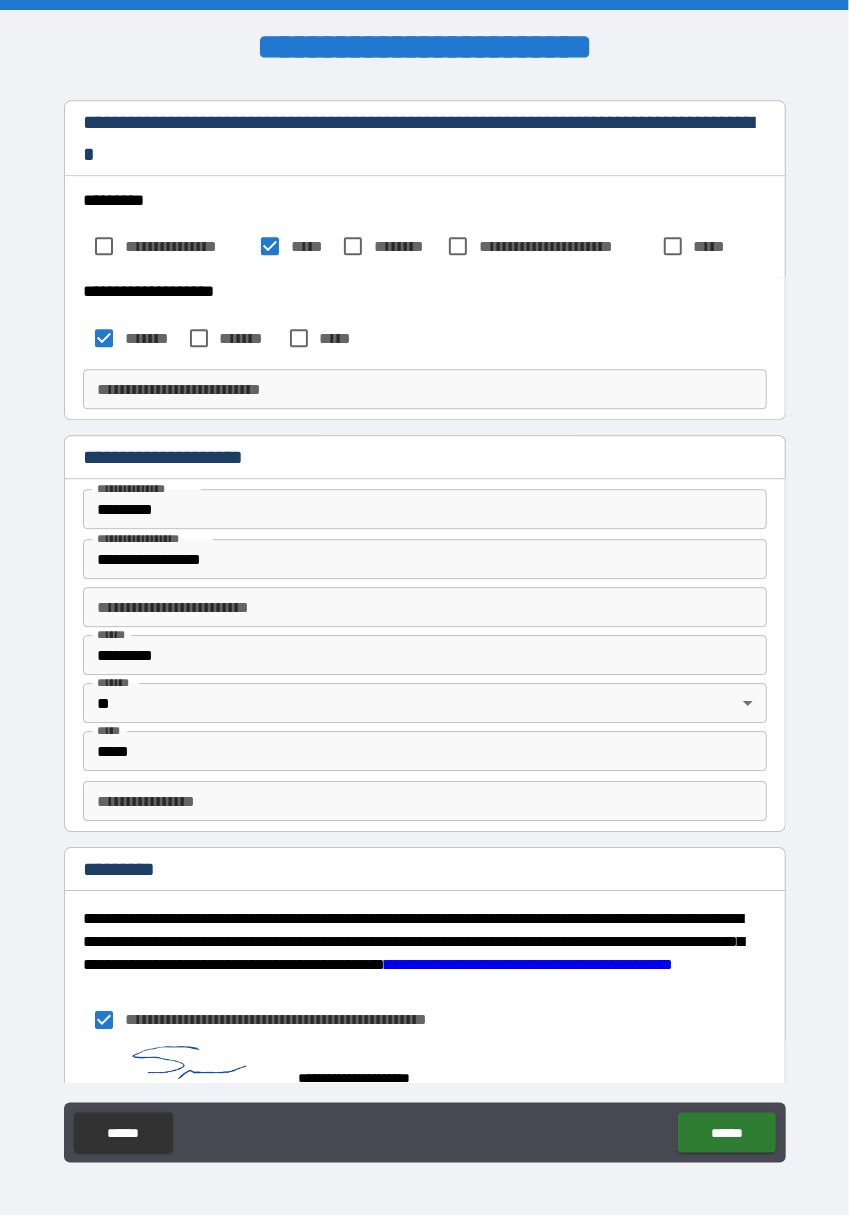 click on "******" at bounding box center [726, 1133] 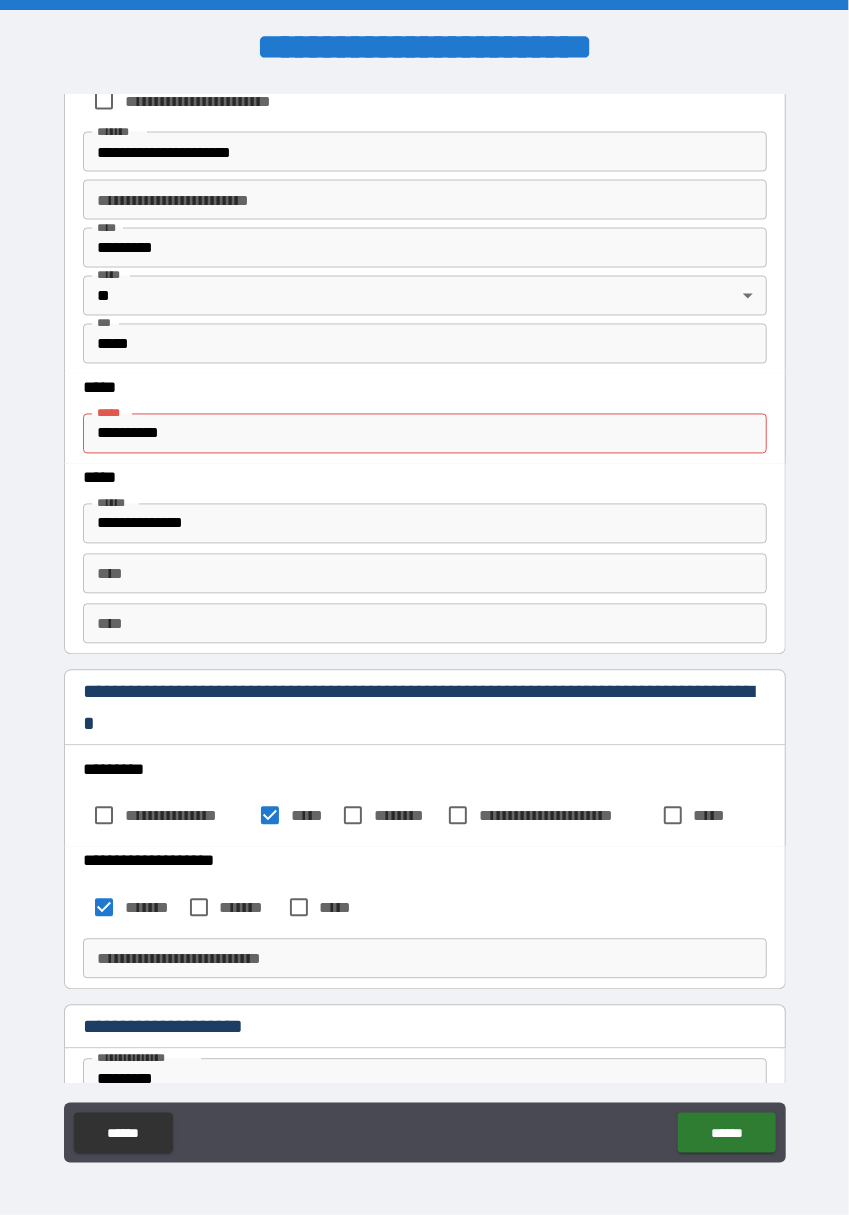 scroll, scrollTop: 3667, scrollLeft: 0, axis: vertical 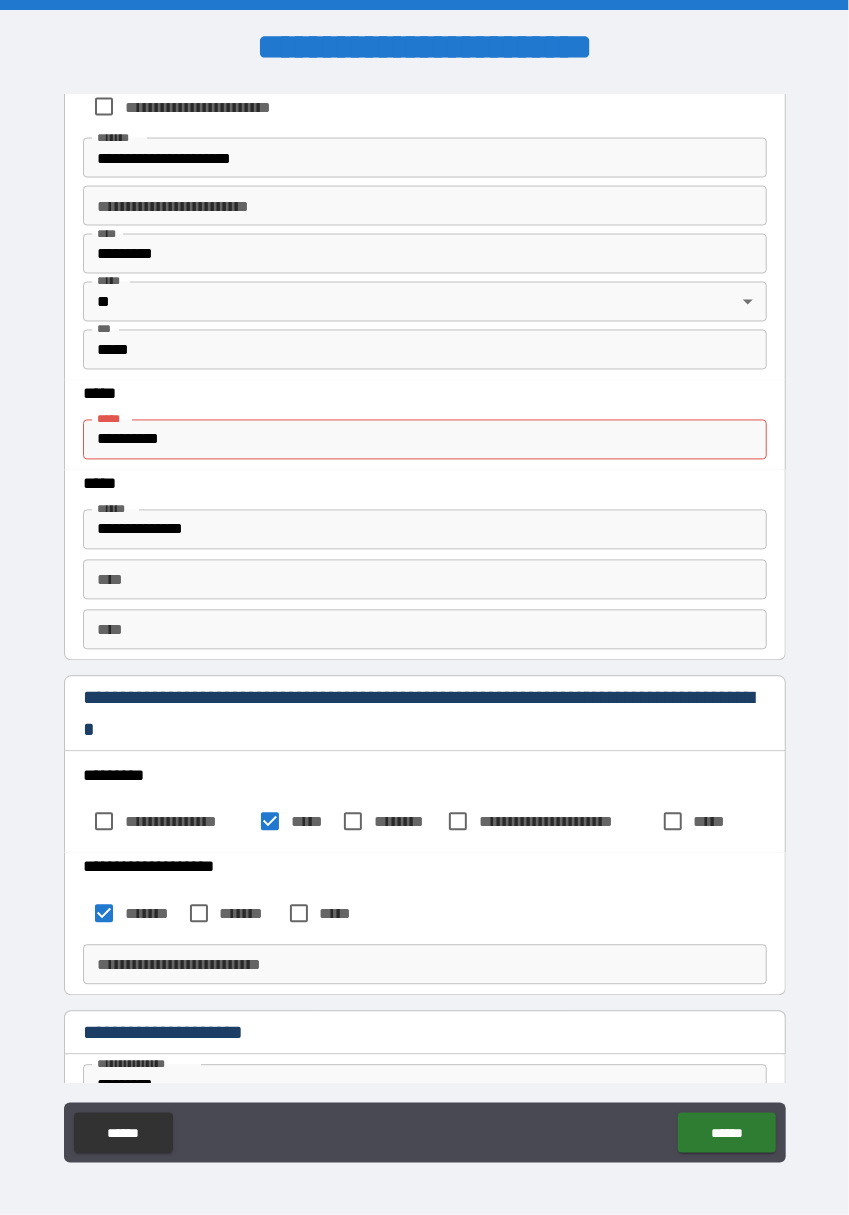 click on "**********" at bounding box center [425, 440] 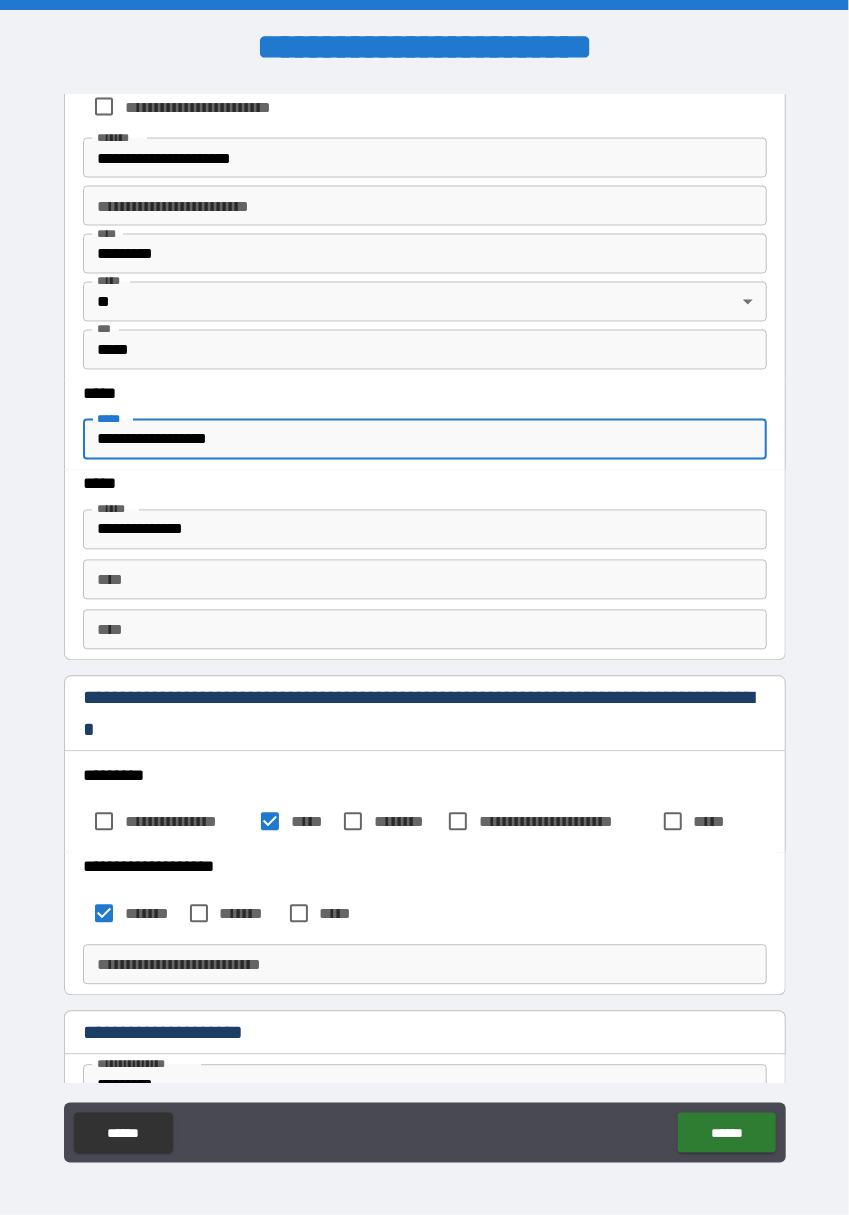 click on "******" at bounding box center [726, 1133] 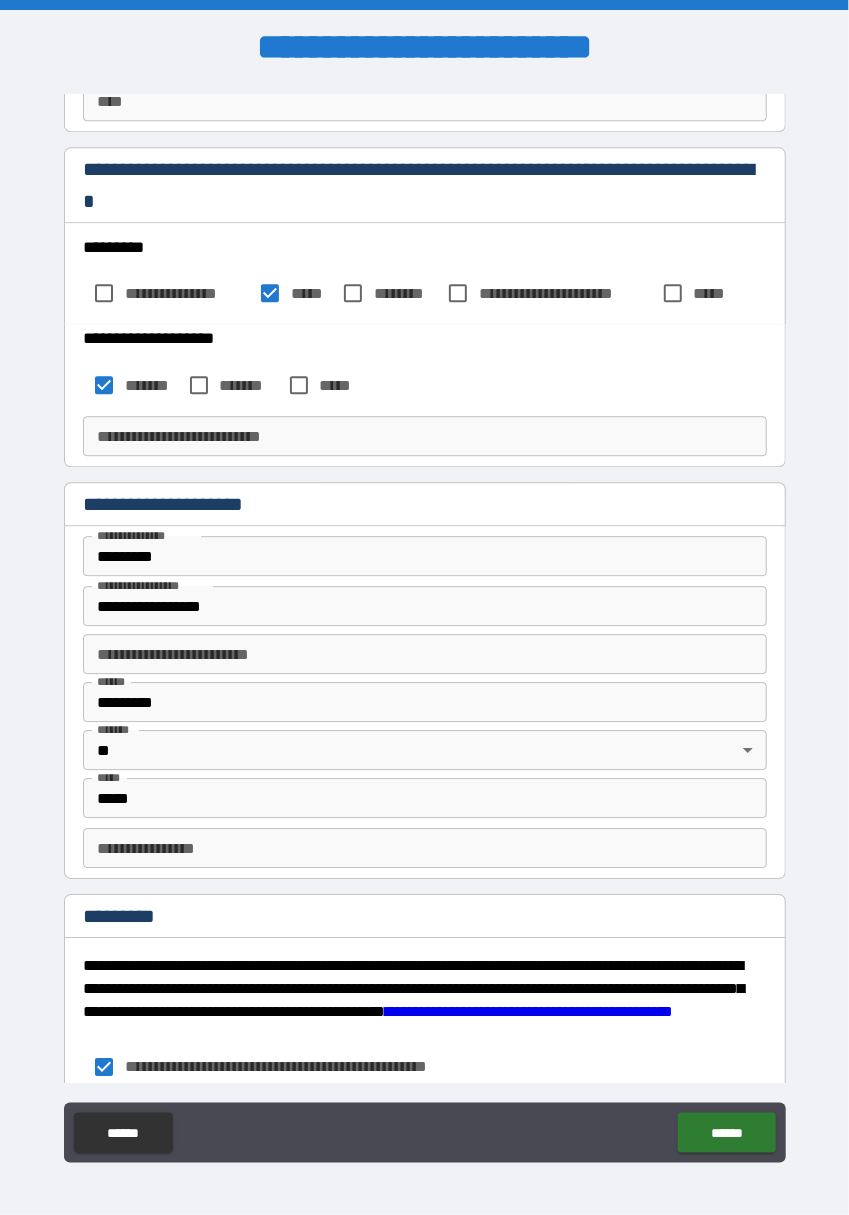 scroll, scrollTop: 4334, scrollLeft: 0, axis: vertical 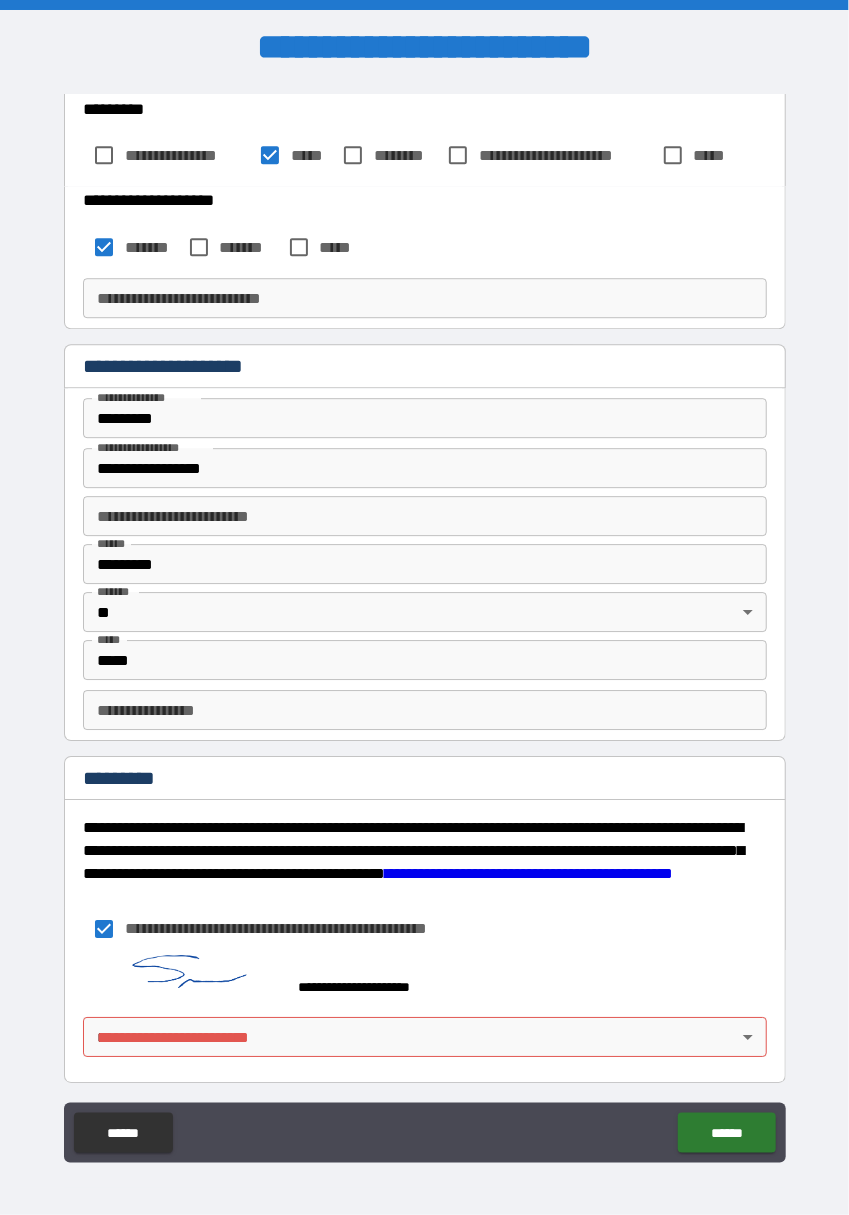 click on "******" at bounding box center [726, 1133] 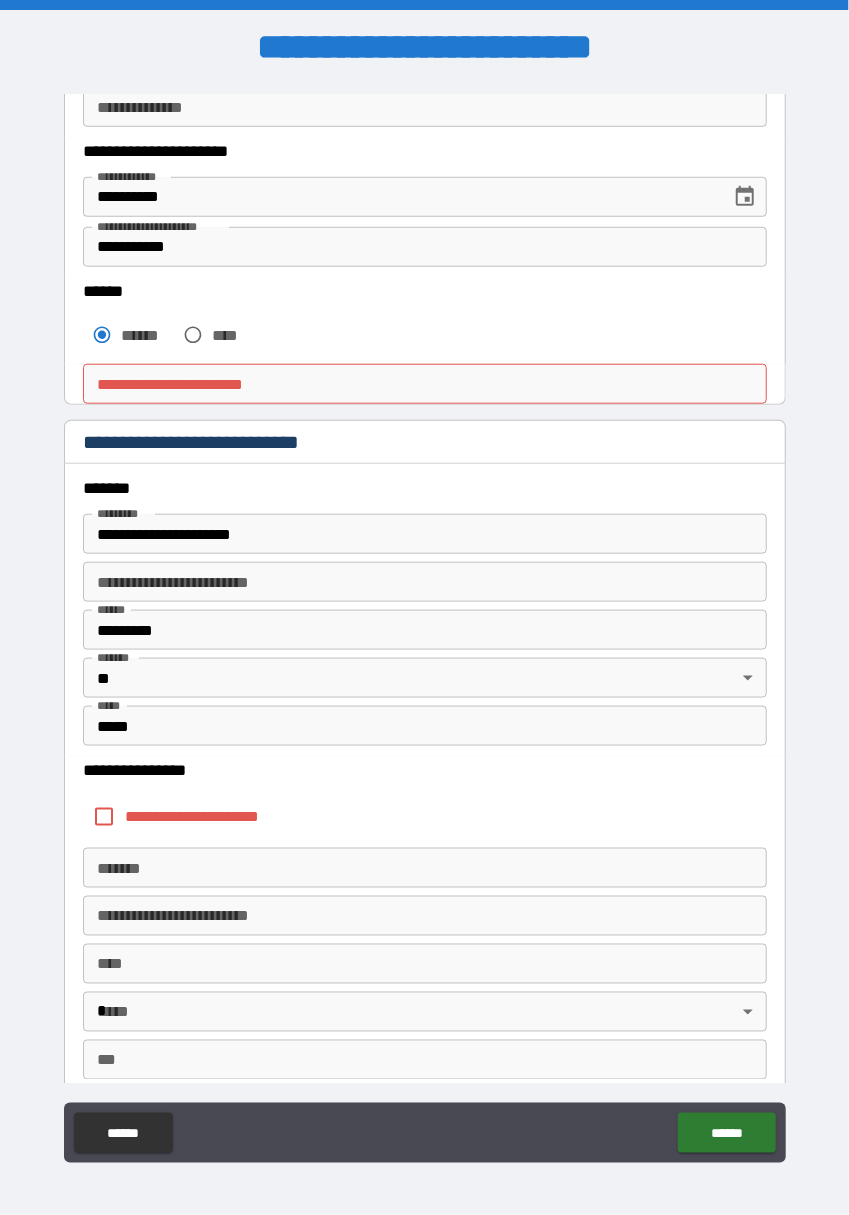 scroll, scrollTop: 466, scrollLeft: 0, axis: vertical 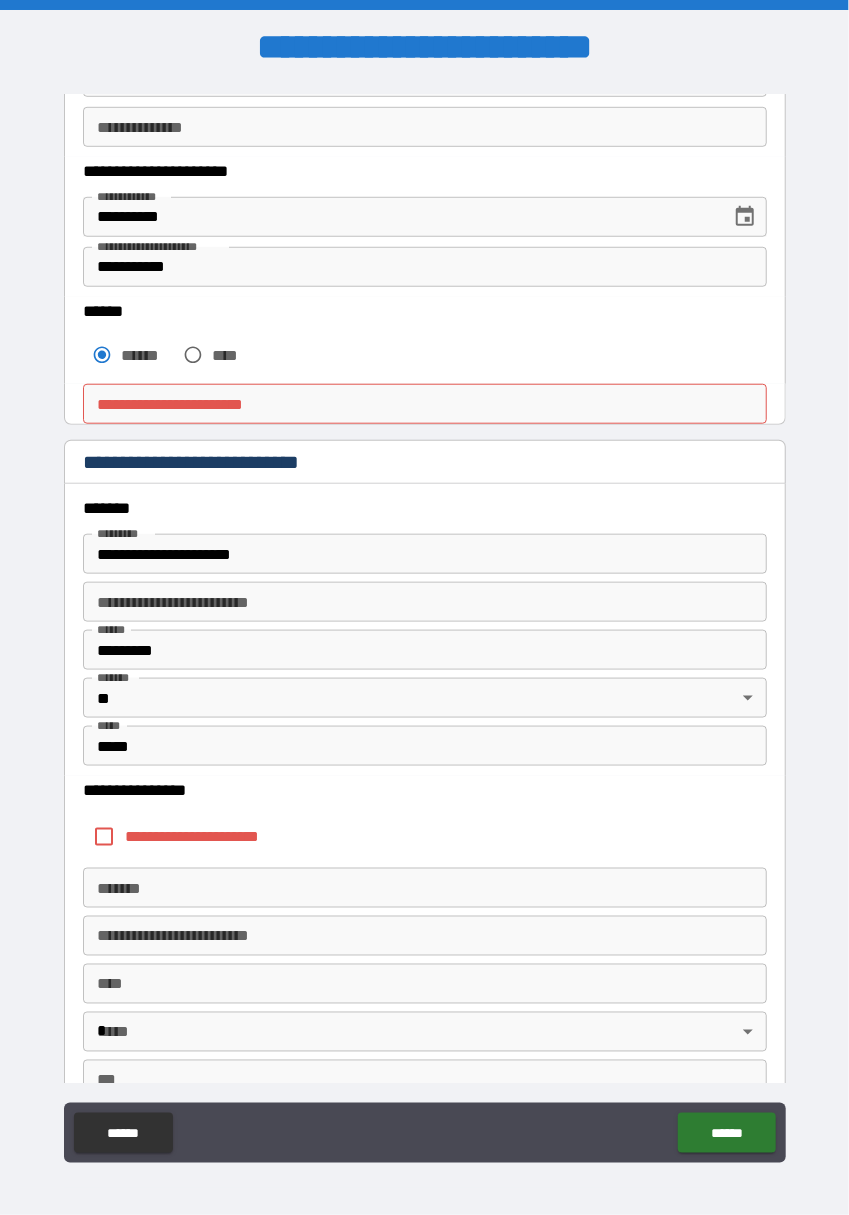 click on "**********" at bounding box center [425, 404] 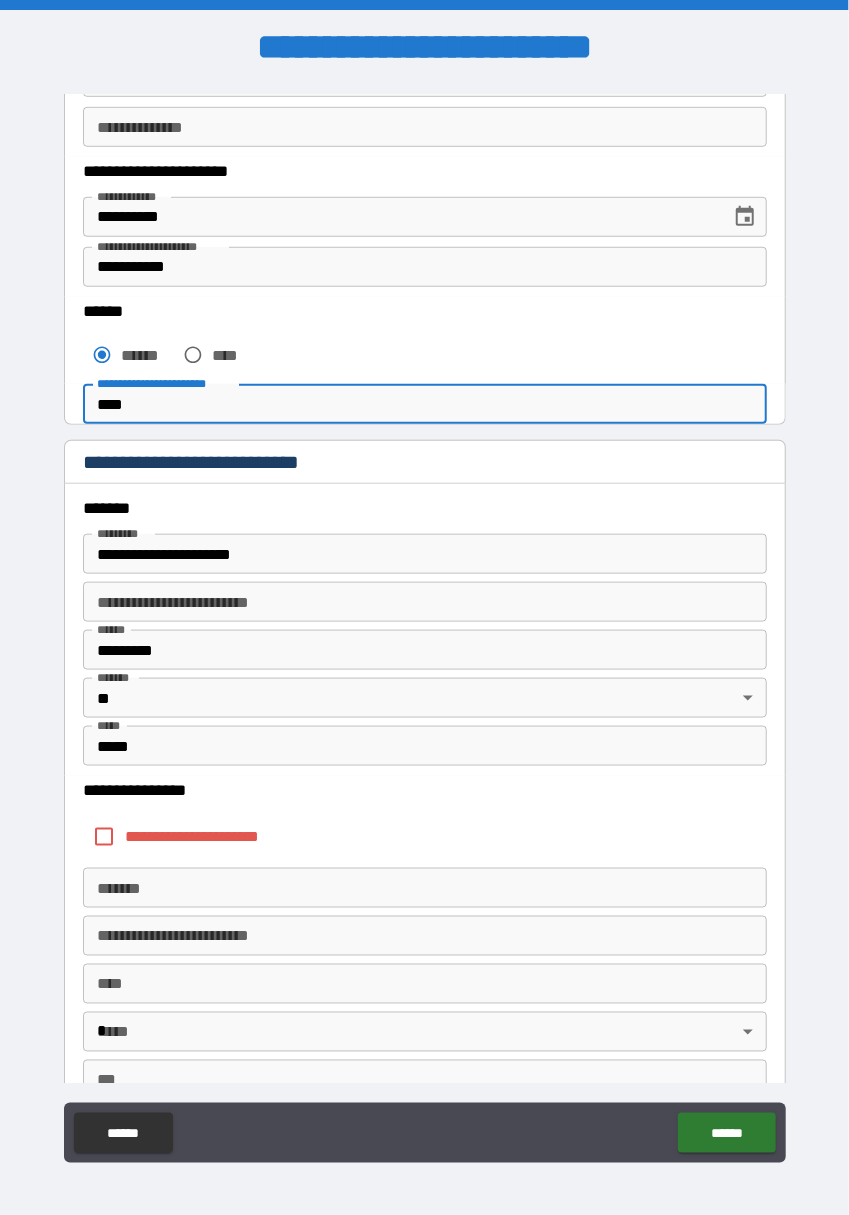 click on "**********" at bounding box center (424, 634) 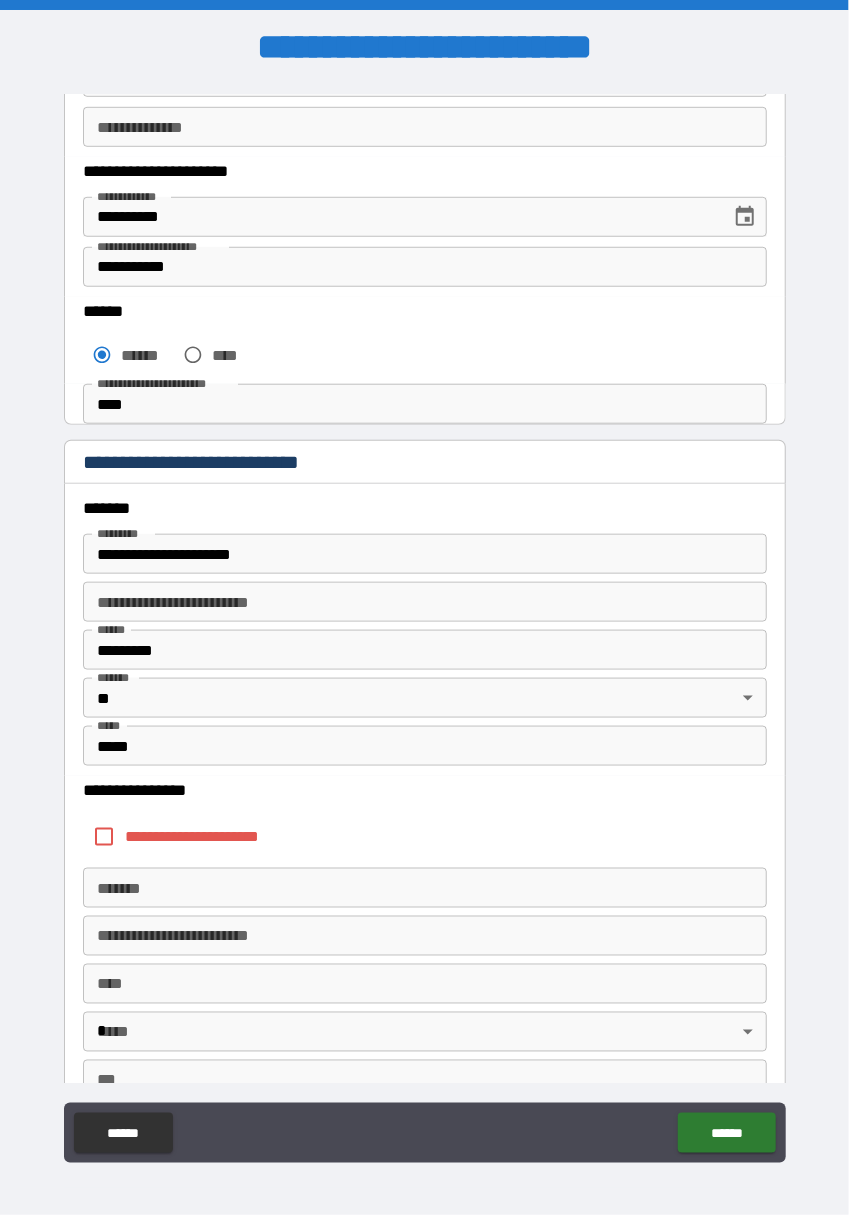click on "**********" at bounding box center [190, 837] 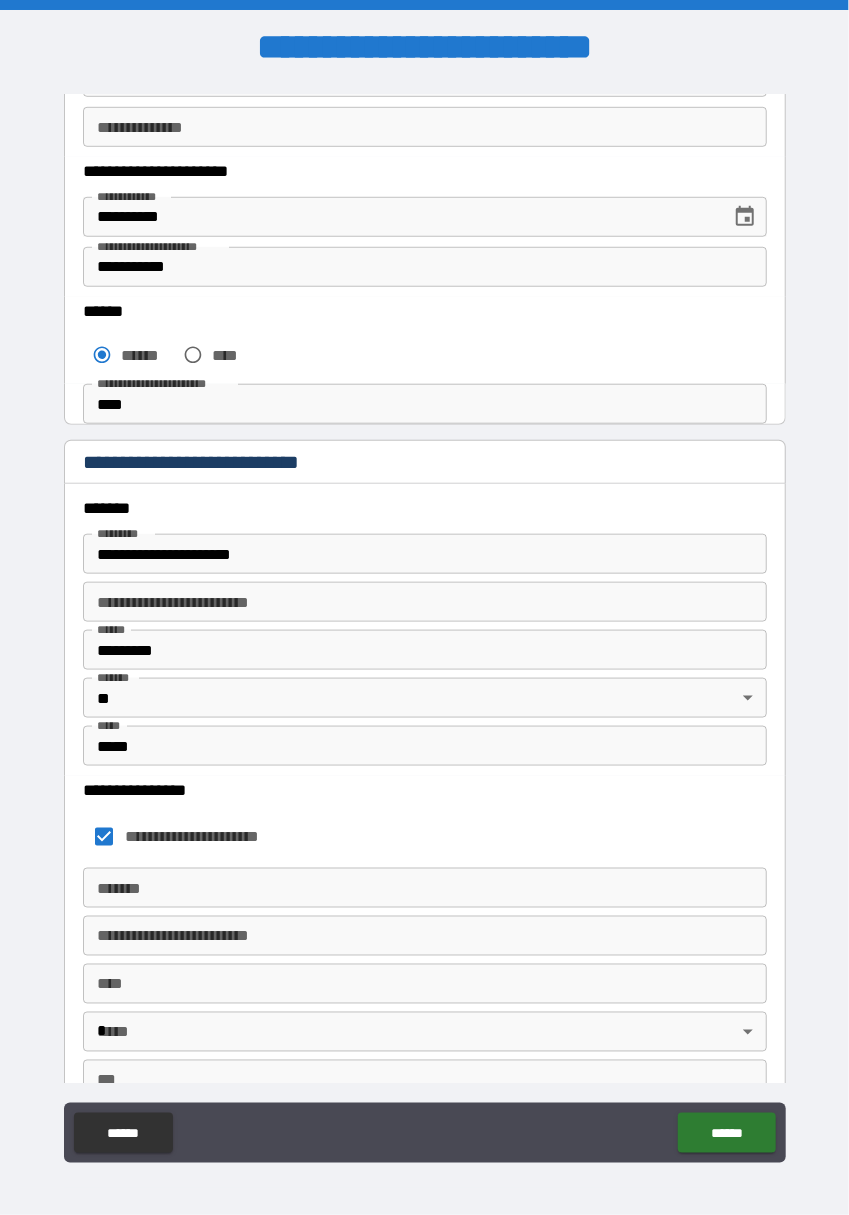 click on "**********" at bounding box center [425, 936] 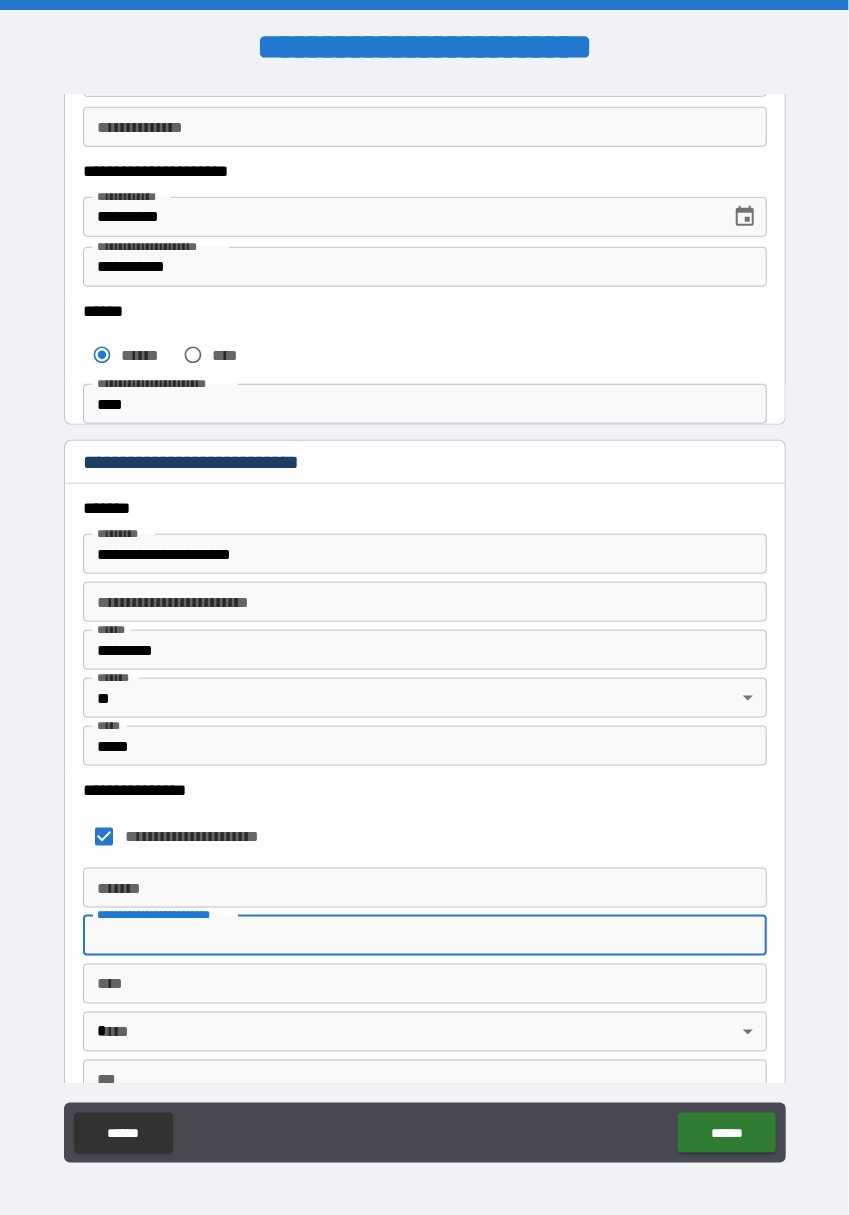 click on "**********" at bounding box center (424, 634) 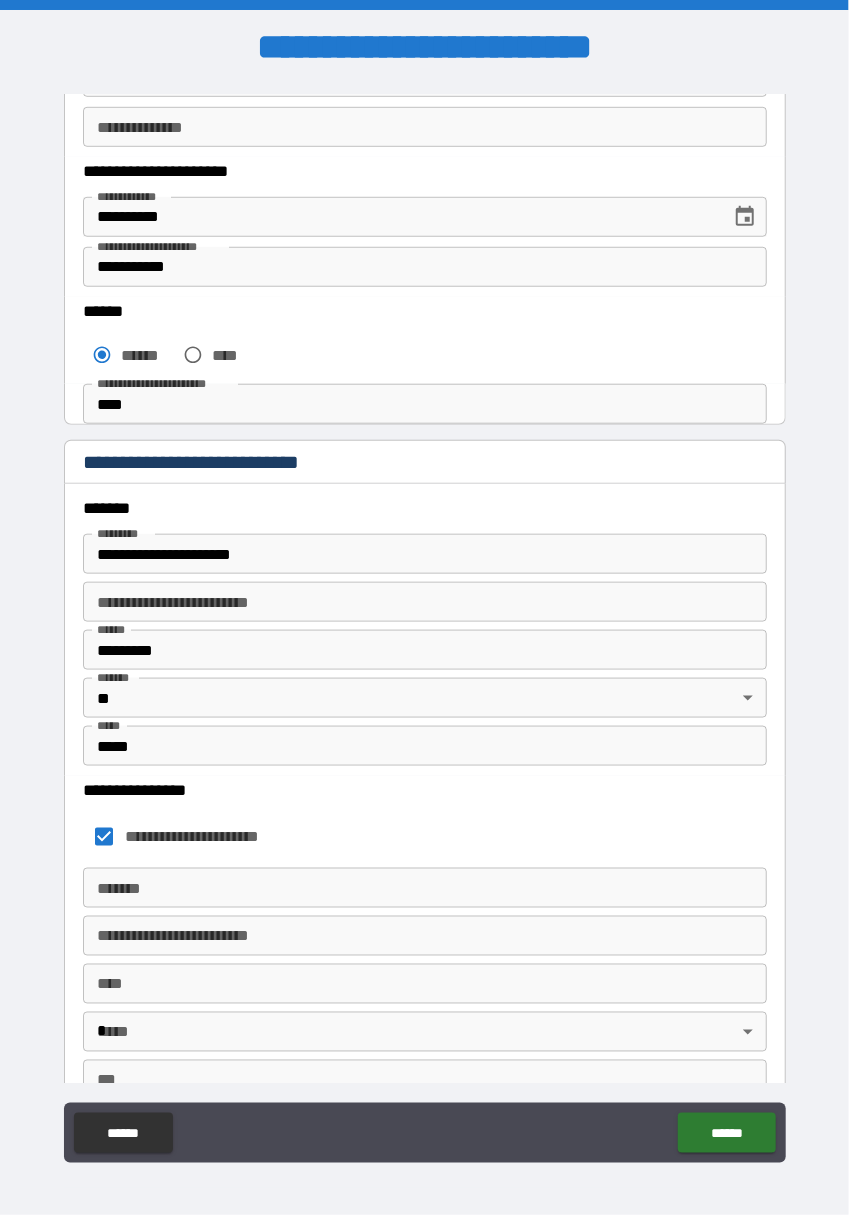 click on "******" at bounding box center (726, 1133) 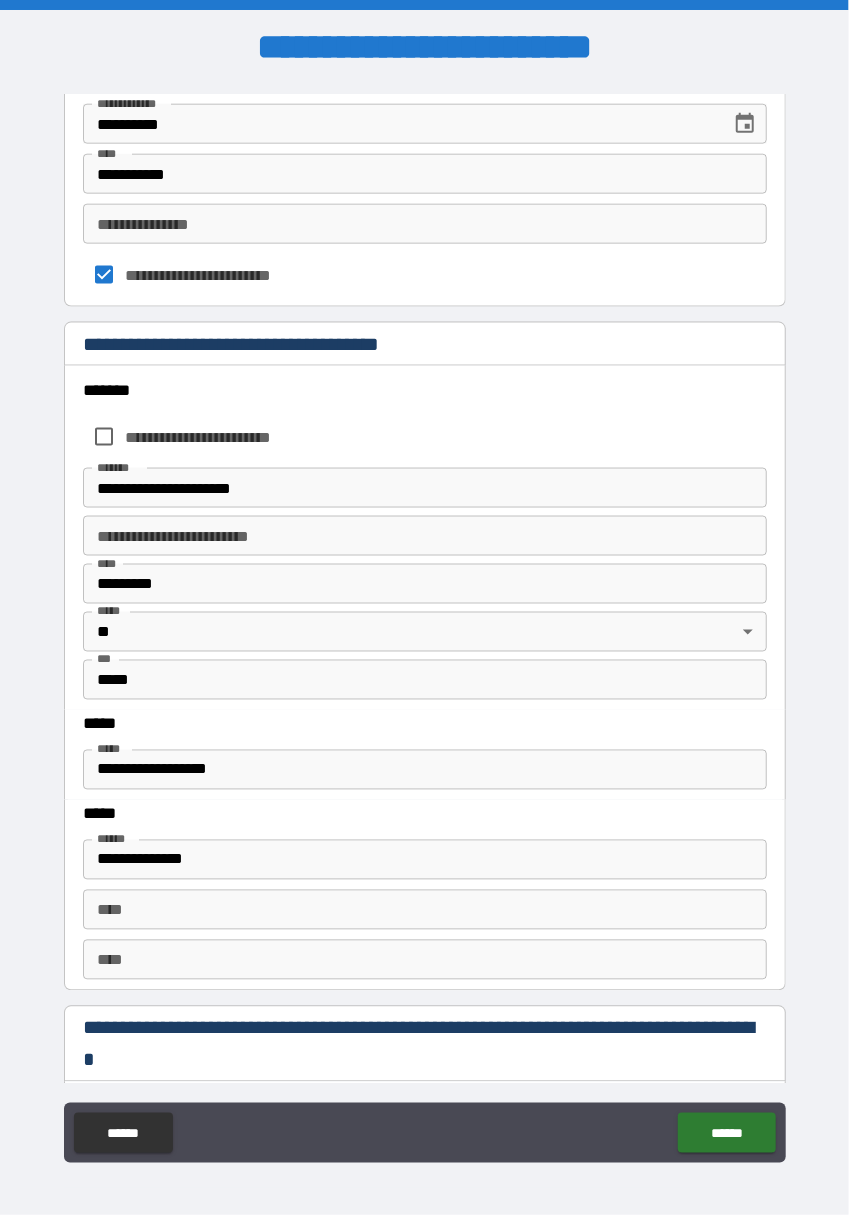 scroll, scrollTop: 3342, scrollLeft: 0, axis: vertical 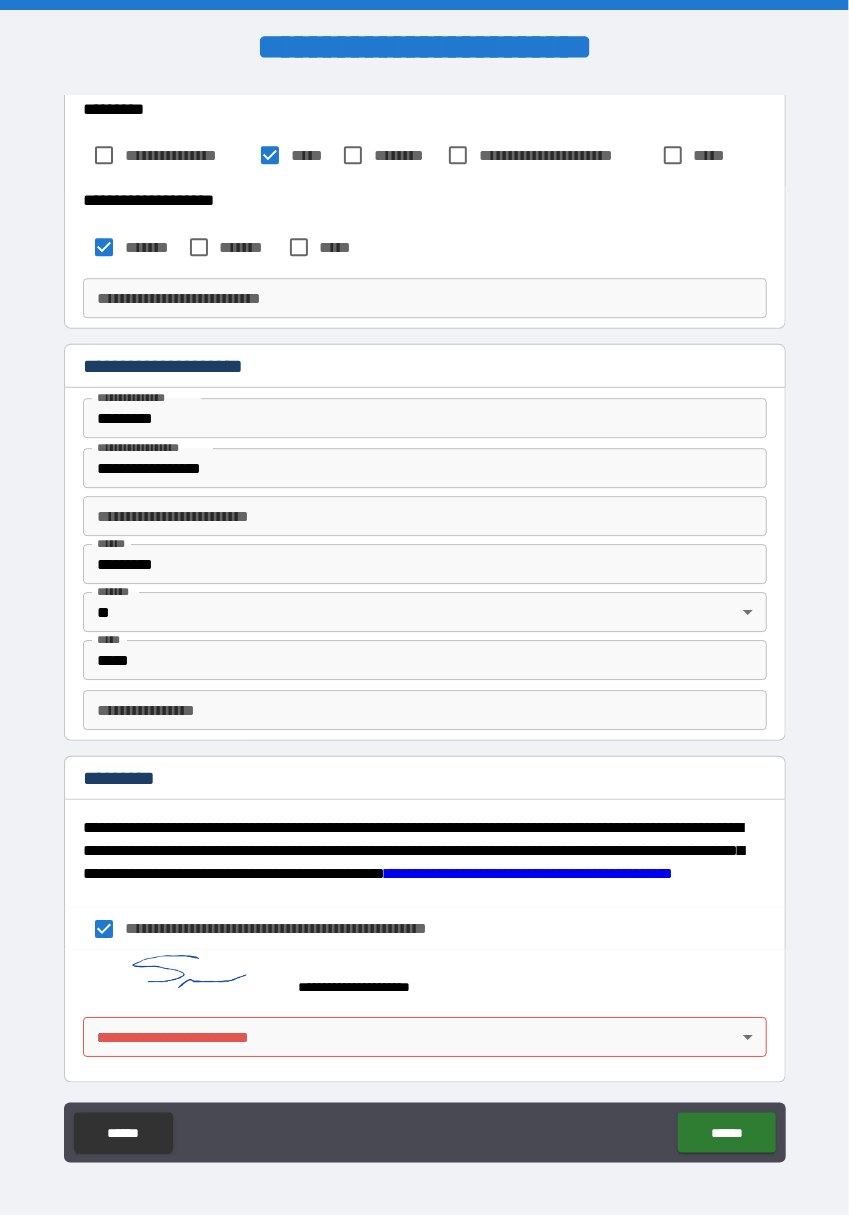 click on "******" at bounding box center [726, 1133] 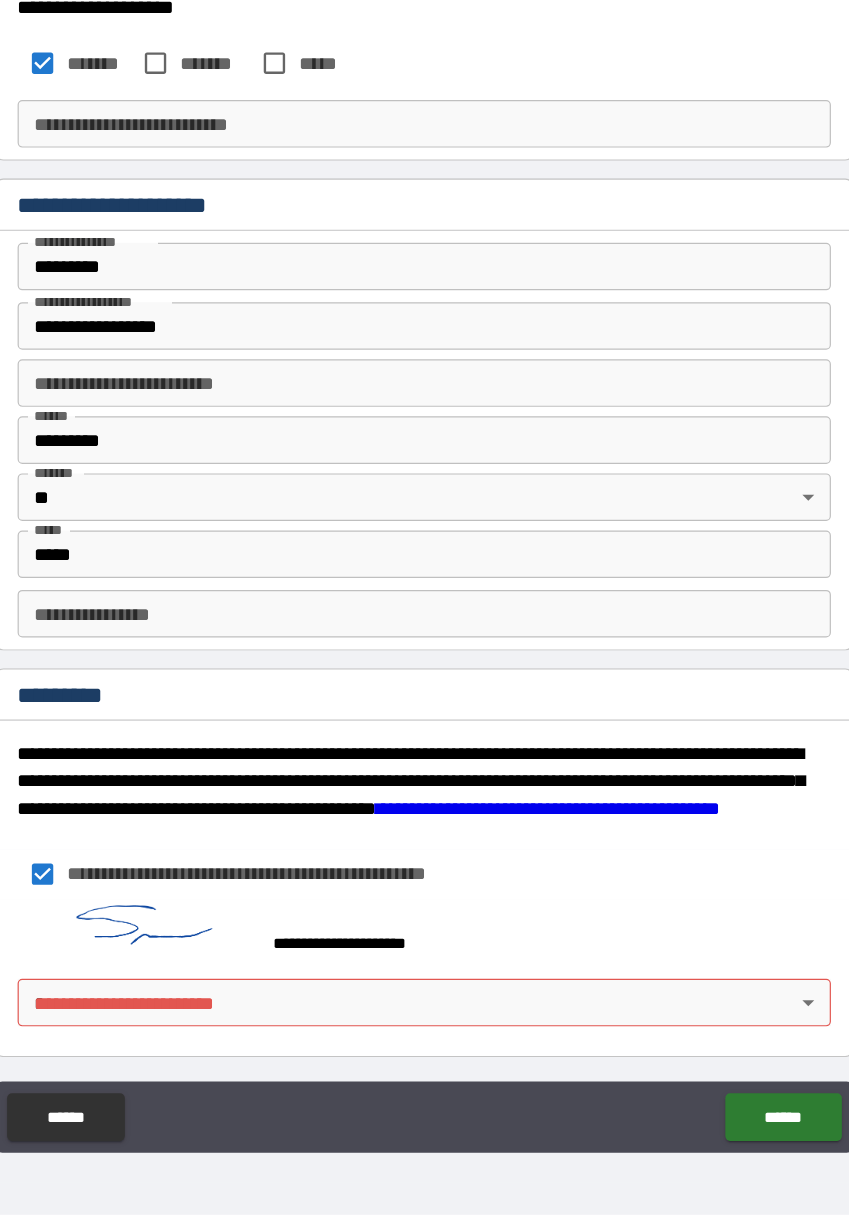 click on "**********" at bounding box center [424, 631] 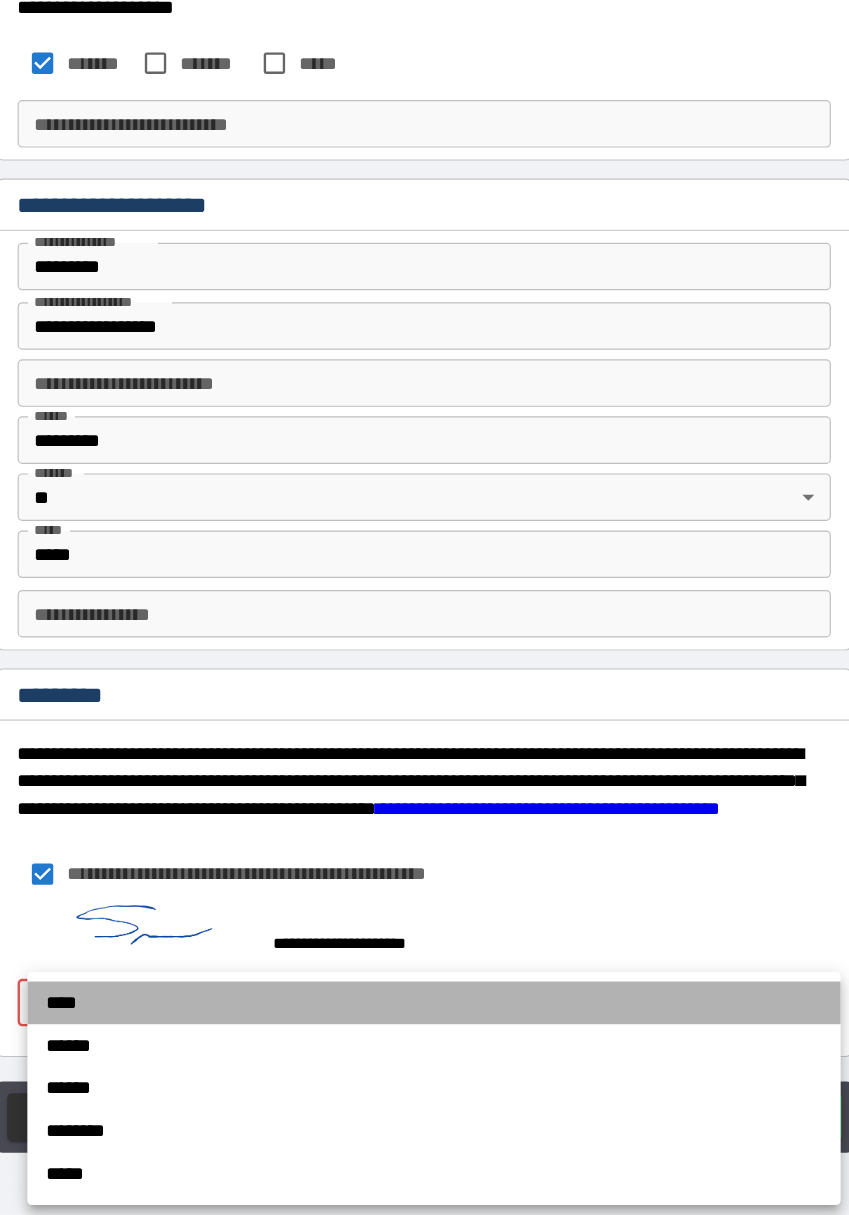 click on "****" at bounding box center [433, 1037] 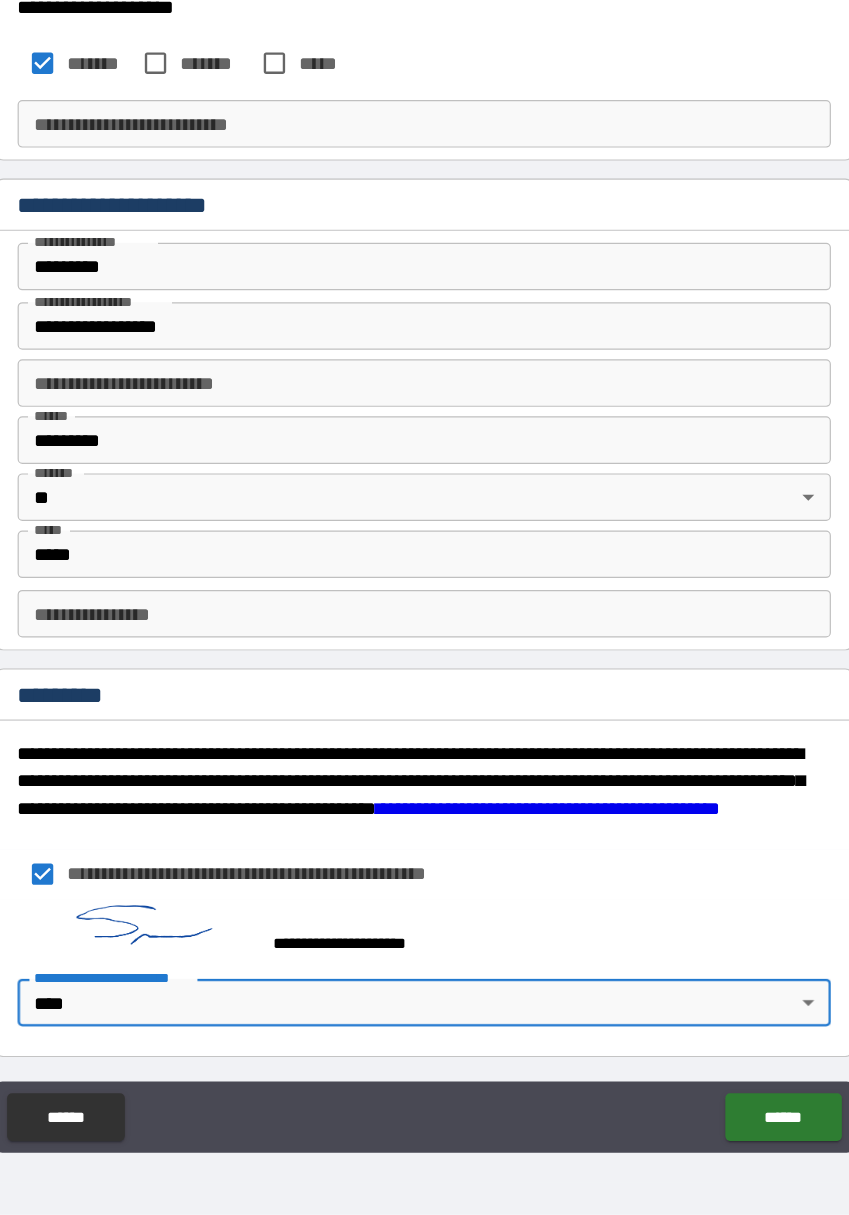 click on "******" at bounding box center [726, 1133] 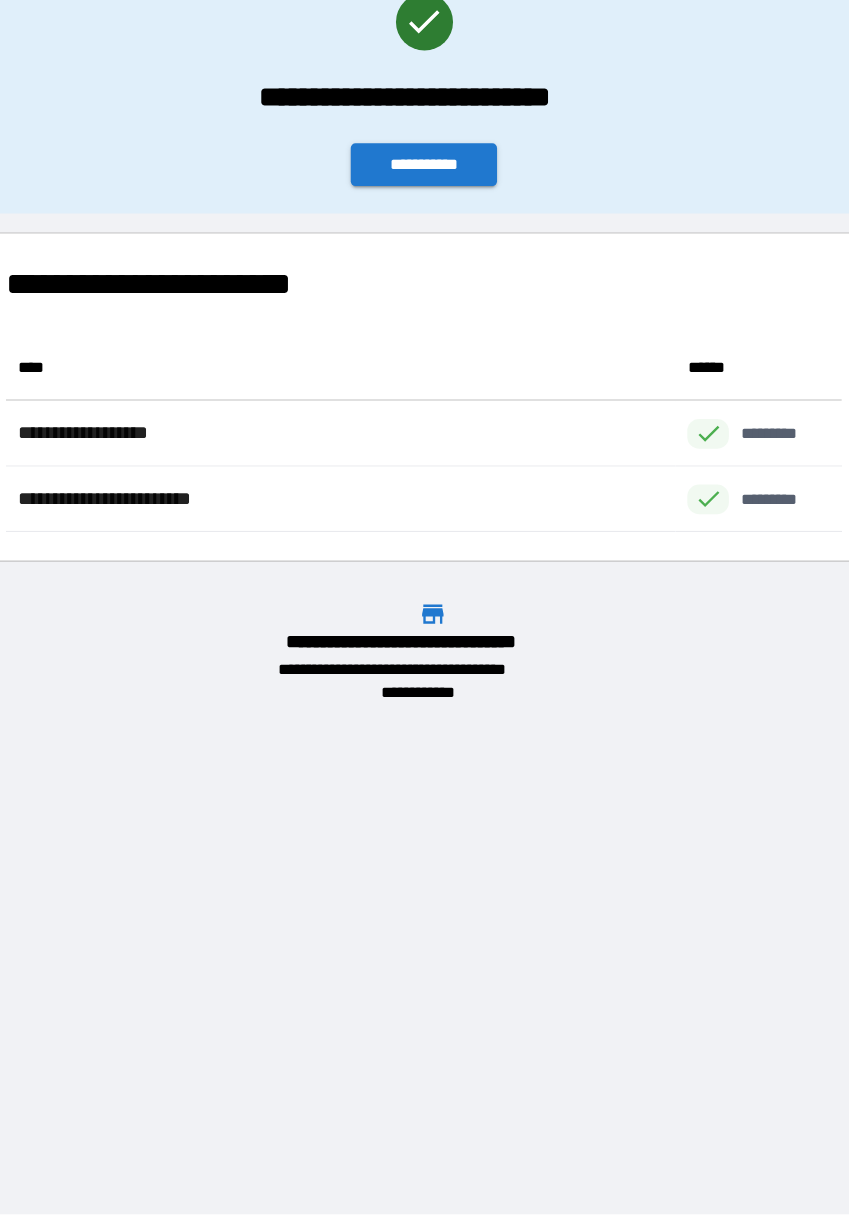 scroll, scrollTop: 166, scrollLeft: 703, axis: both 